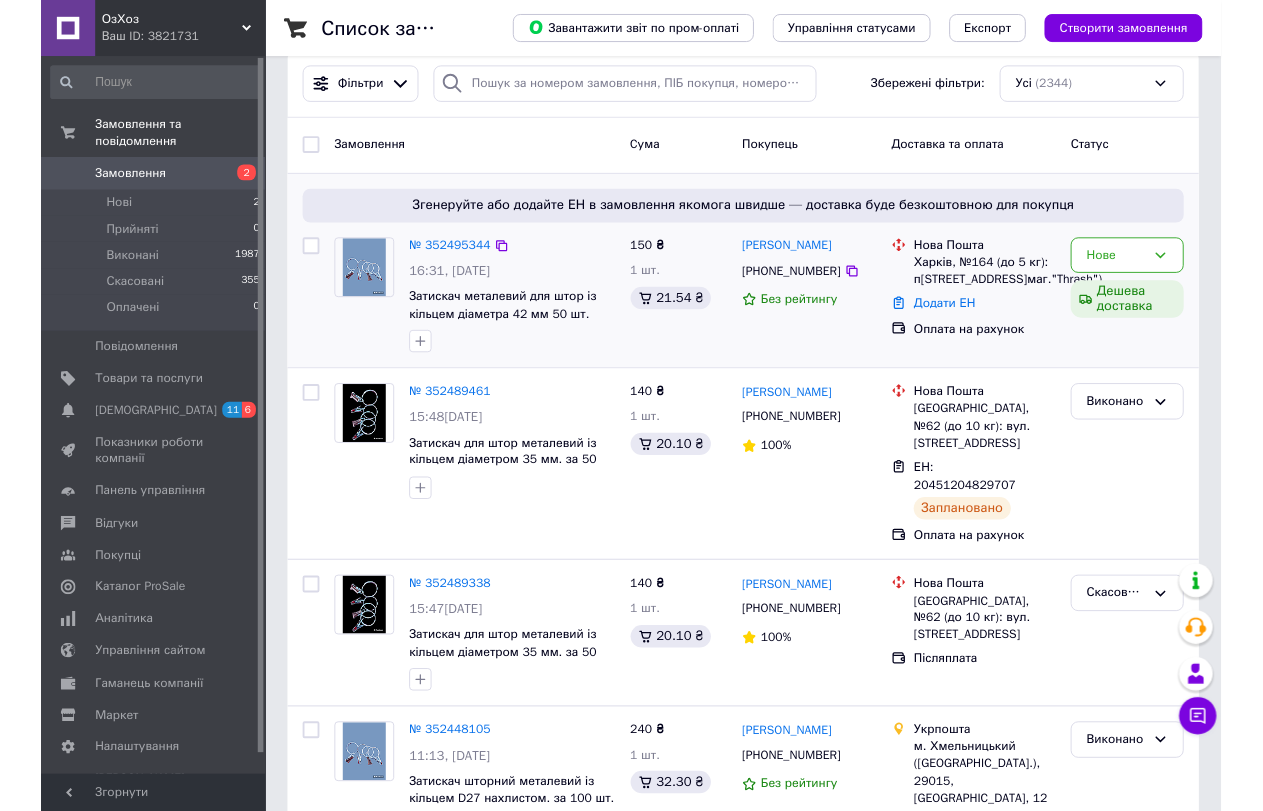 scroll, scrollTop: 0, scrollLeft: 0, axis: both 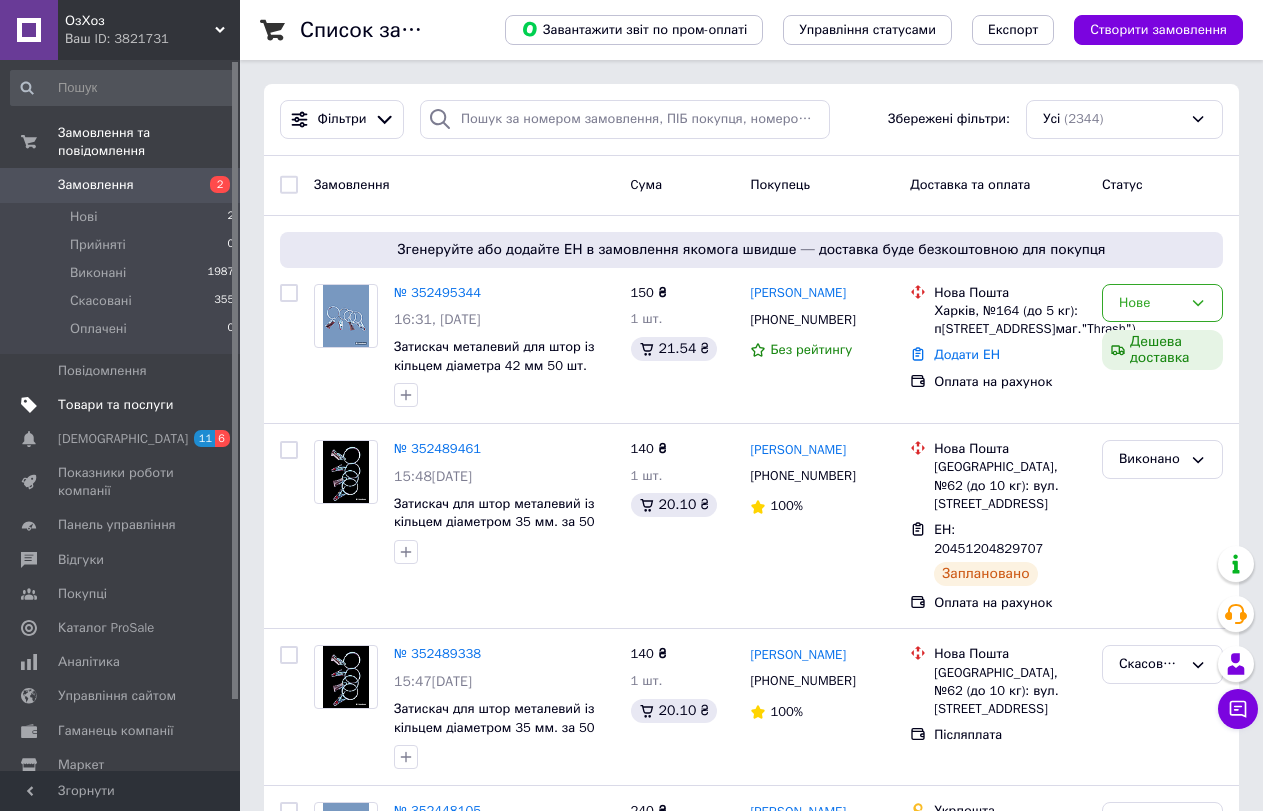 click on "Товари та послуги" at bounding box center (115, 405) 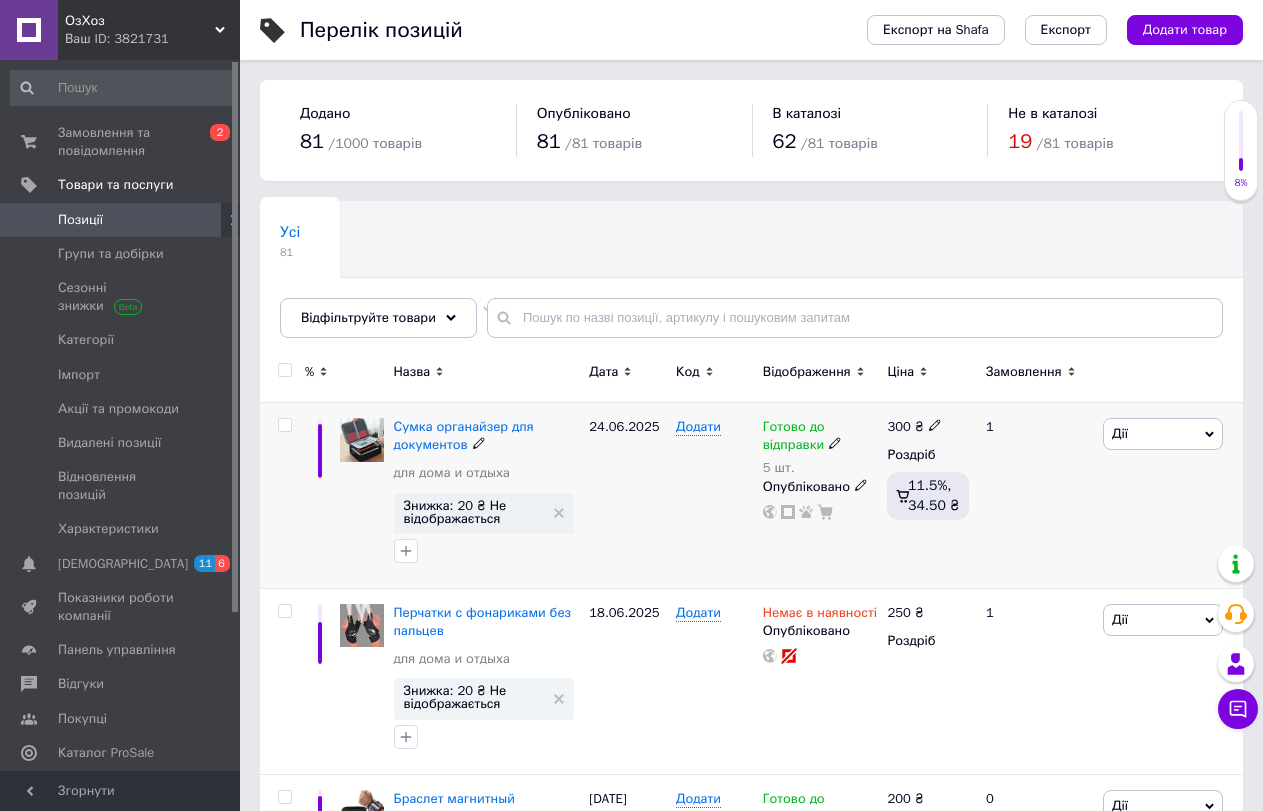 click 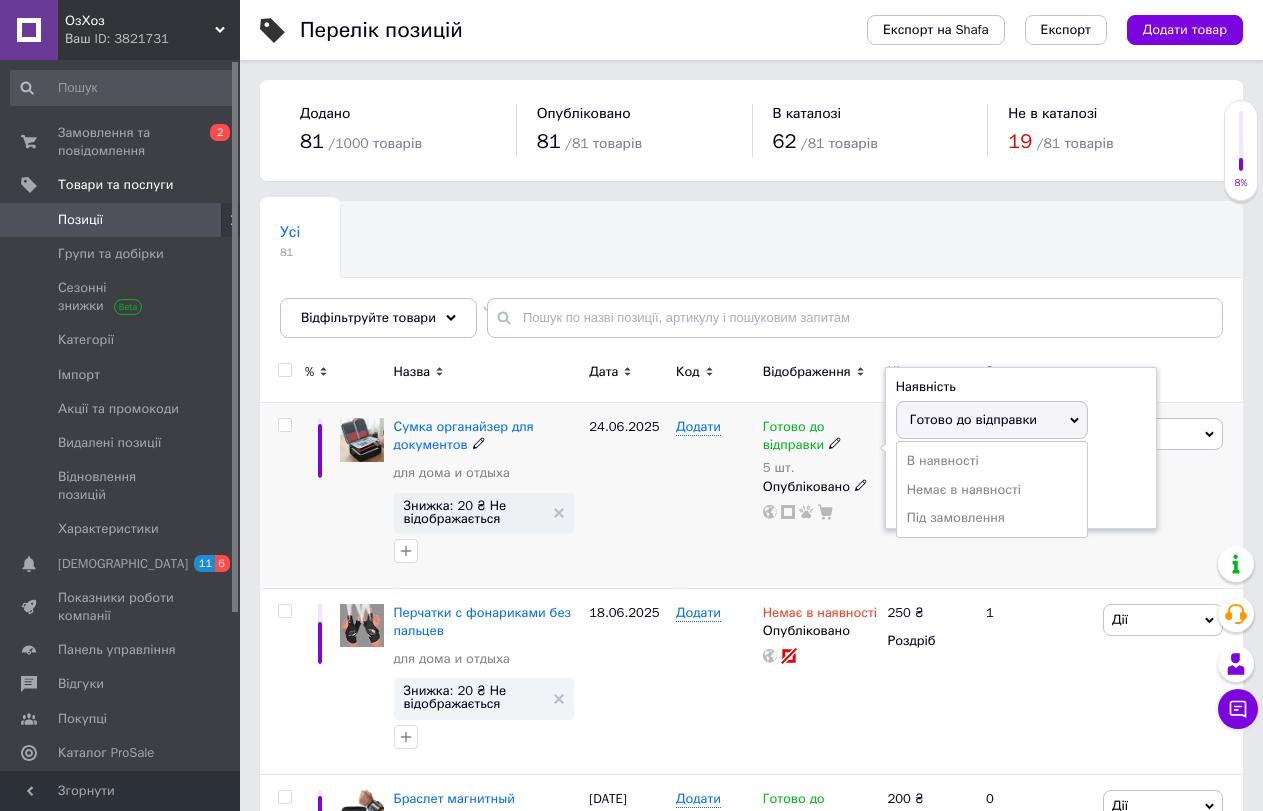 click on "Наявність [PERSON_NAME] до відправки В наявності Немає в наявності Під замовлення Залишки 5 шт." at bounding box center (1021, 448) 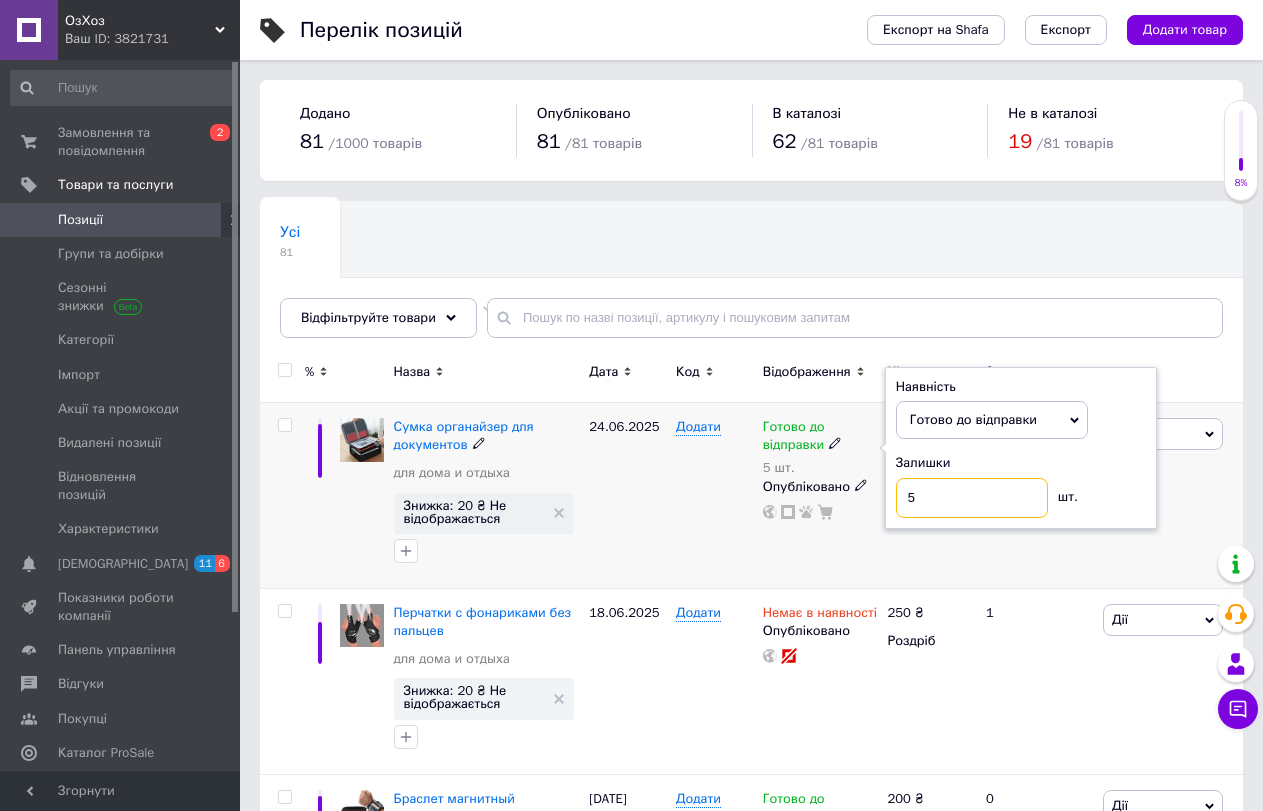 click on "5" at bounding box center (972, 498) 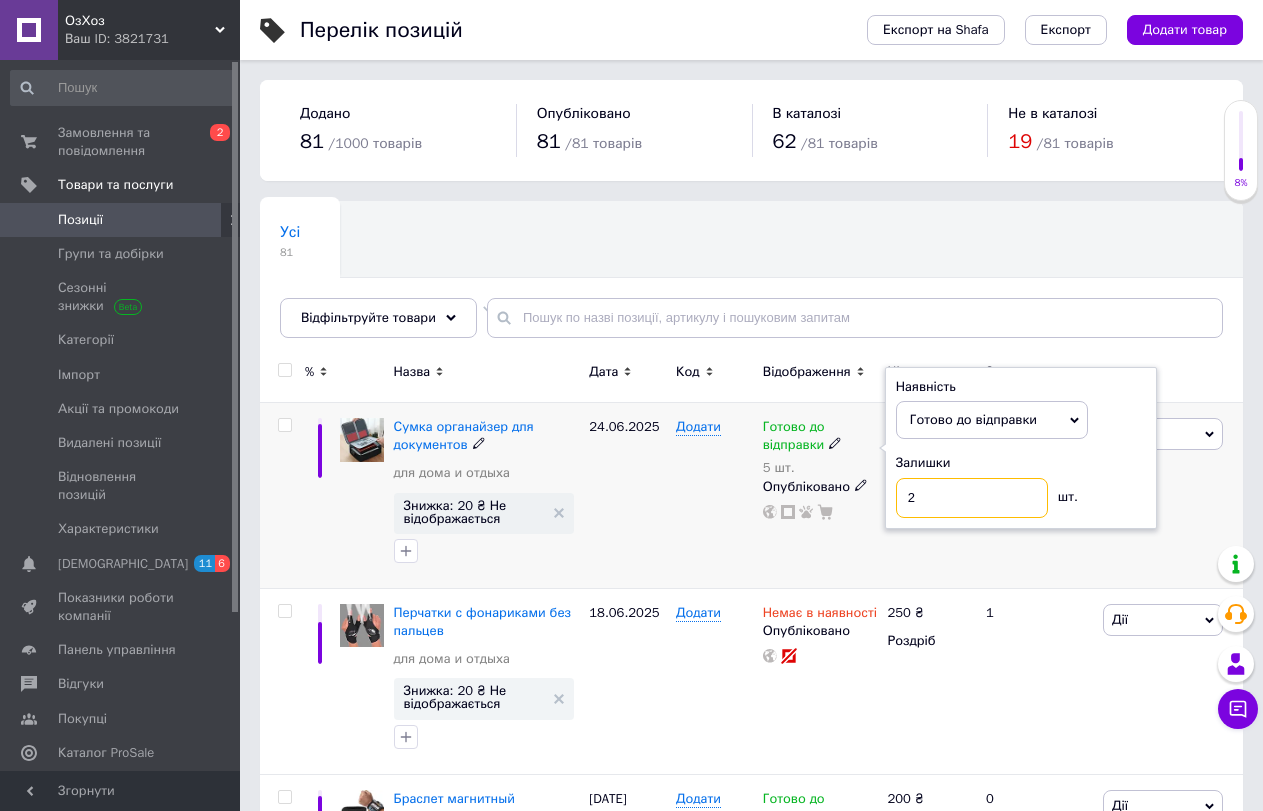 type on "2" 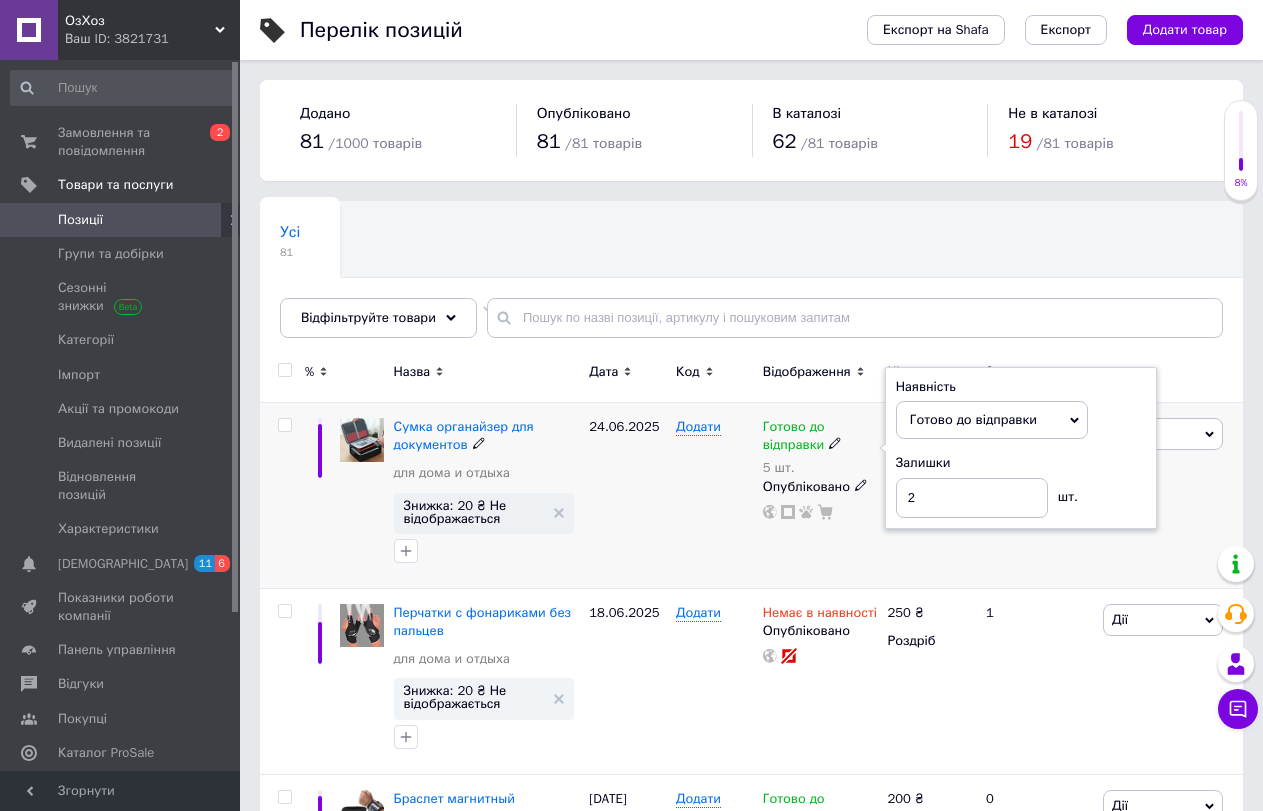 click on "1" at bounding box center [1036, 496] 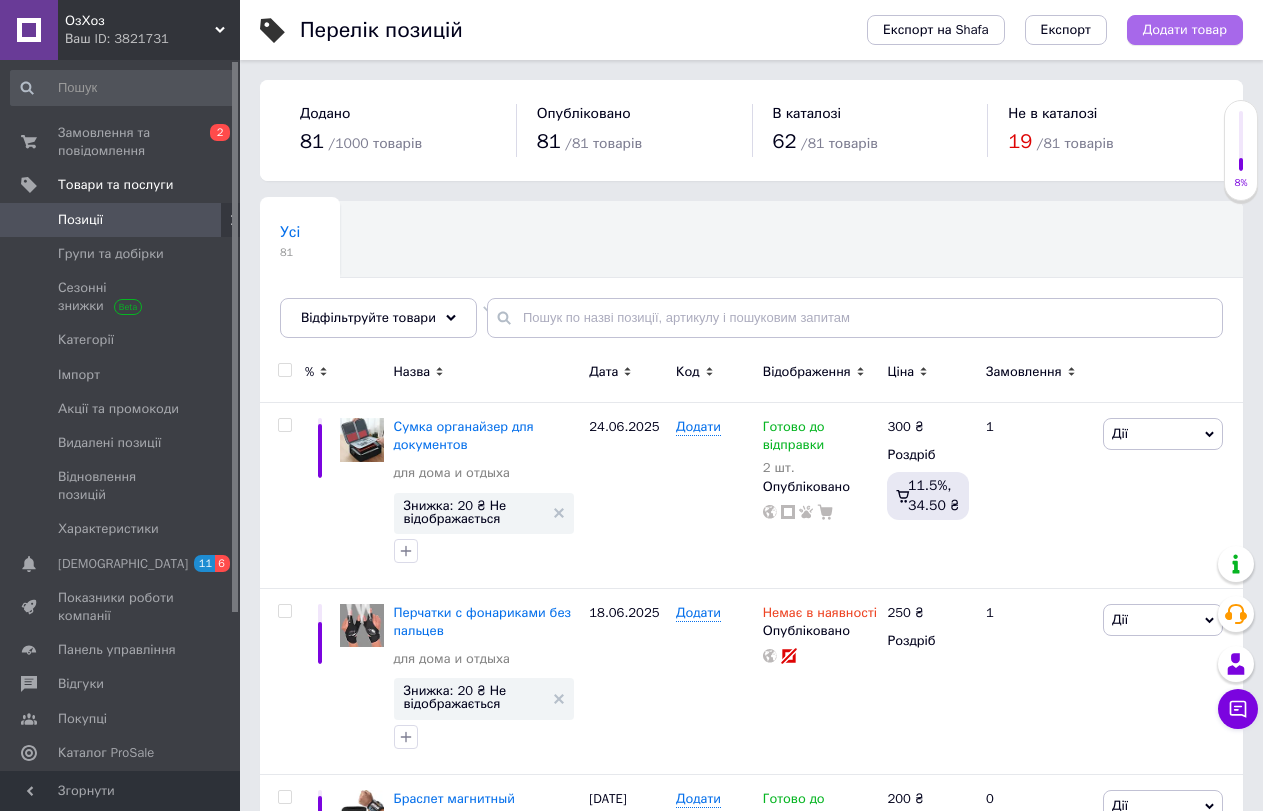 click on "Додати товар" at bounding box center (1185, 30) 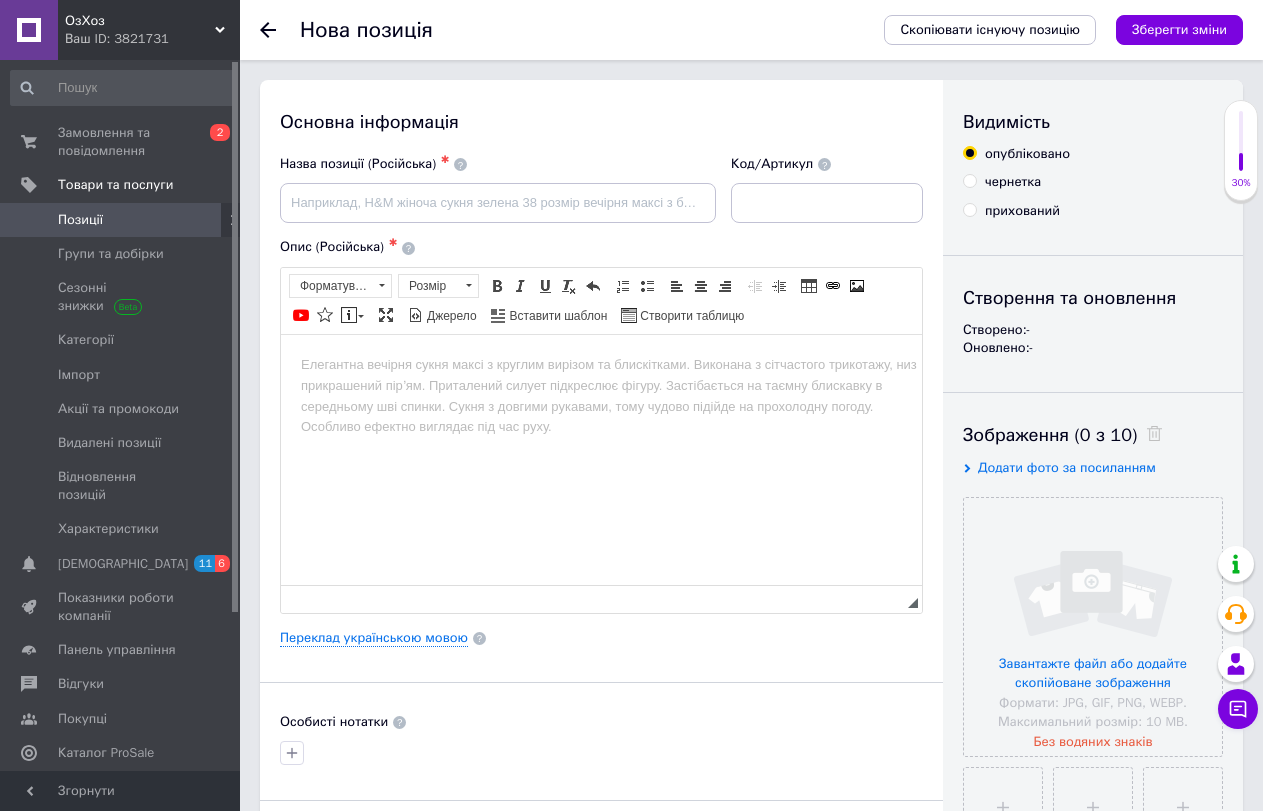 scroll, scrollTop: 0, scrollLeft: 0, axis: both 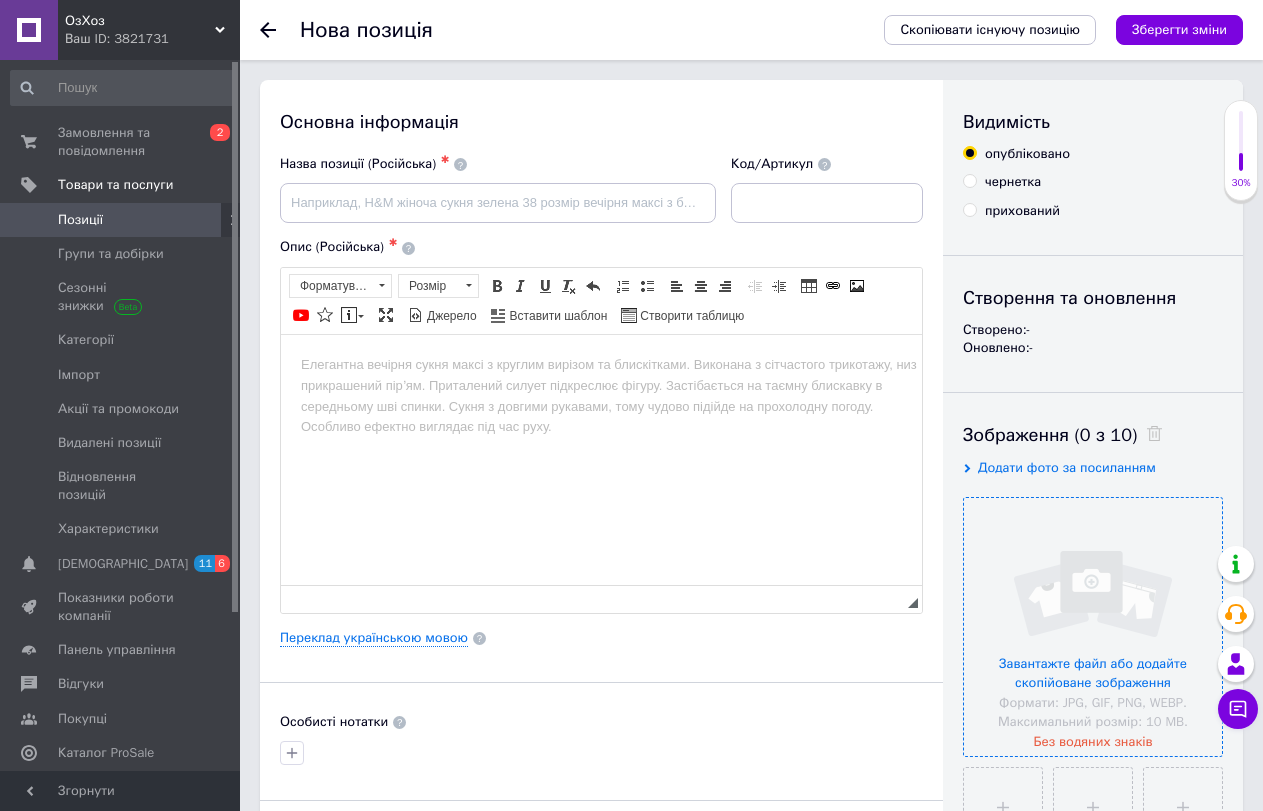 click at bounding box center (1093, 627) 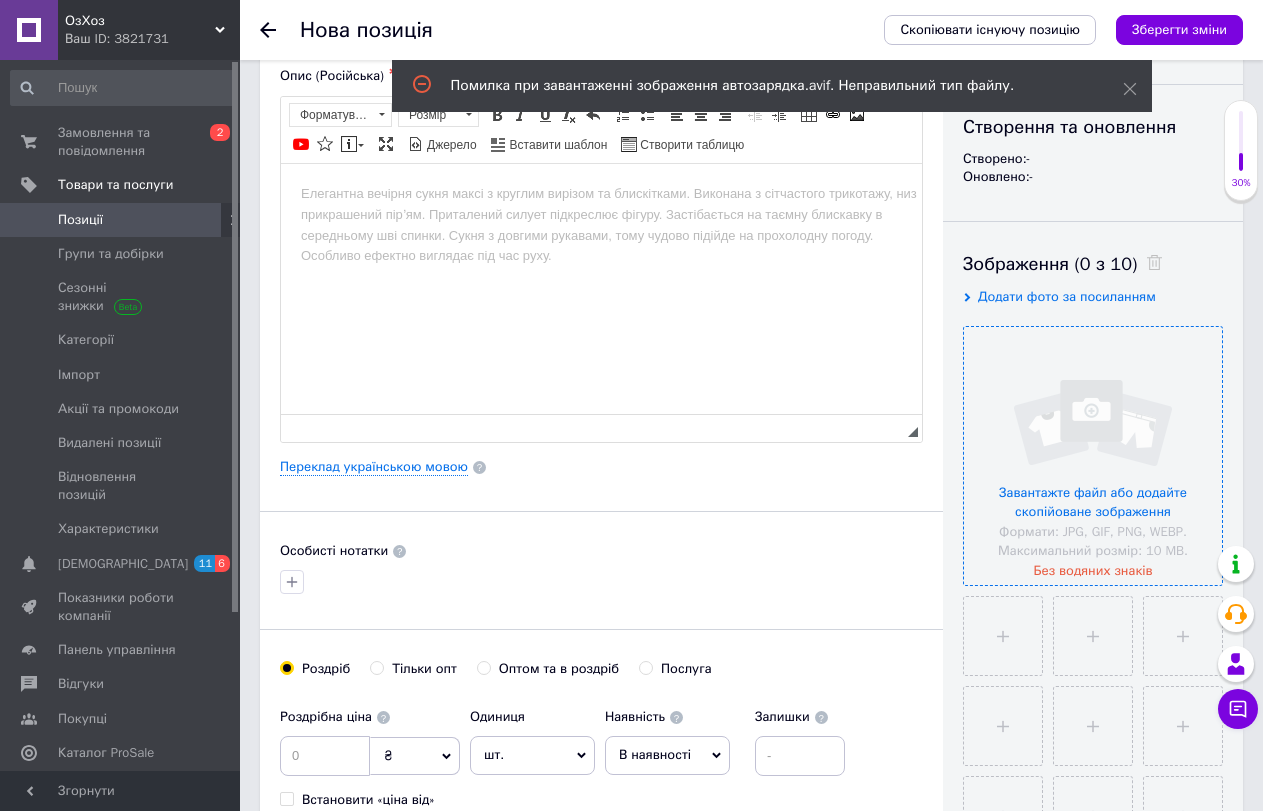 scroll, scrollTop: 200, scrollLeft: 0, axis: vertical 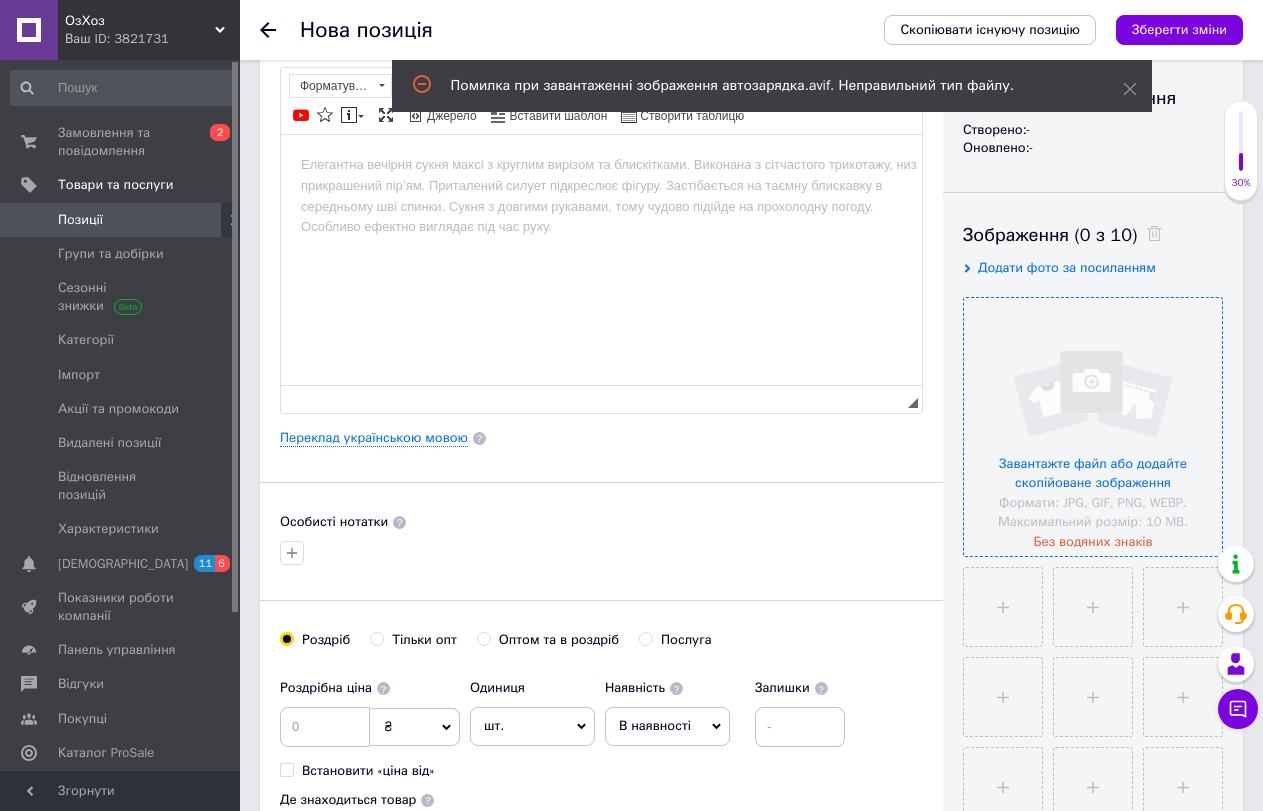 click at bounding box center [1093, 427] 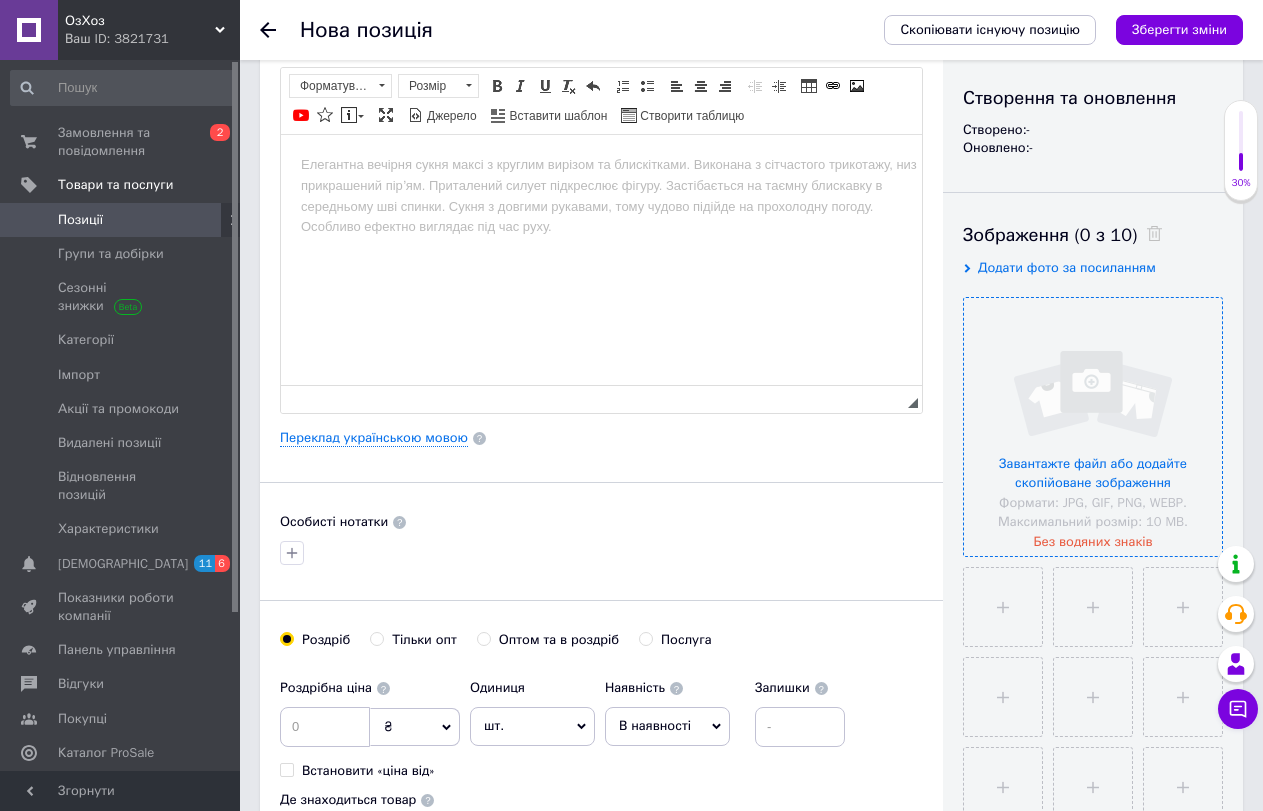 click at bounding box center [1093, 427] 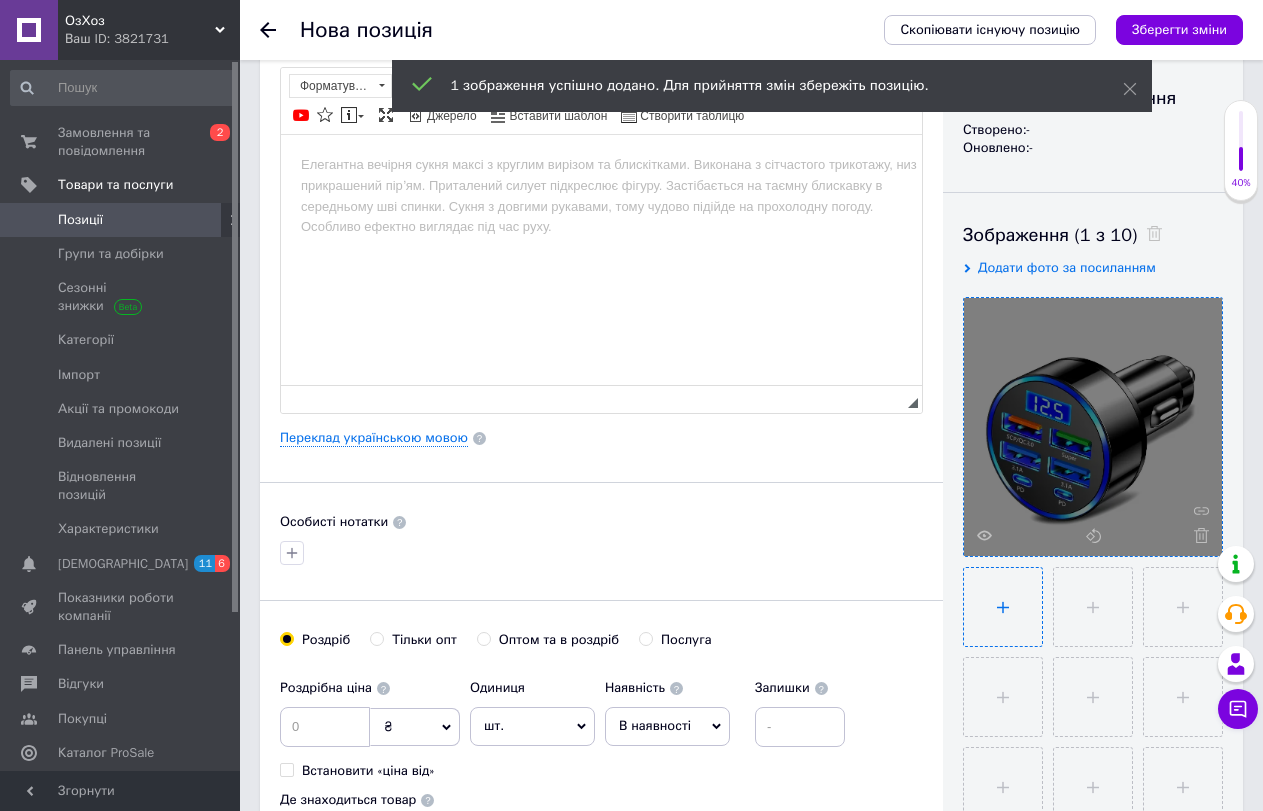 click at bounding box center (1003, 607) 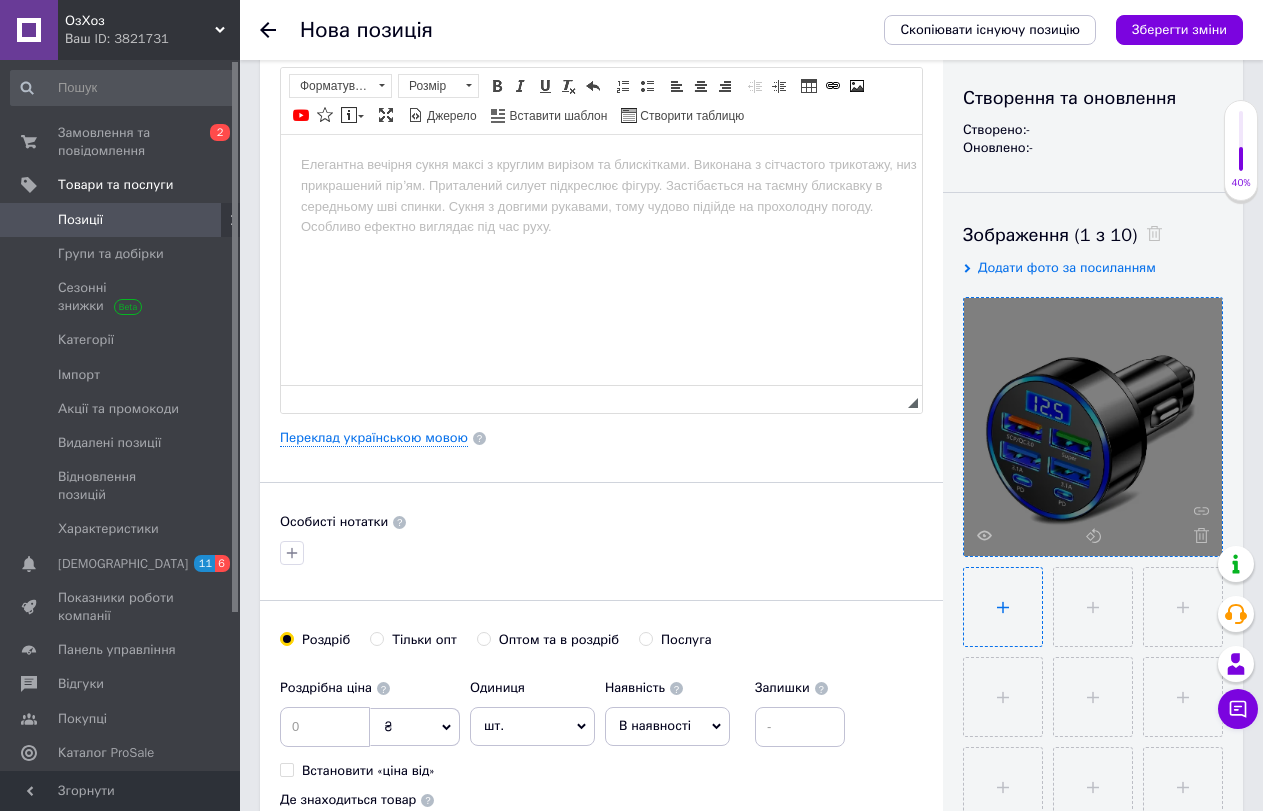 type on "C:\fakepath\автозарядка1.webp" 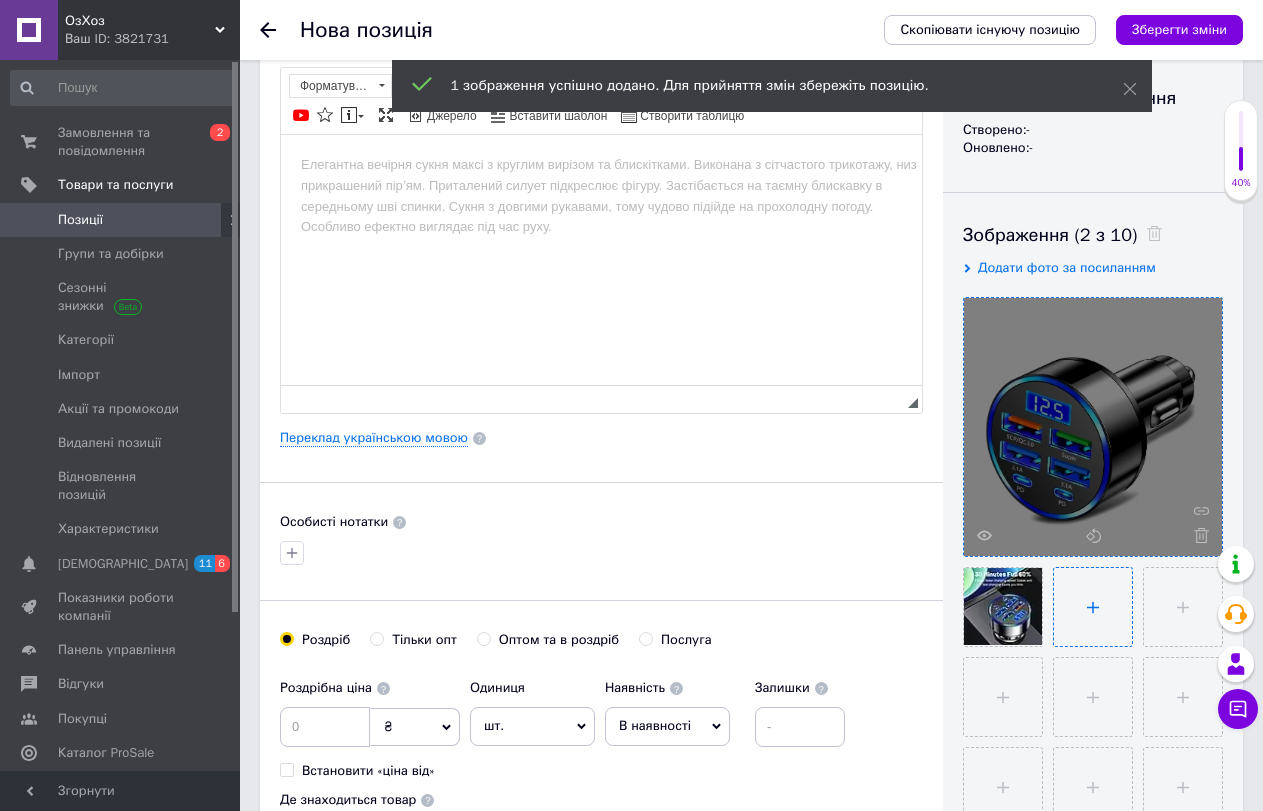 click at bounding box center [1093, 607] 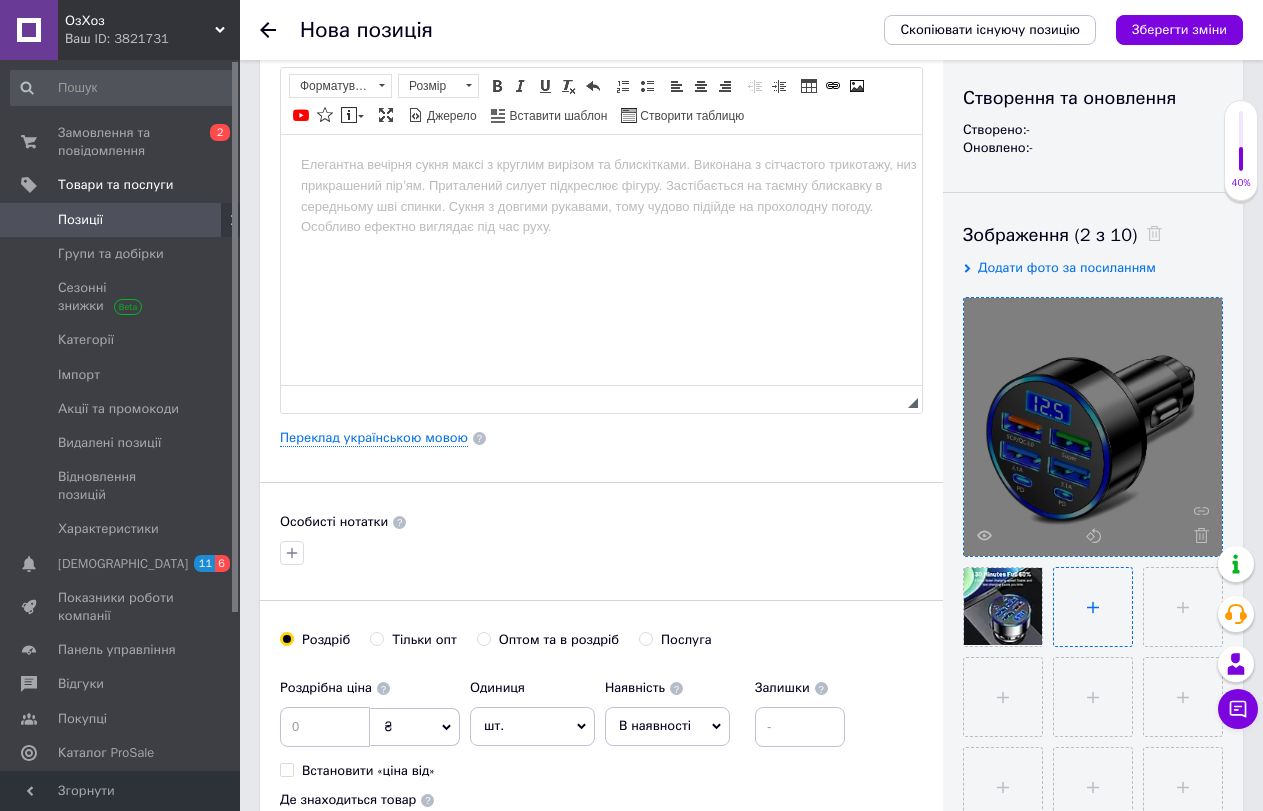 type on "C:\fakepath\автозарядка2.webp" 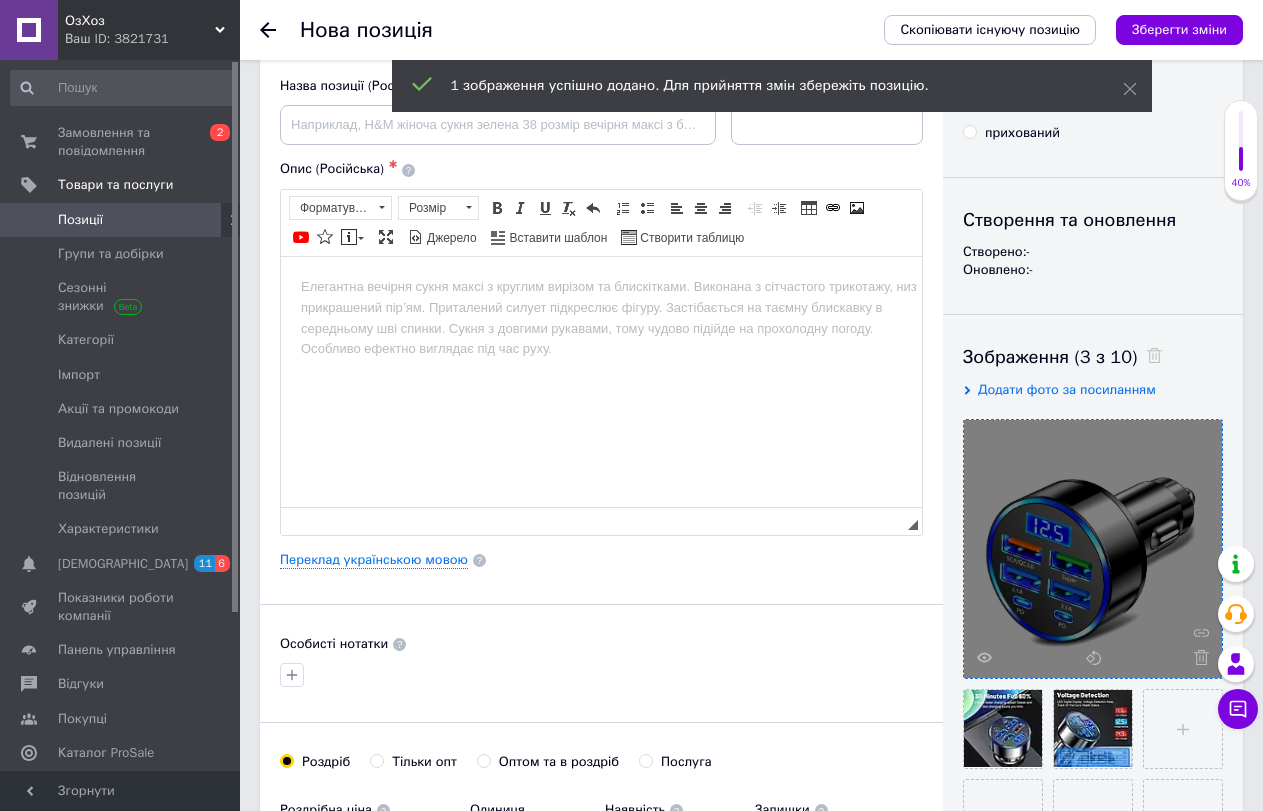 scroll, scrollTop: 0, scrollLeft: 0, axis: both 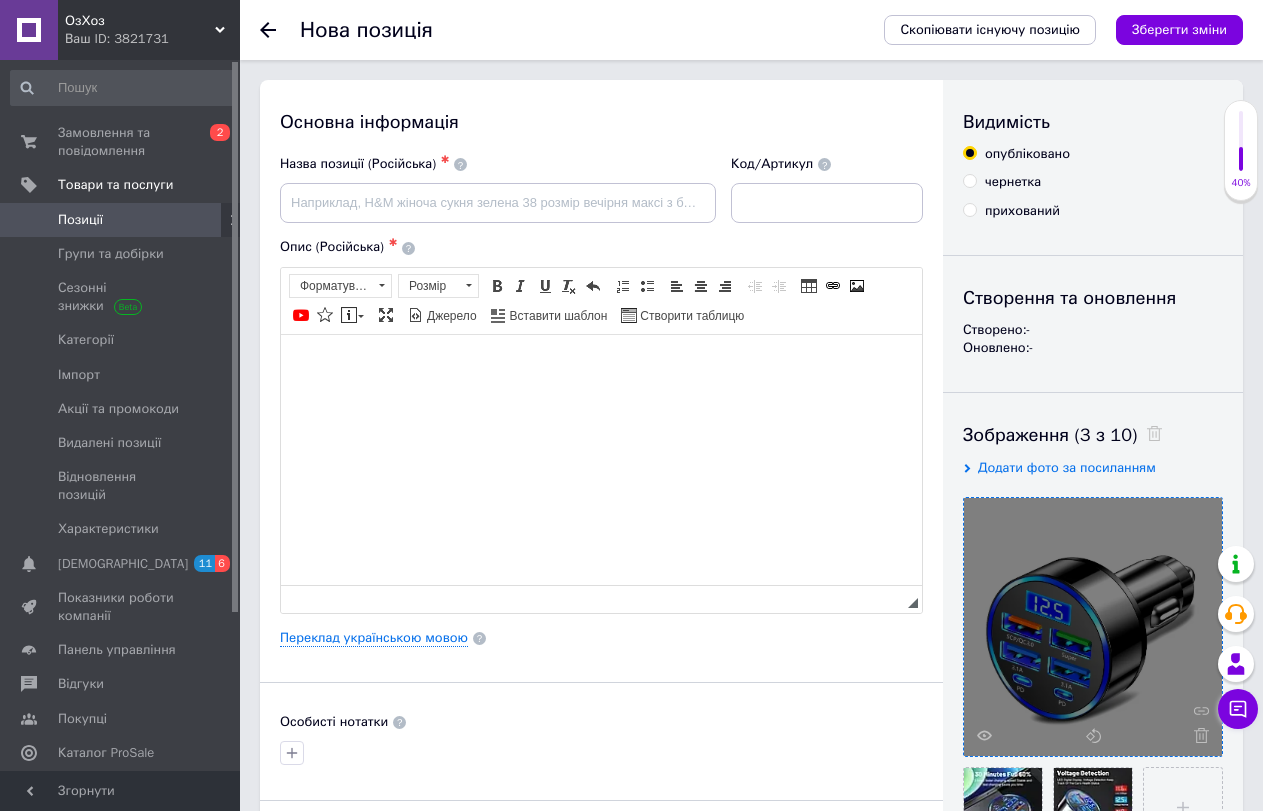 click at bounding box center (601, 364) 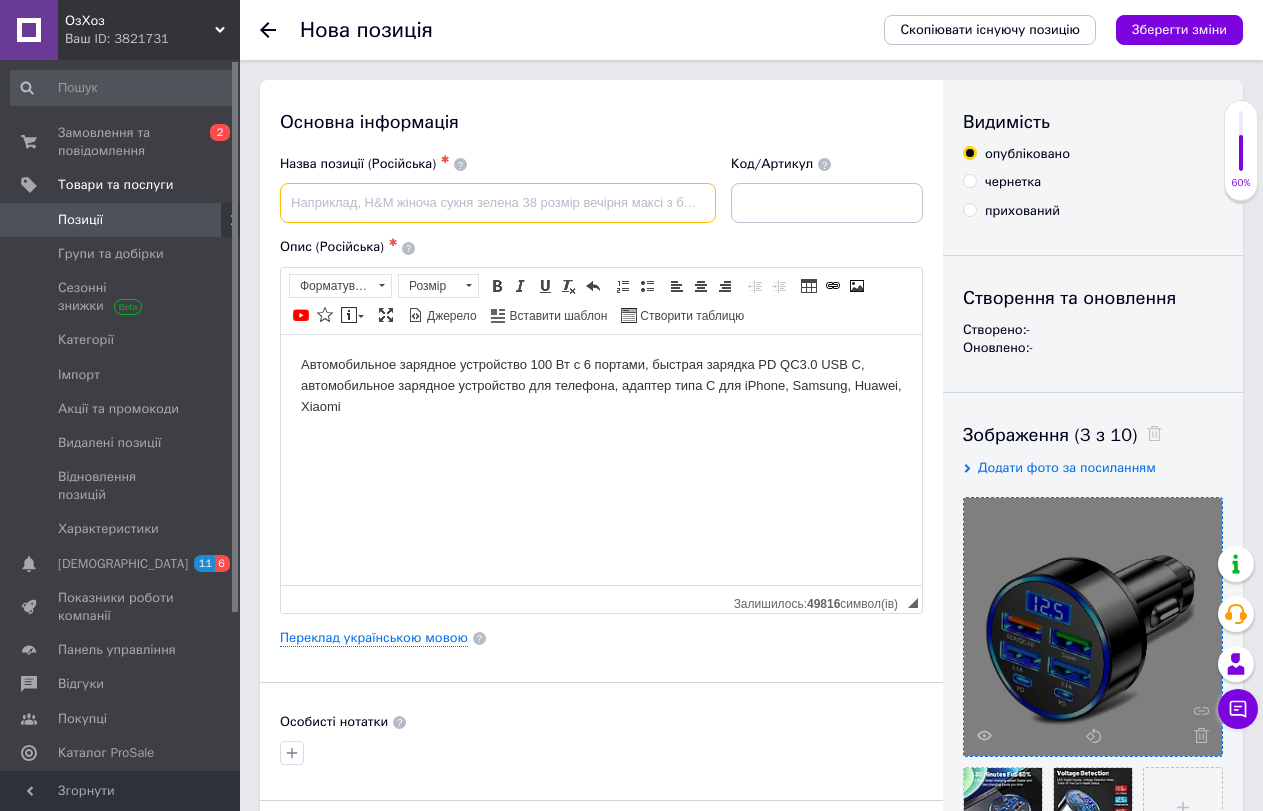 click at bounding box center [498, 203] 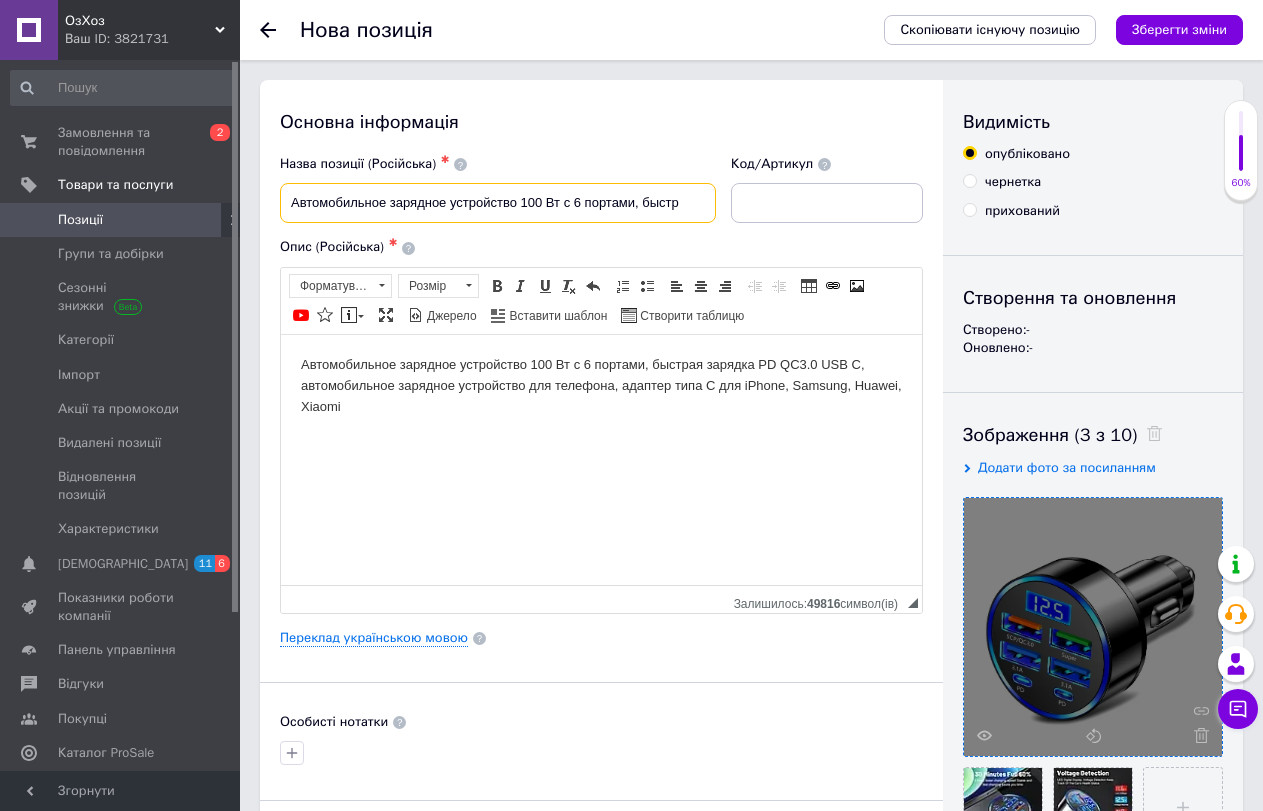 scroll, scrollTop: 0, scrollLeft: 0, axis: both 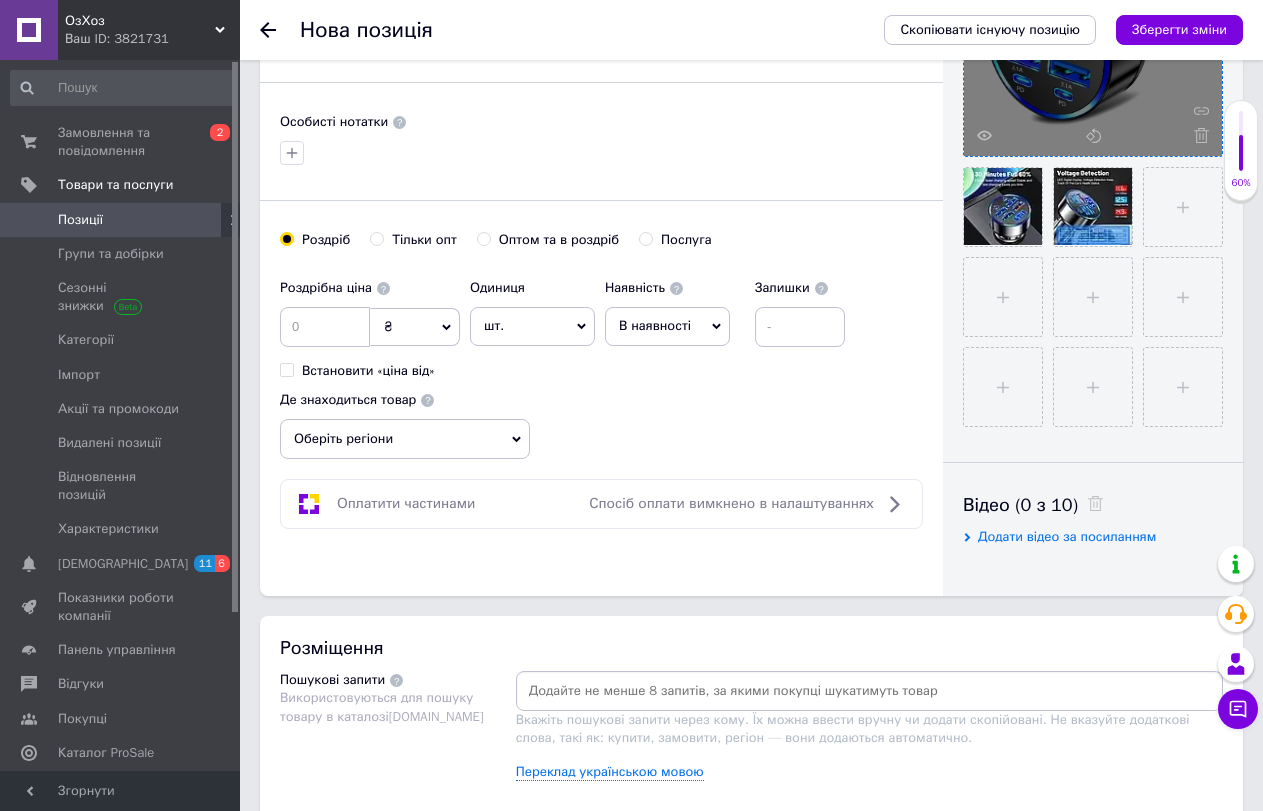 type on "Автомобильное зарядное устройство 6 в 1" 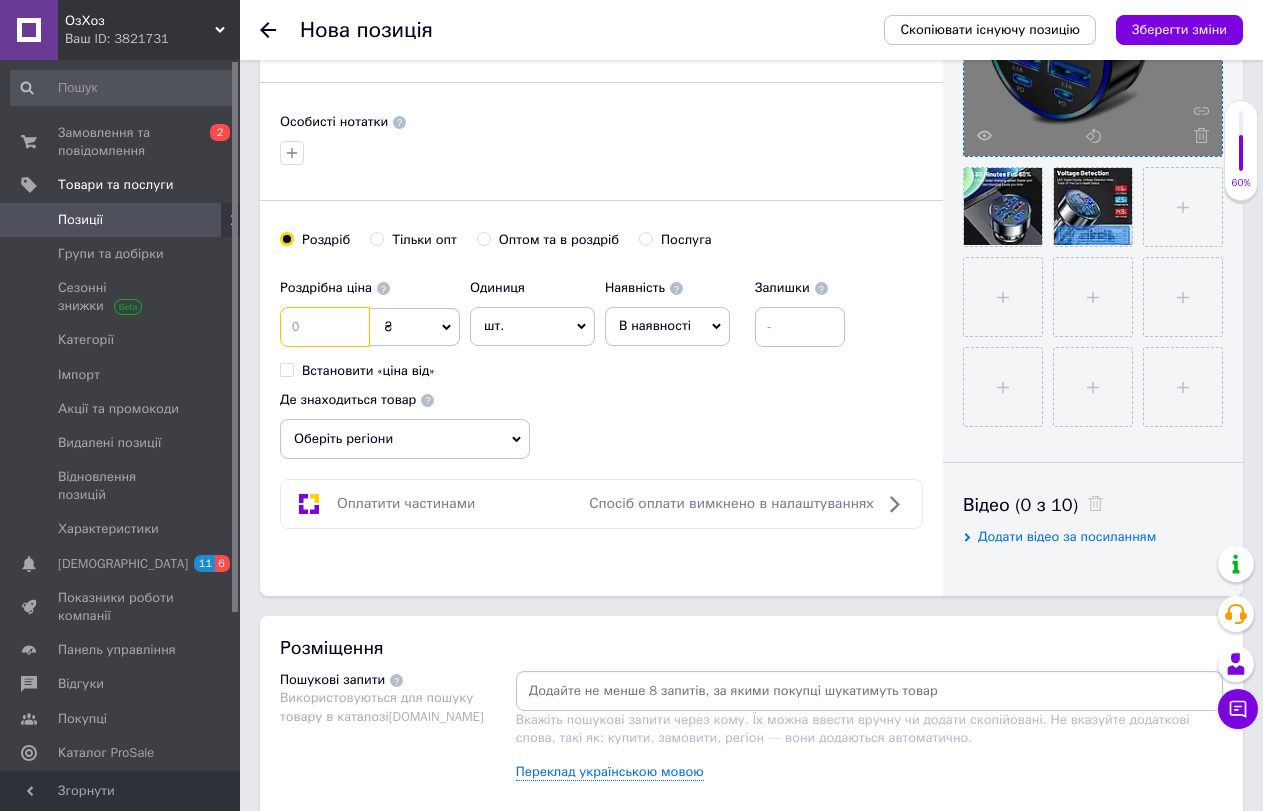 click at bounding box center [325, 327] 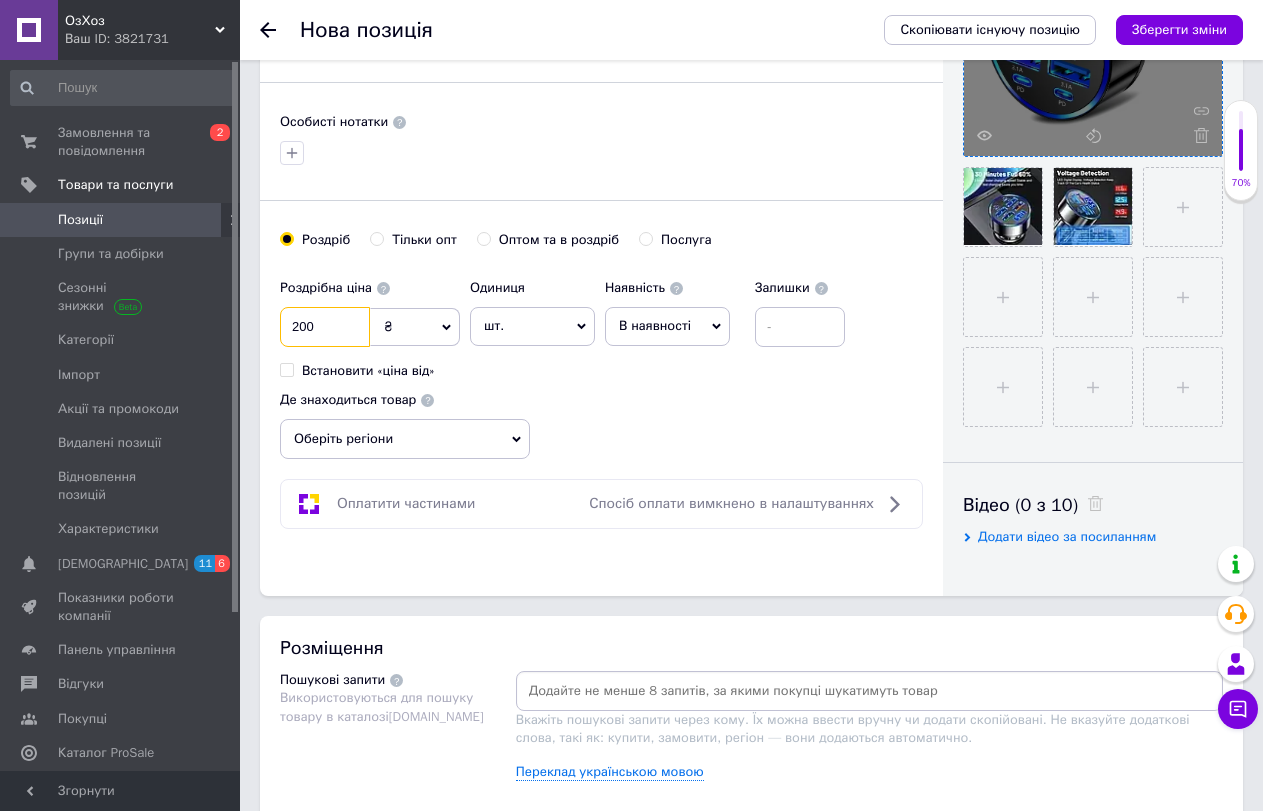 type on "200" 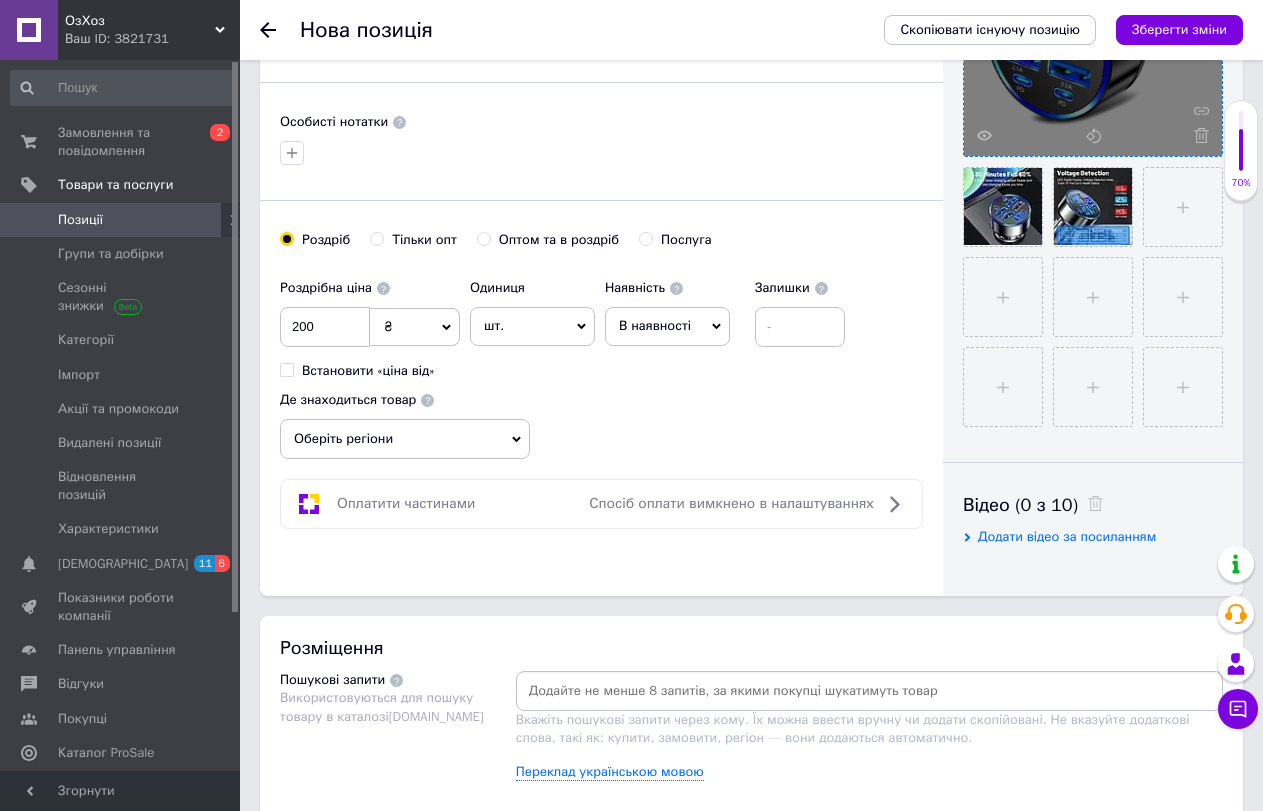 click 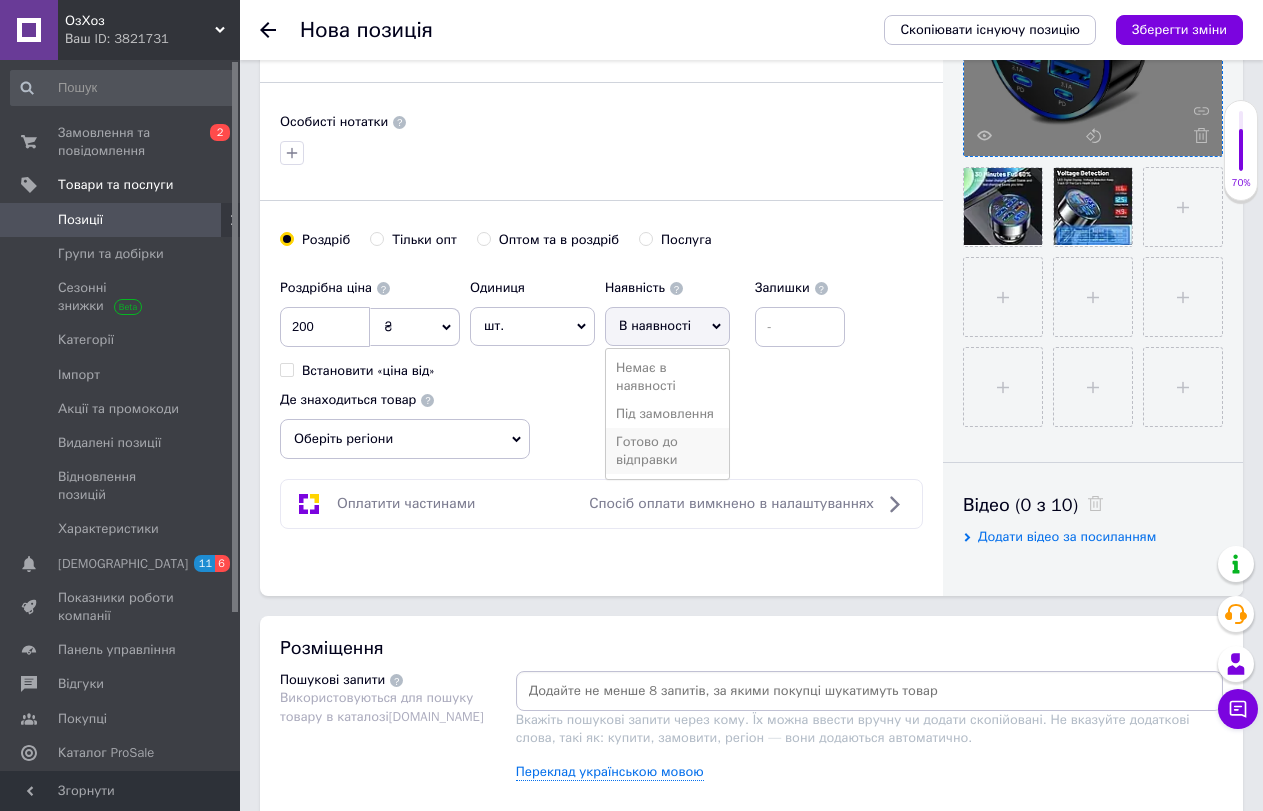 click on "Готово до відправки" at bounding box center [667, 451] 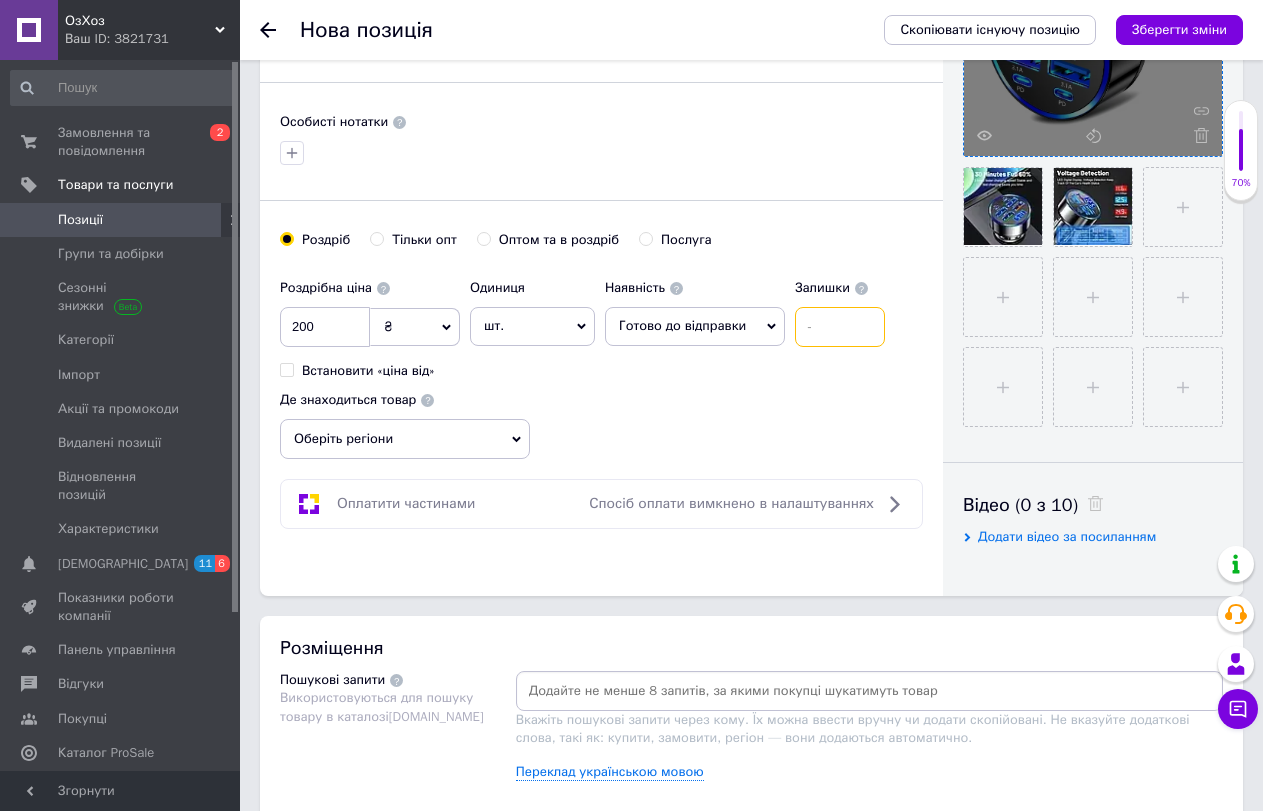 click at bounding box center (840, 327) 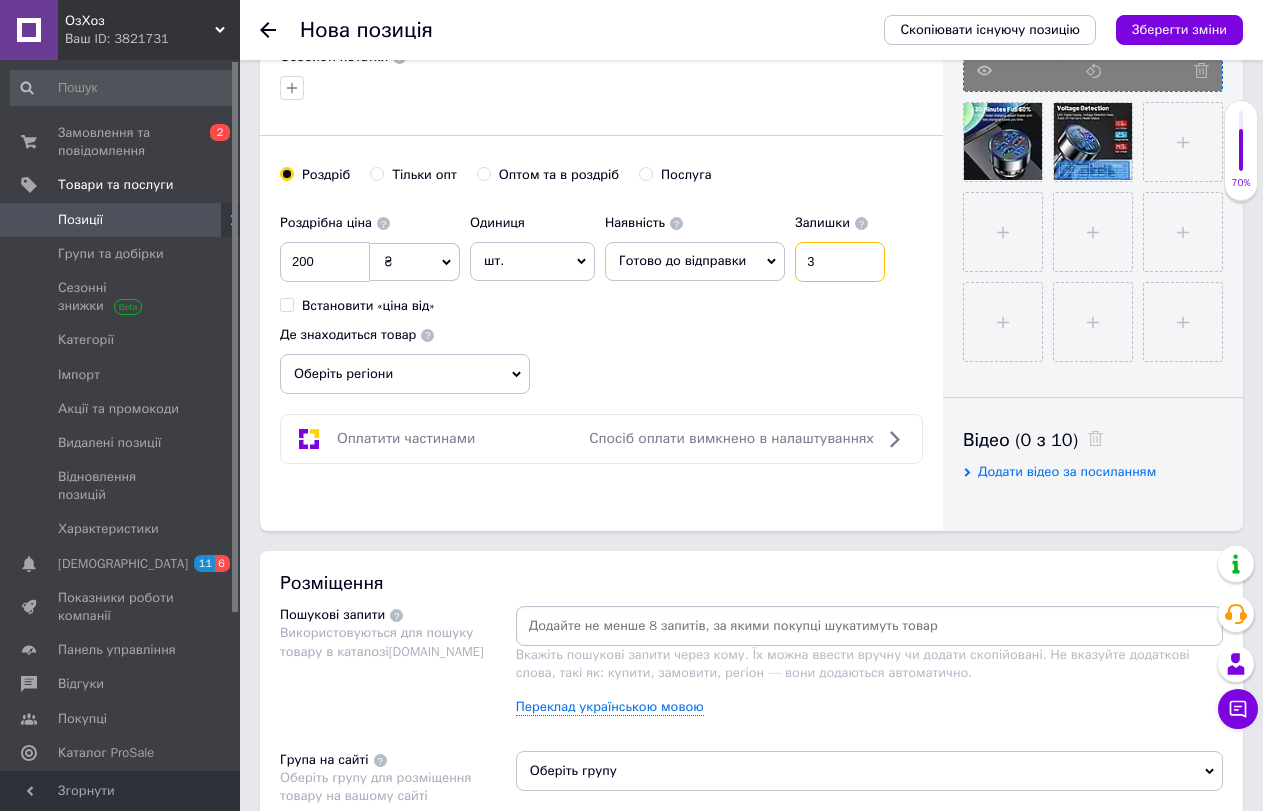 scroll, scrollTop: 700, scrollLeft: 0, axis: vertical 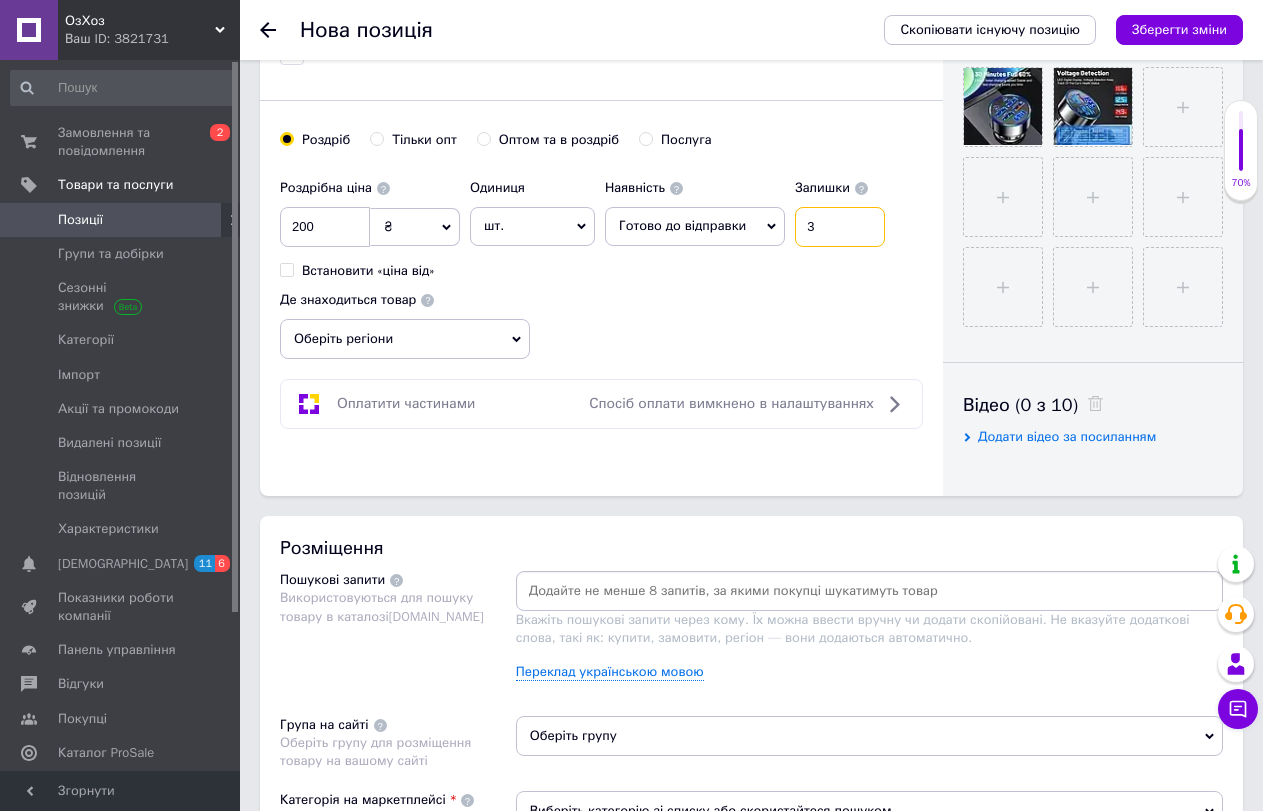 type on "3" 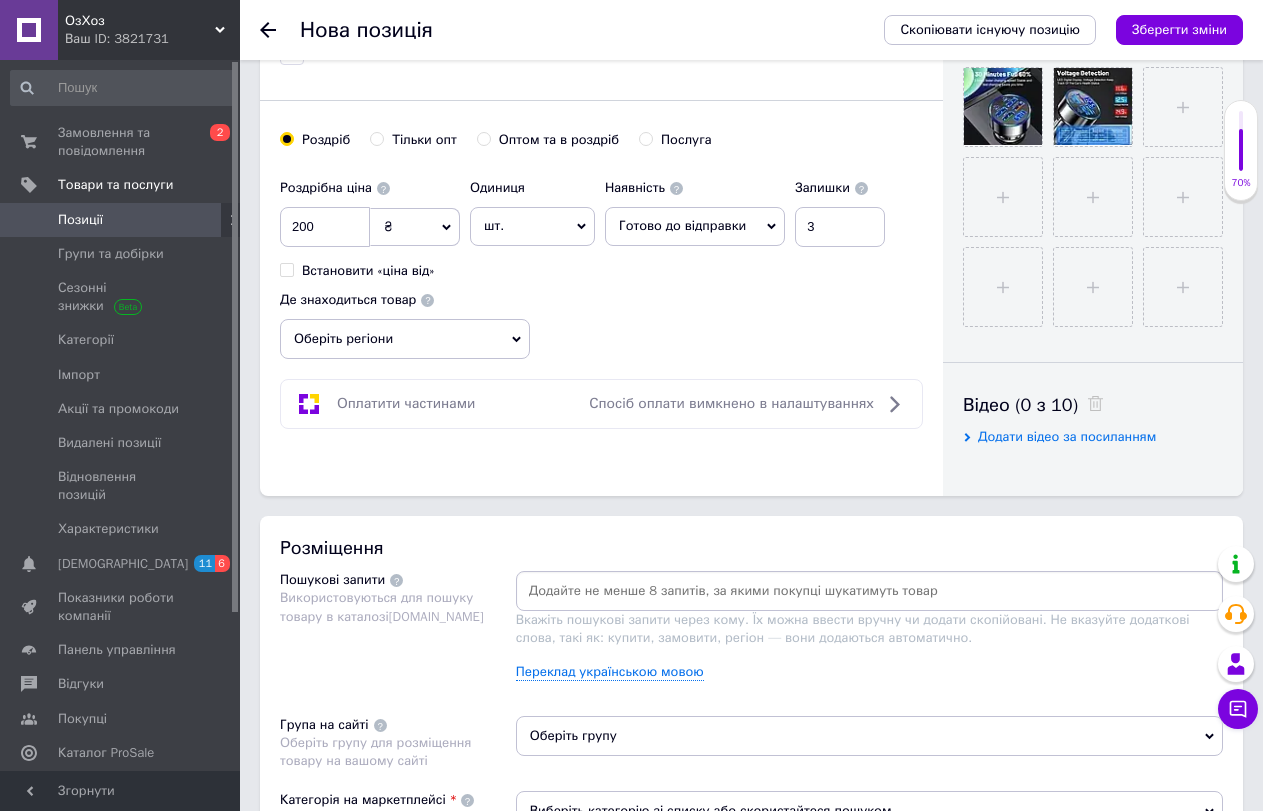 click 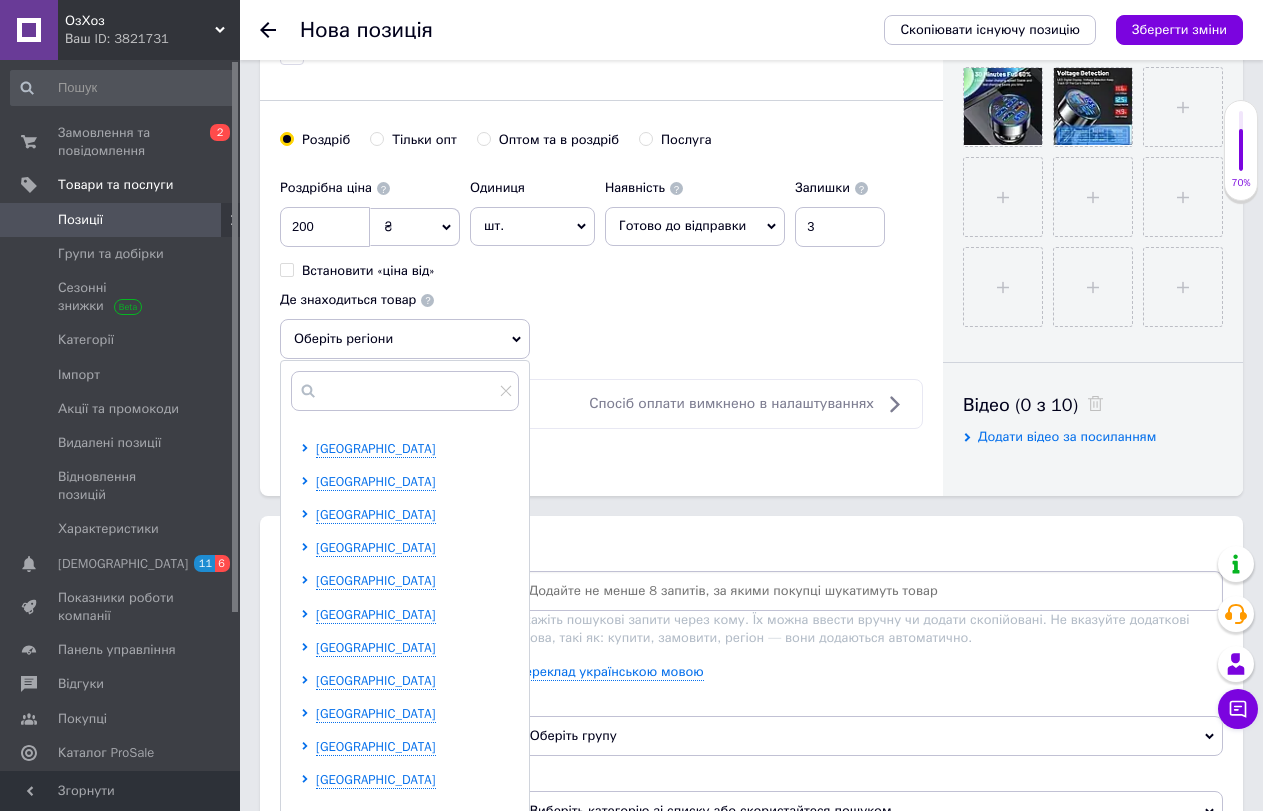 scroll, scrollTop: 327, scrollLeft: 0, axis: vertical 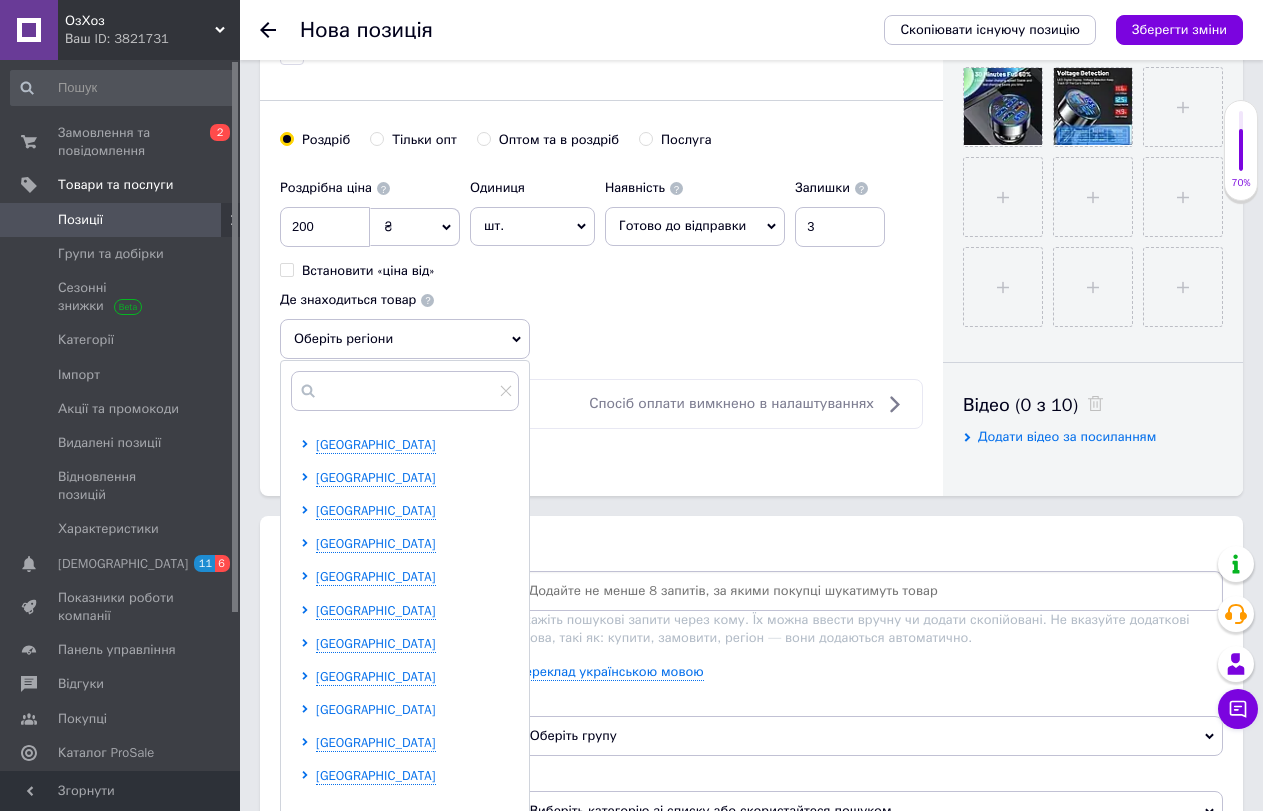 click on "[GEOGRAPHIC_DATA]" at bounding box center (376, 709) 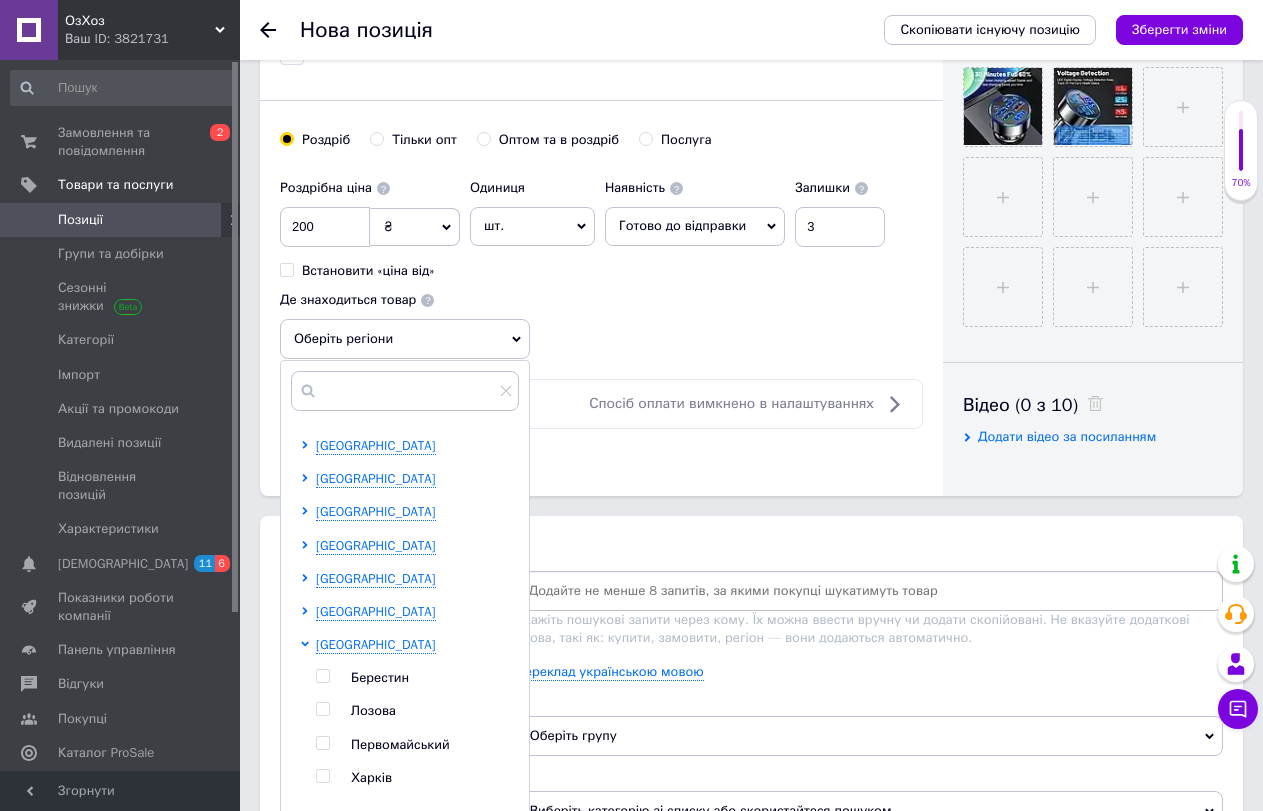 scroll, scrollTop: 427, scrollLeft: 0, axis: vertical 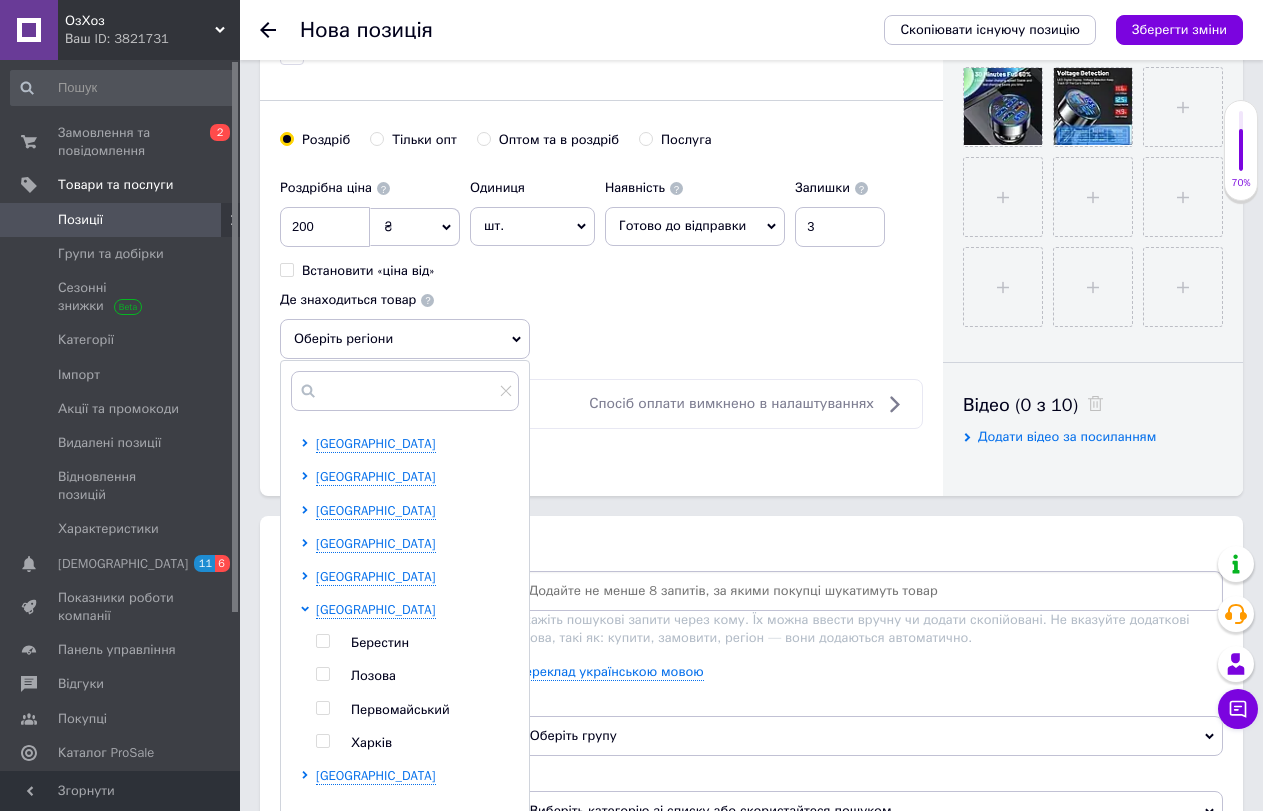 click at bounding box center [322, 741] 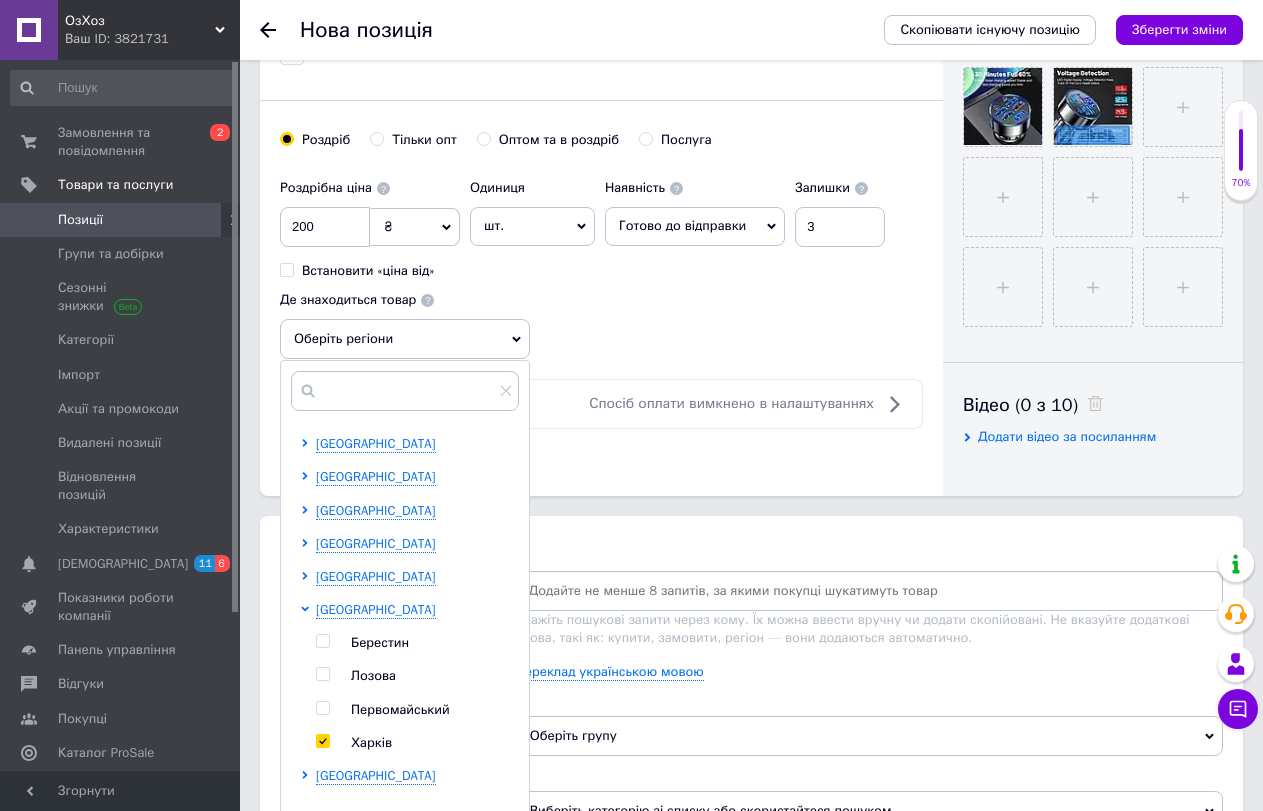 checkbox on "true" 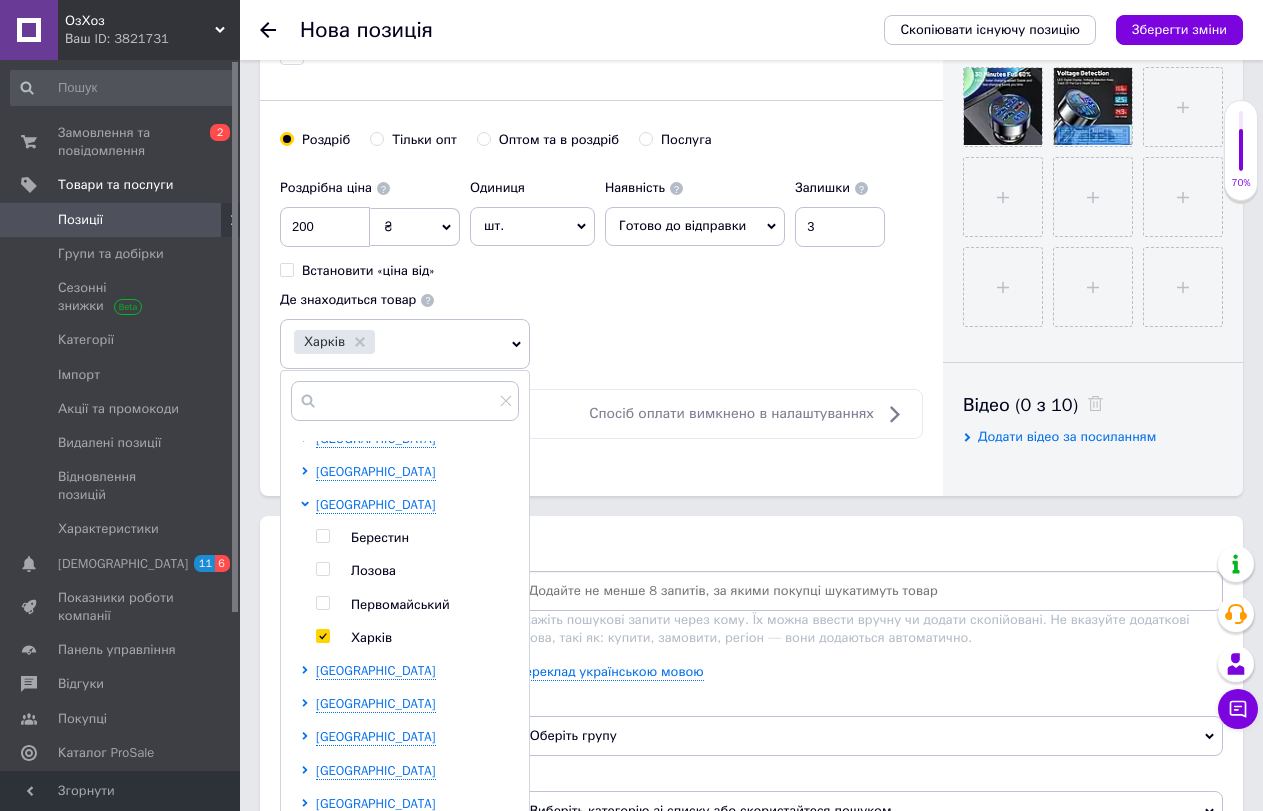 scroll, scrollTop: 544, scrollLeft: 0, axis: vertical 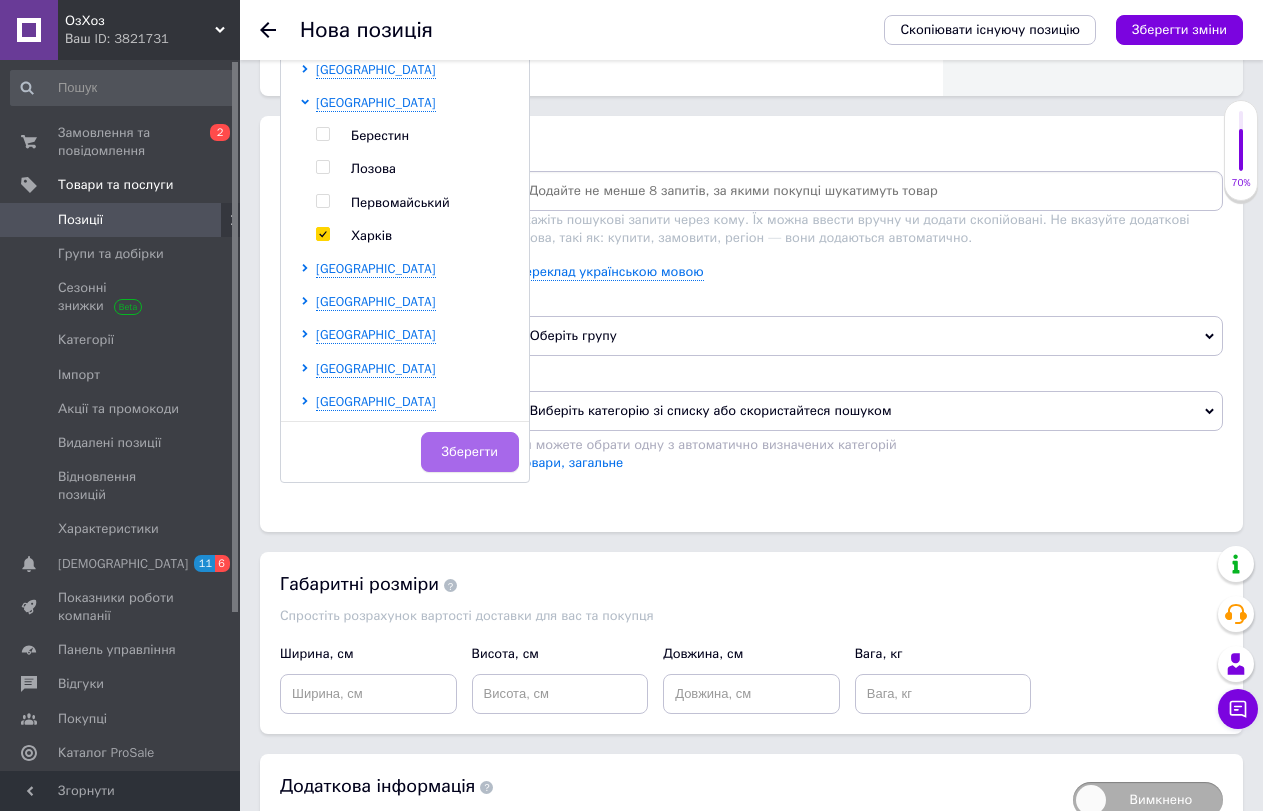 click on "Зберегти" at bounding box center [470, 452] 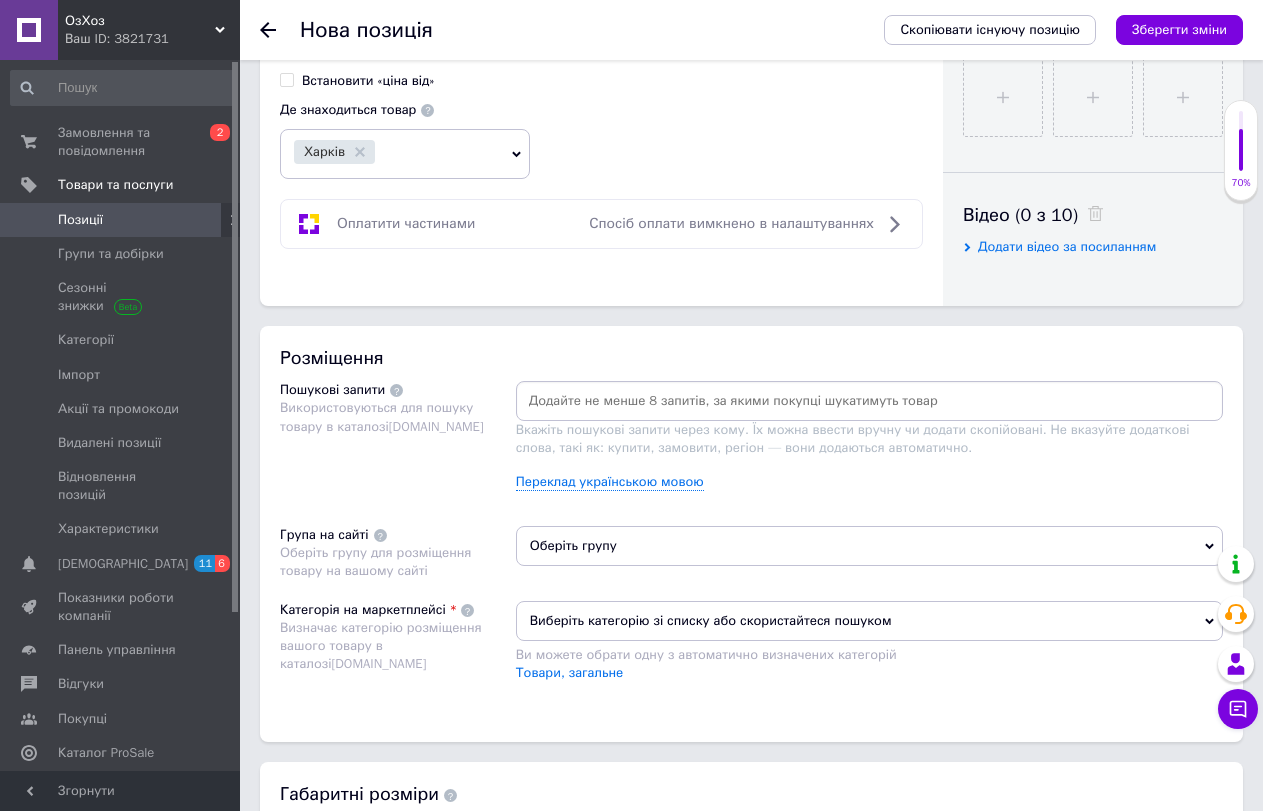 scroll, scrollTop: 1000, scrollLeft: 0, axis: vertical 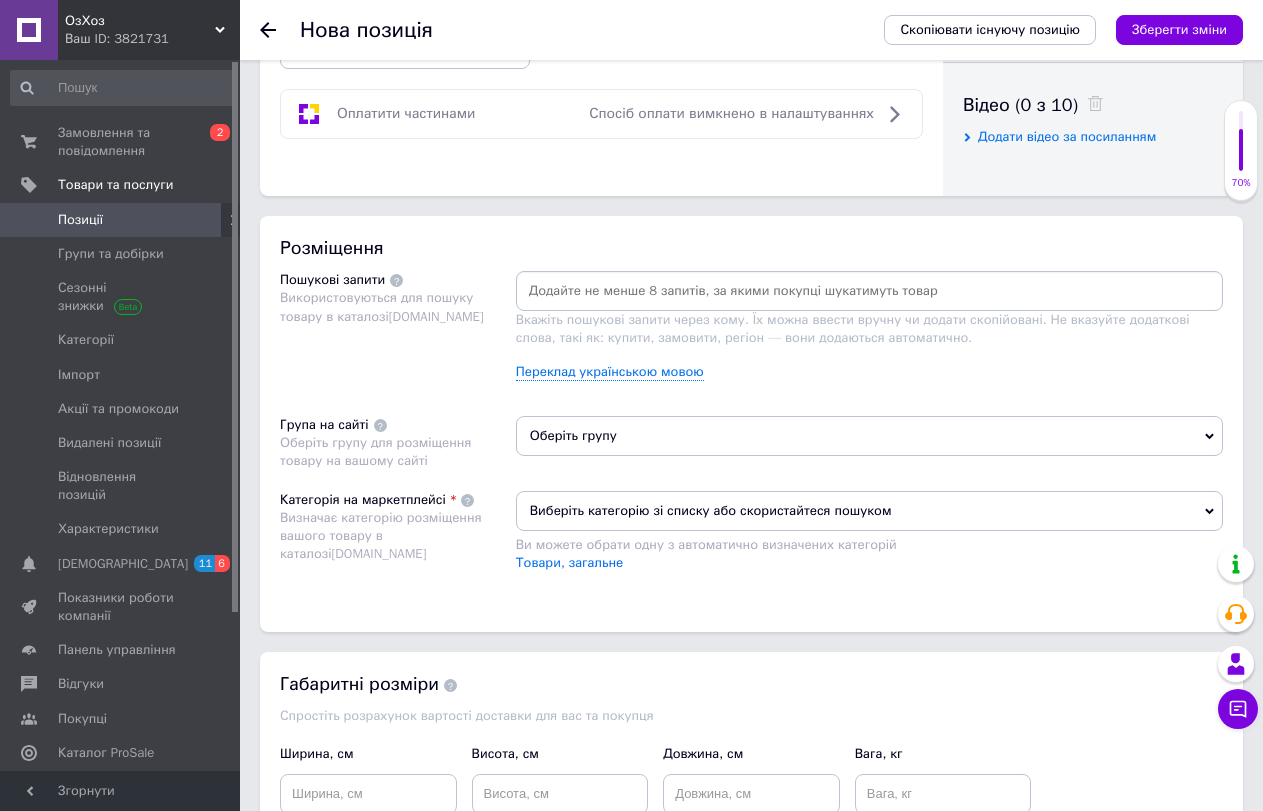 click at bounding box center [869, 291] 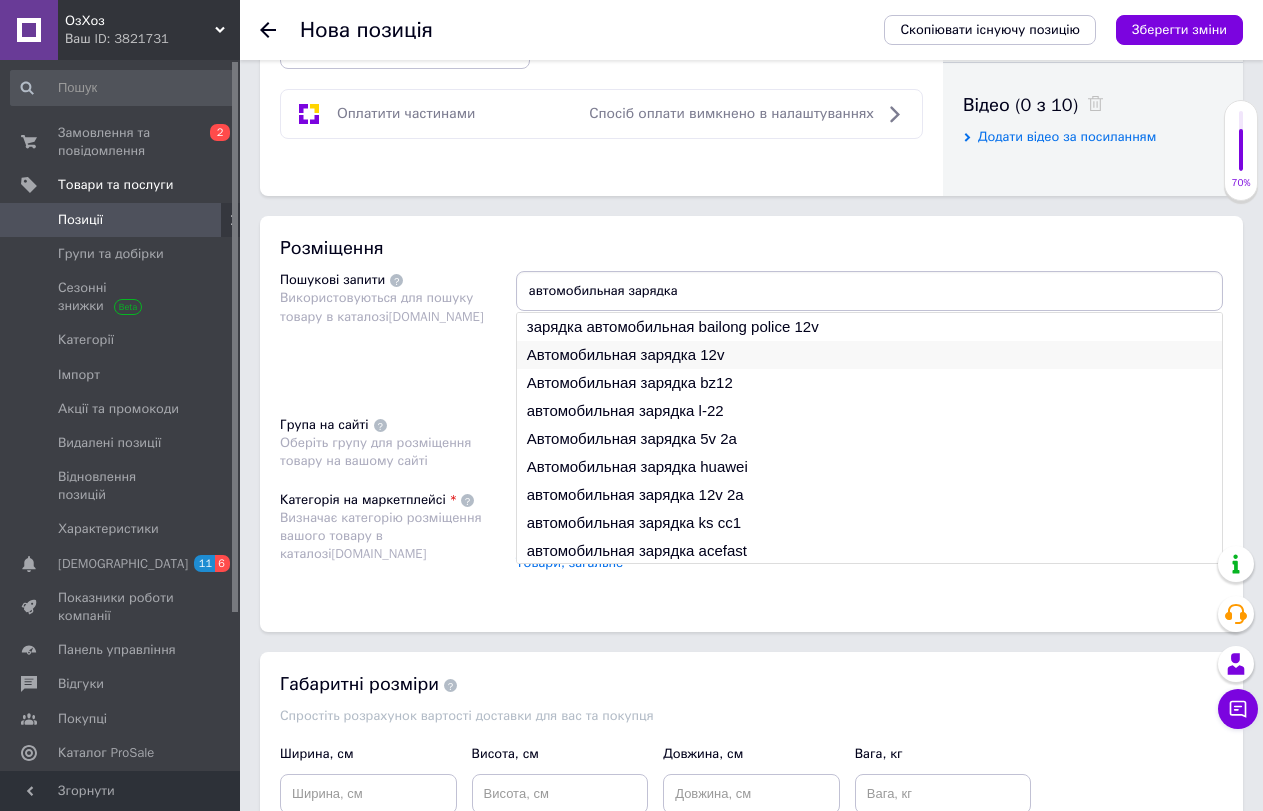type on "автомобильная зарядка" 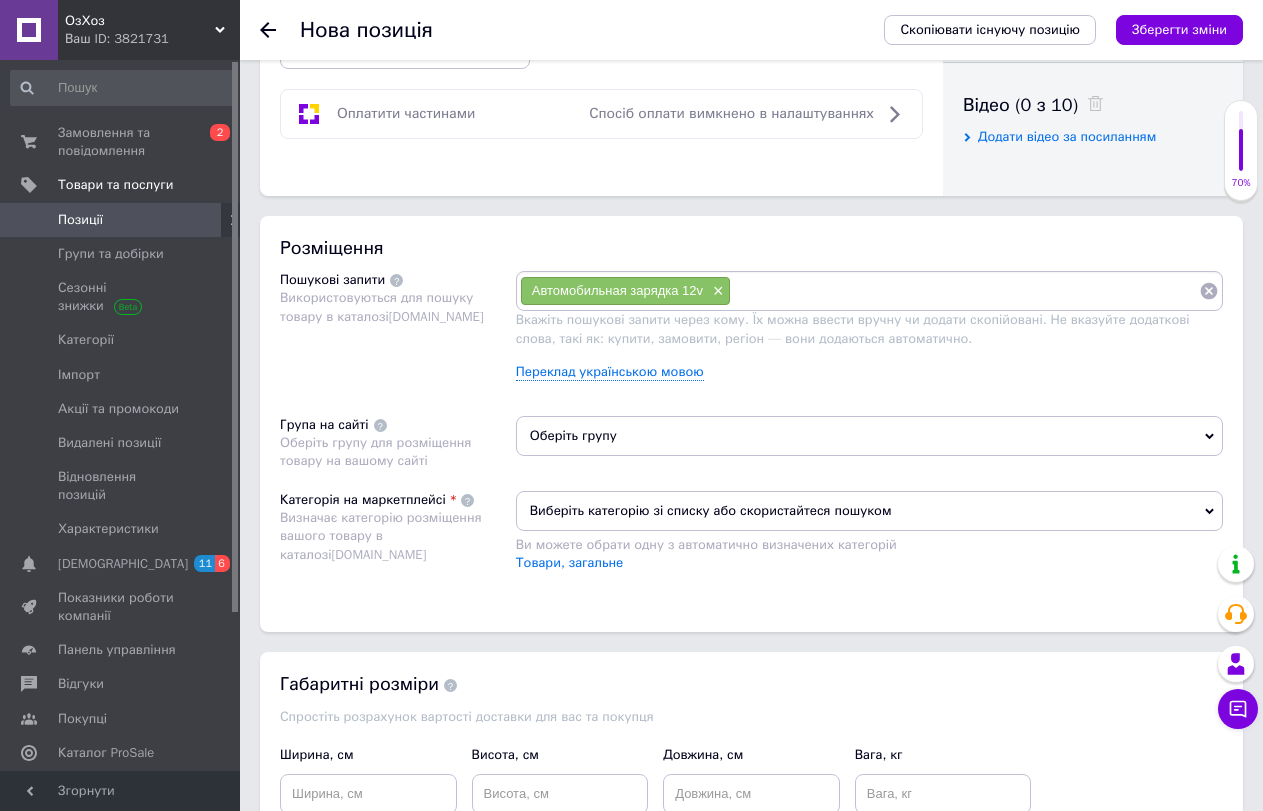 click at bounding box center [965, 291] 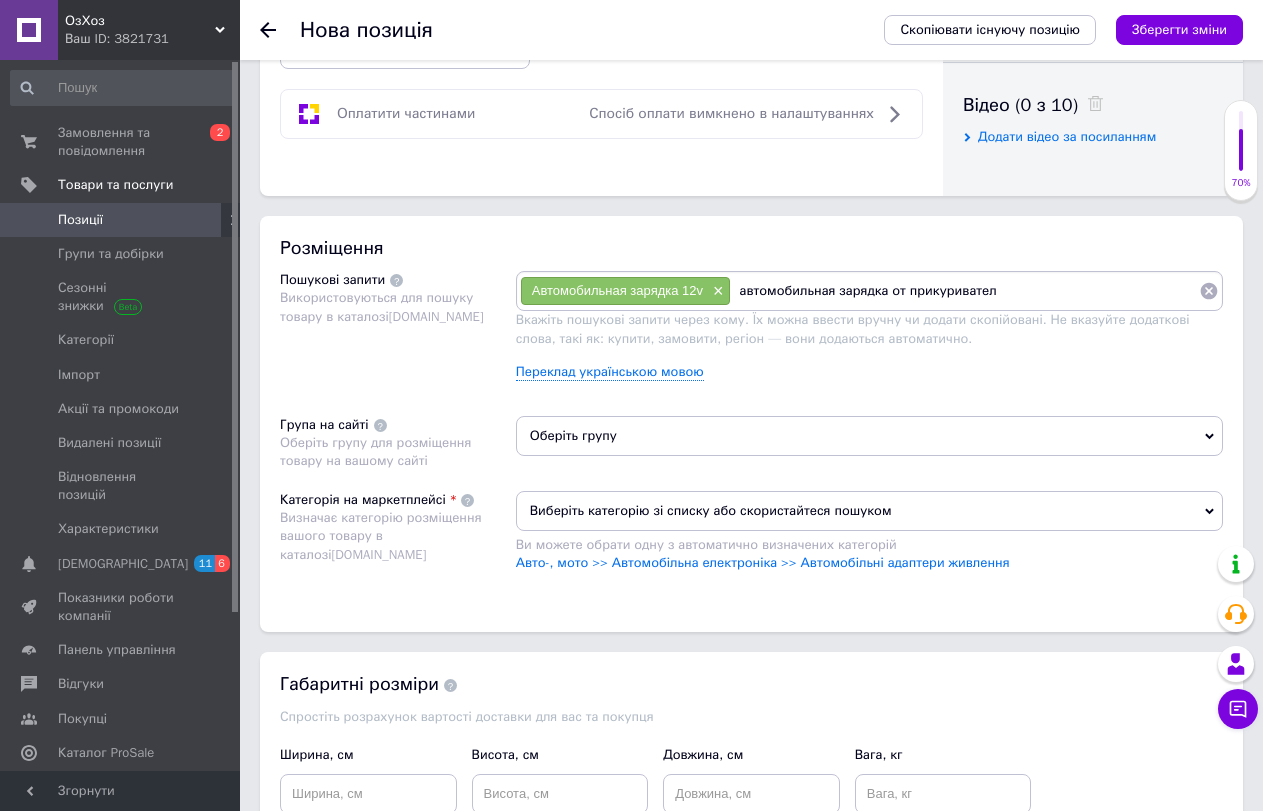 type on "автомобильная зарядка от прикуривателя" 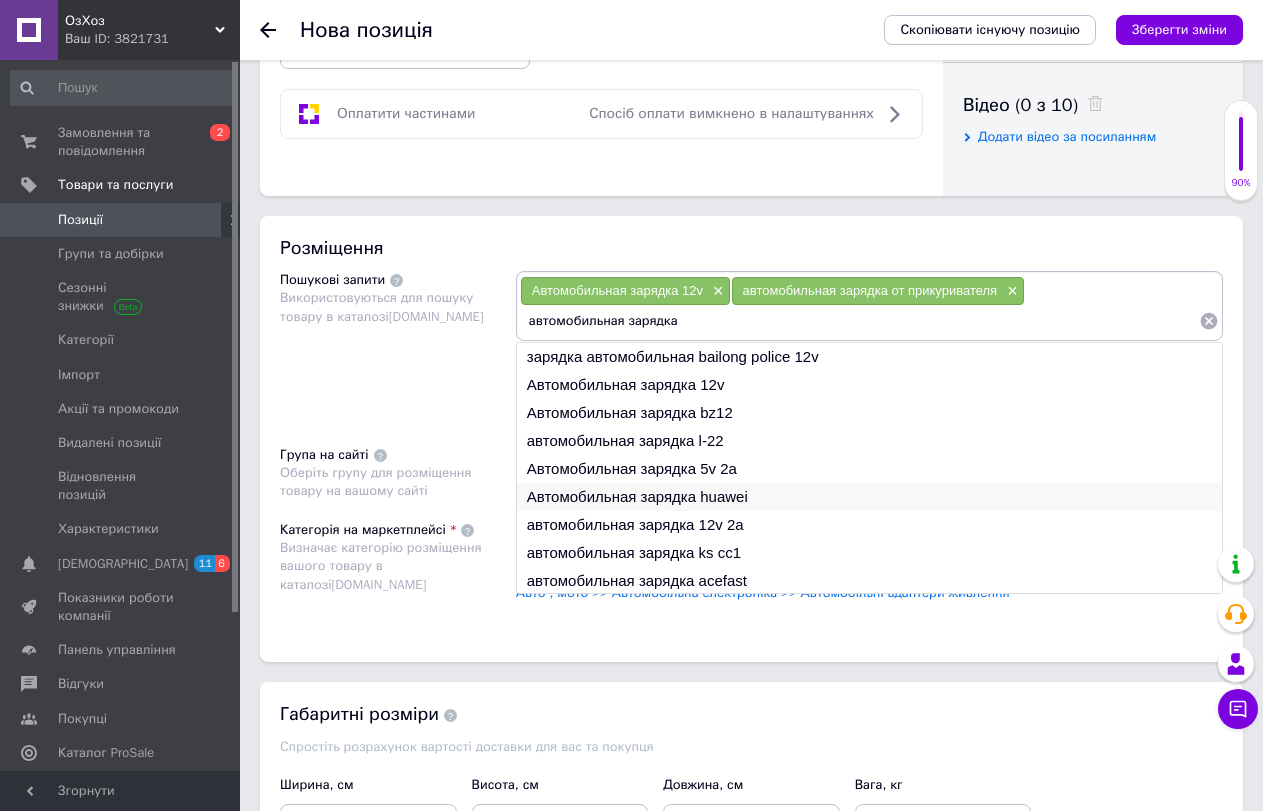 type on "автомобильная зарядка" 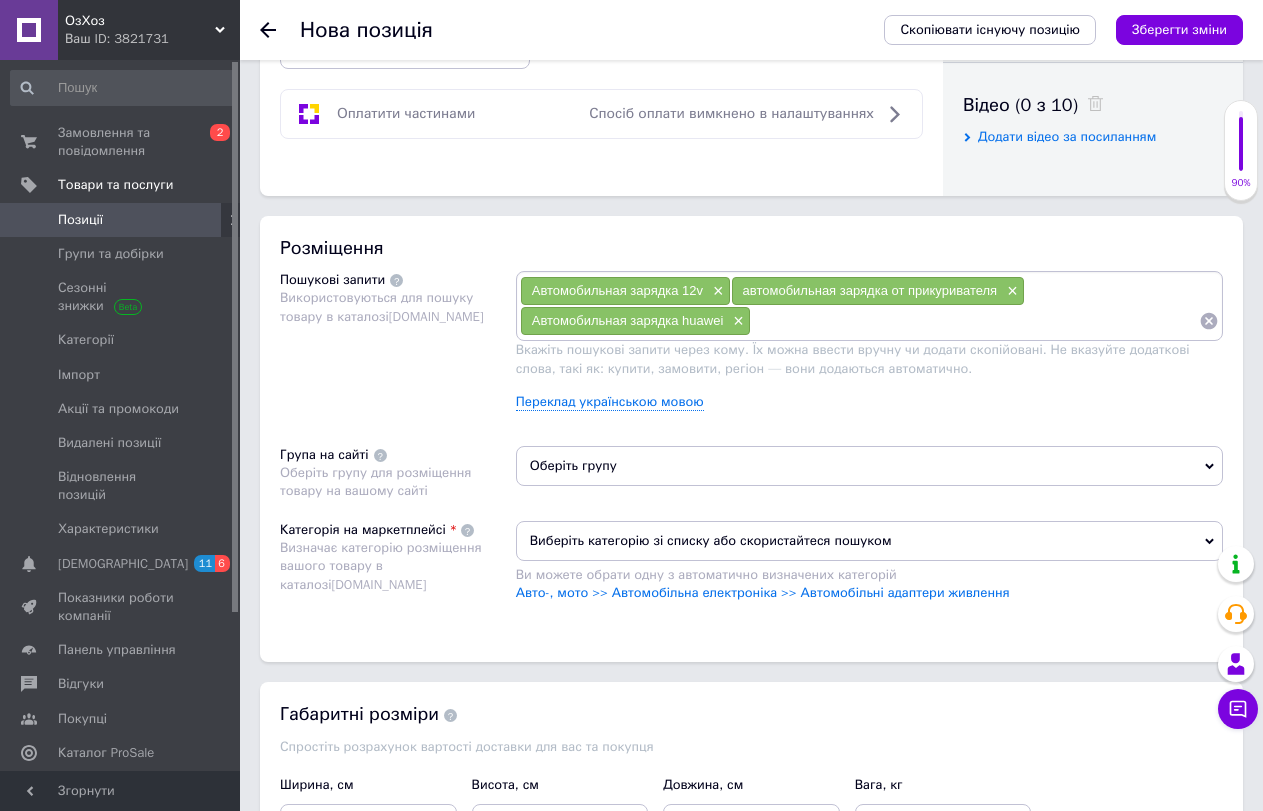 click at bounding box center (975, 321) 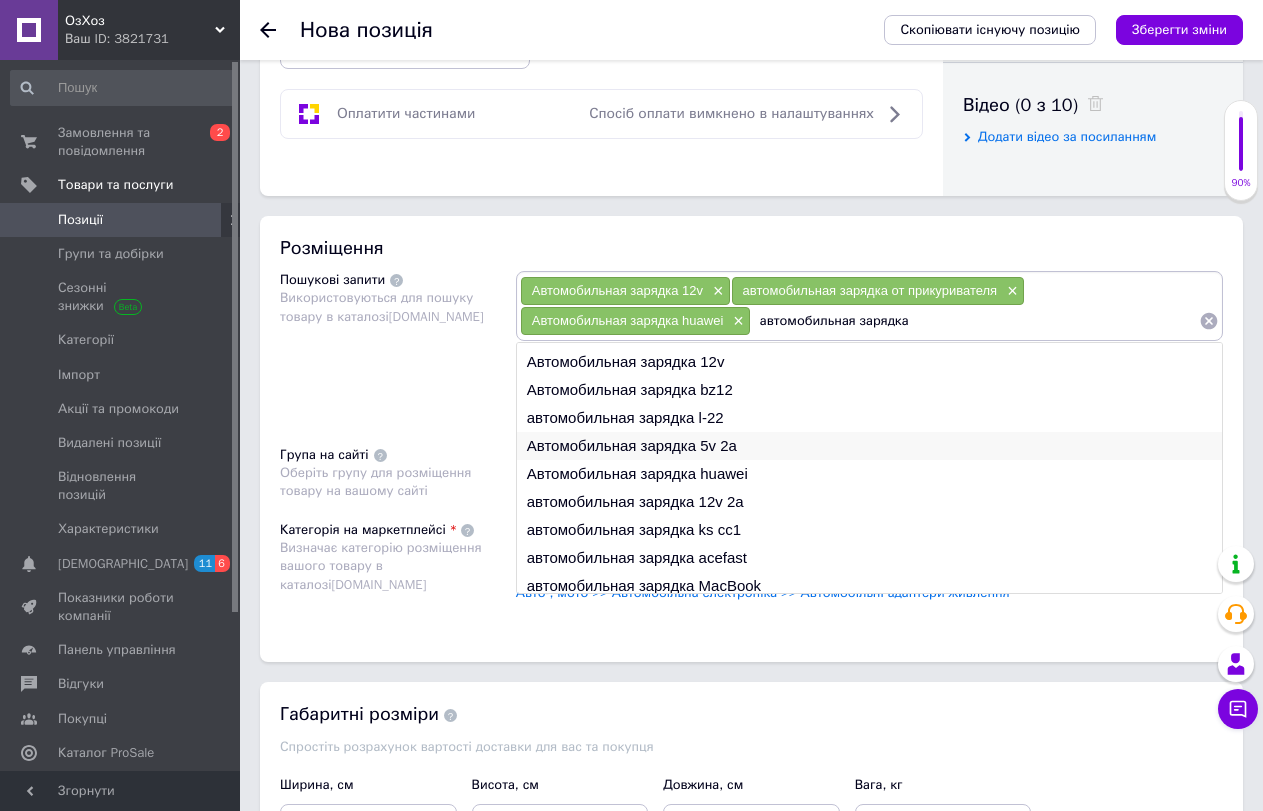 scroll, scrollTop: 30, scrollLeft: 0, axis: vertical 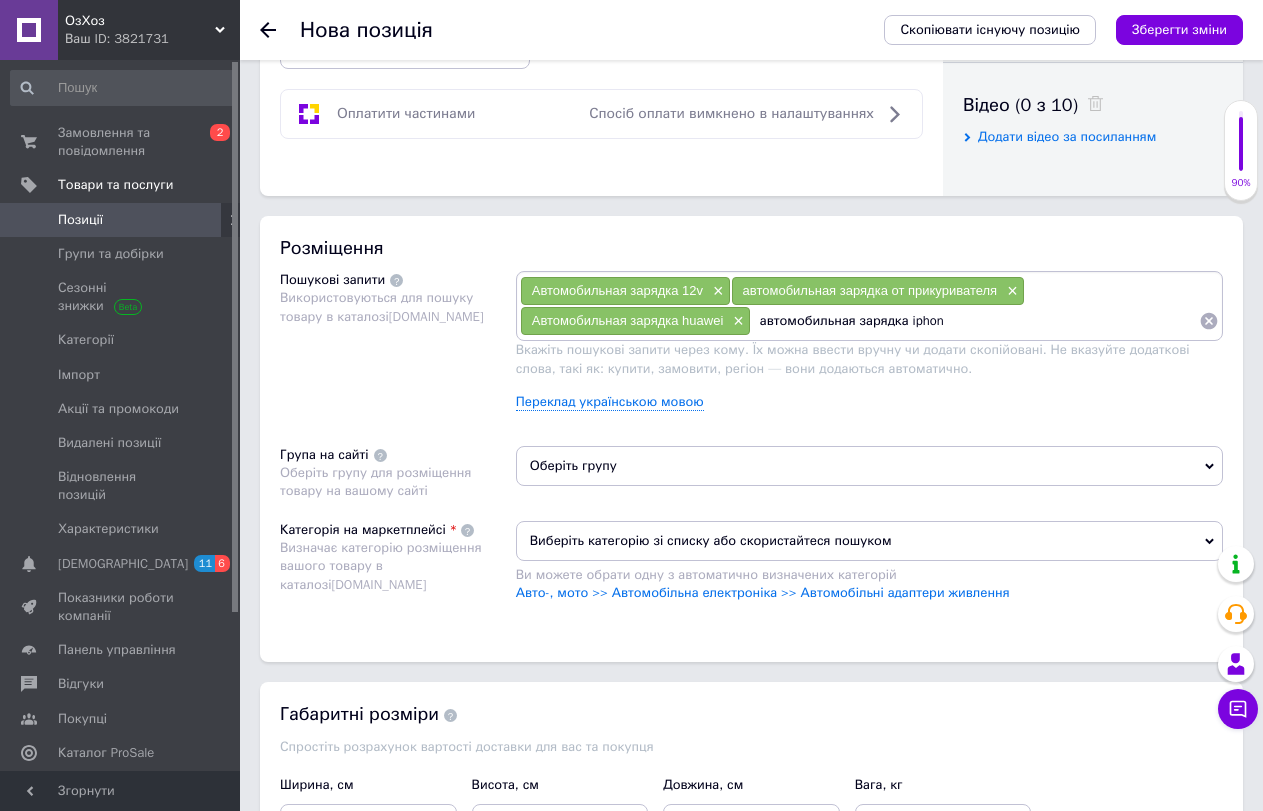type on "автомобильная зарядка iphone" 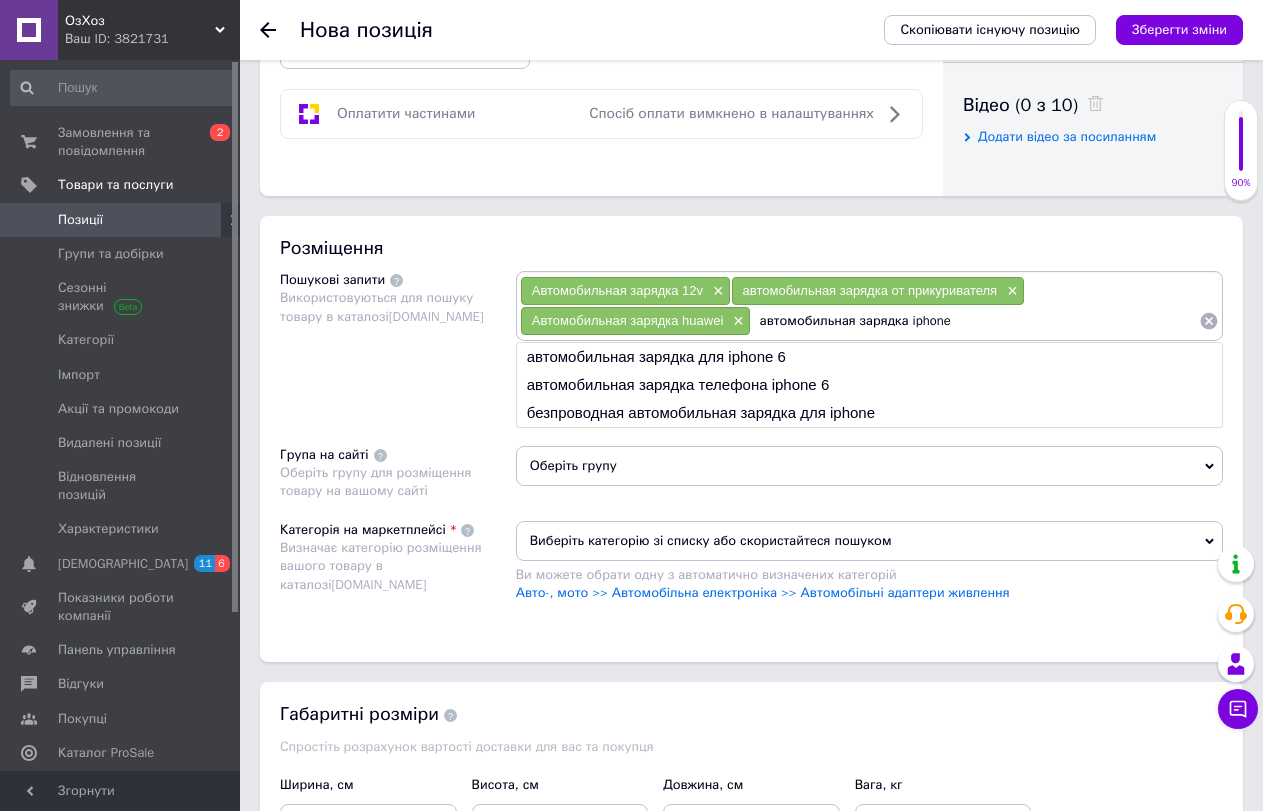 click on "автомобильная зарядка iphone" at bounding box center (975, 321) 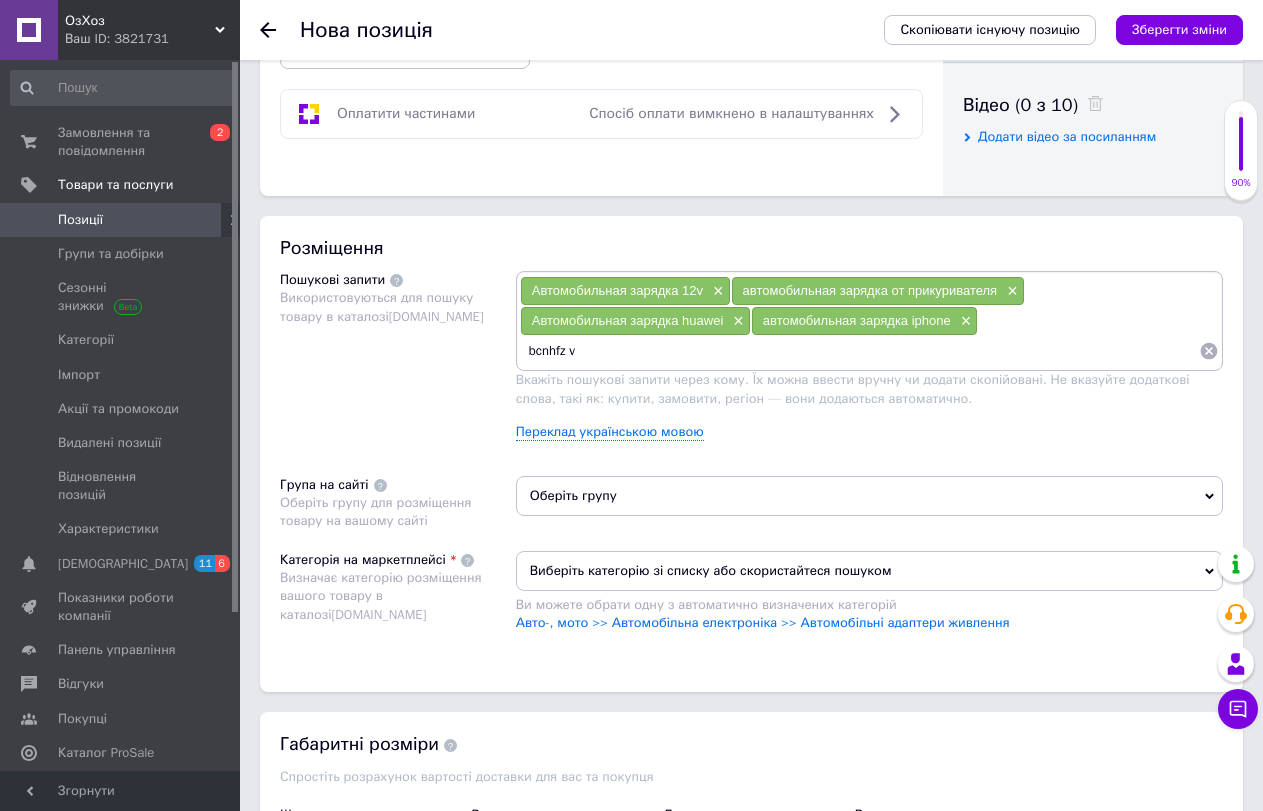 type on "bcnhfz vj" 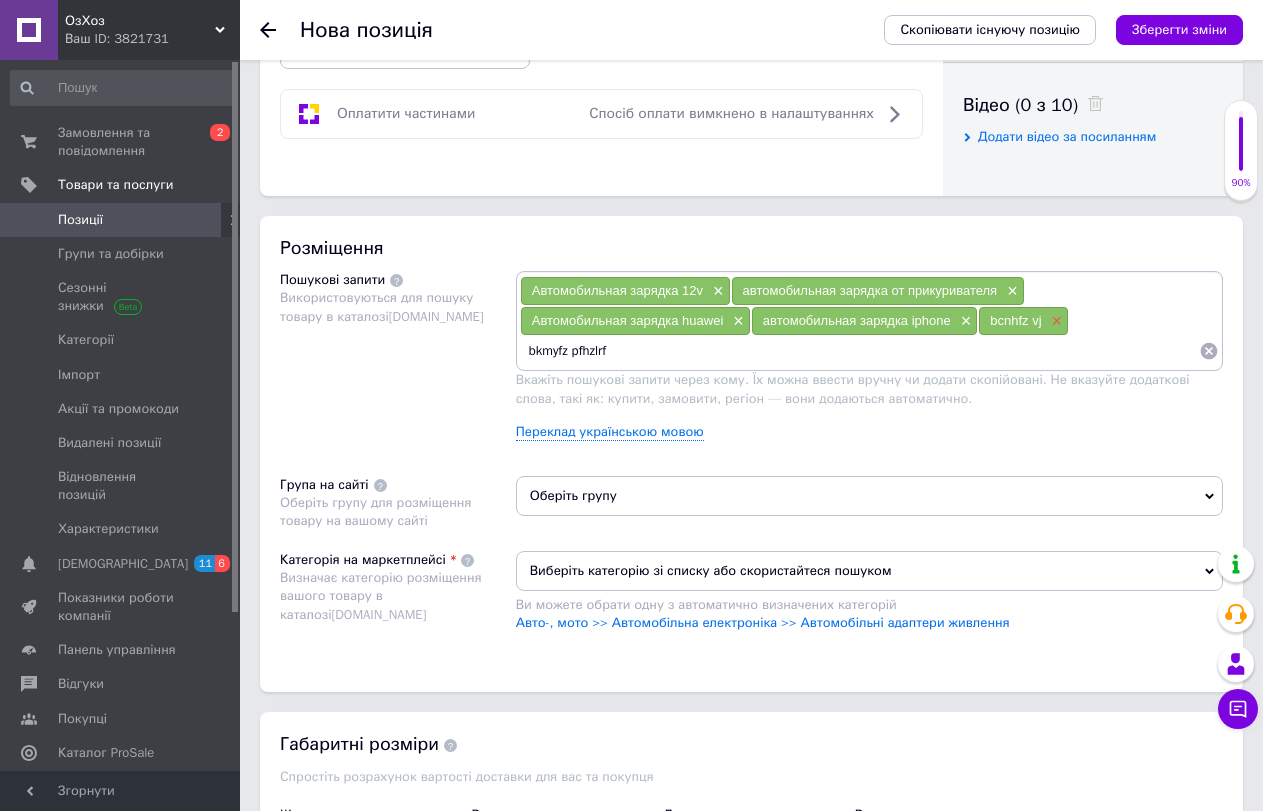 click on "×" at bounding box center [1055, 321] 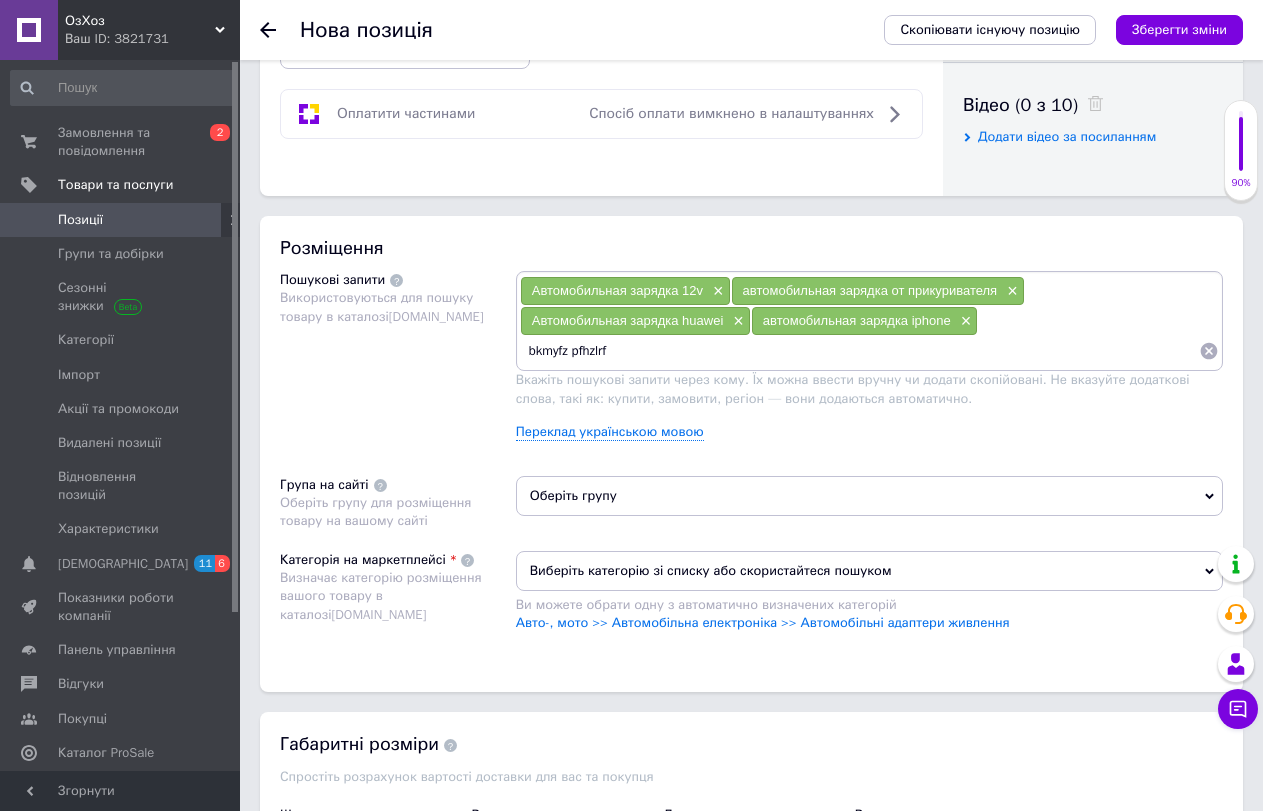 click on "bkmyfz pfhzlrf" at bounding box center (859, 351) 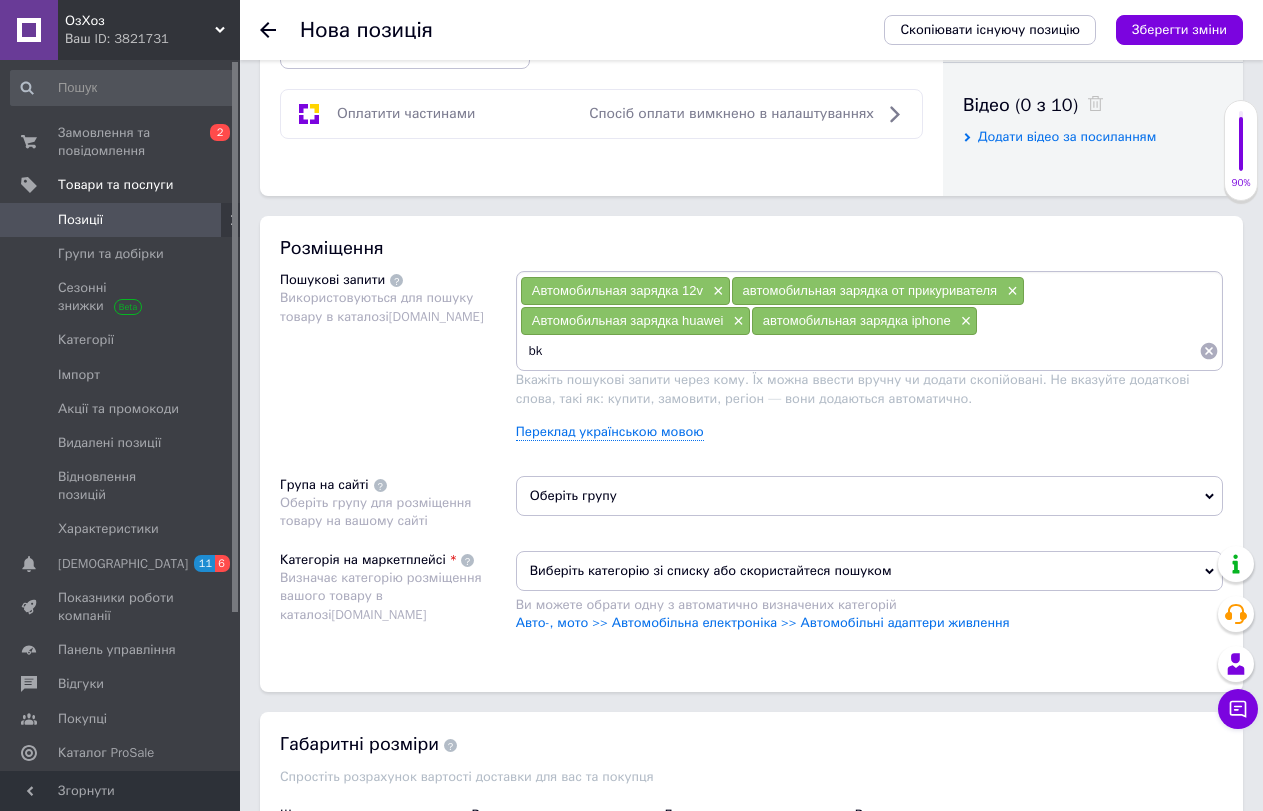 type on "b" 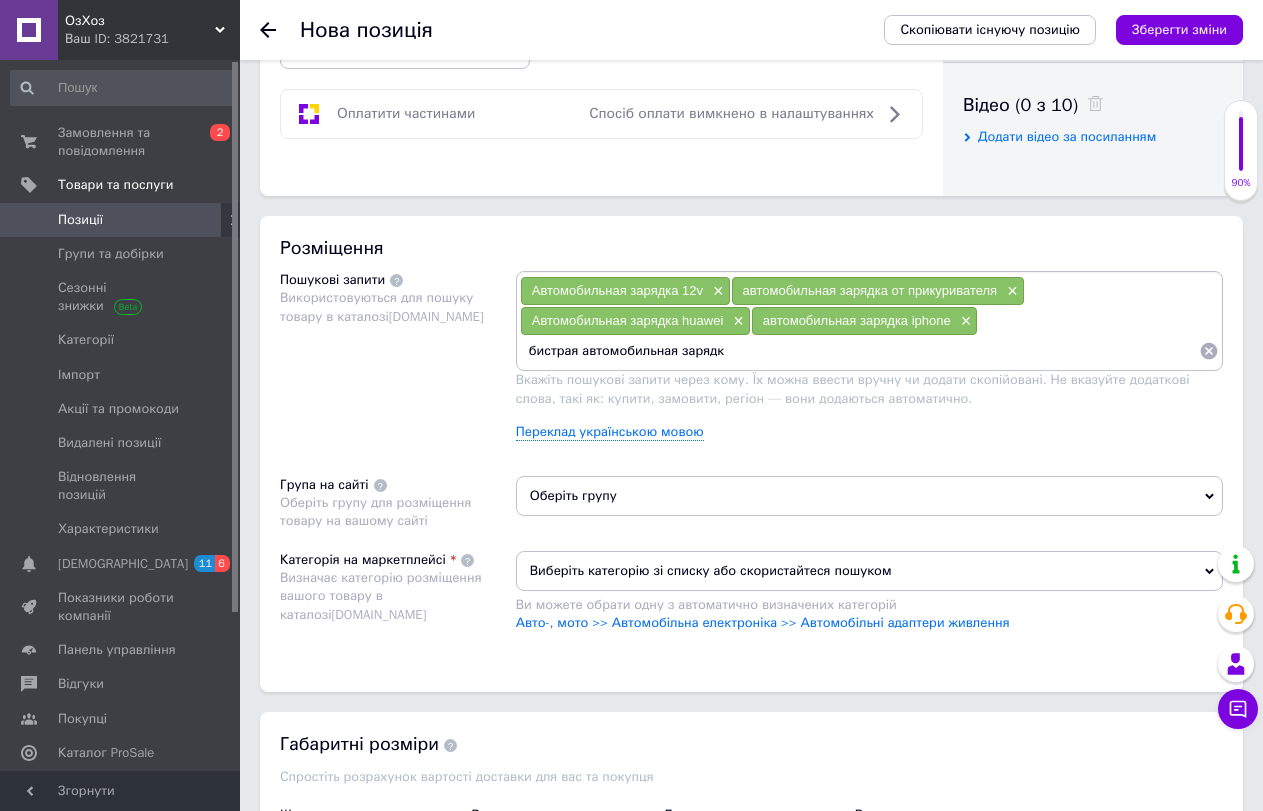 type on "бистрая автомобильная зарядка" 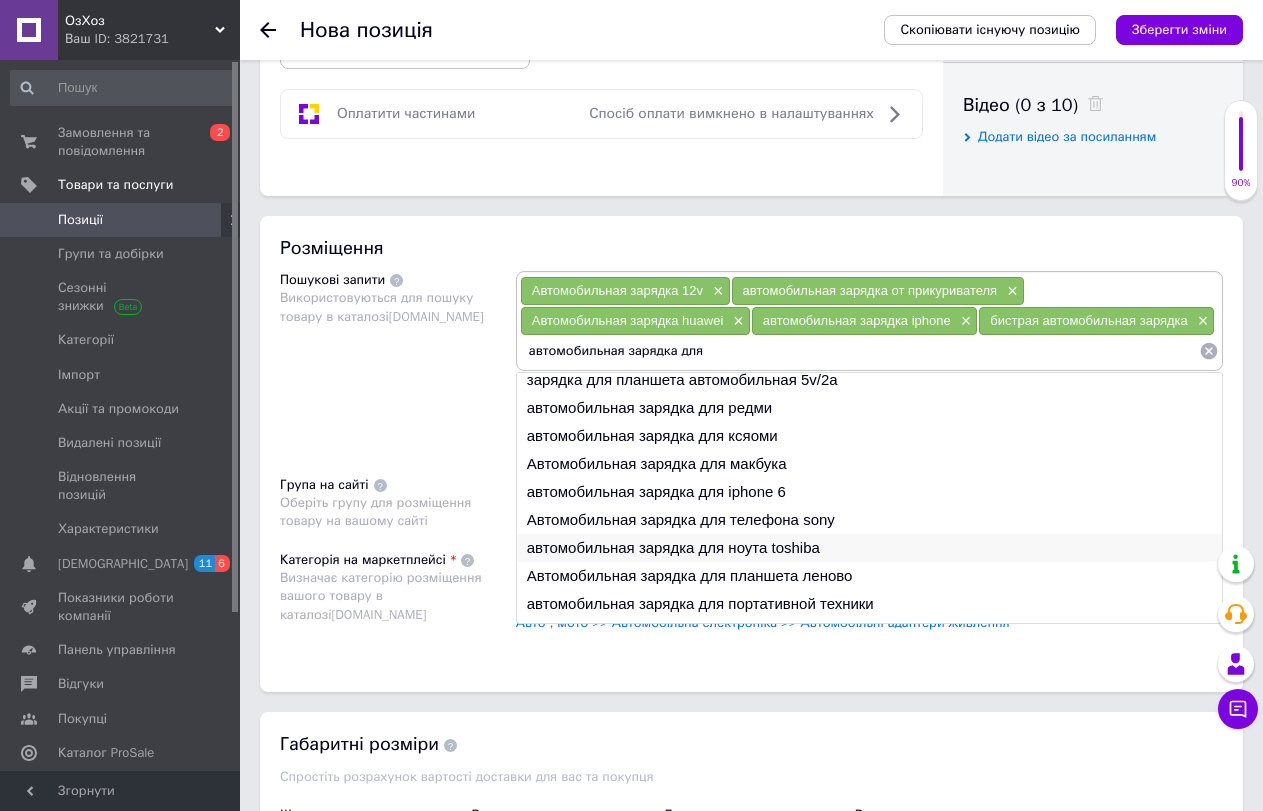 scroll, scrollTop: 0, scrollLeft: 0, axis: both 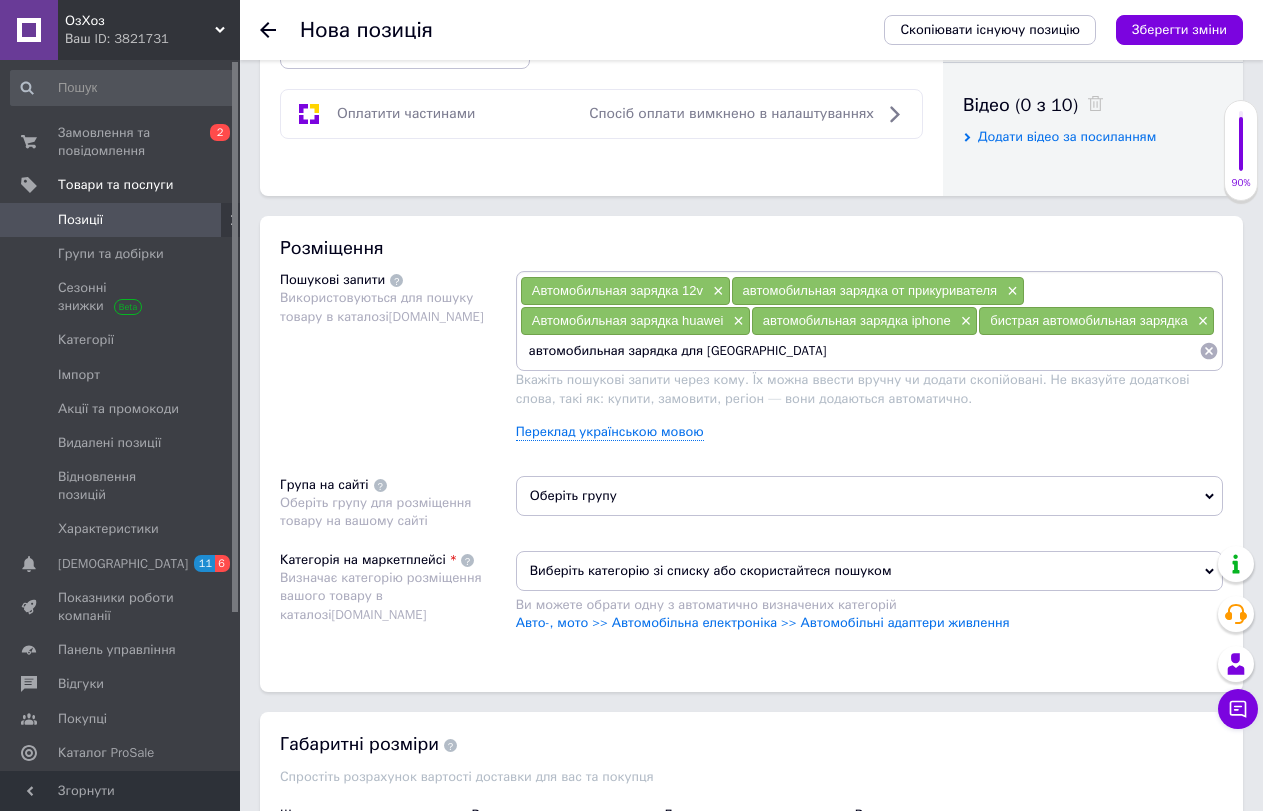 type on "автомобильная зарядка для samsung" 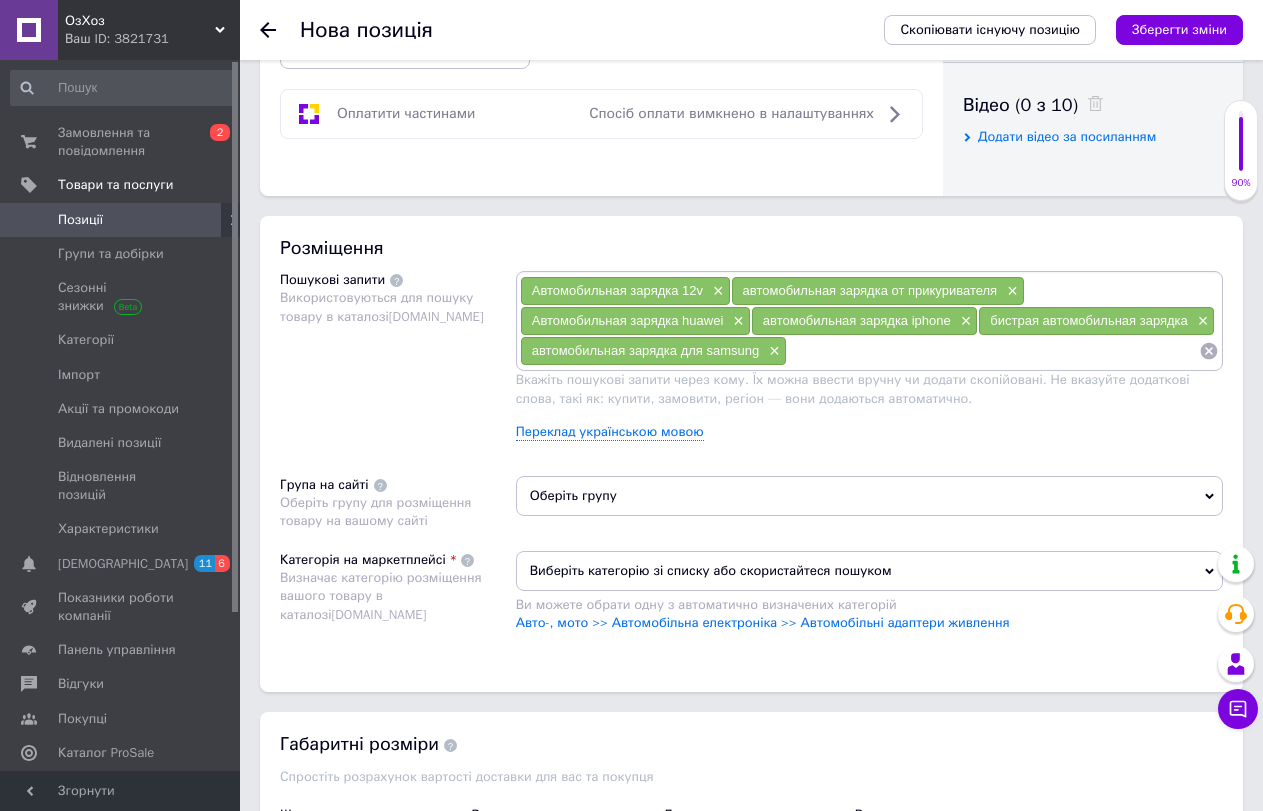 type on "f" 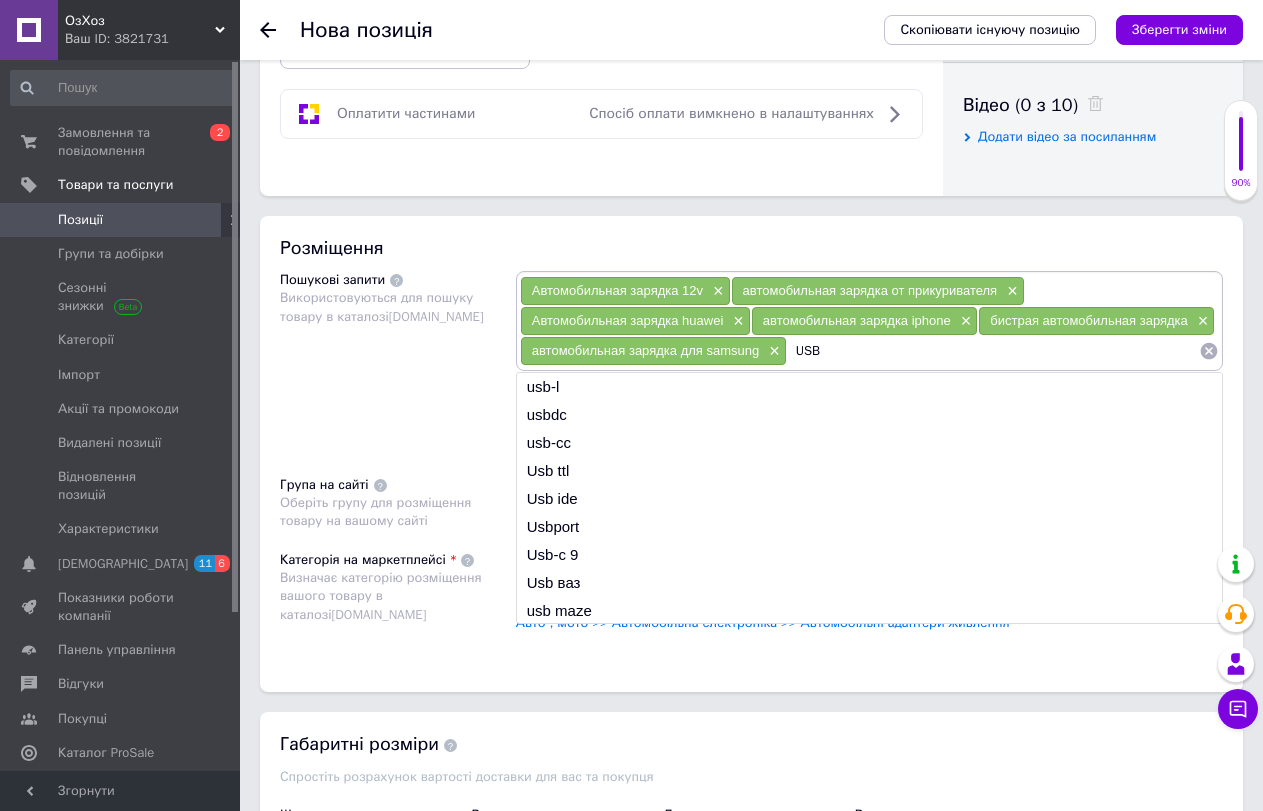 click on "USB" at bounding box center [993, 351] 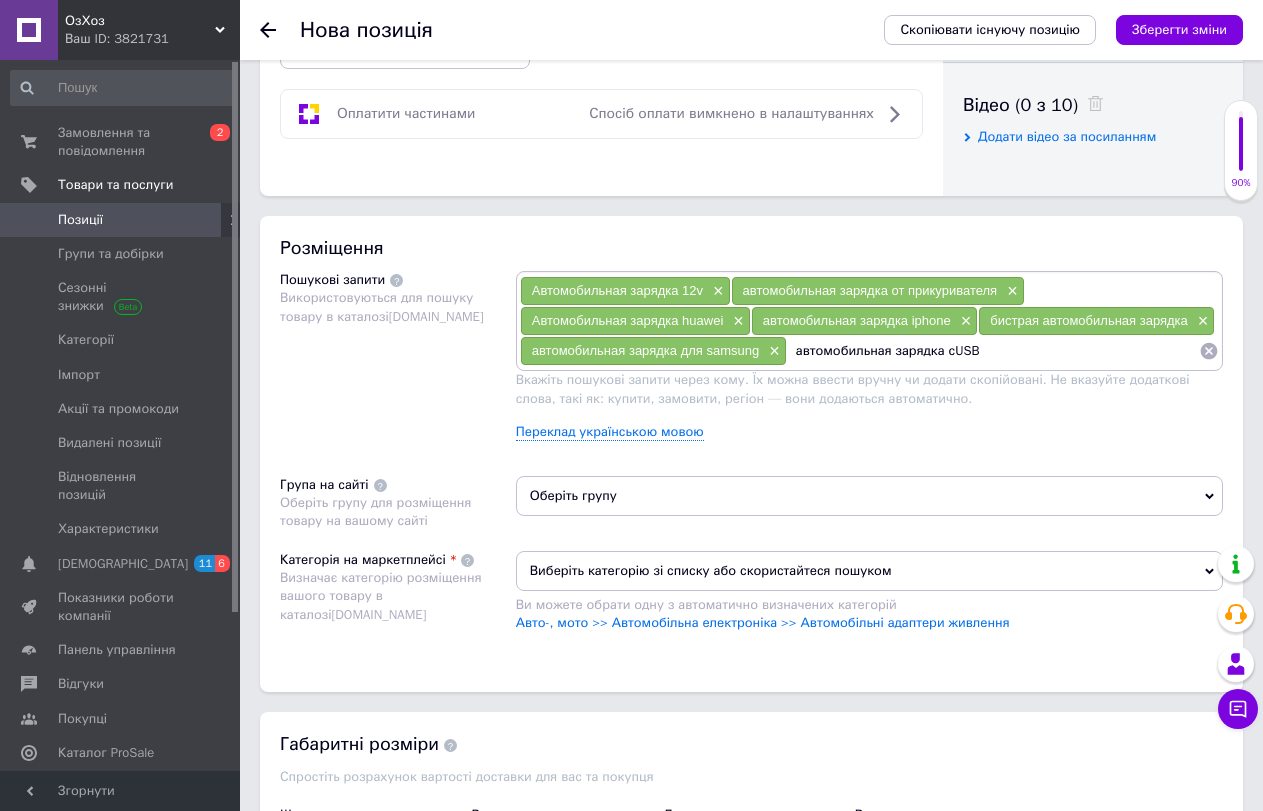 type on "автомобильная зарядка с USB" 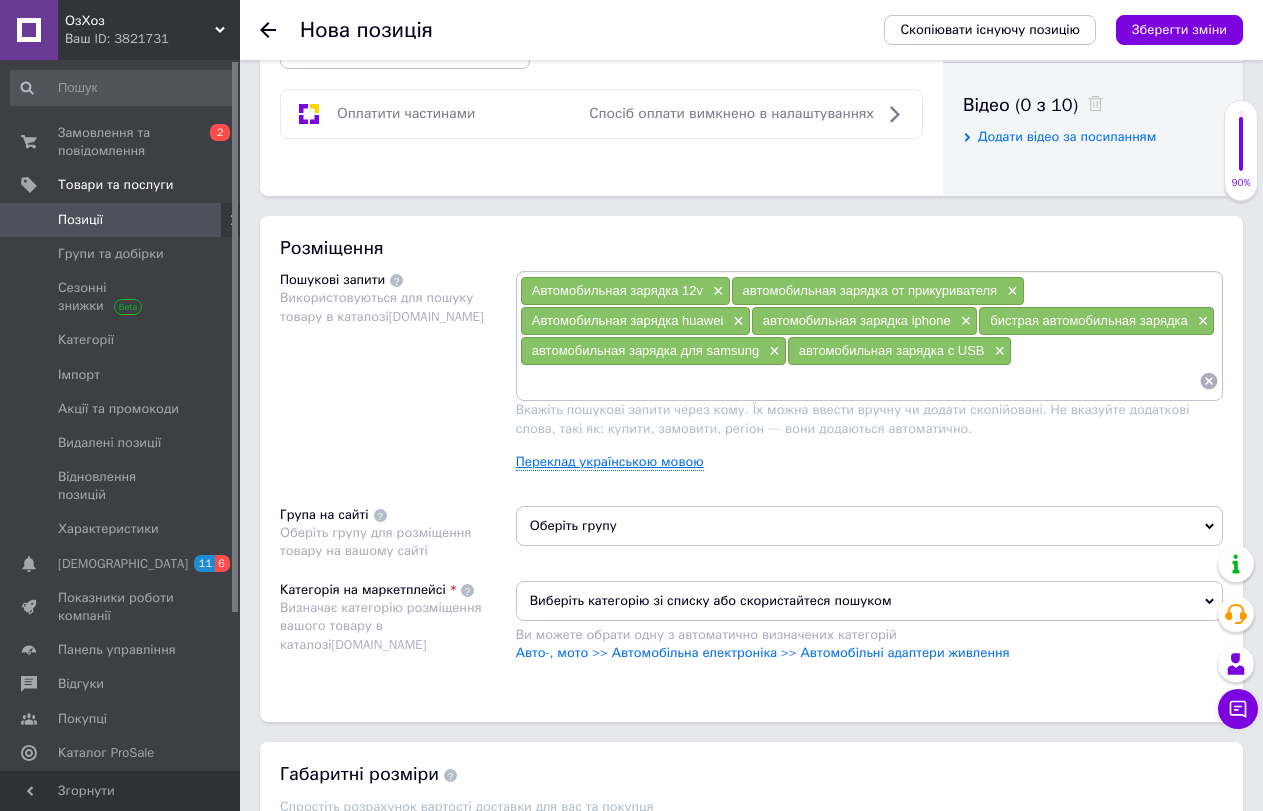type 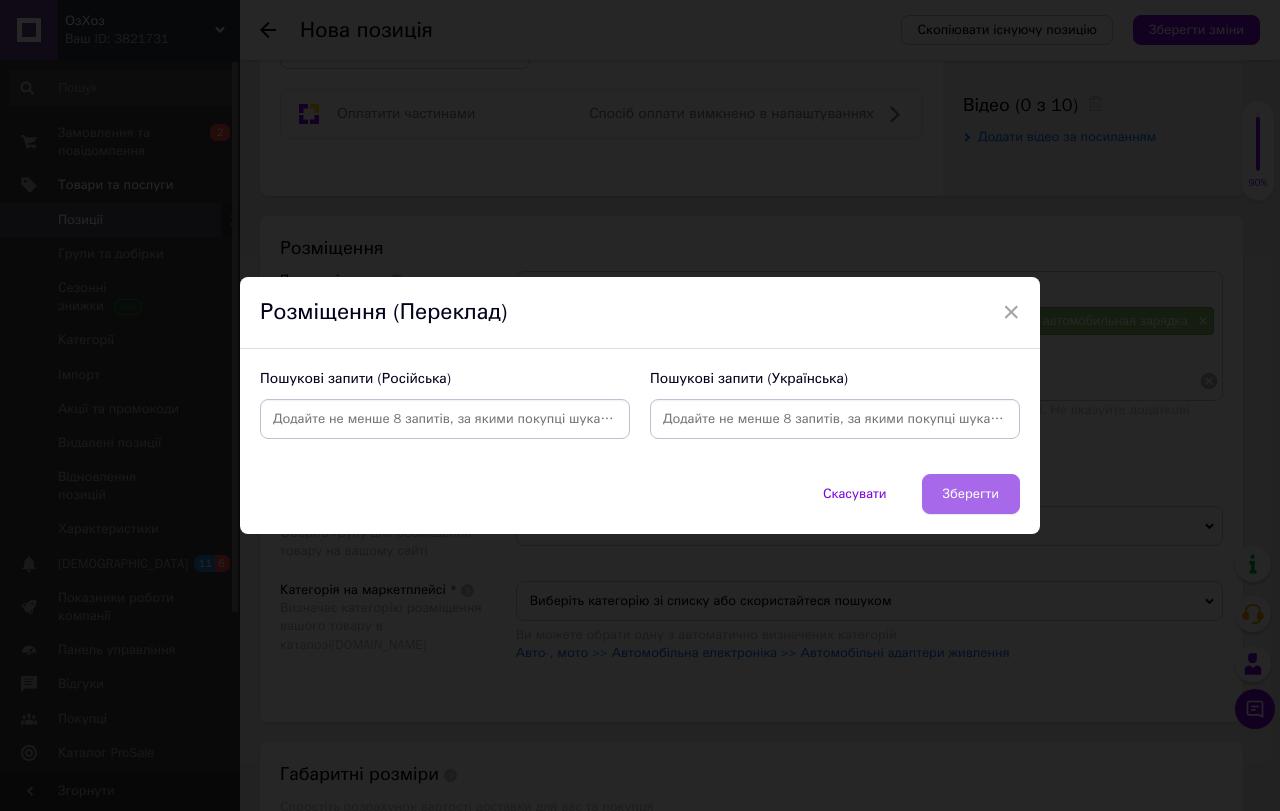 click on "Зберегти" at bounding box center (971, 494) 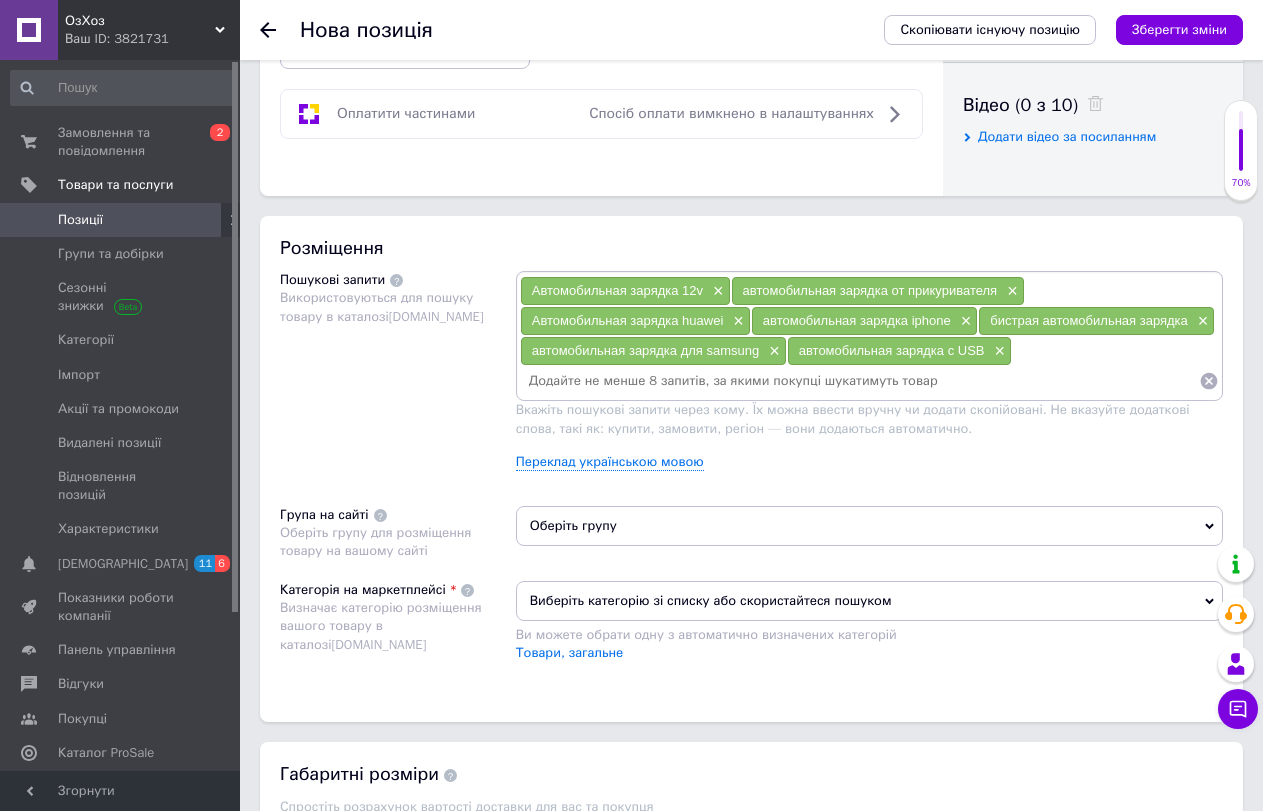 click 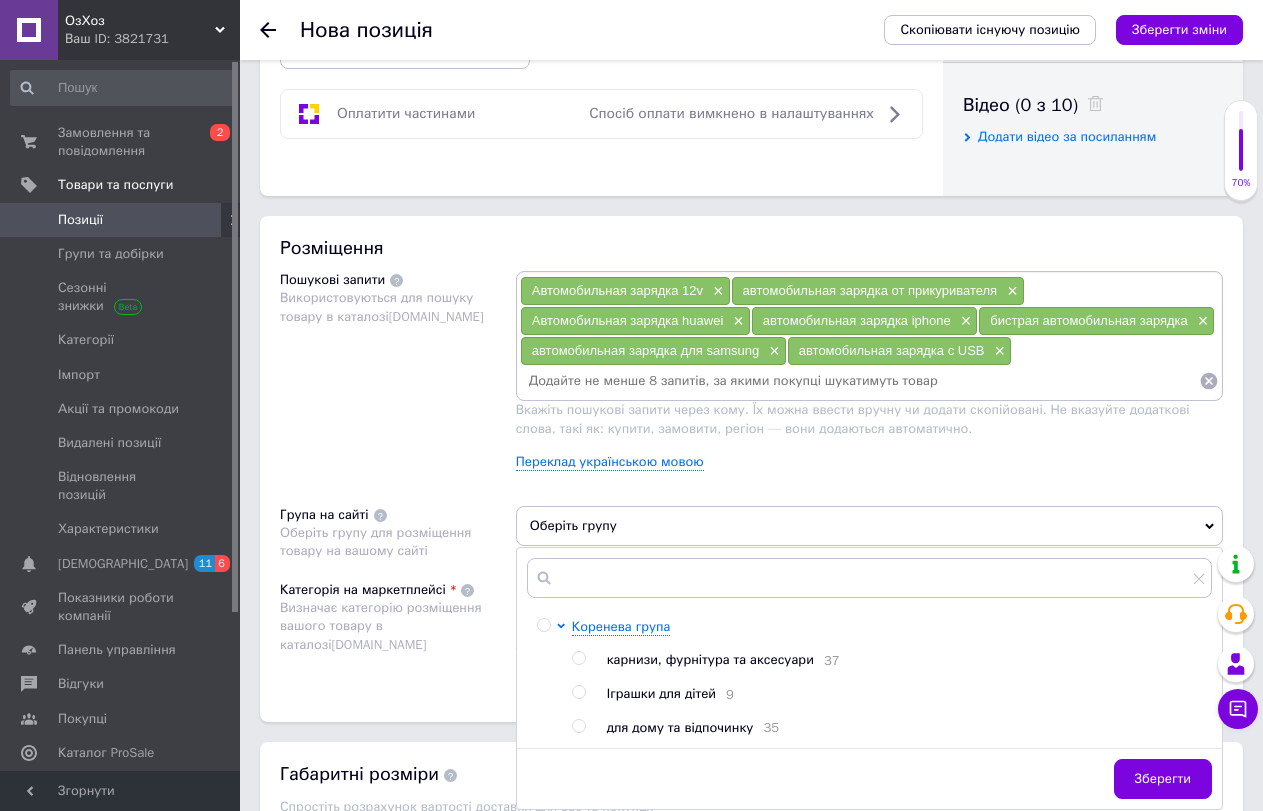 scroll, scrollTop: 1100, scrollLeft: 0, axis: vertical 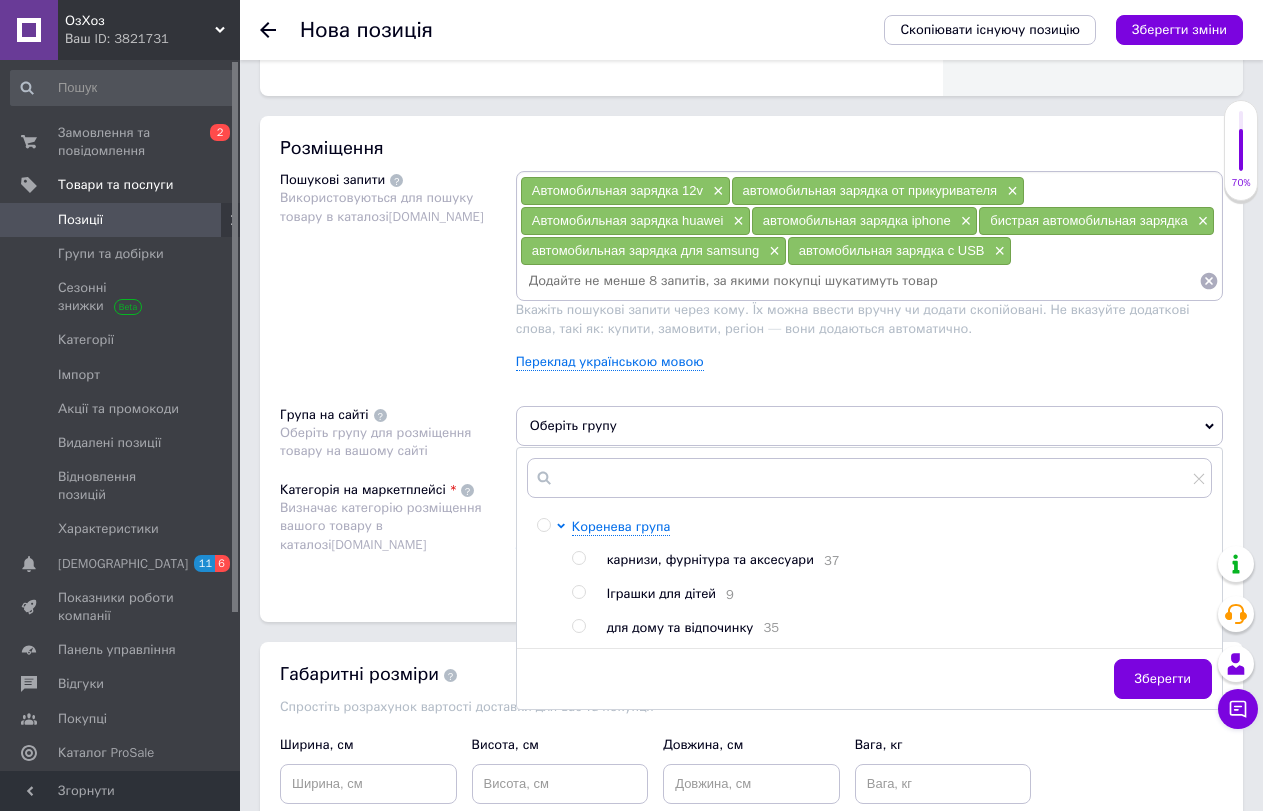 click at bounding box center [578, 626] 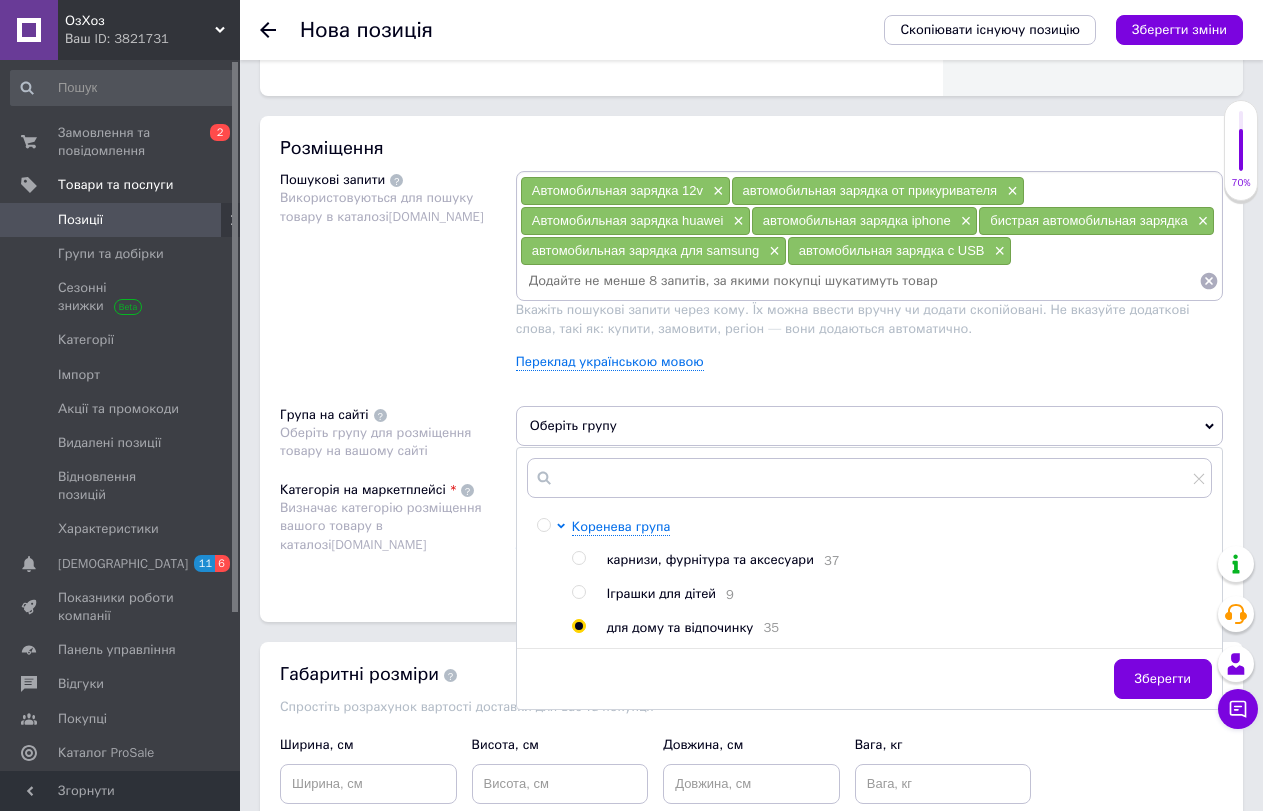 radio on "true" 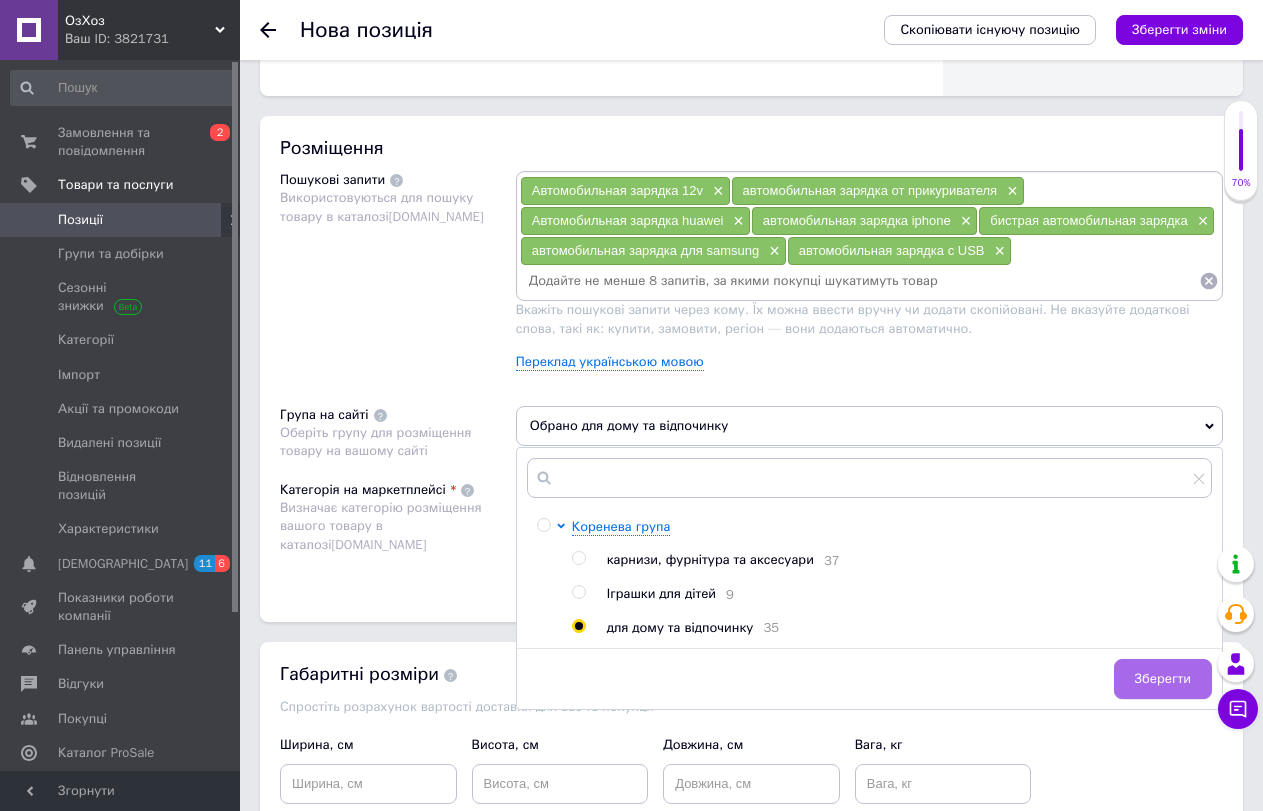 click on "Зберегти" at bounding box center [1163, 679] 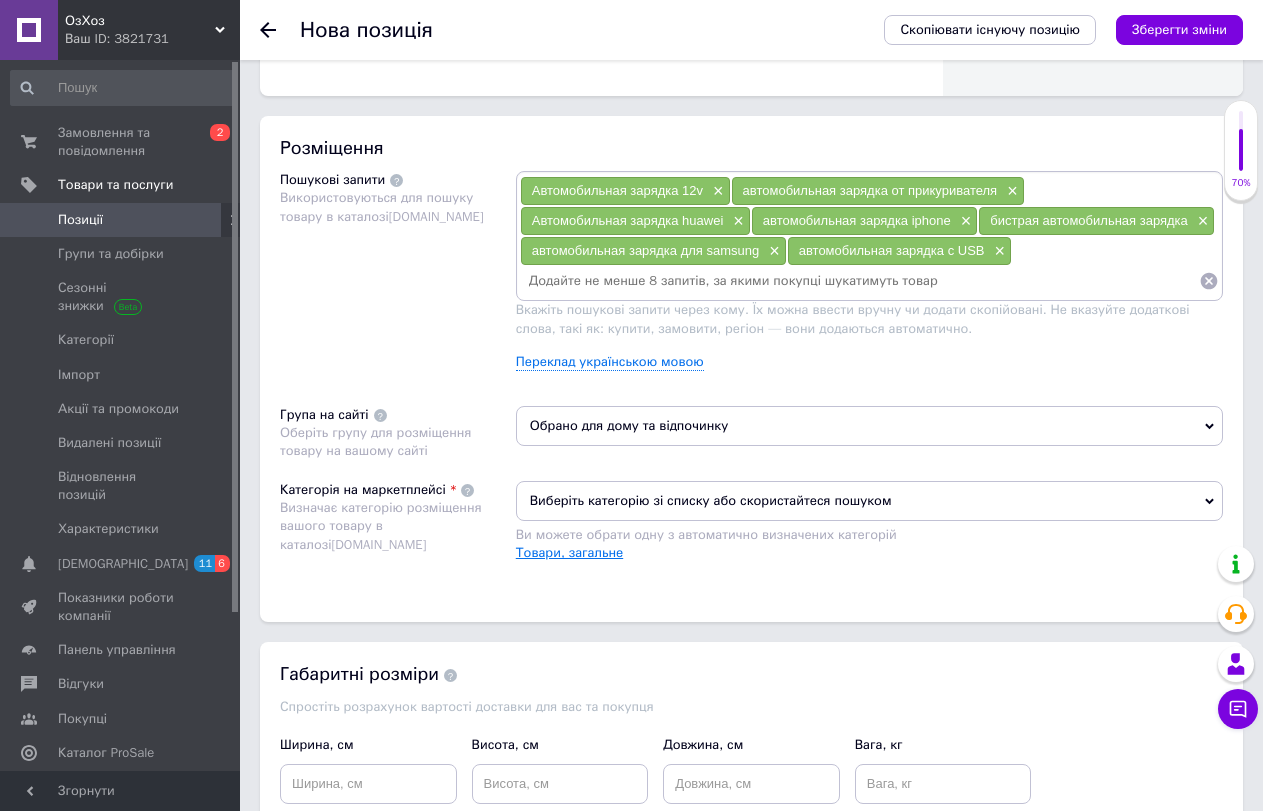 click on "Товари, загальне" at bounding box center [569, 552] 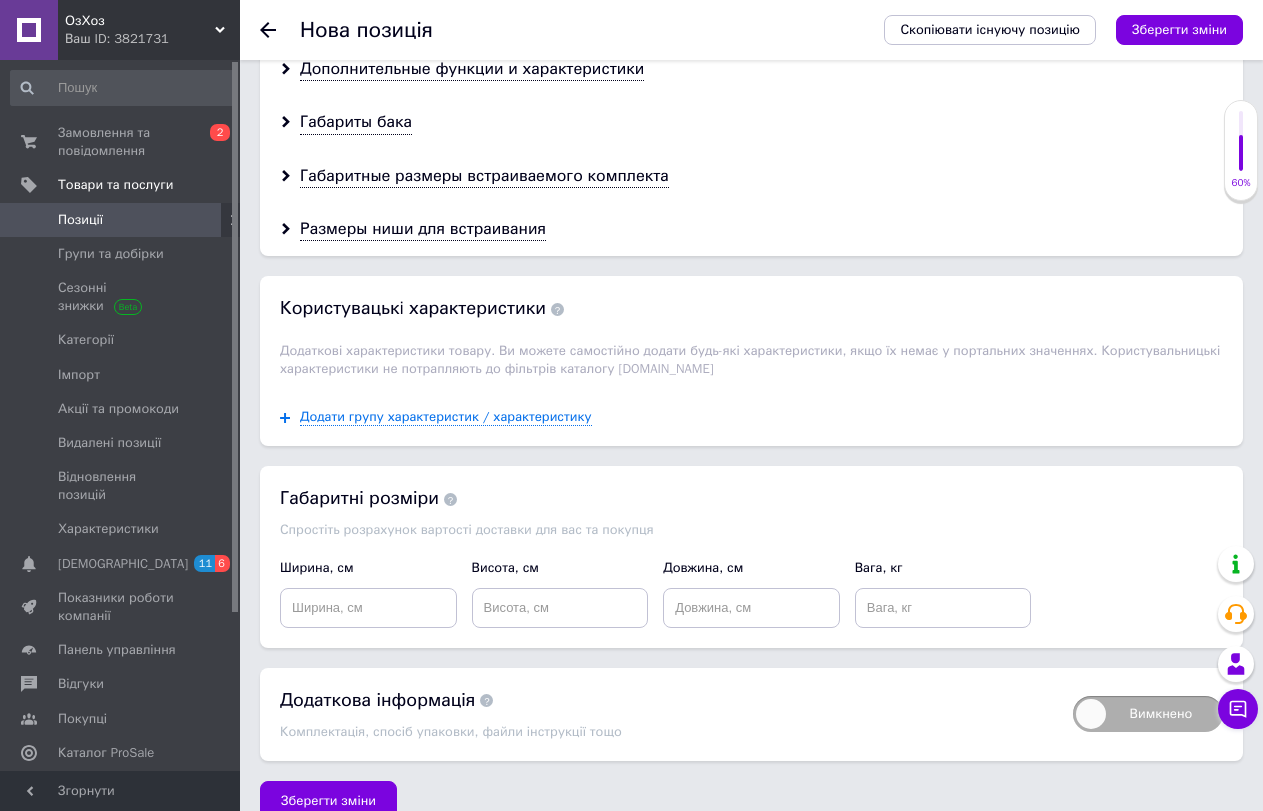 scroll, scrollTop: 2480, scrollLeft: 0, axis: vertical 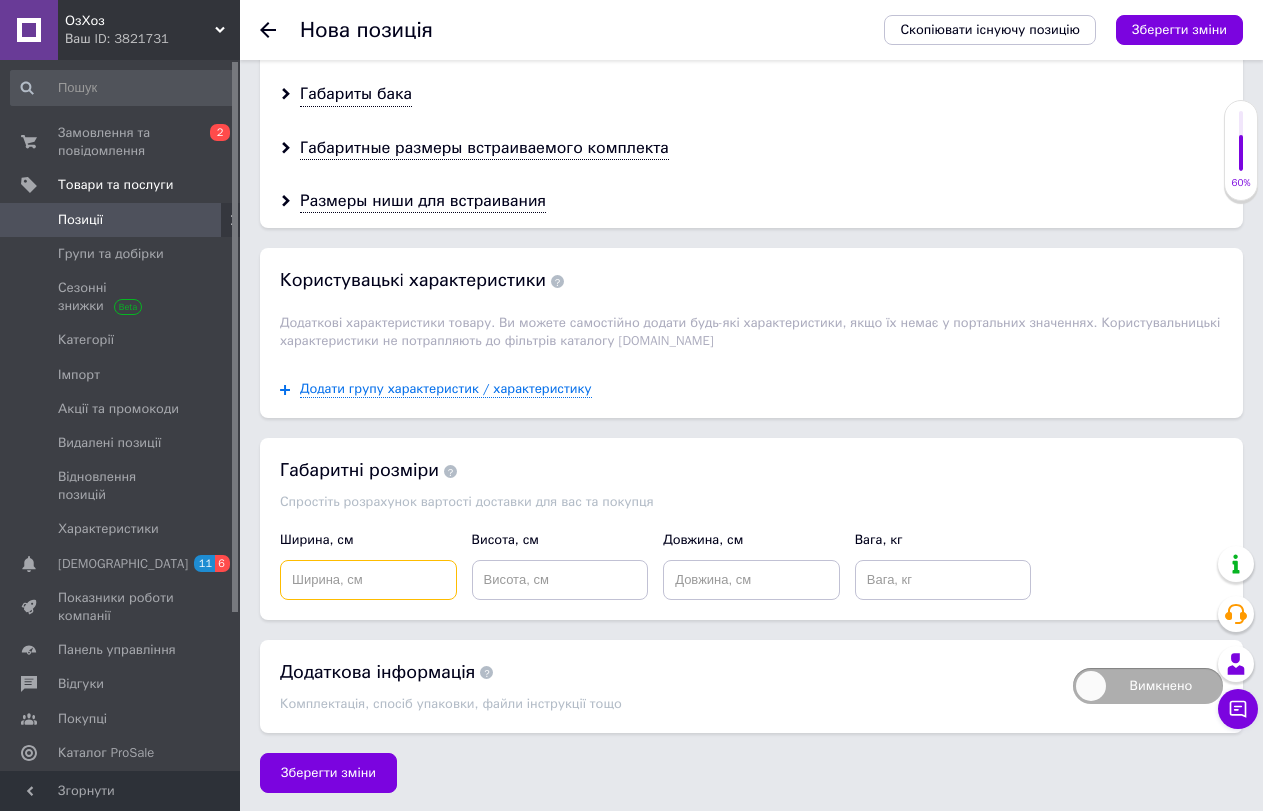 click at bounding box center (368, 580) 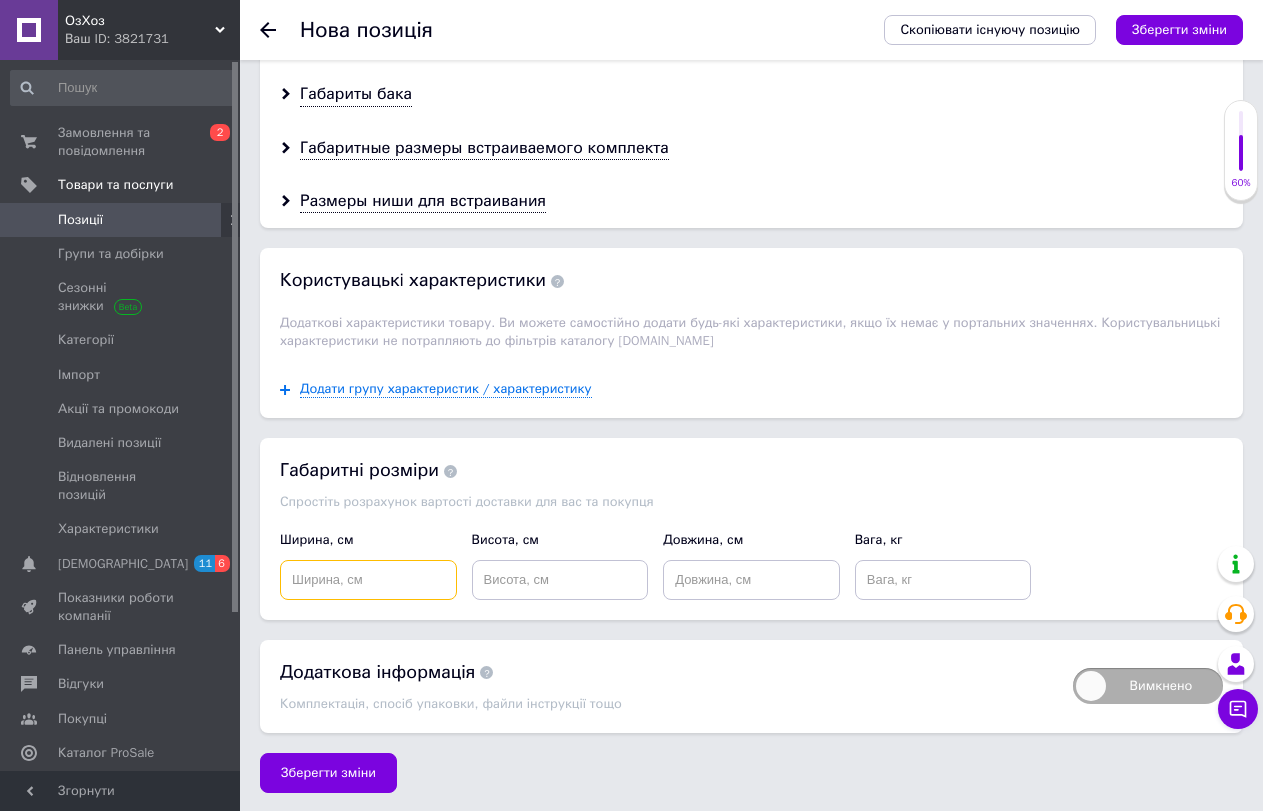 type on "6" 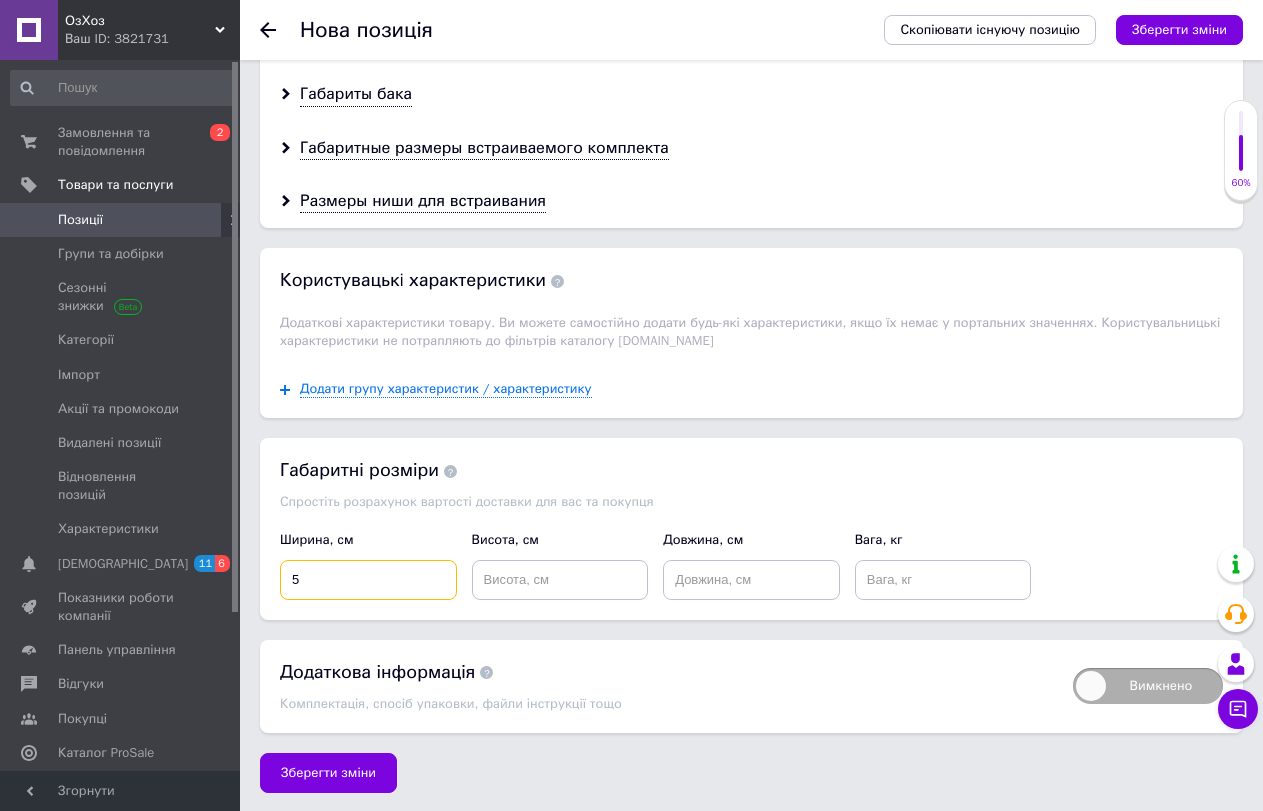 type on "5" 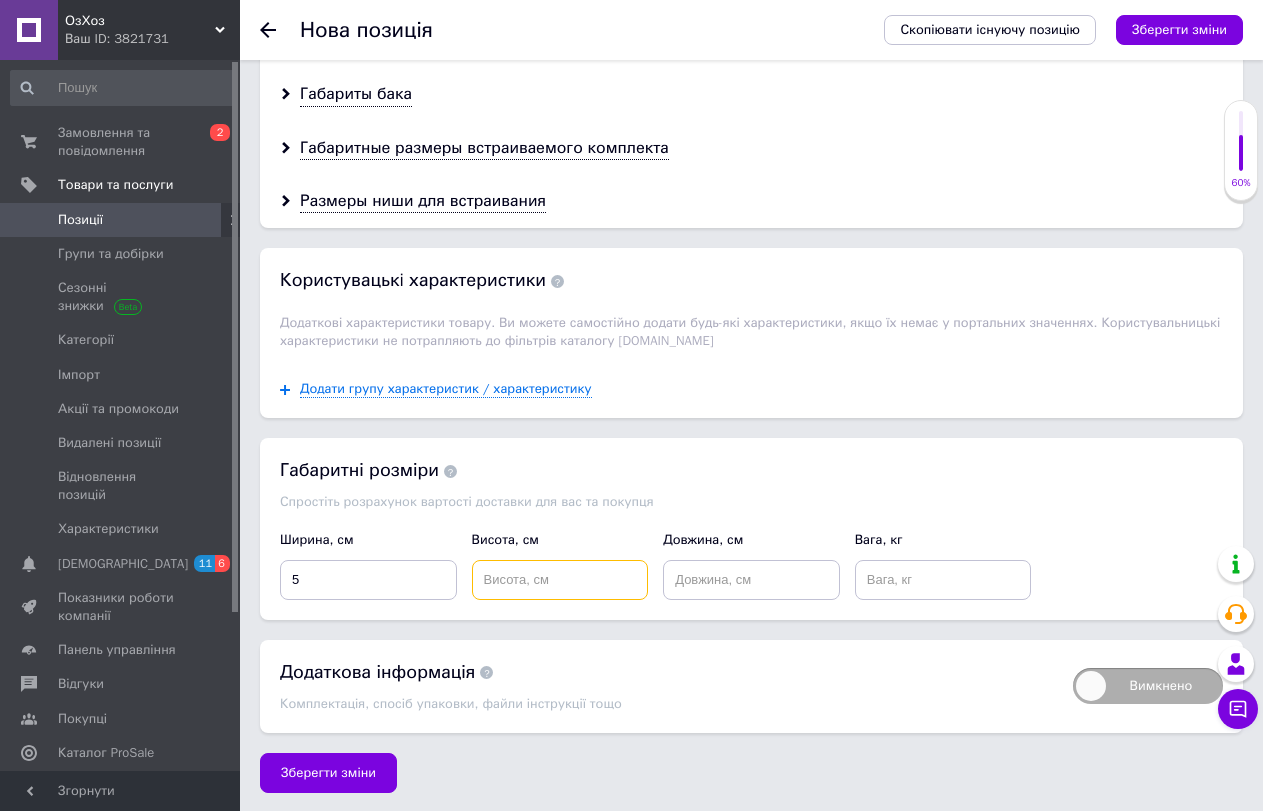 click at bounding box center (560, 580) 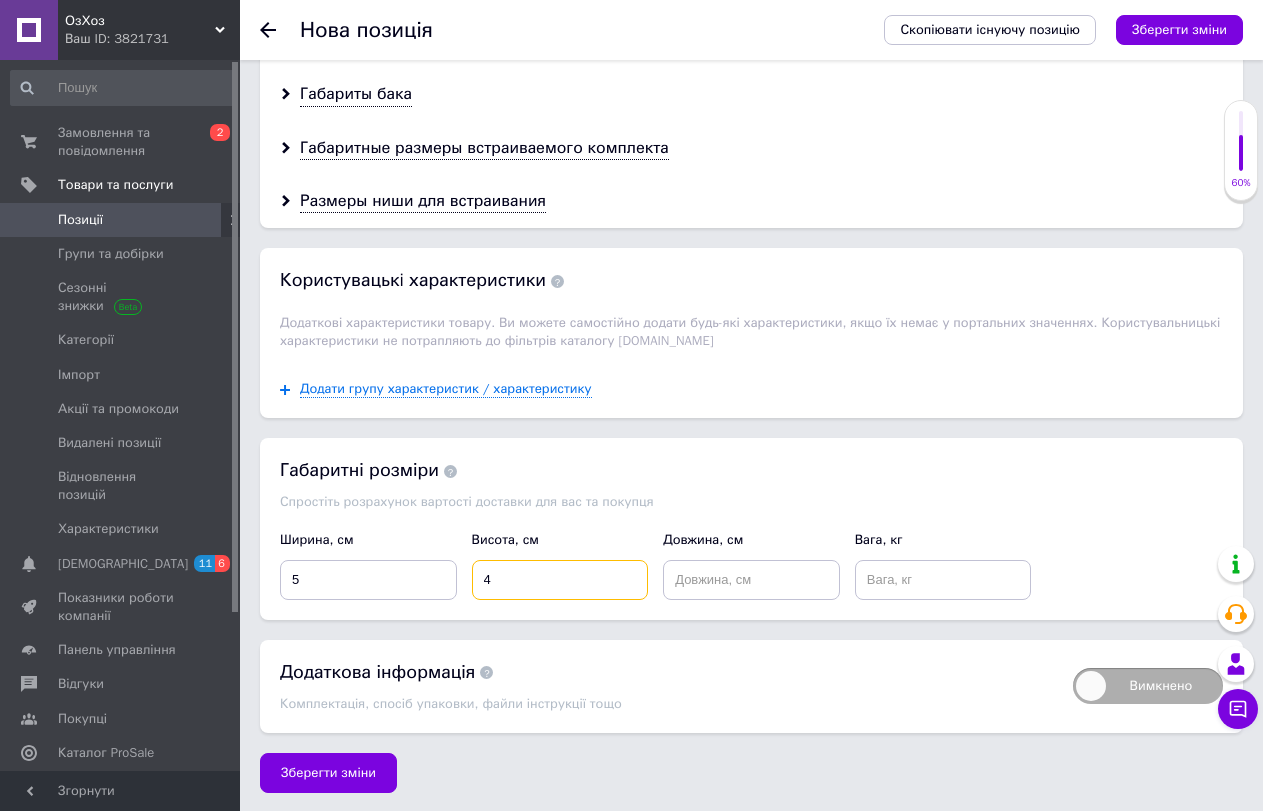 type on "4" 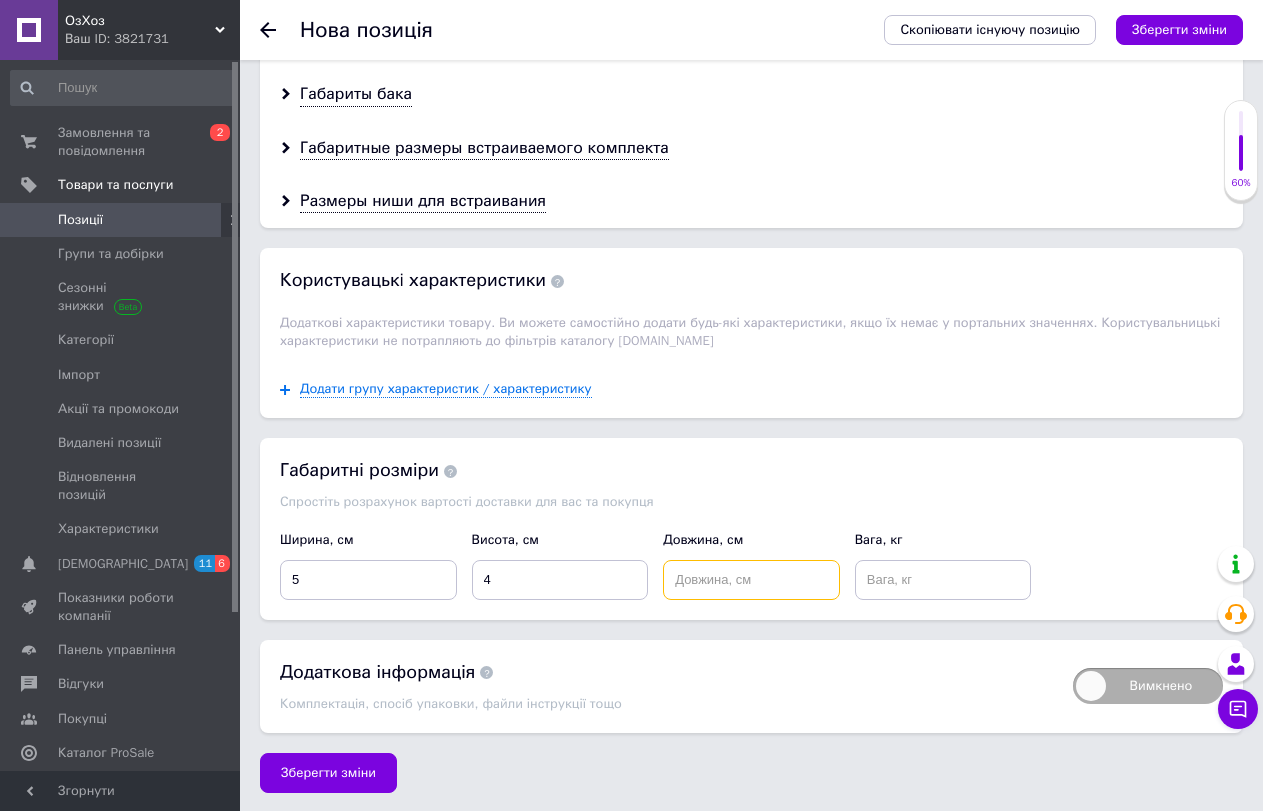 click at bounding box center [751, 580] 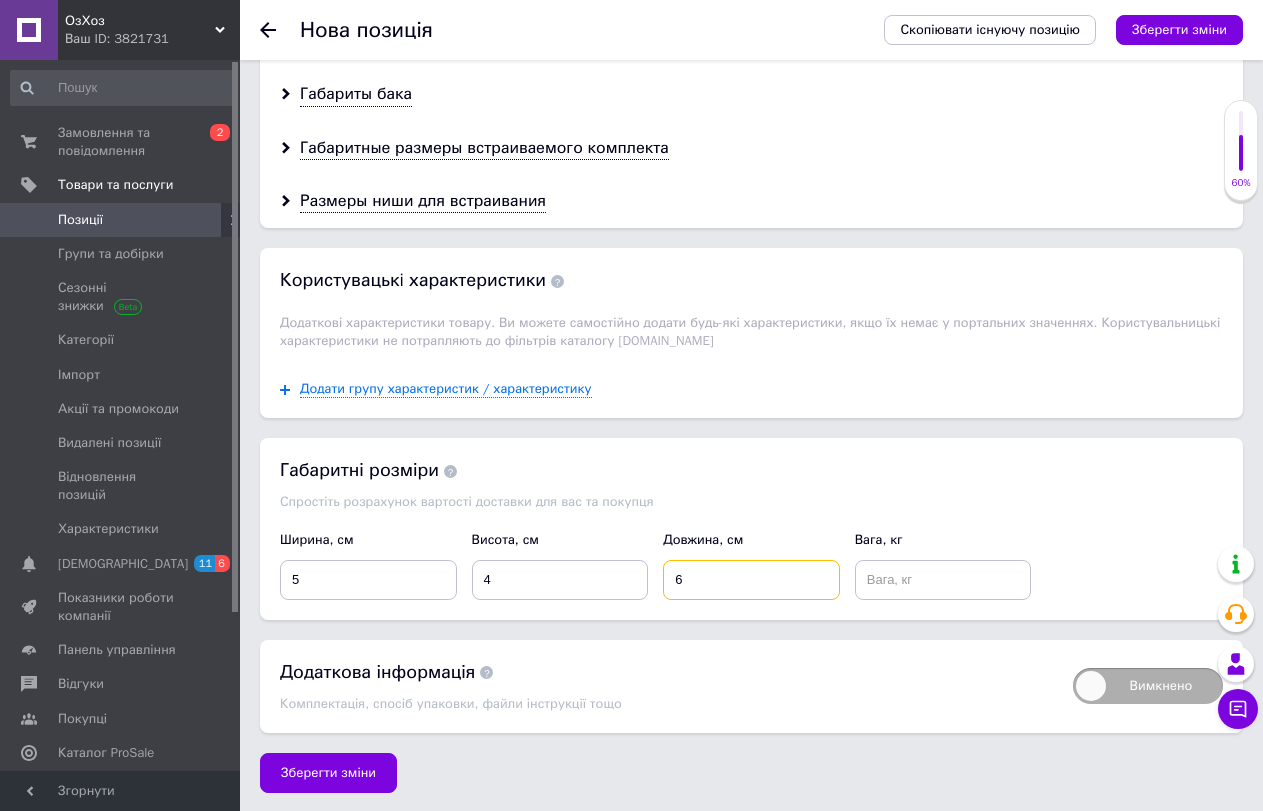 type on "6" 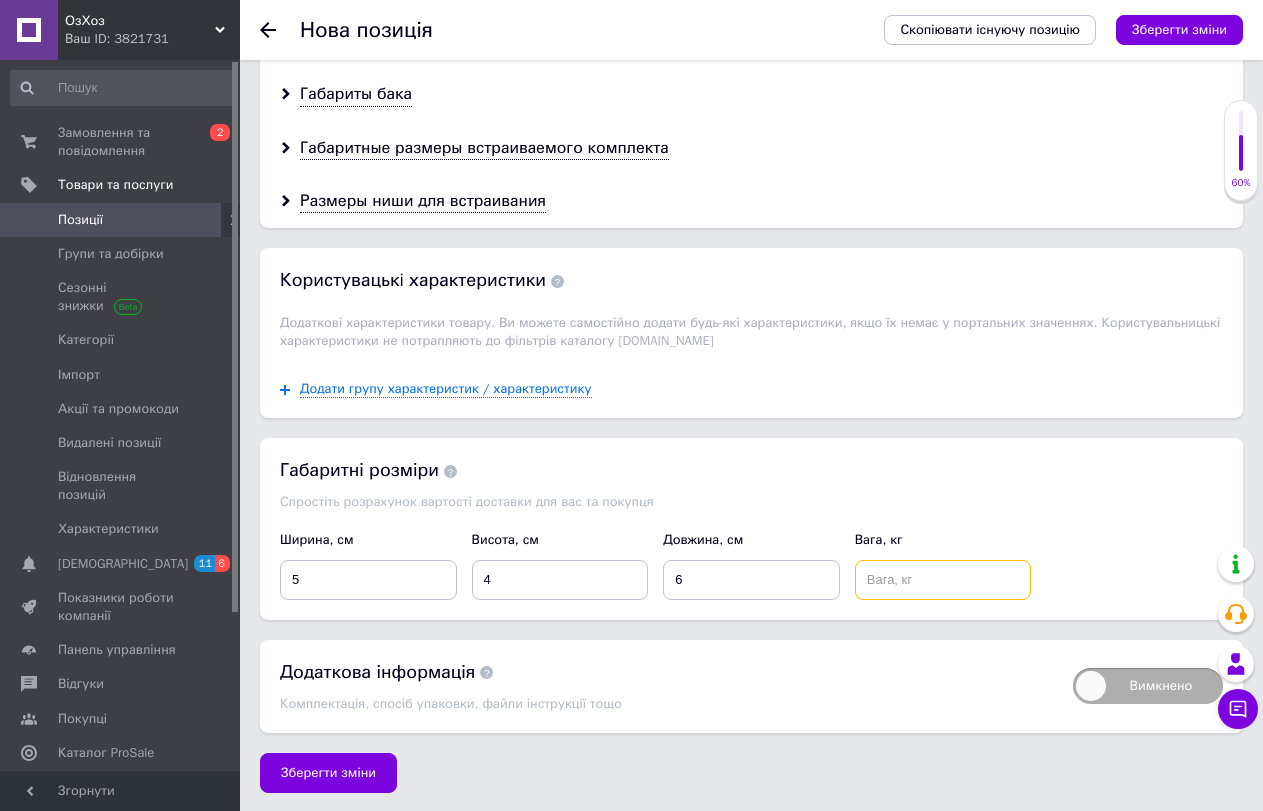 click at bounding box center [943, 580] 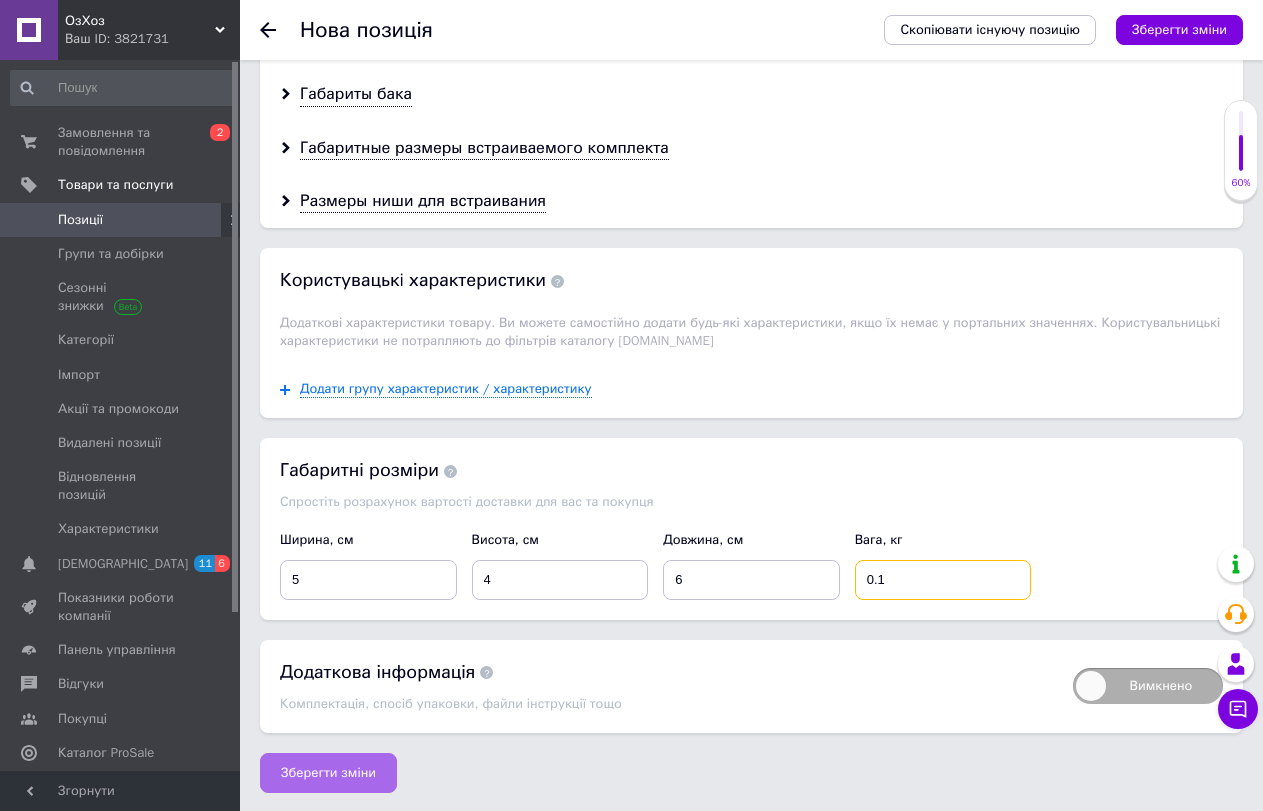 type on "0.1" 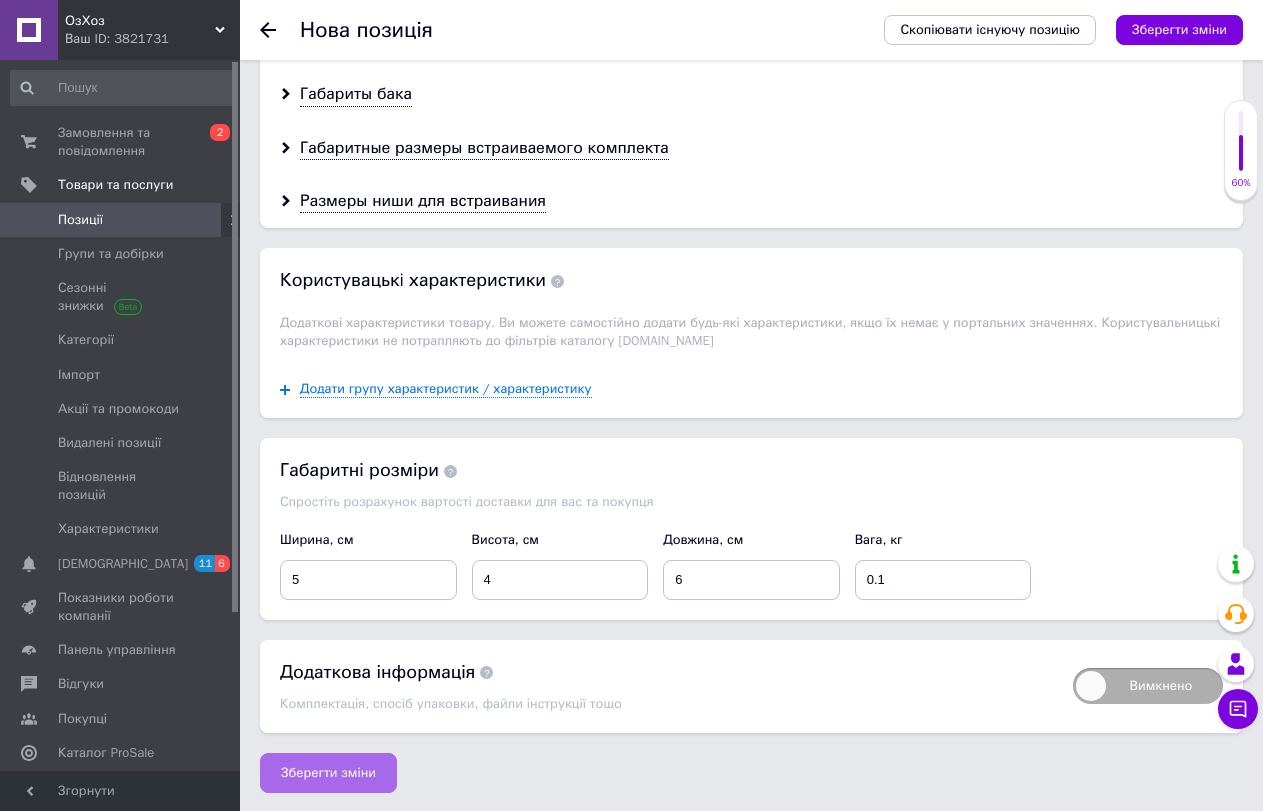 click on "Зберегти зміни" at bounding box center [328, 773] 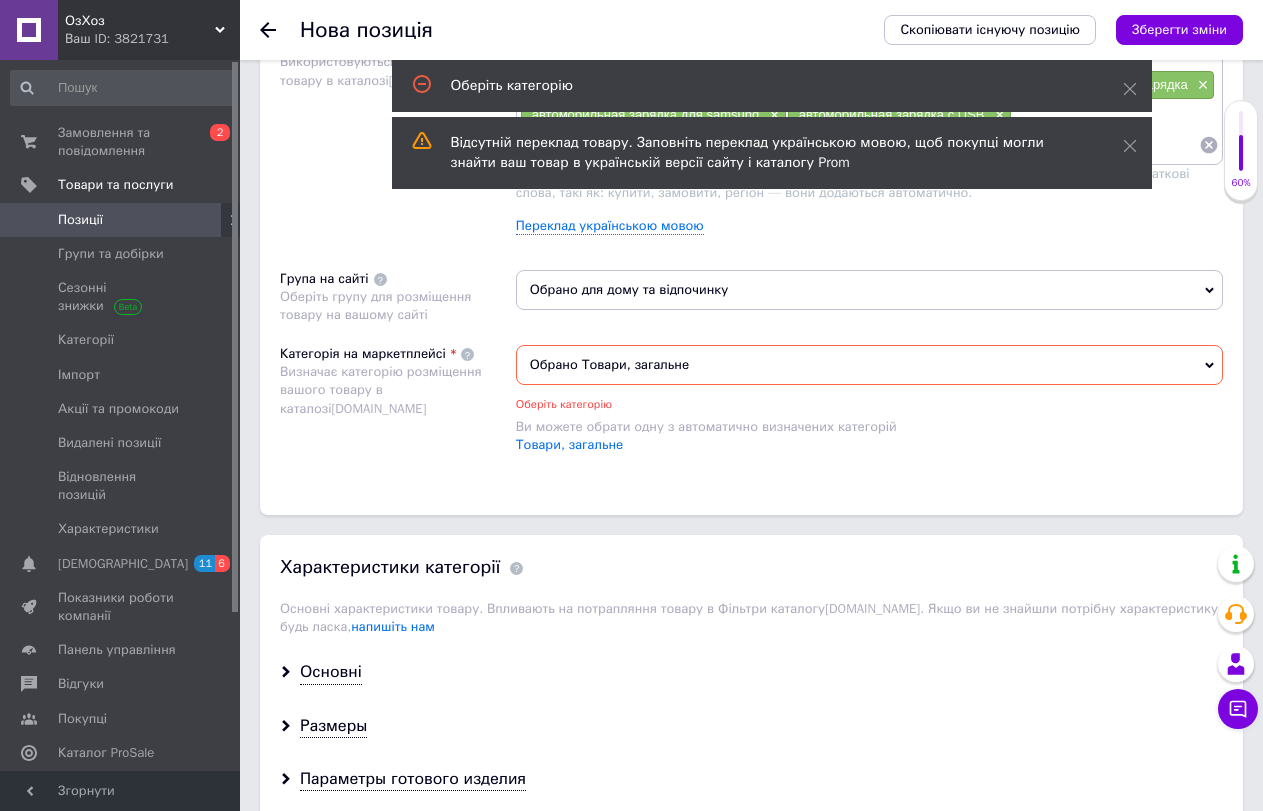 scroll, scrollTop: 1235, scrollLeft: 0, axis: vertical 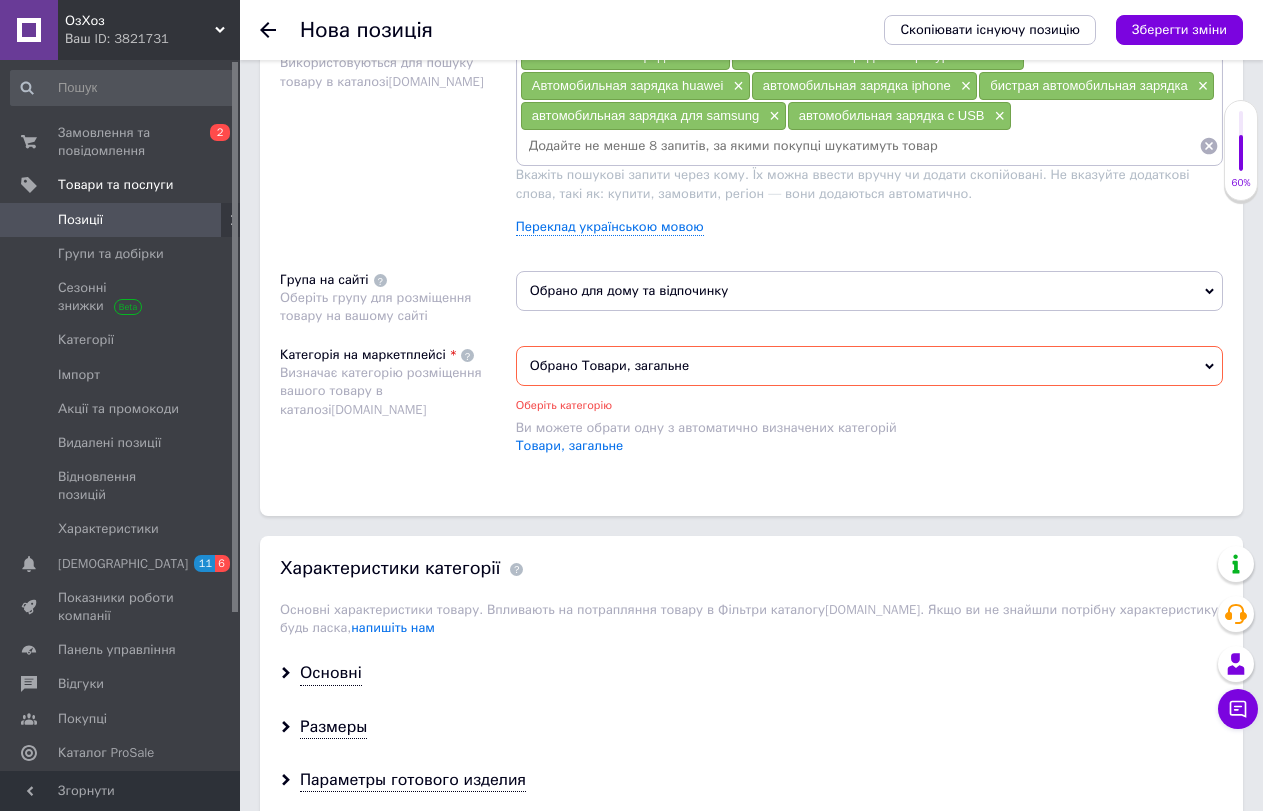 click on "Обрано Товари, загальне" at bounding box center [869, 366] 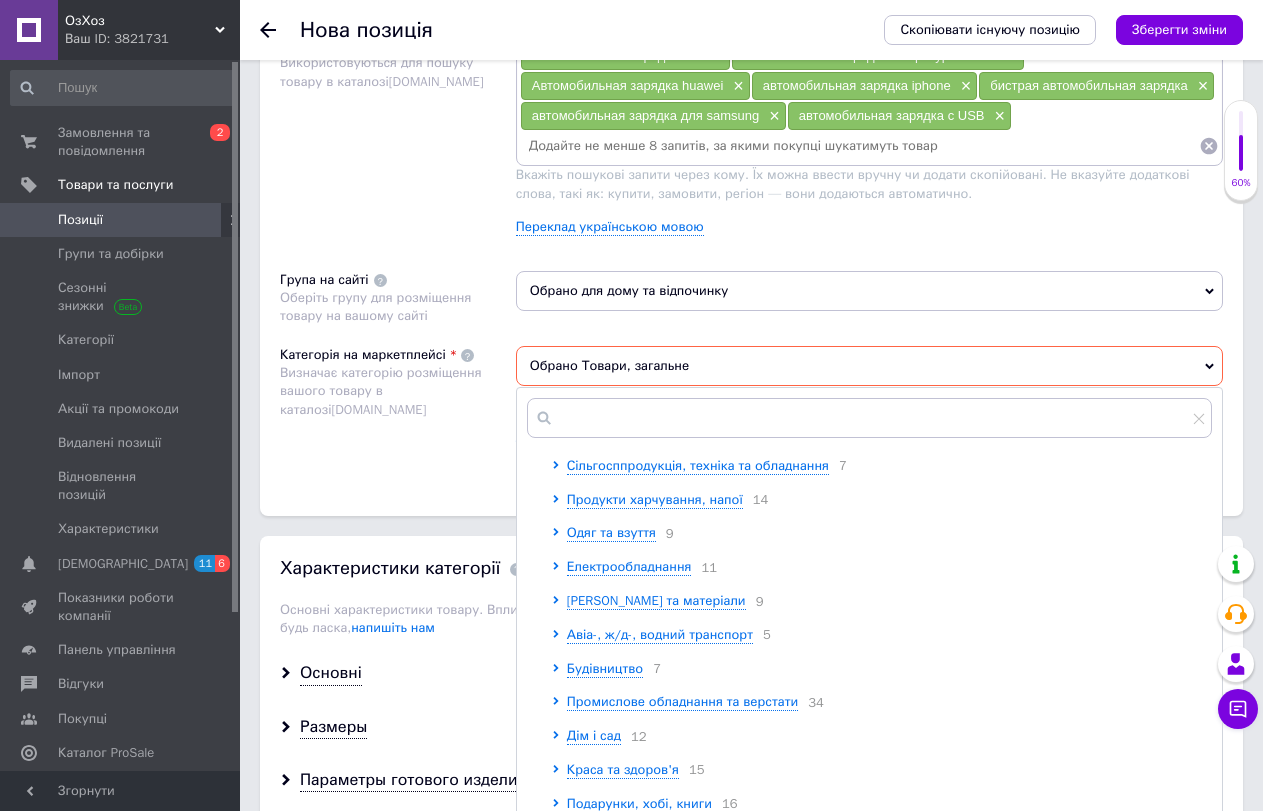 scroll, scrollTop: 0, scrollLeft: 0, axis: both 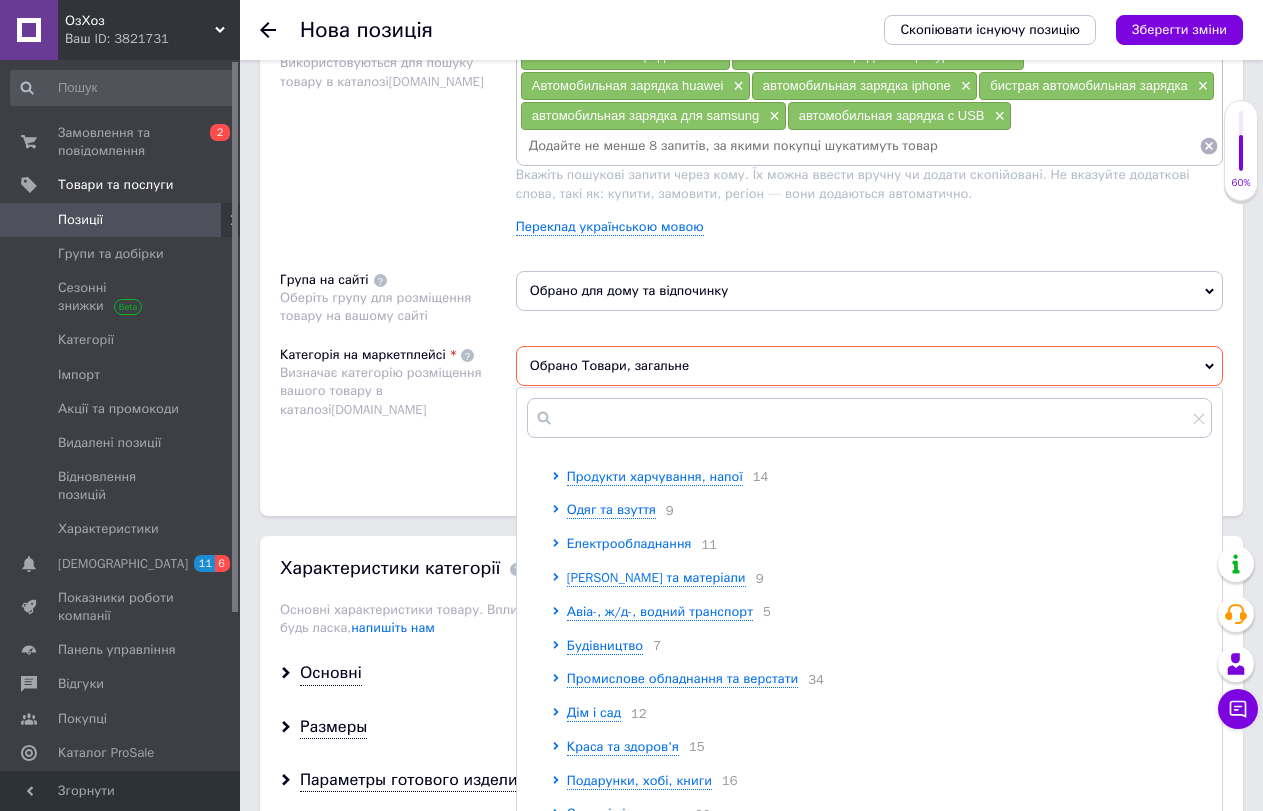 click on "Електрообладнання" at bounding box center [629, 543] 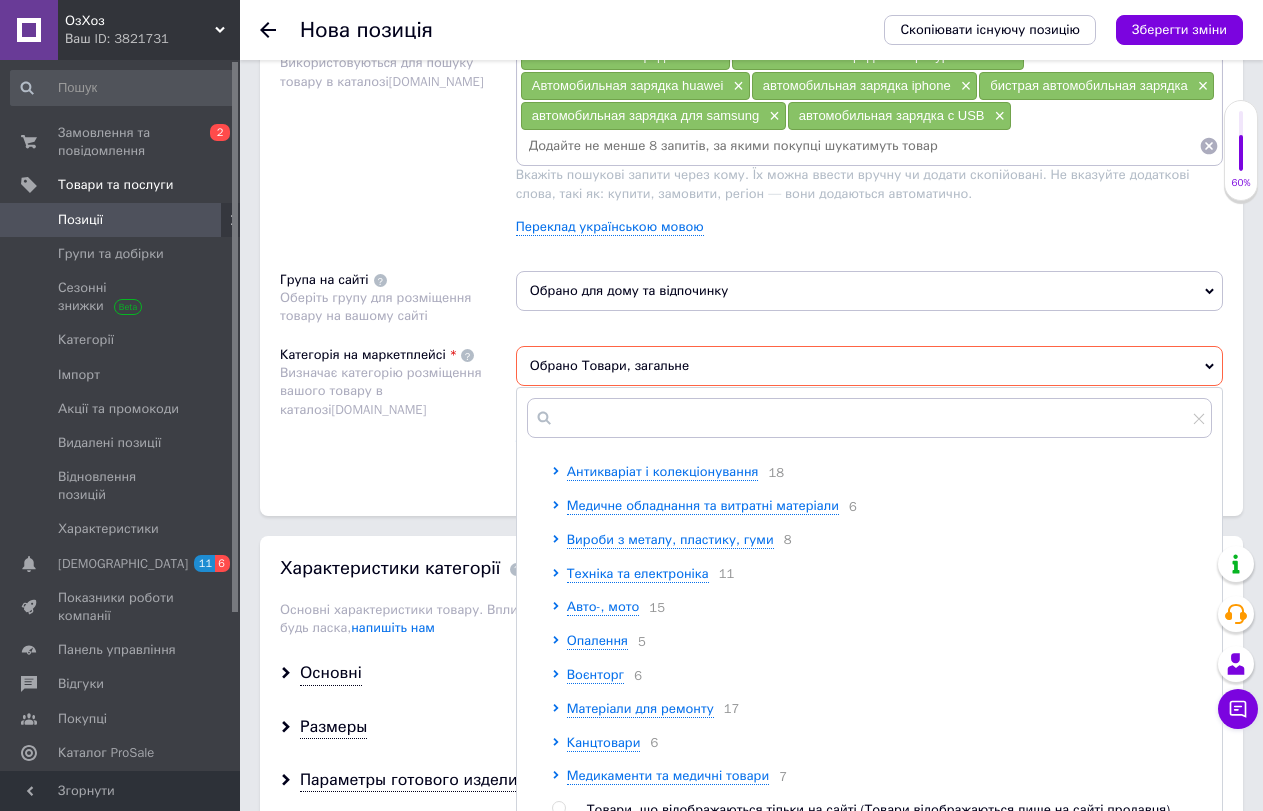 scroll, scrollTop: 1016, scrollLeft: 0, axis: vertical 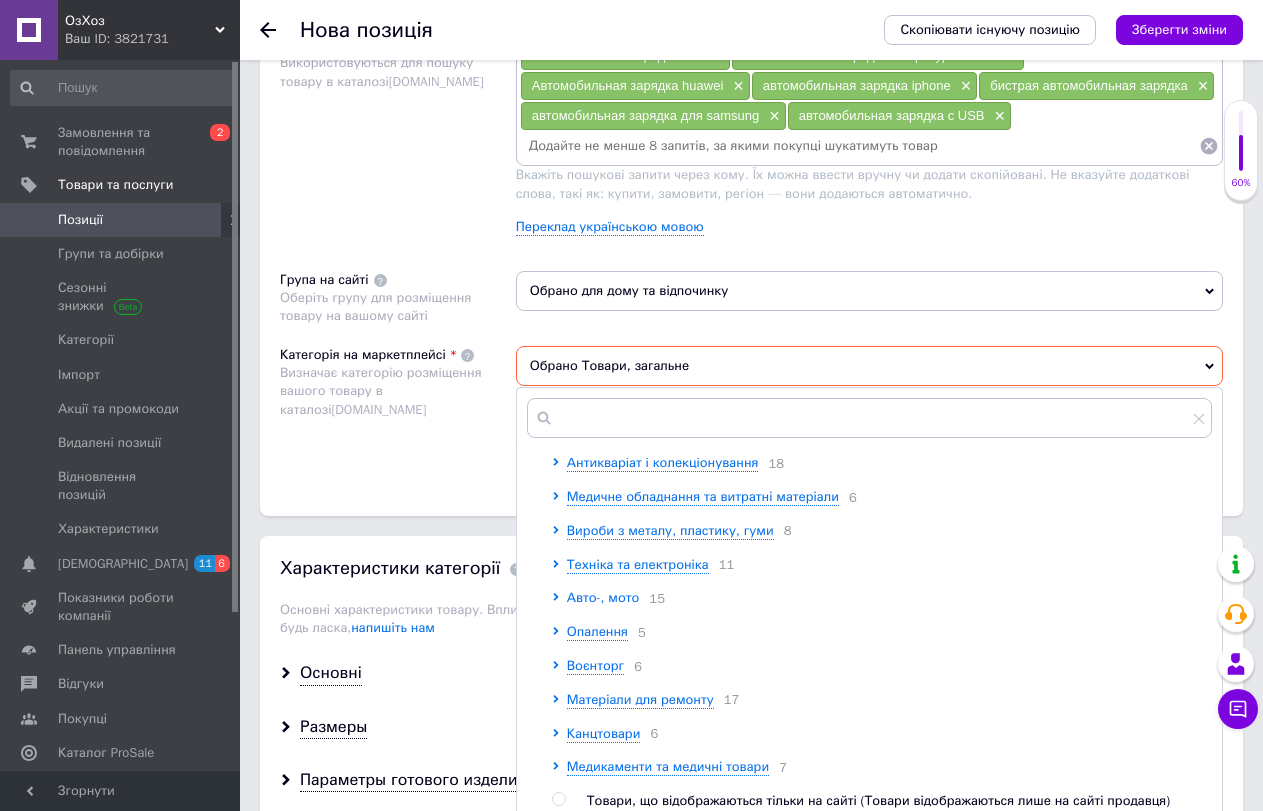 click on "Авто-, мото" at bounding box center (603, 597) 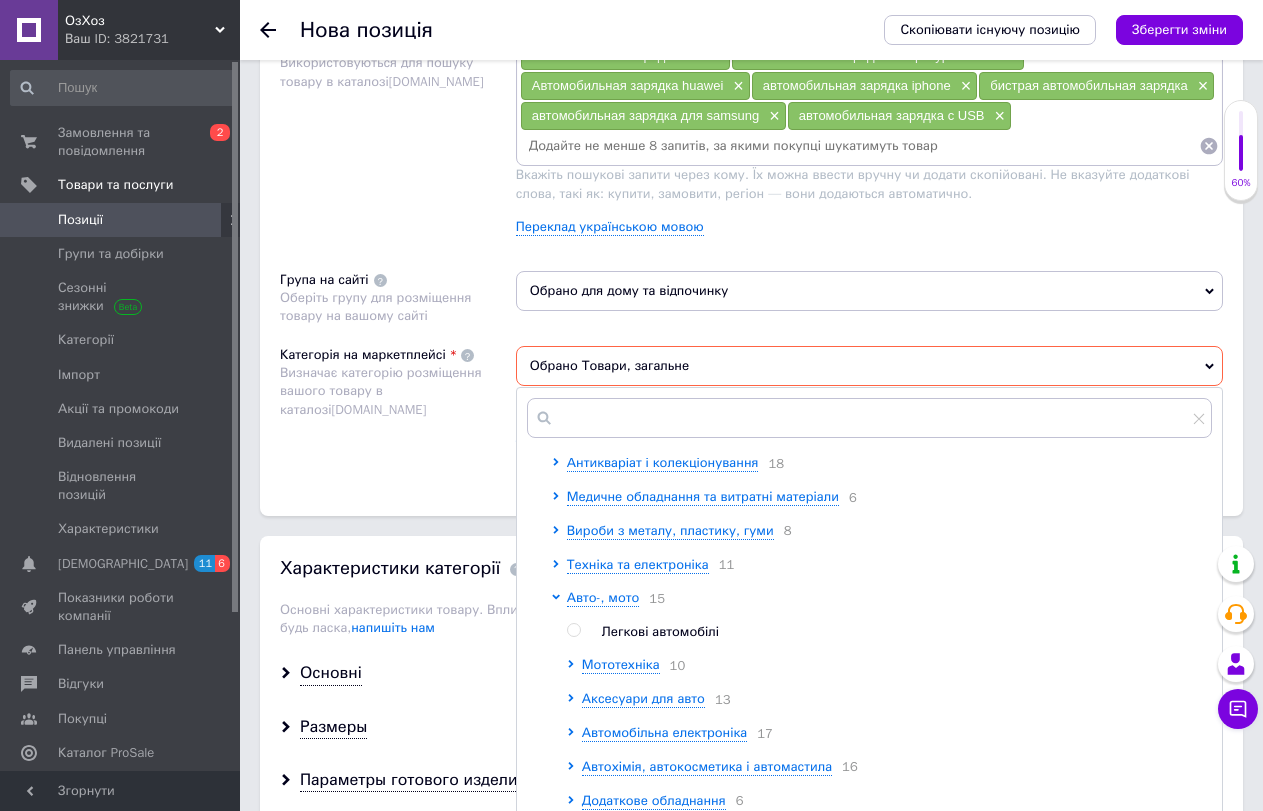 drag, startPoint x: 1214, startPoint y: 635, endPoint x: 1215, endPoint y: 651, distance: 16.03122 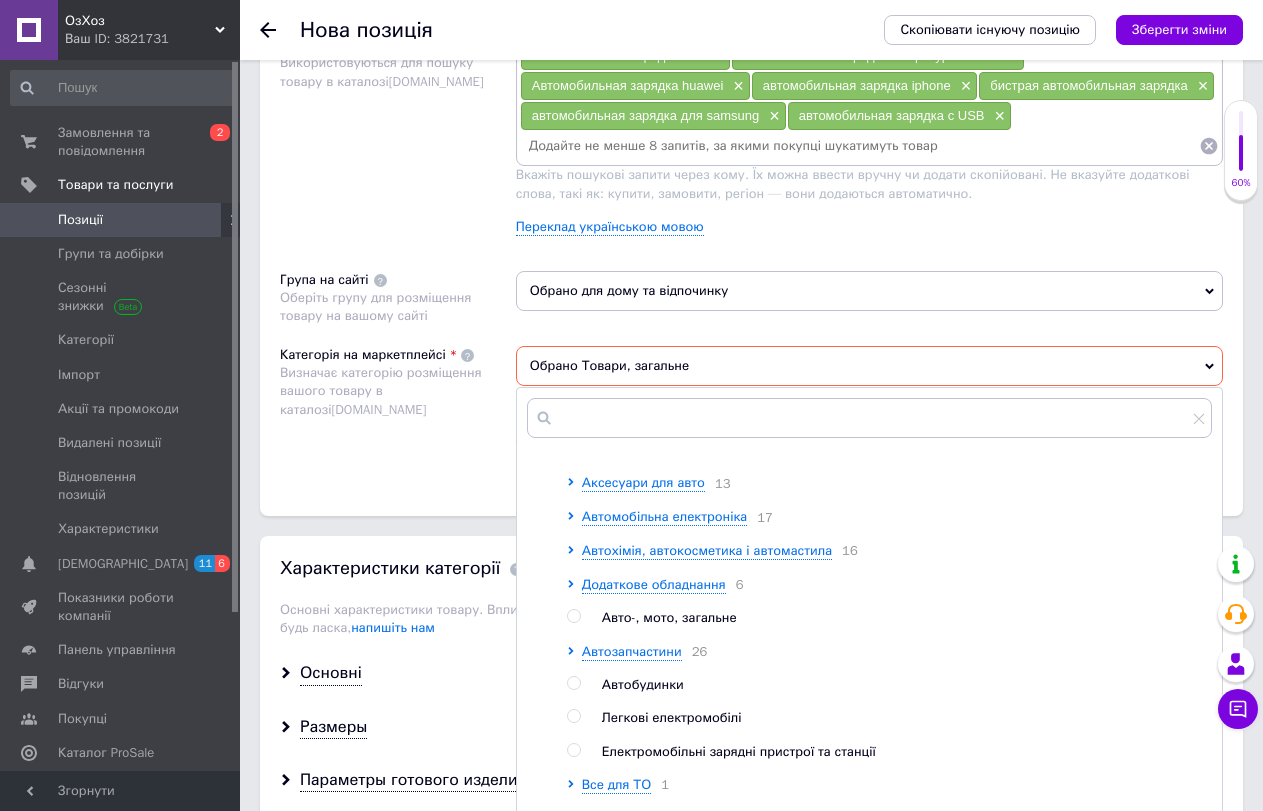 scroll, scrollTop: 1251, scrollLeft: 0, axis: vertical 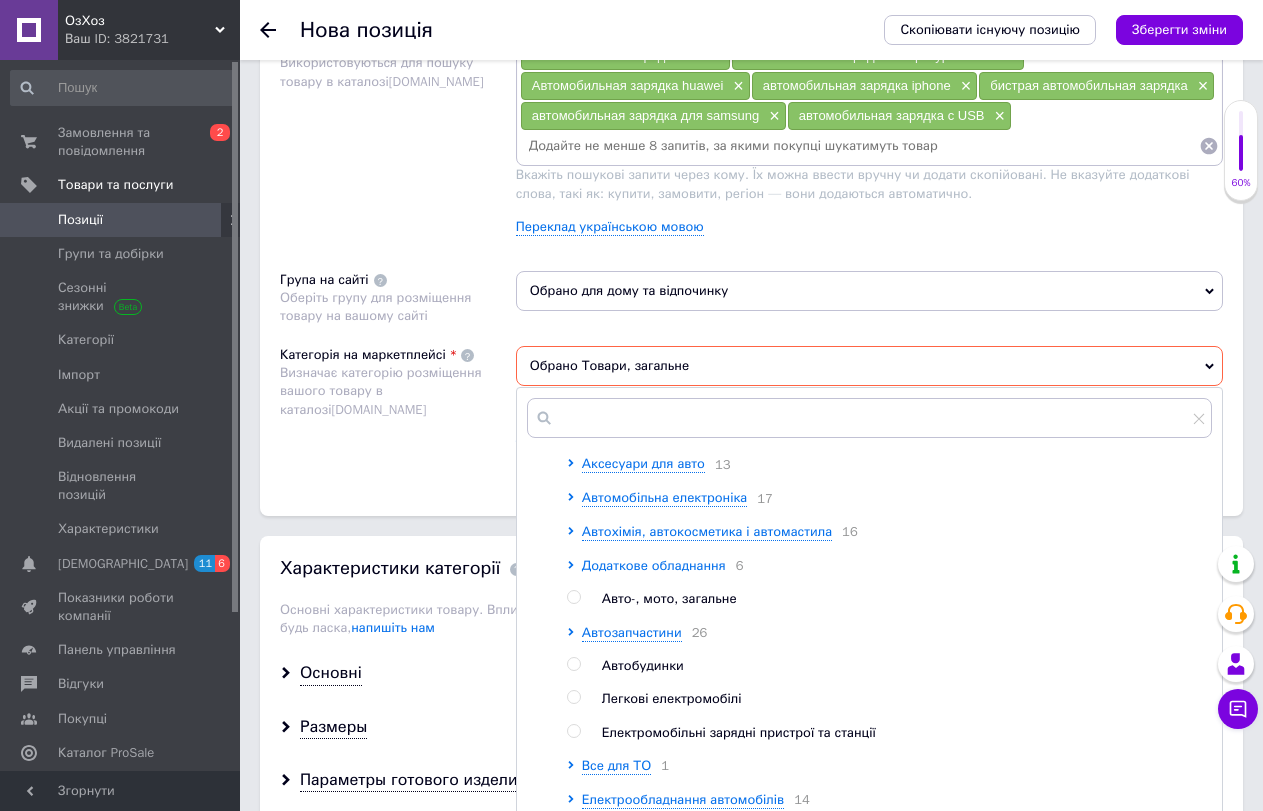 click on "Додаткове обладнання" at bounding box center [654, 565] 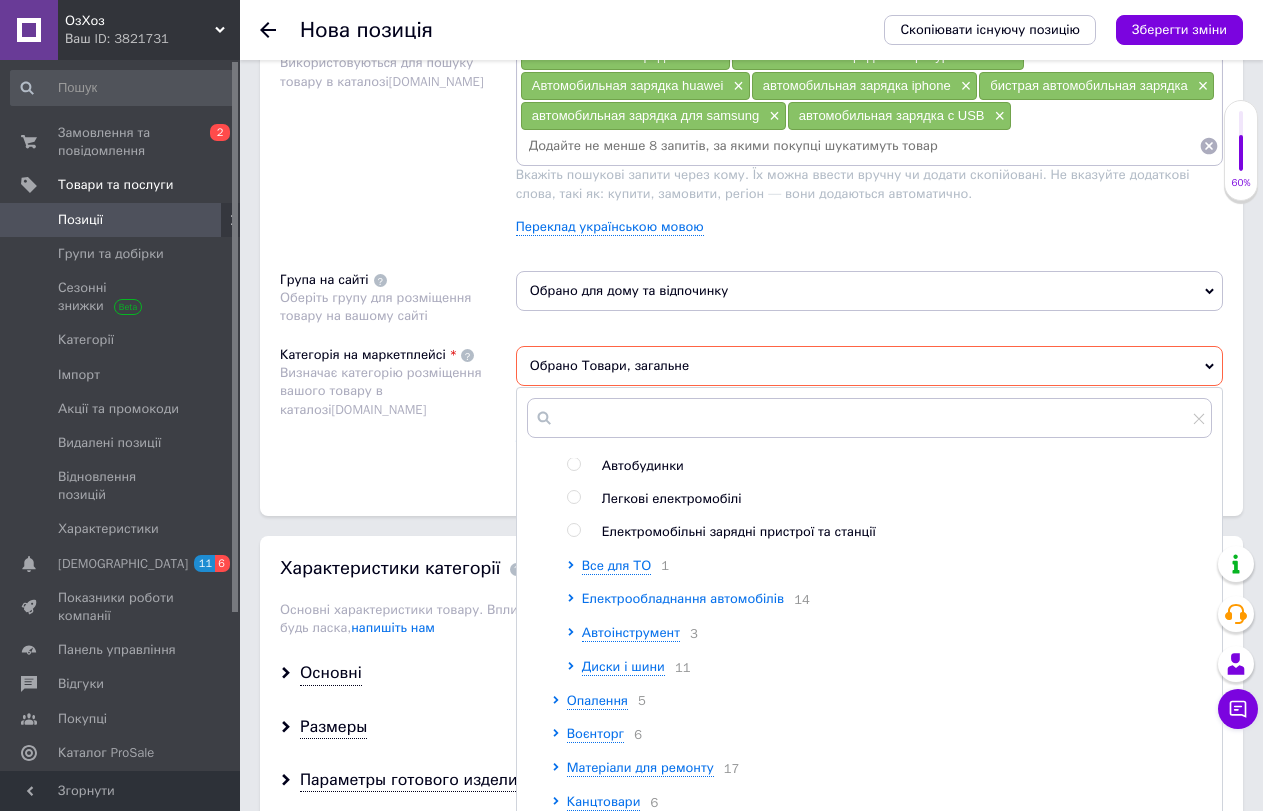 scroll, scrollTop: 1751, scrollLeft: 0, axis: vertical 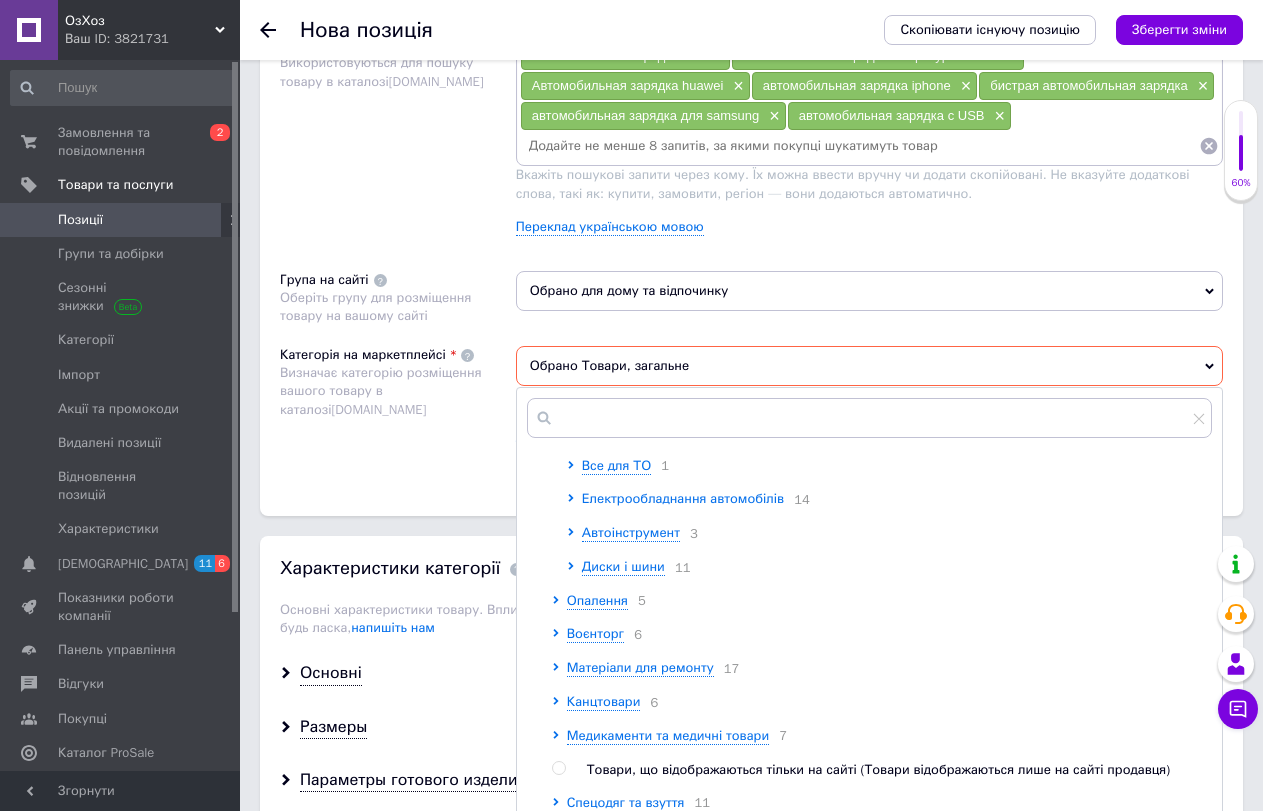 click on "Електрообладнання автомобілів" at bounding box center [683, 498] 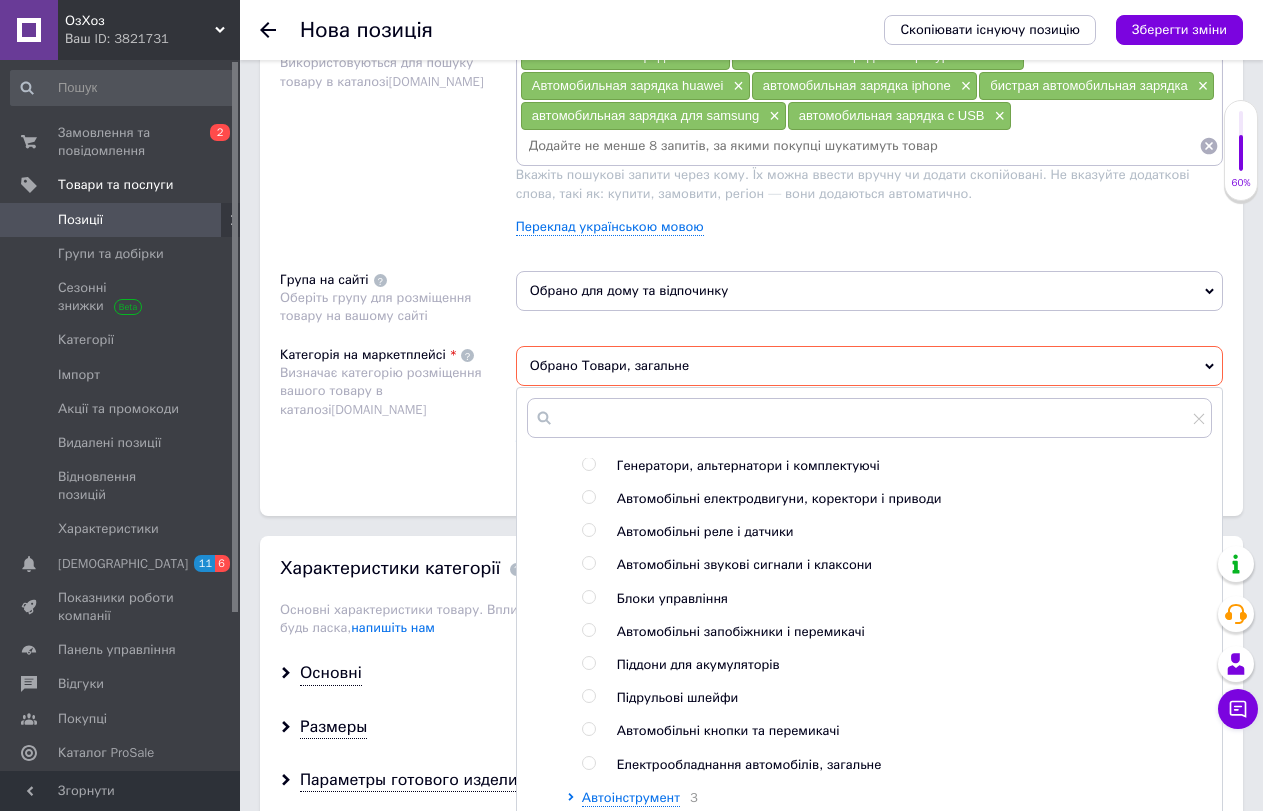 scroll, scrollTop: 2051, scrollLeft: 0, axis: vertical 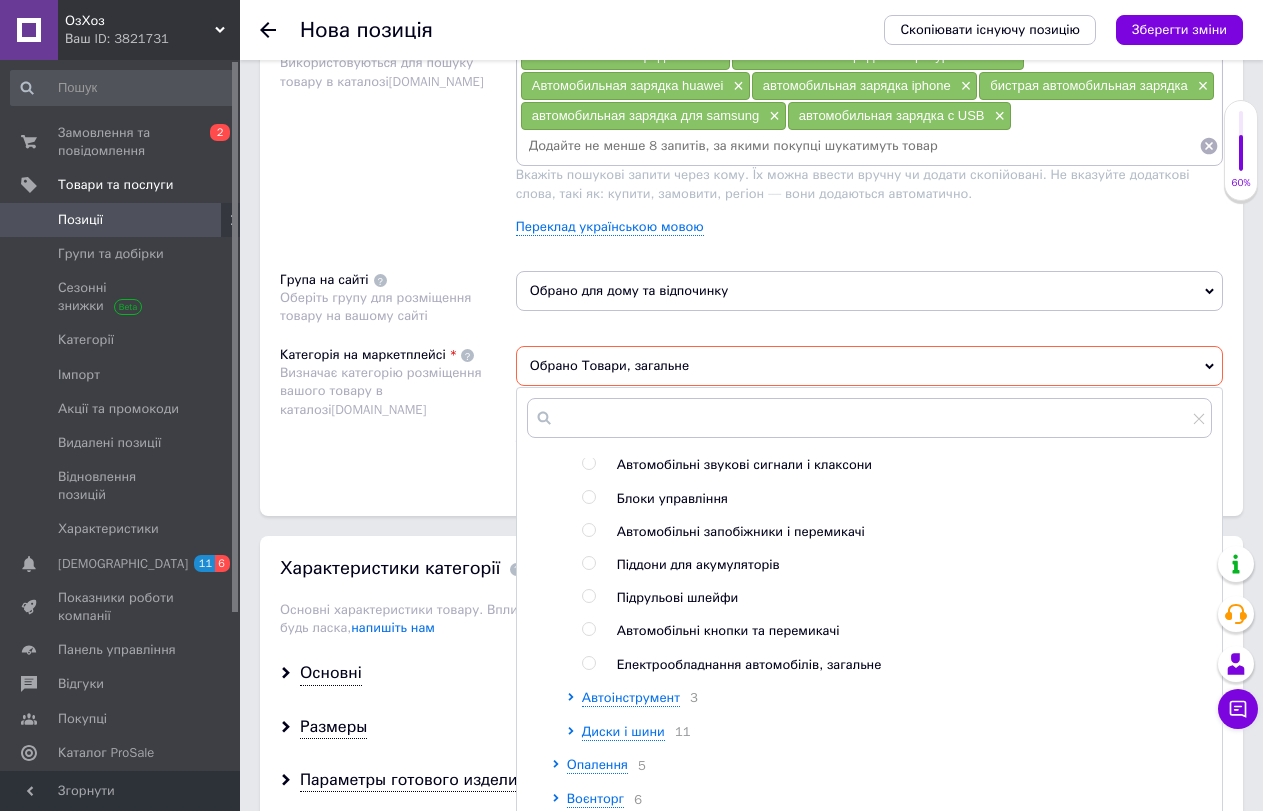click at bounding box center (588, 663) 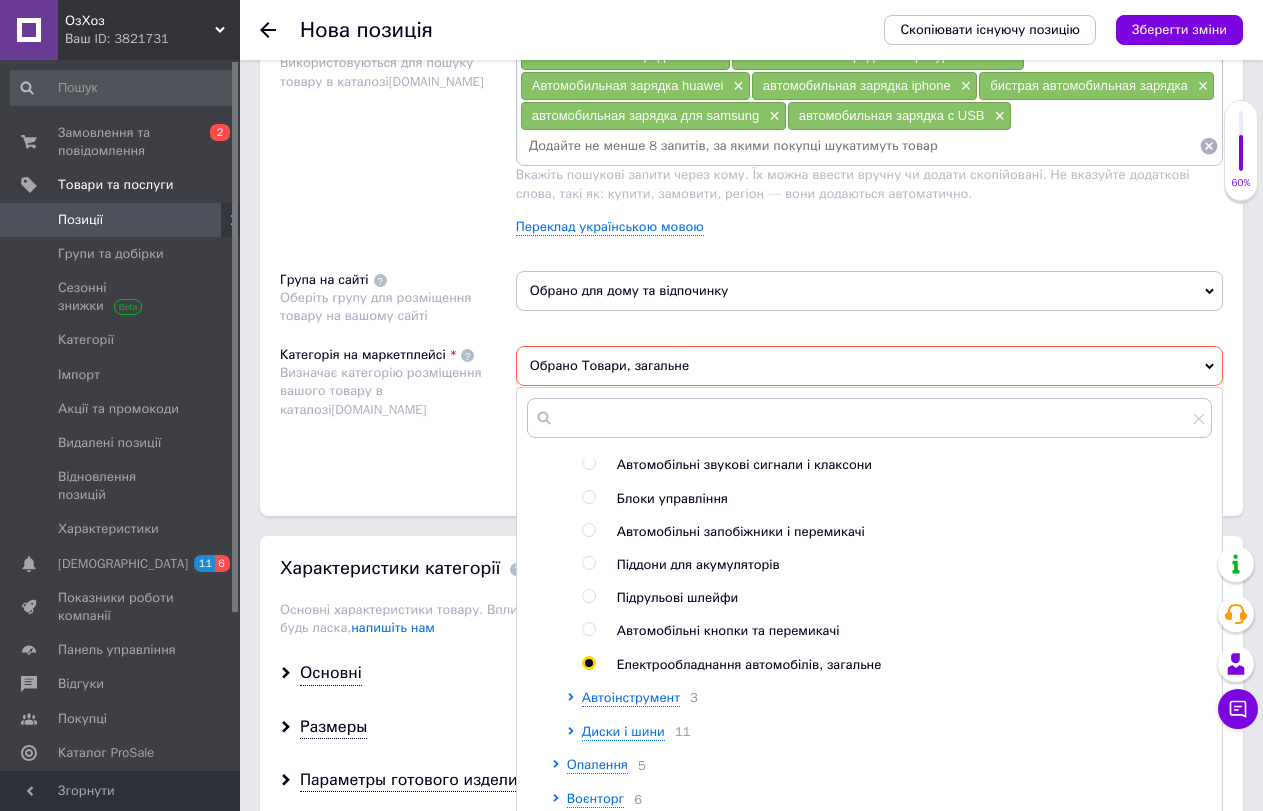 radio on "true" 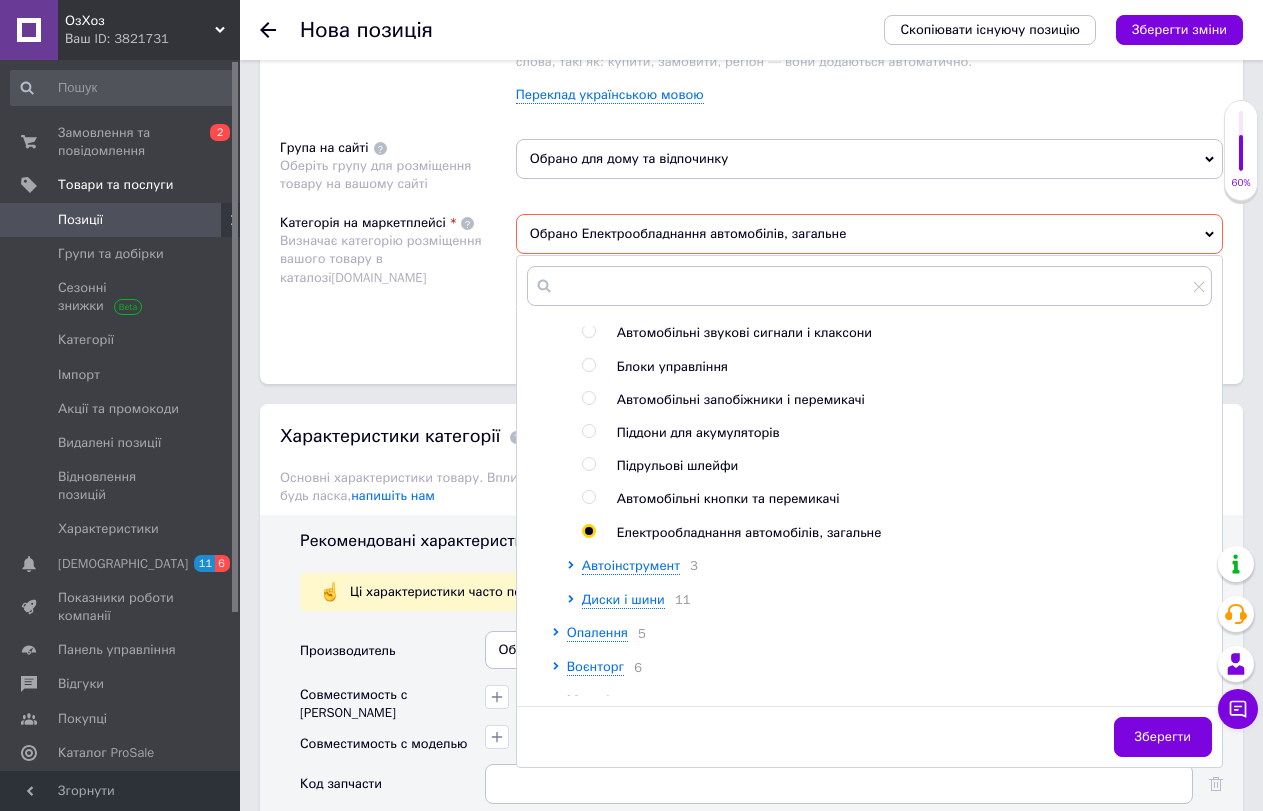 scroll, scrollTop: 1535, scrollLeft: 0, axis: vertical 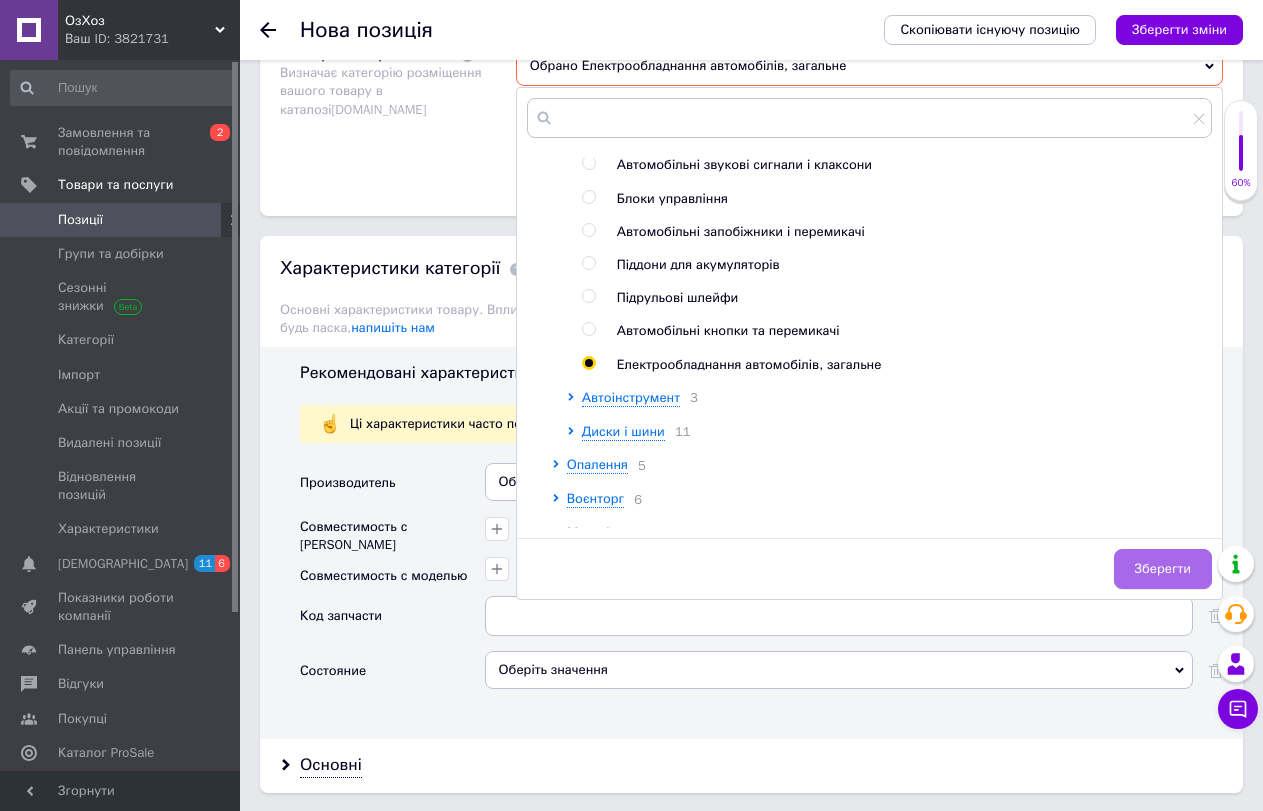 click on "Зберегти" at bounding box center [1163, 569] 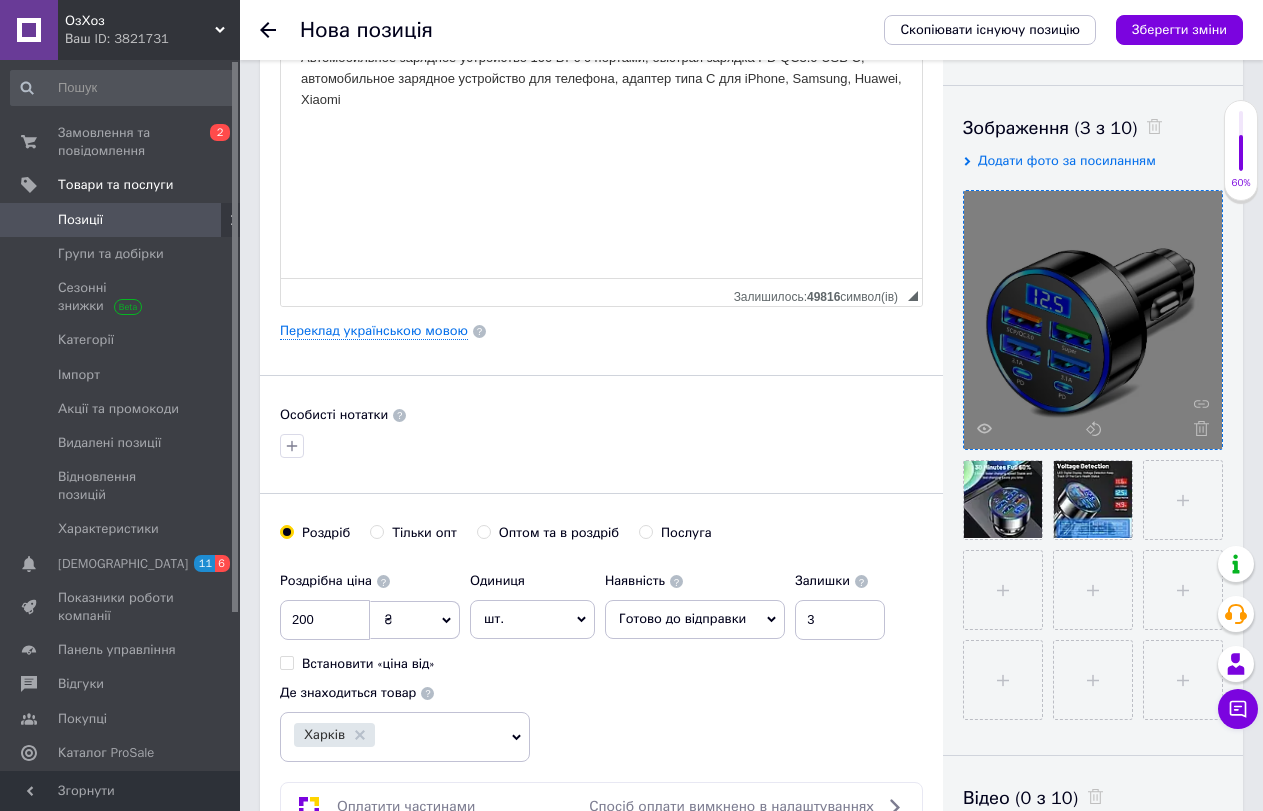 scroll, scrollTop: 335, scrollLeft: 0, axis: vertical 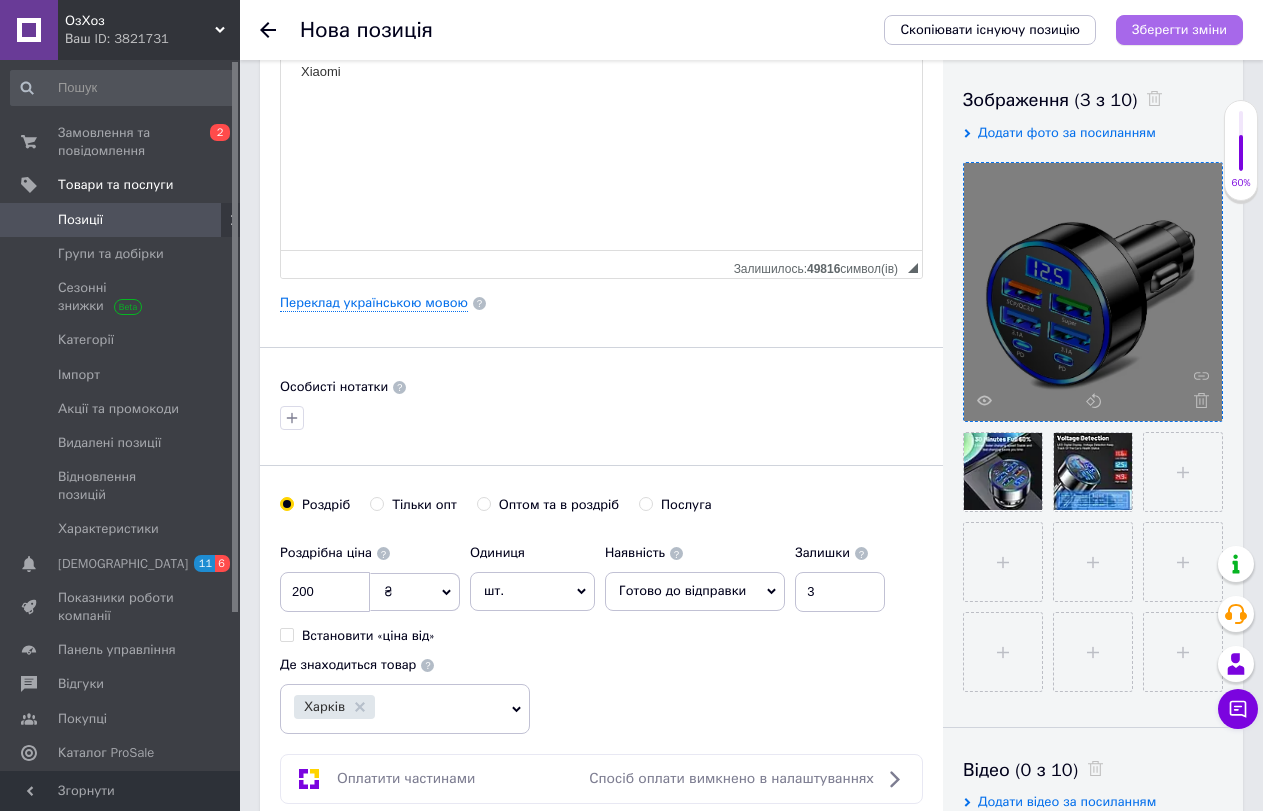 click on "Зберегти зміни" at bounding box center (1179, 29) 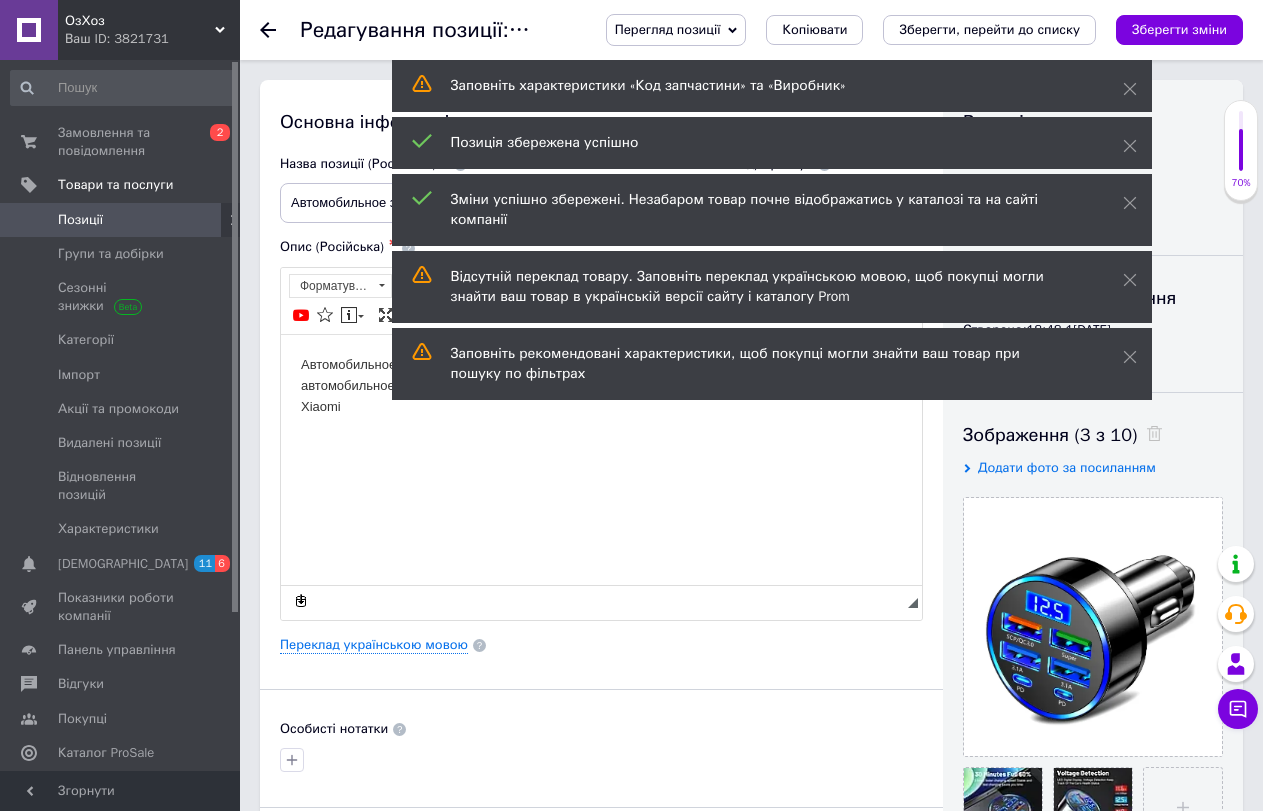 scroll, scrollTop: 0, scrollLeft: 0, axis: both 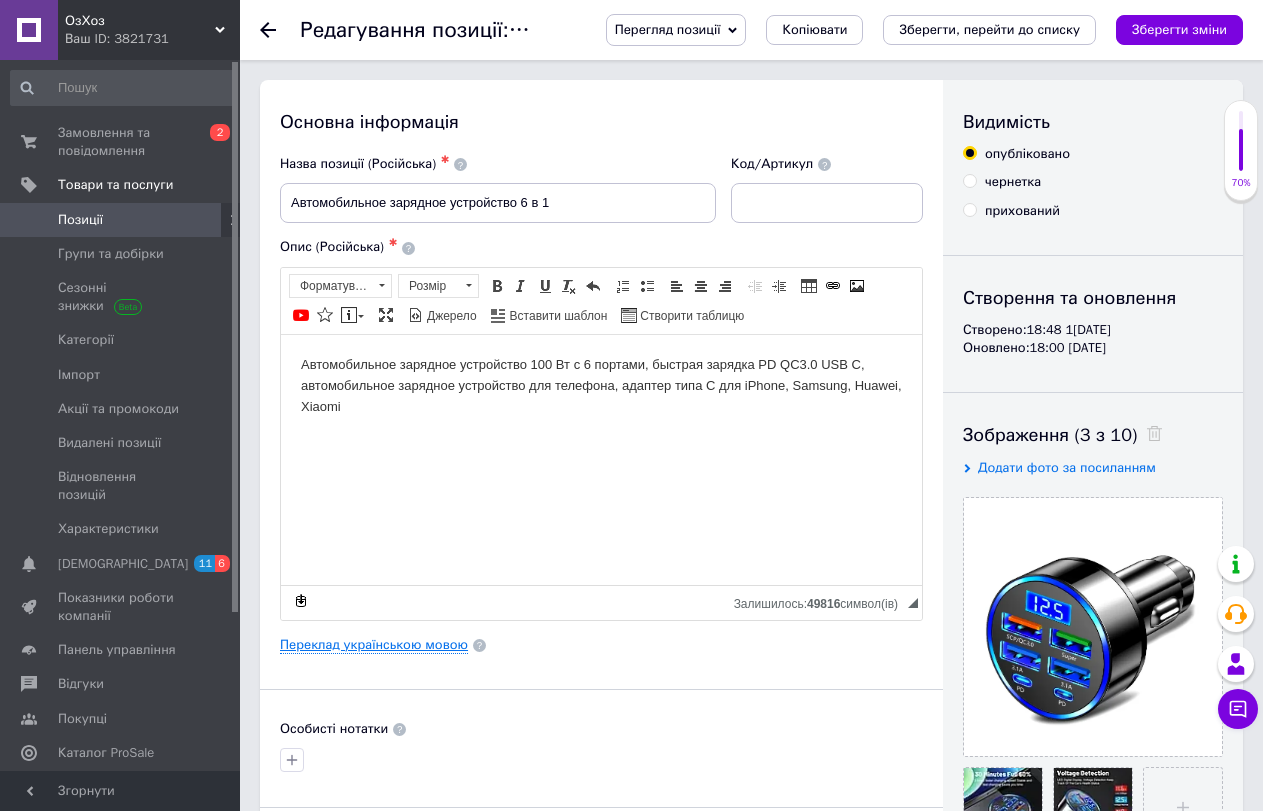 click on "Переклад українською мовою" at bounding box center (374, 645) 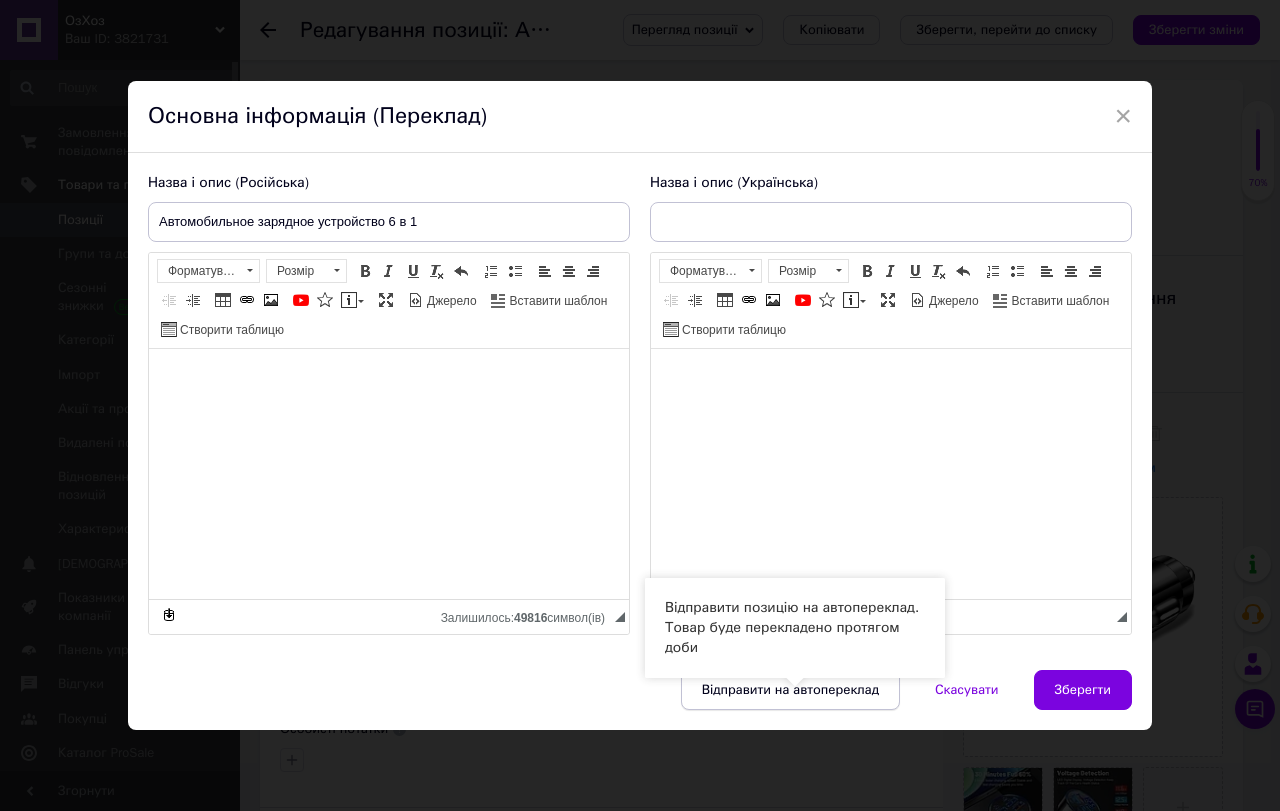 click on "Відправити на автопереклад" at bounding box center [790, 690] 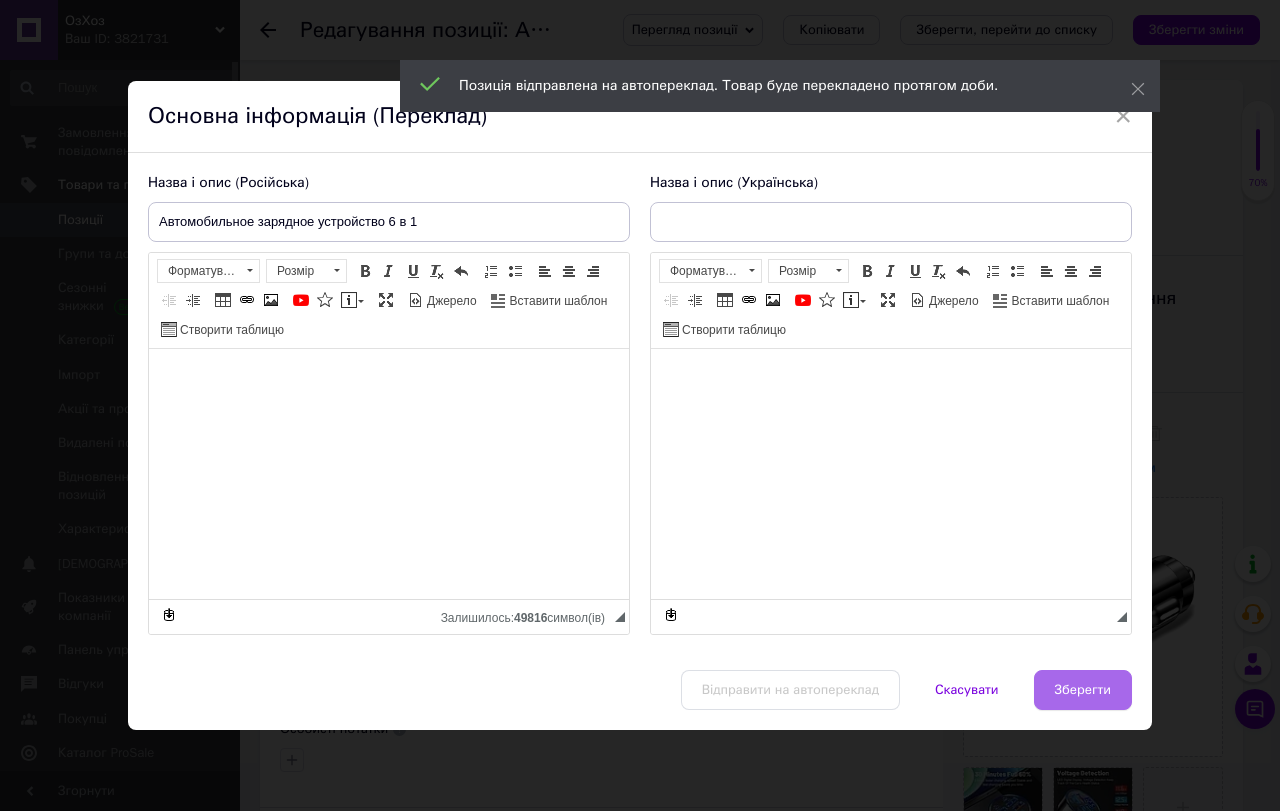 click on "Зберегти" at bounding box center (1083, 690) 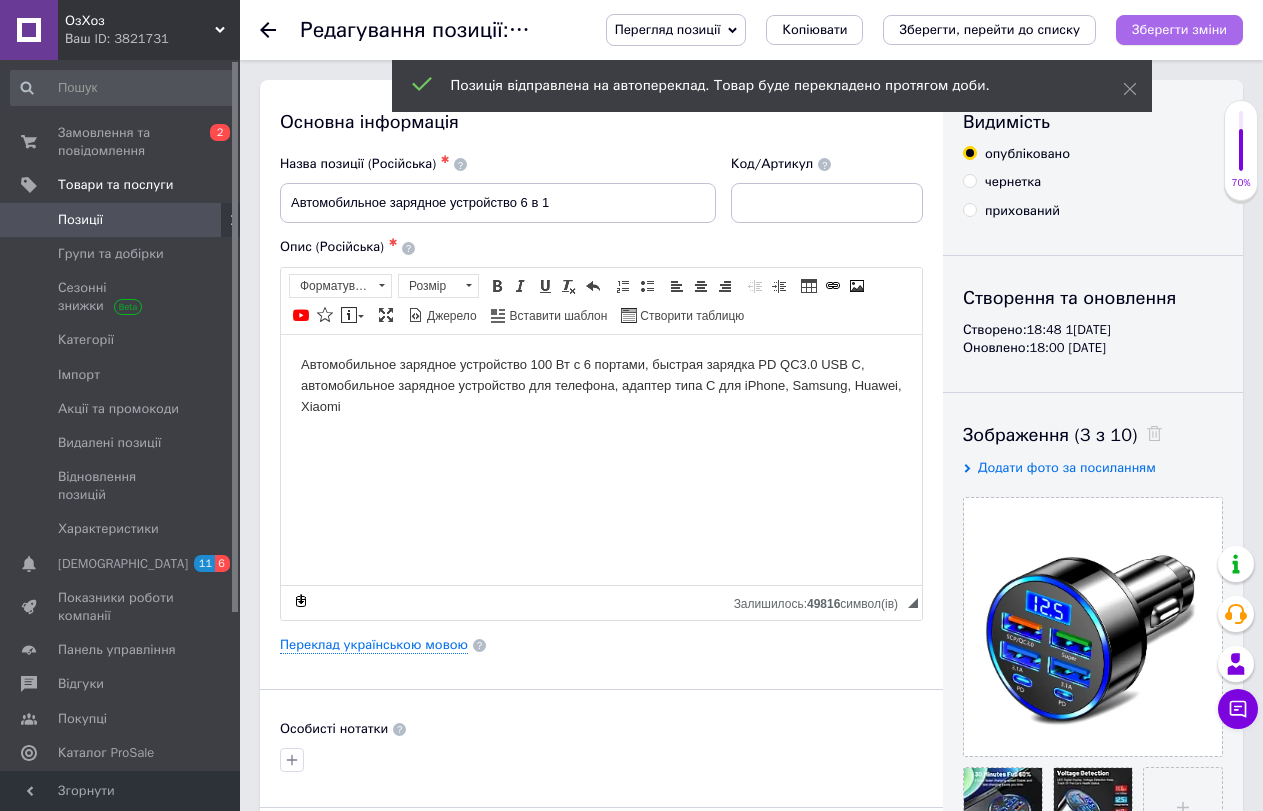 click on "Зберегти зміни" at bounding box center (1179, 29) 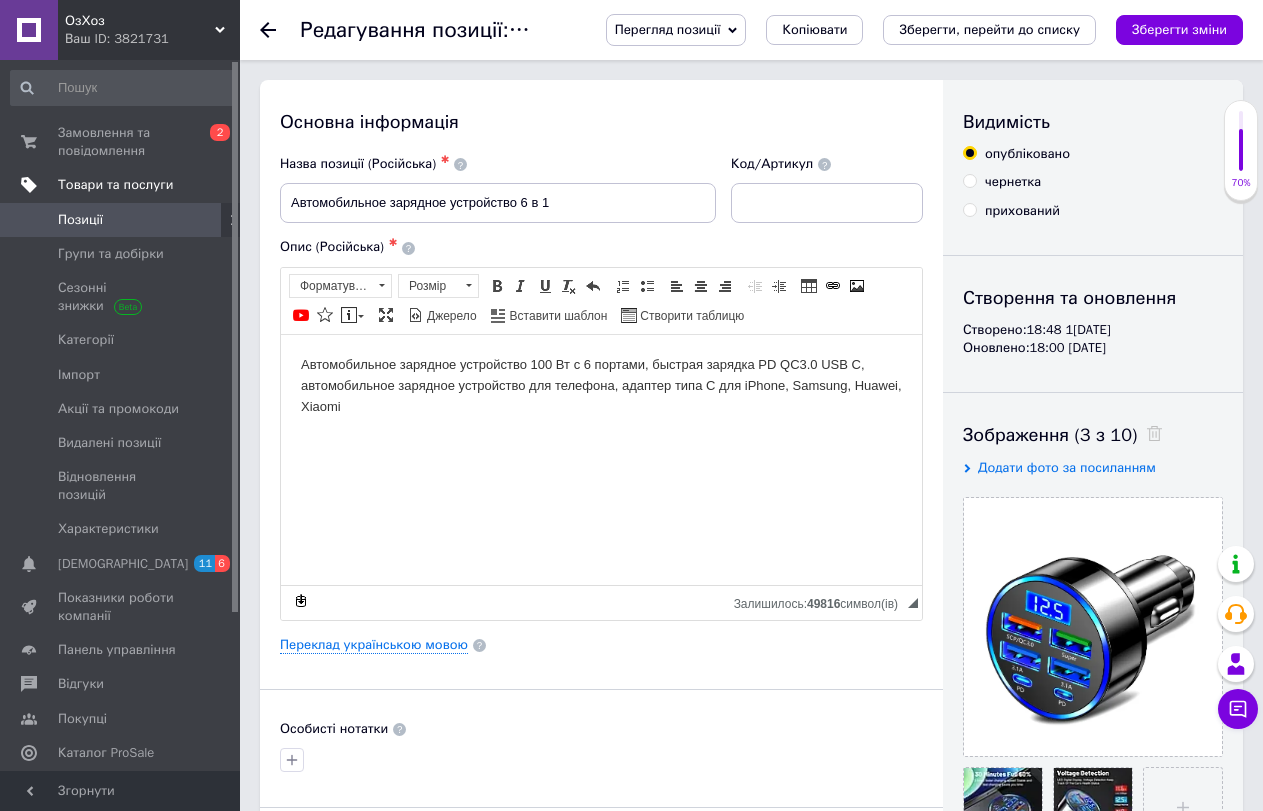 click on "Товари та послуги" at bounding box center (115, 185) 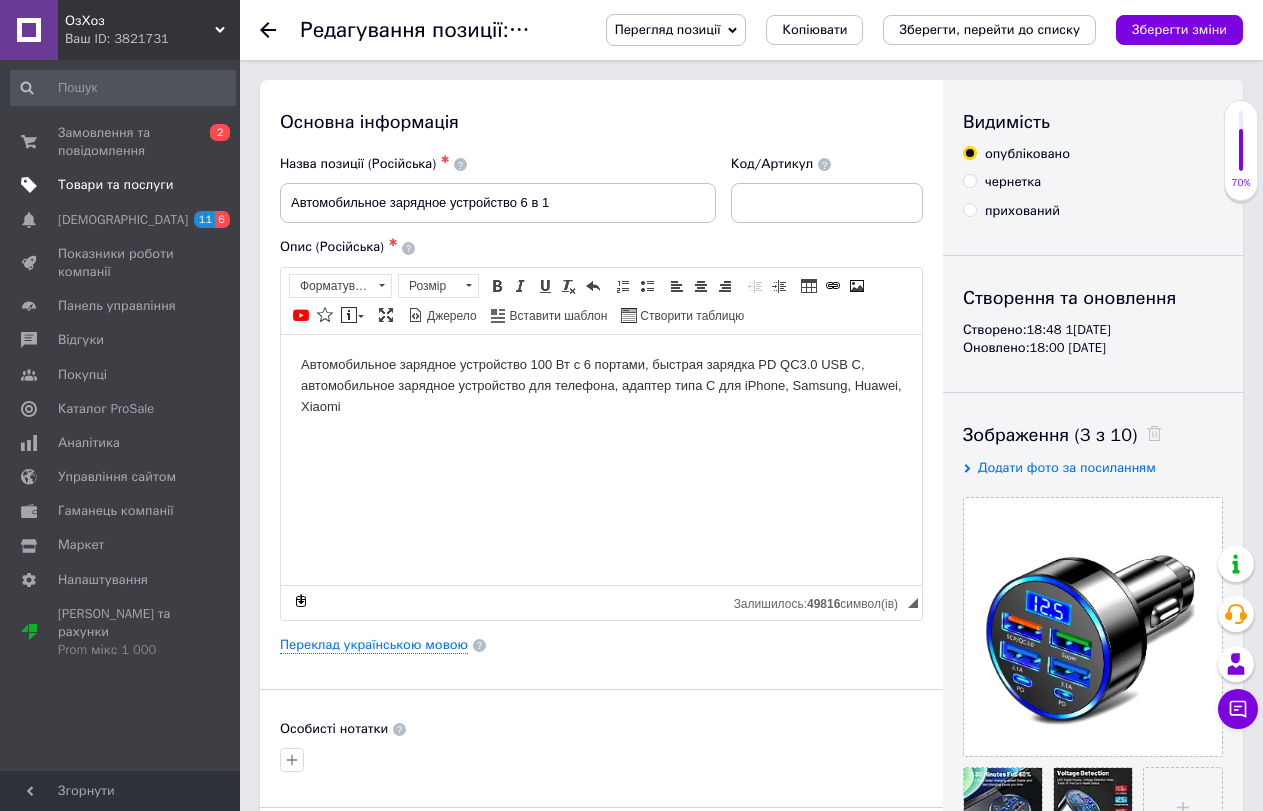 click on "Товари та послуги" at bounding box center [115, 185] 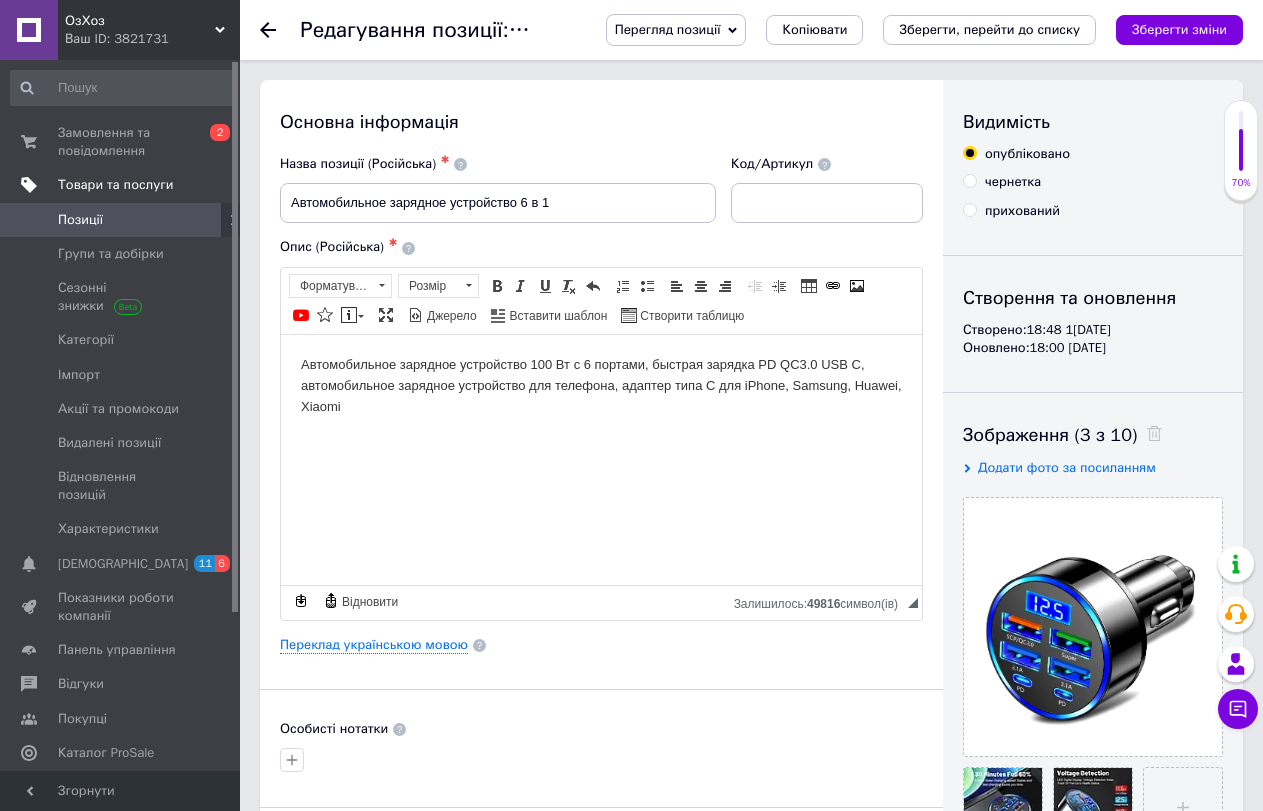 click on "Товари та послуги" at bounding box center [115, 185] 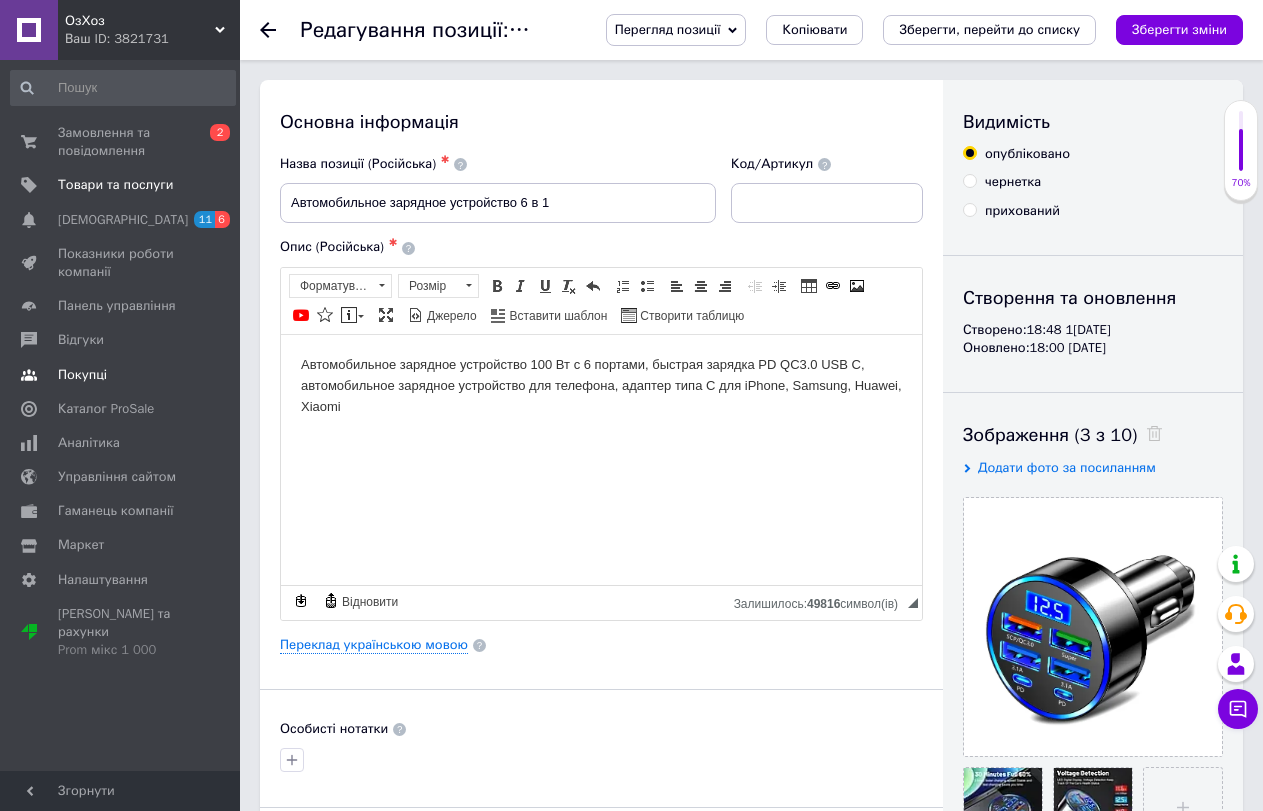 click on "Покупці" at bounding box center (121, 375) 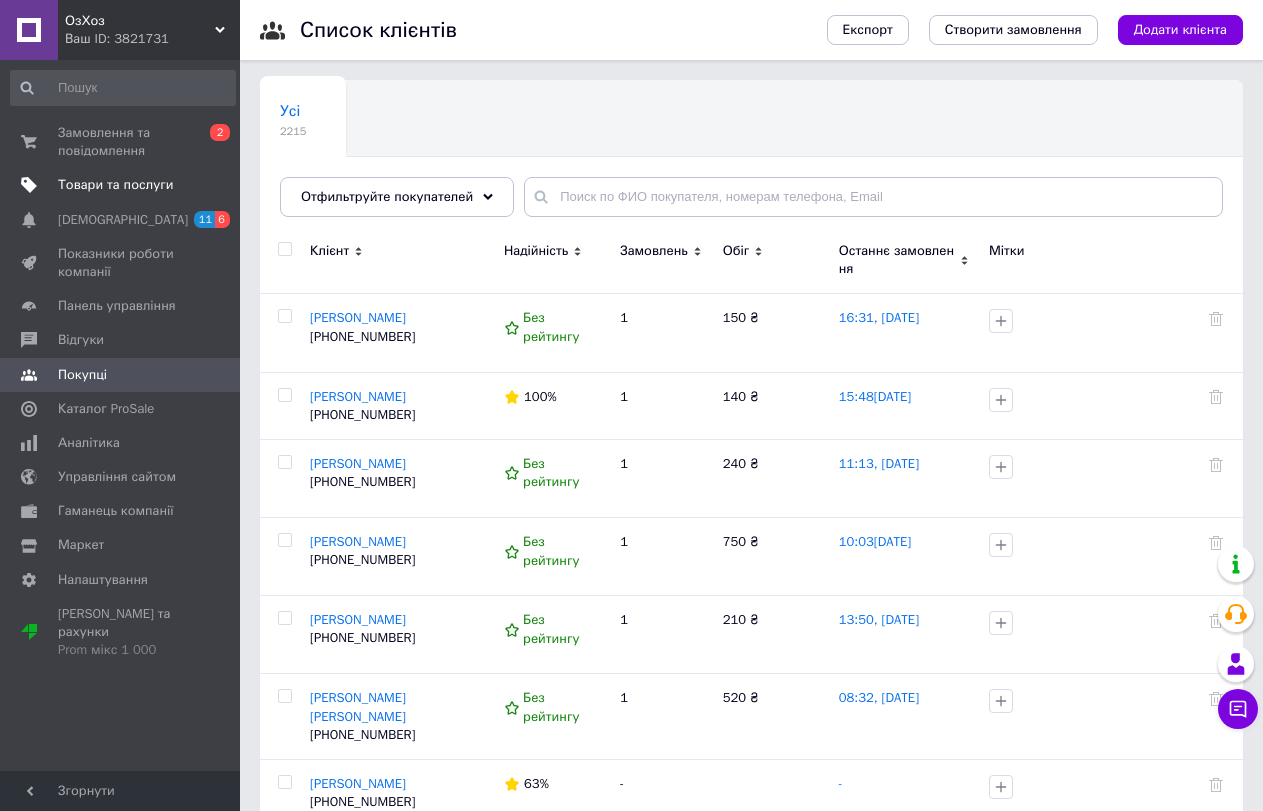 click on "Товари та послуги" at bounding box center [115, 185] 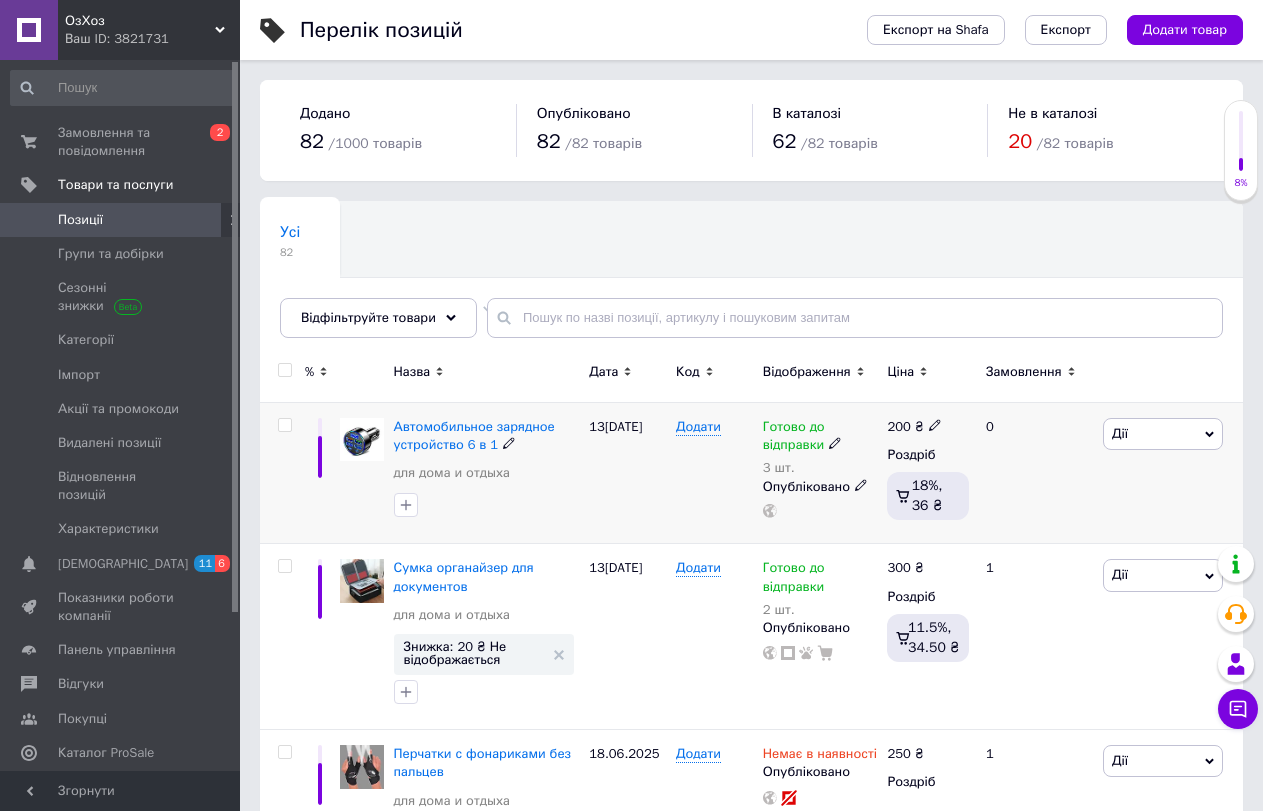 click 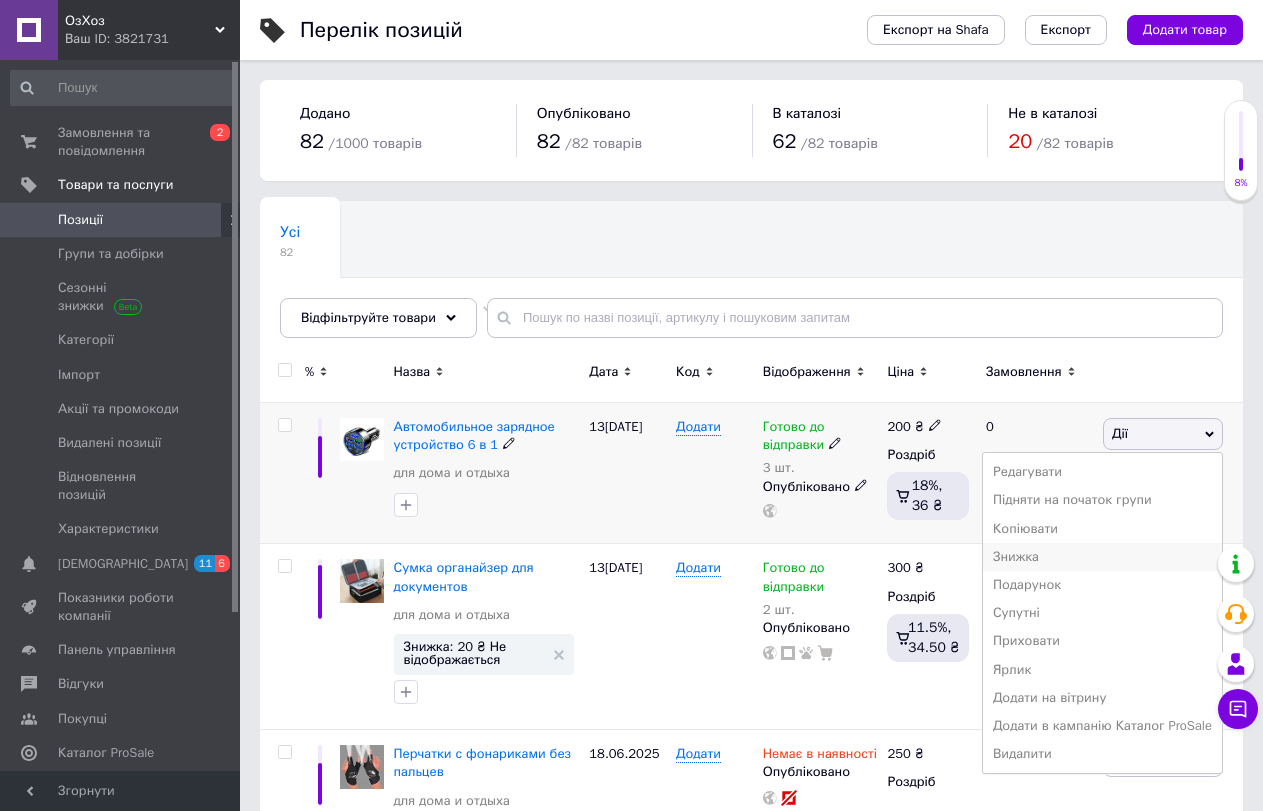click on "Знижка" at bounding box center [1102, 557] 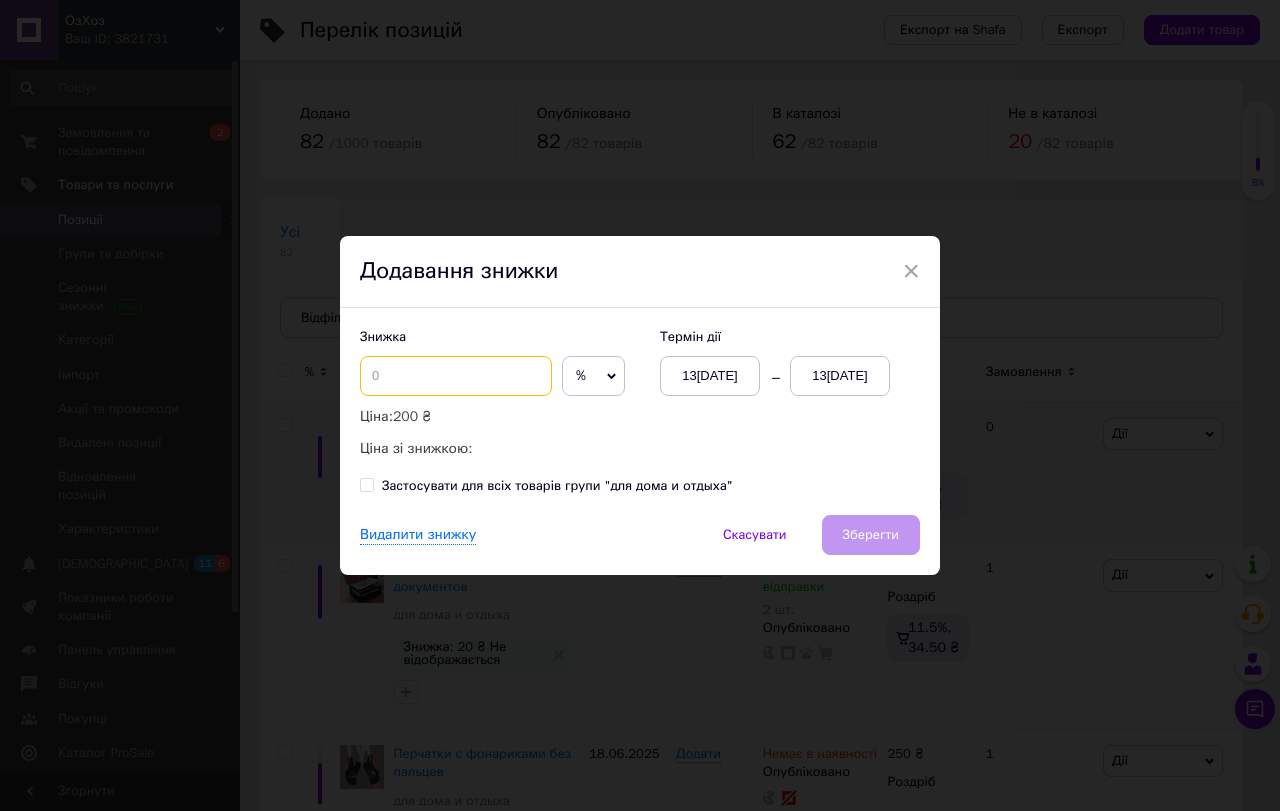 click at bounding box center (456, 376) 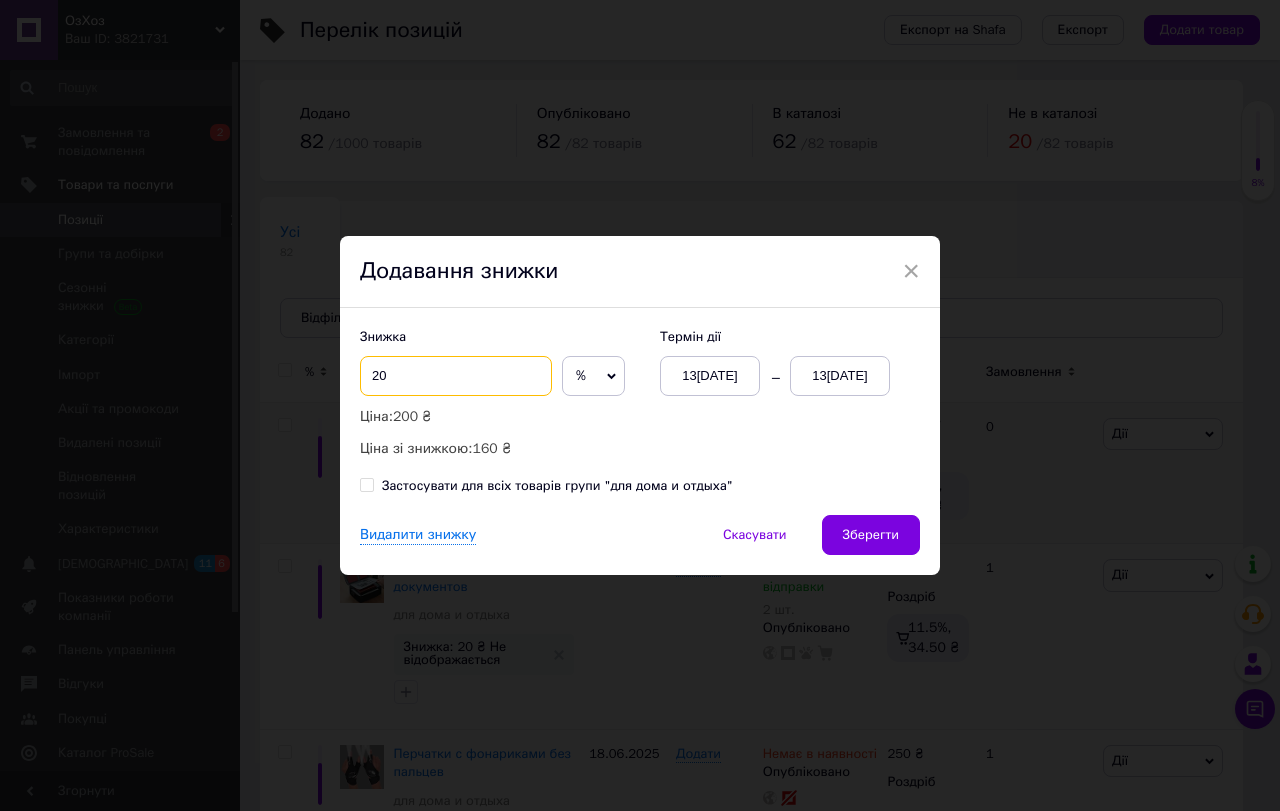 type on "20" 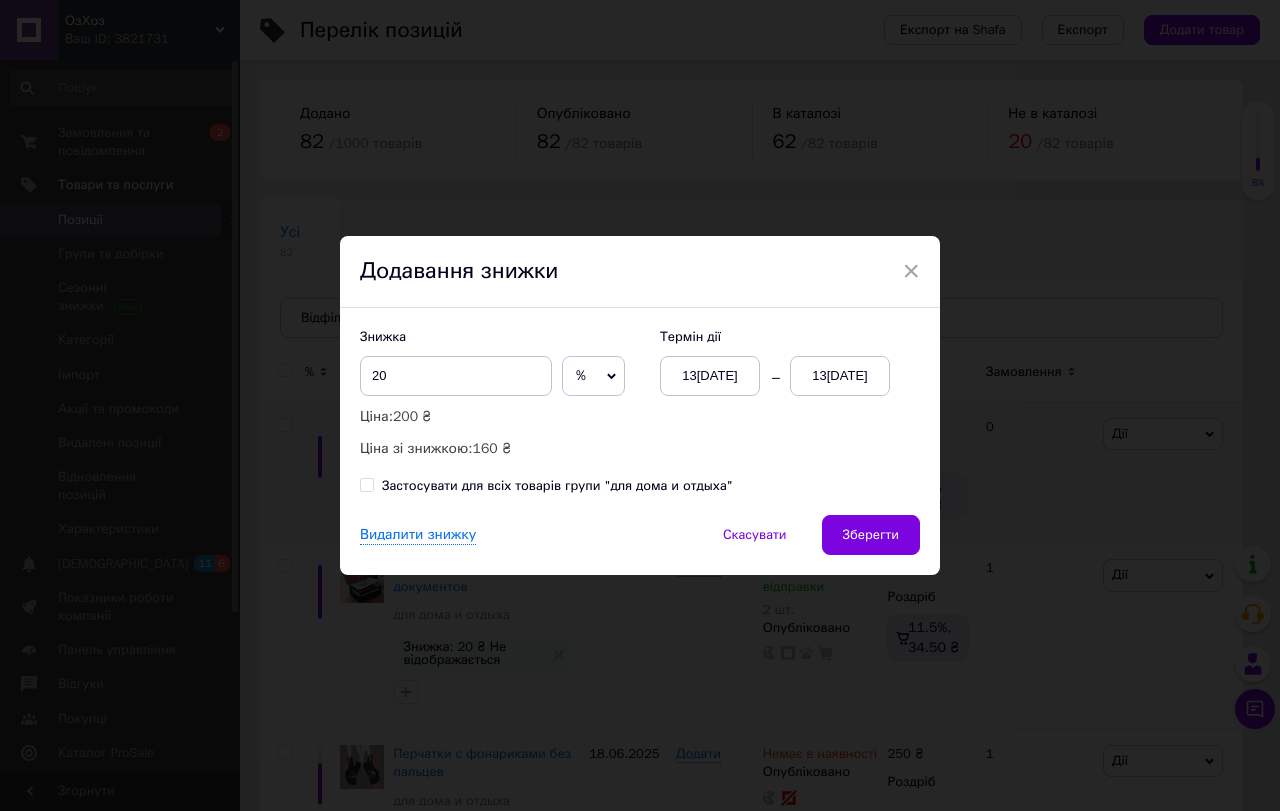 click on "%" at bounding box center [593, 376] 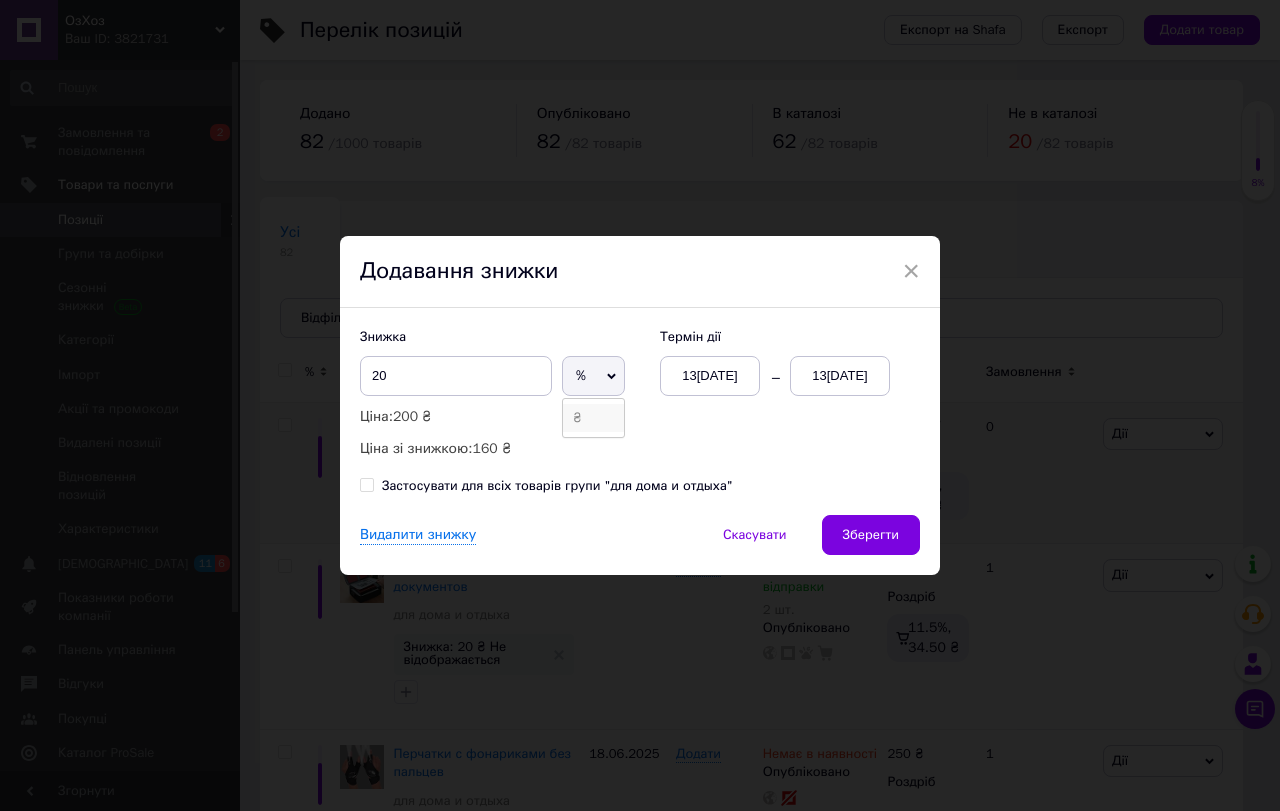 click on "₴" at bounding box center [593, 418] 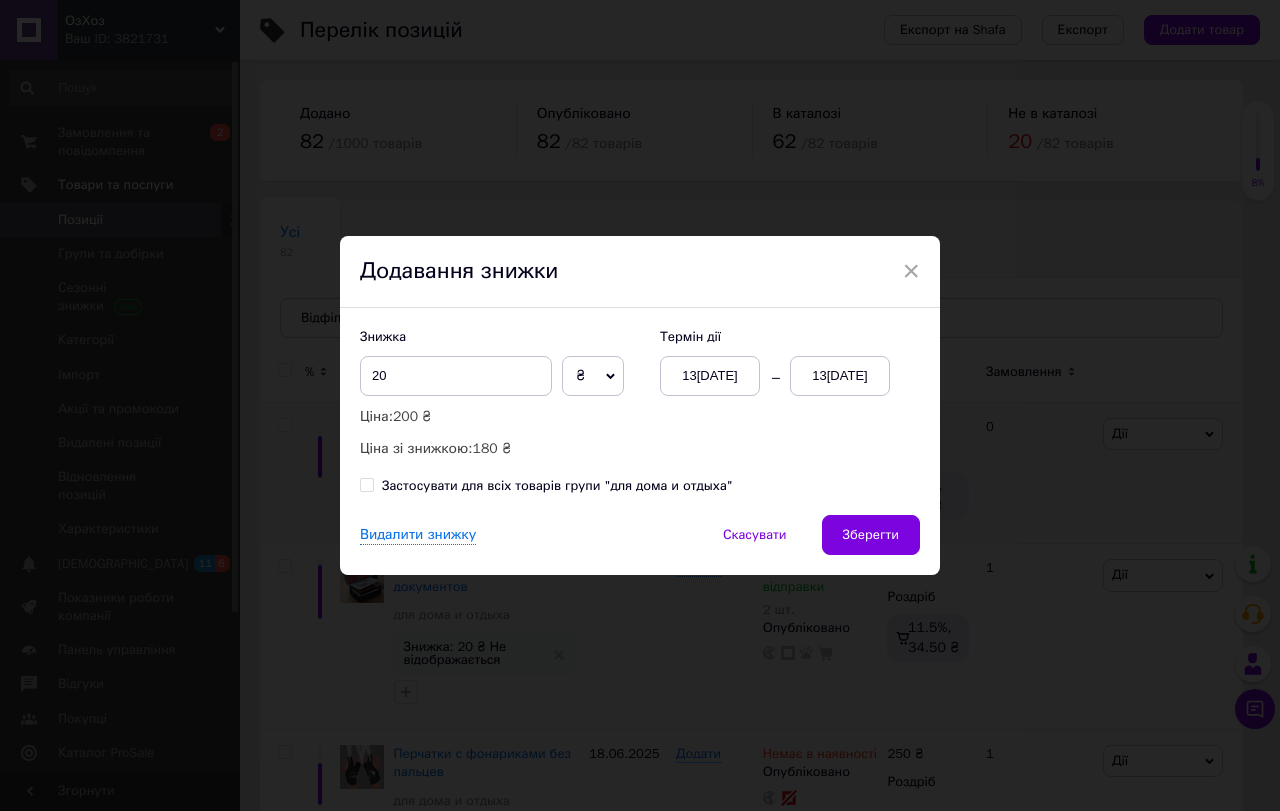 click on "13[DATE]" at bounding box center [840, 376] 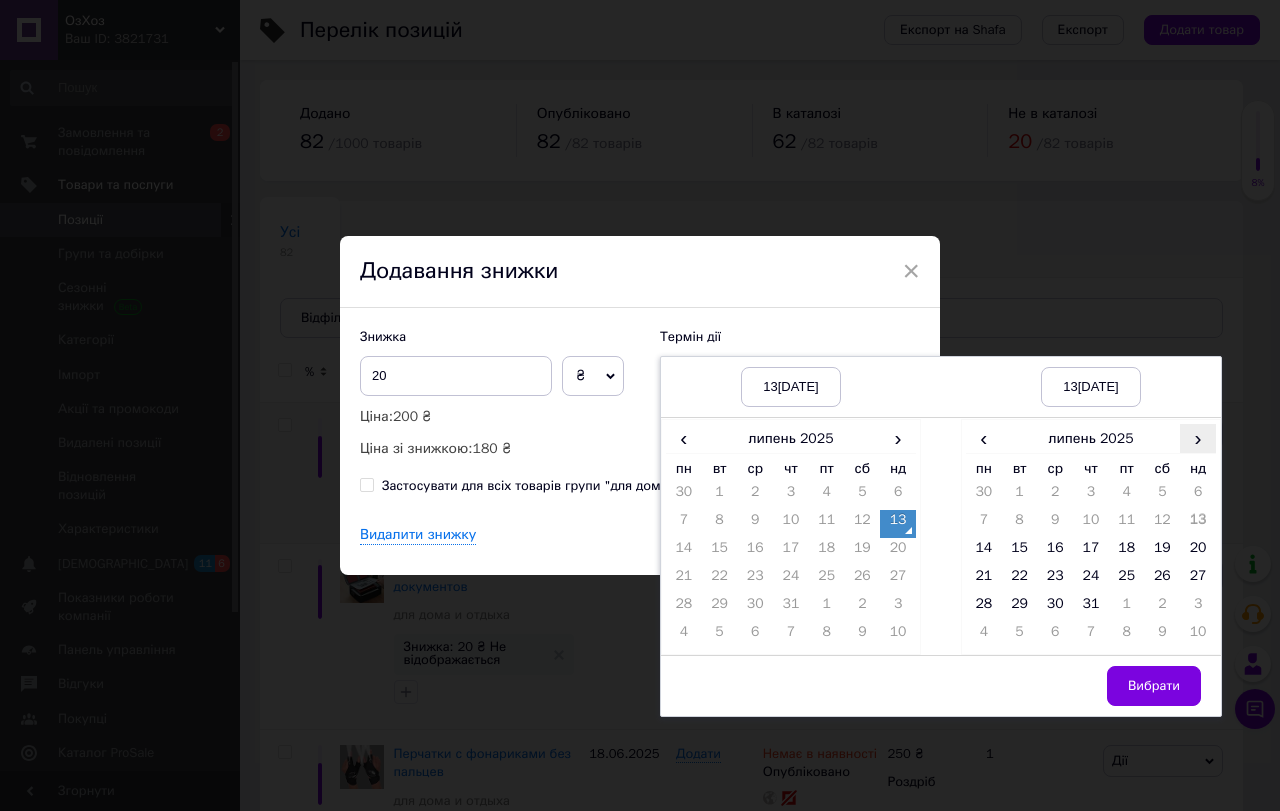 click on "›" at bounding box center (1198, 438) 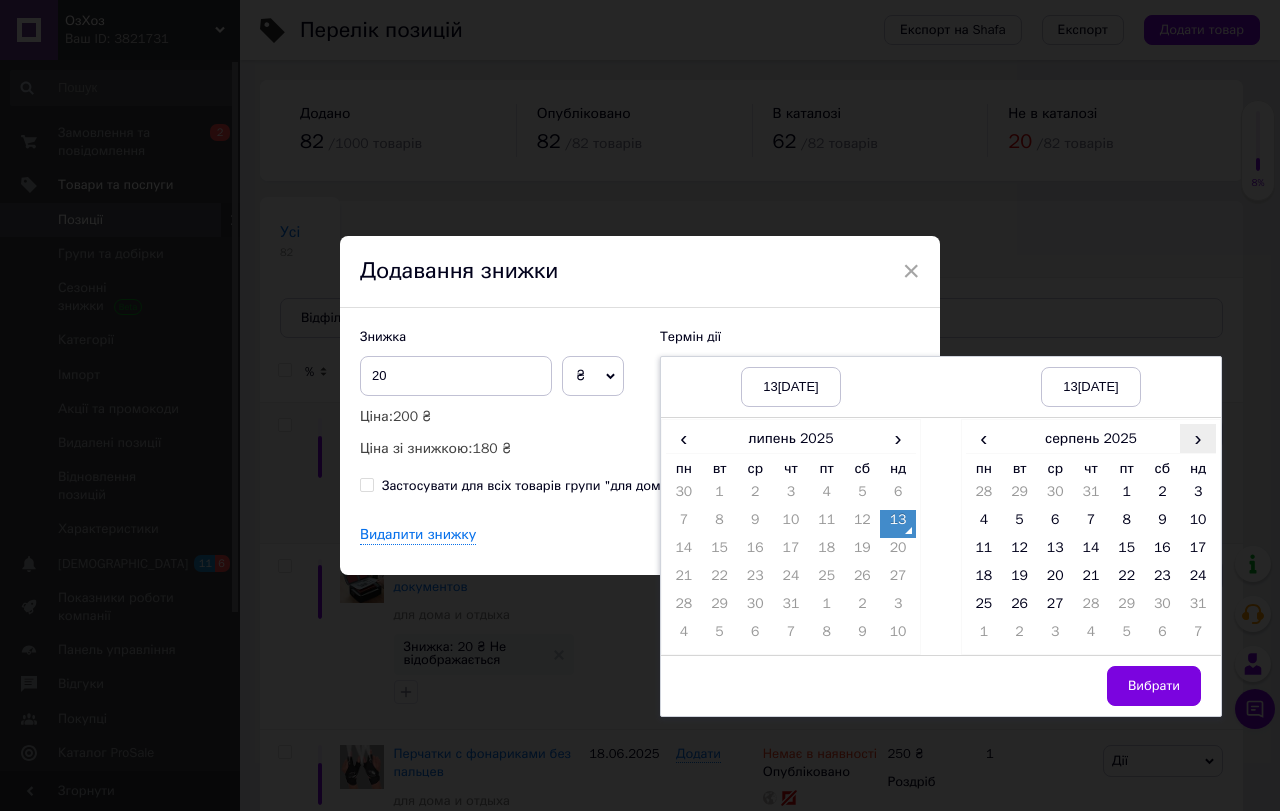 click on "›" at bounding box center [1198, 438] 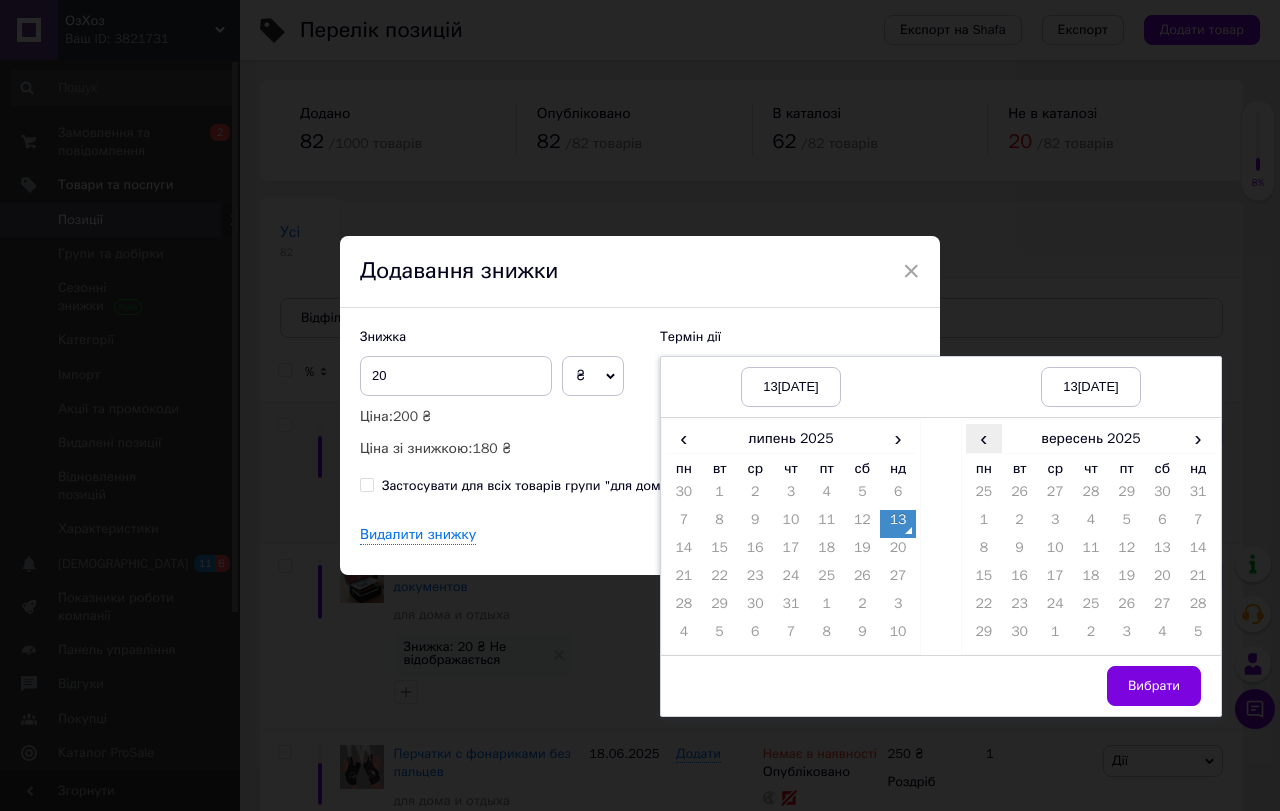 click on "‹" at bounding box center [984, 438] 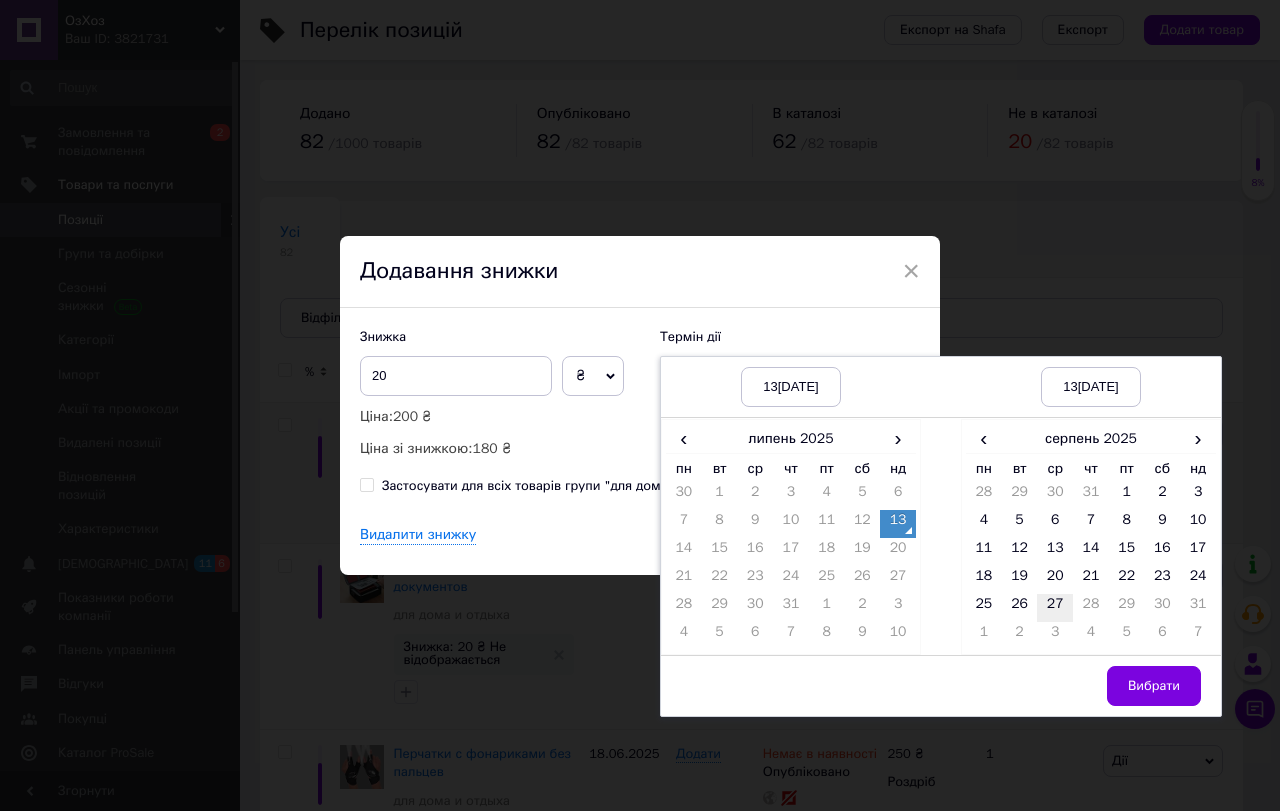 click on "27" at bounding box center [1055, 608] 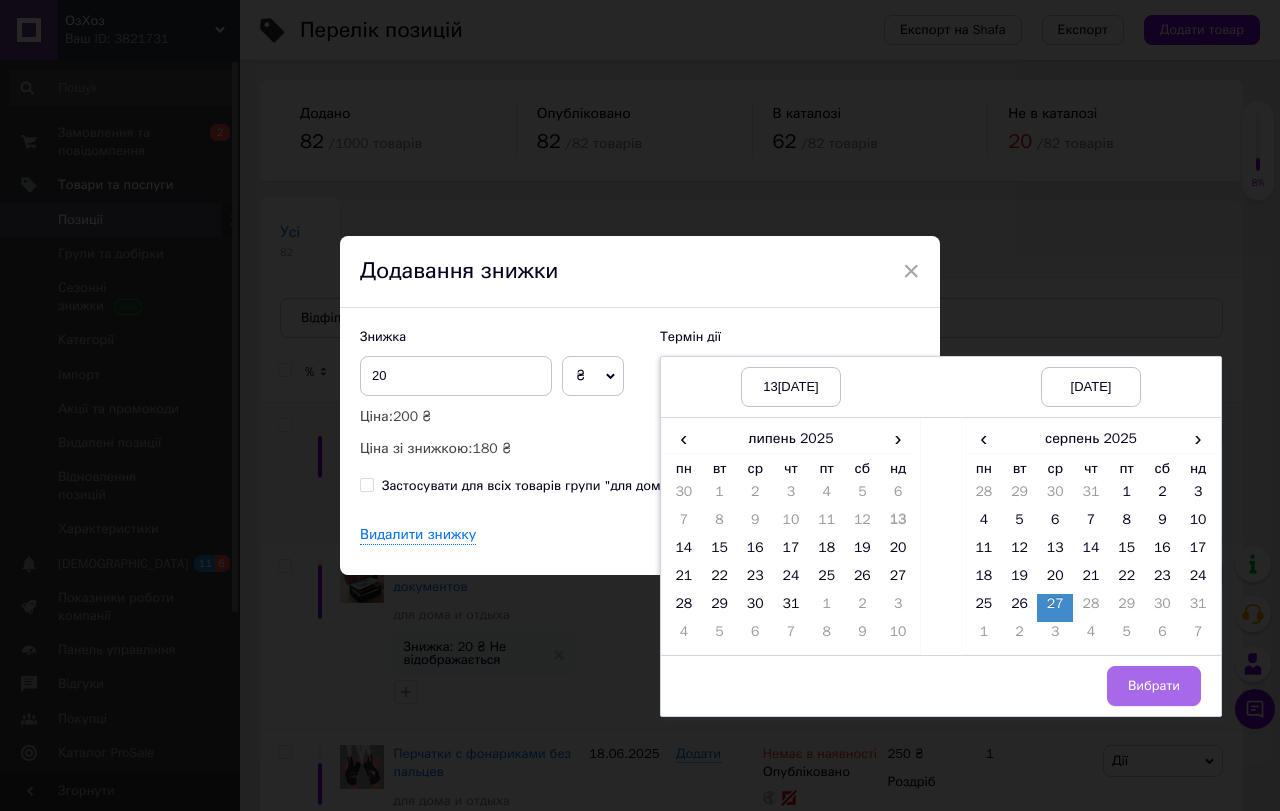 click on "Вибрати" at bounding box center [1154, 686] 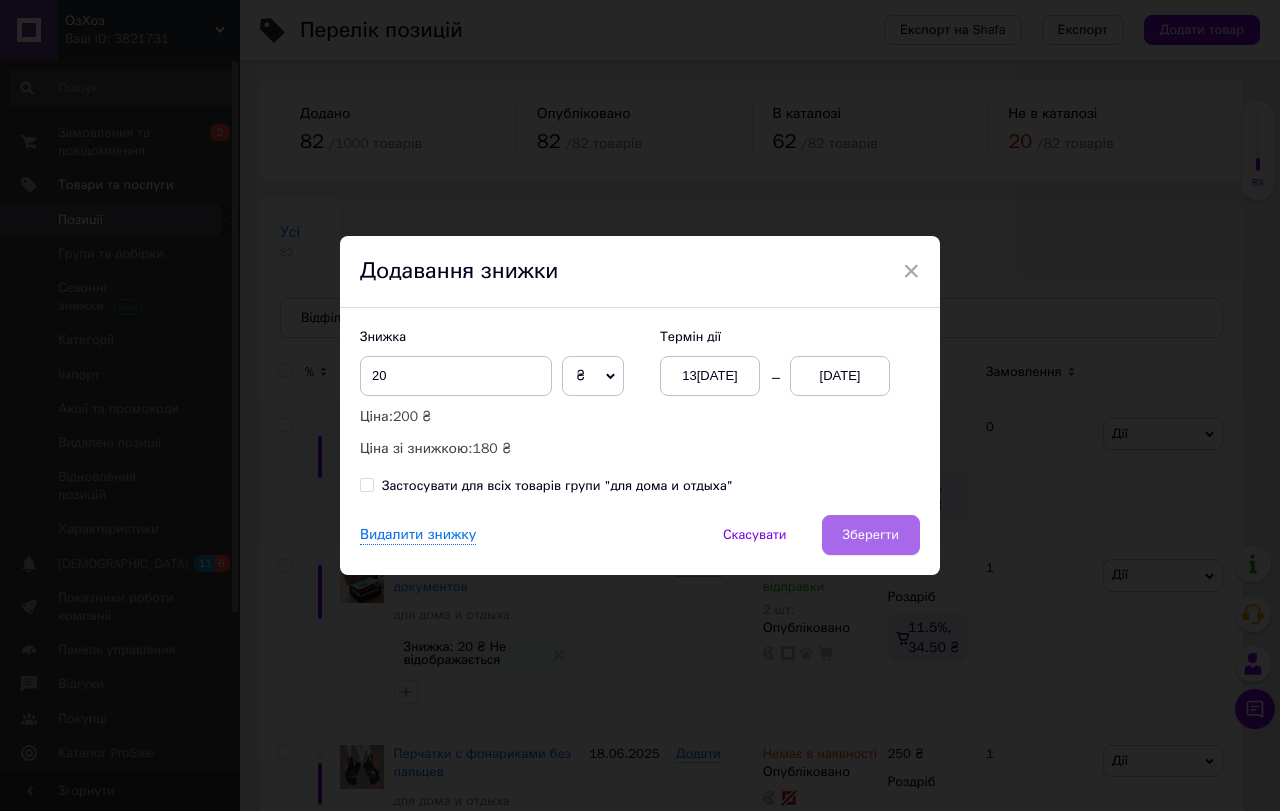 click on "Зберегти" at bounding box center [871, 535] 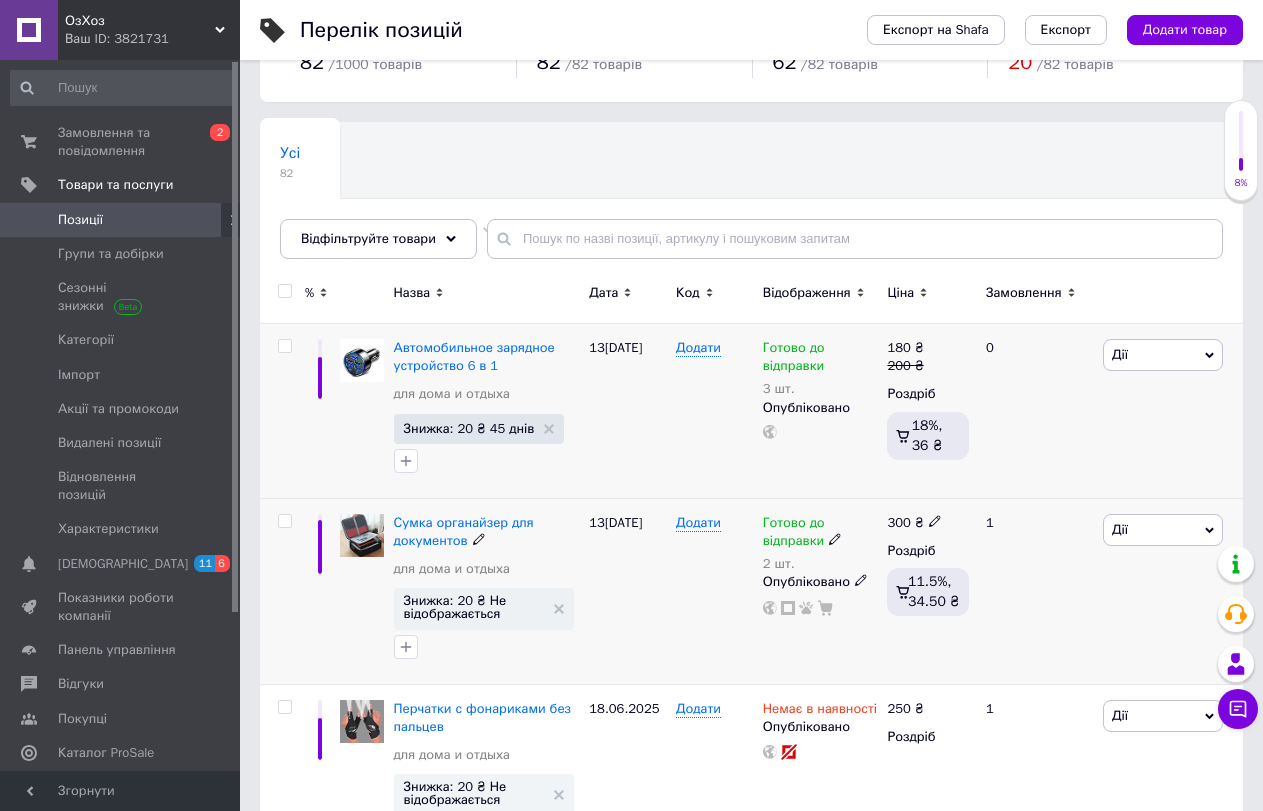 scroll, scrollTop: 200, scrollLeft: 0, axis: vertical 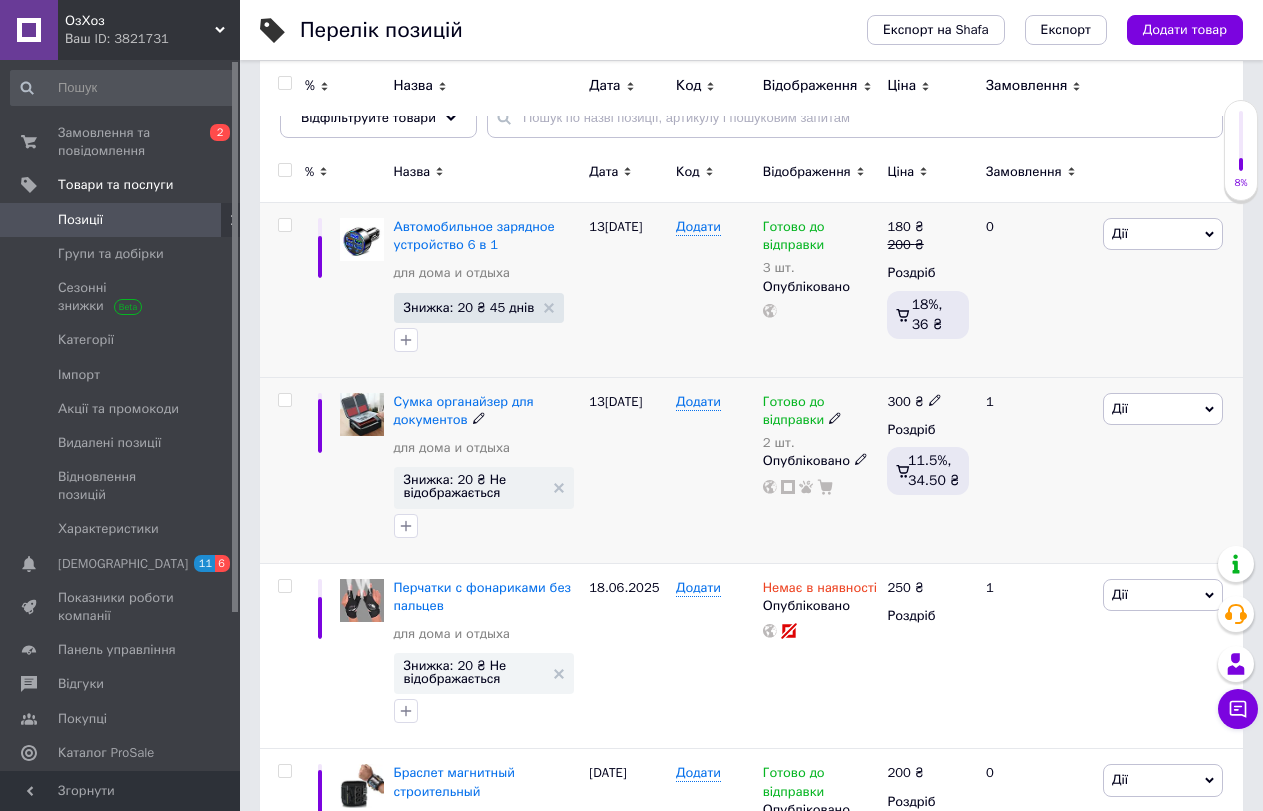 click on "Дії" at bounding box center [1163, 409] 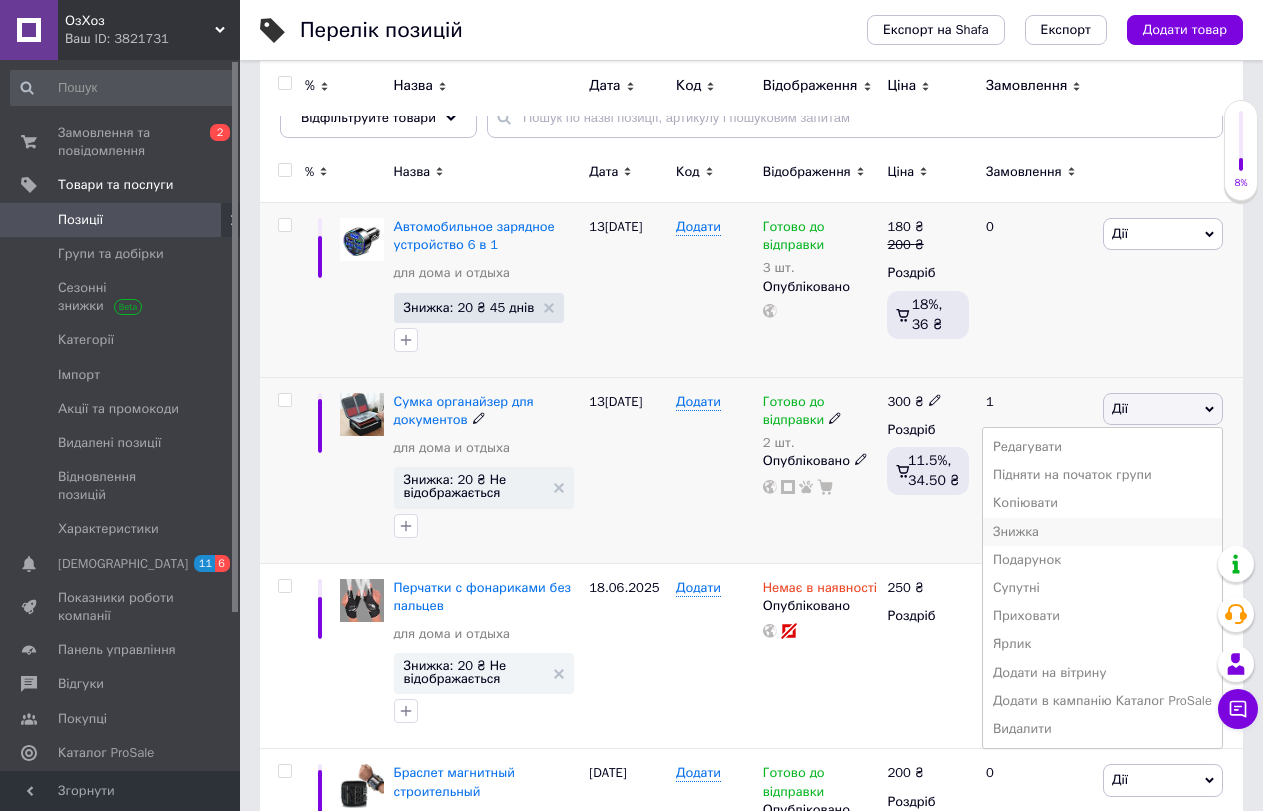 click on "Знижка" at bounding box center (1102, 532) 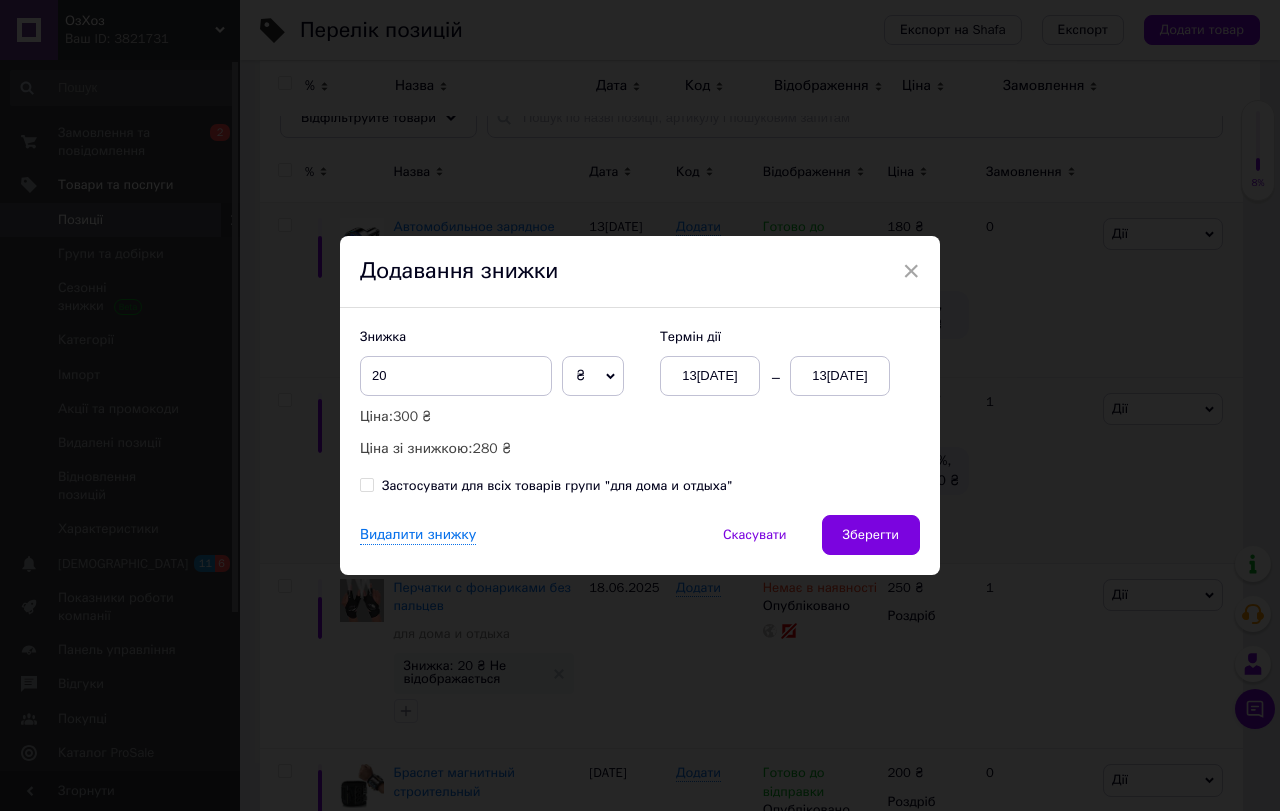 click on "13[DATE]" at bounding box center [840, 376] 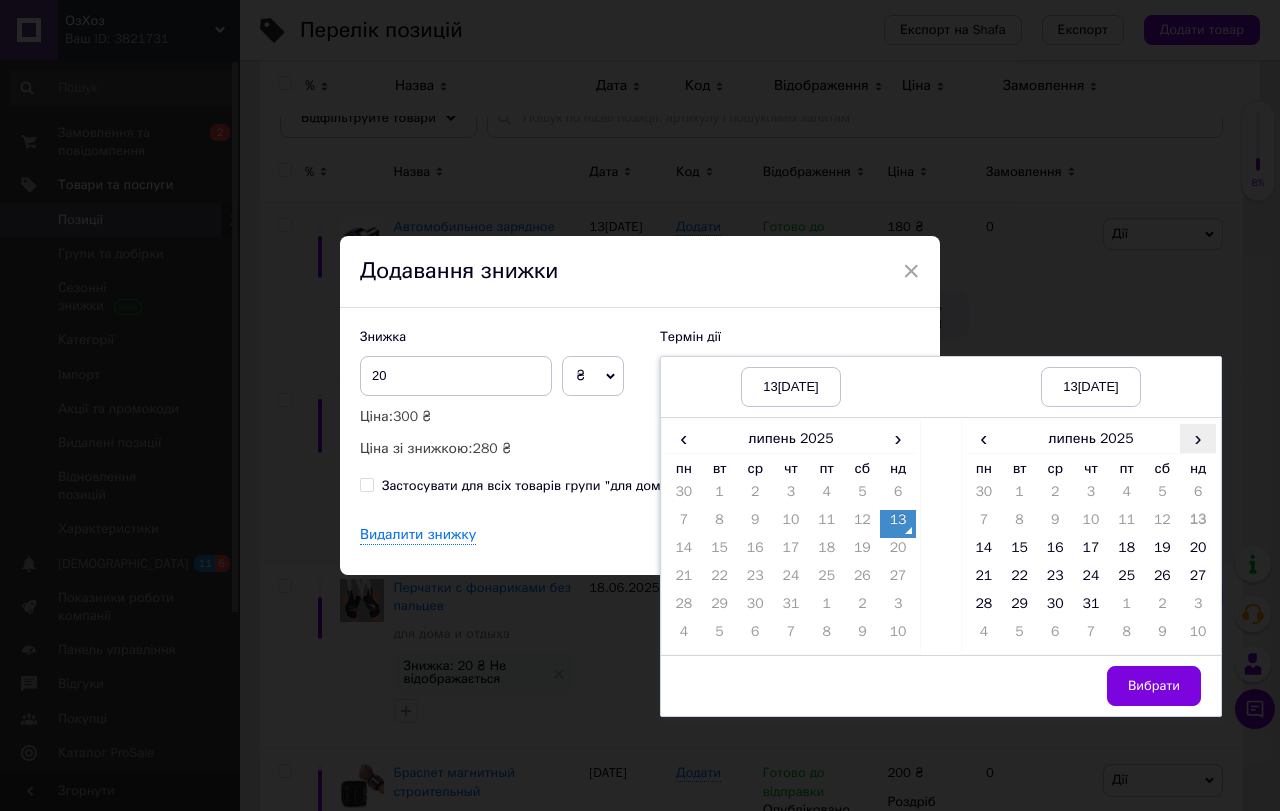click on "›" at bounding box center (1198, 438) 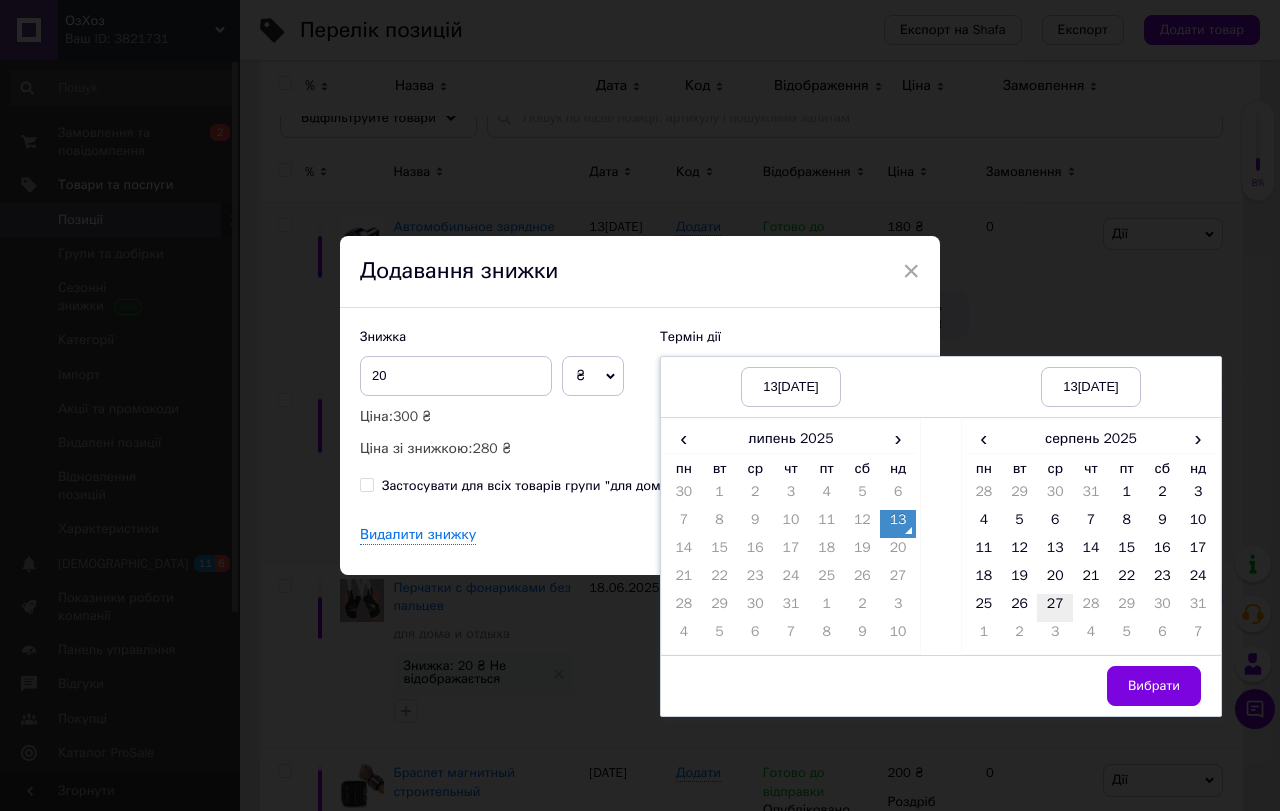 click on "27" at bounding box center (1055, 608) 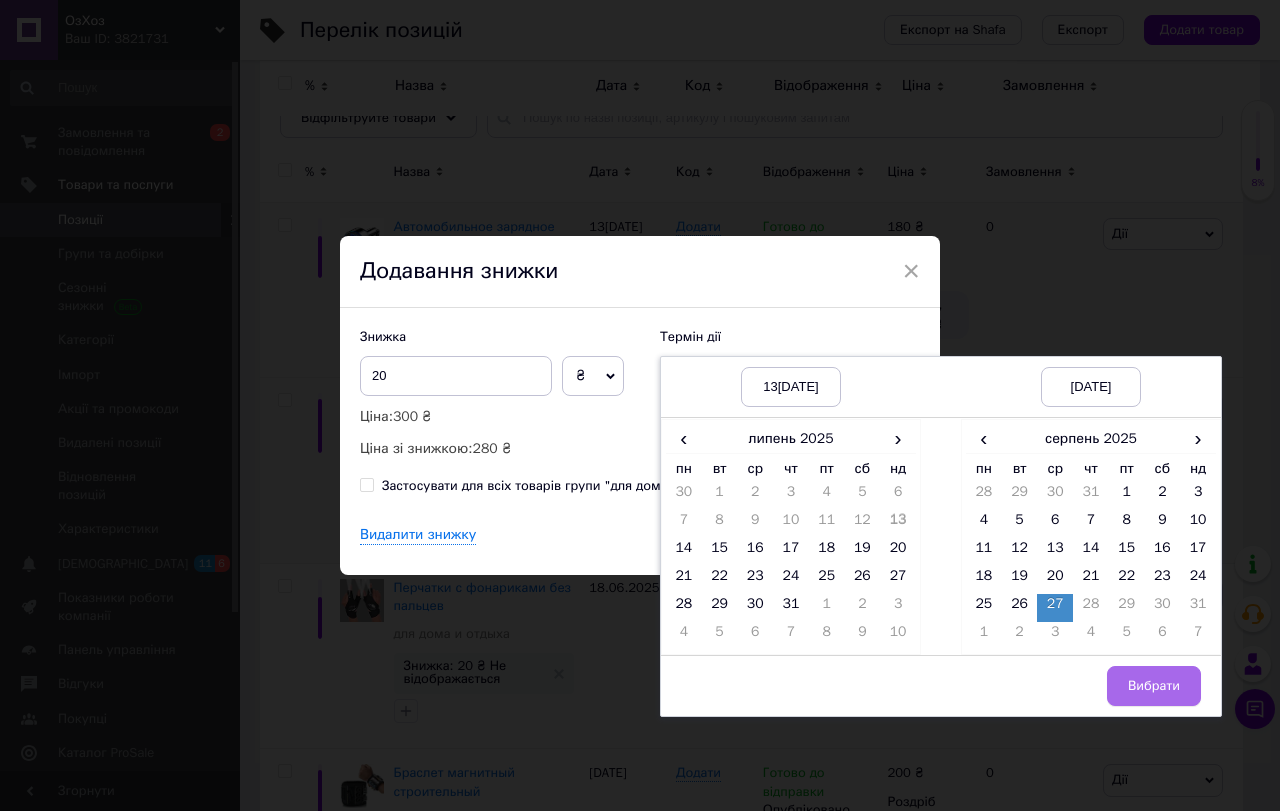 click on "Вибрати" at bounding box center [1154, 686] 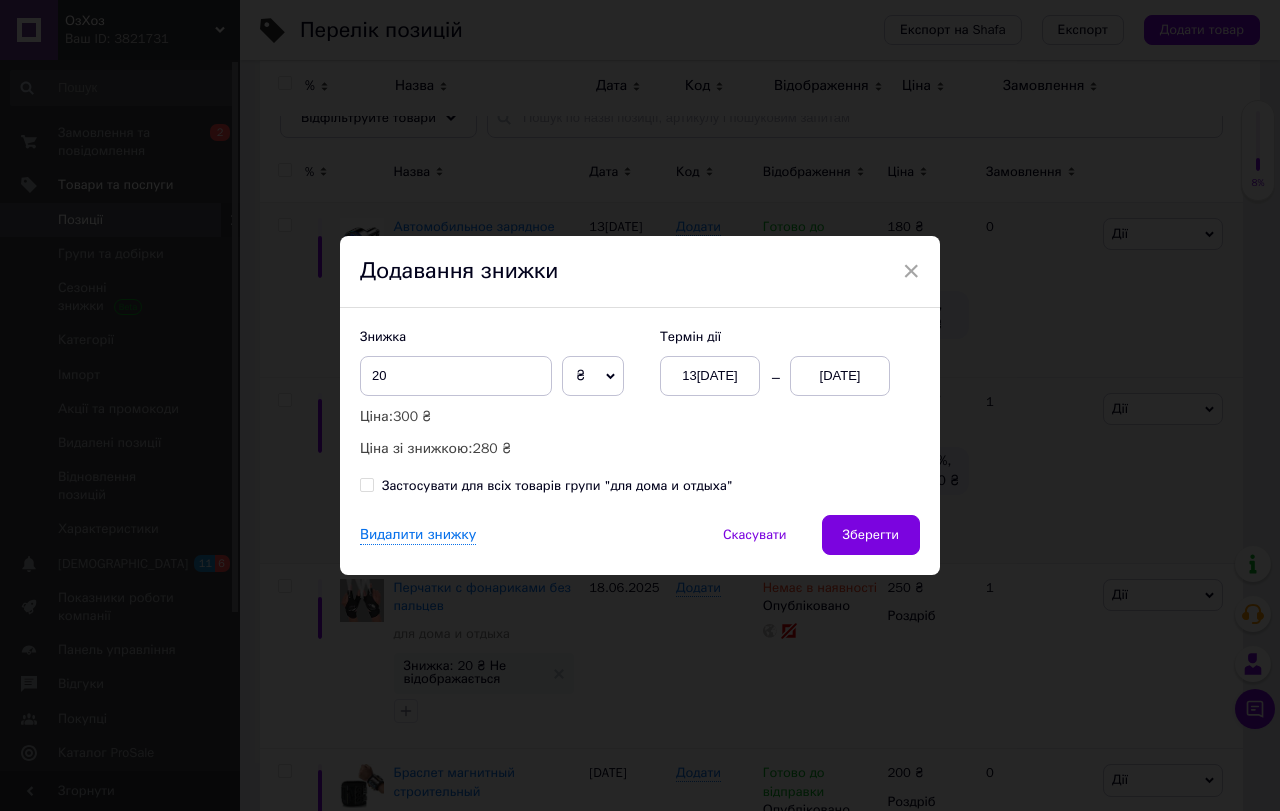 click on "Застосувати для всіх товарів групи "для дома и отдыха"" at bounding box center (546, 486) 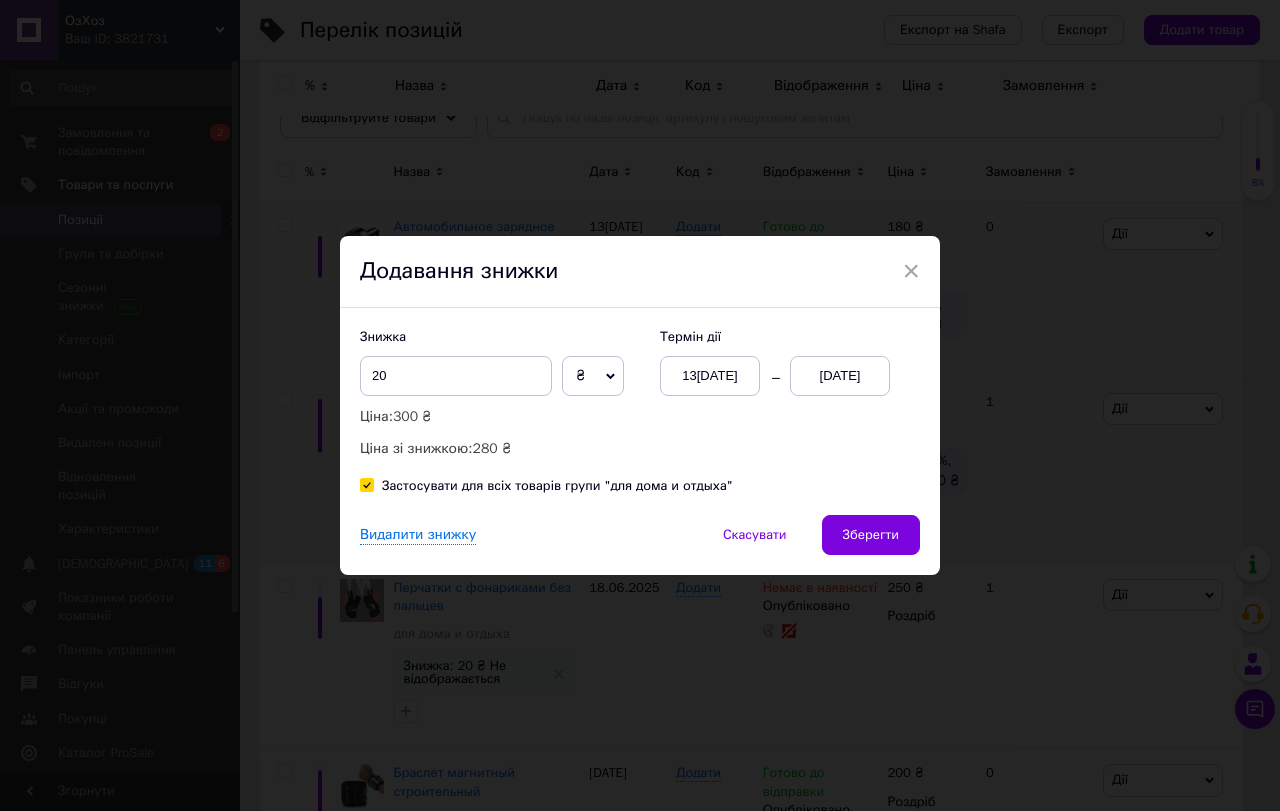 checkbox on "true" 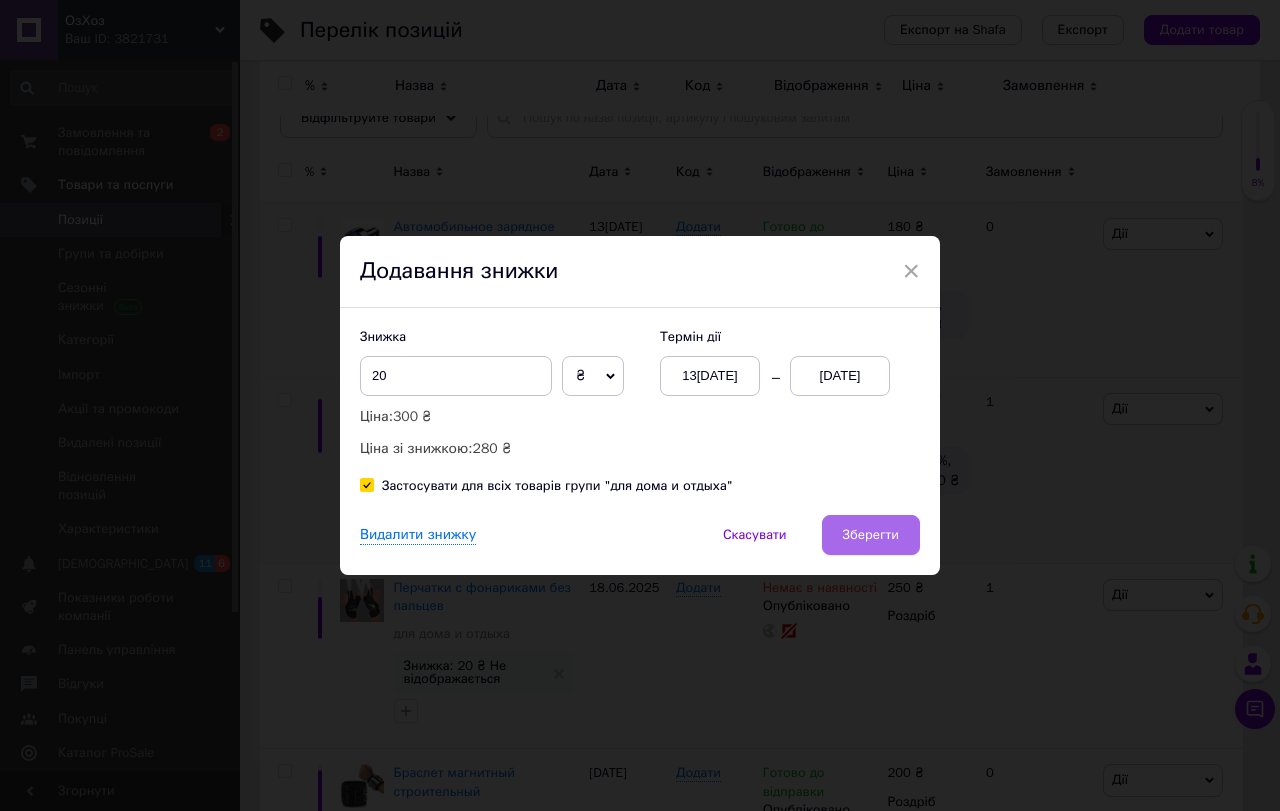 click on "Зберегти" at bounding box center [871, 535] 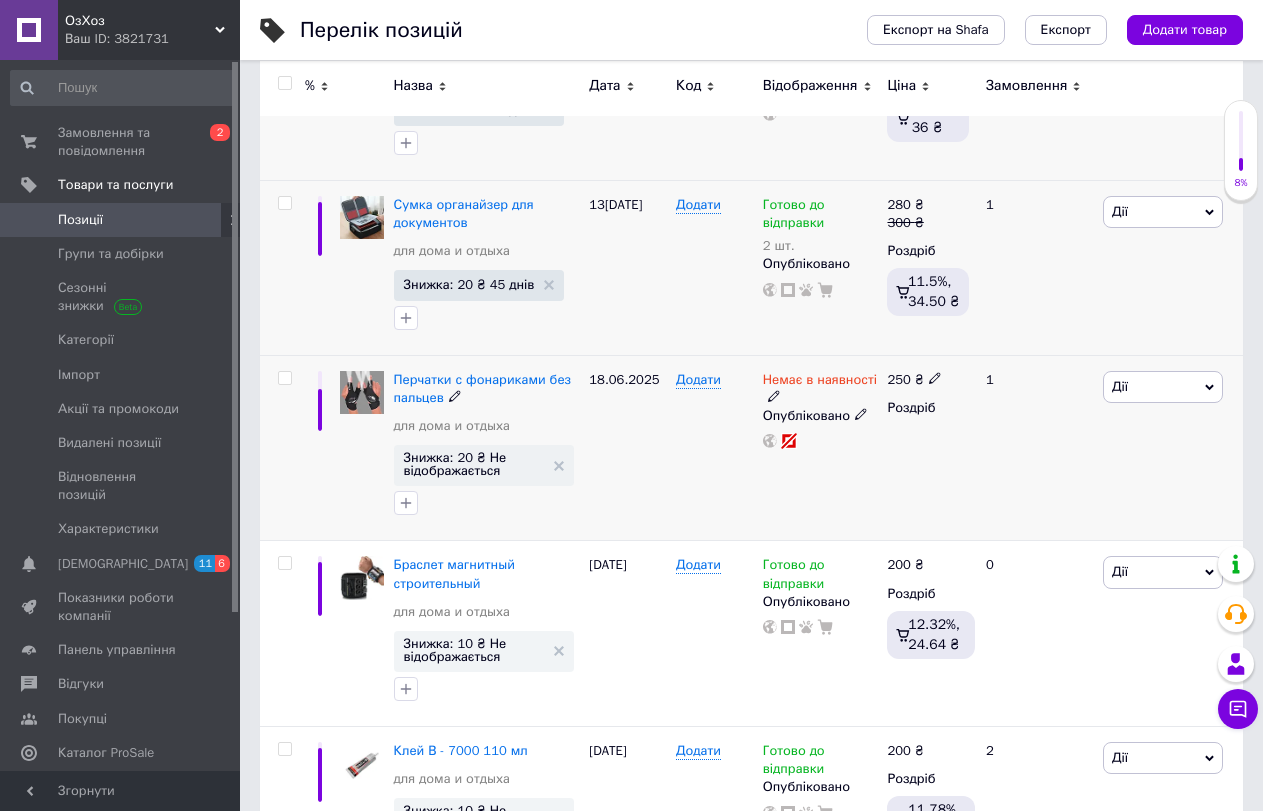 scroll, scrollTop: 400, scrollLeft: 0, axis: vertical 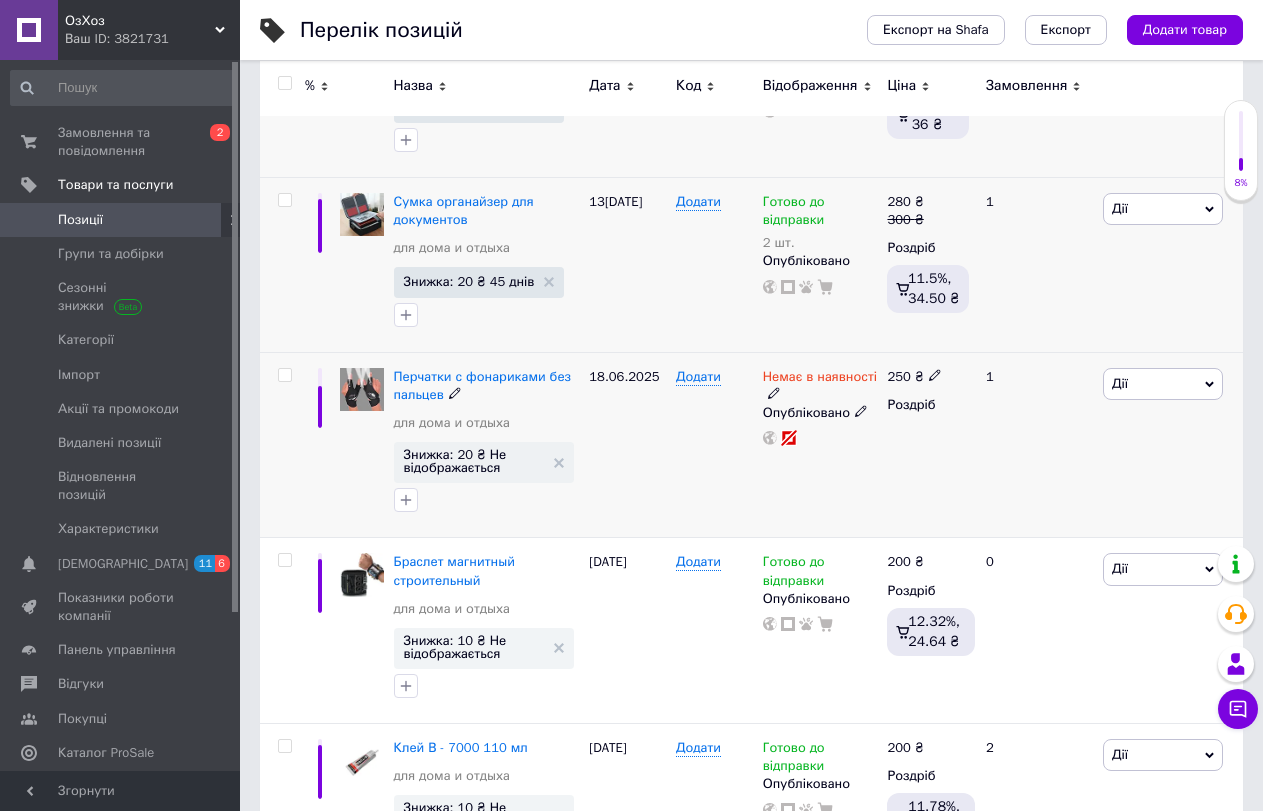 click on "Немає в наявності" at bounding box center (820, 379) 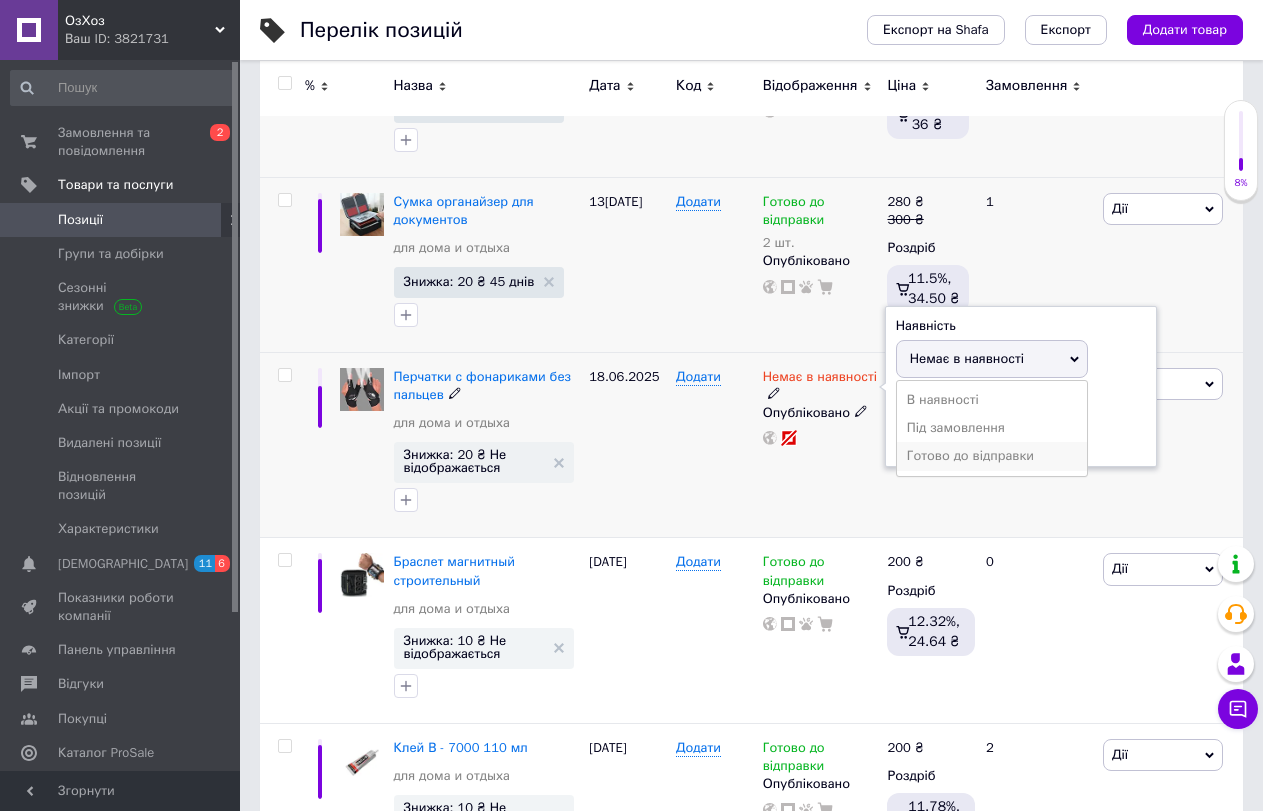 click on "Готово до відправки" at bounding box center (992, 456) 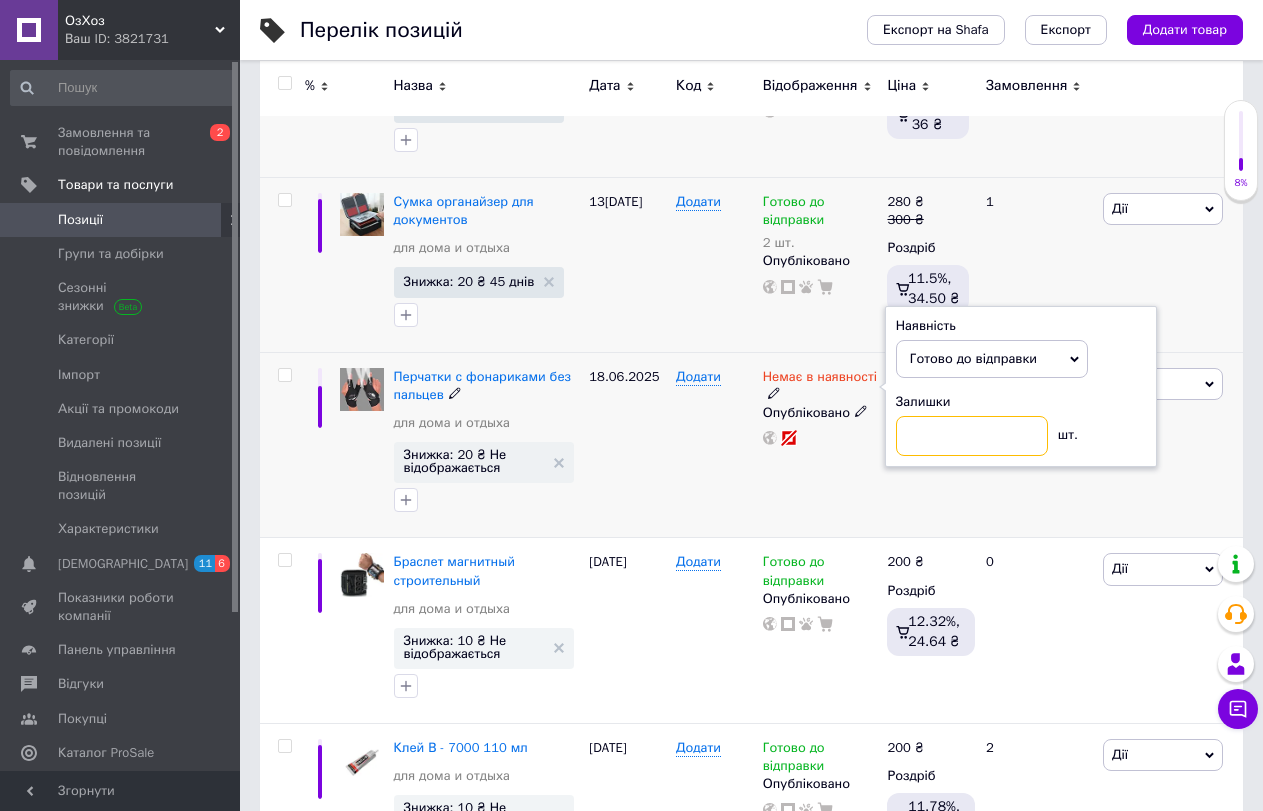 click at bounding box center [972, 436] 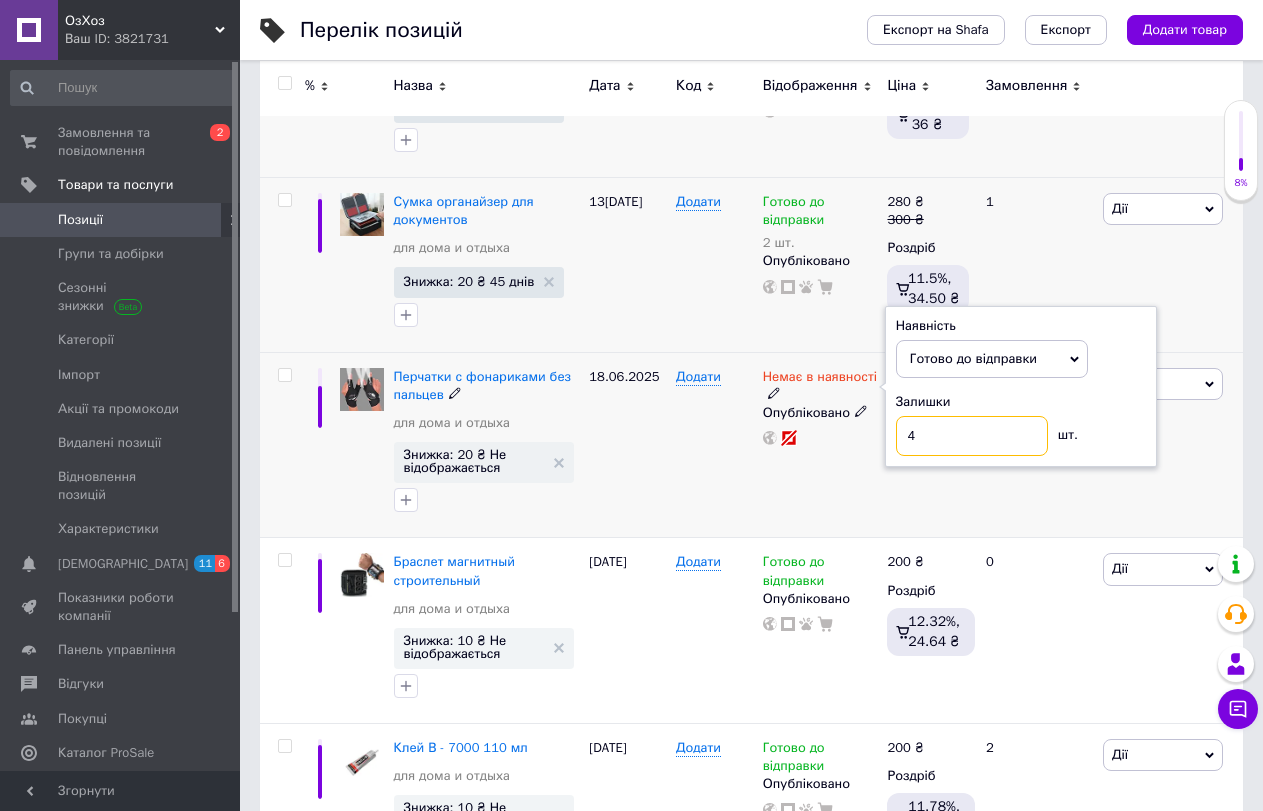 type on "4" 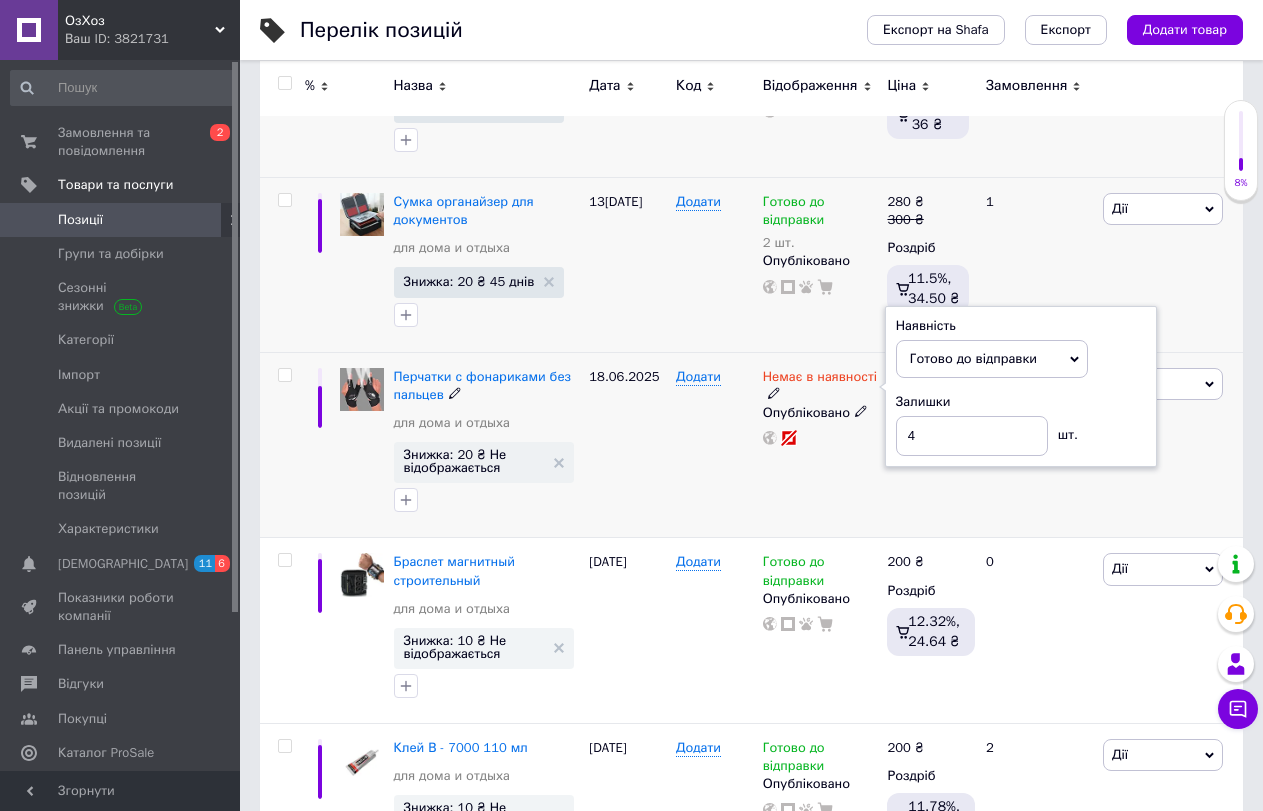 click on "1" at bounding box center (1036, 445) 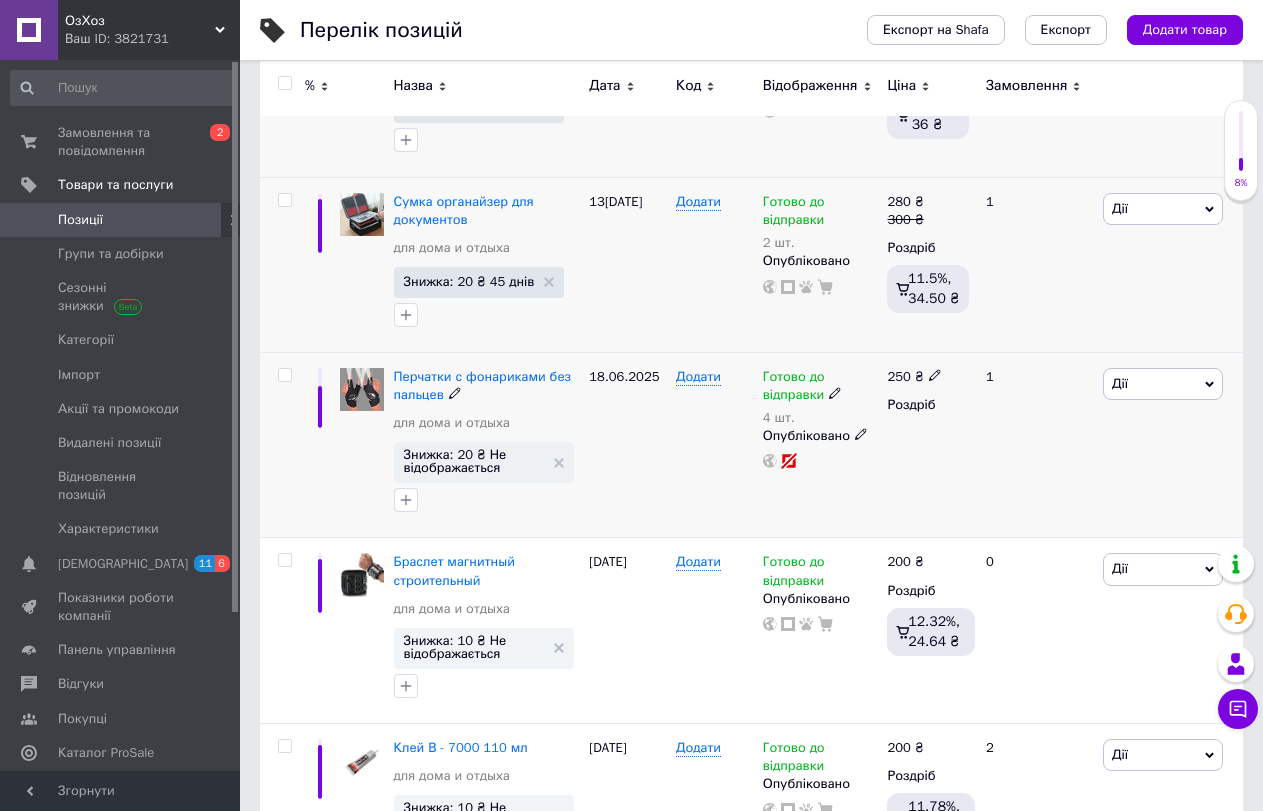 click 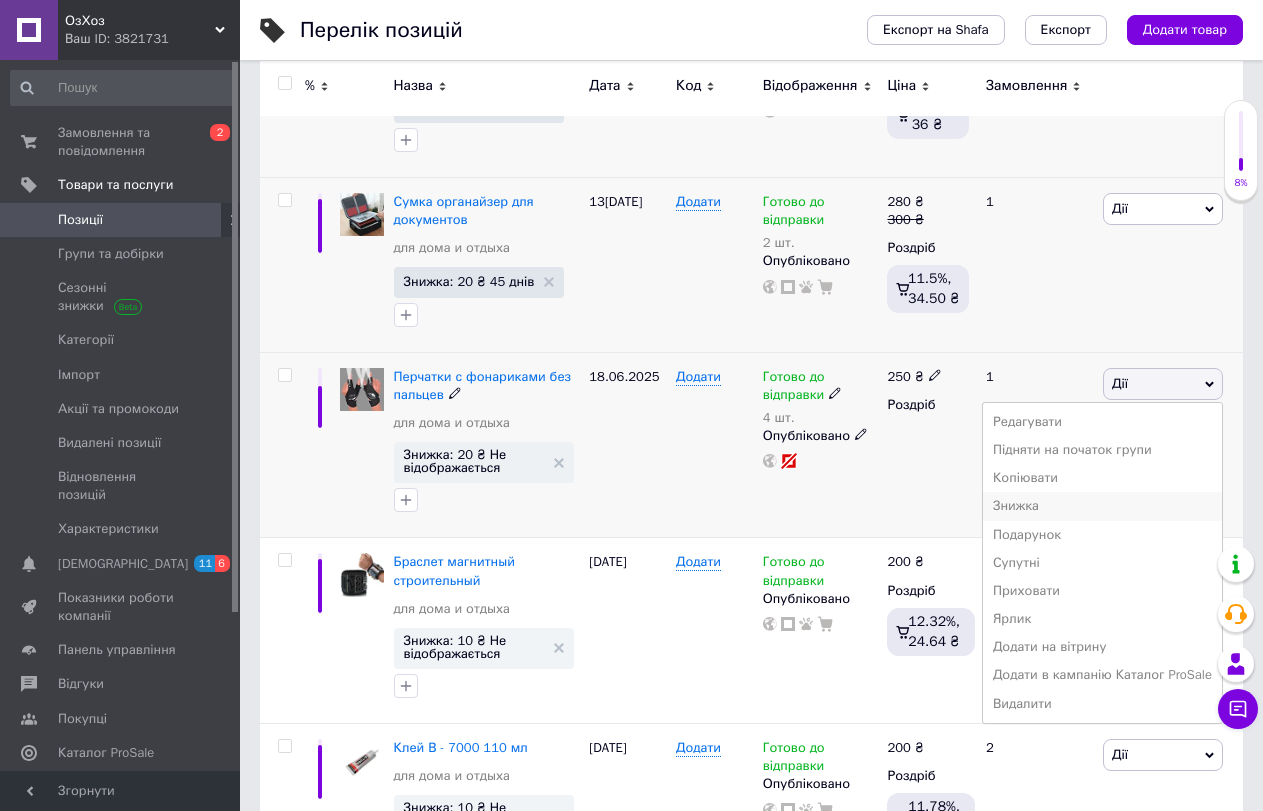 click on "Знижка" at bounding box center [1102, 506] 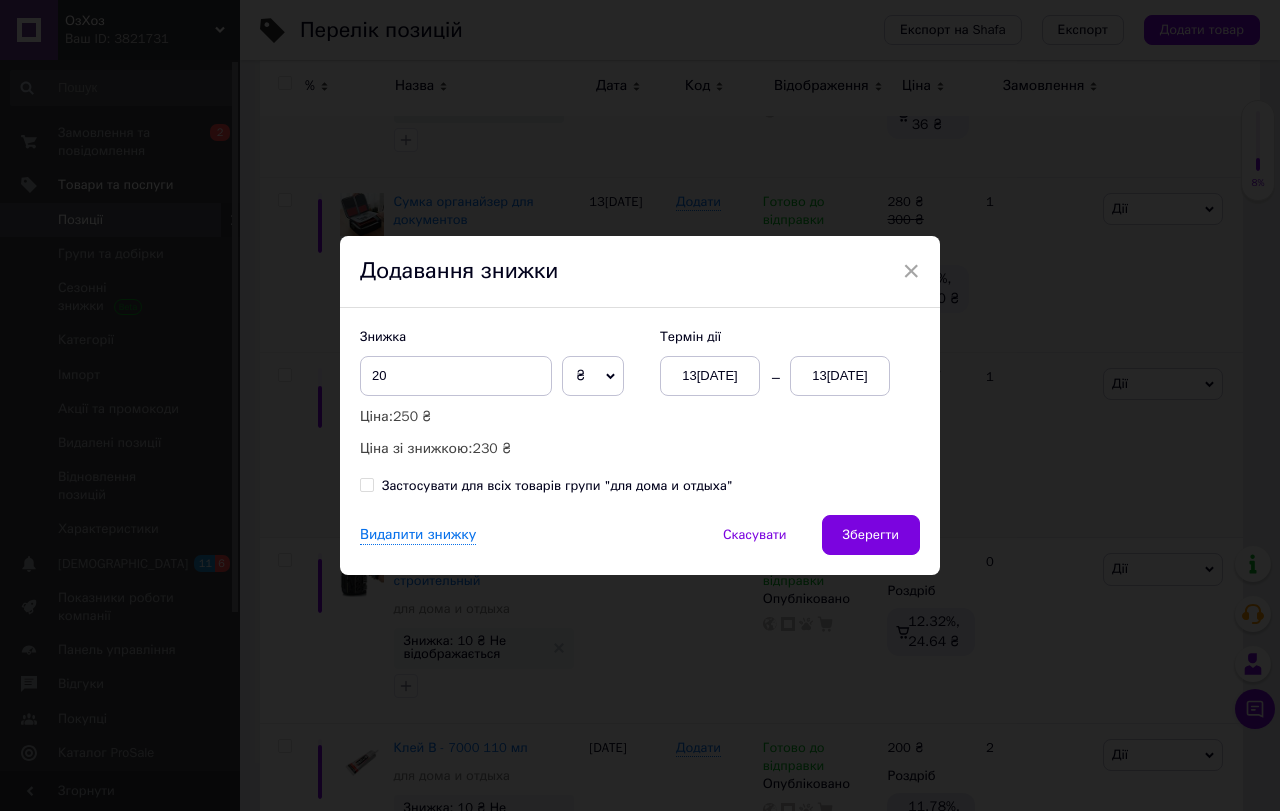 click on "13[DATE]" at bounding box center (840, 376) 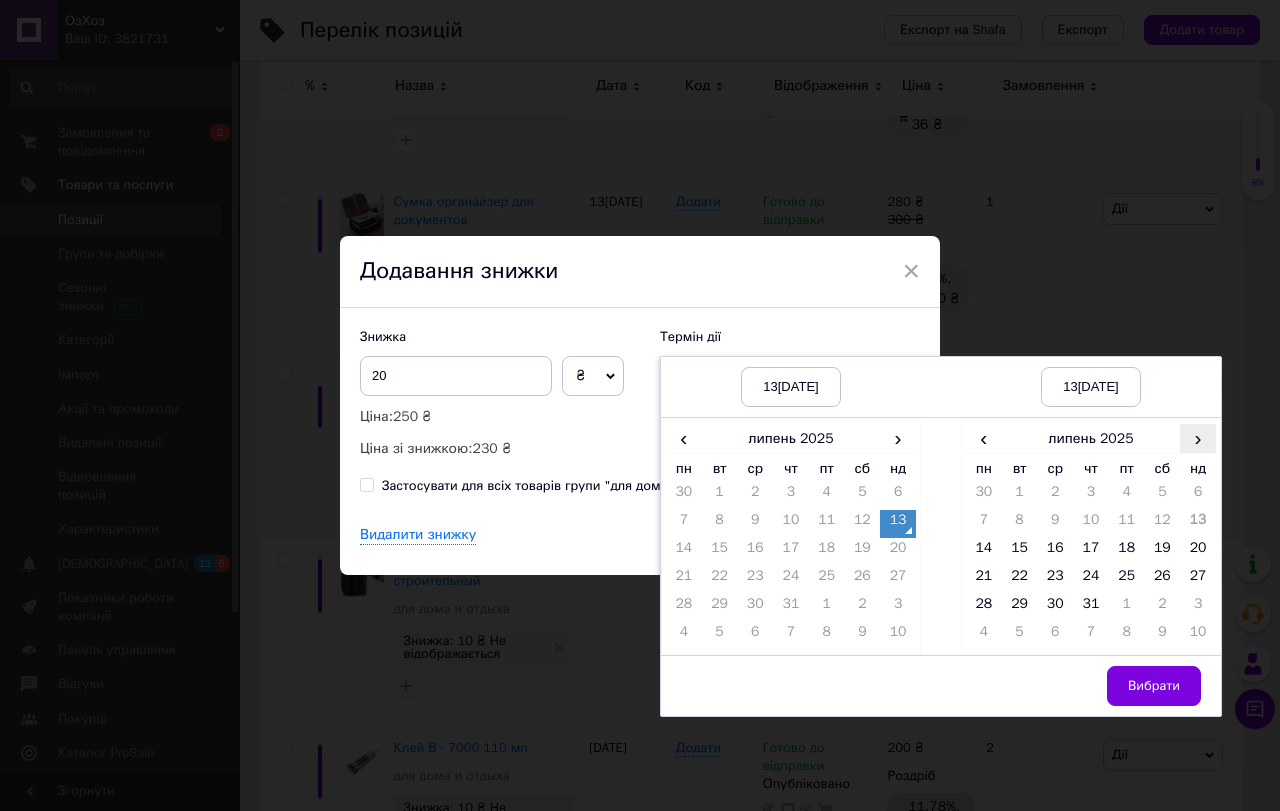 click on "›" at bounding box center (1198, 438) 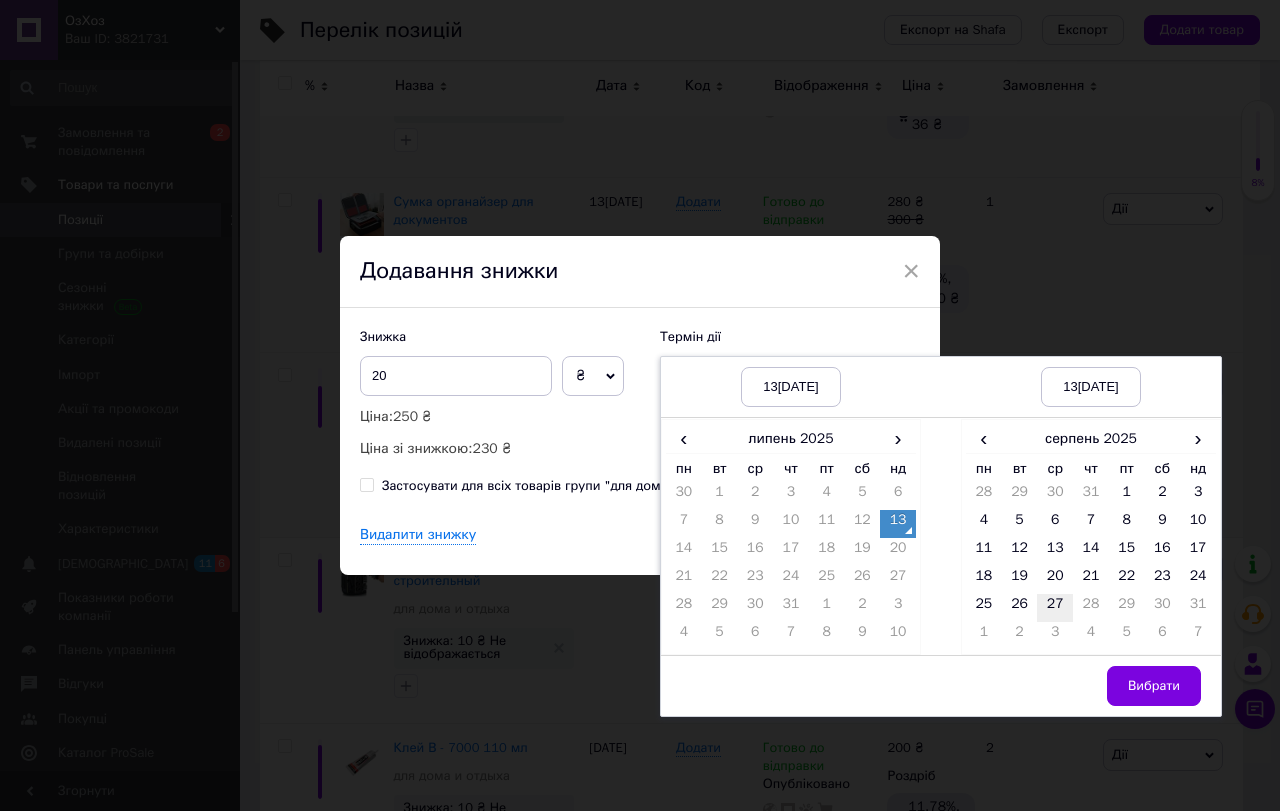 click on "27" at bounding box center [1055, 608] 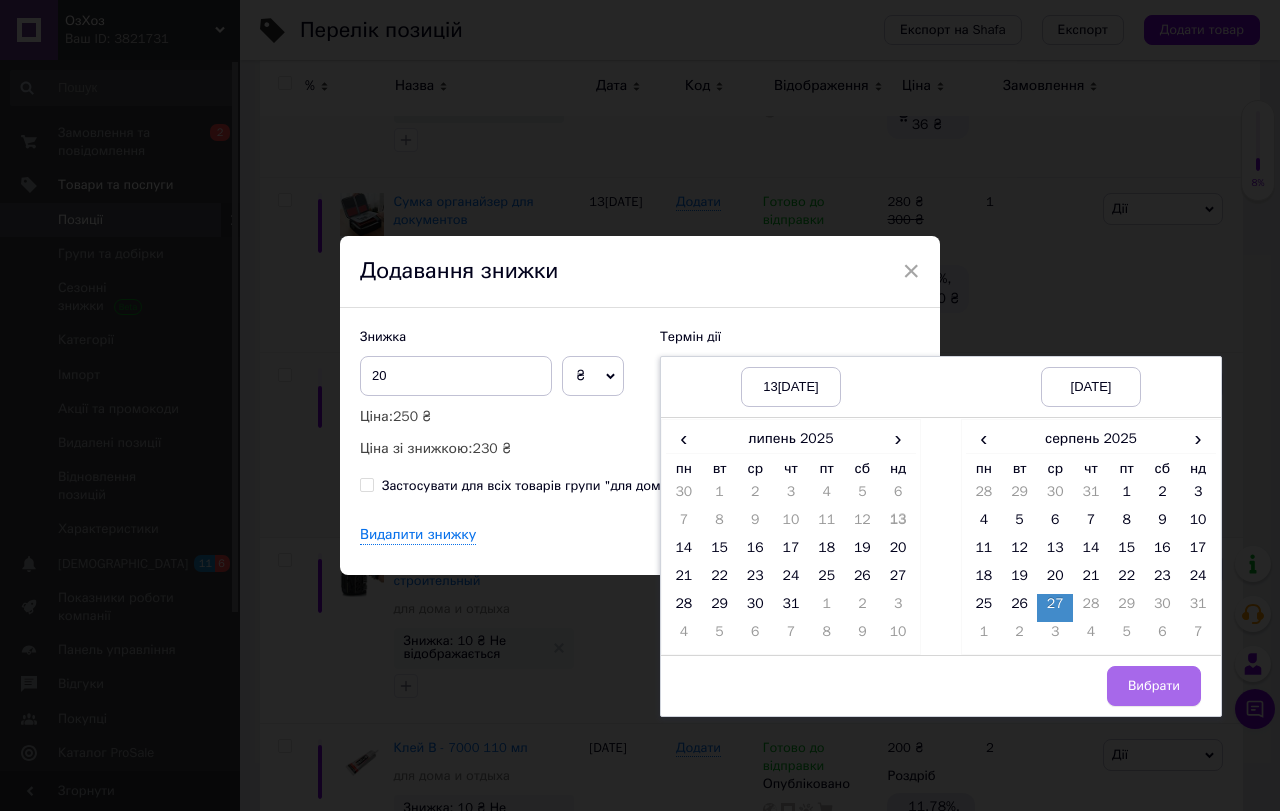 click on "Вибрати" at bounding box center [1154, 686] 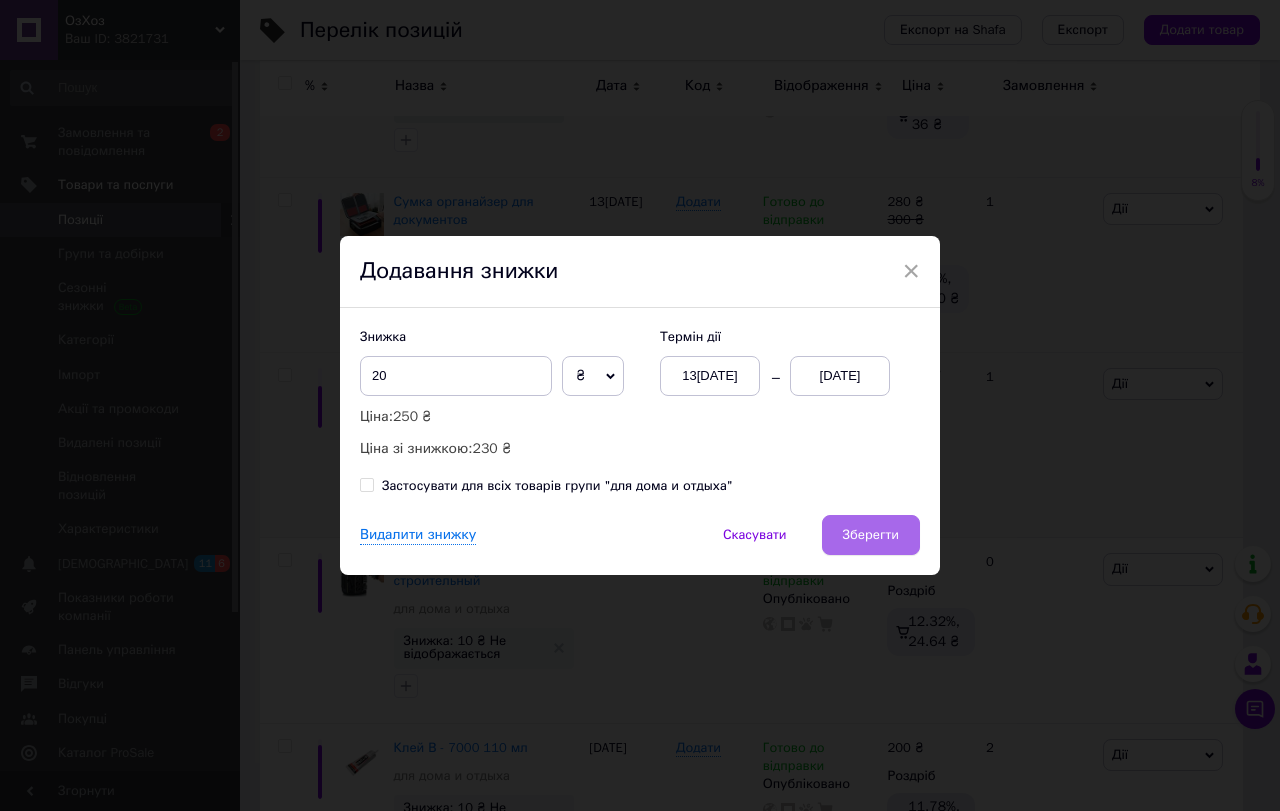 click on "Зберегти" at bounding box center [871, 535] 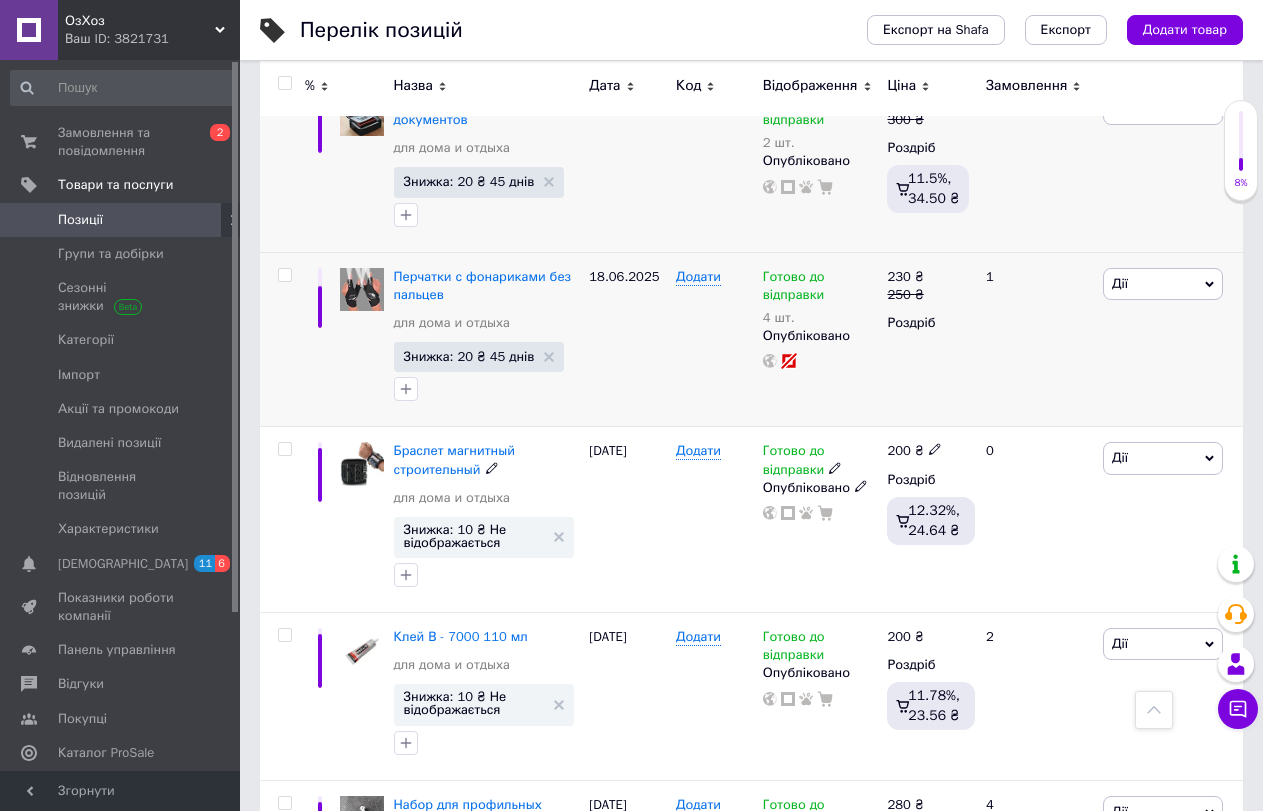 scroll, scrollTop: 600, scrollLeft: 0, axis: vertical 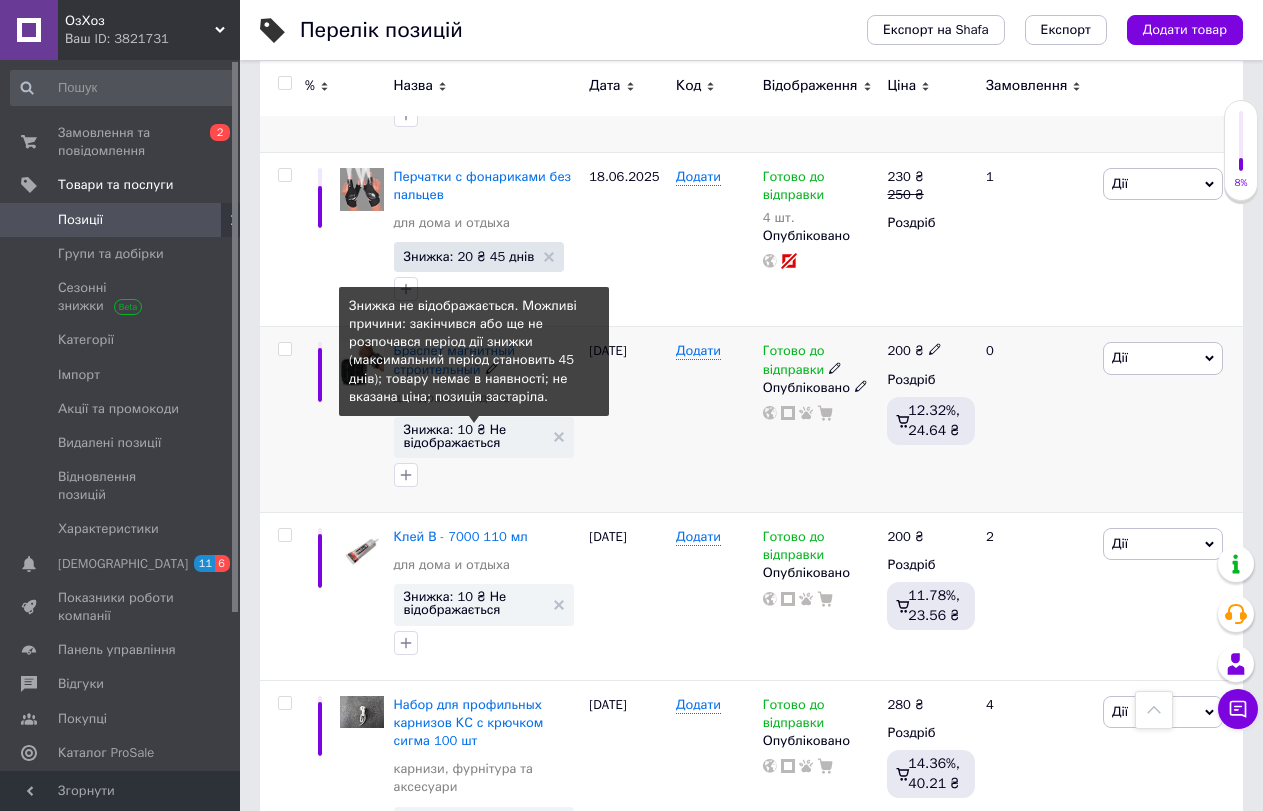 click on "Знижка: 10 ₴ Не відображається" at bounding box center (474, 436) 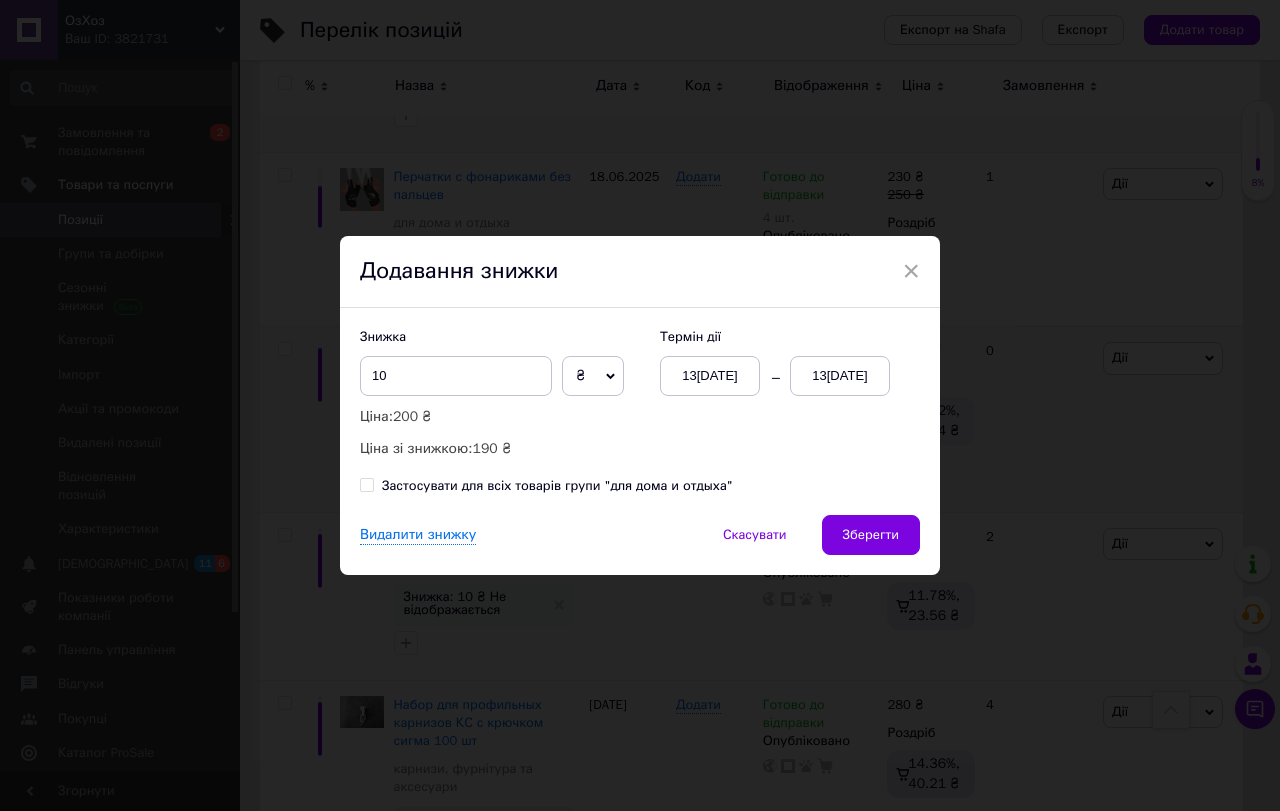 click on "13[DATE]" at bounding box center (840, 376) 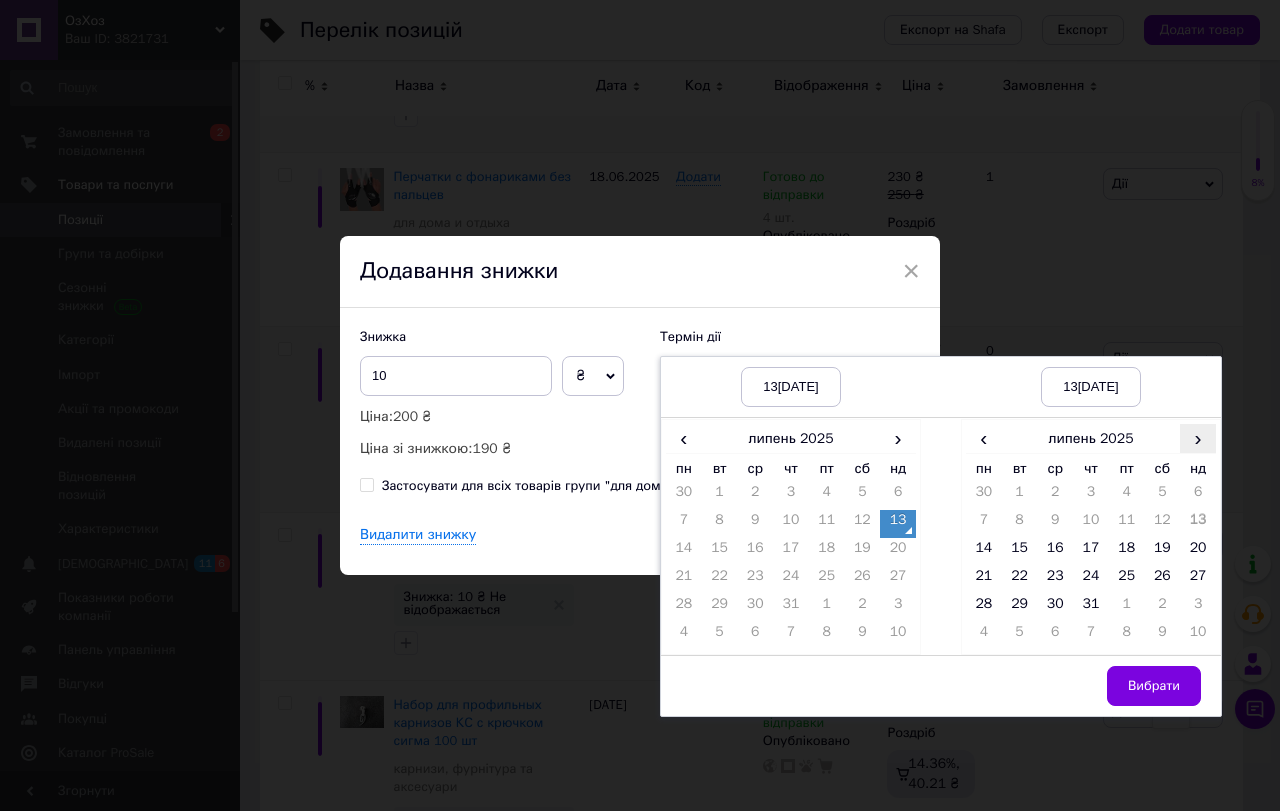 click on "›" at bounding box center (1198, 438) 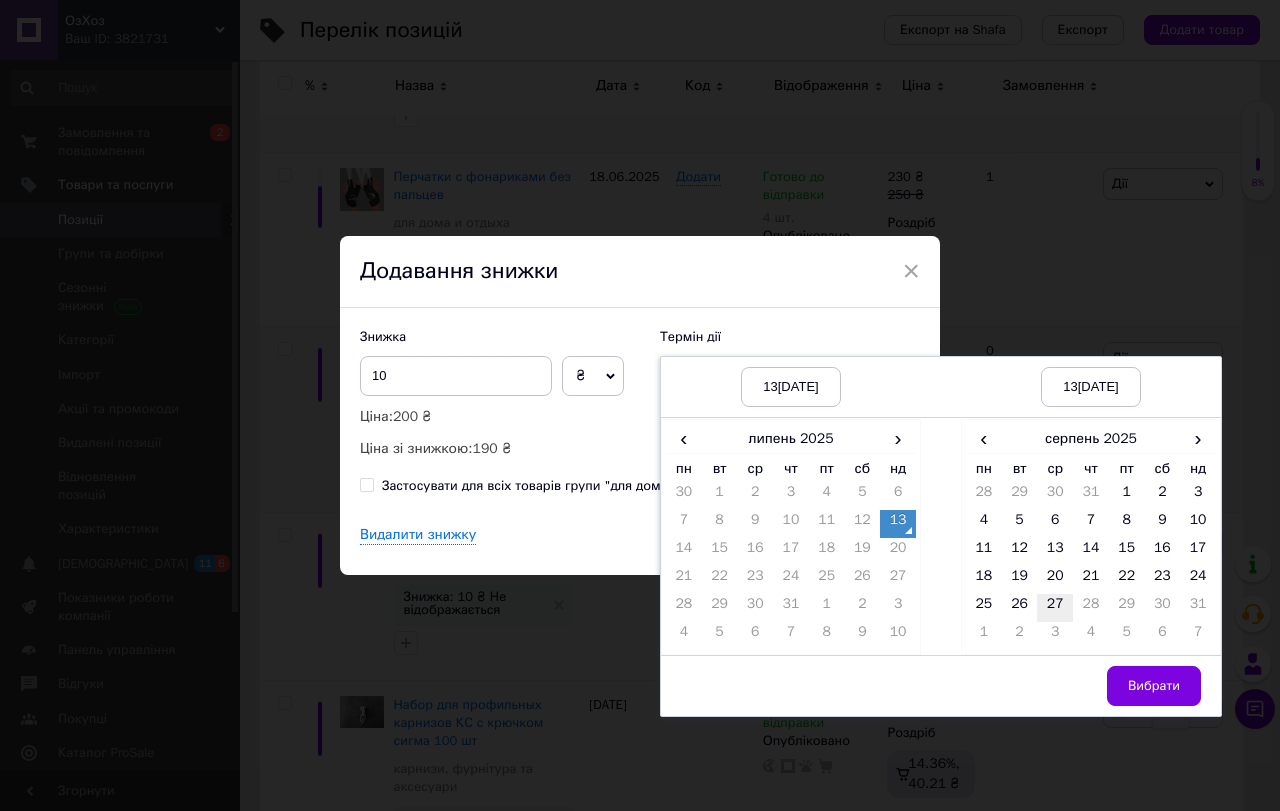 click on "27" at bounding box center [1055, 608] 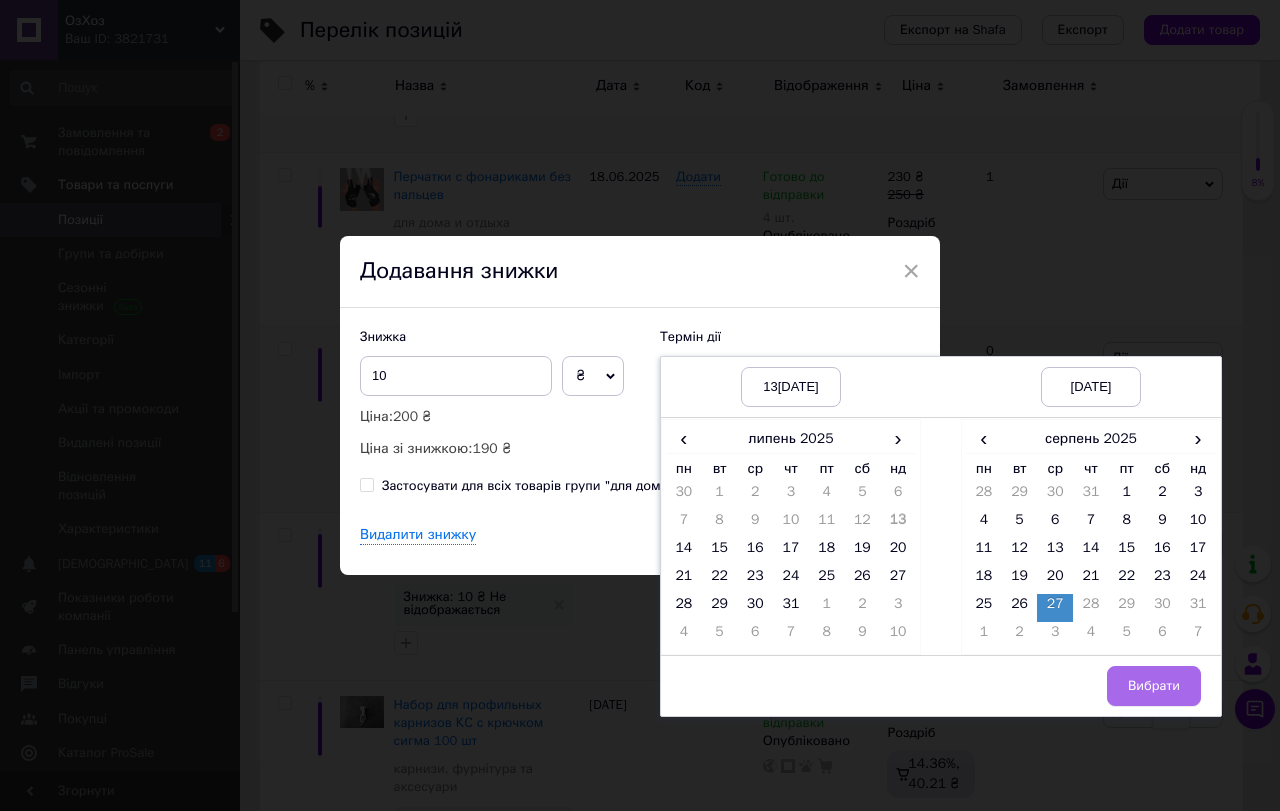 click on "Вибрати" at bounding box center [1154, 686] 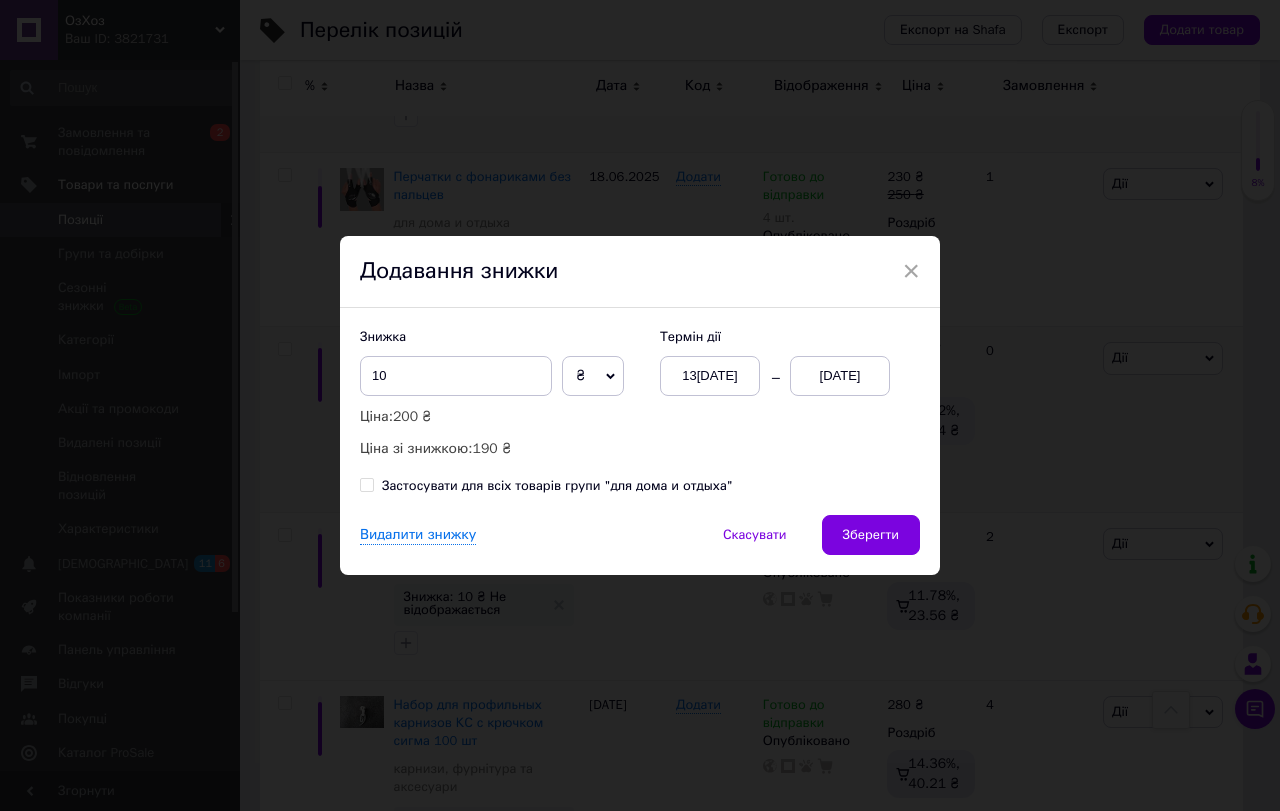 click on "Застосувати для всіх товарів групи "для дома и отдыха"" at bounding box center (366, 484) 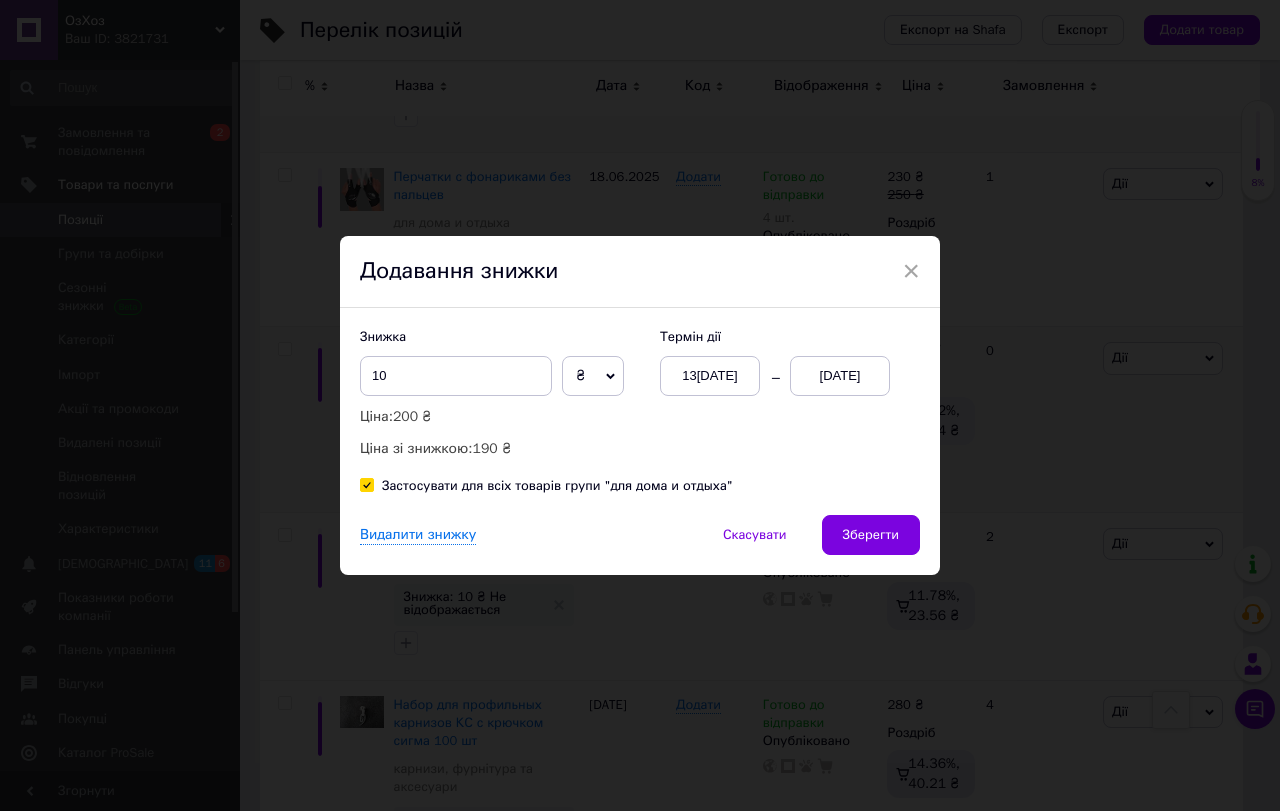 checkbox on "true" 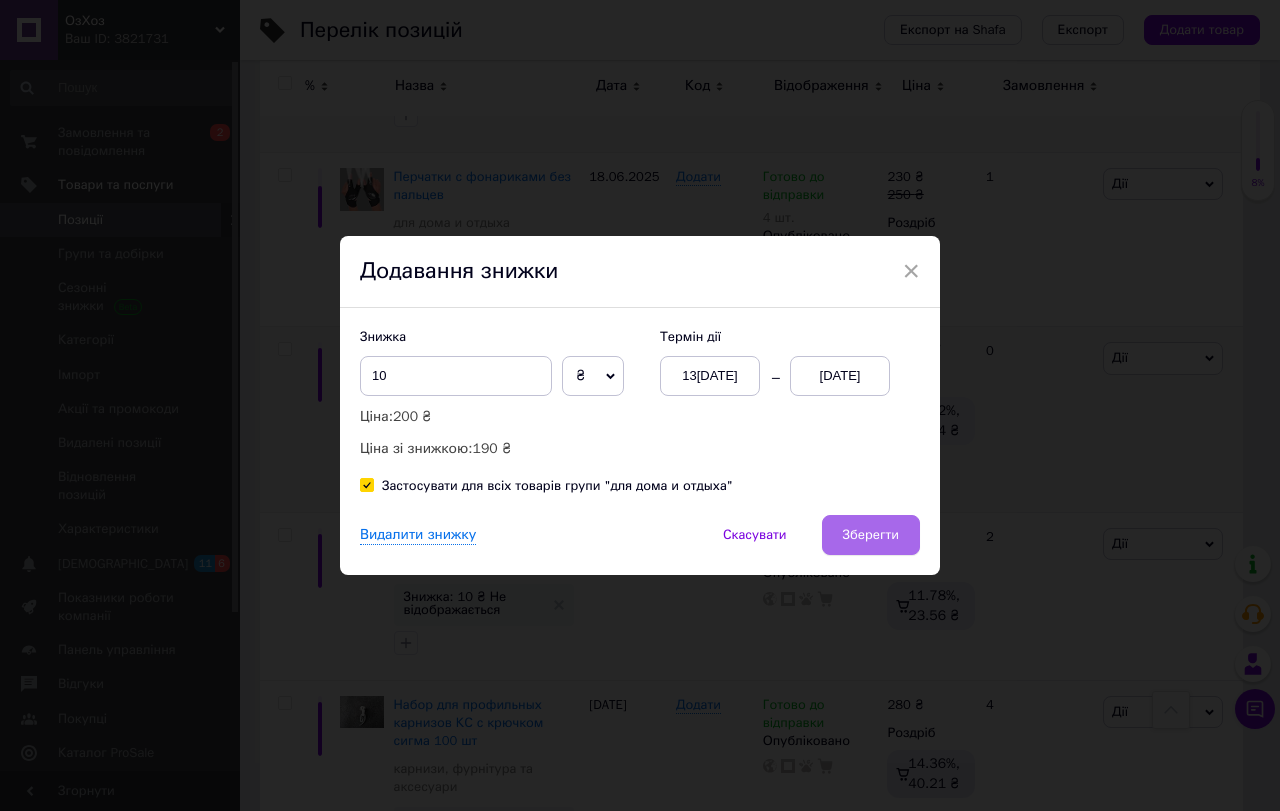 click on "Зберегти" at bounding box center [871, 535] 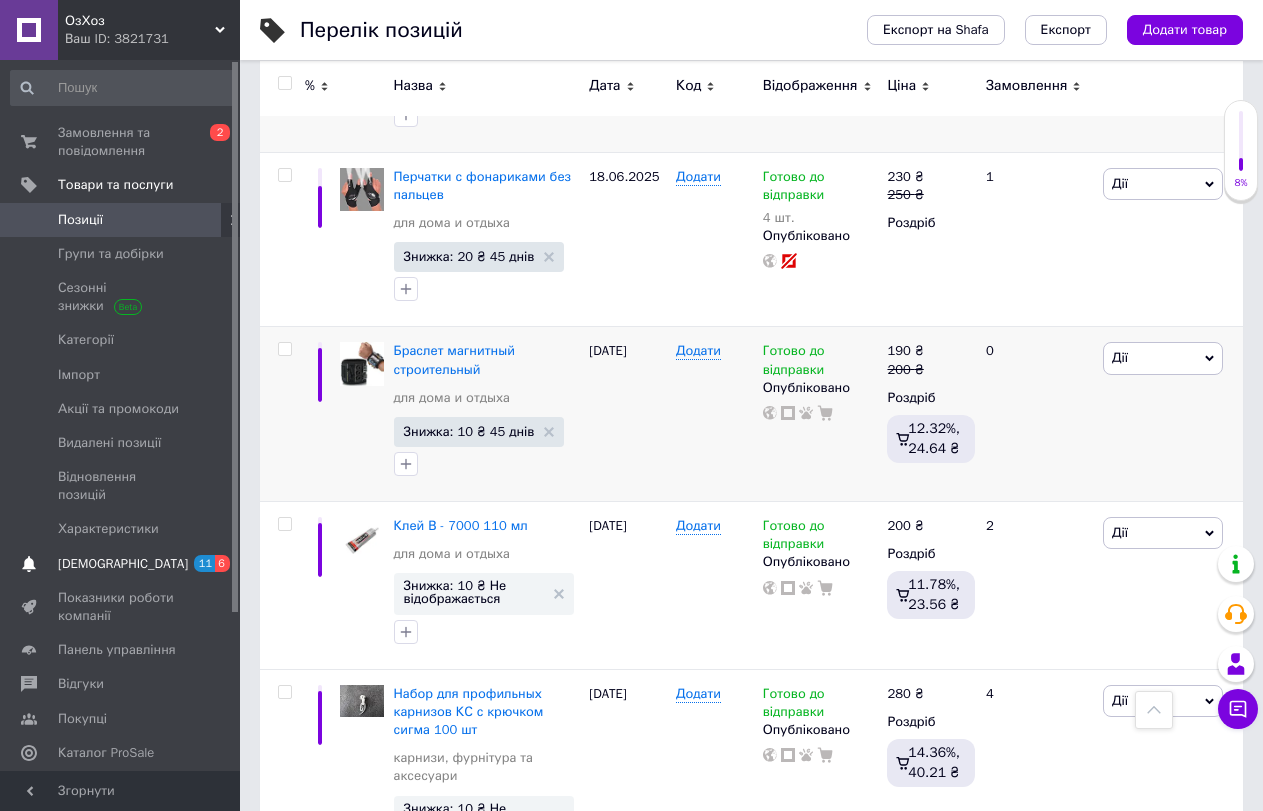 click on "[DEMOGRAPHIC_DATA]" at bounding box center [123, 564] 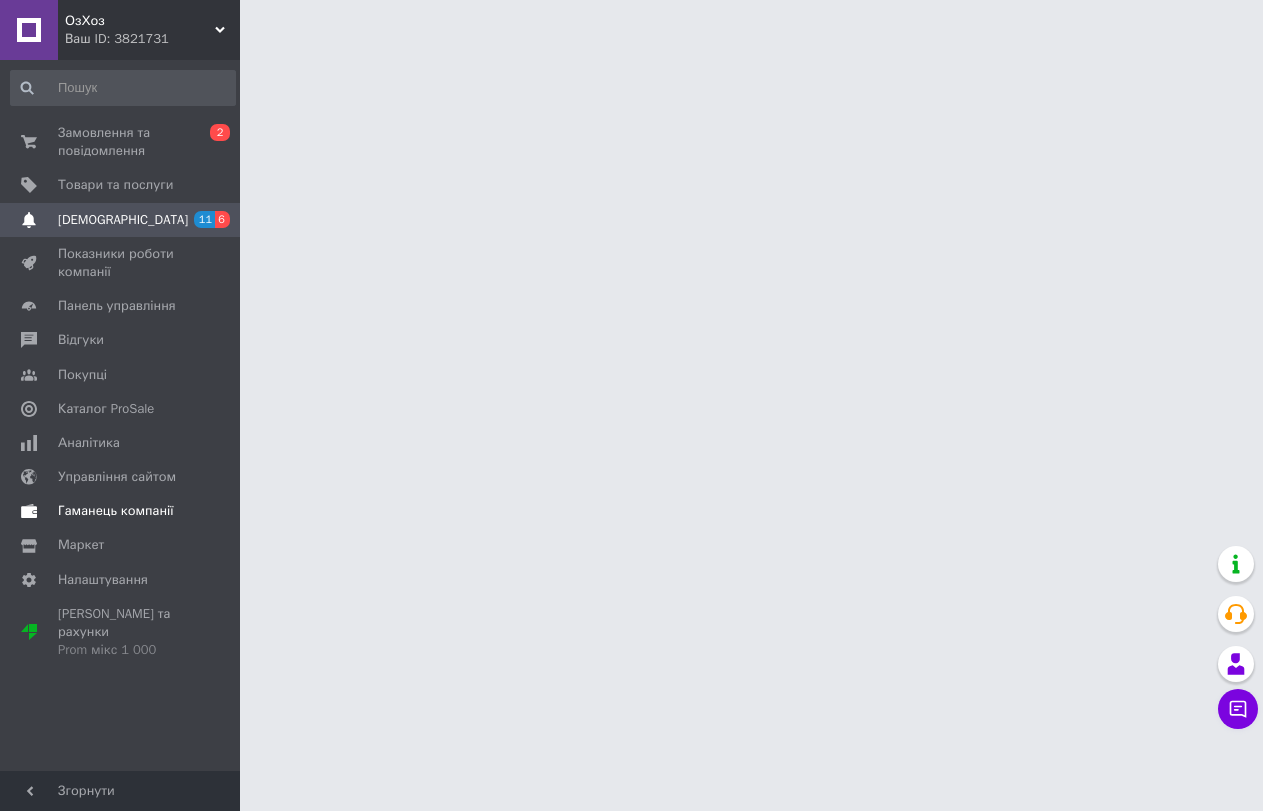 scroll, scrollTop: 0, scrollLeft: 0, axis: both 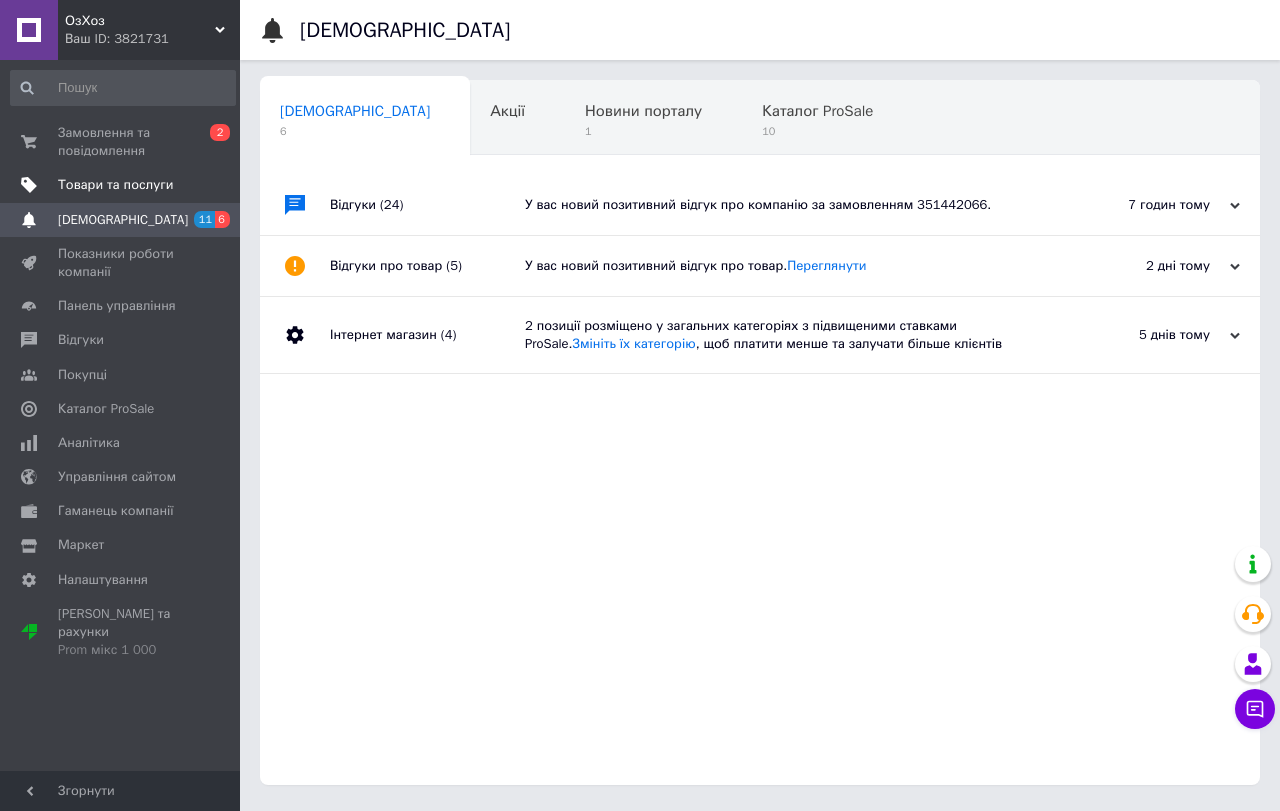 click on "Товари та послуги" at bounding box center (115, 185) 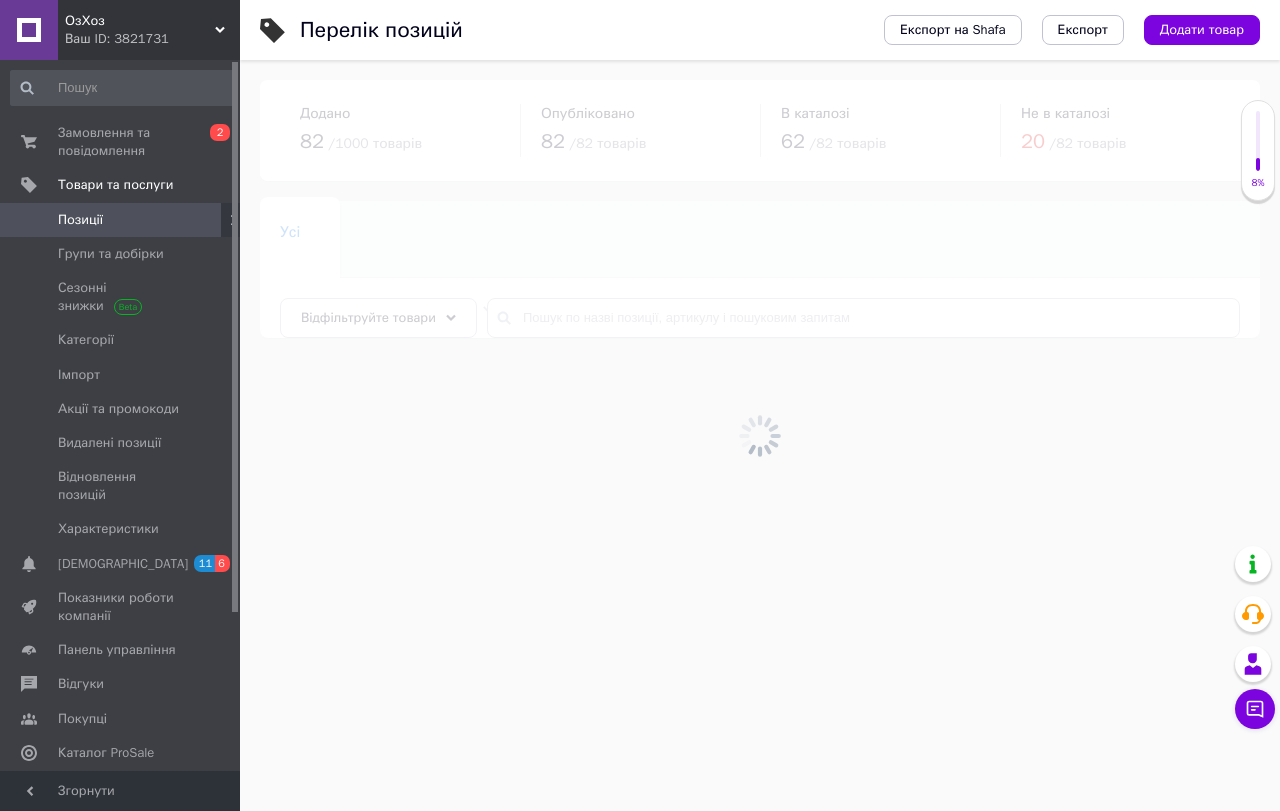 click on "Позиції" at bounding box center (80, 220) 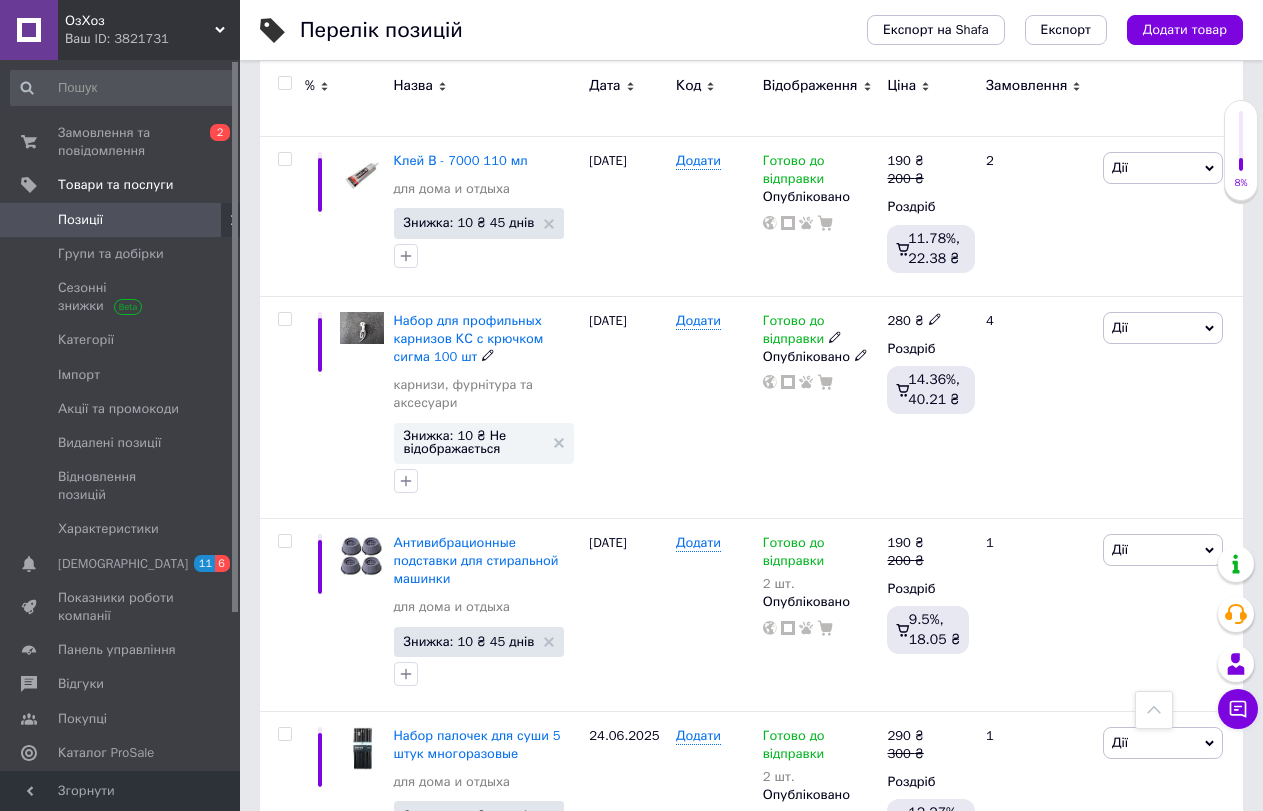 scroll, scrollTop: 1000, scrollLeft: 0, axis: vertical 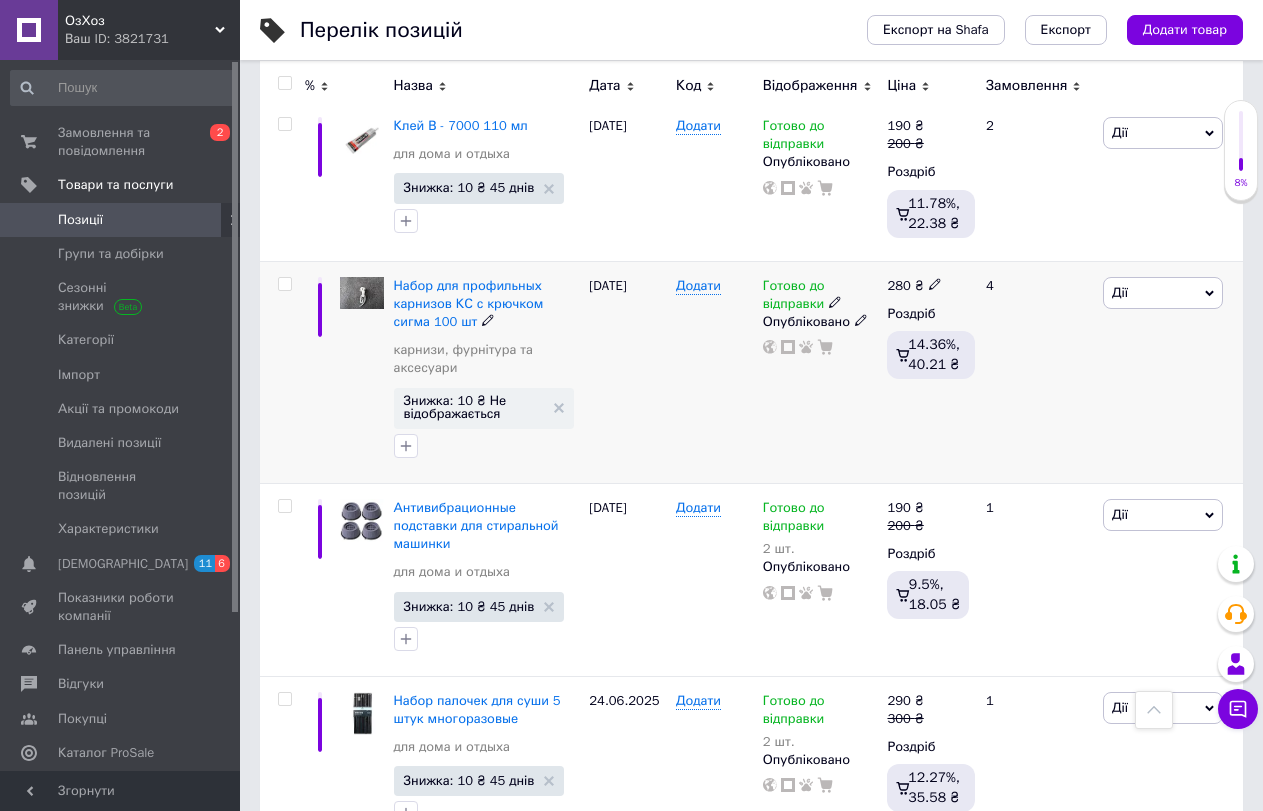 click on "[PERSON_NAME] Підняти на початок групи Копіювати Знижка Подарунок Супутні Приховати Ярлик Додати на вітрину Додати в кампанію Каталог ProSale Видалити" at bounding box center (1170, 372) 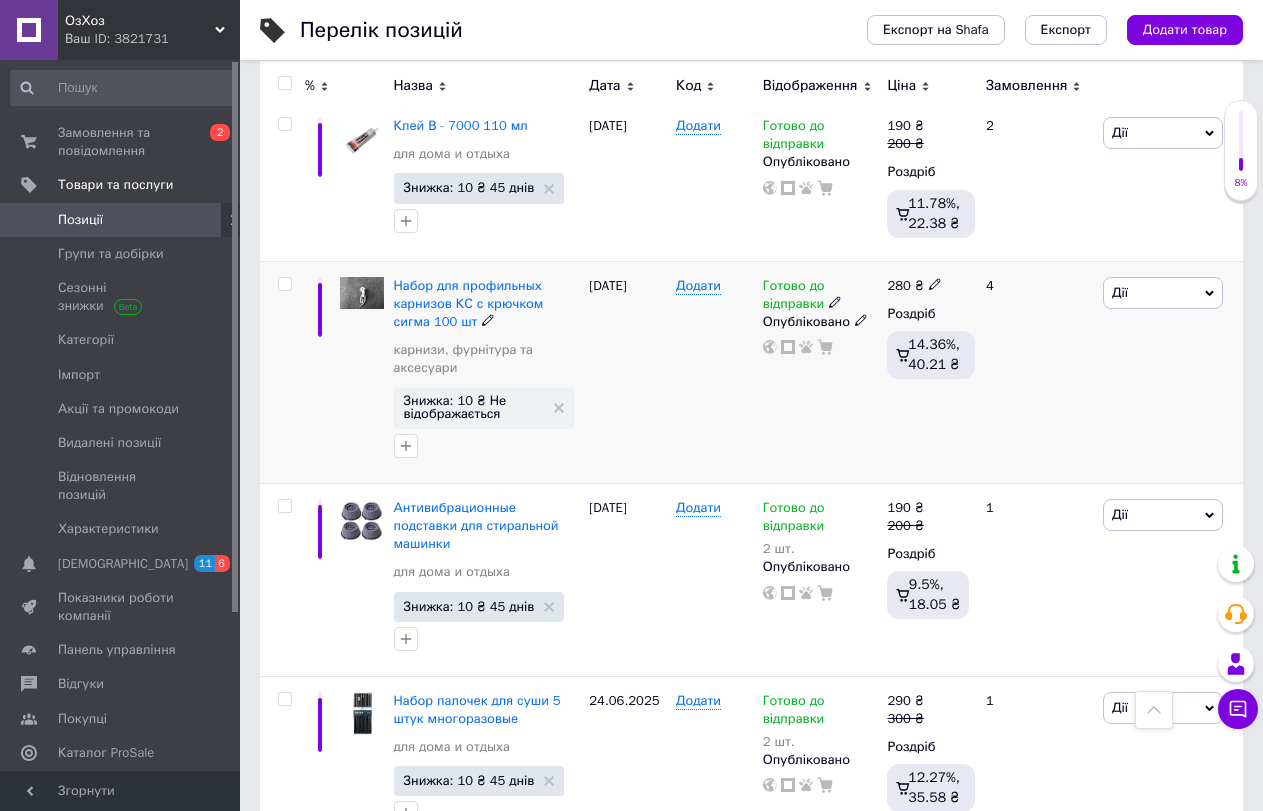 click 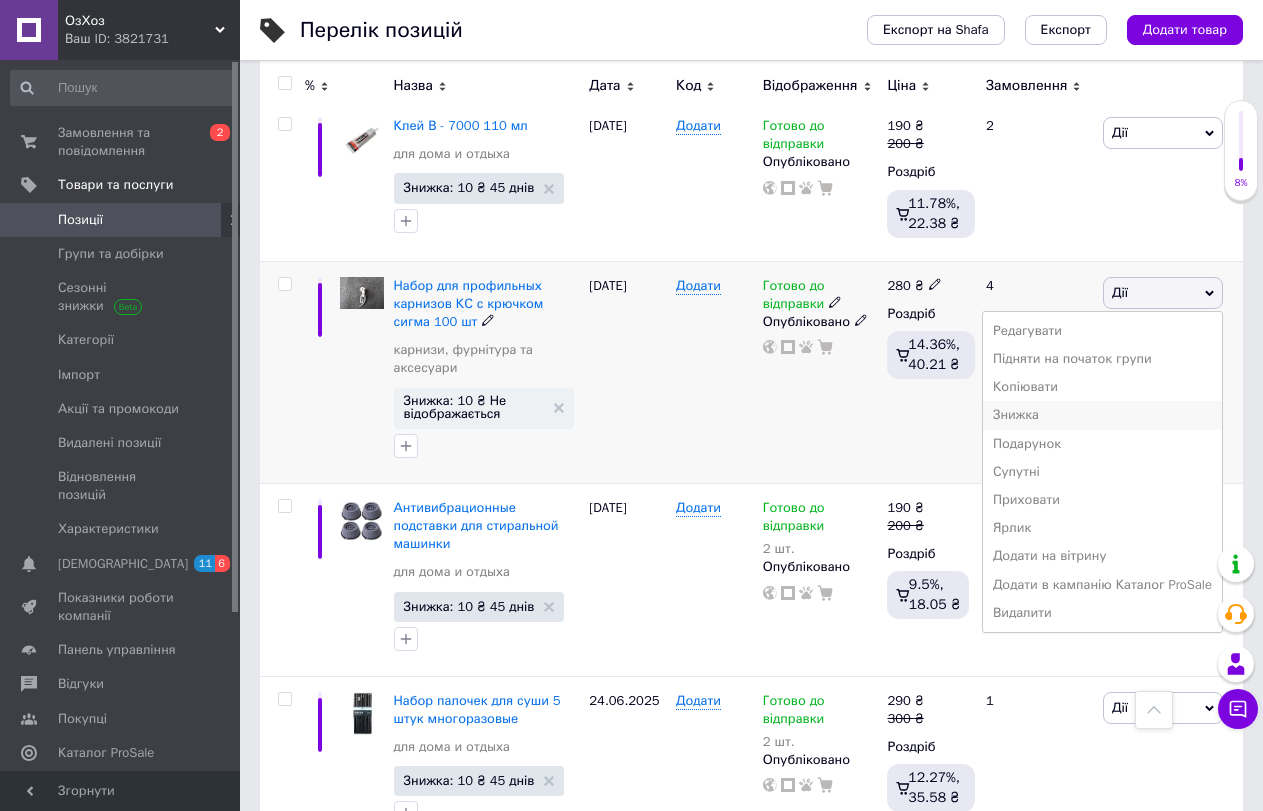 click on "Знижка" at bounding box center [1102, 415] 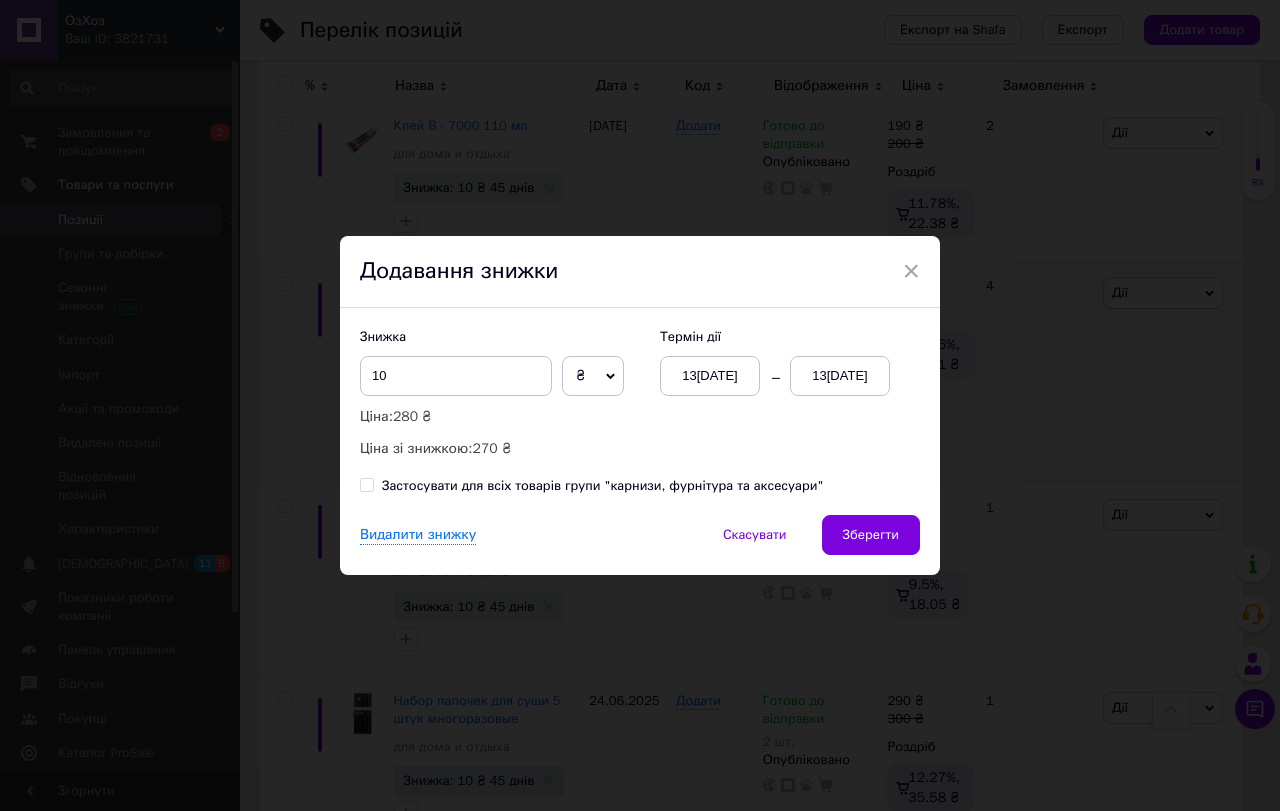 click on "13[DATE]" at bounding box center (840, 376) 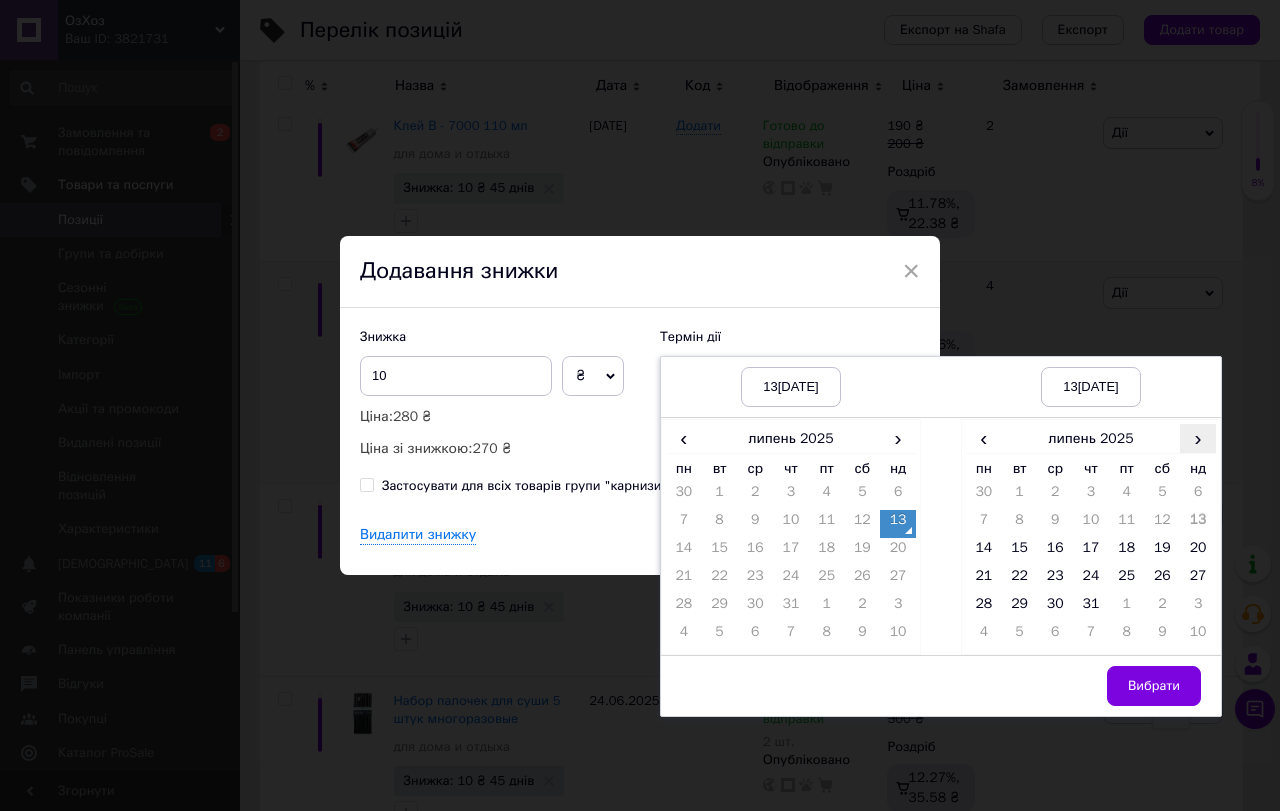 click on "›" at bounding box center (1198, 438) 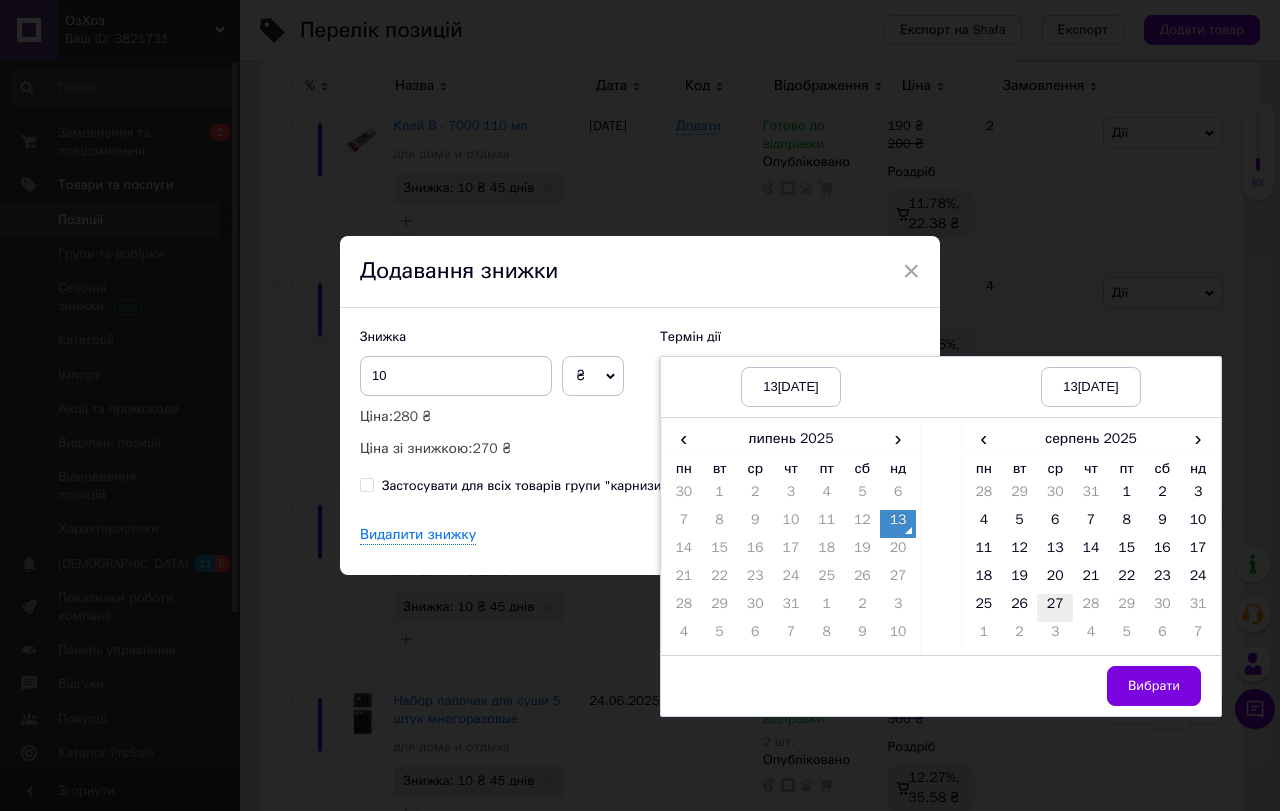 click on "27" at bounding box center [1055, 608] 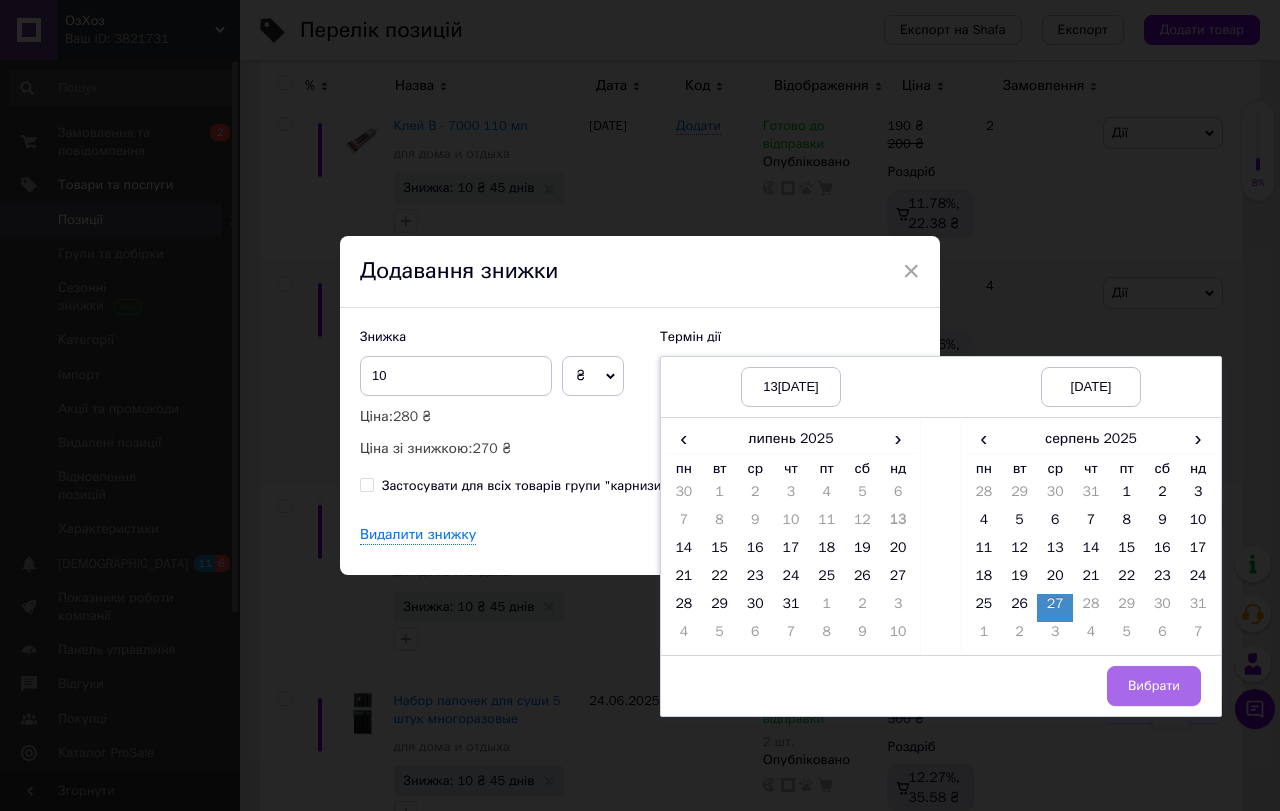 click on "Вибрати" at bounding box center [1154, 686] 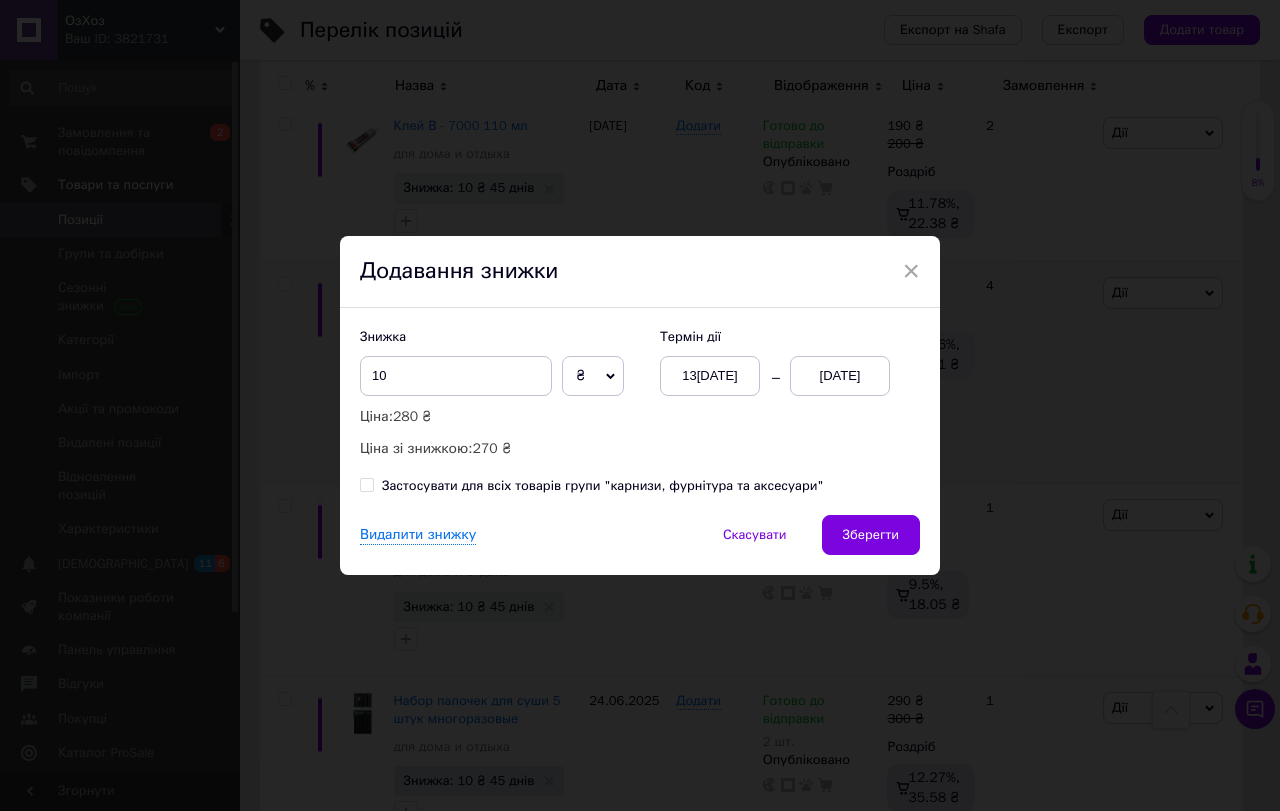 drag, startPoint x: 361, startPoint y: 483, endPoint x: 371, endPoint y: 482, distance: 10.049875 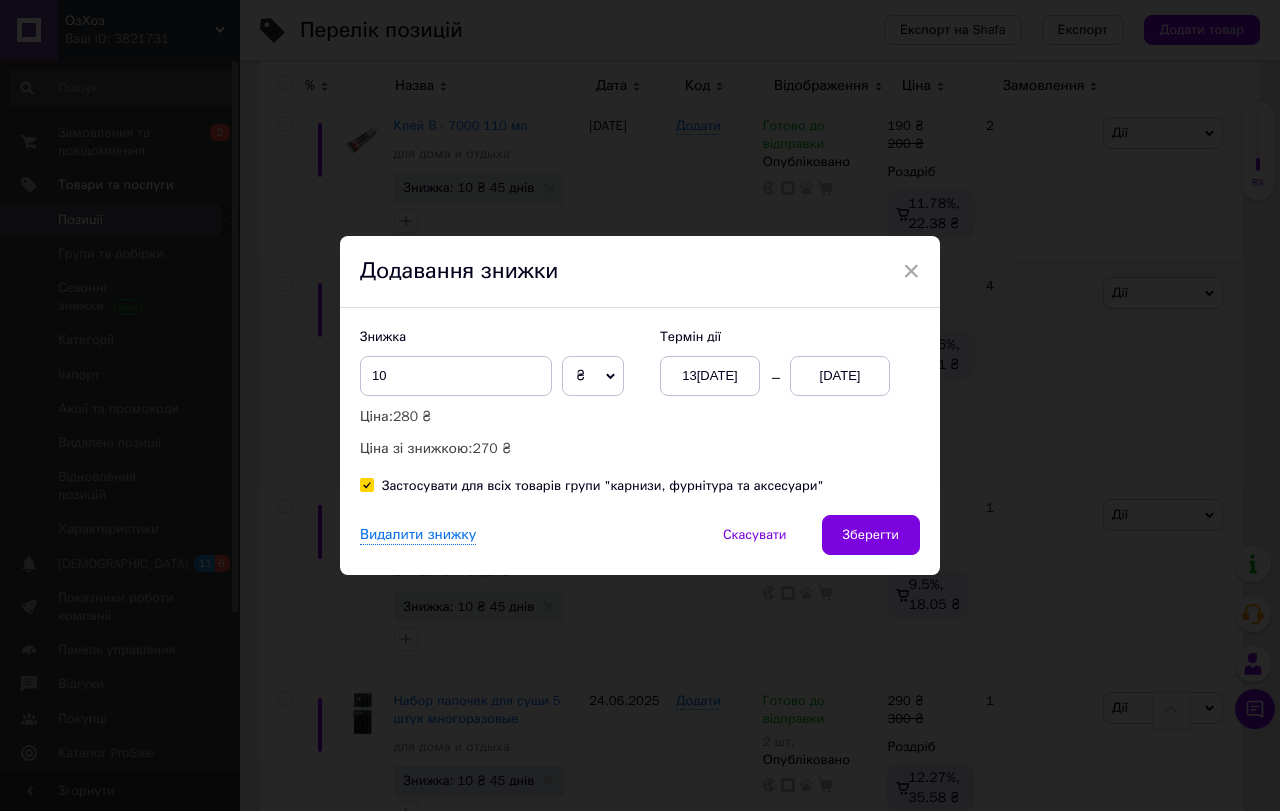 checkbox on "true" 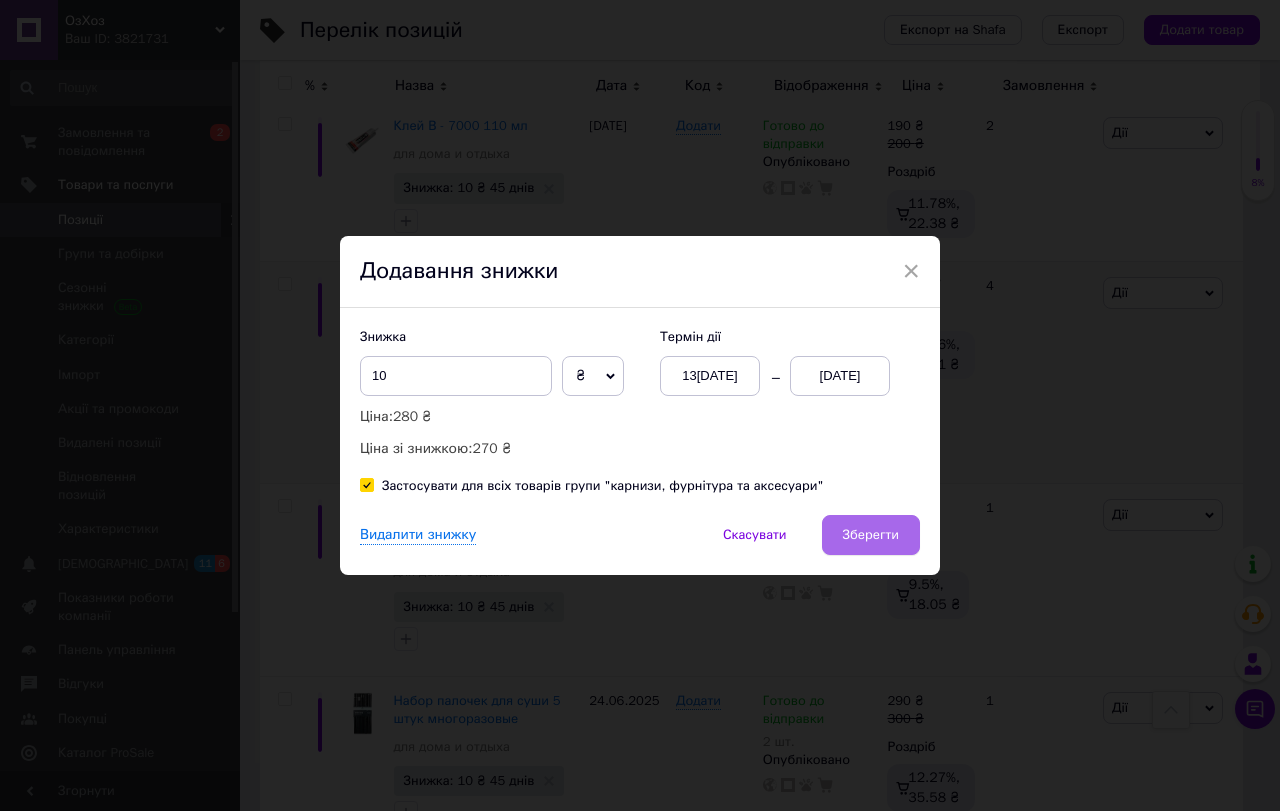 click on "Зберегти" at bounding box center [871, 535] 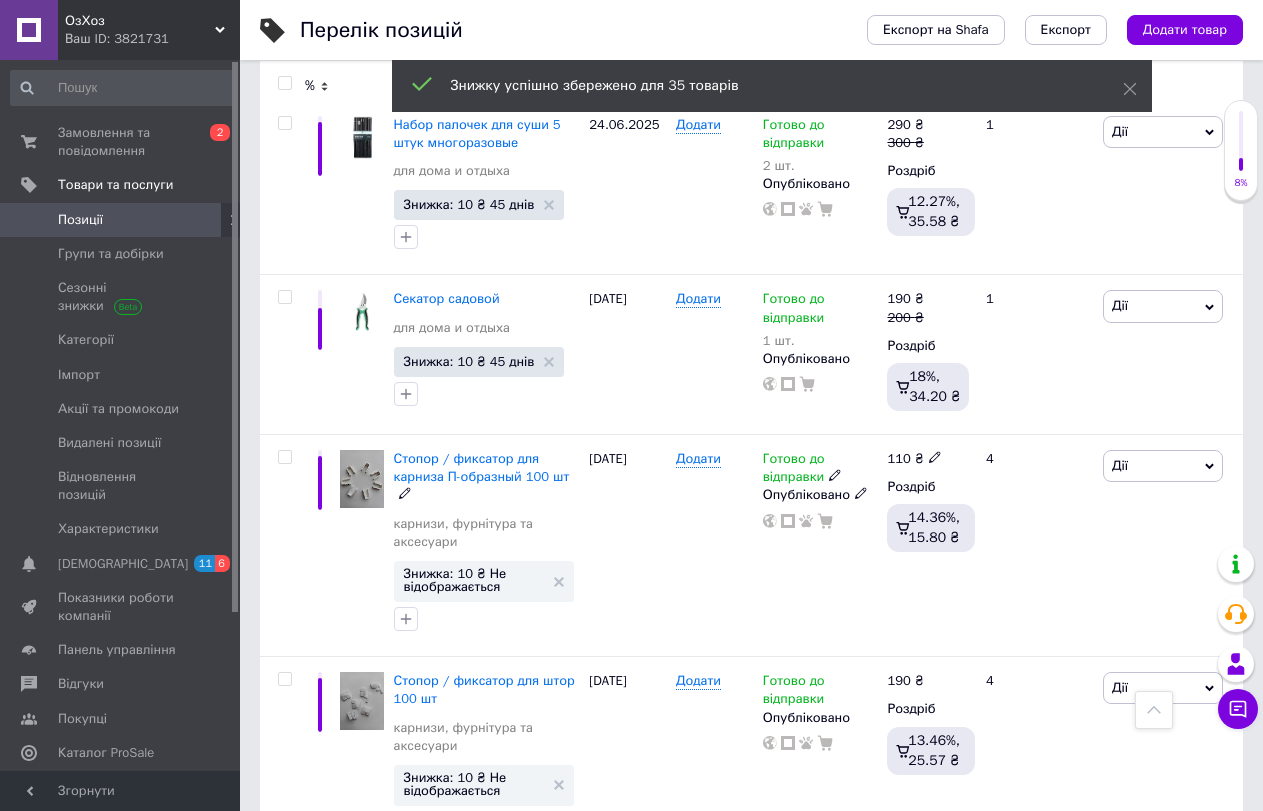 scroll, scrollTop: 1600, scrollLeft: 0, axis: vertical 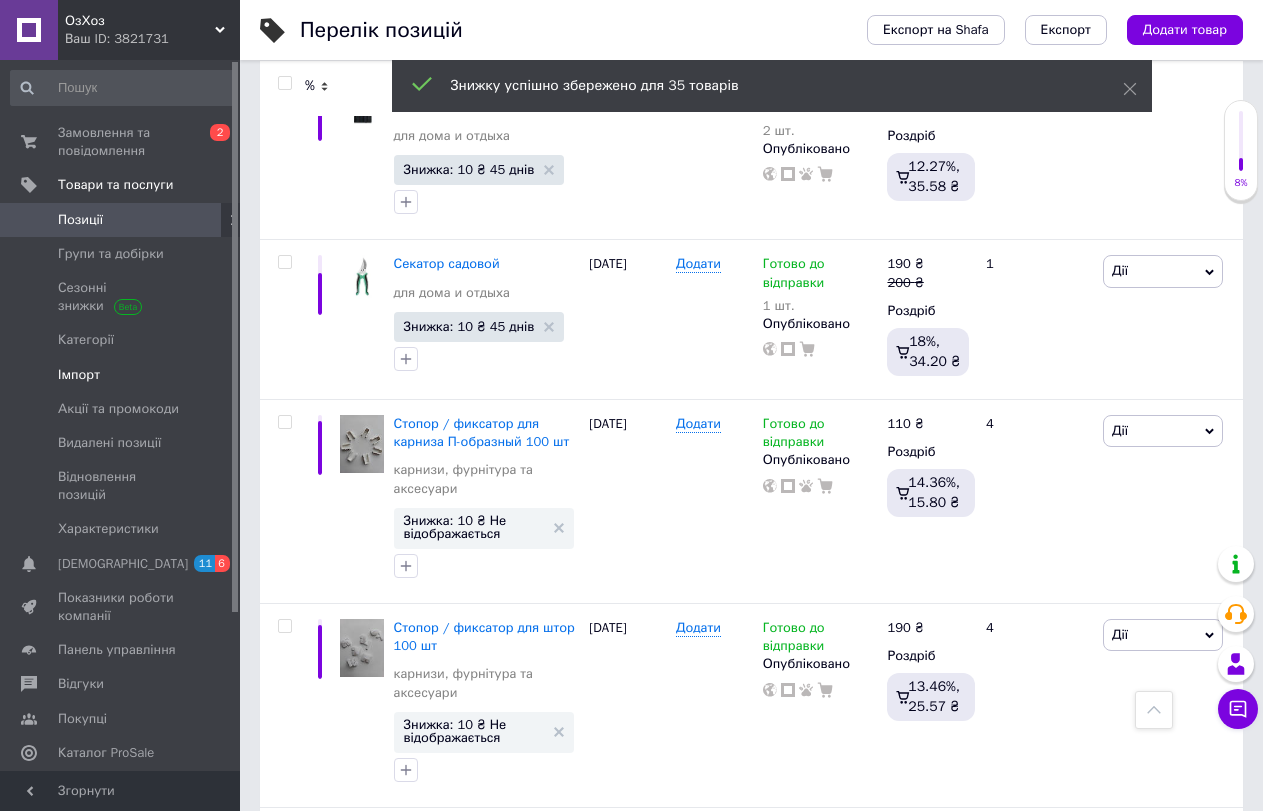 click on "Імпорт" at bounding box center [79, 375] 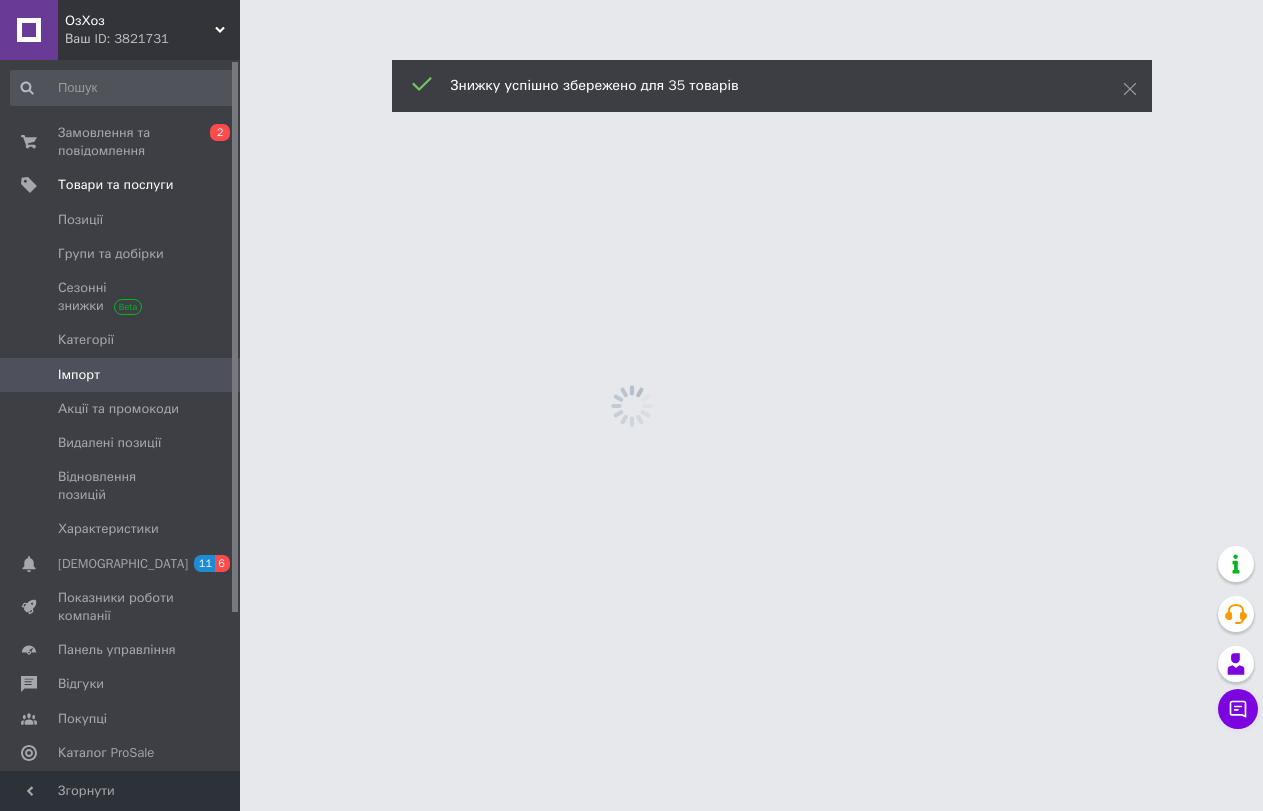scroll, scrollTop: 0, scrollLeft: 0, axis: both 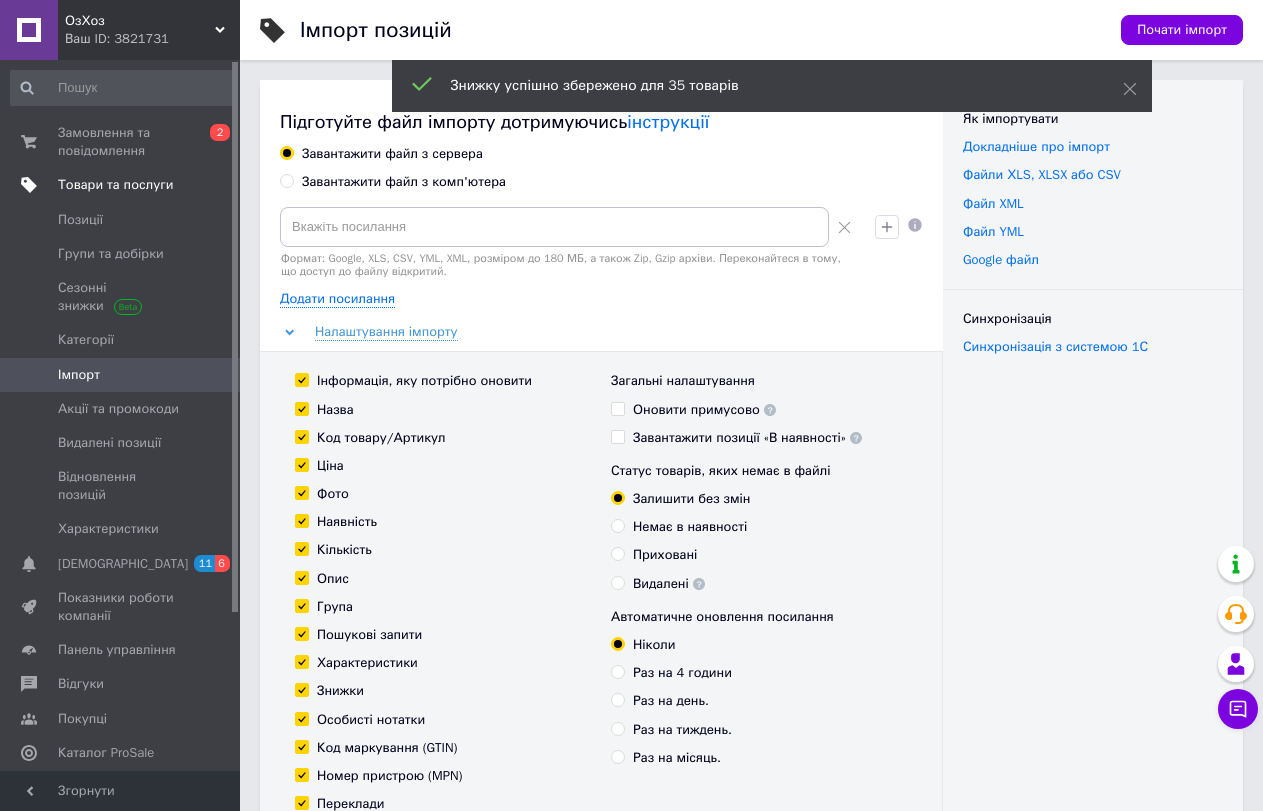 click on "Товари та послуги" at bounding box center [115, 185] 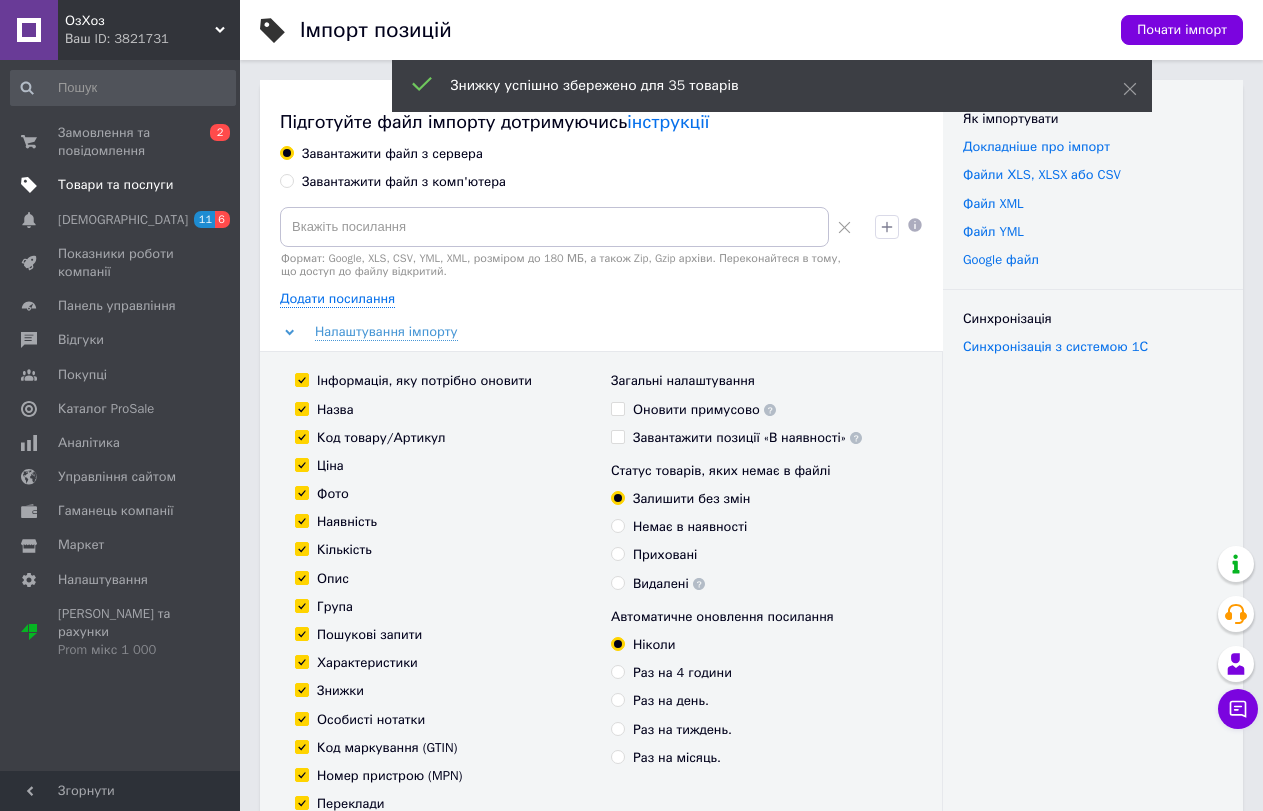 click on "Товари та послуги" at bounding box center (115, 185) 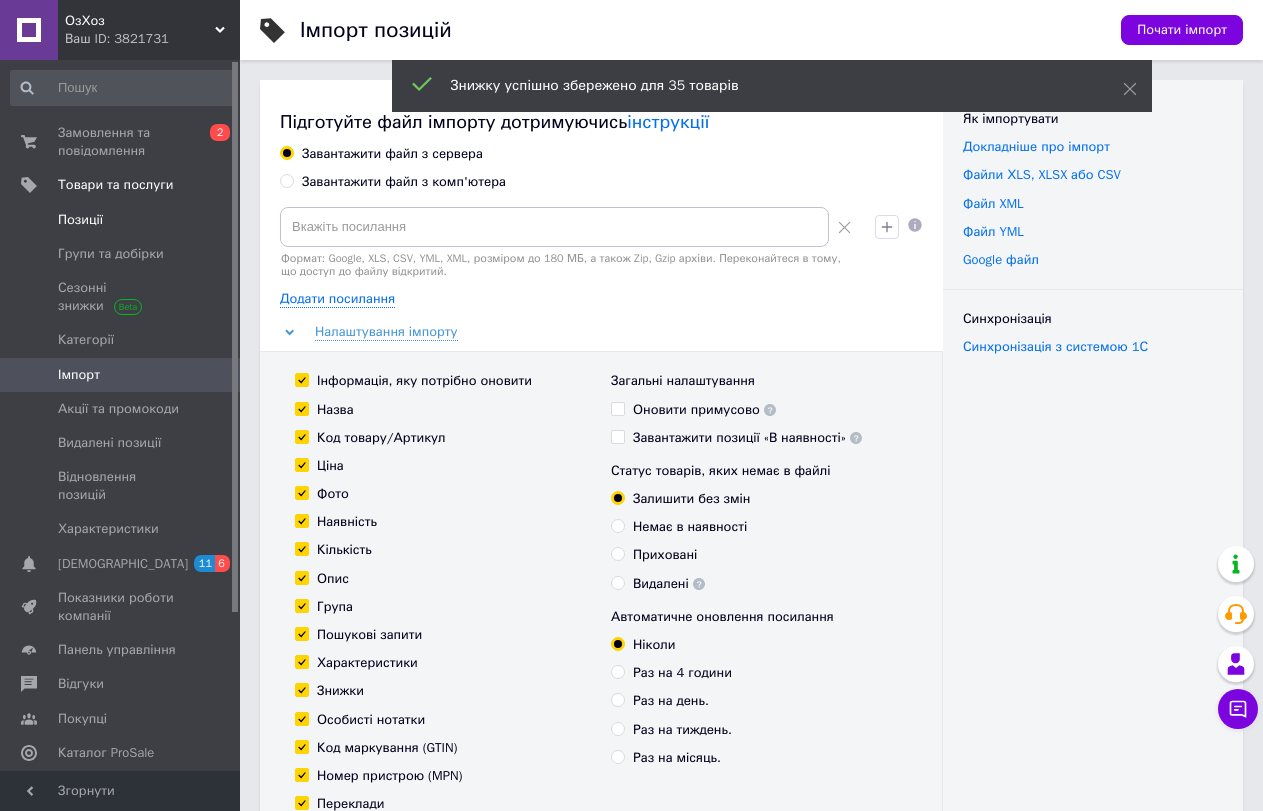 click on "Позиції" at bounding box center [80, 220] 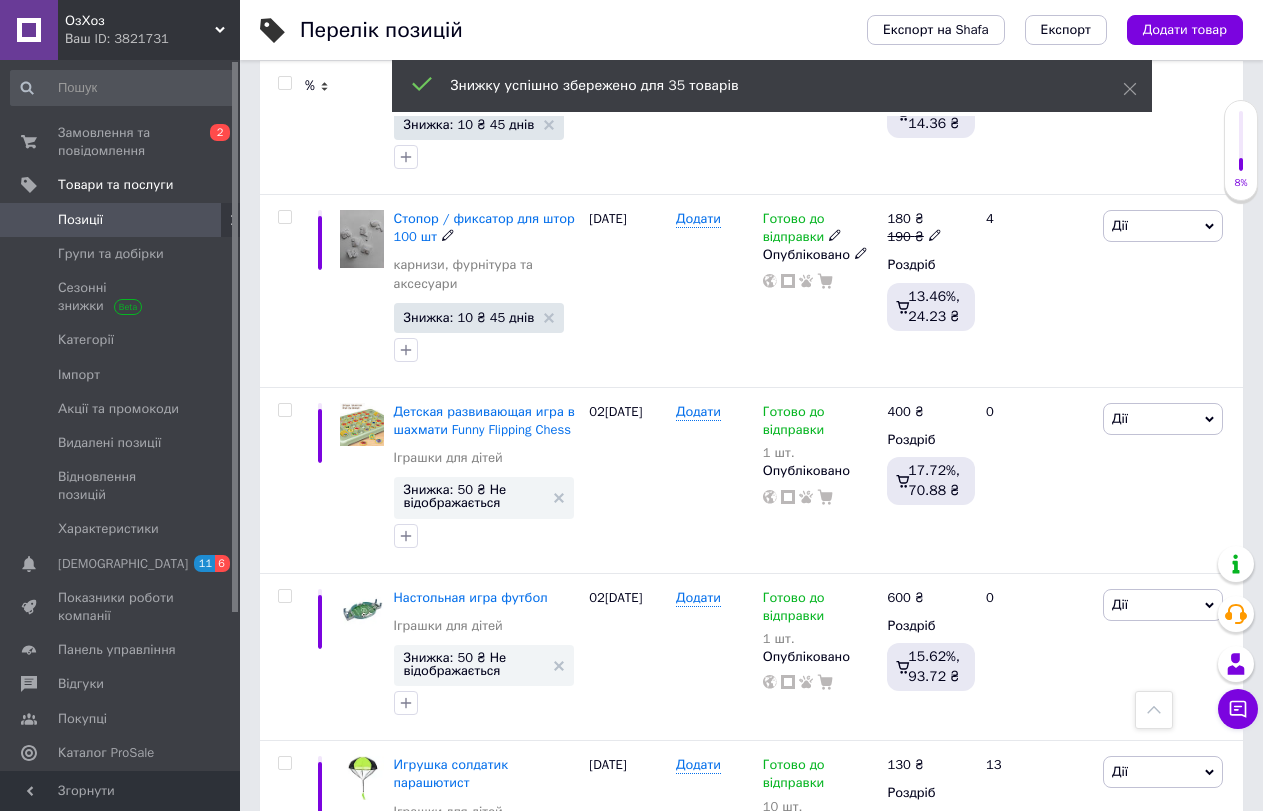 scroll, scrollTop: 2000, scrollLeft: 0, axis: vertical 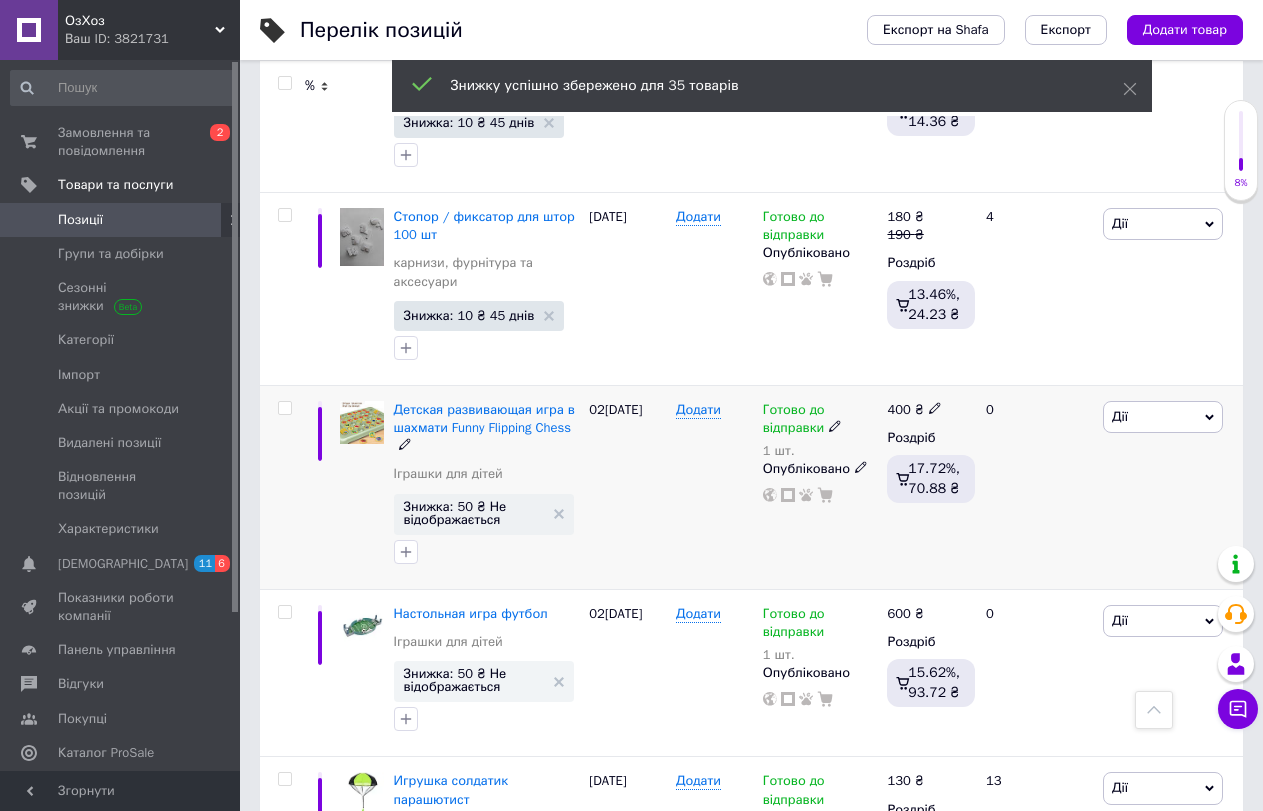 click 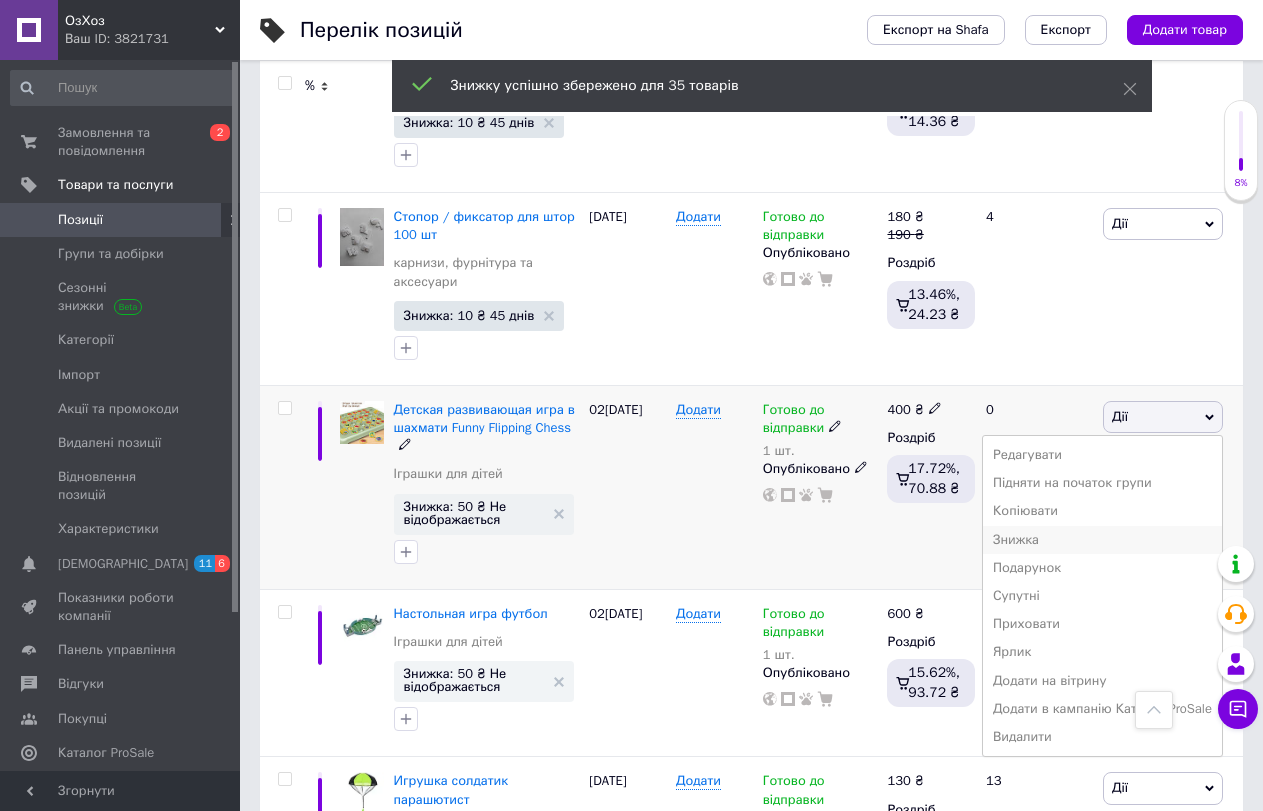 click on "Знижка" at bounding box center [1102, 540] 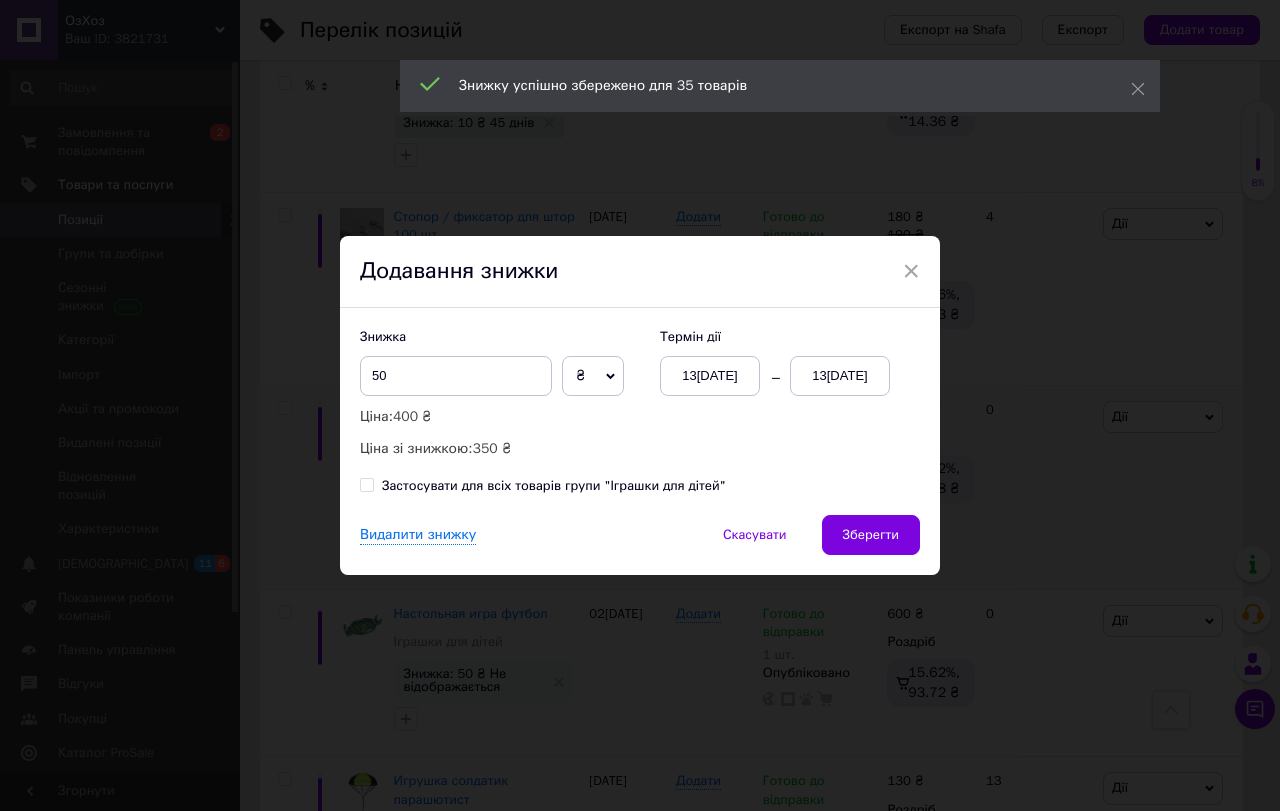 click on "13[DATE]" at bounding box center [840, 376] 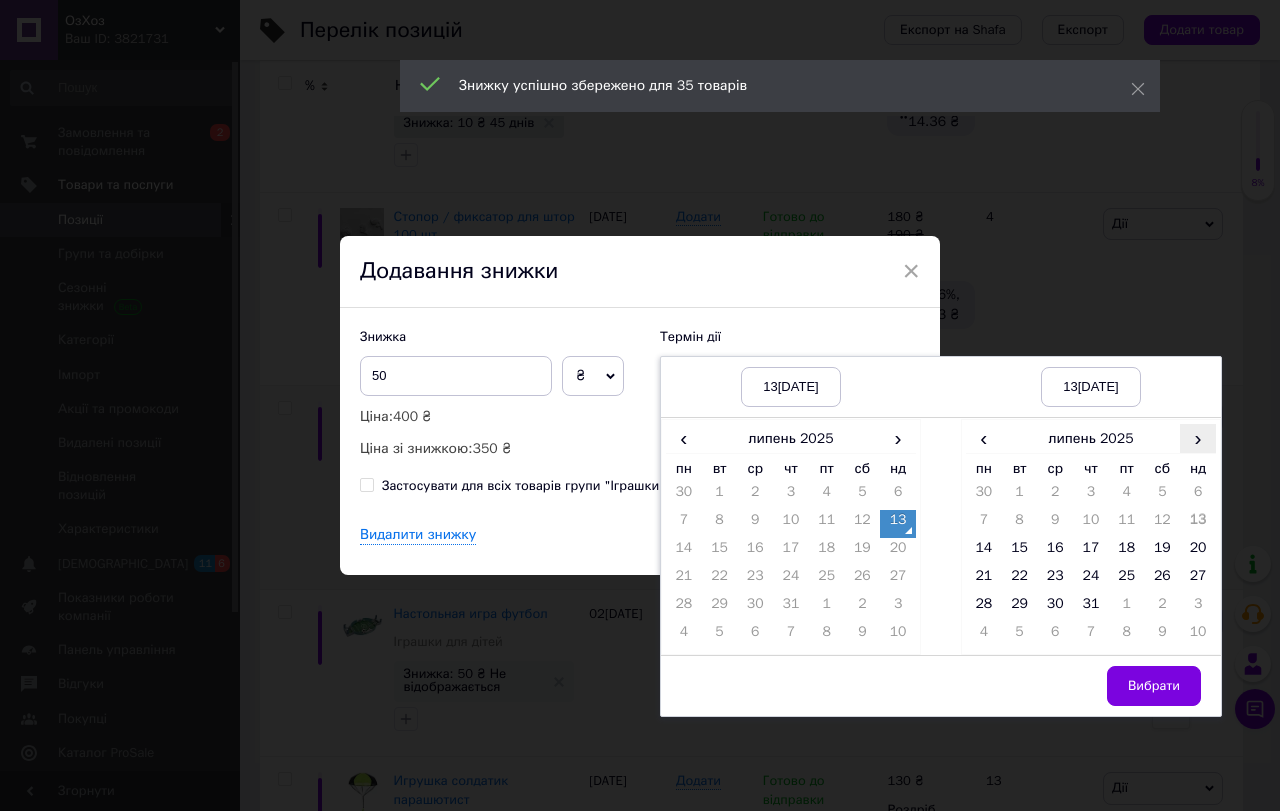 click on "›" at bounding box center (1198, 438) 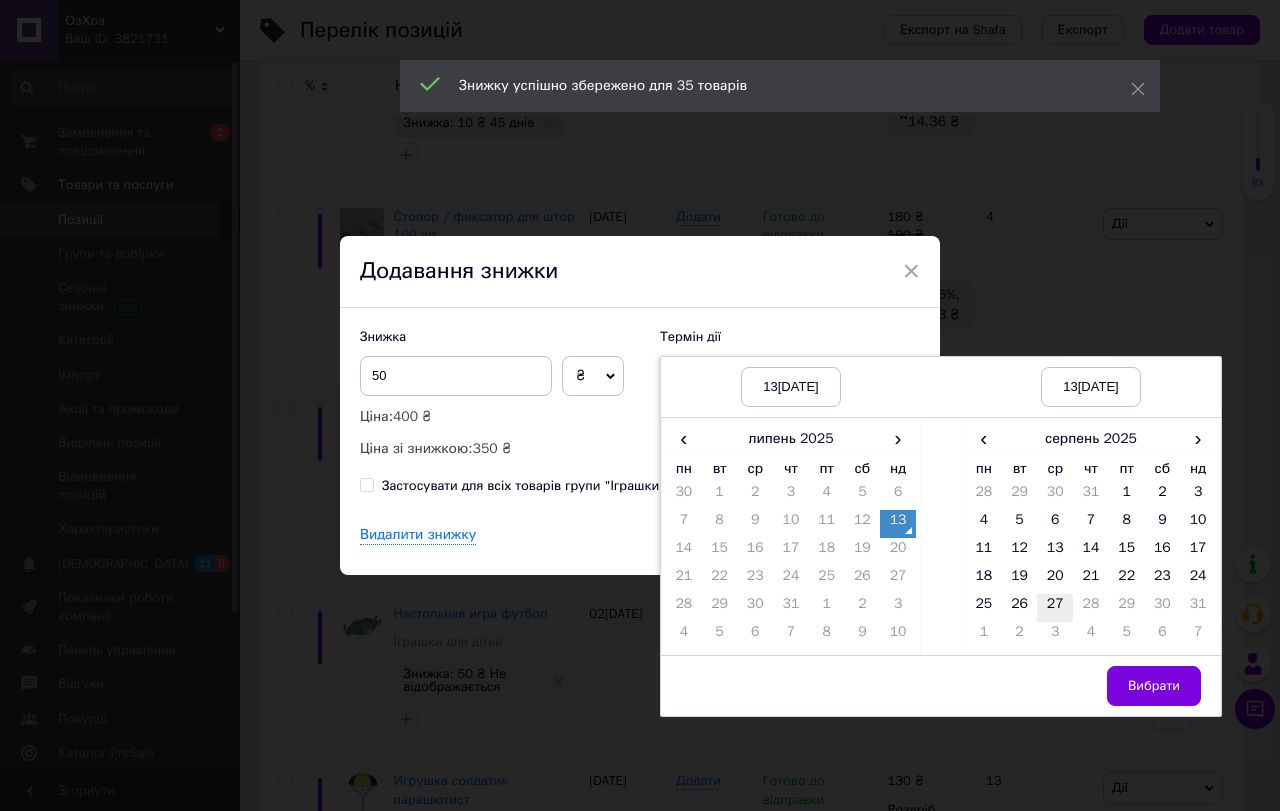 click on "27" at bounding box center (1055, 608) 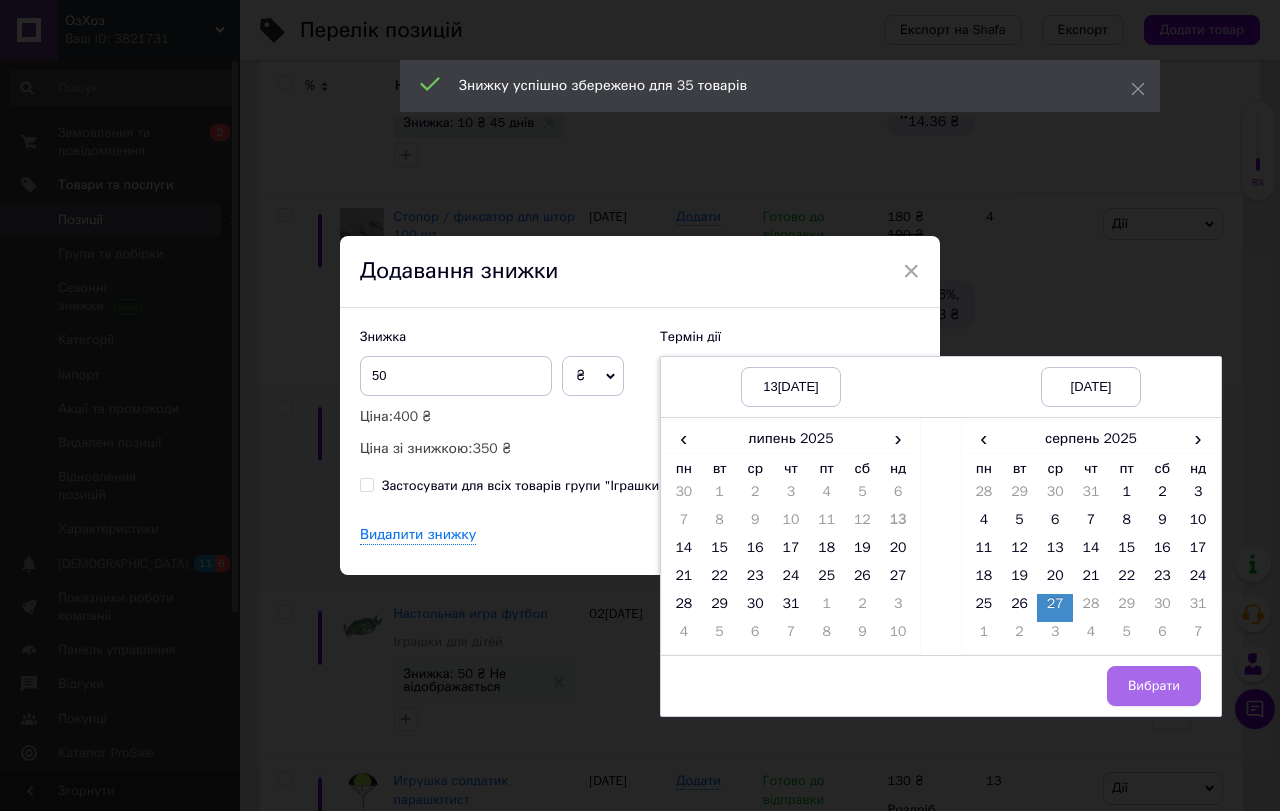 click on "Вибрати" at bounding box center (1154, 686) 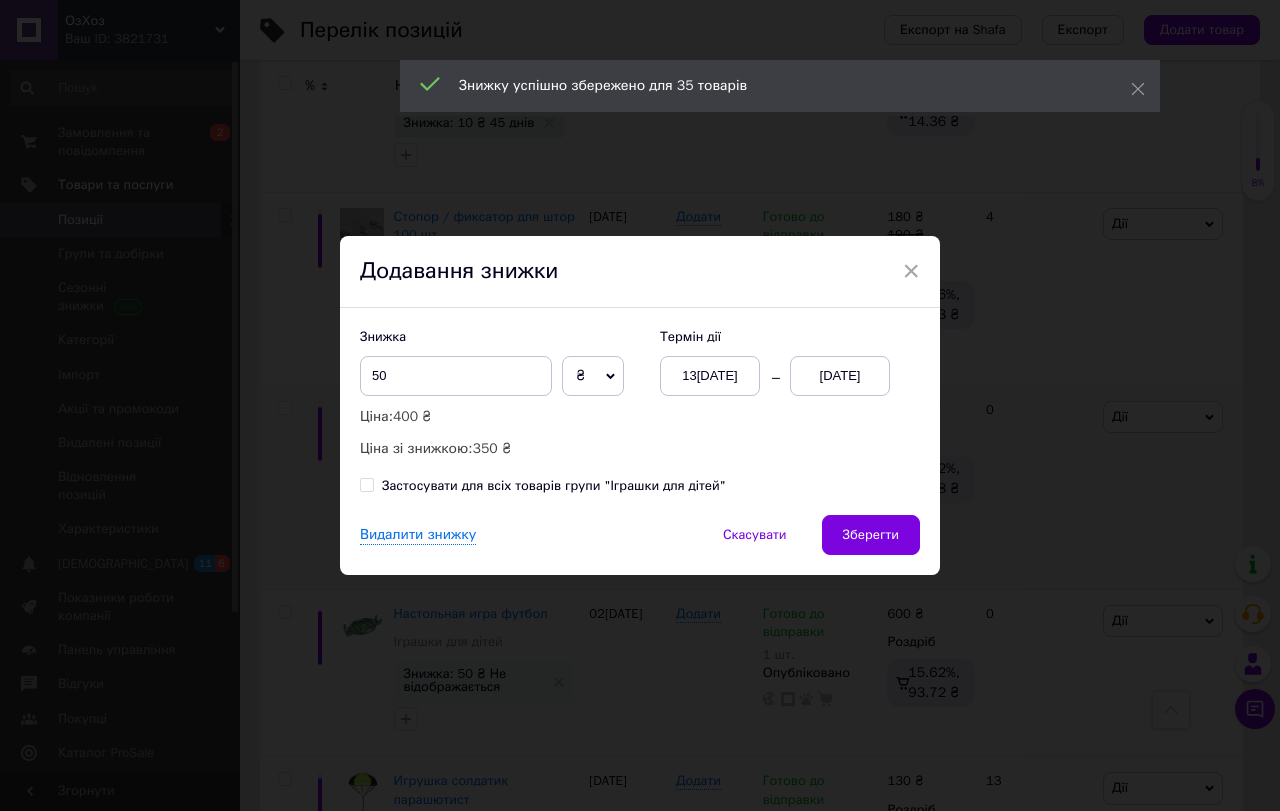 click on "Застосувати для всіх товарів групи "Іграшки для дітей"" at bounding box center [366, 484] 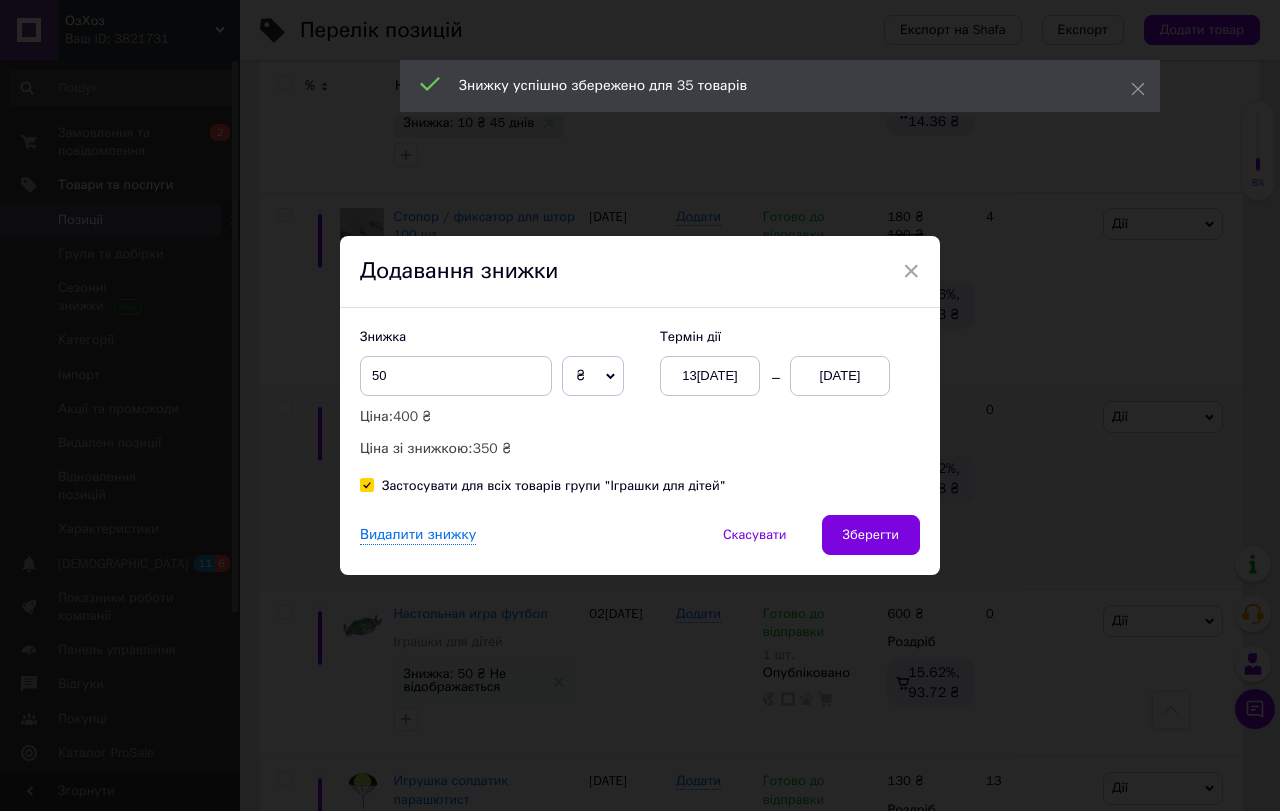 checkbox on "true" 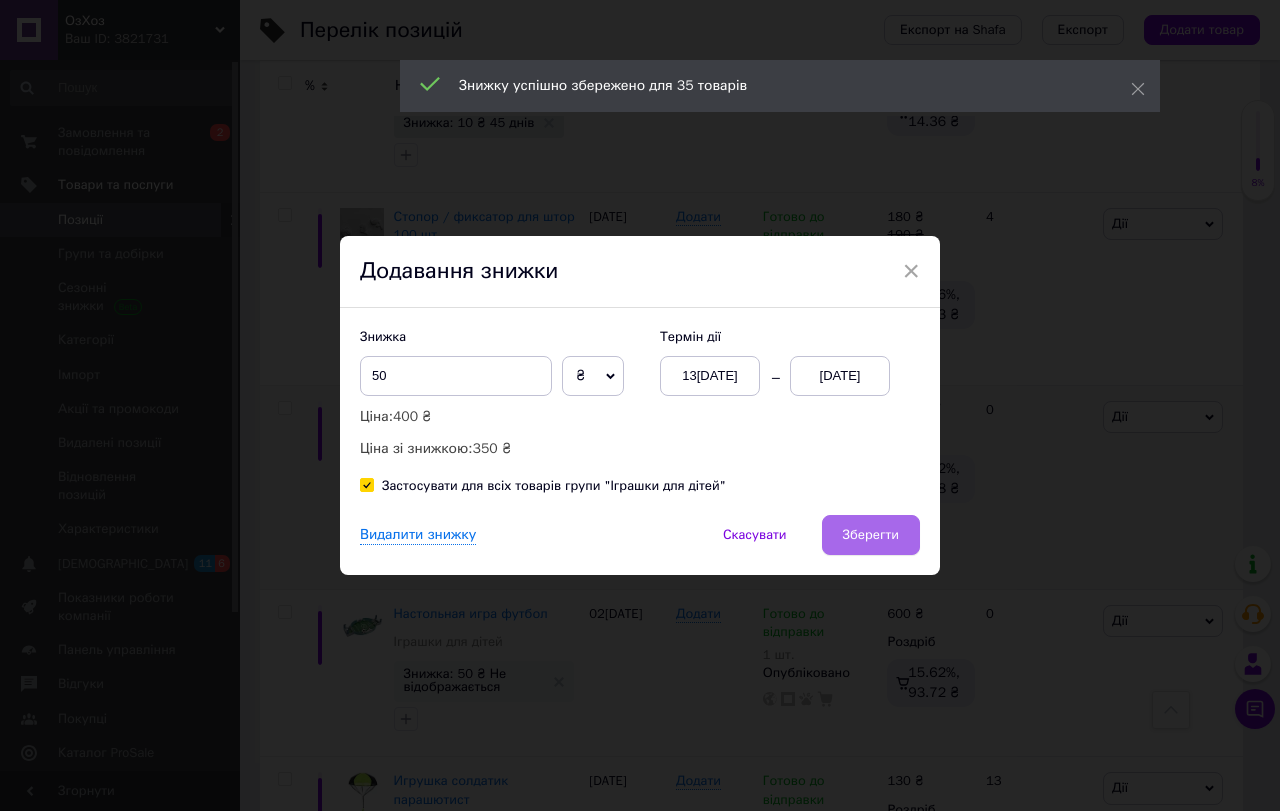 click on "Зберегти" at bounding box center [871, 535] 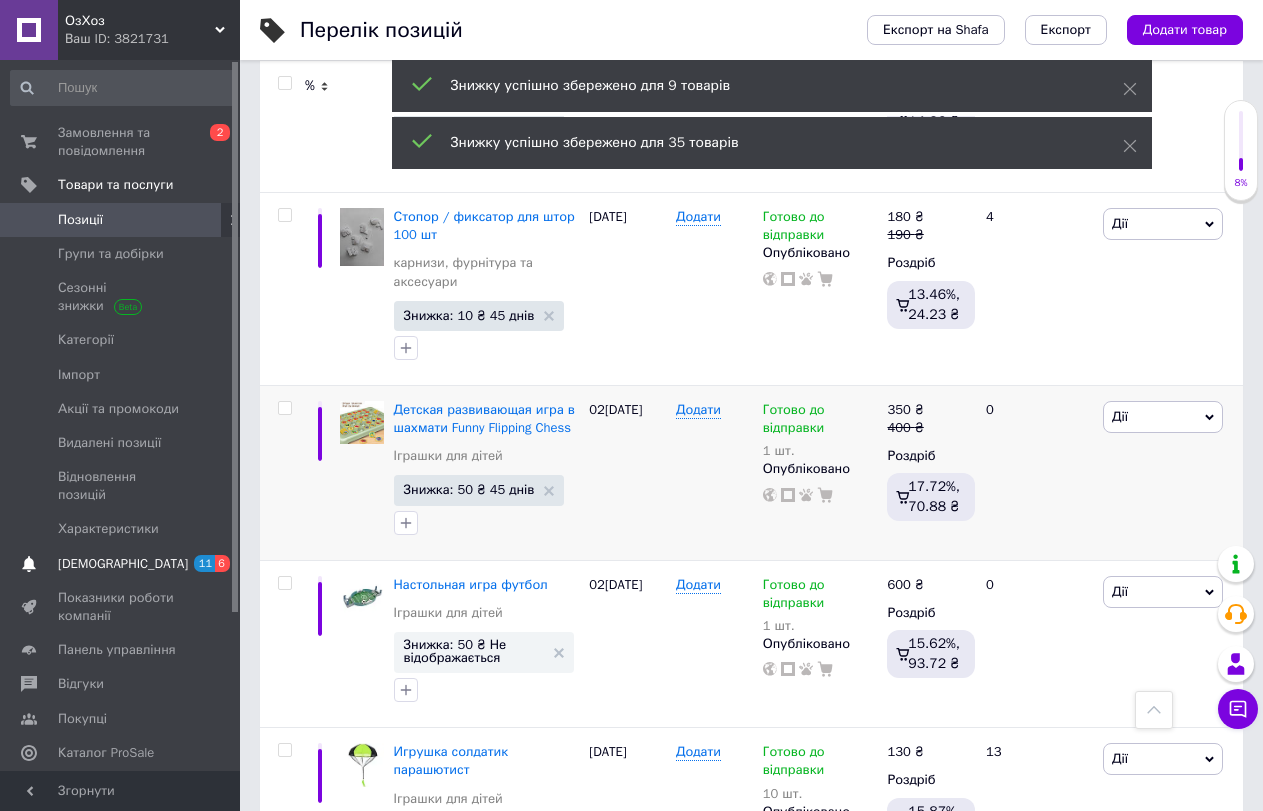 click on "[DEMOGRAPHIC_DATA]" at bounding box center [123, 564] 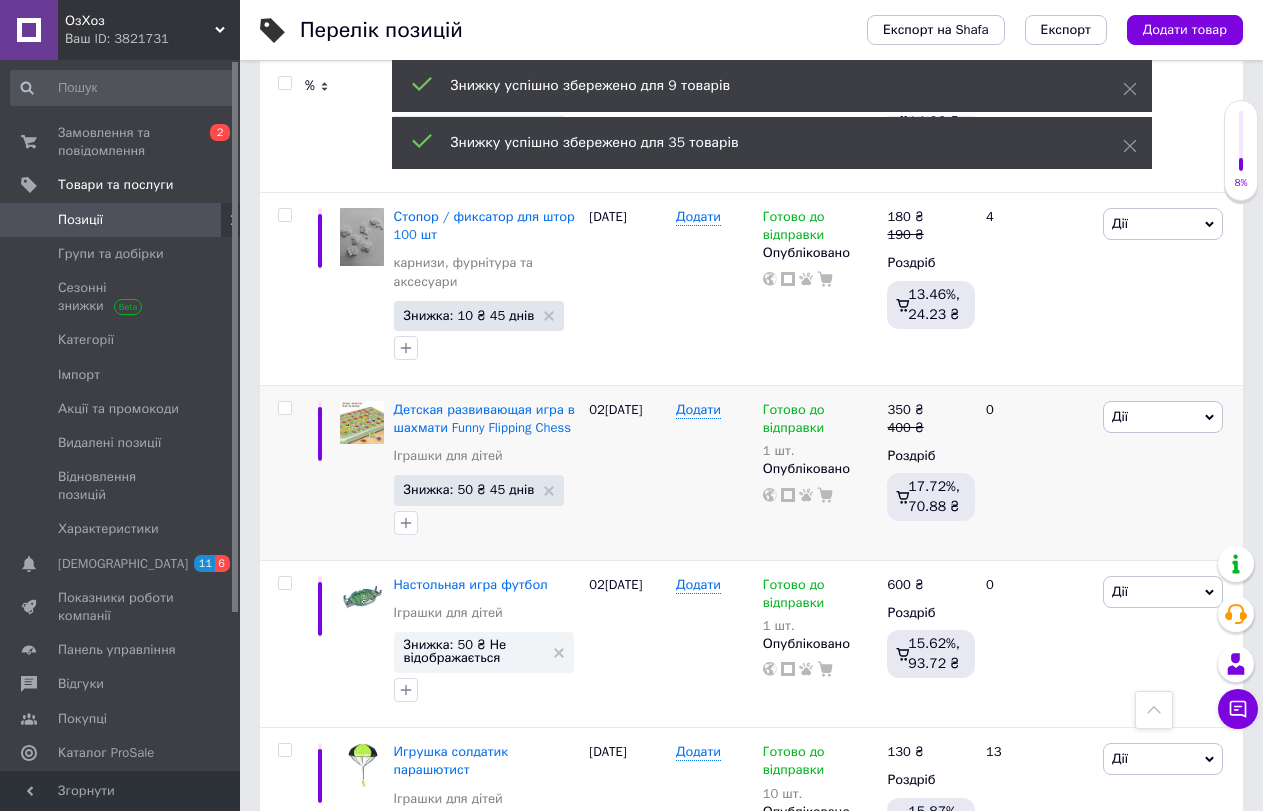 scroll, scrollTop: 0, scrollLeft: 0, axis: both 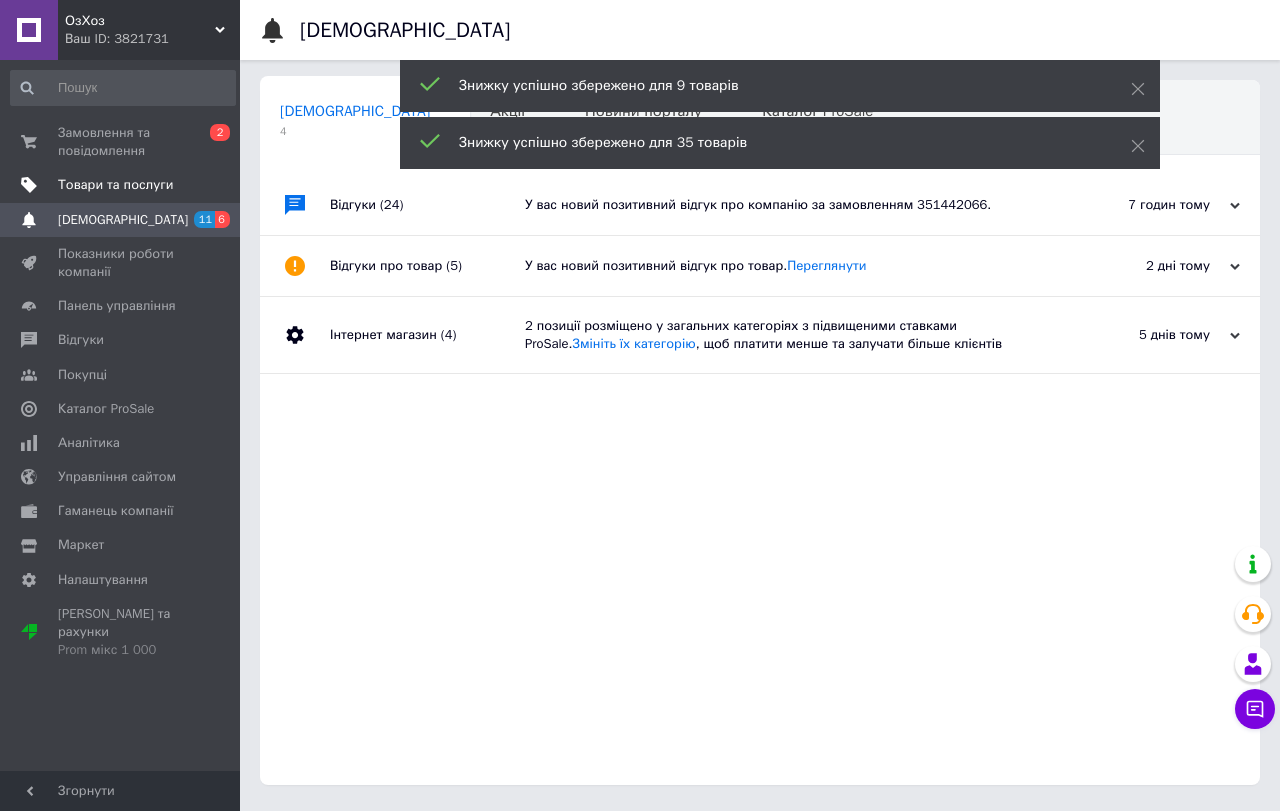click on "Товари та послуги" at bounding box center [115, 185] 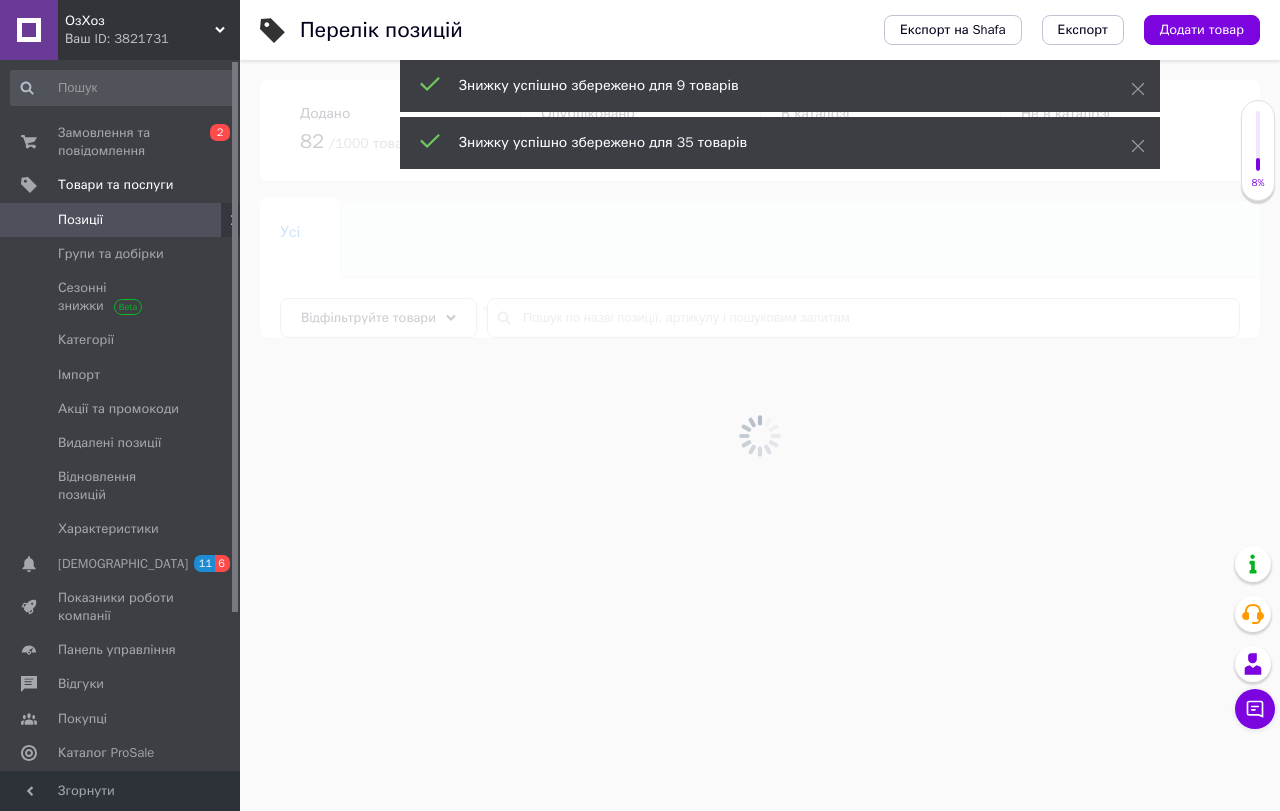 click on "Позиції" at bounding box center [80, 220] 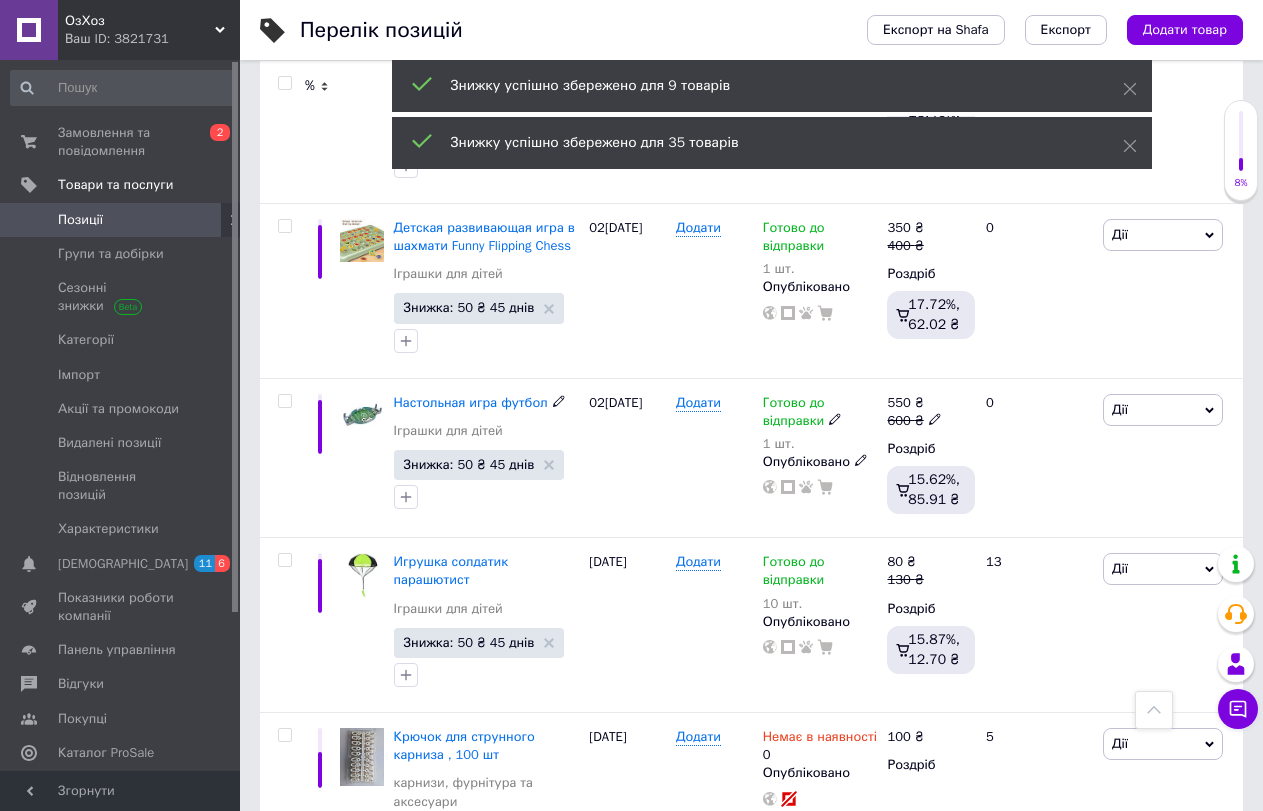 scroll, scrollTop: 2200, scrollLeft: 0, axis: vertical 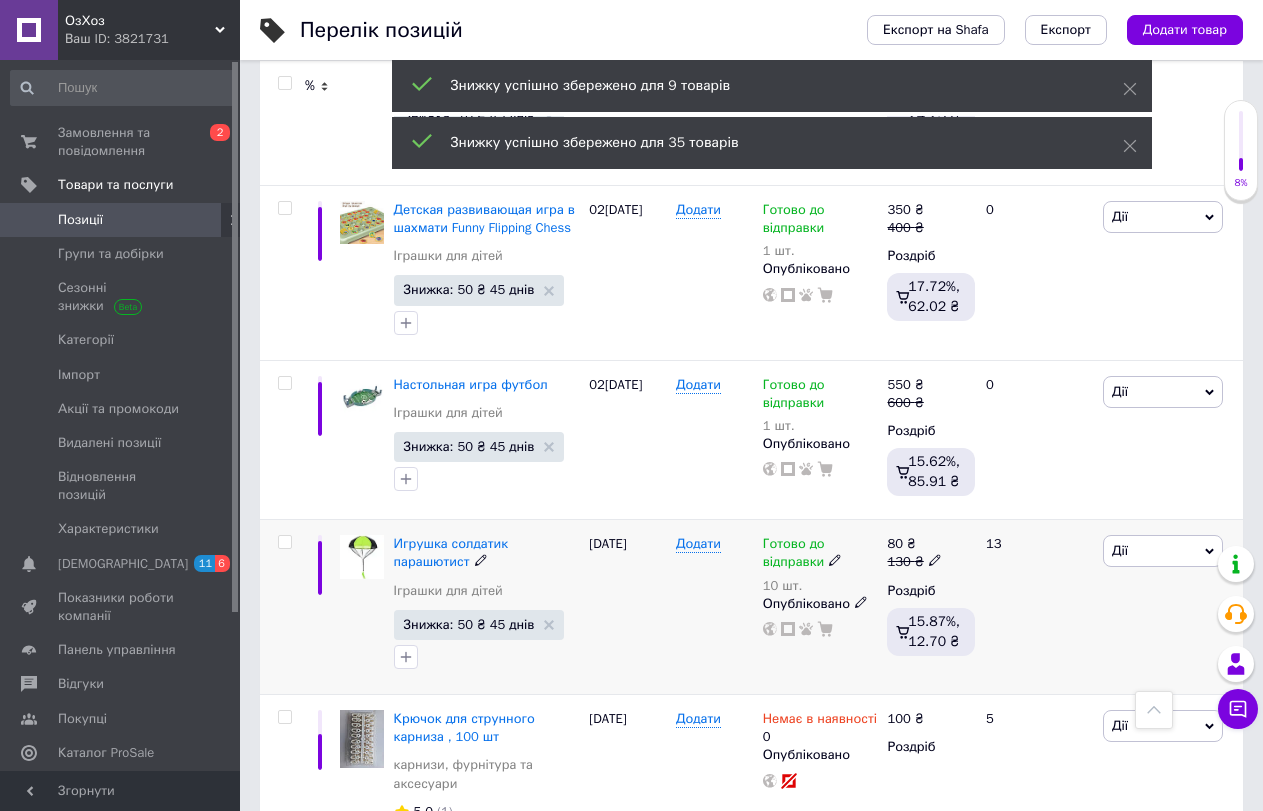 click on "130   ₴" at bounding box center [914, 562] 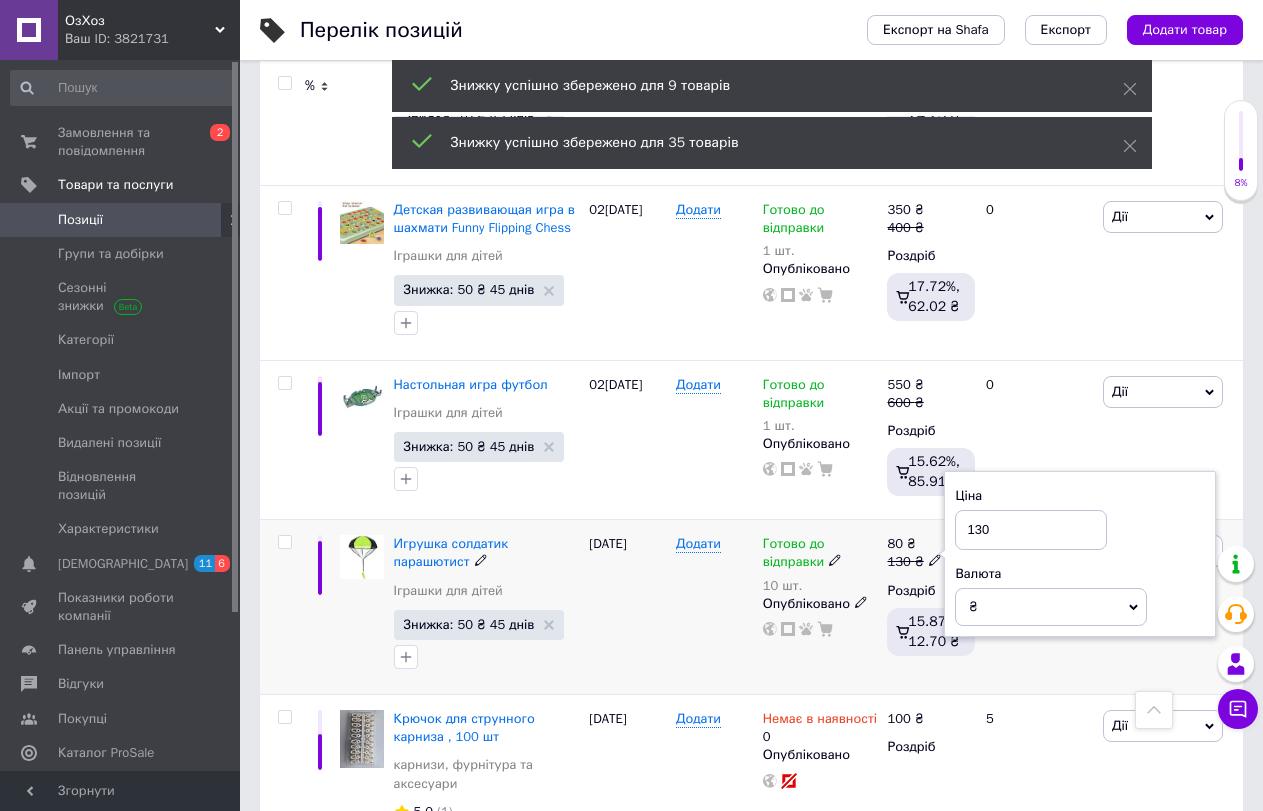 click 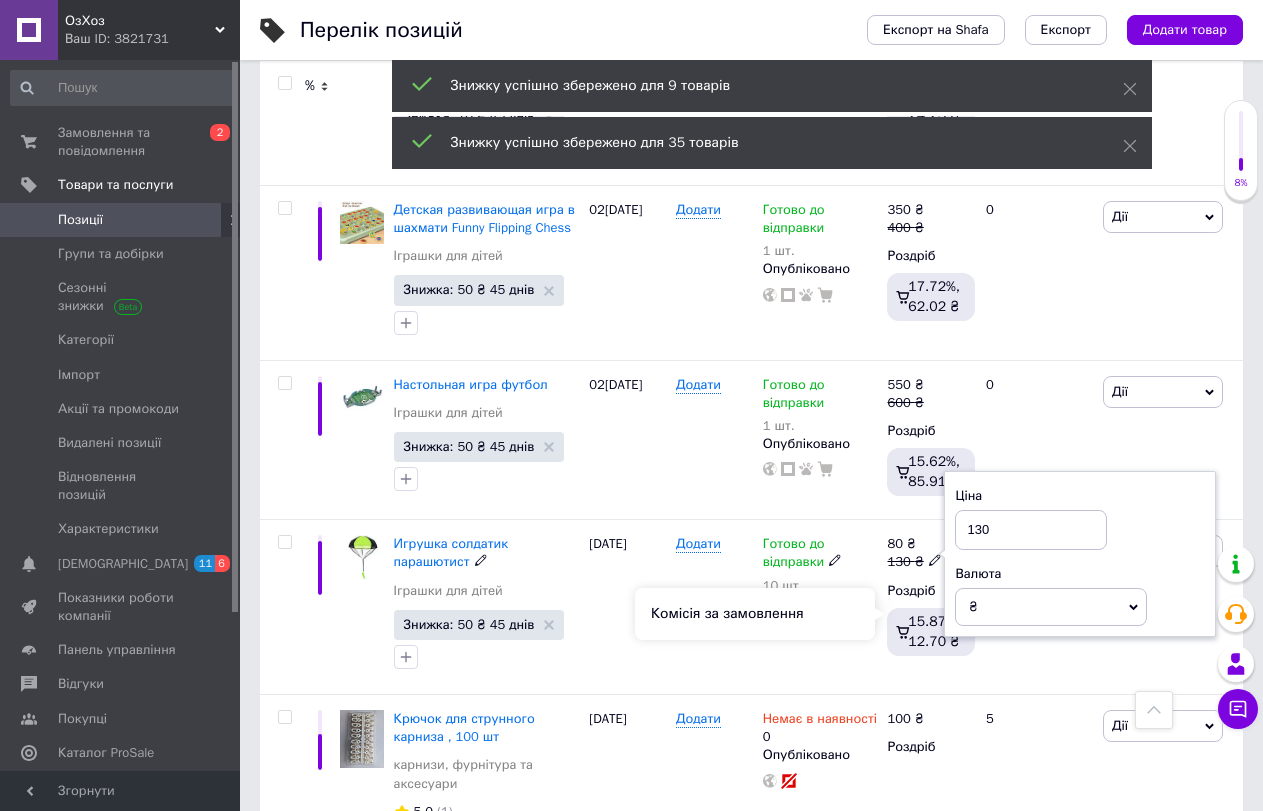 click on "Комісія за замовлення" at bounding box center (755, 614) 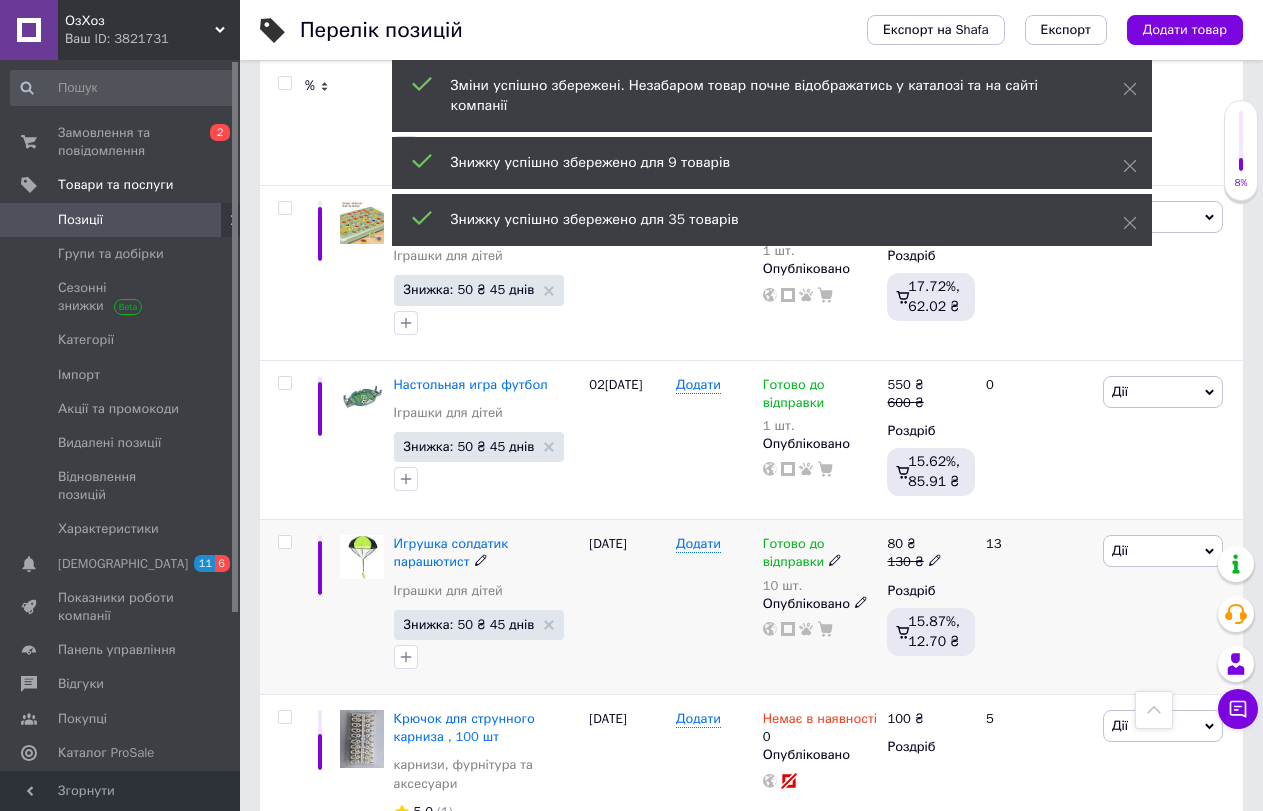 click 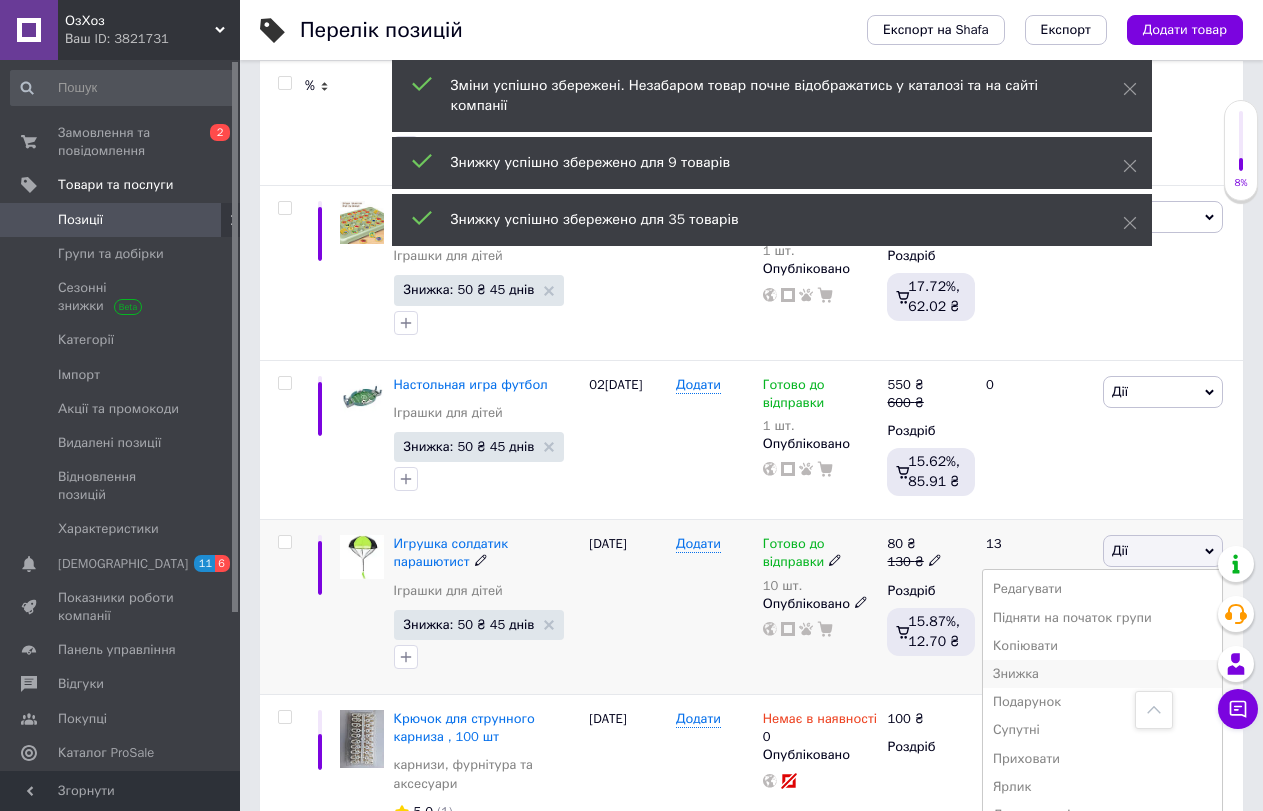 click on "Знижка" at bounding box center (1102, 674) 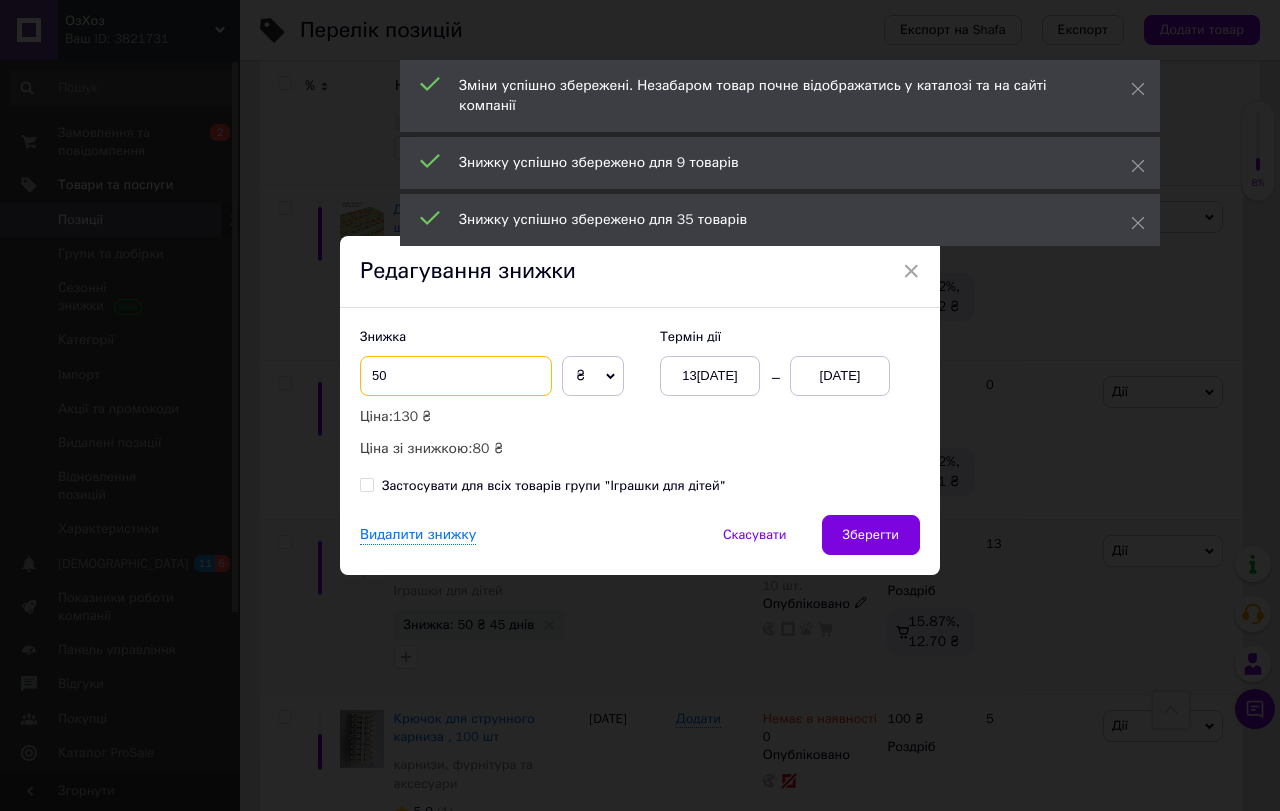 click on "50" at bounding box center [456, 376] 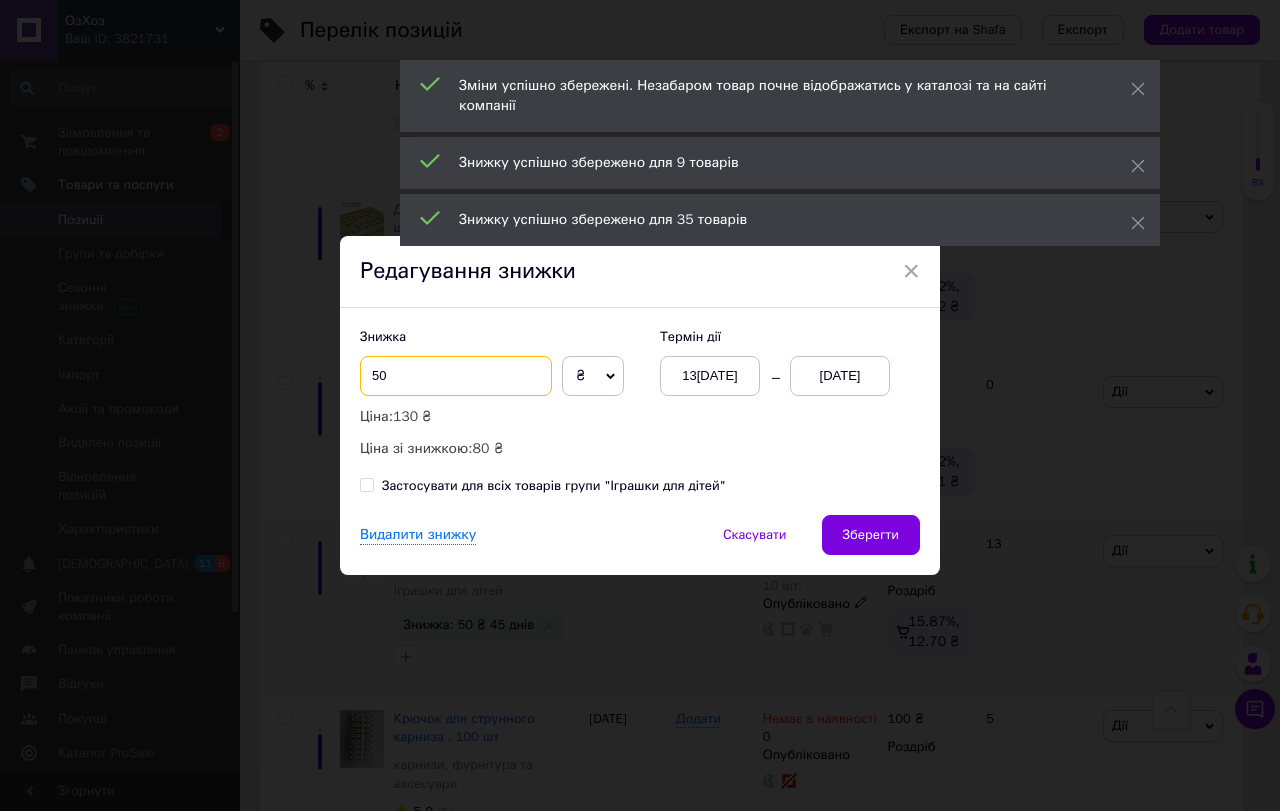 type on "5" 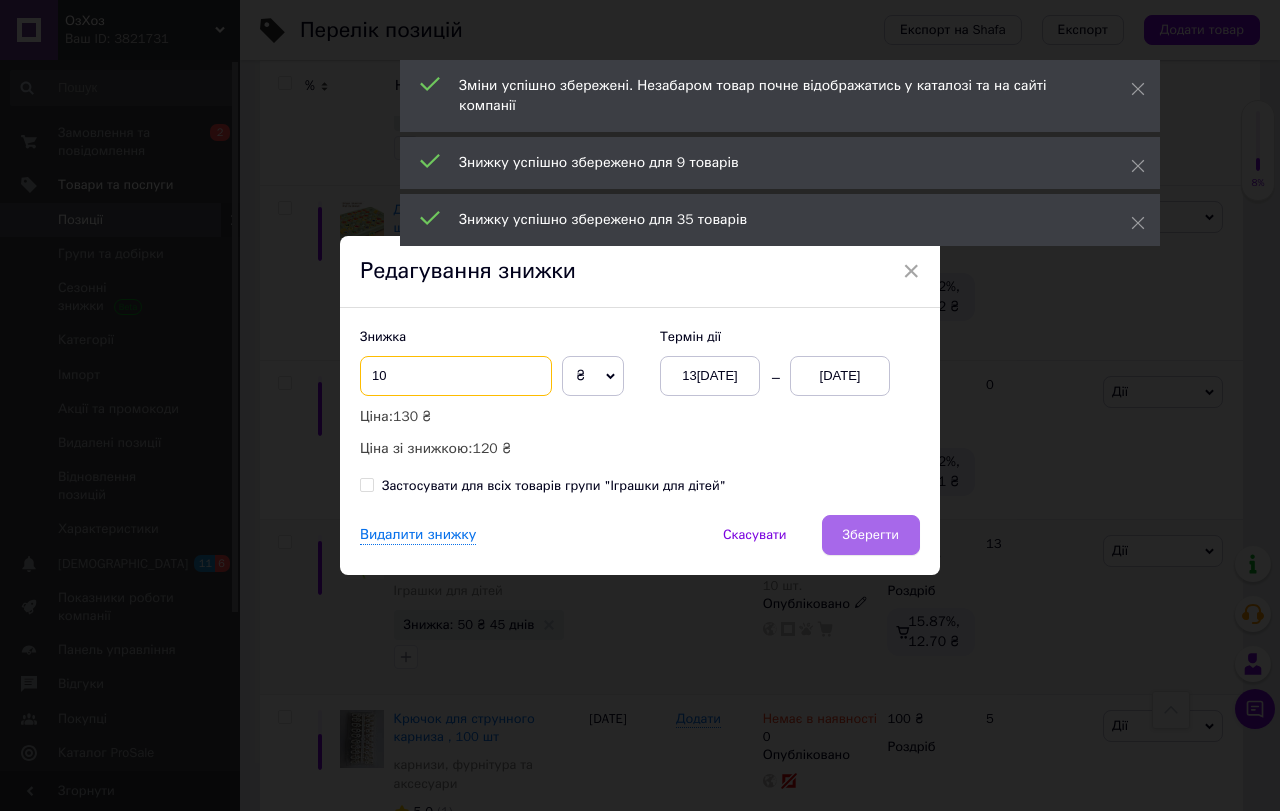 type on "10" 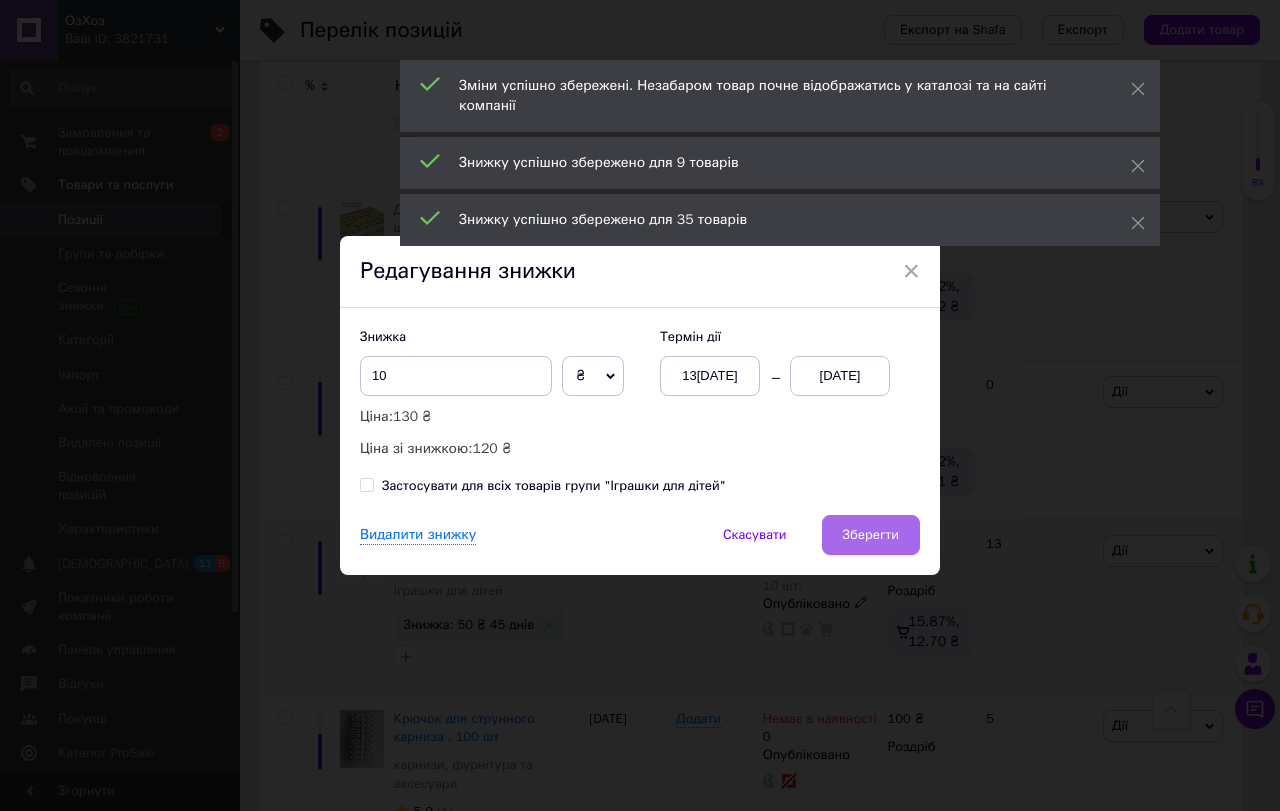 click on "Зберегти" at bounding box center (871, 535) 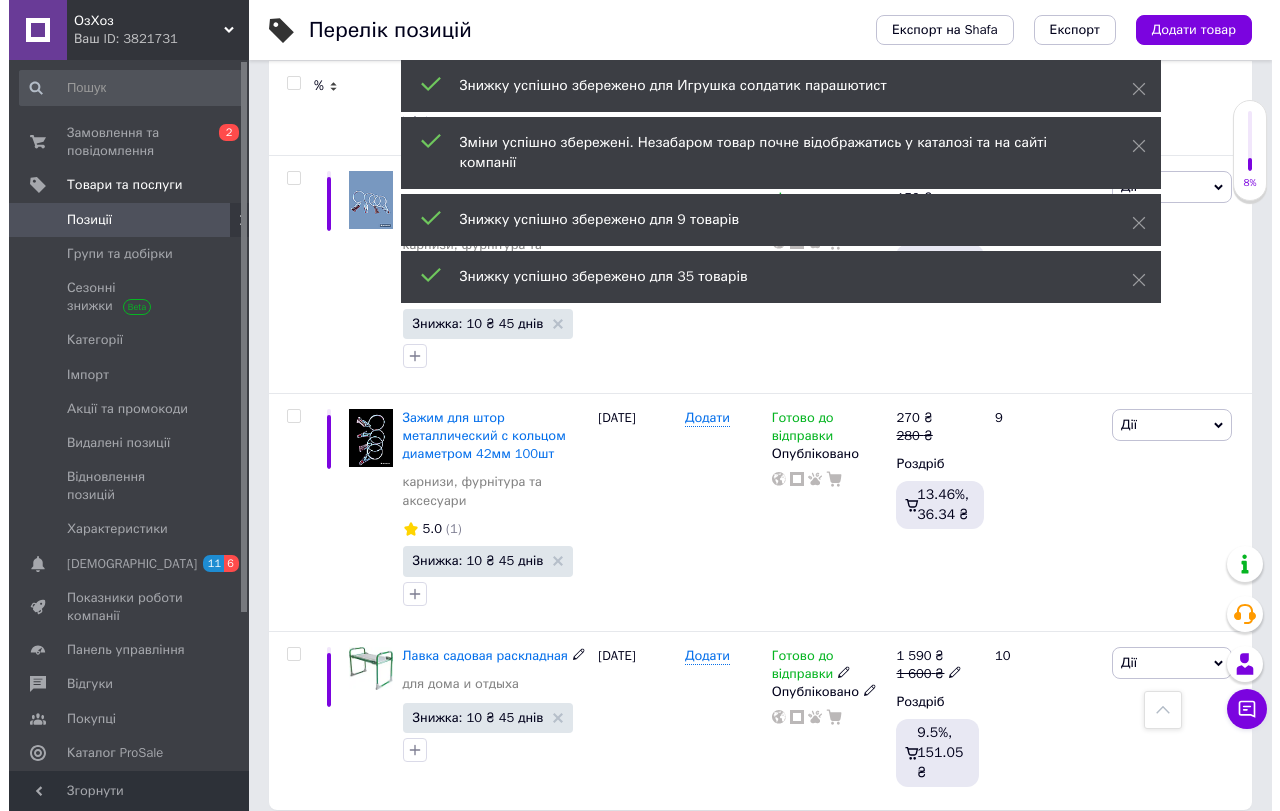 scroll, scrollTop: 3464, scrollLeft: 0, axis: vertical 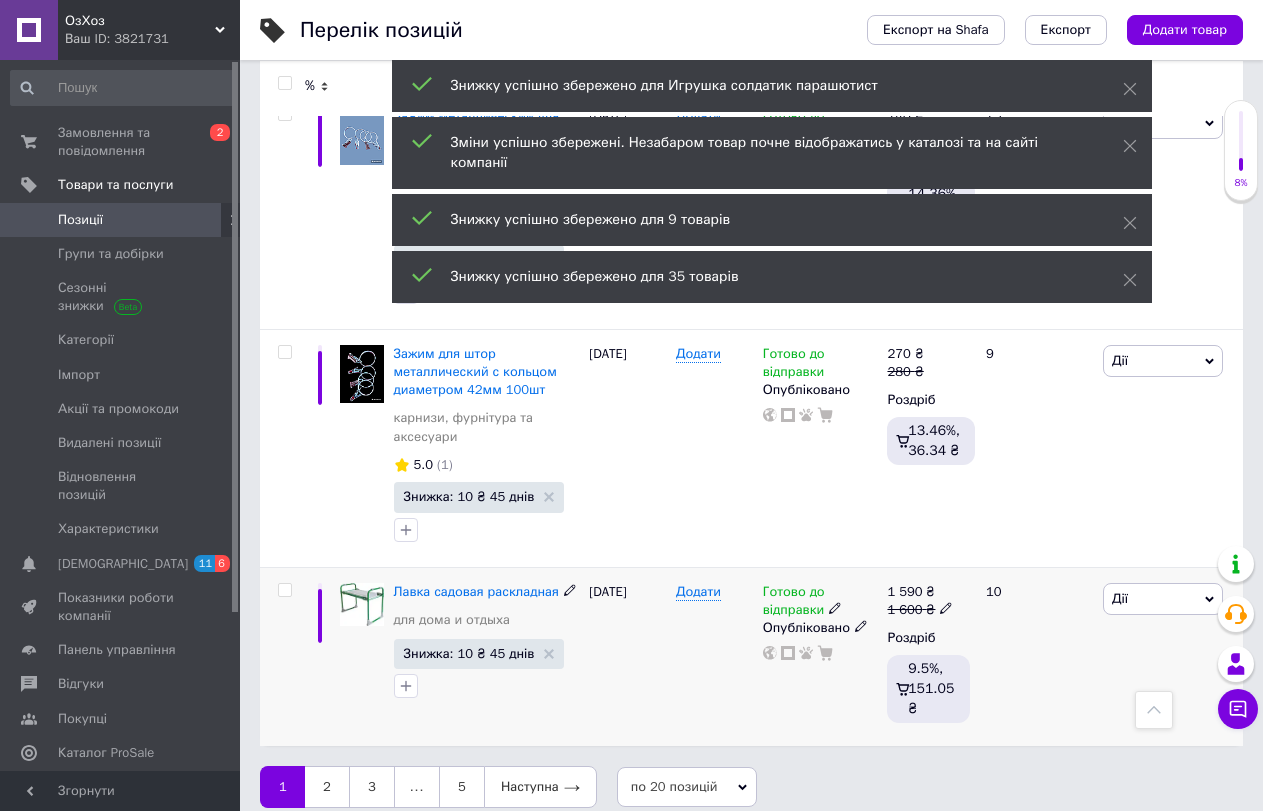 click 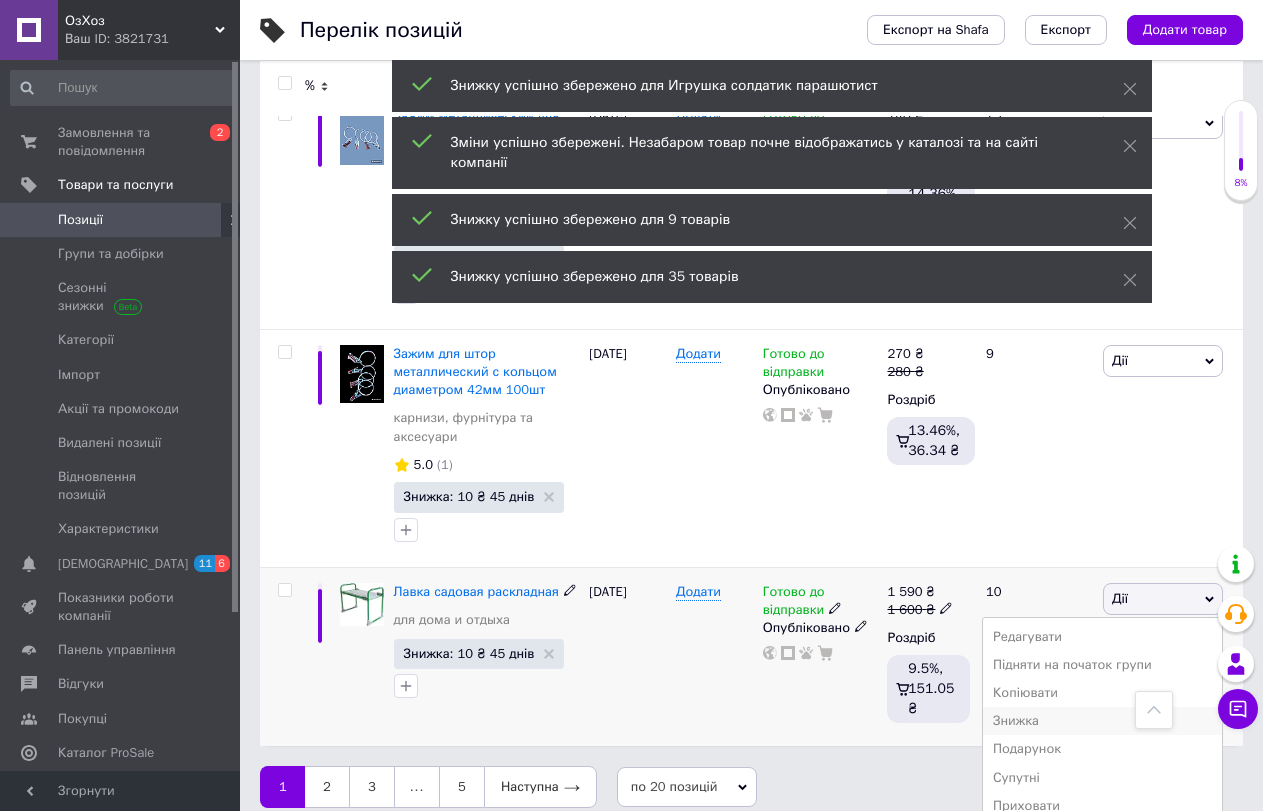 click on "Знижка" at bounding box center (1102, 721) 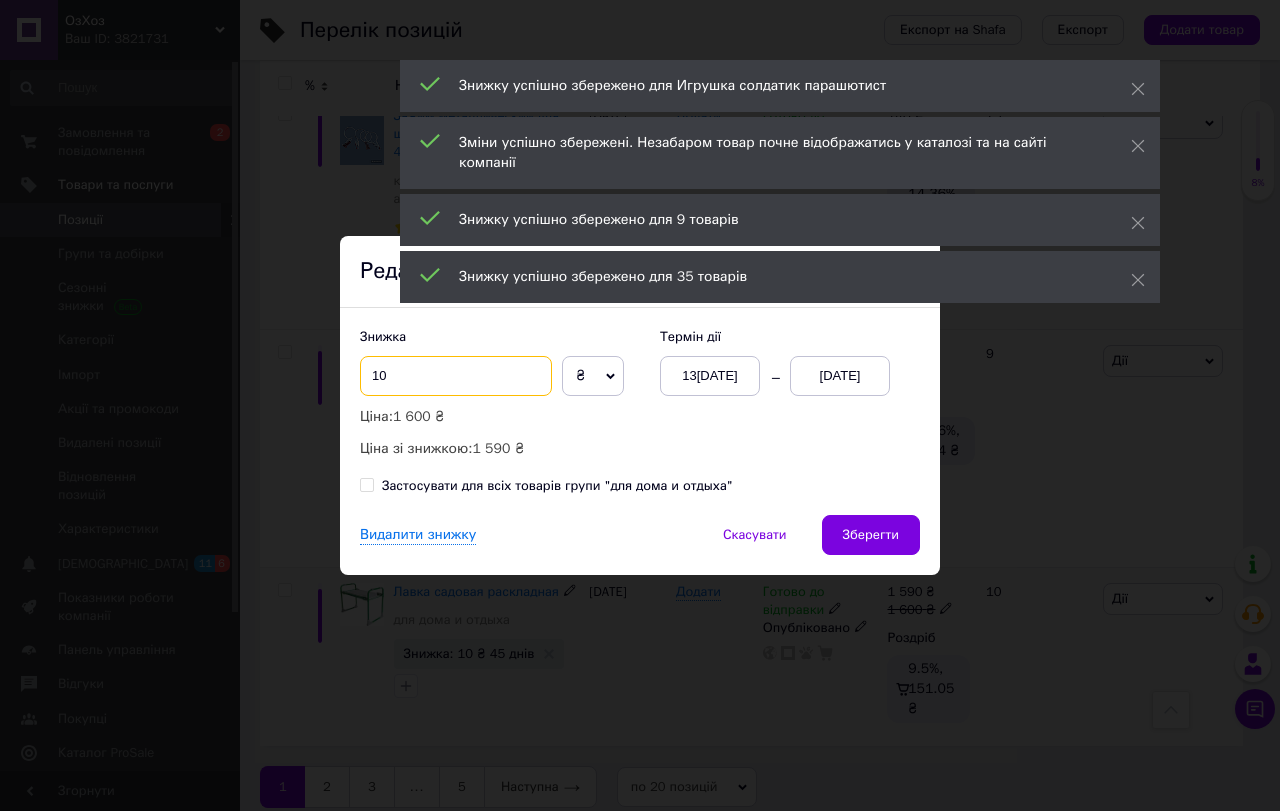 click on "10" at bounding box center (456, 376) 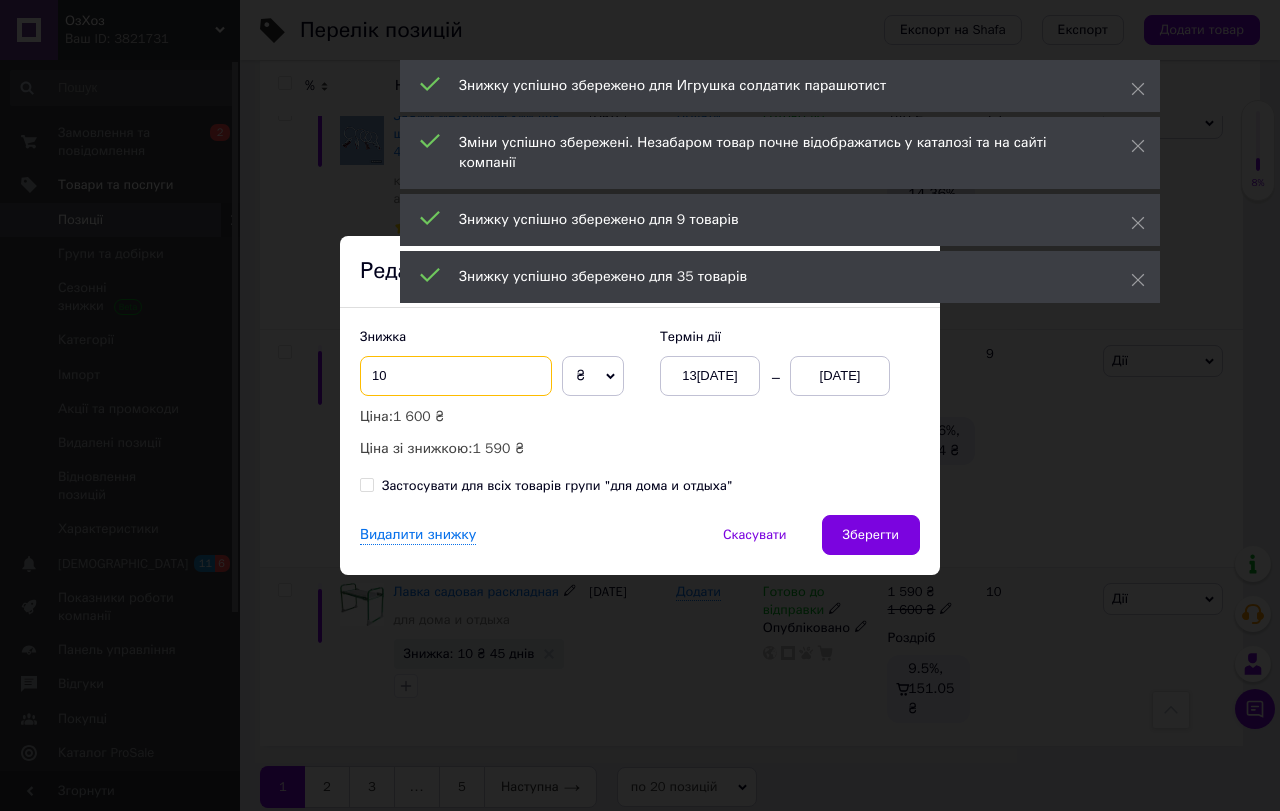 type on "1" 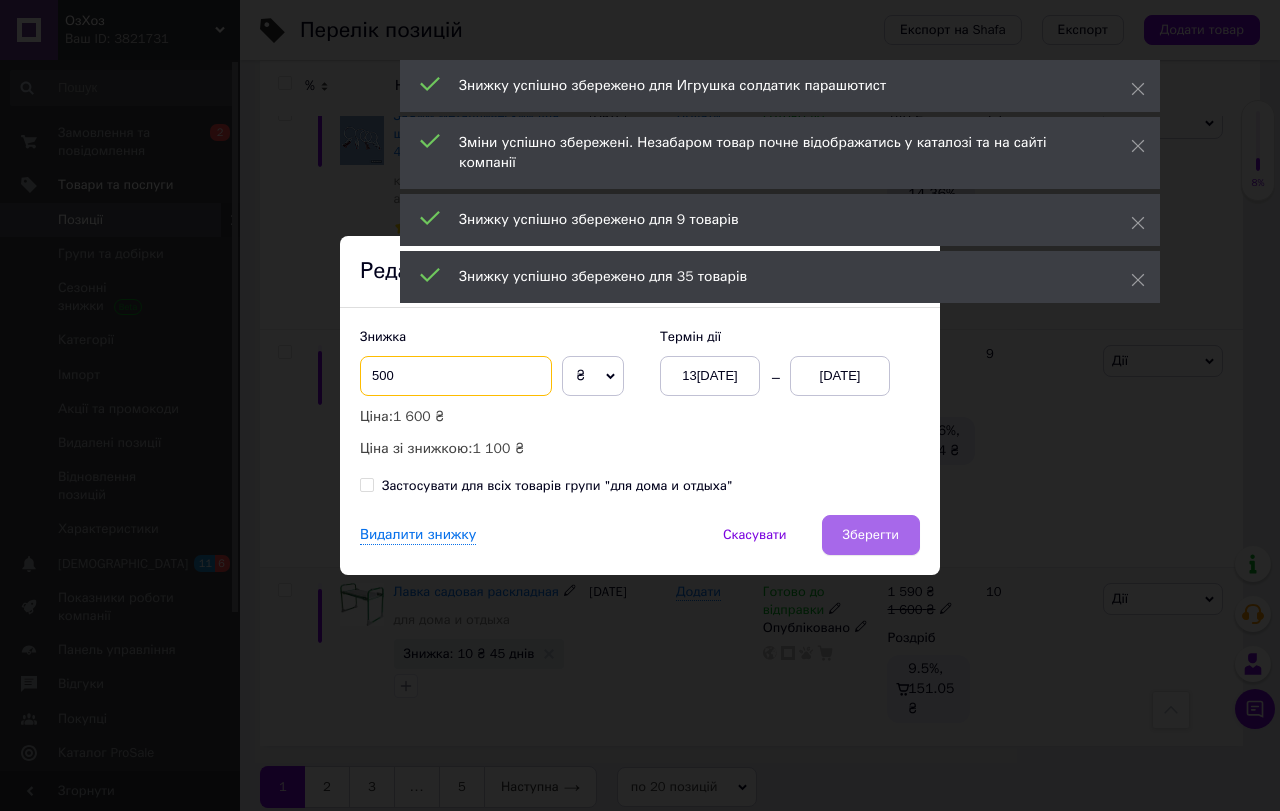 type on "500" 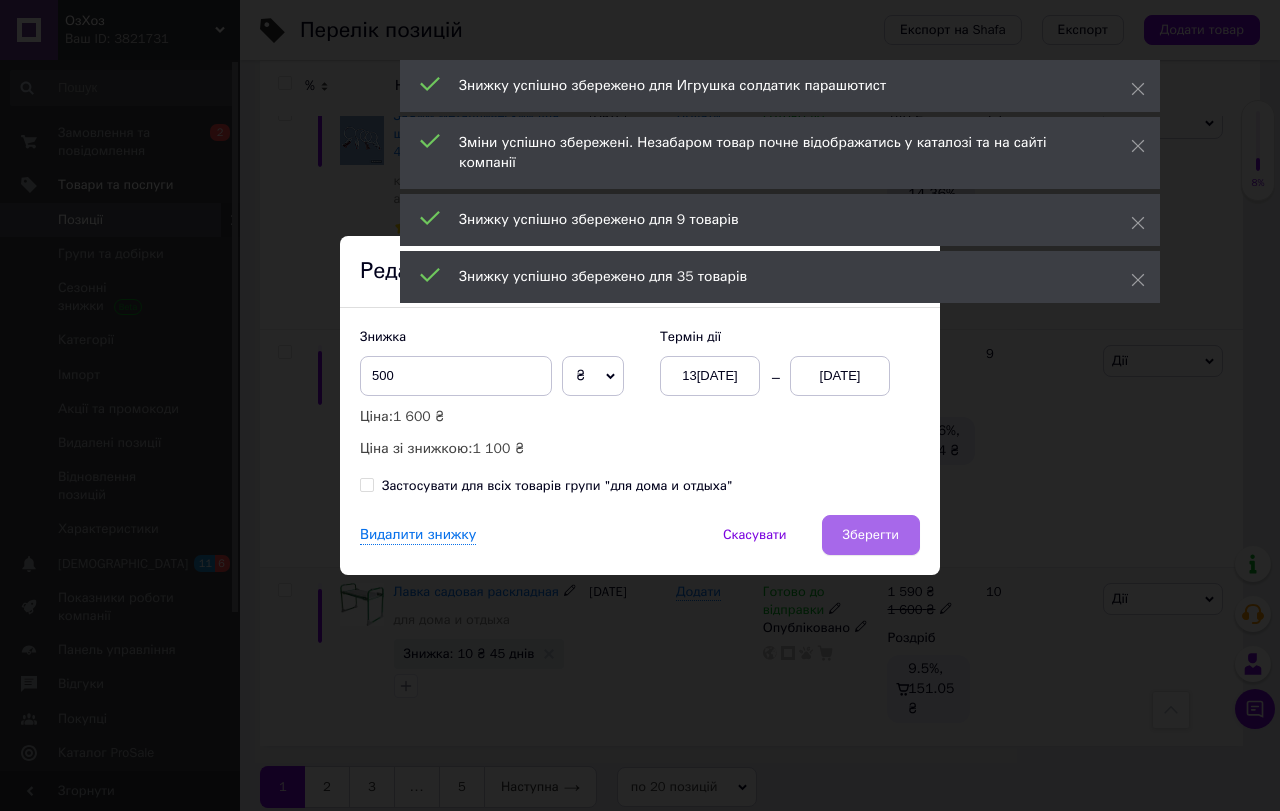 click on "Зберегти" at bounding box center [871, 535] 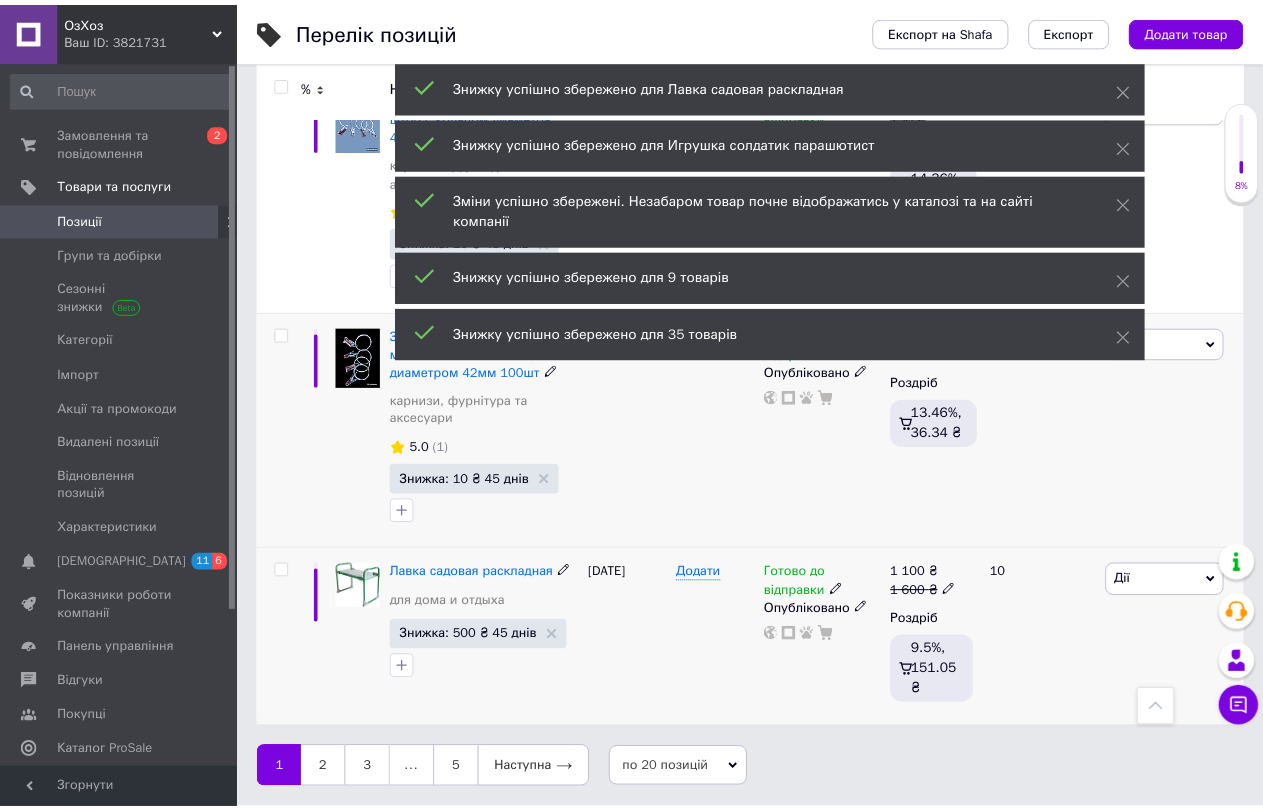 scroll, scrollTop: 3410, scrollLeft: 0, axis: vertical 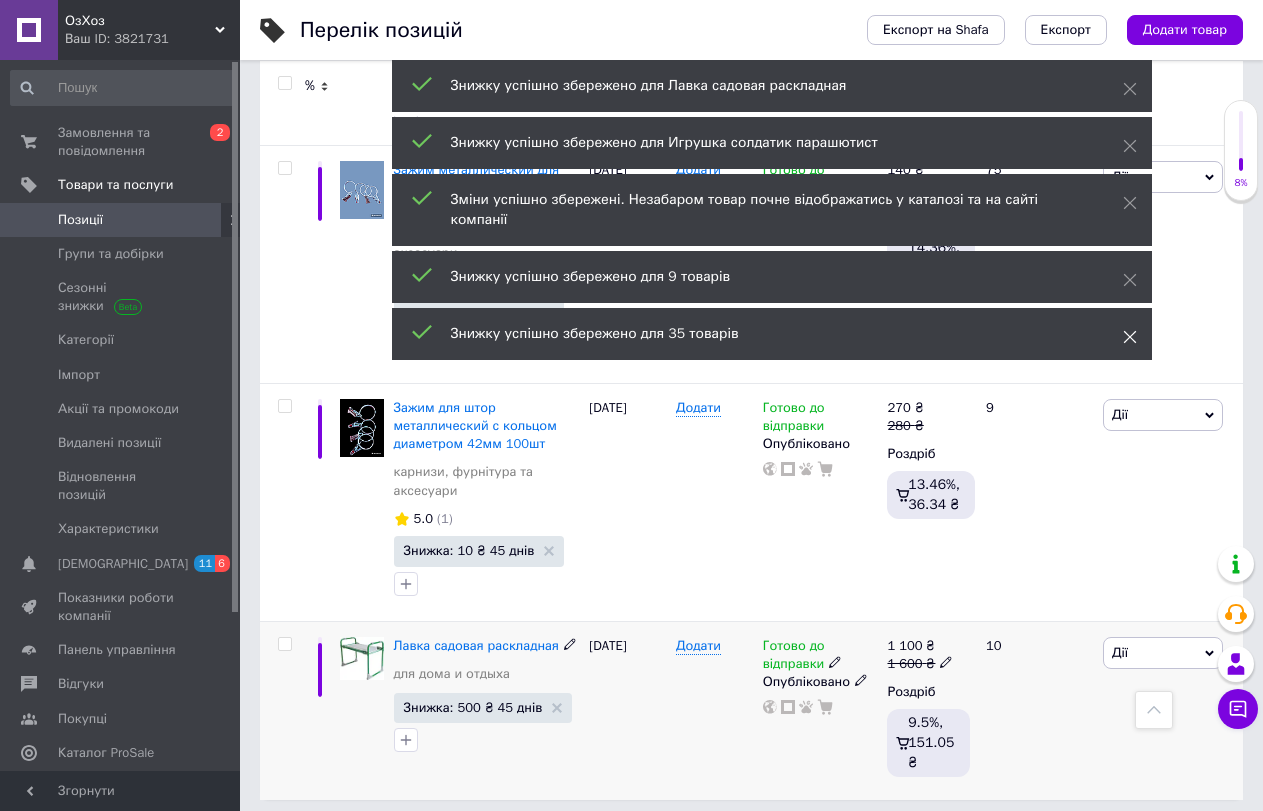 click 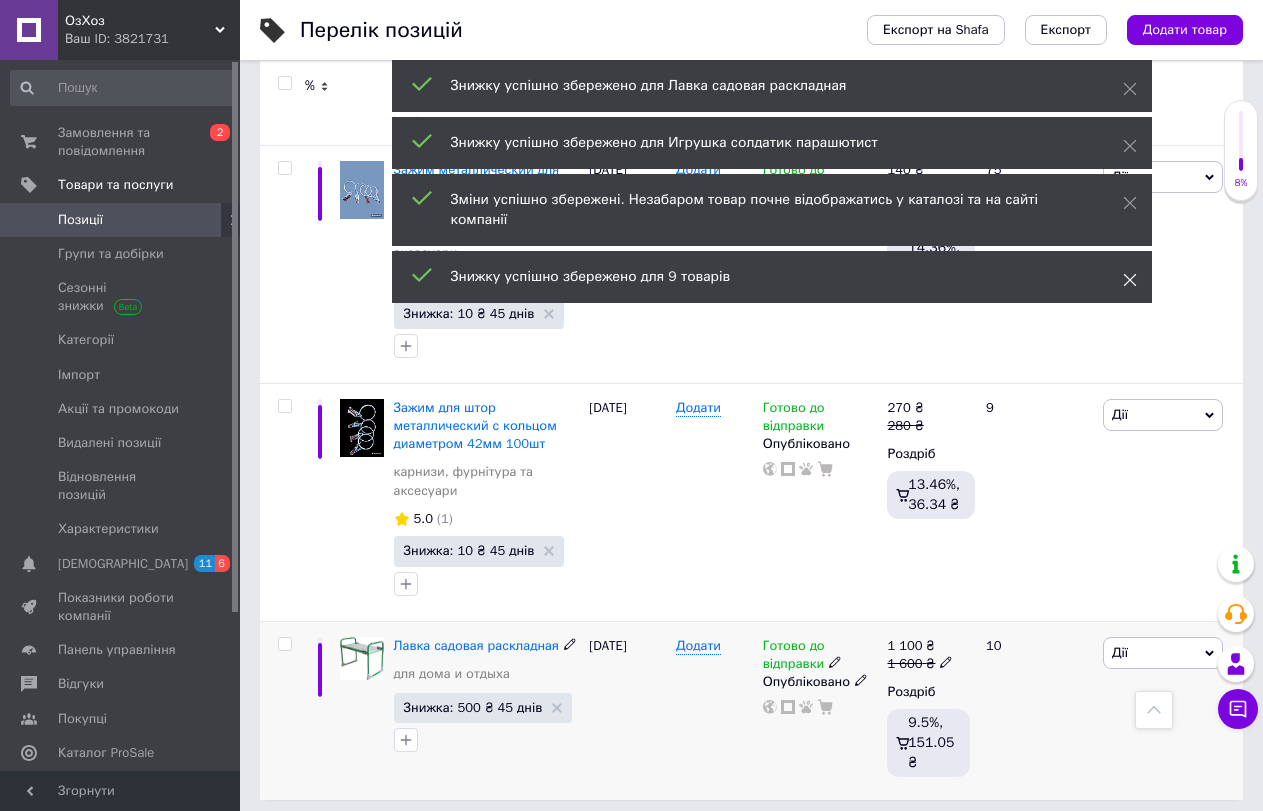 click 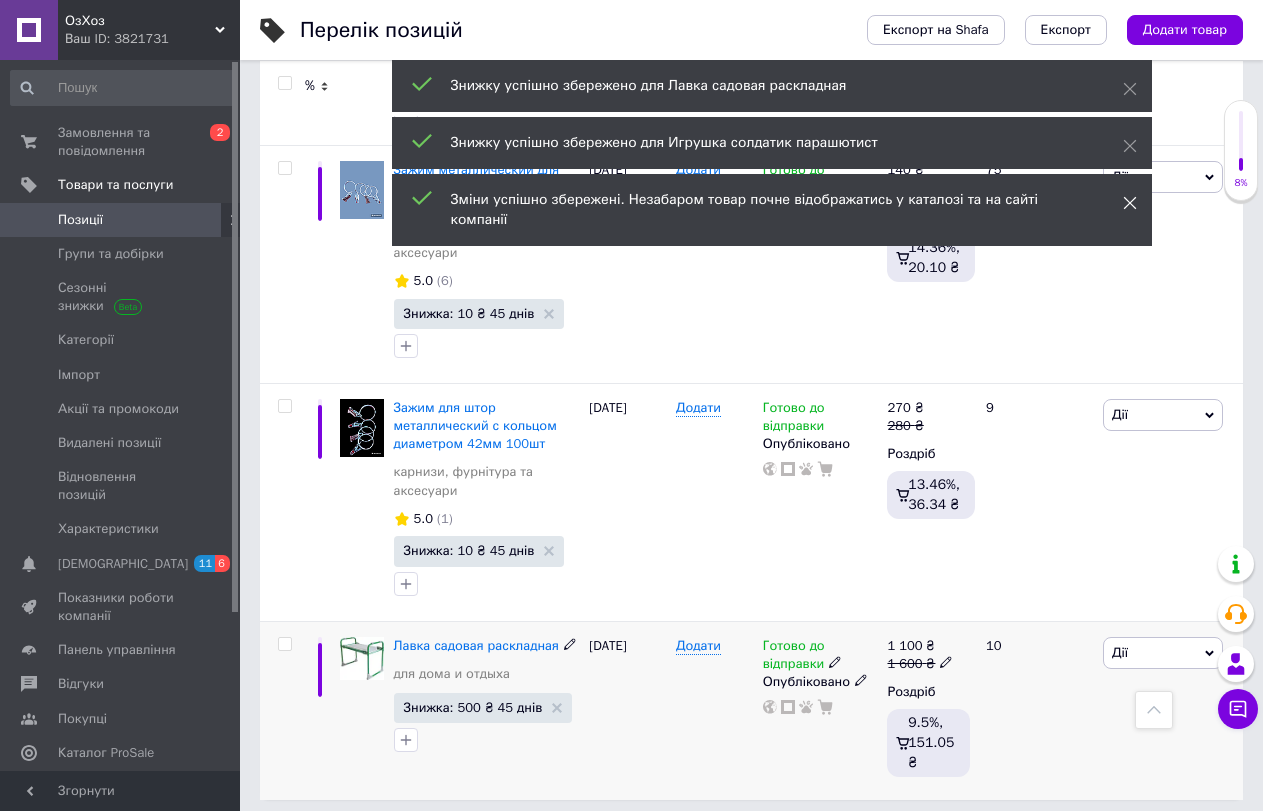 click at bounding box center [1130, 203] 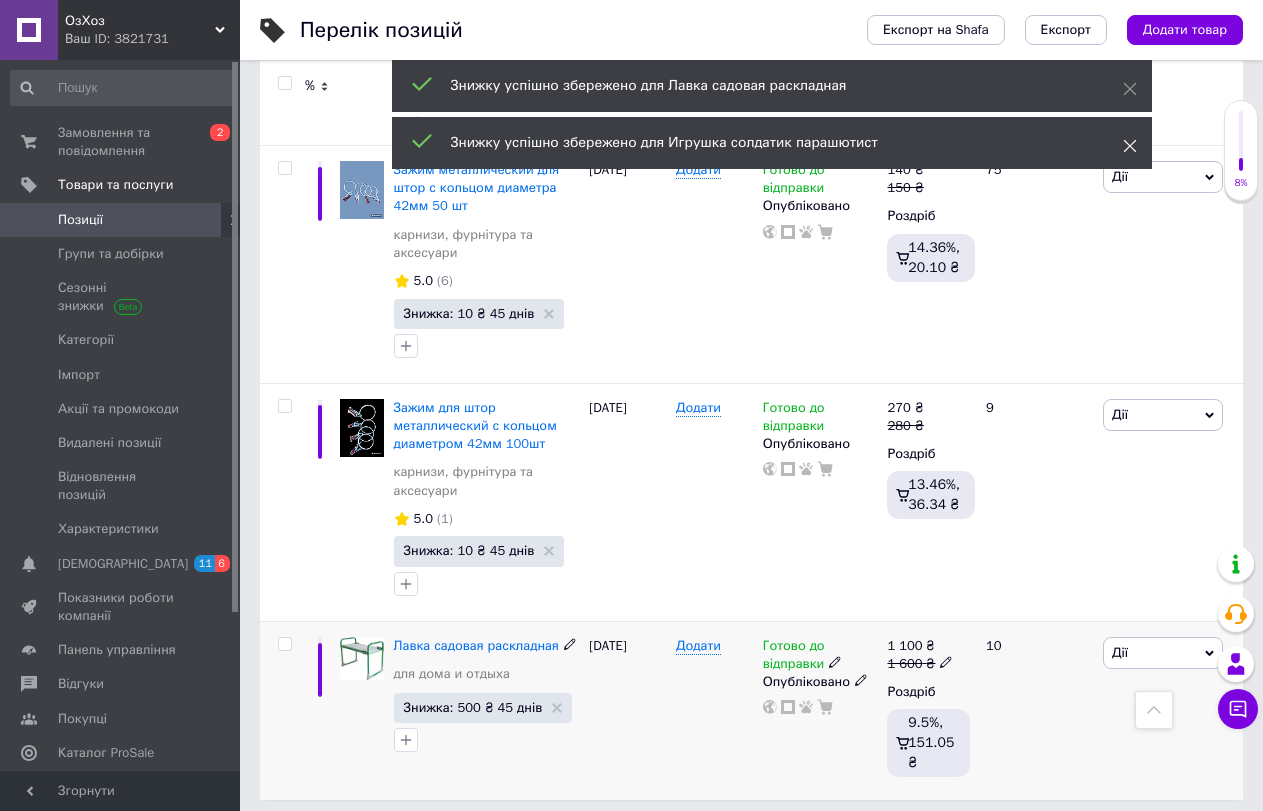 click 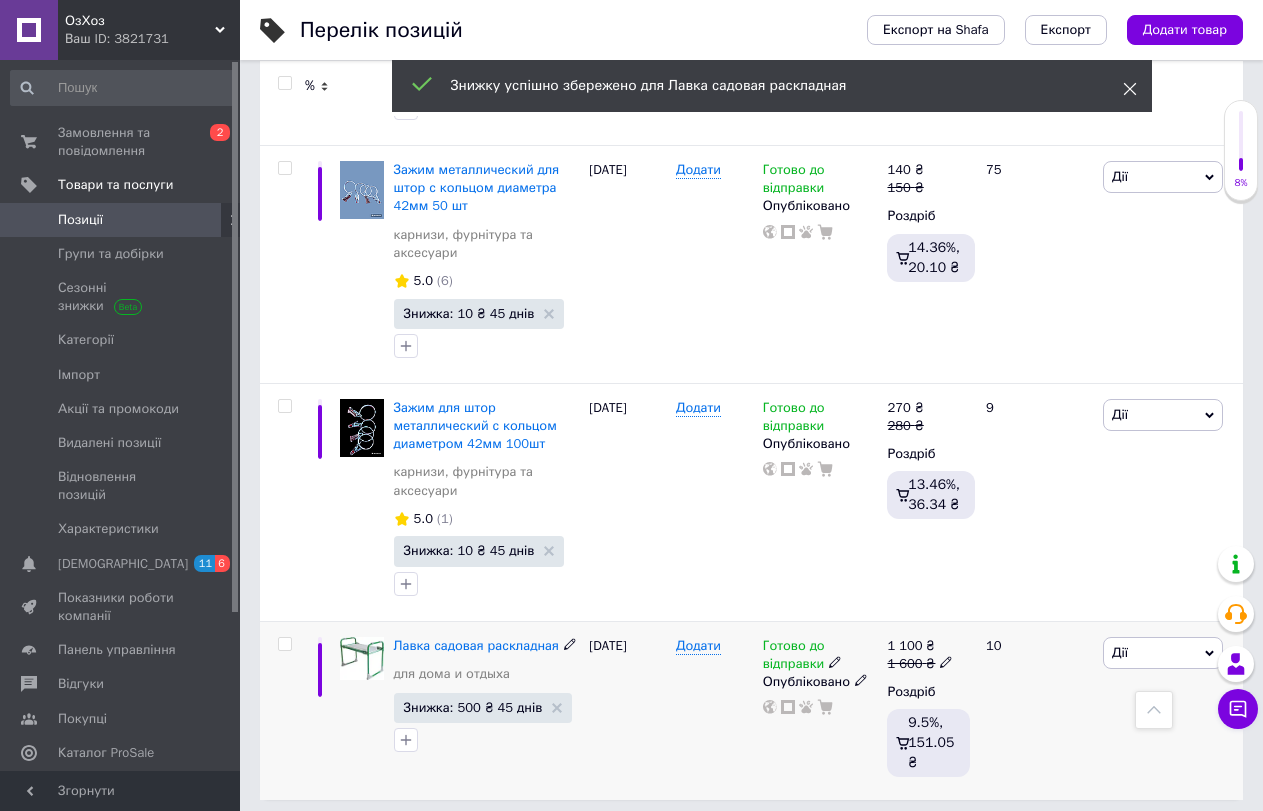 click 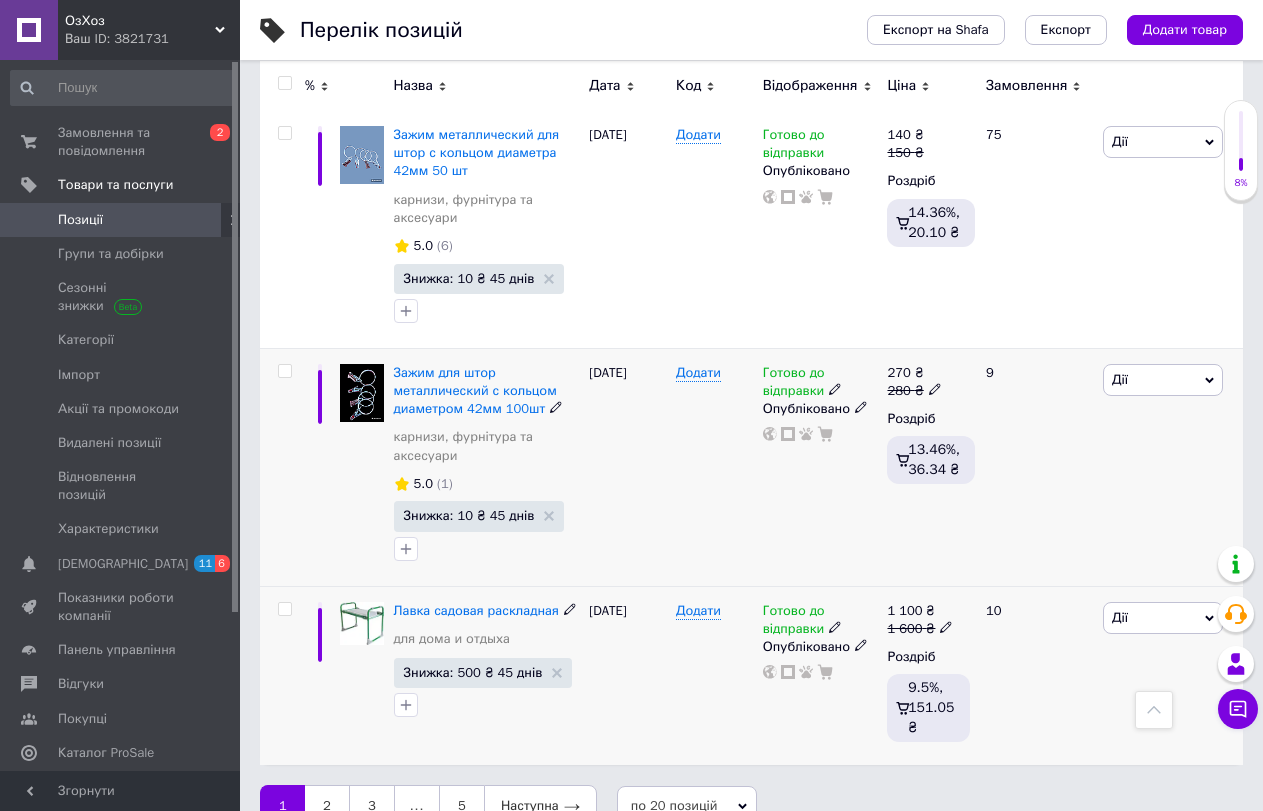 scroll, scrollTop: 3464, scrollLeft: 0, axis: vertical 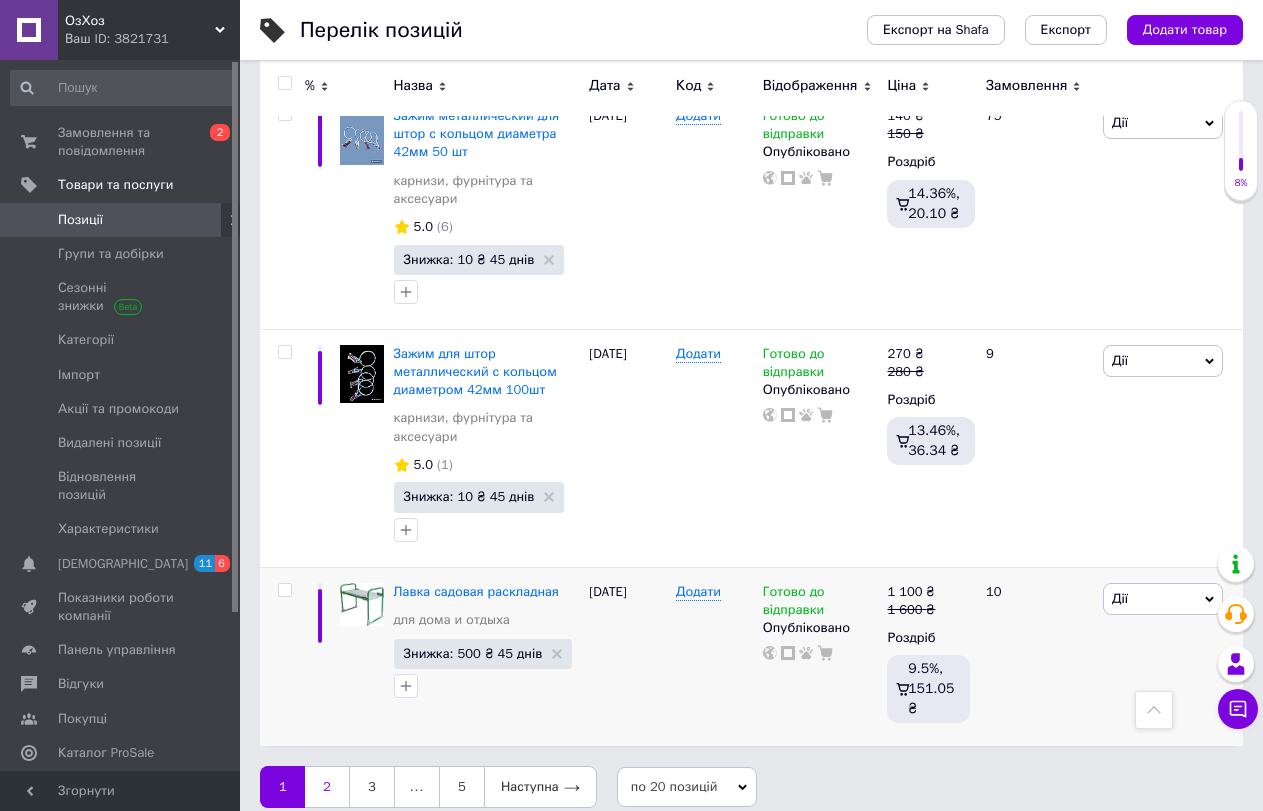 click on "2" at bounding box center [327, 787] 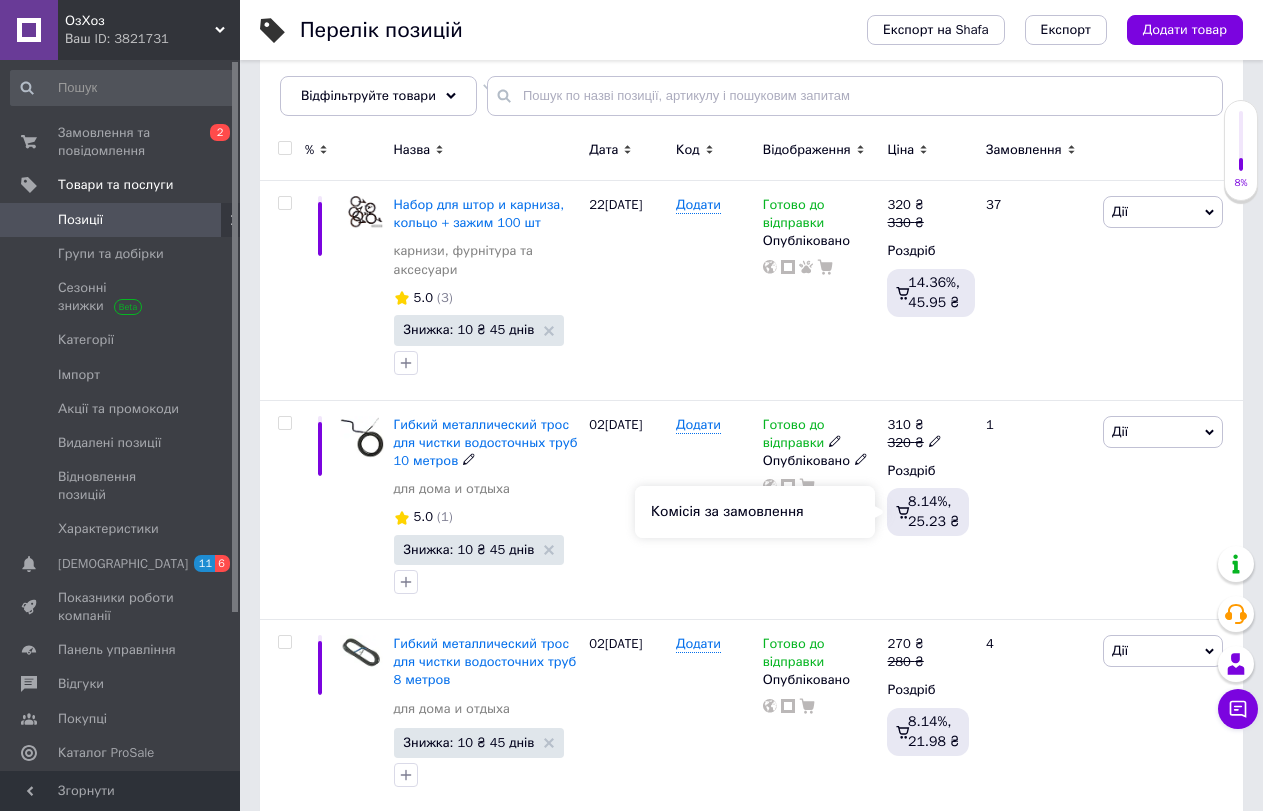 scroll, scrollTop: 300, scrollLeft: 0, axis: vertical 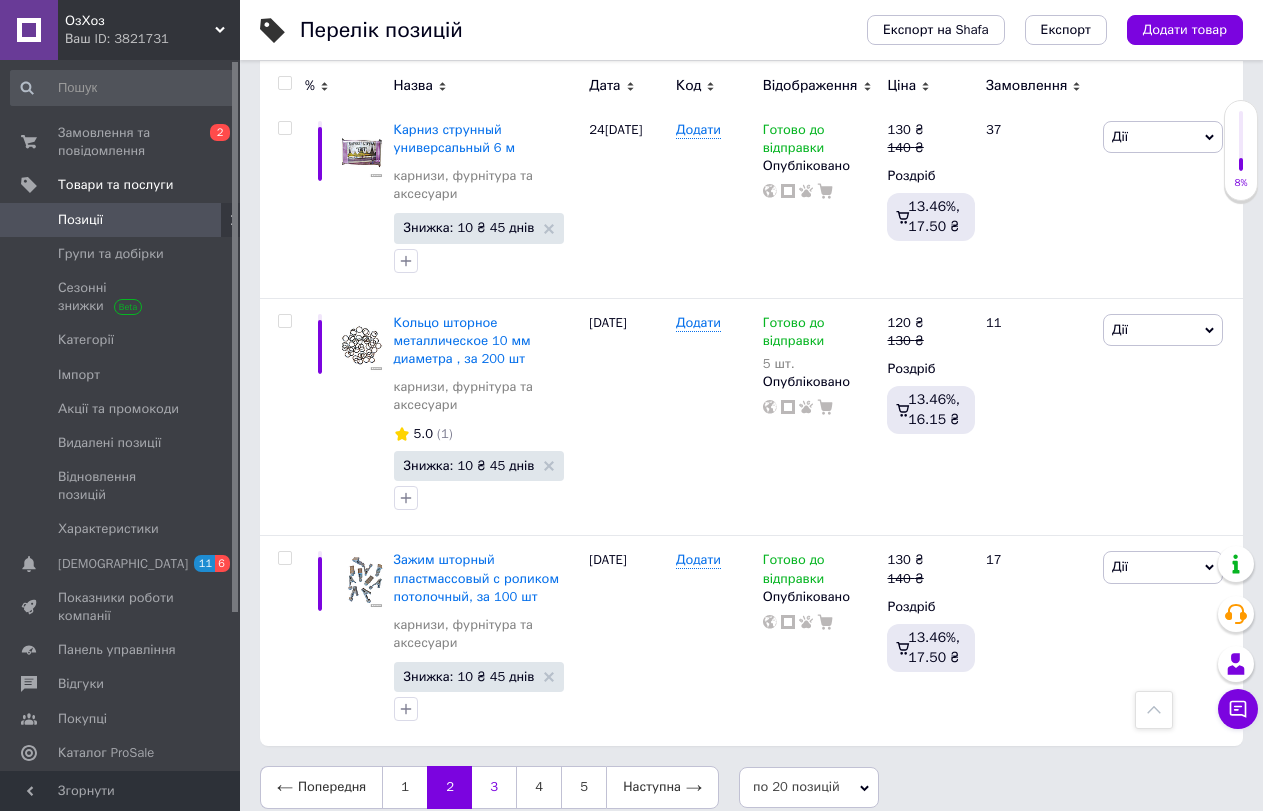 click on "3" at bounding box center (494, 787) 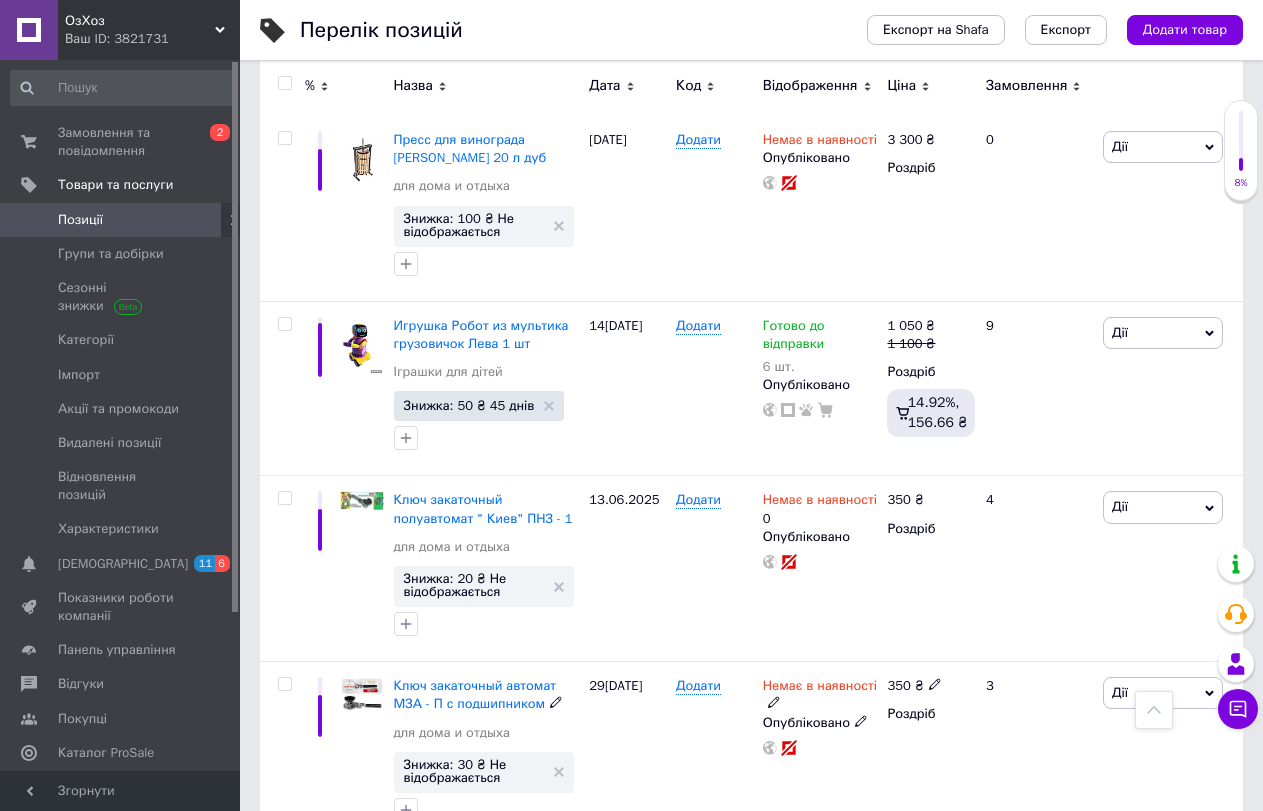 scroll, scrollTop: 754, scrollLeft: 0, axis: vertical 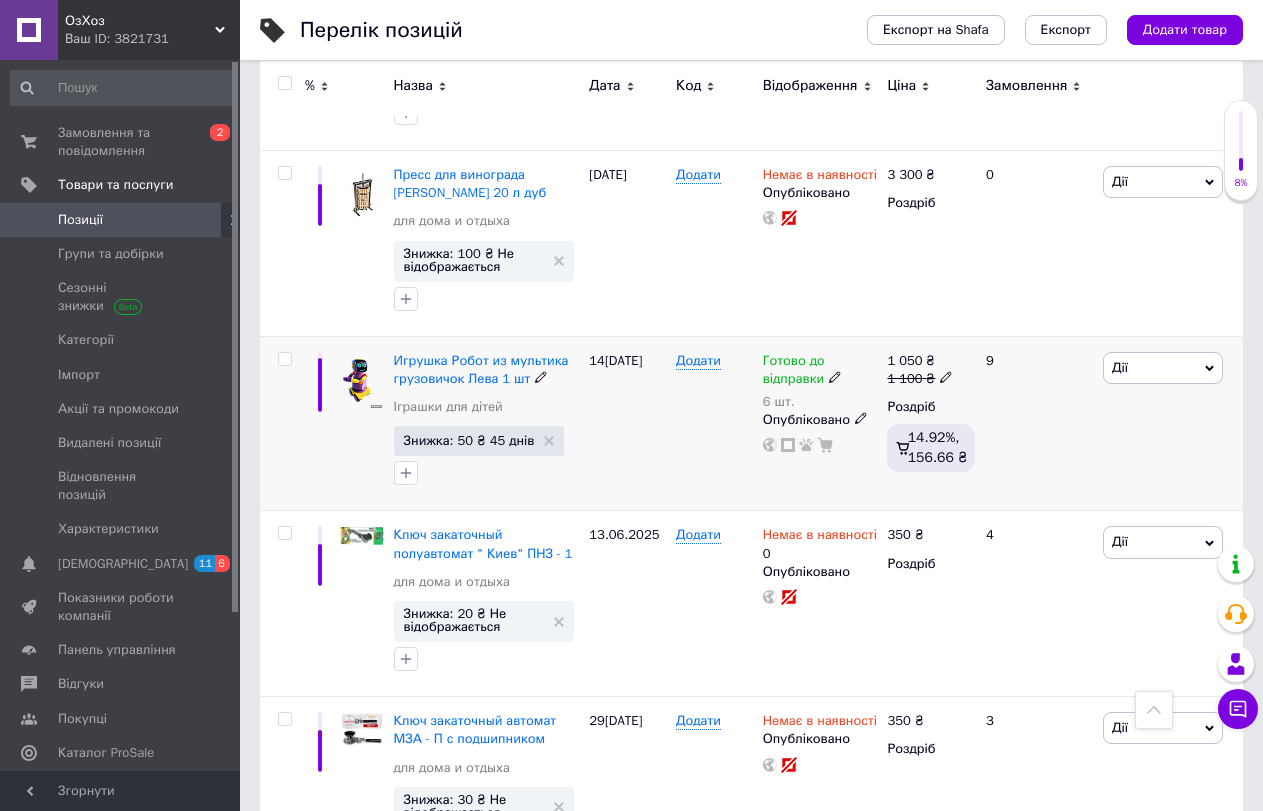 click on "Дії" at bounding box center (1163, 368) 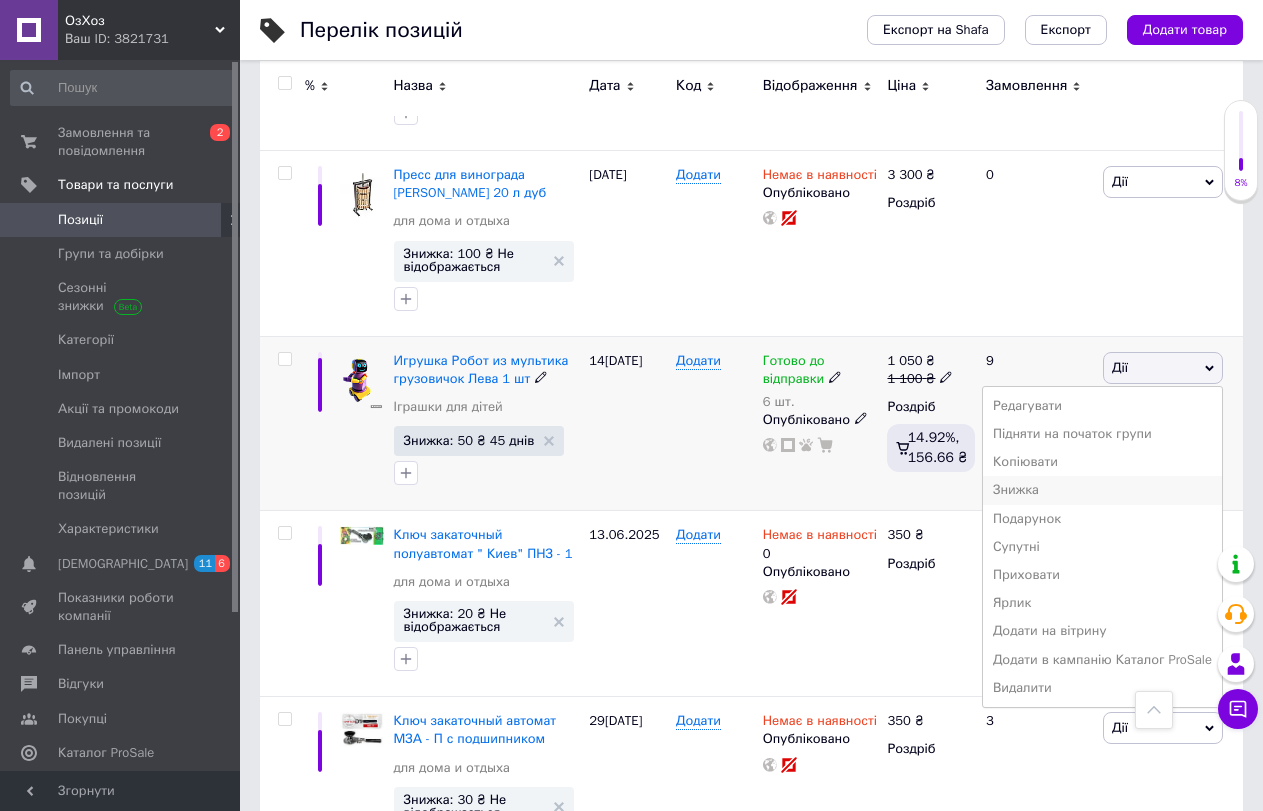 click on "Знижка" at bounding box center (1102, 490) 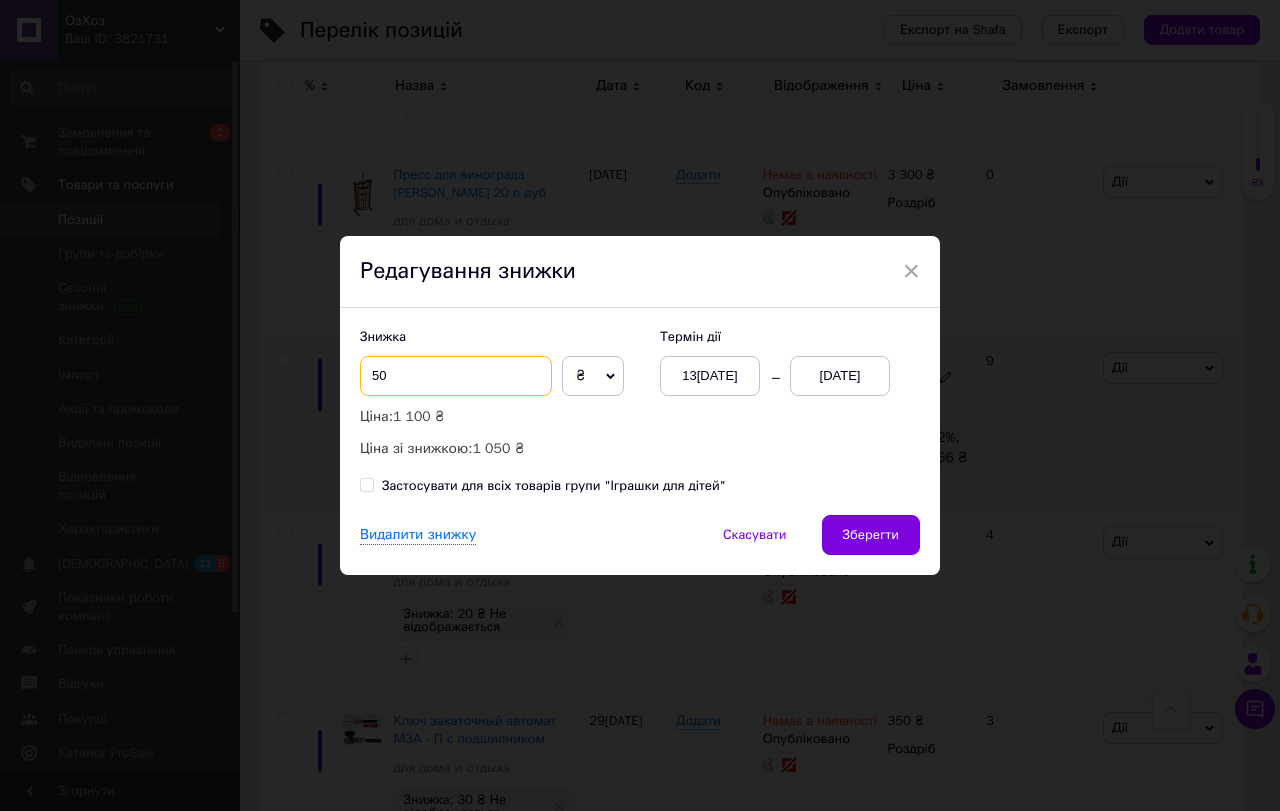 click on "50" at bounding box center [456, 376] 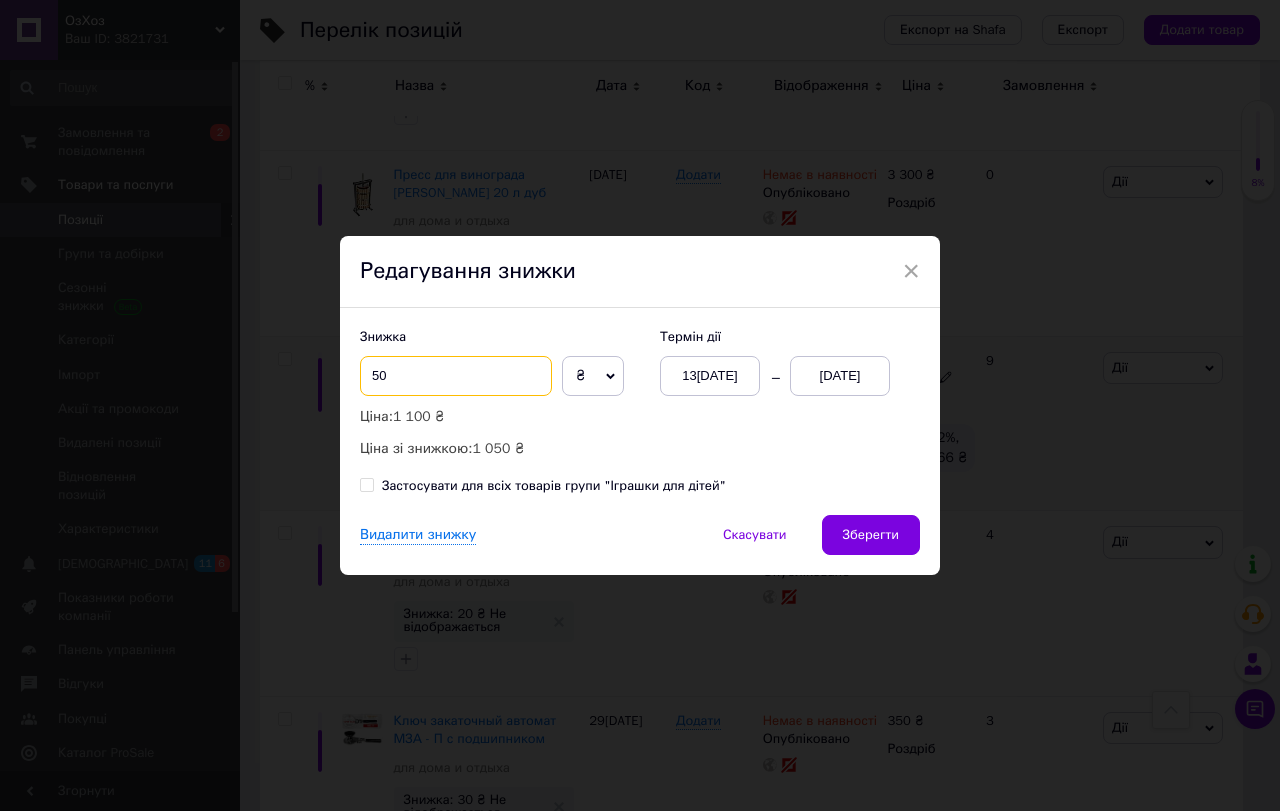 type on "5" 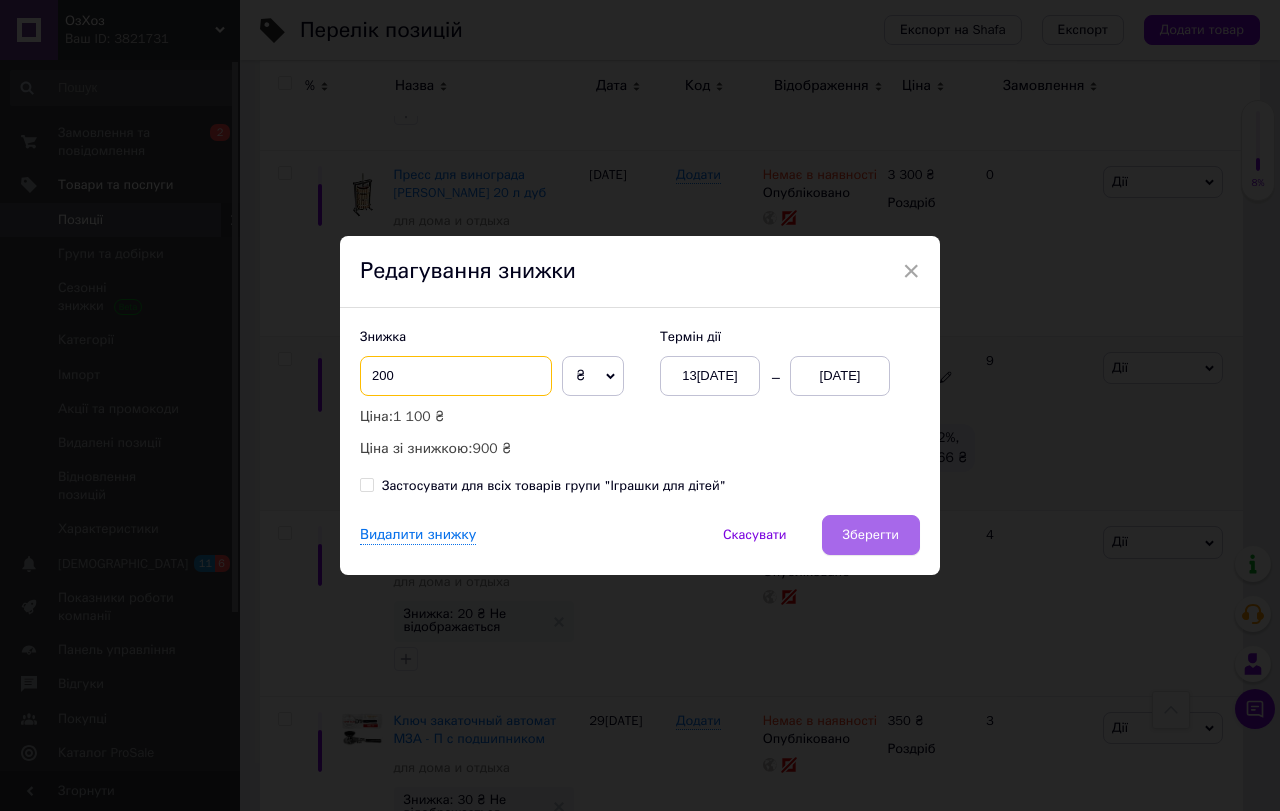 type on "200" 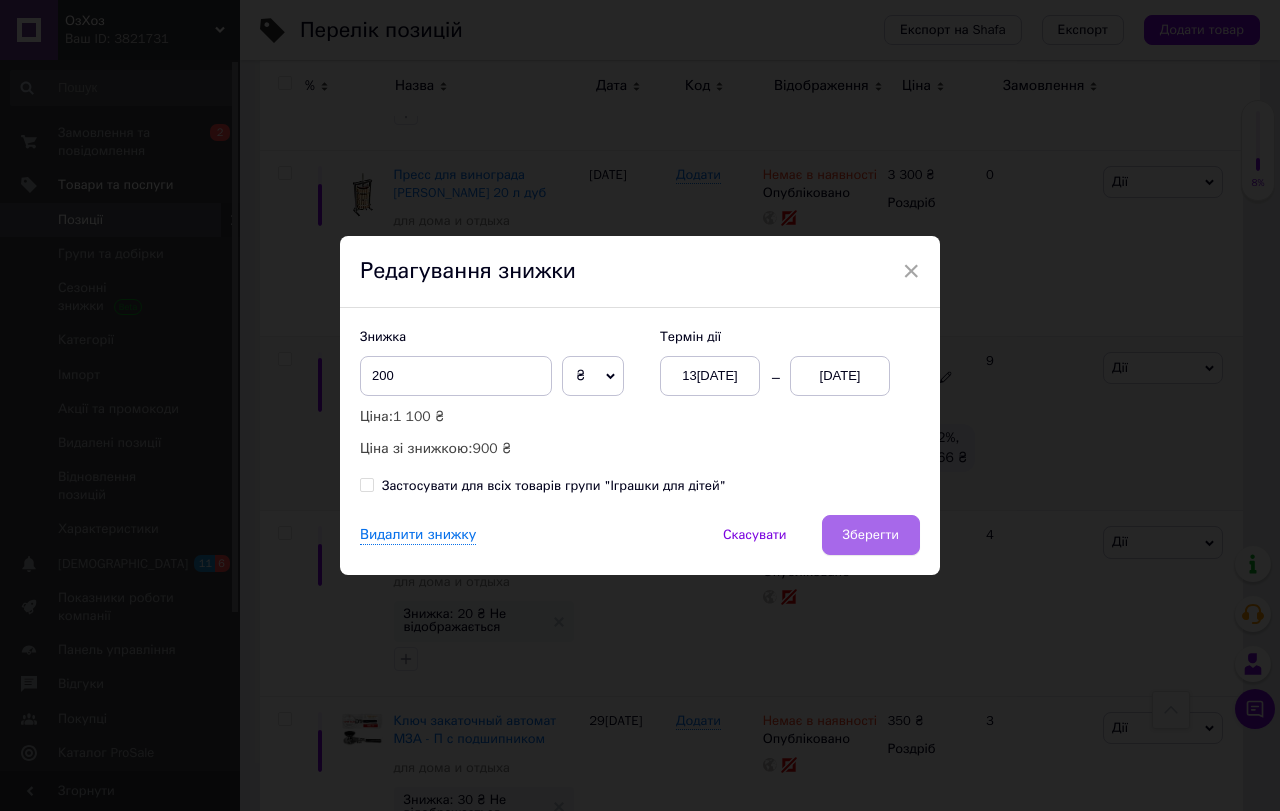 click on "Зберегти" at bounding box center [871, 535] 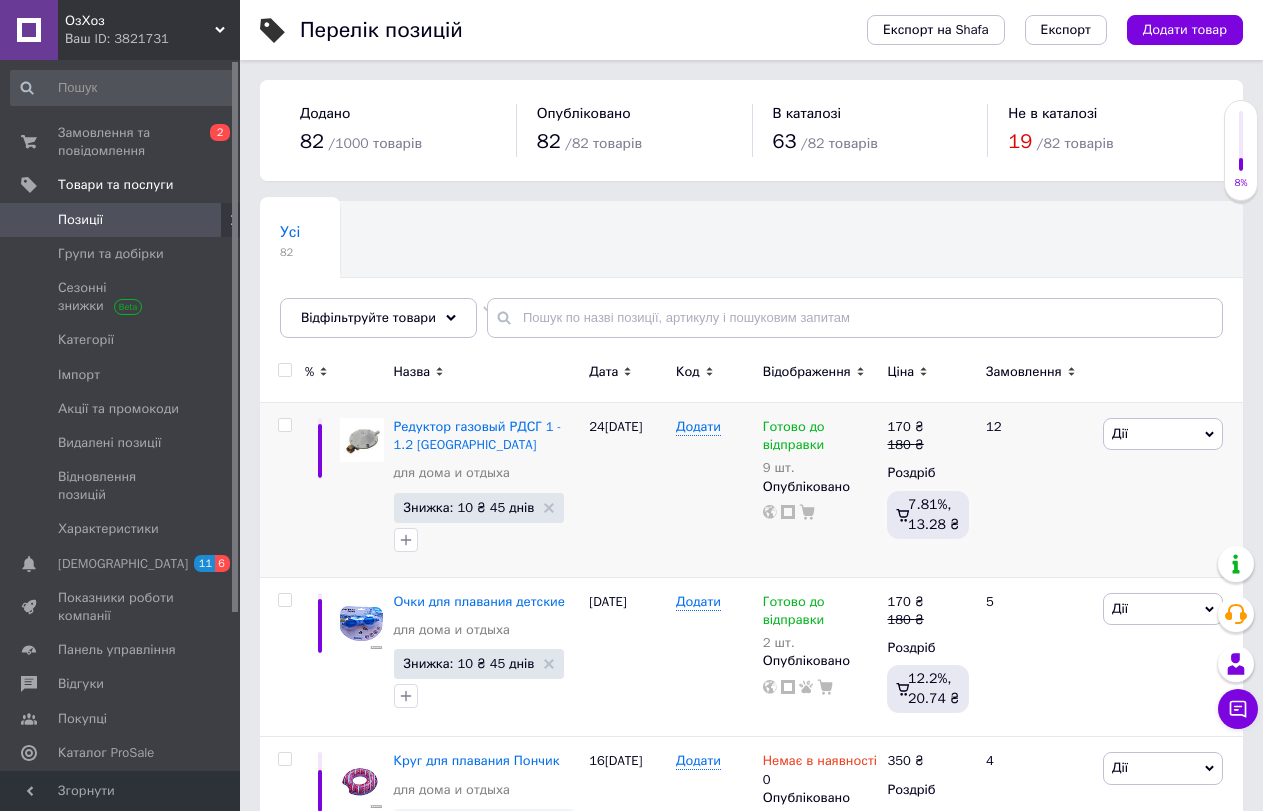 scroll, scrollTop: 100, scrollLeft: 0, axis: vertical 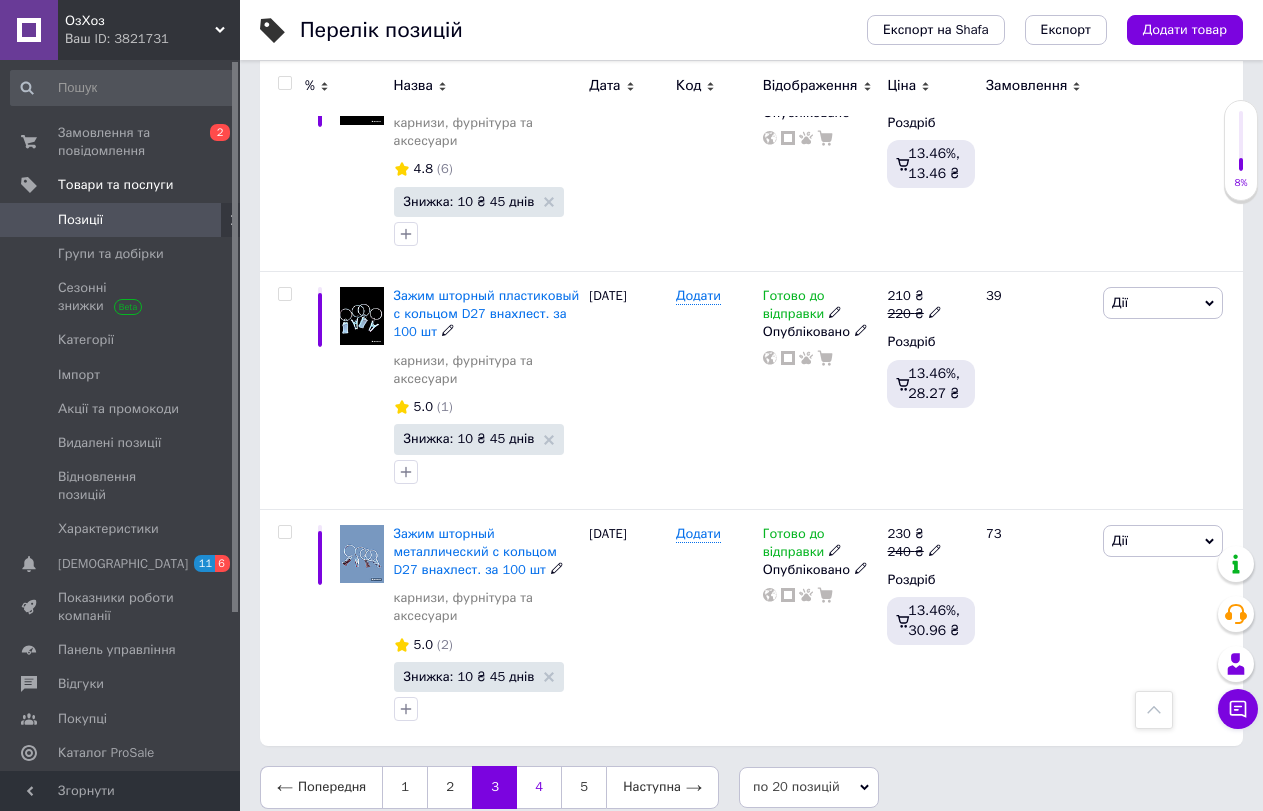 click on "4" at bounding box center [539, 787] 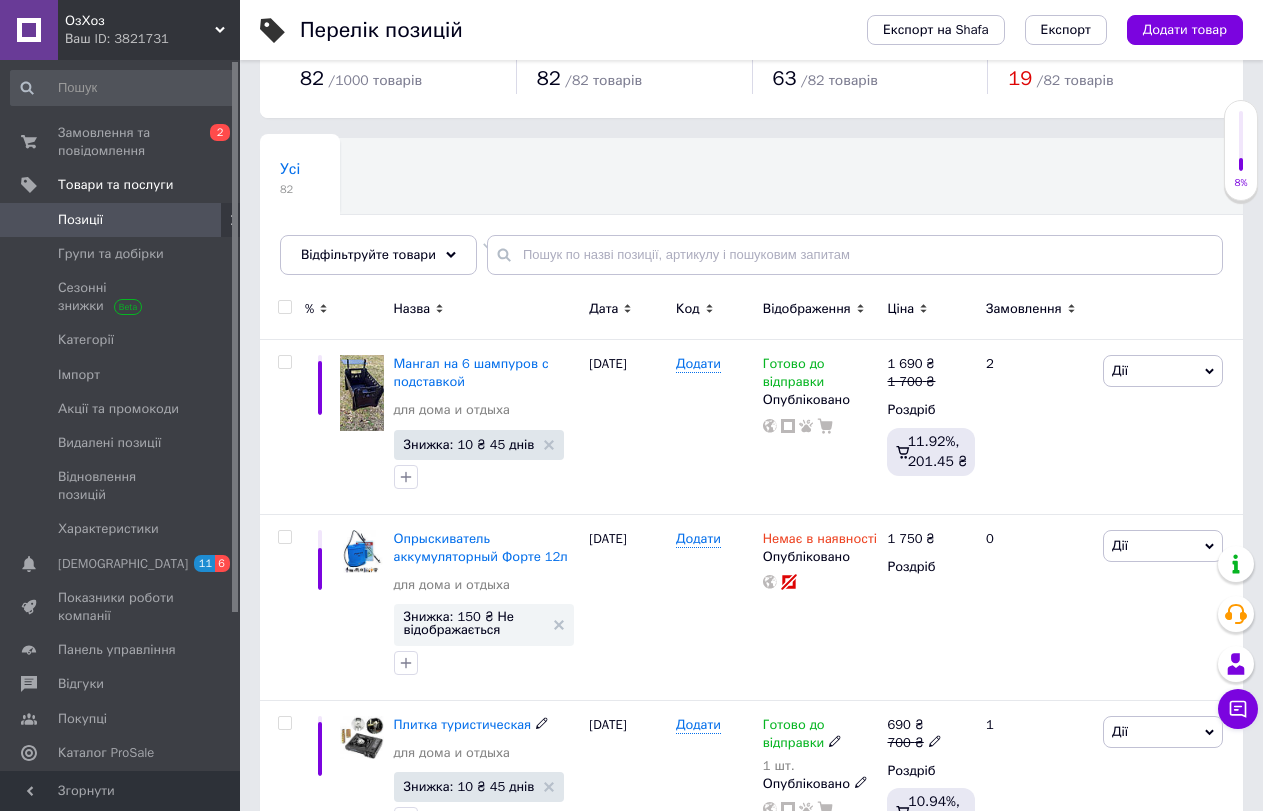 scroll, scrollTop: 40, scrollLeft: 0, axis: vertical 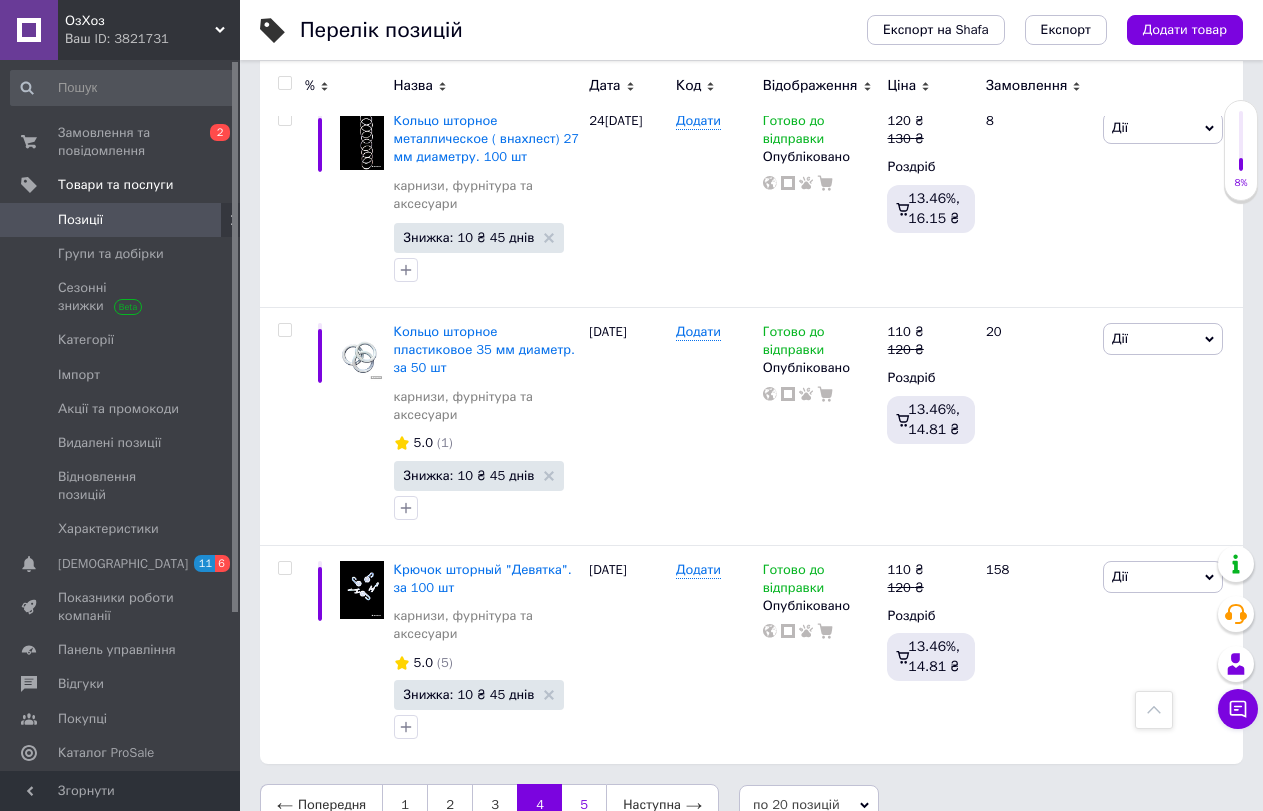 click on "5" at bounding box center [584, 805] 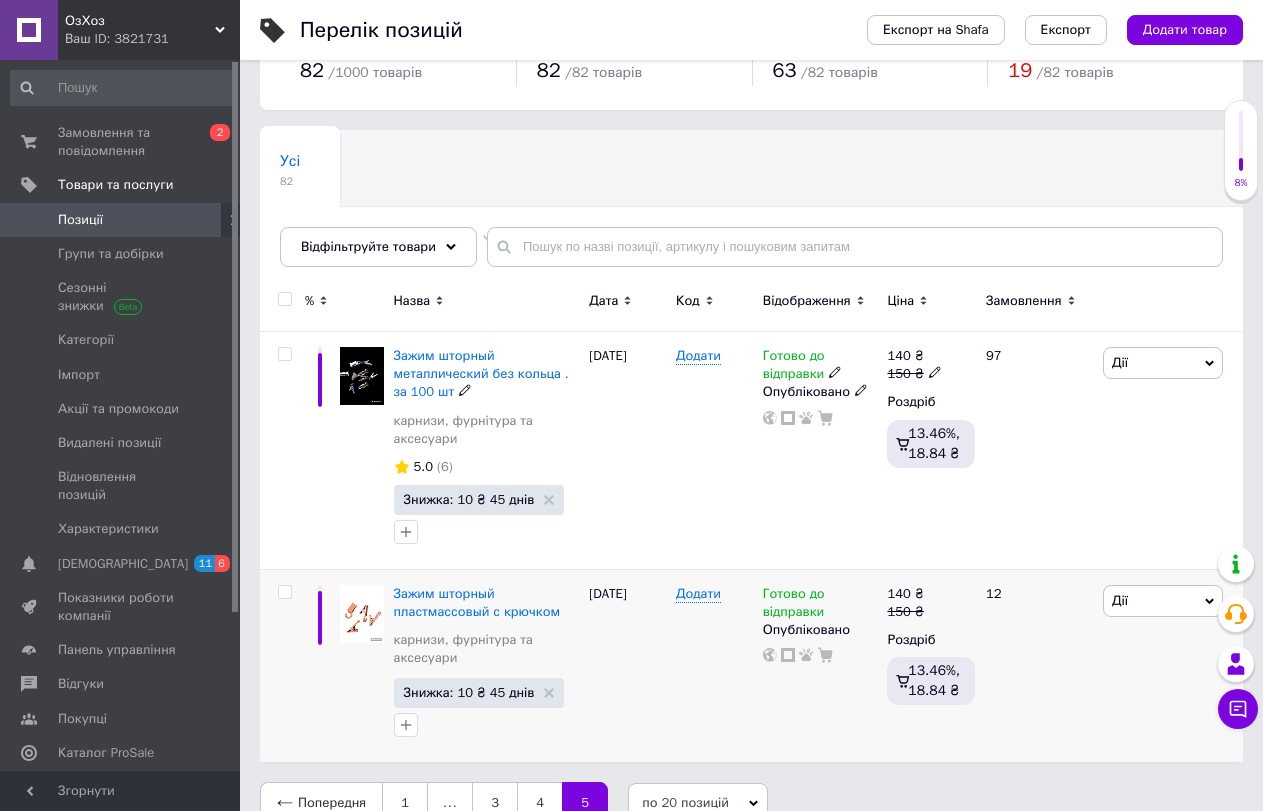 scroll, scrollTop: 104, scrollLeft: 0, axis: vertical 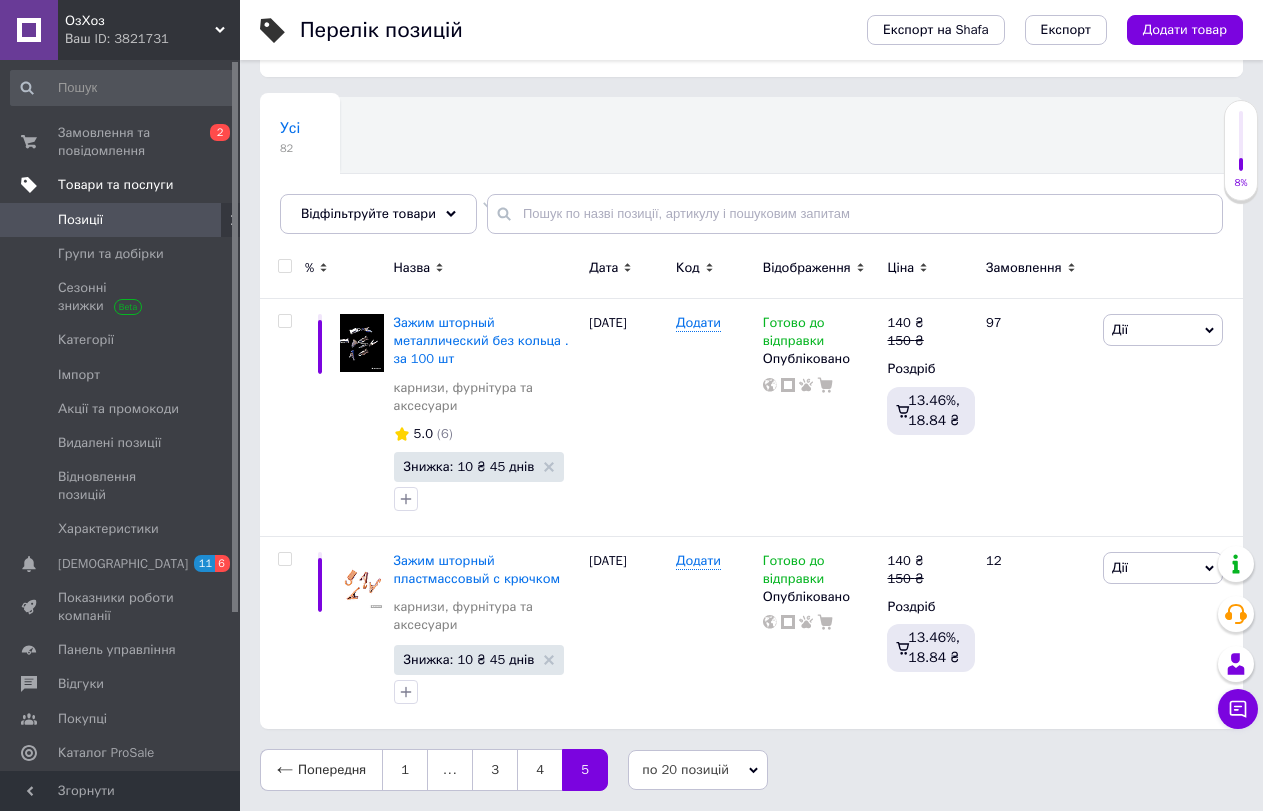 click on "Товари та послуги" at bounding box center (115, 185) 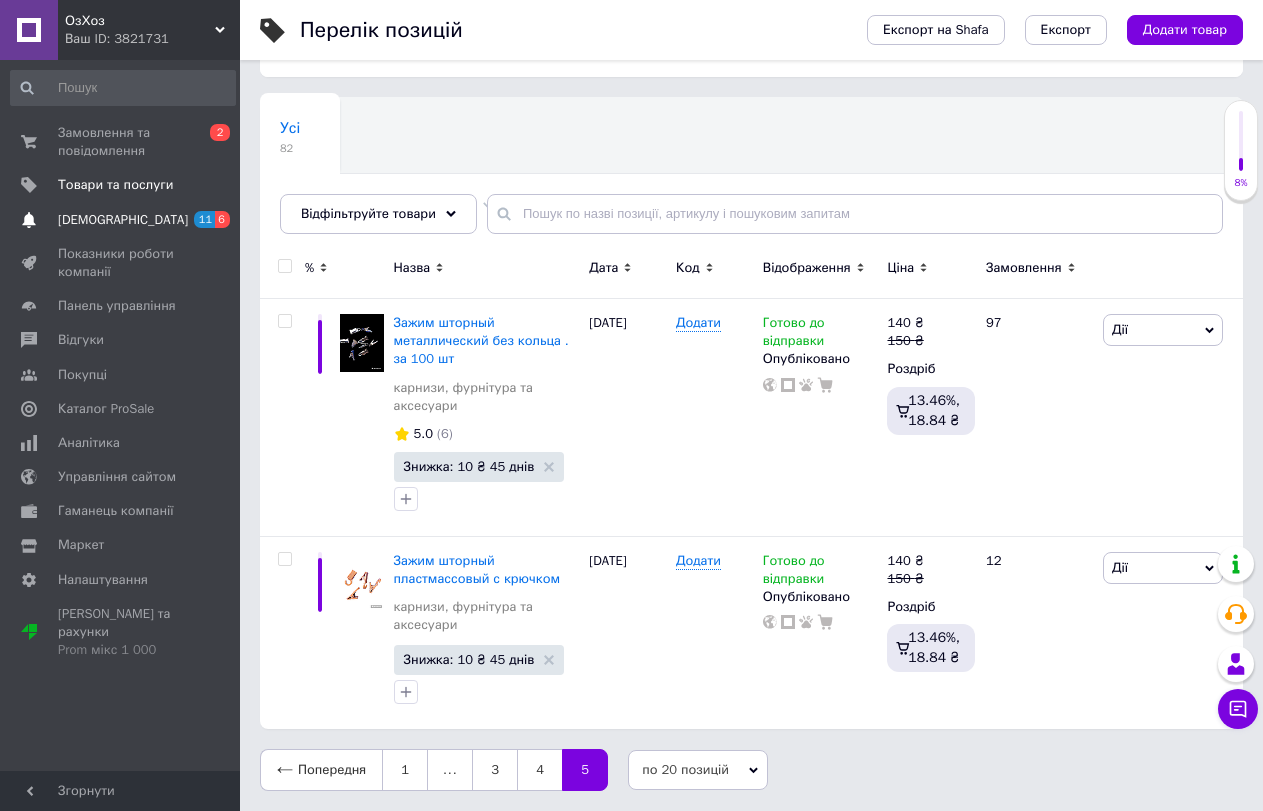 click on "[DEMOGRAPHIC_DATA]" at bounding box center (123, 220) 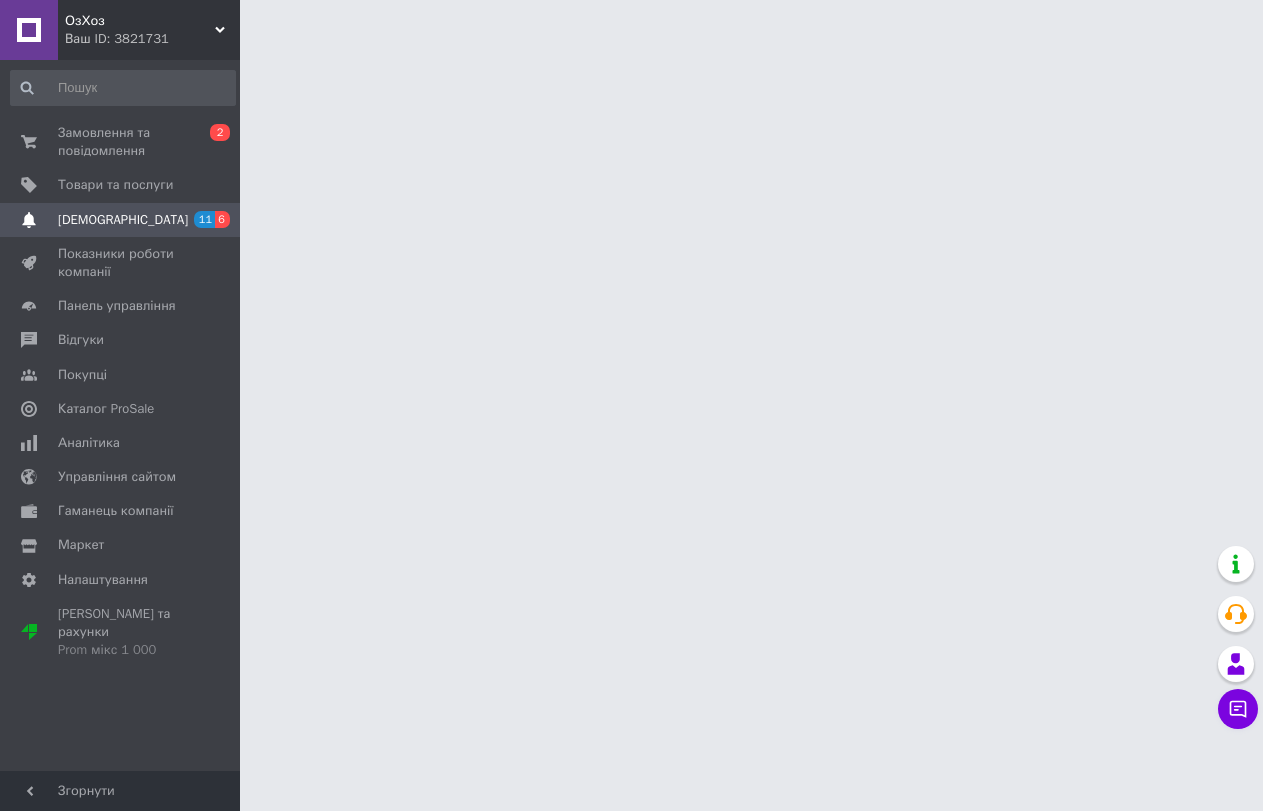 scroll, scrollTop: 0, scrollLeft: 0, axis: both 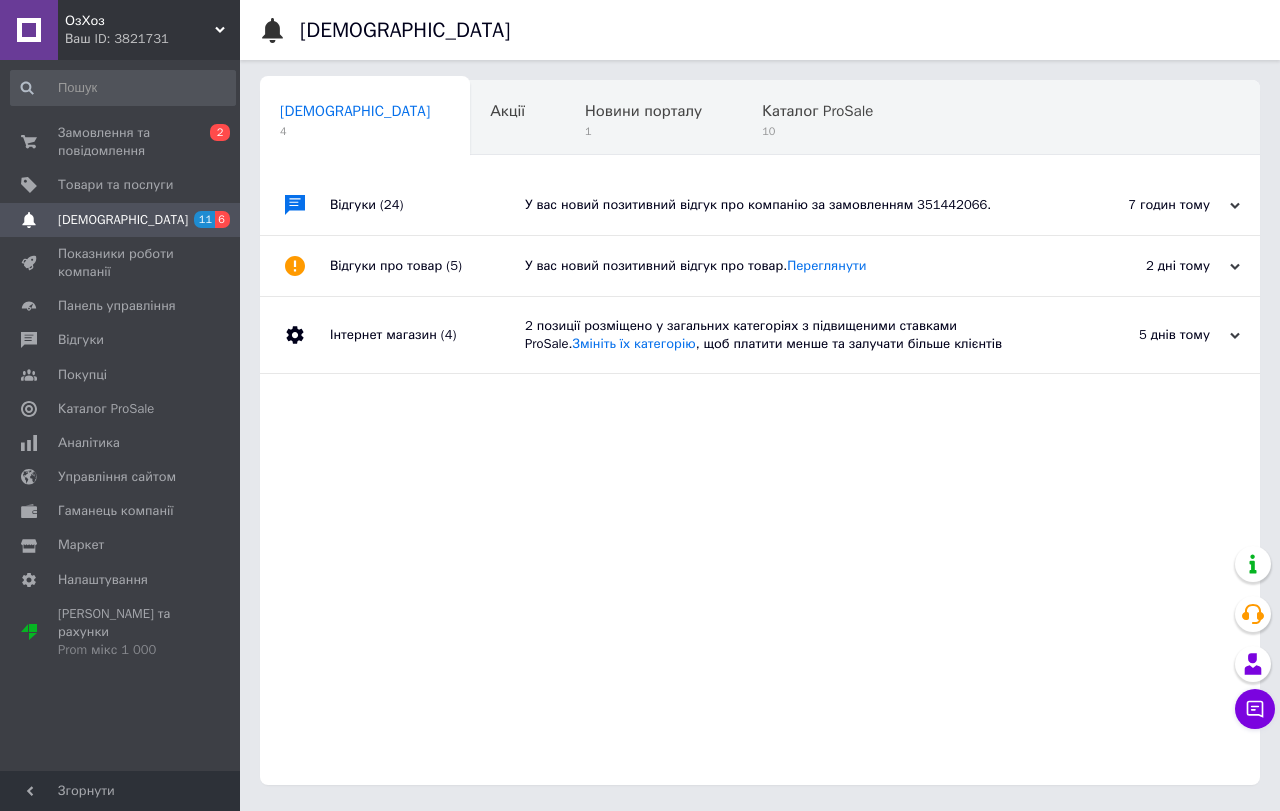 click on "У вас новий позитивний відгук про компанію за замовленням 351442066." at bounding box center (782, 205) 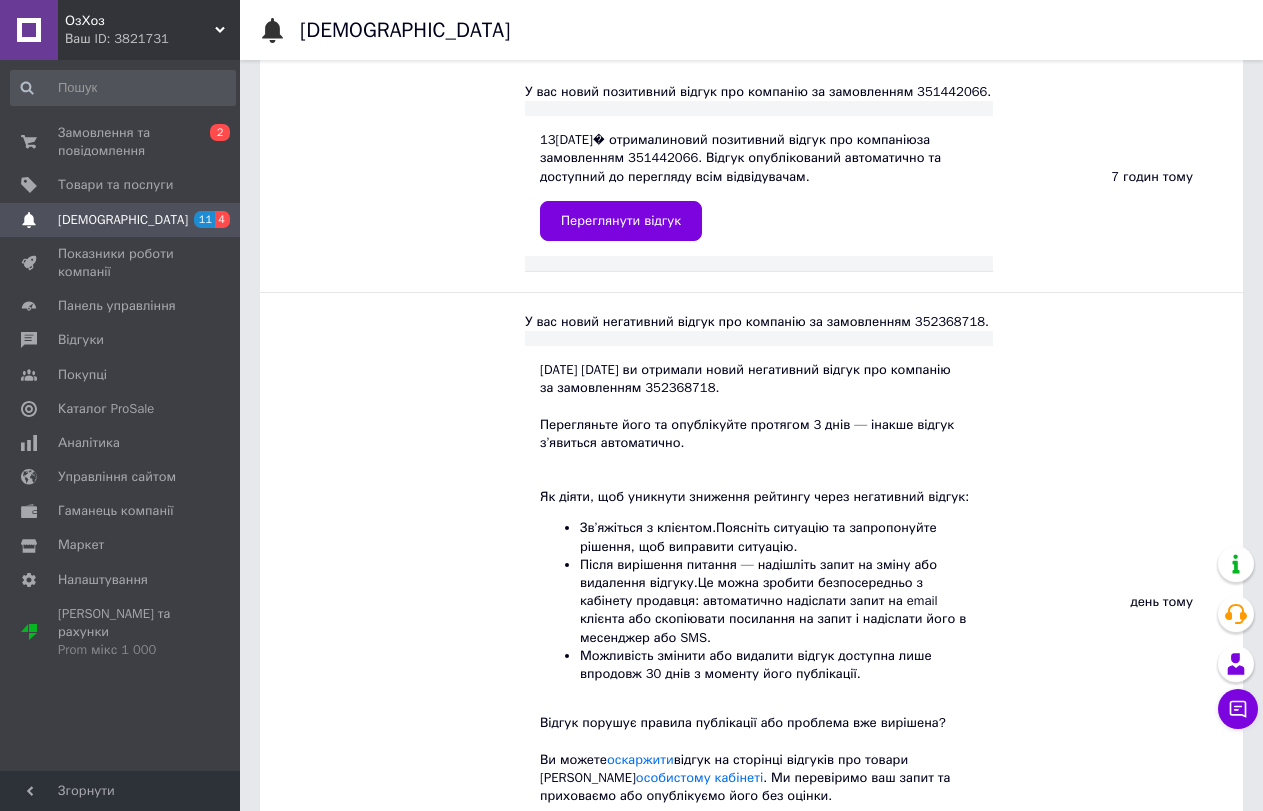 scroll, scrollTop: 200, scrollLeft: 0, axis: vertical 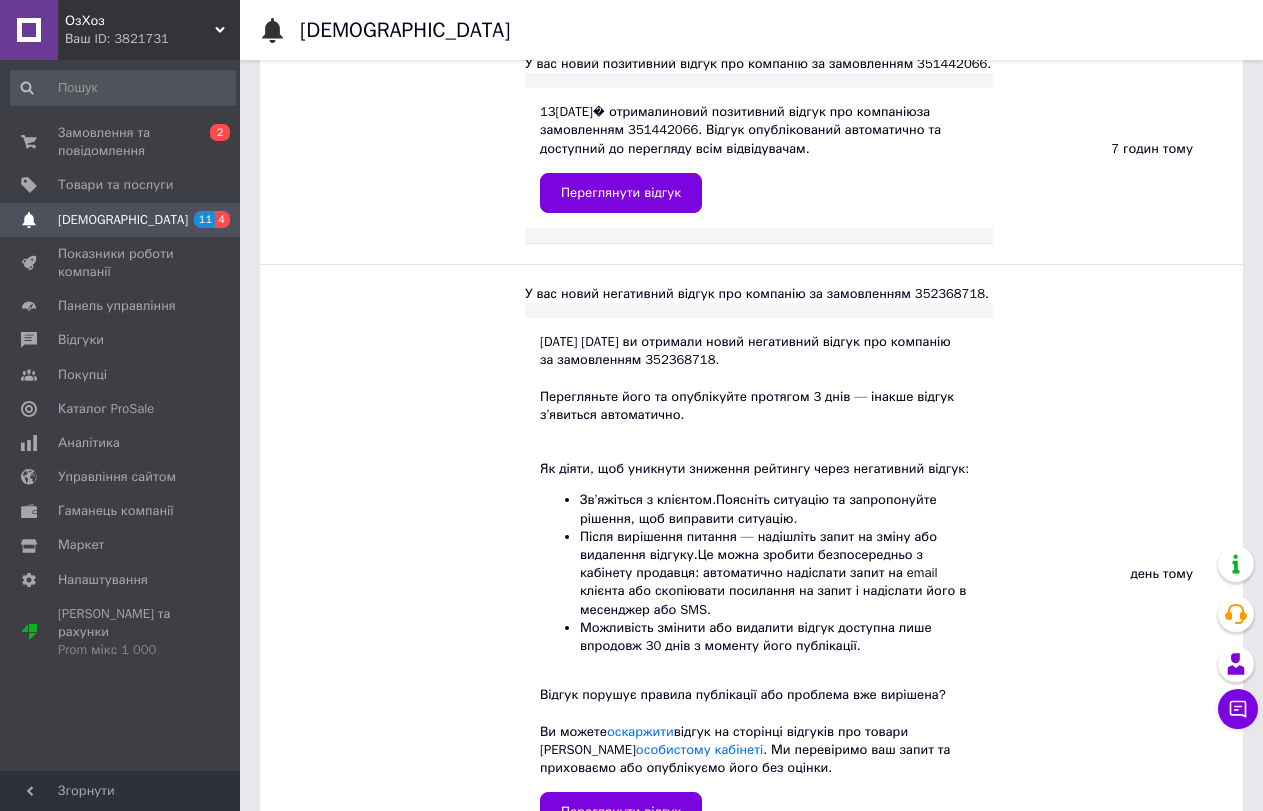 click on "Перегляньте його та опублікуйте протягом 3 днів — інакше відгук з’явиться автоматично." at bounding box center (747, 405) 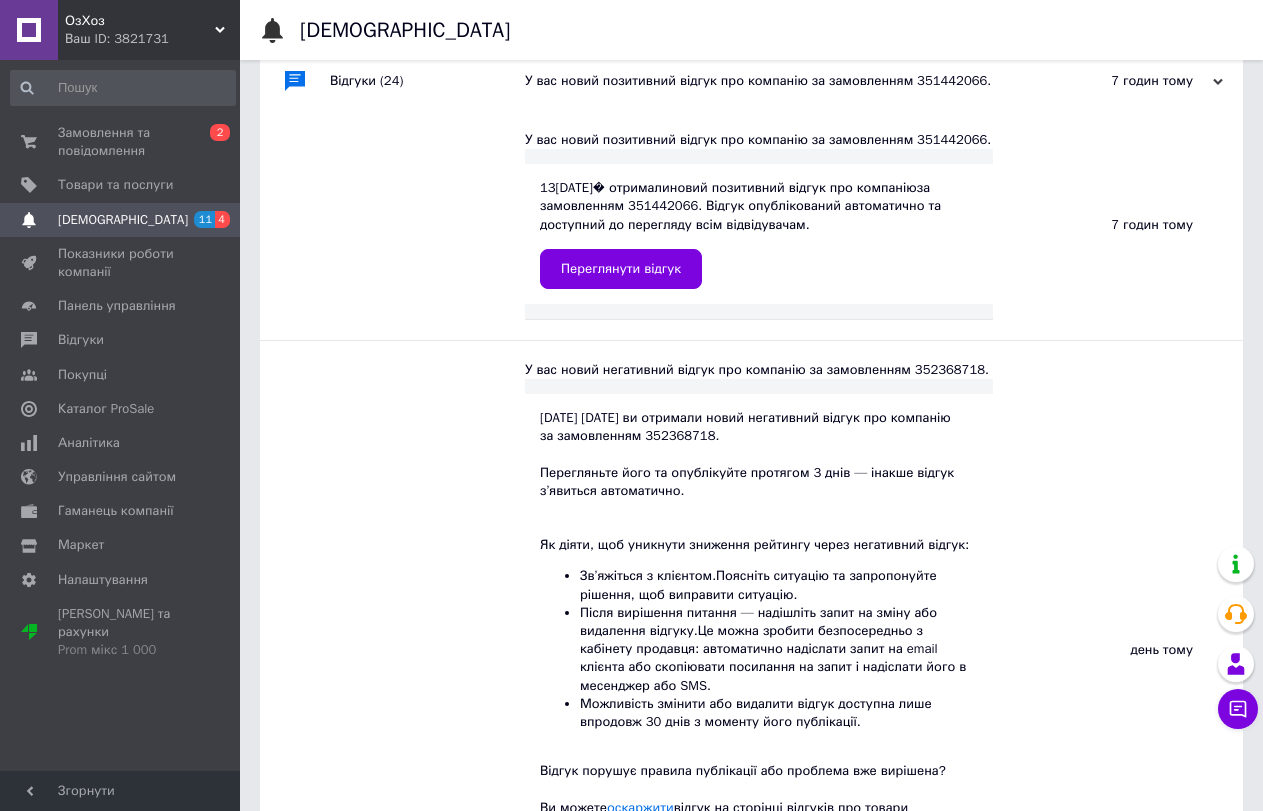 scroll, scrollTop: 0, scrollLeft: 0, axis: both 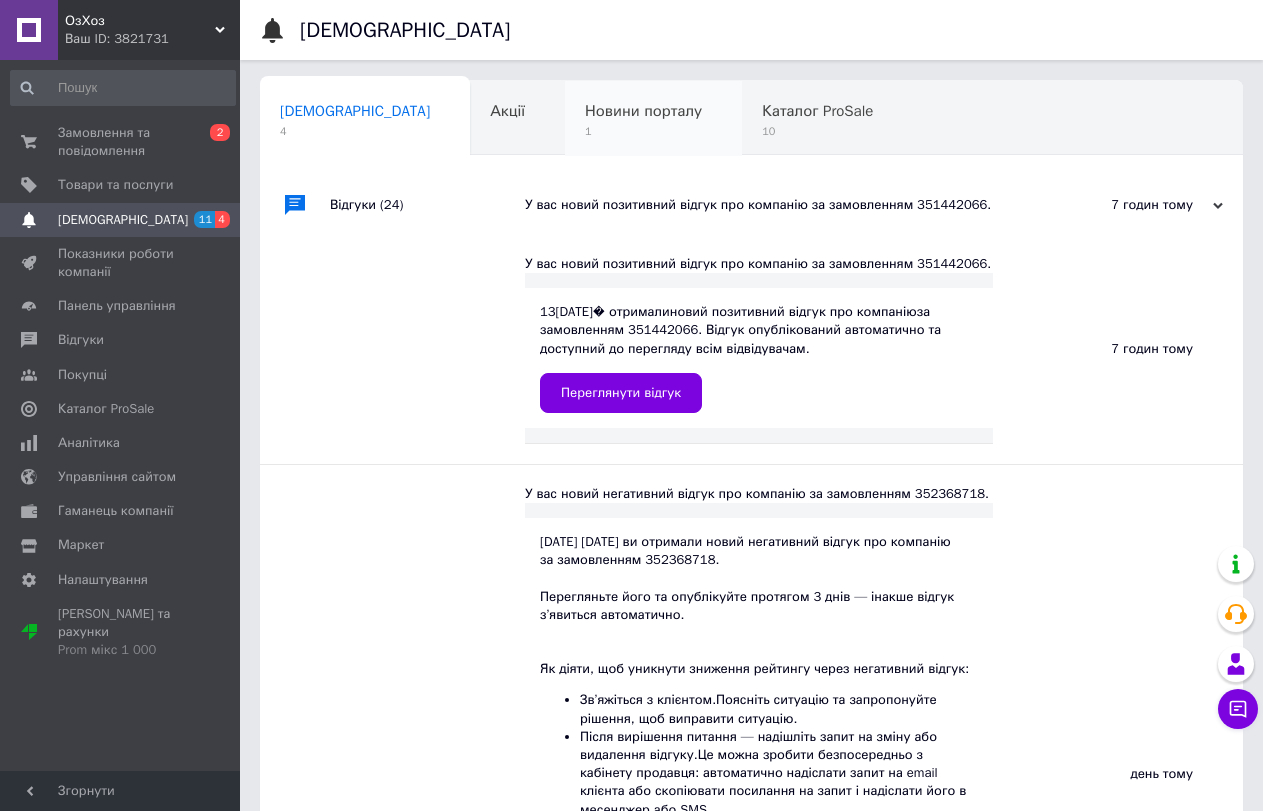 click on "Новини порталу 1" at bounding box center [653, 119] 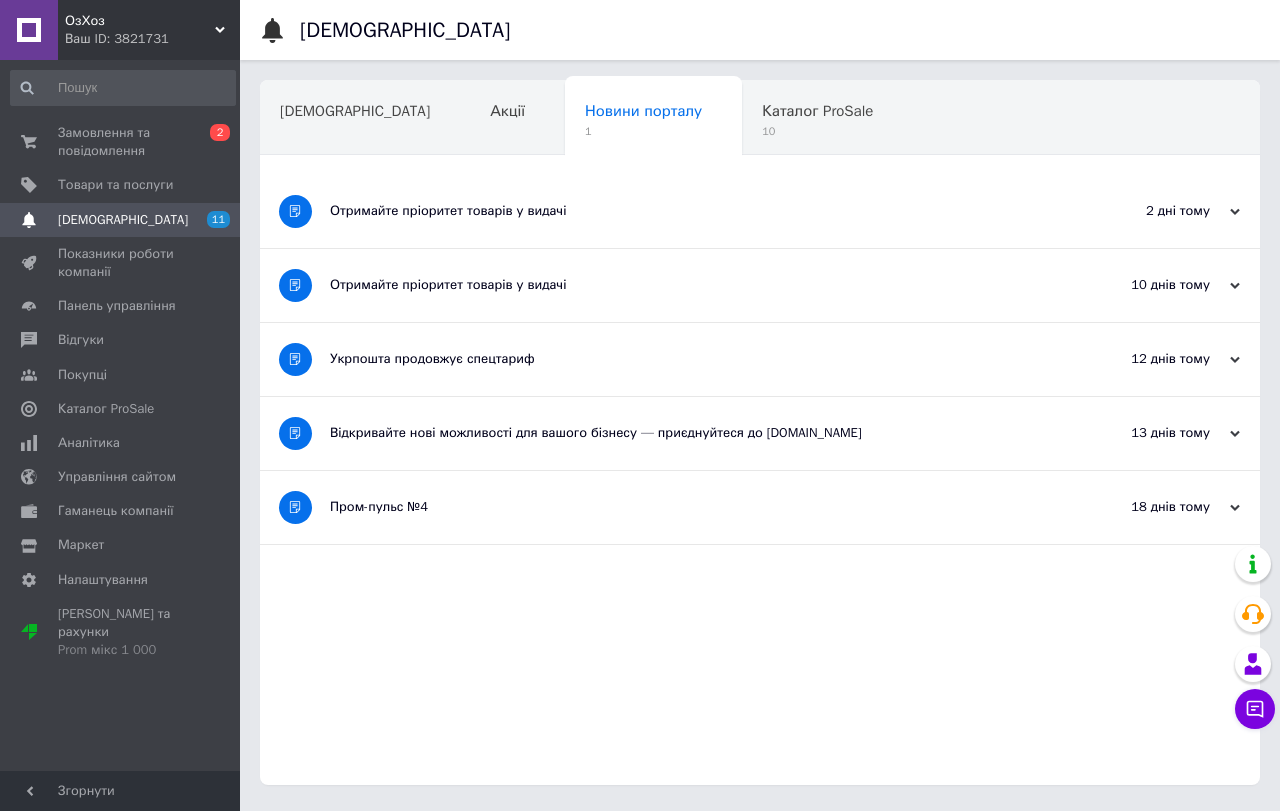 click on "Отримайте пріоритет товарів у видачі" at bounding box center (685, 211) 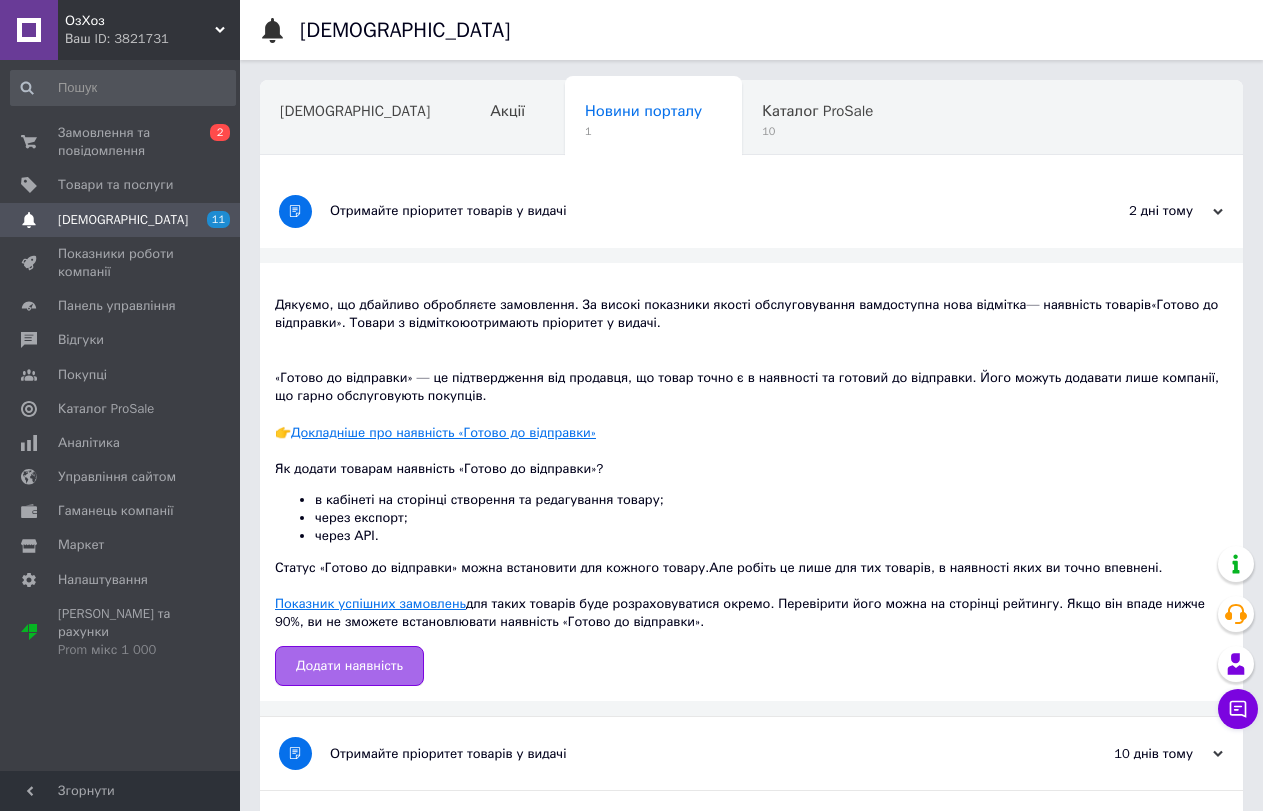 click on "Додати наявність" at bounding box center [349, 666] 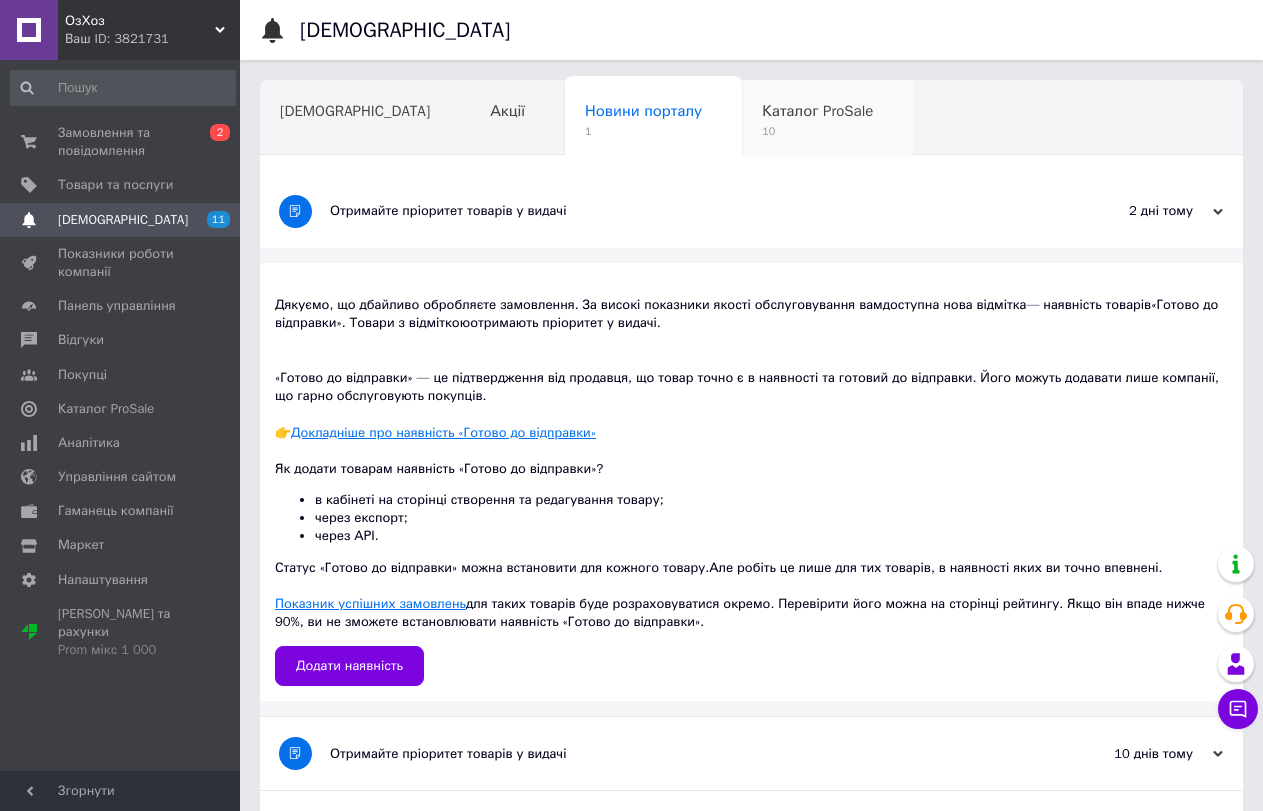 click on "Каталог ProSale 10" at bounding box center [827, 119] 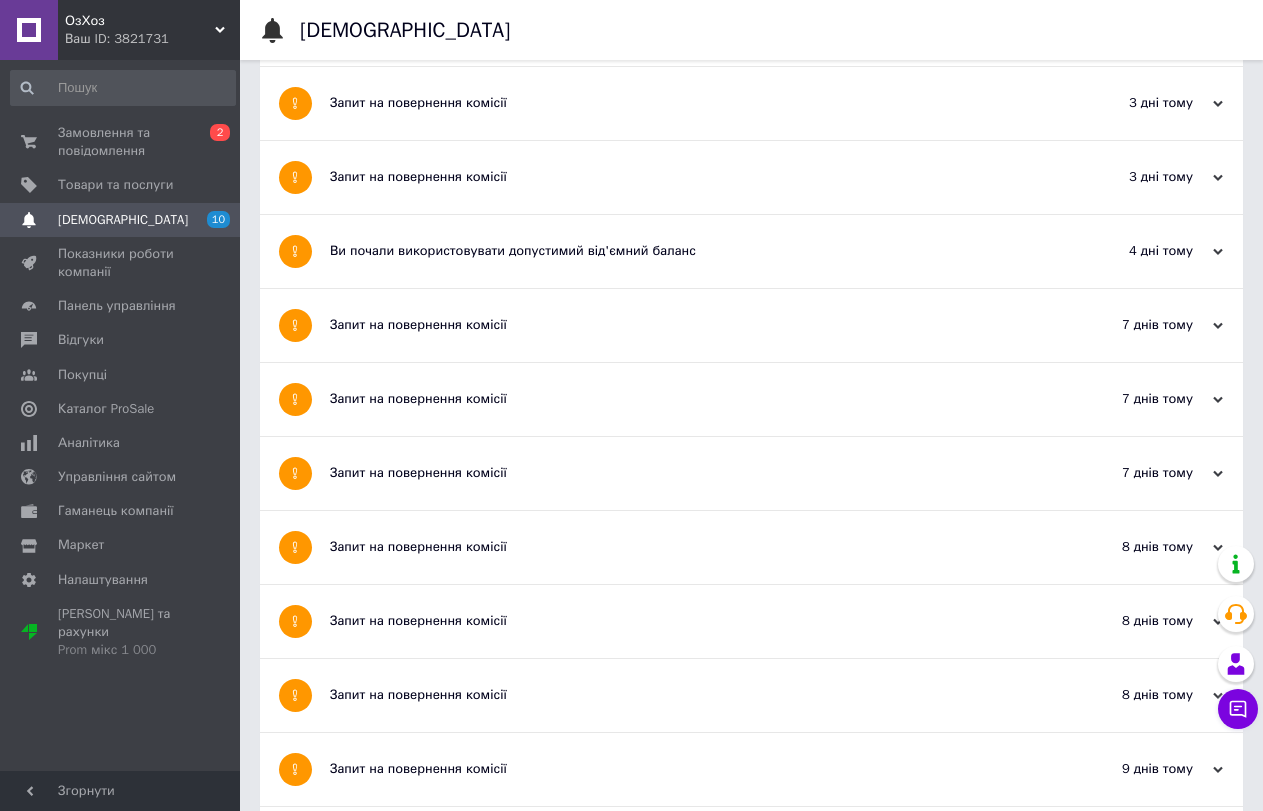 scroll, scrollTop: 0, scrollLeft: 0, axis: both 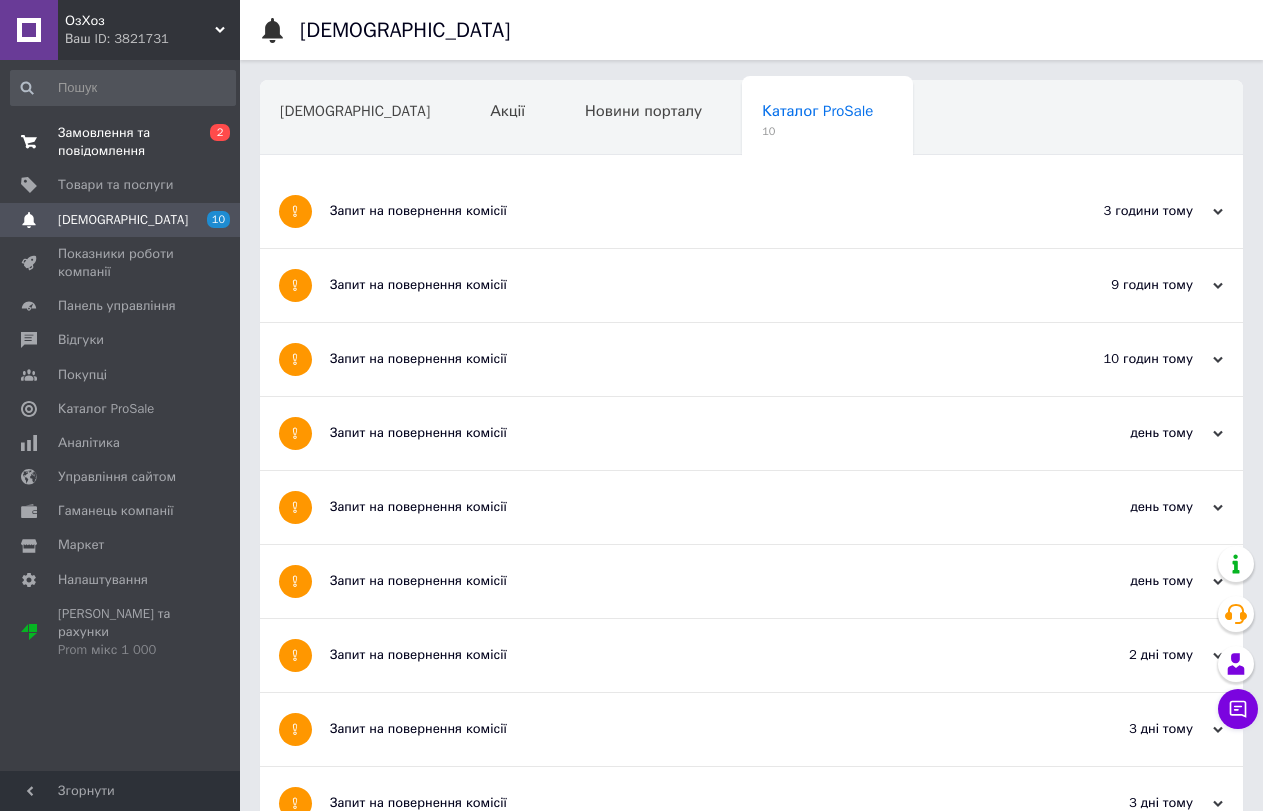 click on "Замовлення та повідомлення" at bounding box center (121, 142) 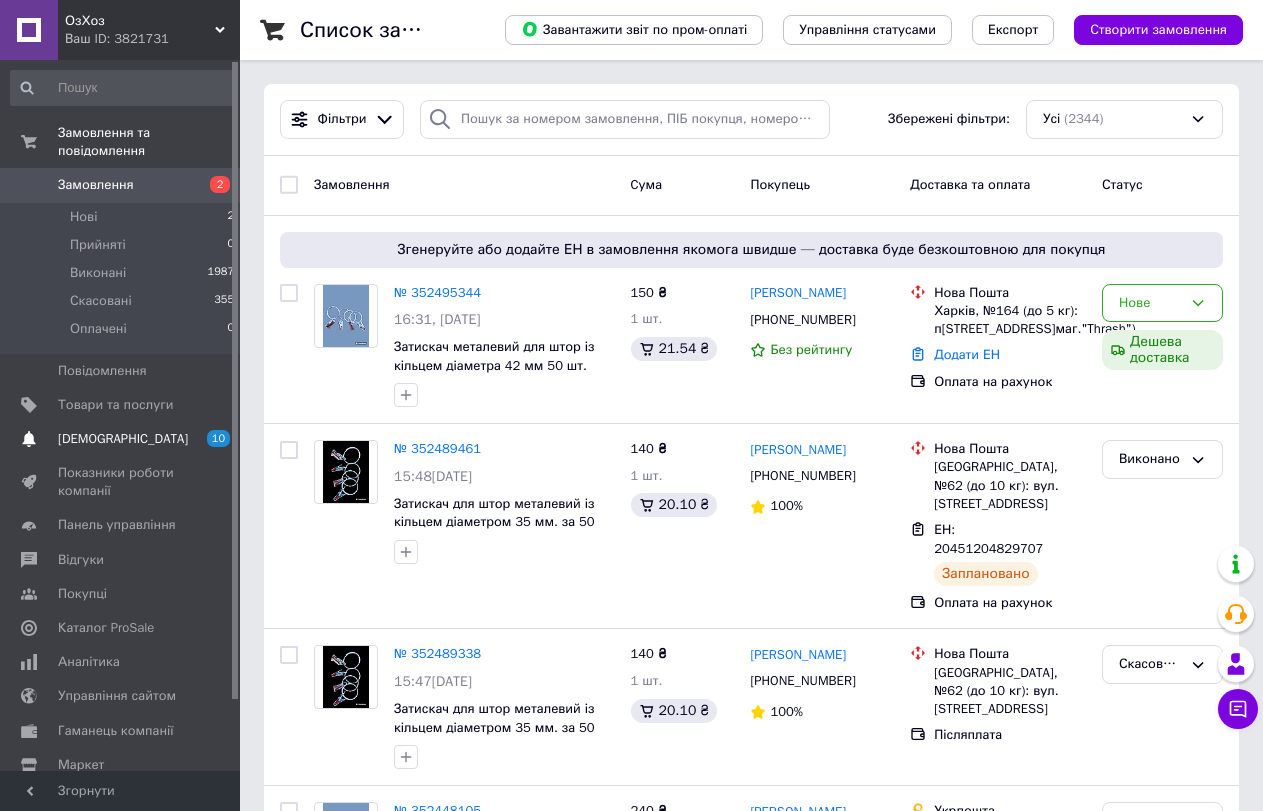 click on "[DEMOGRAPHIC_DATA]" at bounding box center (123, 439) 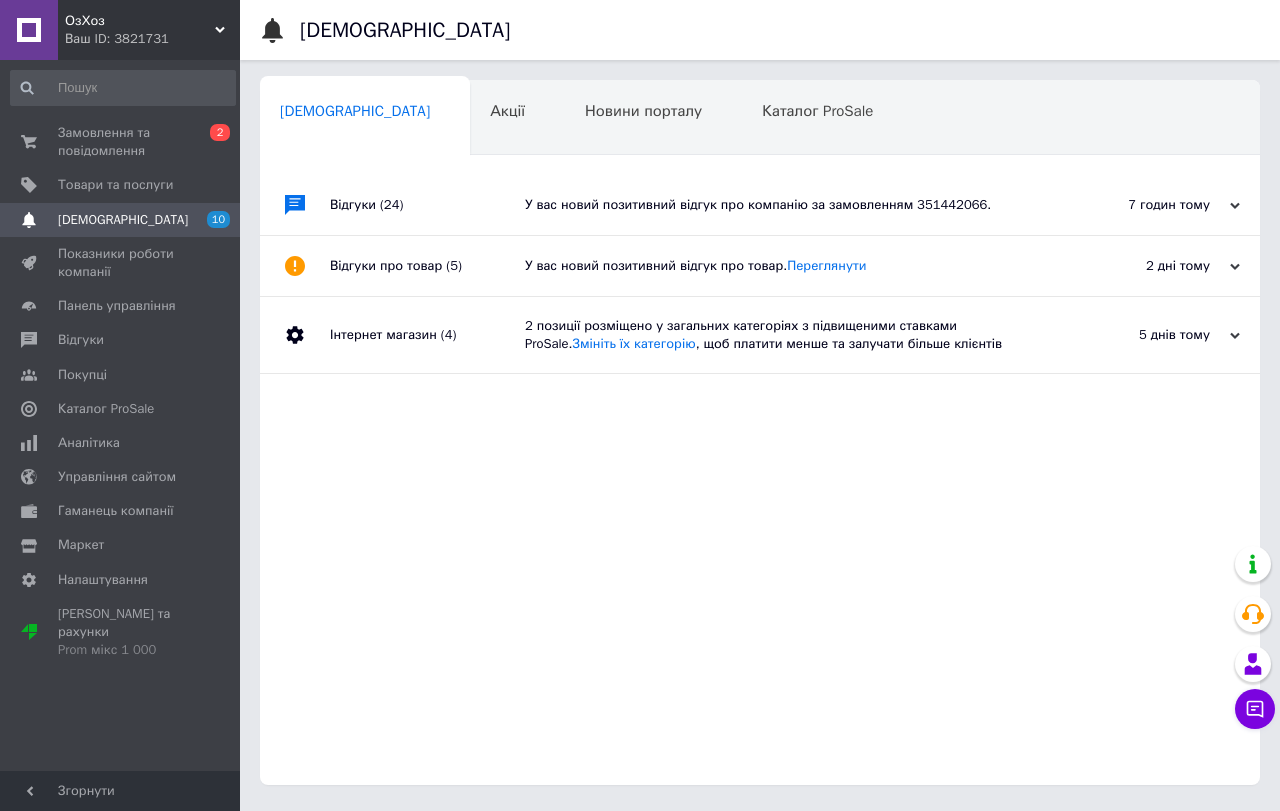 click on "У вас новий позитивний відгук про товар.  [GEOGRAPHIC_DATA]" at bounding box center (782, 266) 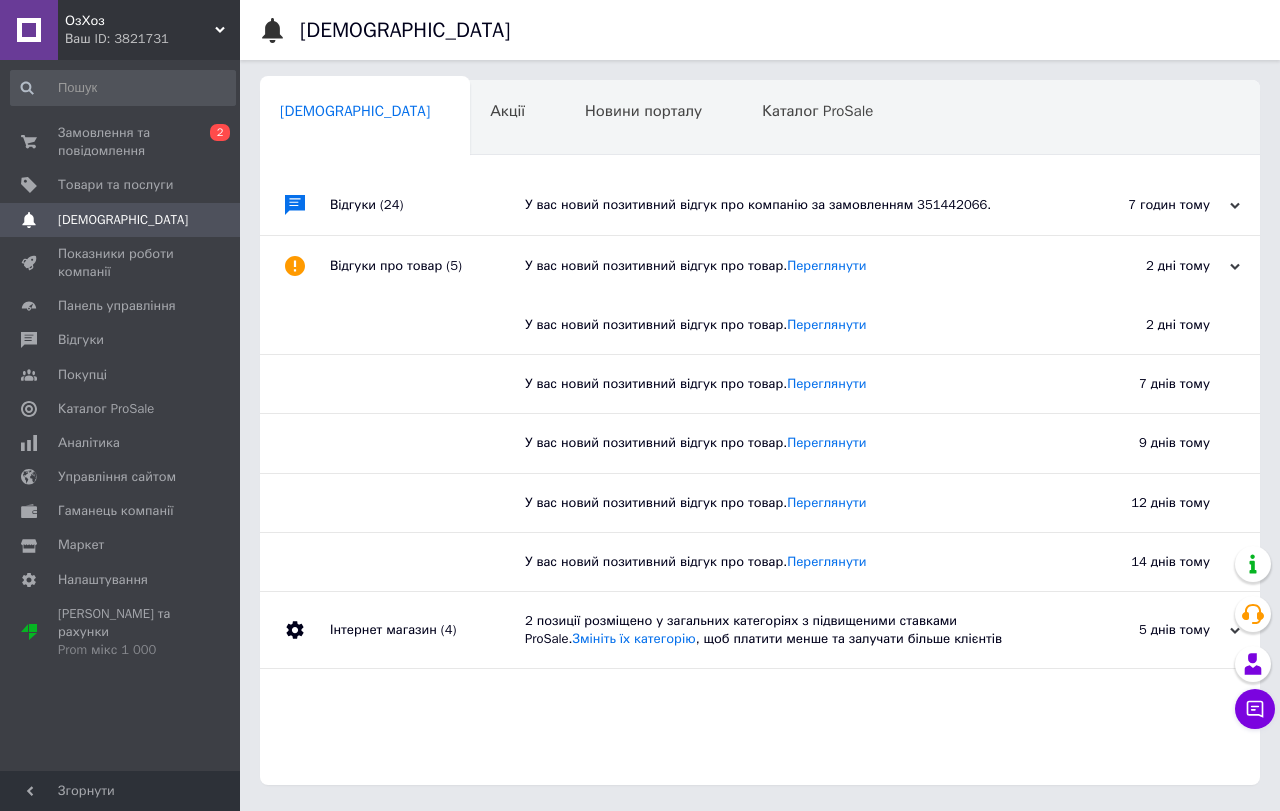 click on "Інтернет магазин   (4)" at bounding box center [427, 630] 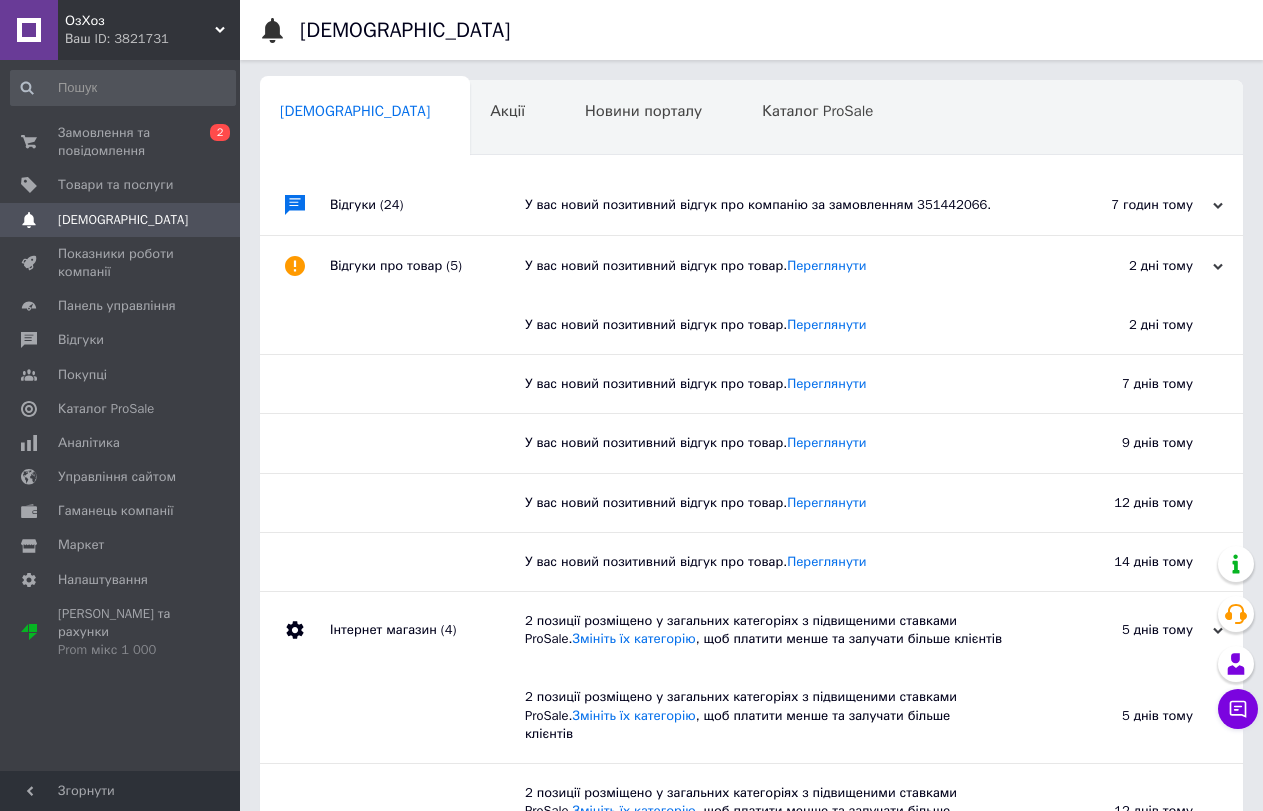 click on "Відгуки   (24)" at bounding box center (427, 205) 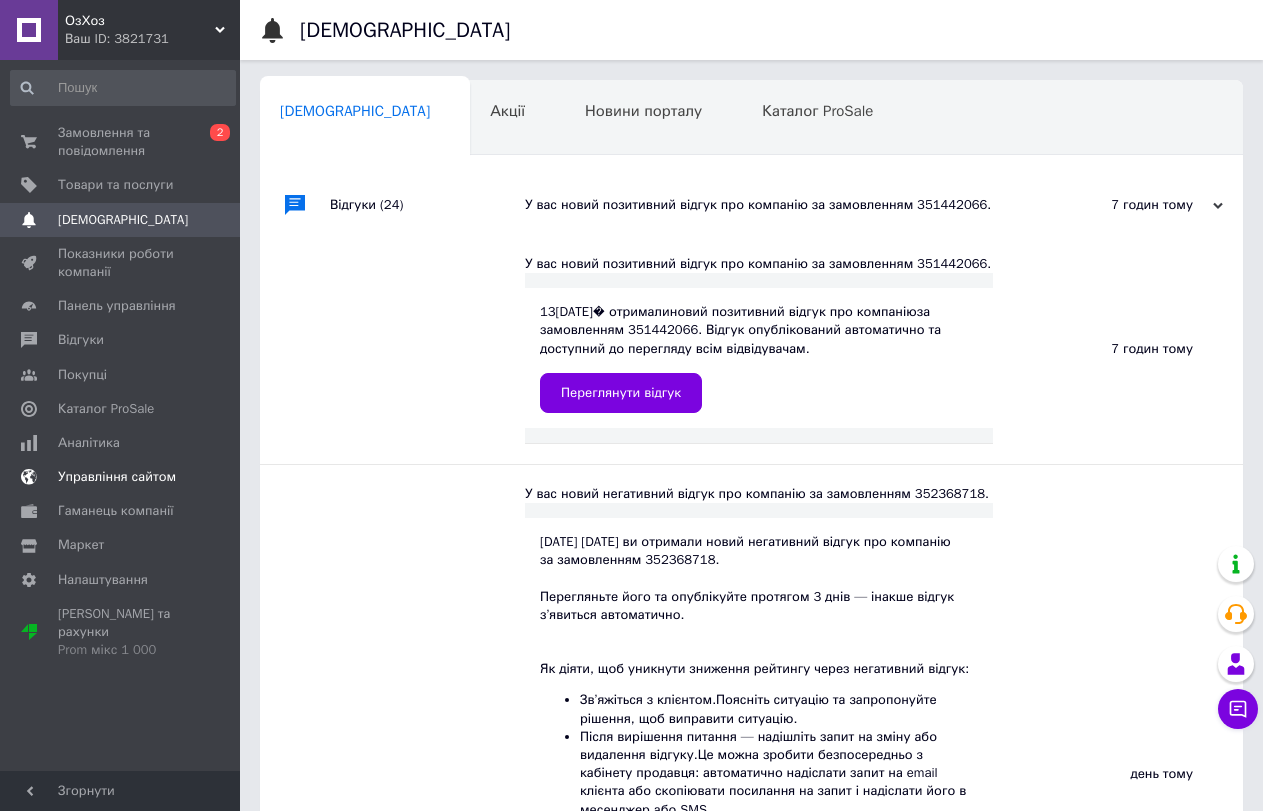 scroll, scrollTop: 0, scrollLeft: 0, axis: both 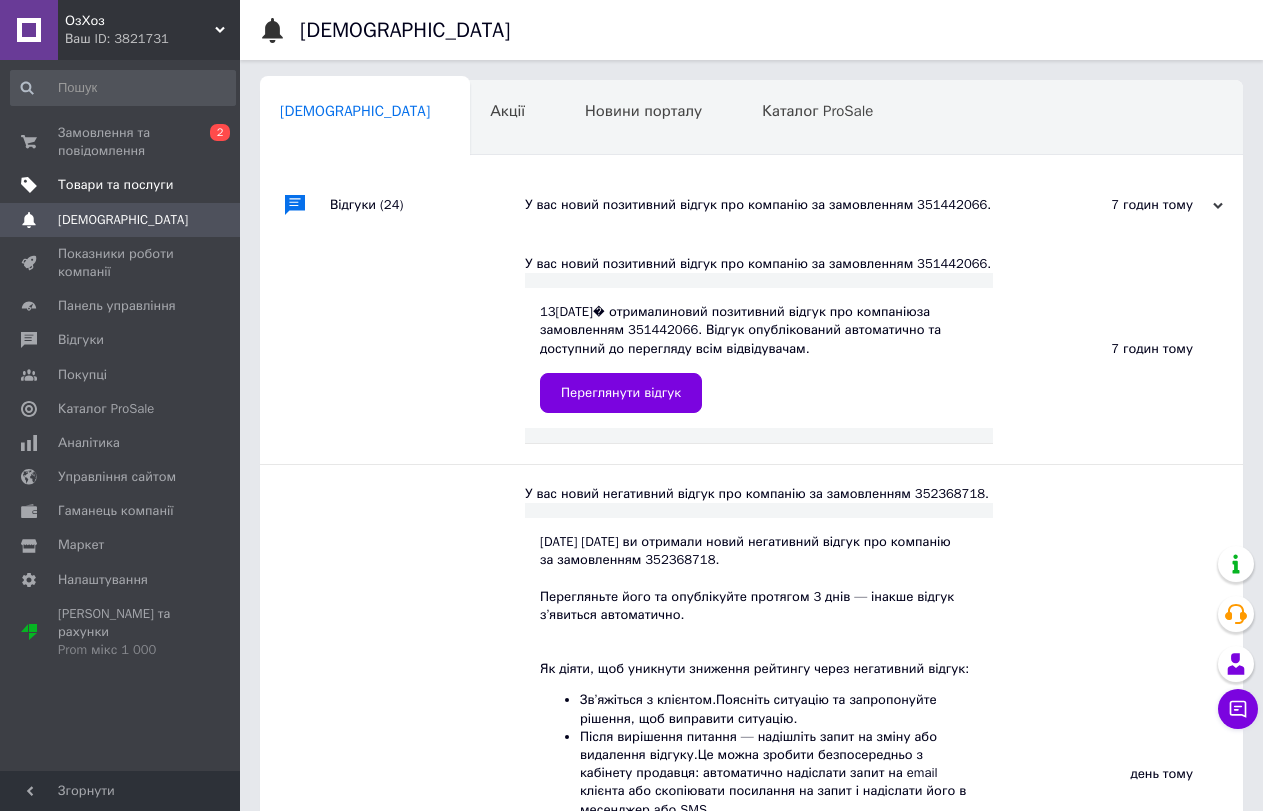 click on "Товари та послуги" at bounding box center (115, 185) 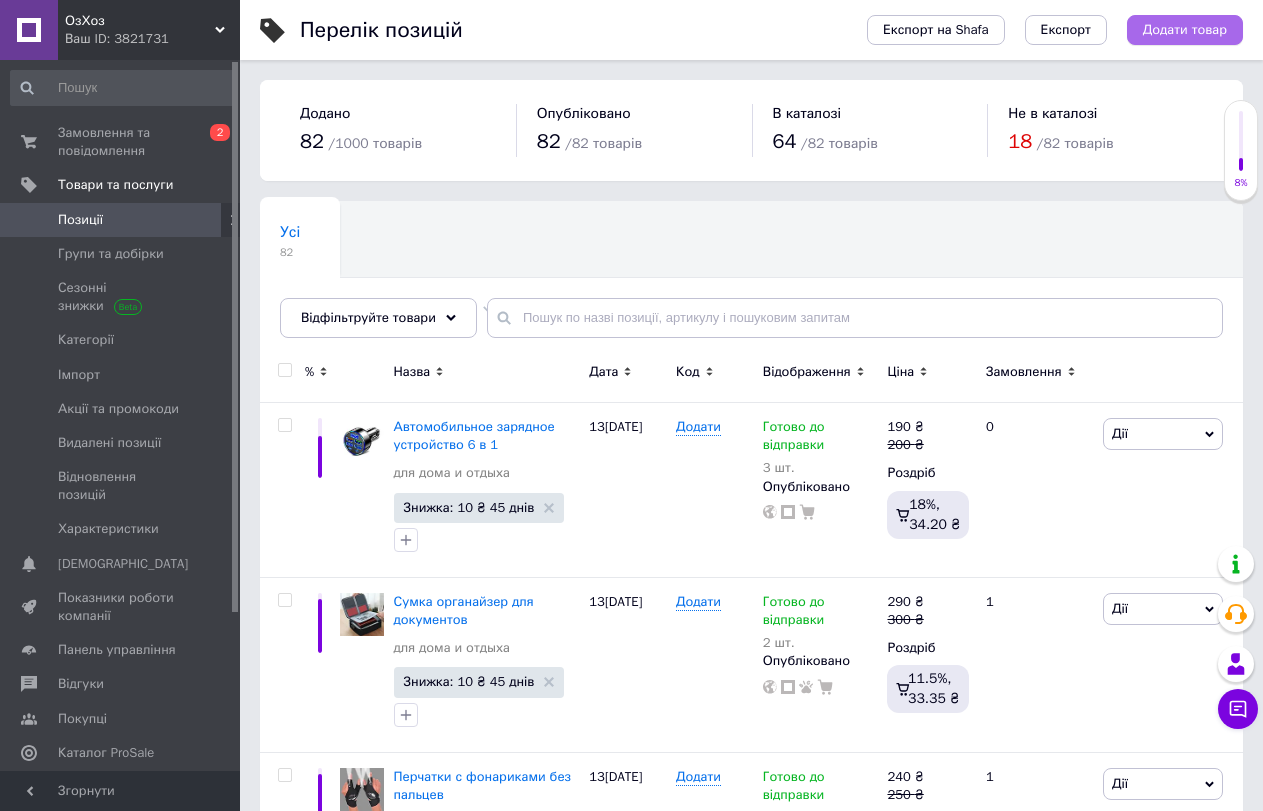 click on "Додати товар" at bounding box center [1185, 30] 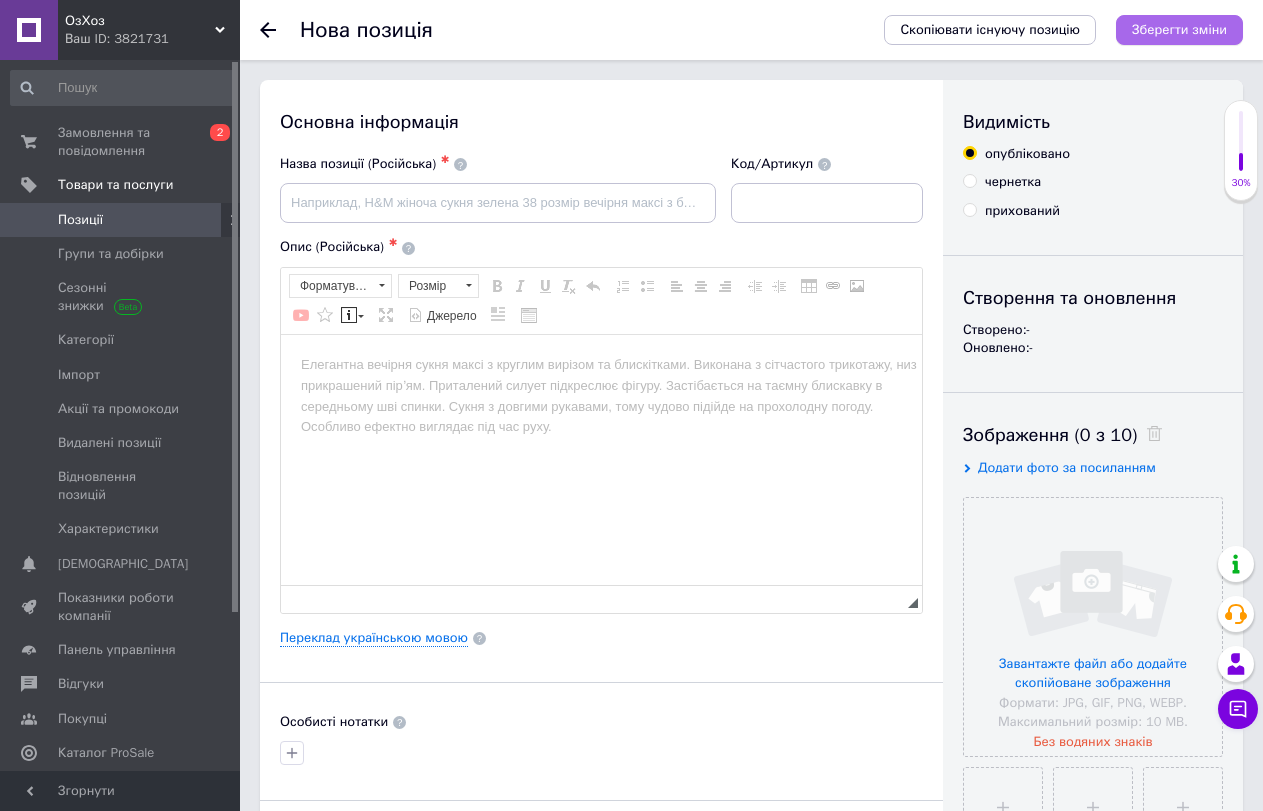 scroll, scrollTop: 0, scrollLeft: 0, axis: both 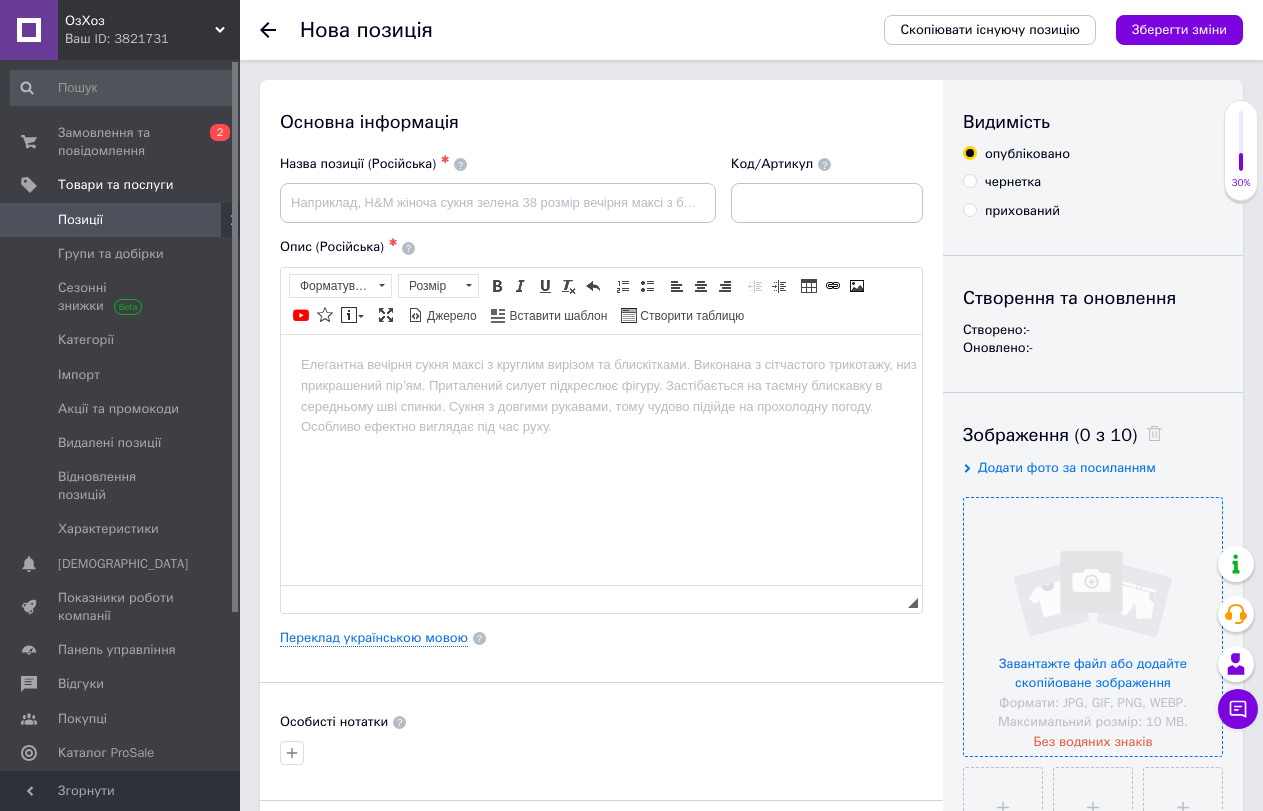 click at bounding box center (1093, 627) 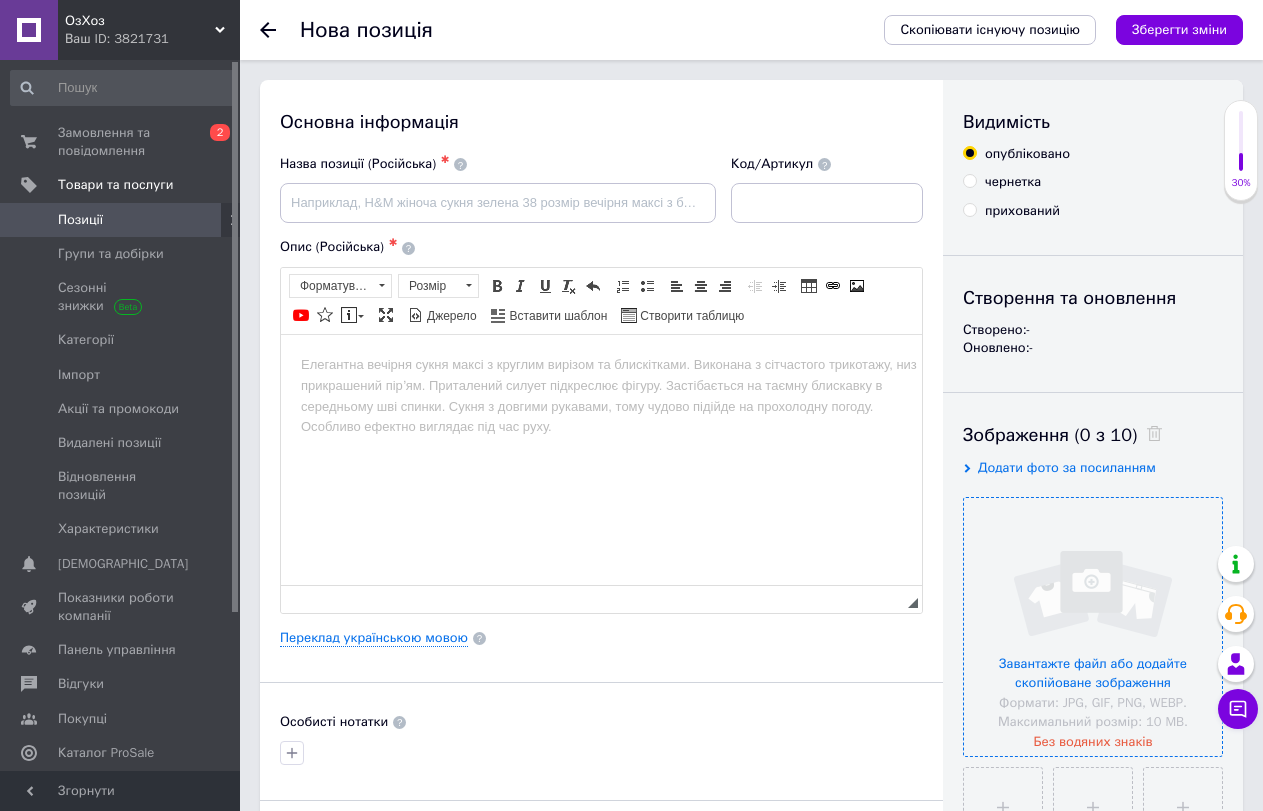 drag, startPoint x: 1067, startPoint y: 595, endPoint x: 1042, endPoint y: 639, distance: 50.606323 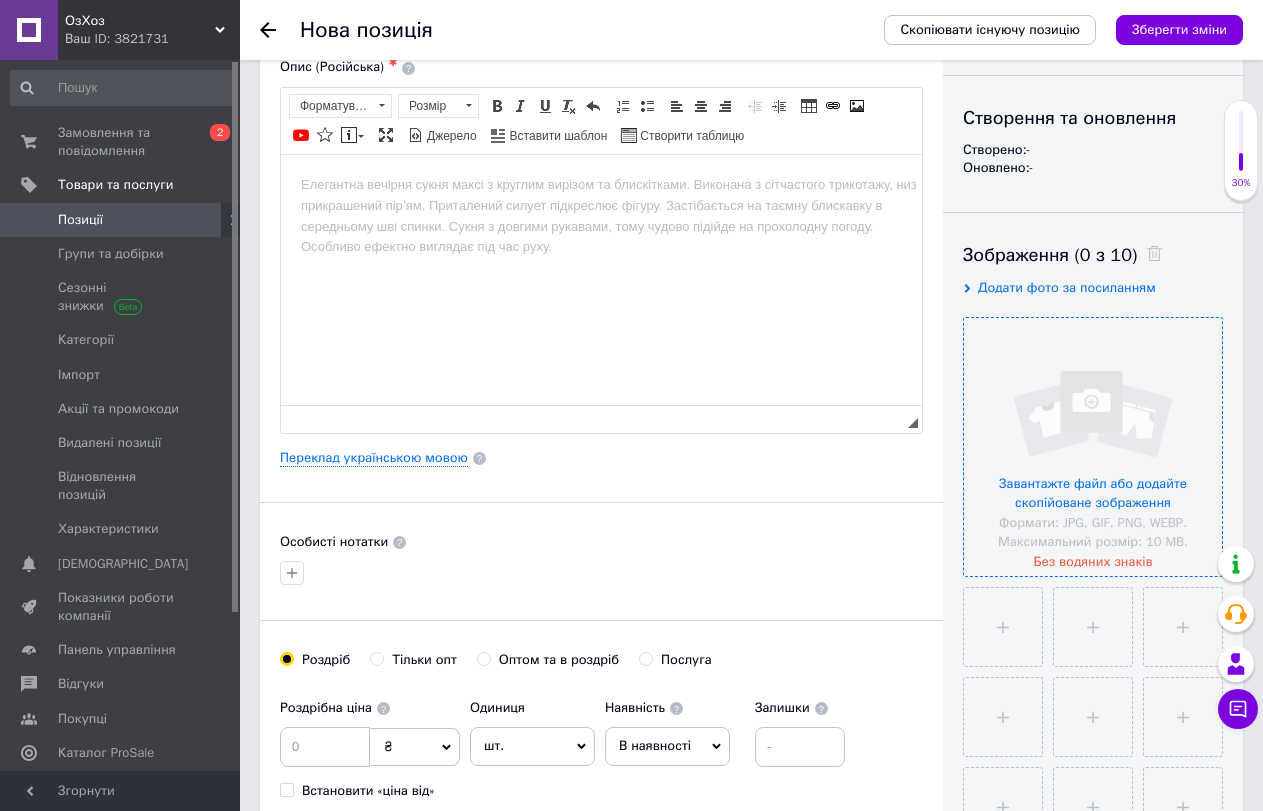 scroll, scrollTop: 200, scrollLeft: 0, axis: vertical 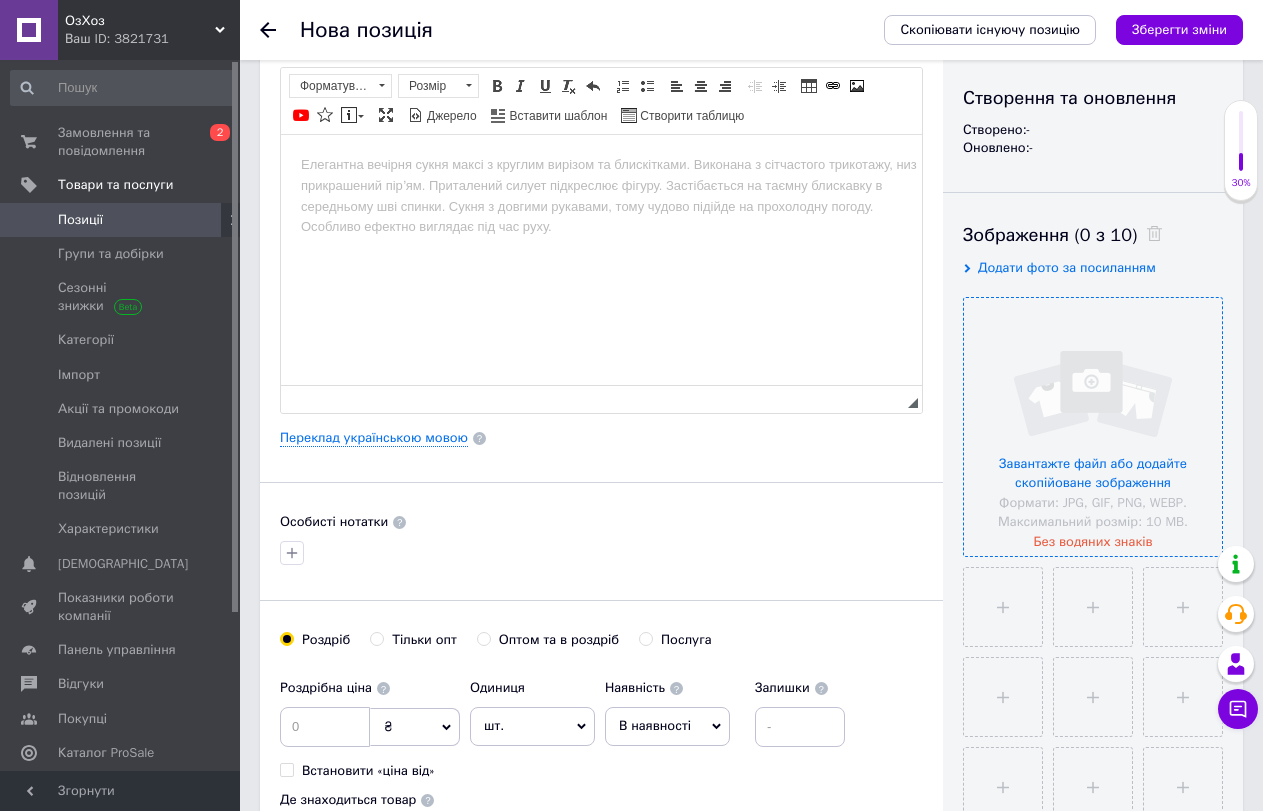 click at bounding box center [1093, 427] 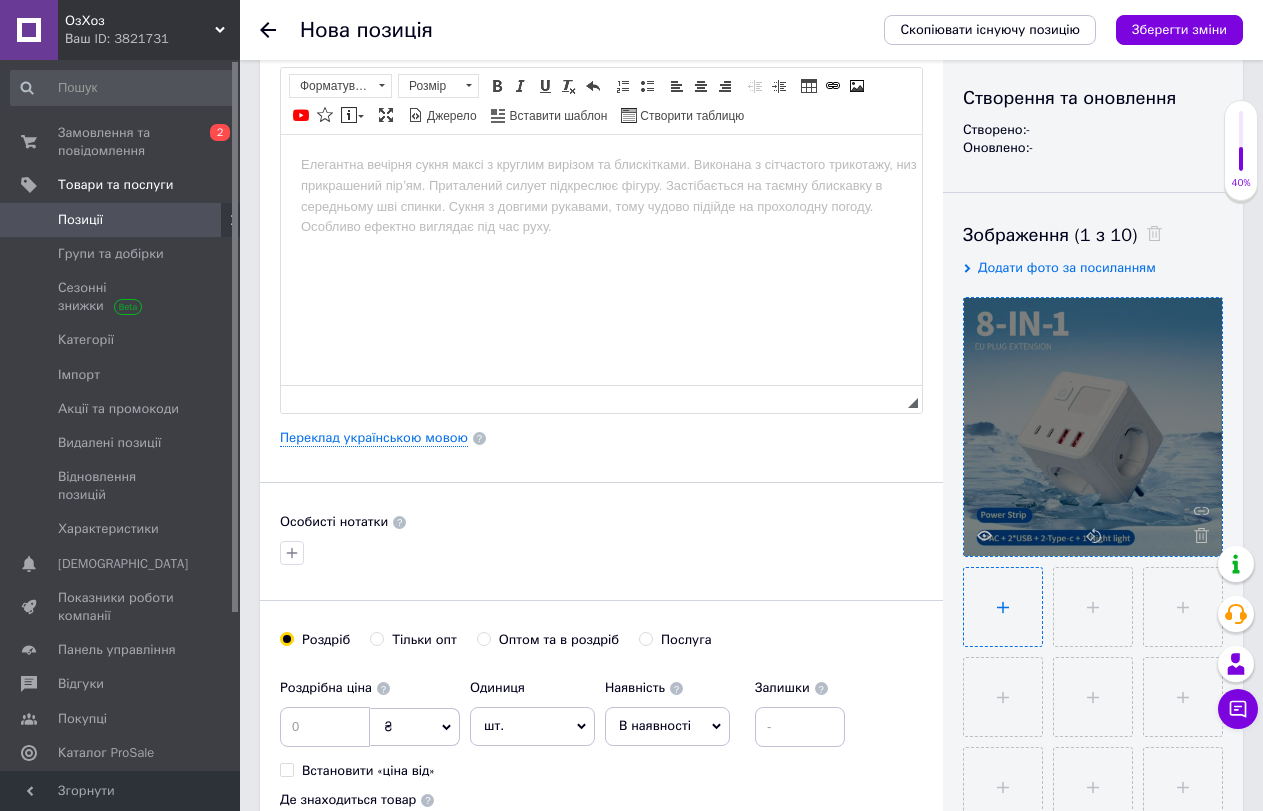 click at bounding box center [1003, 607] 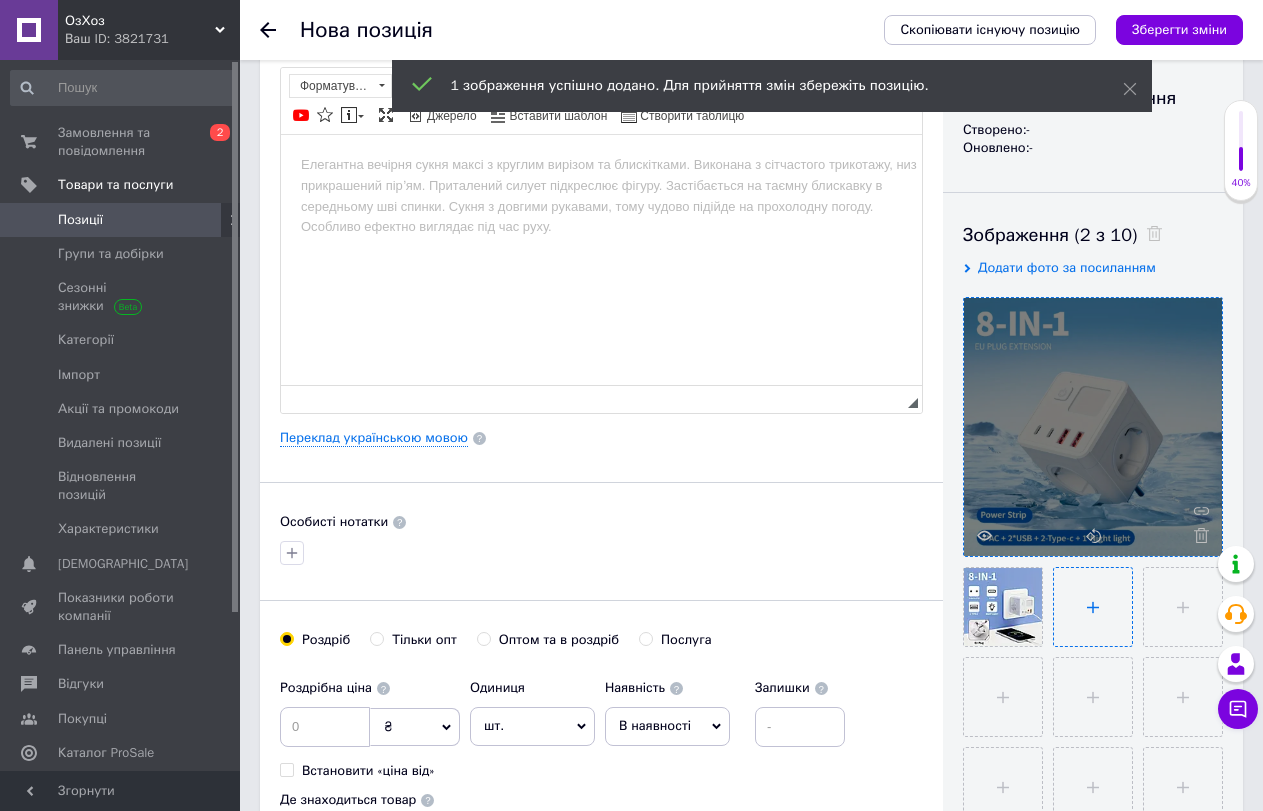 click at bounding box center (1093, 607) 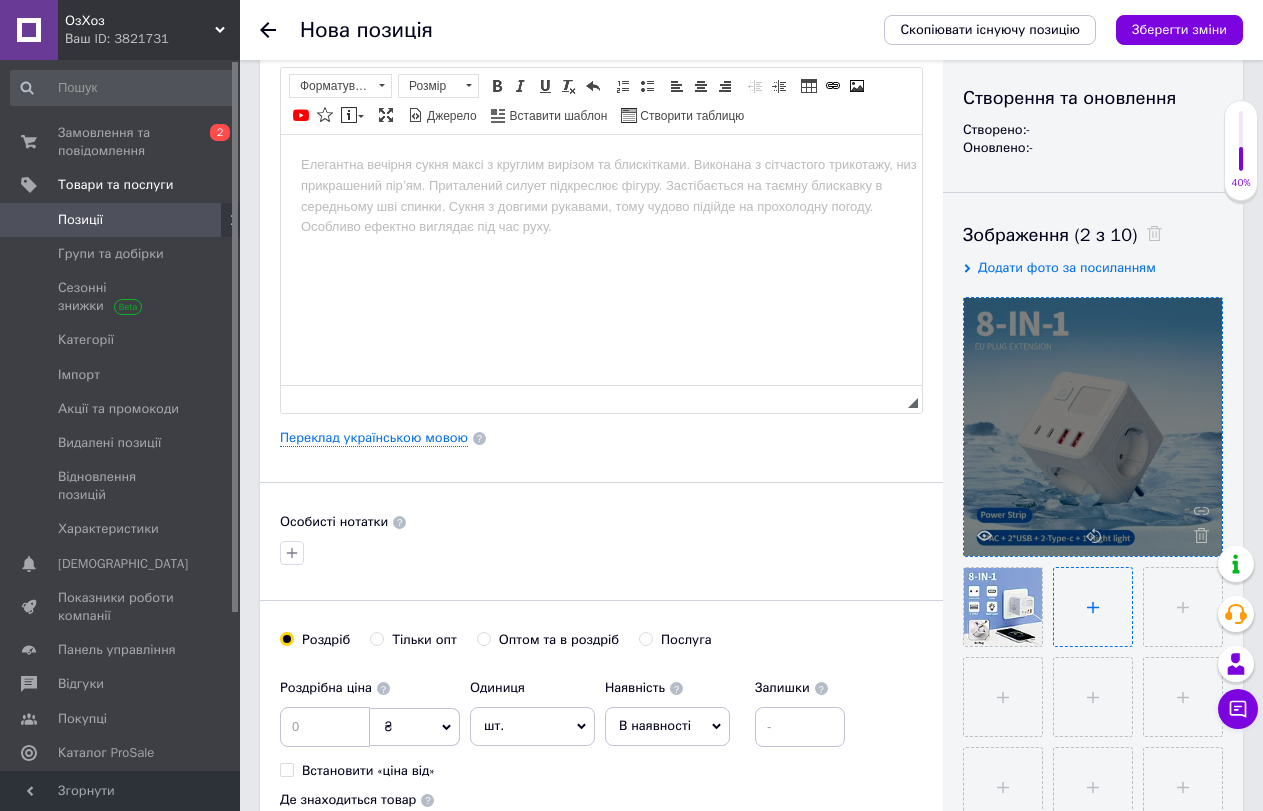 type on "C:\fakepath\розетка2.webp" 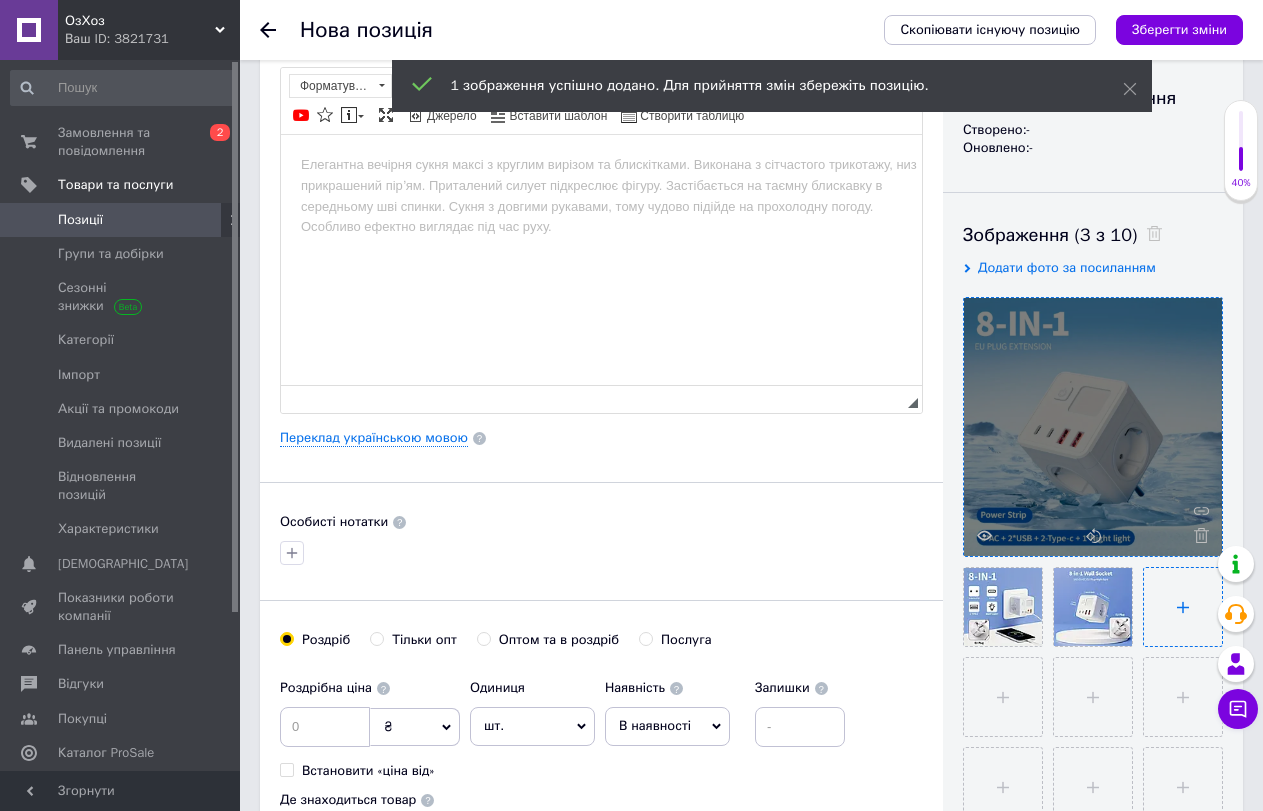 click at bounding box center [1183, 607] 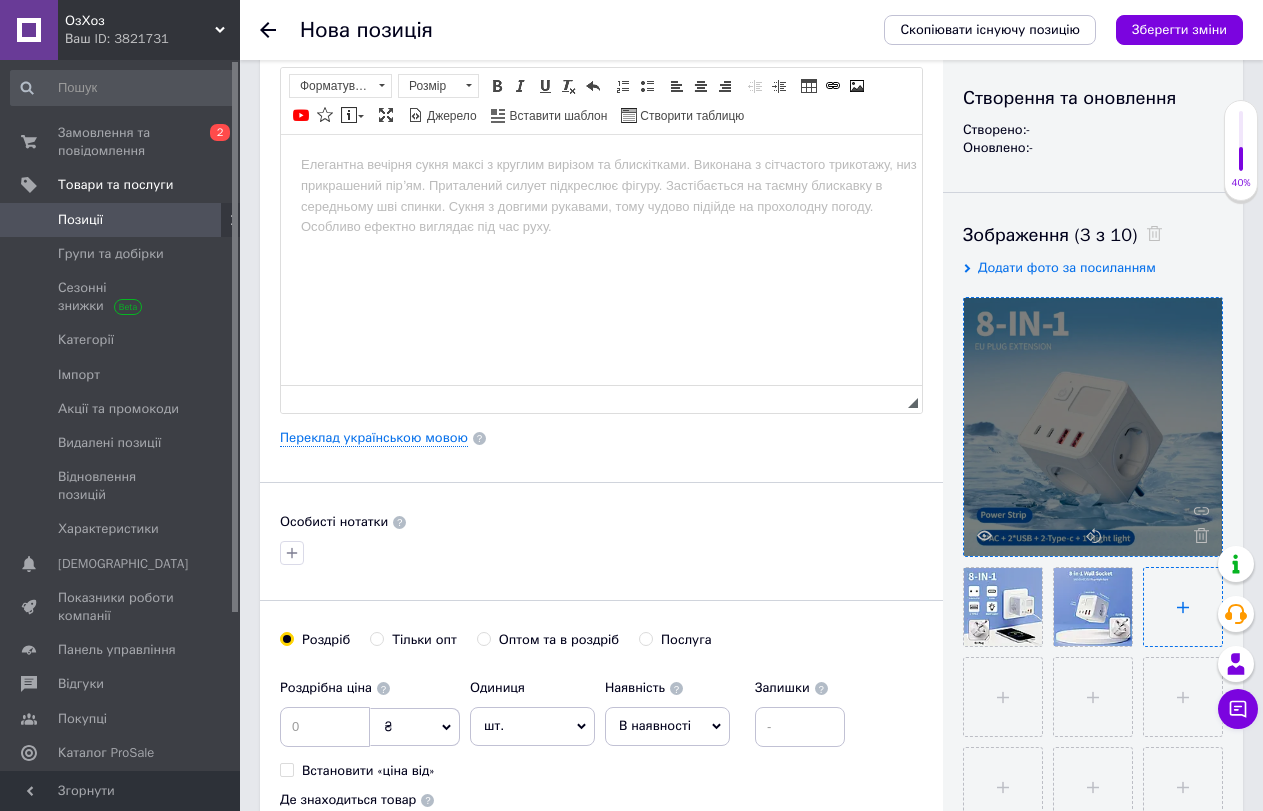 type on "C:\fakepath\розетка3.webp" 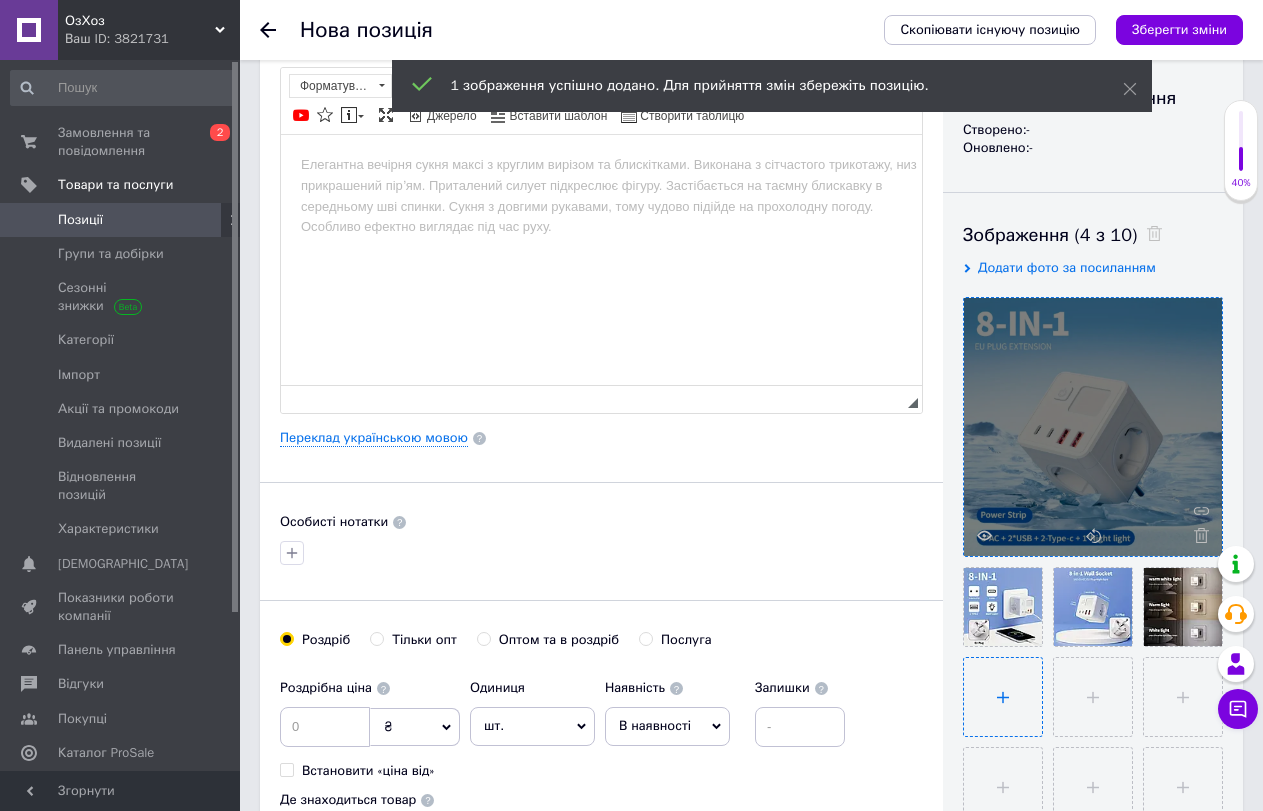 click at bounding box center [1003, 697] 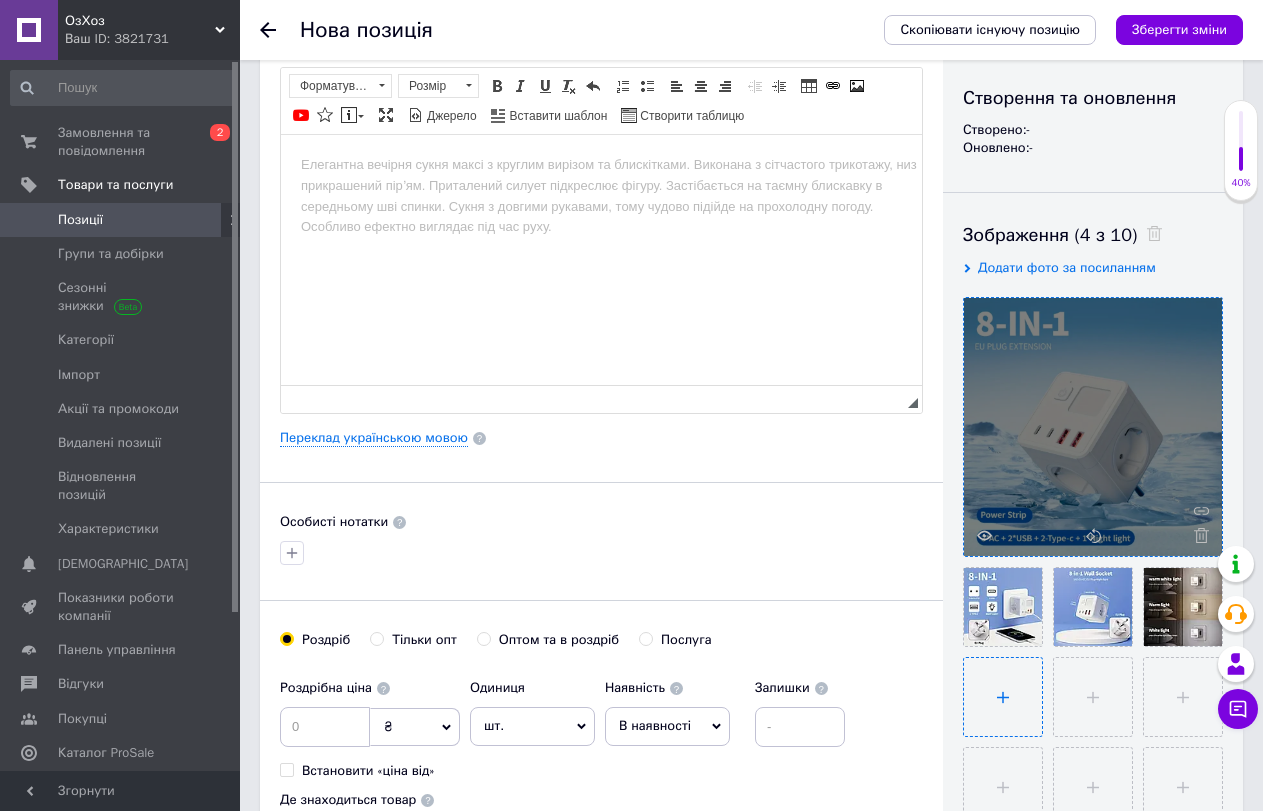 type on "C:\fakepath\розетка4.webp" 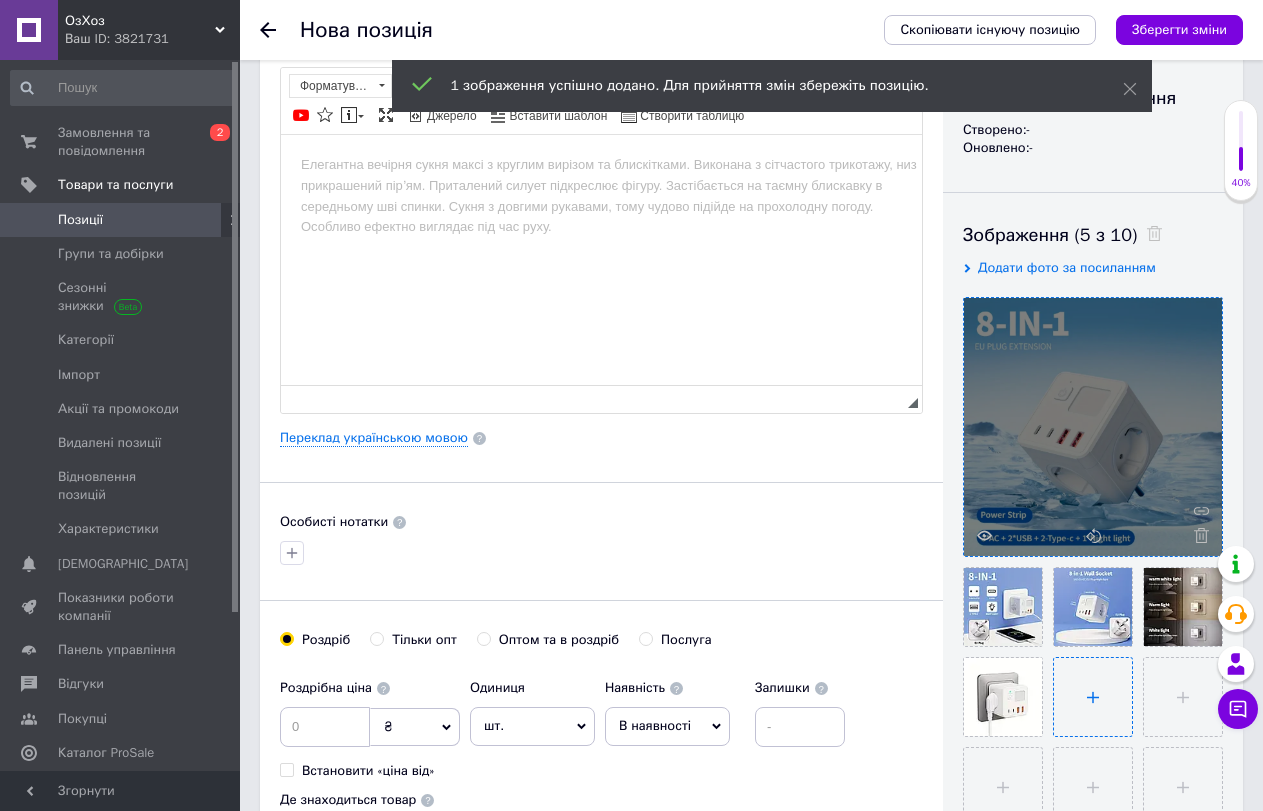 click at bounding box center [1093, 697] 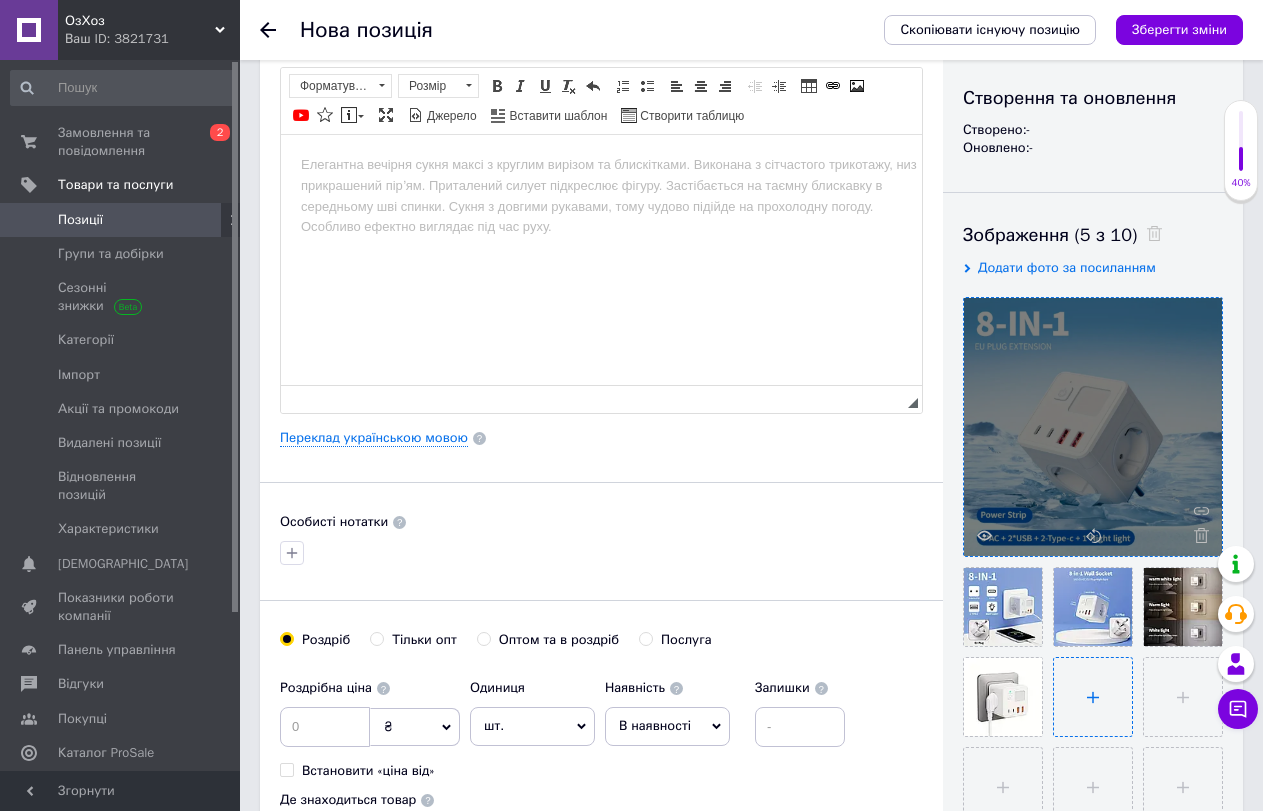 type on "C:\fakepath\розетка5.webp" 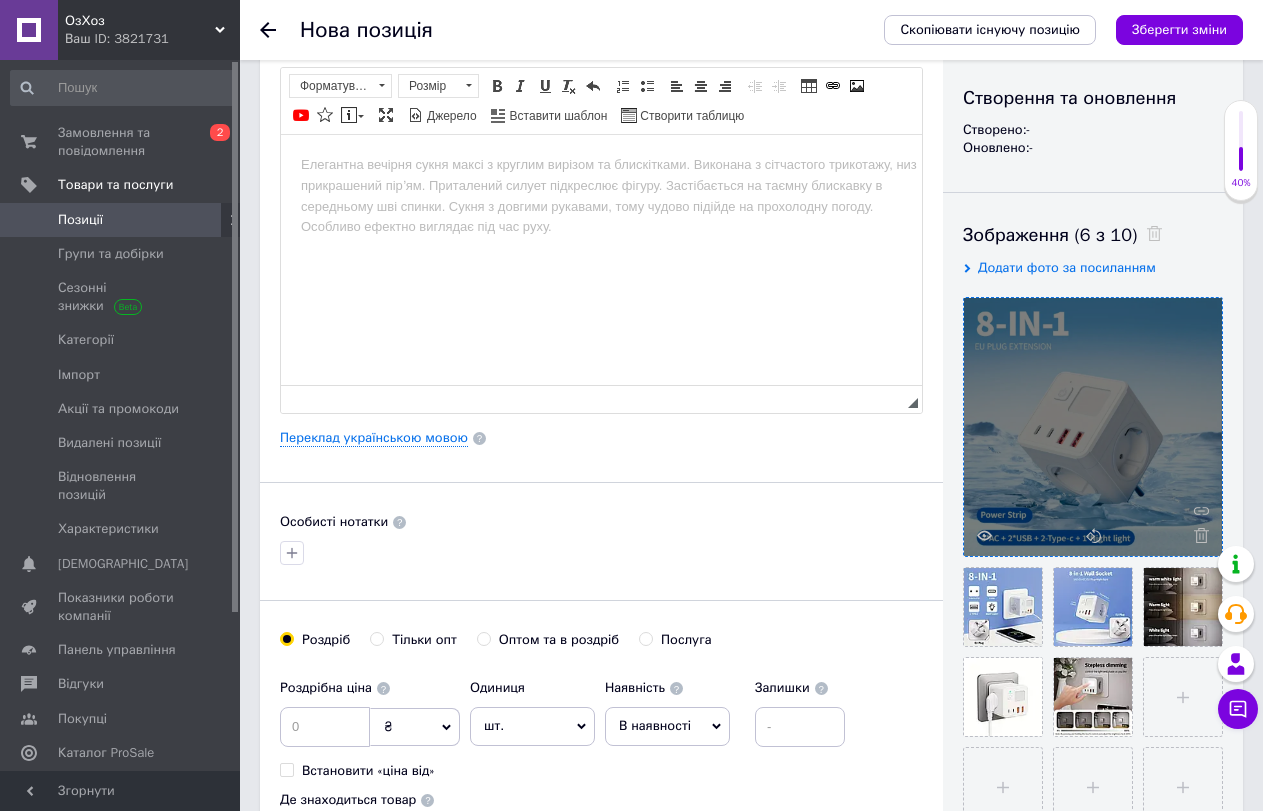 click at bounding box center [601, 164] 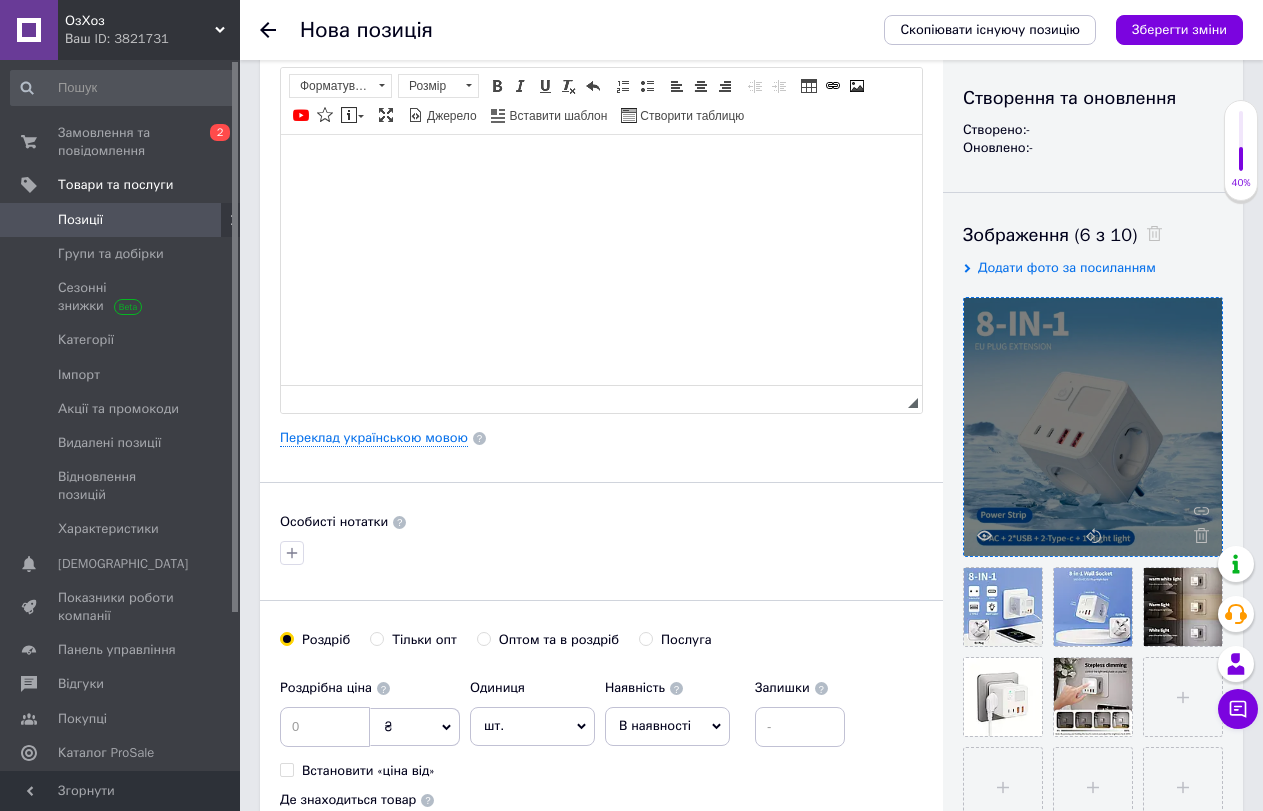 drag, startPoint x: 399, startPoint y: 184, endPoint x: 340, endPoint y: 167, distance: 61.400326 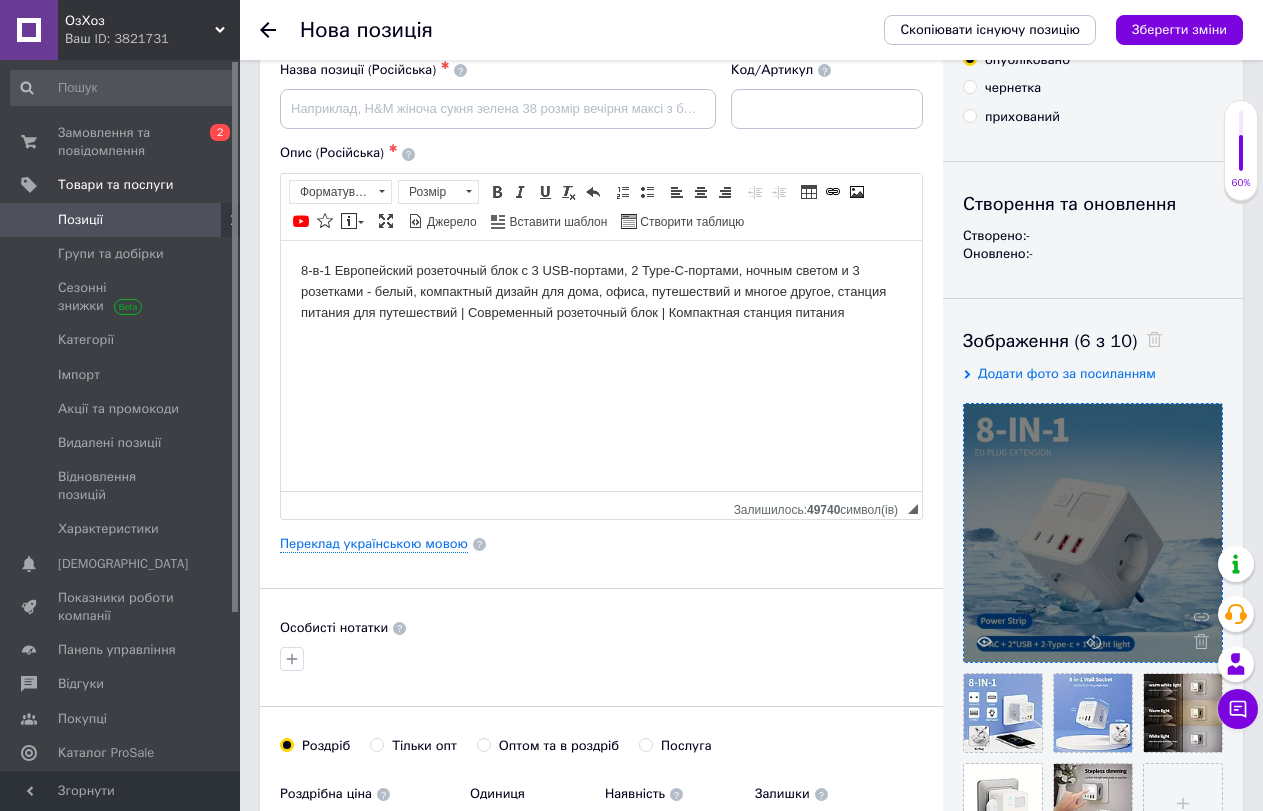 scroll, scrollTop: 0, scrollLeft: 0, axis: both 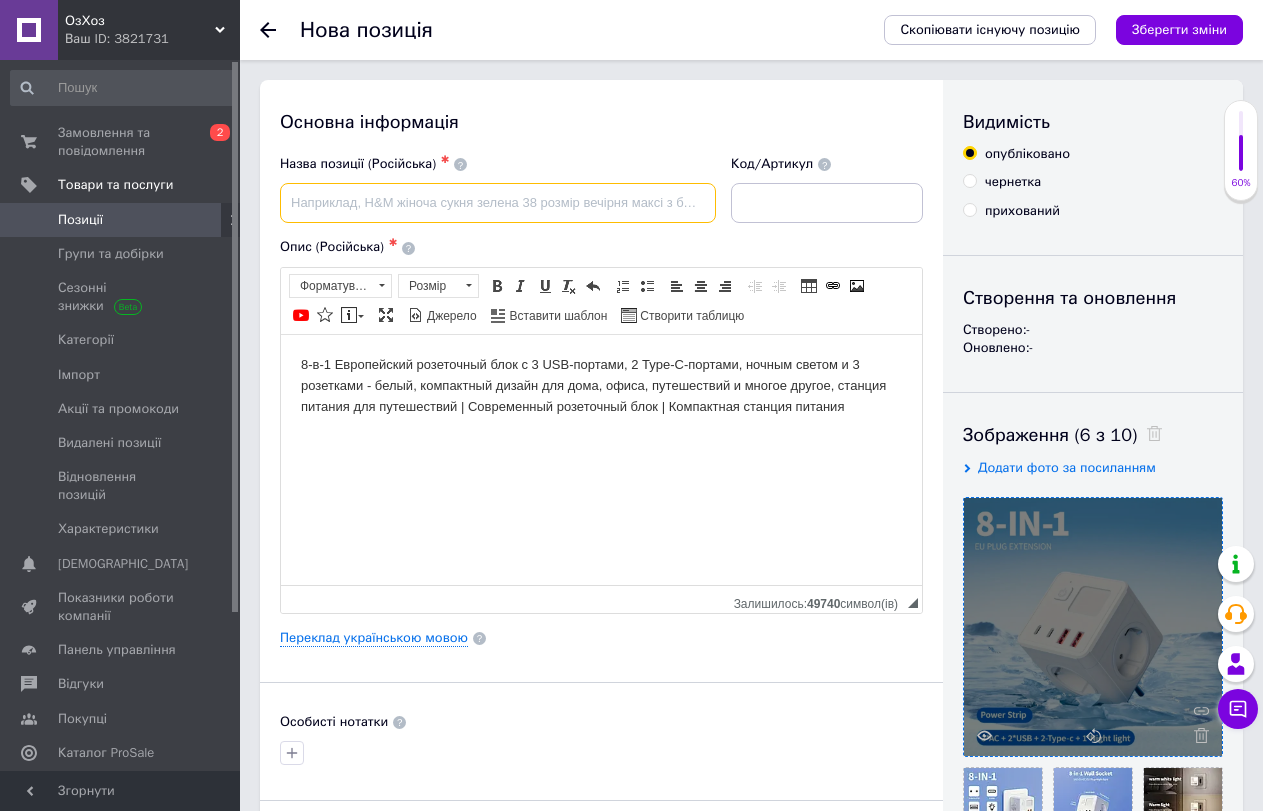 click at bounding box center [498, 203] 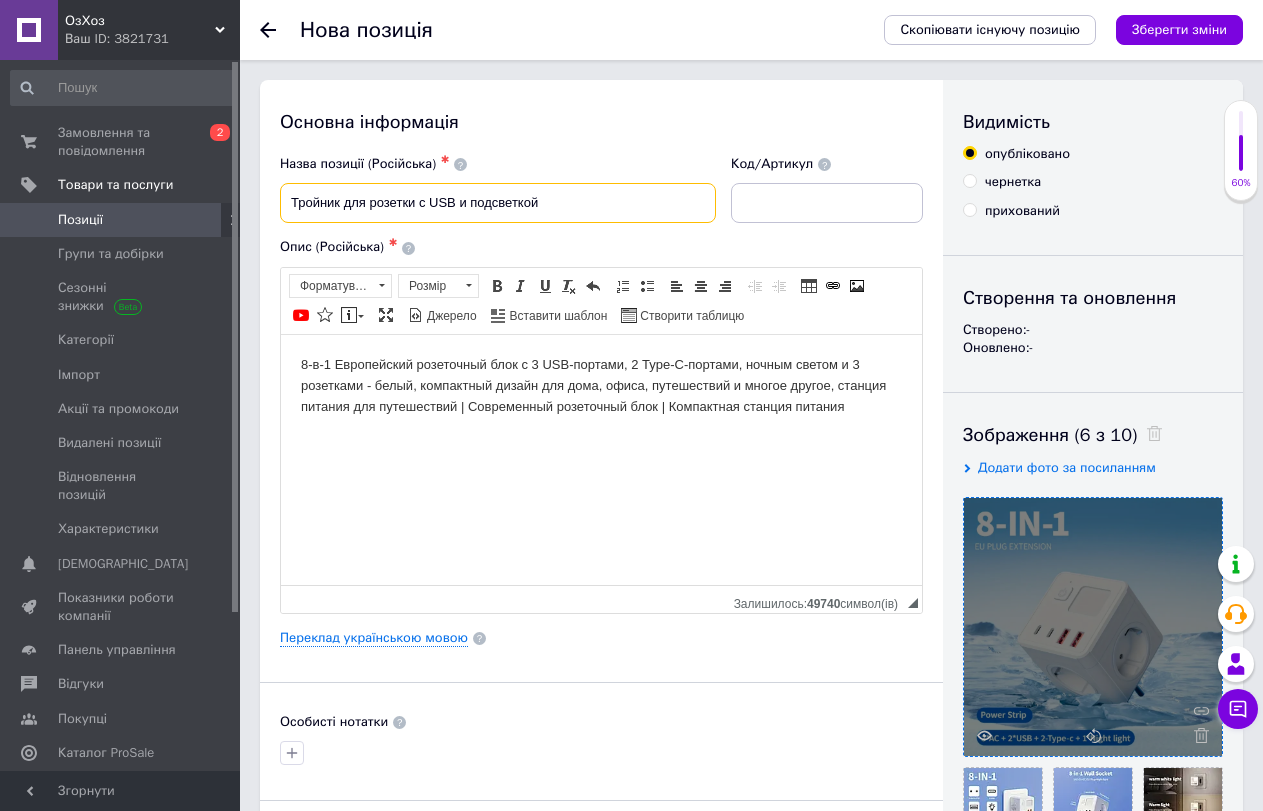 type on "Тройник для розетки с USB и подсветкой" 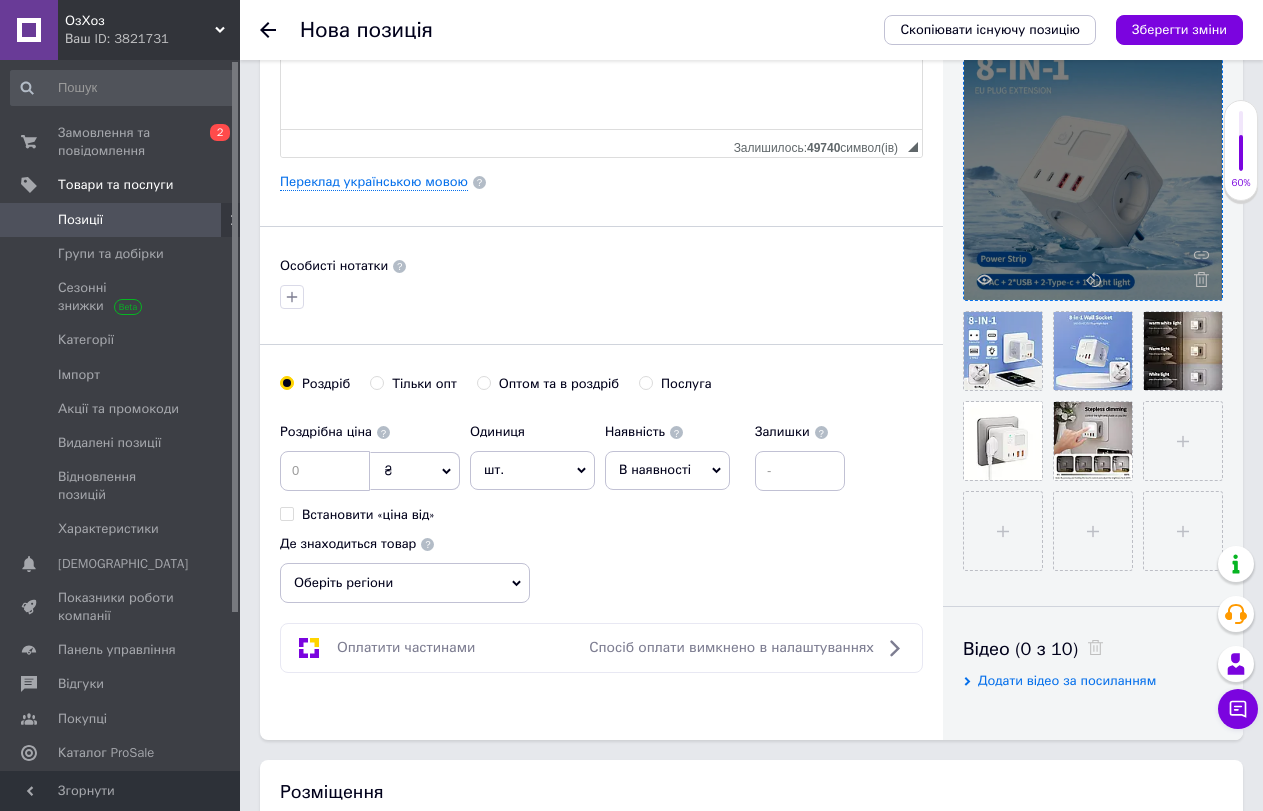 scroll, scrollTop: 500, scrollLeft: 0, axis: vertical 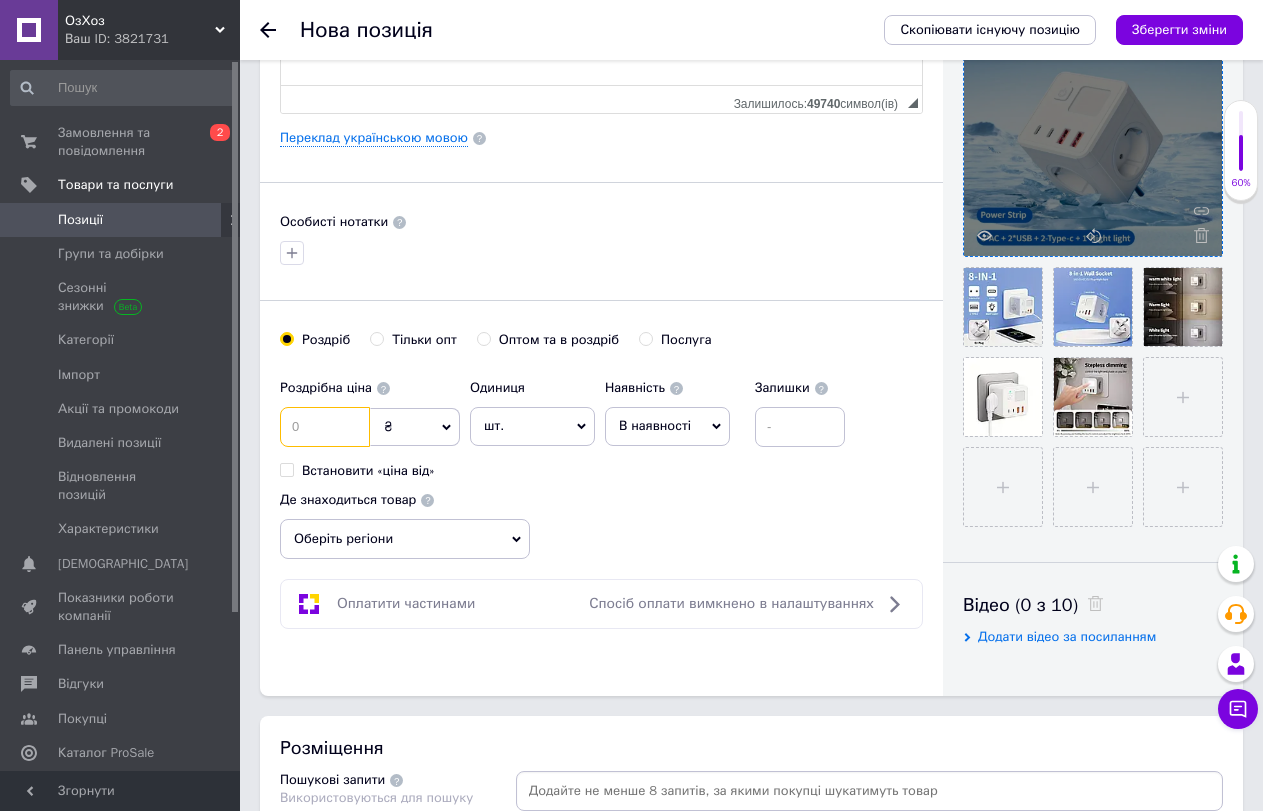 click at bounding box center (325, 427) 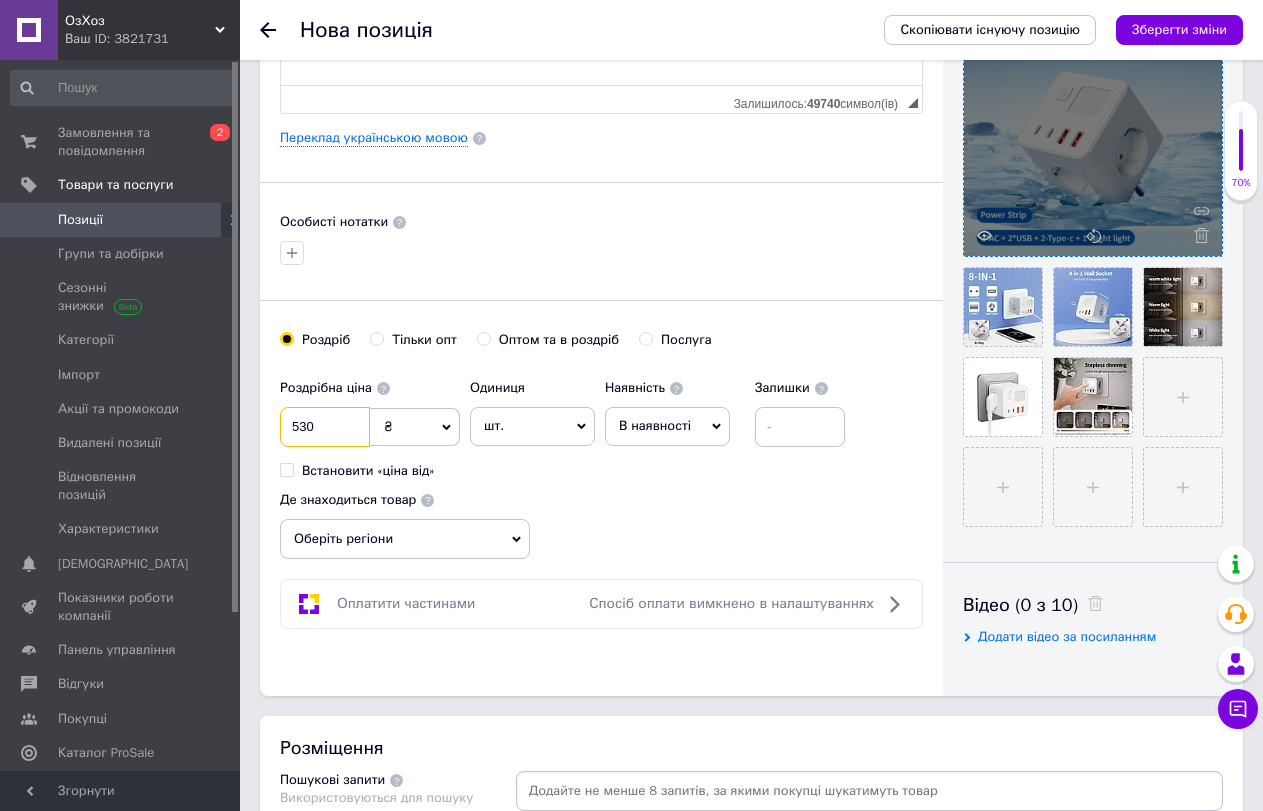 type on "530" 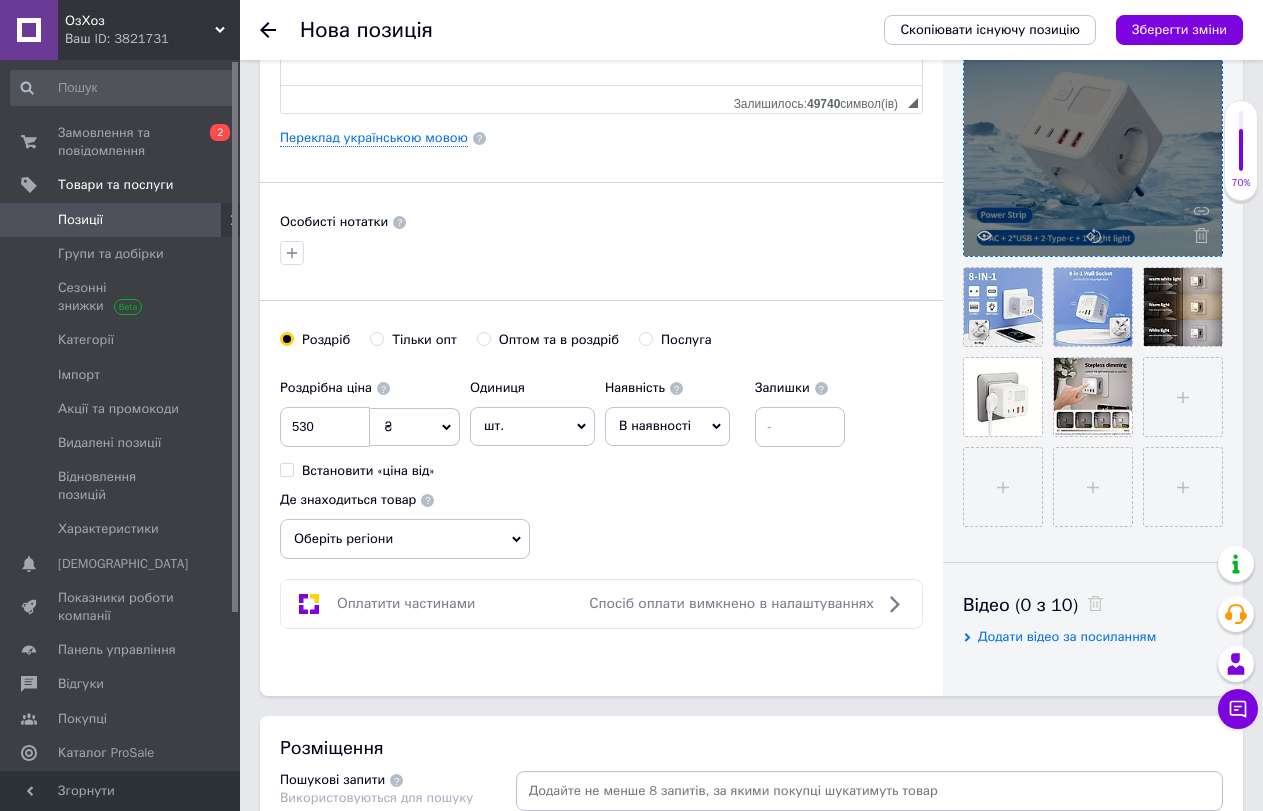 click on "В наявності" at bounding box center (667, 426) 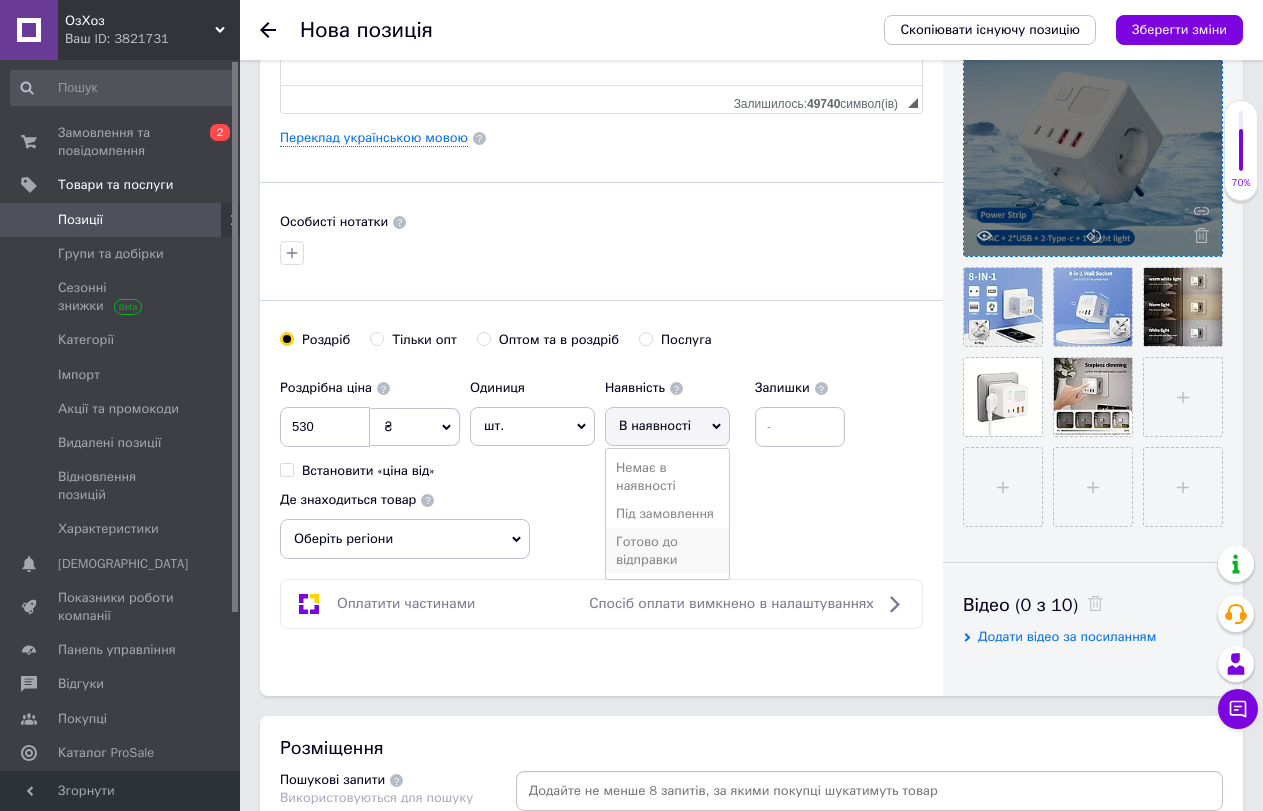 click on "Готово до відправки" at bounding box center [667, 551] 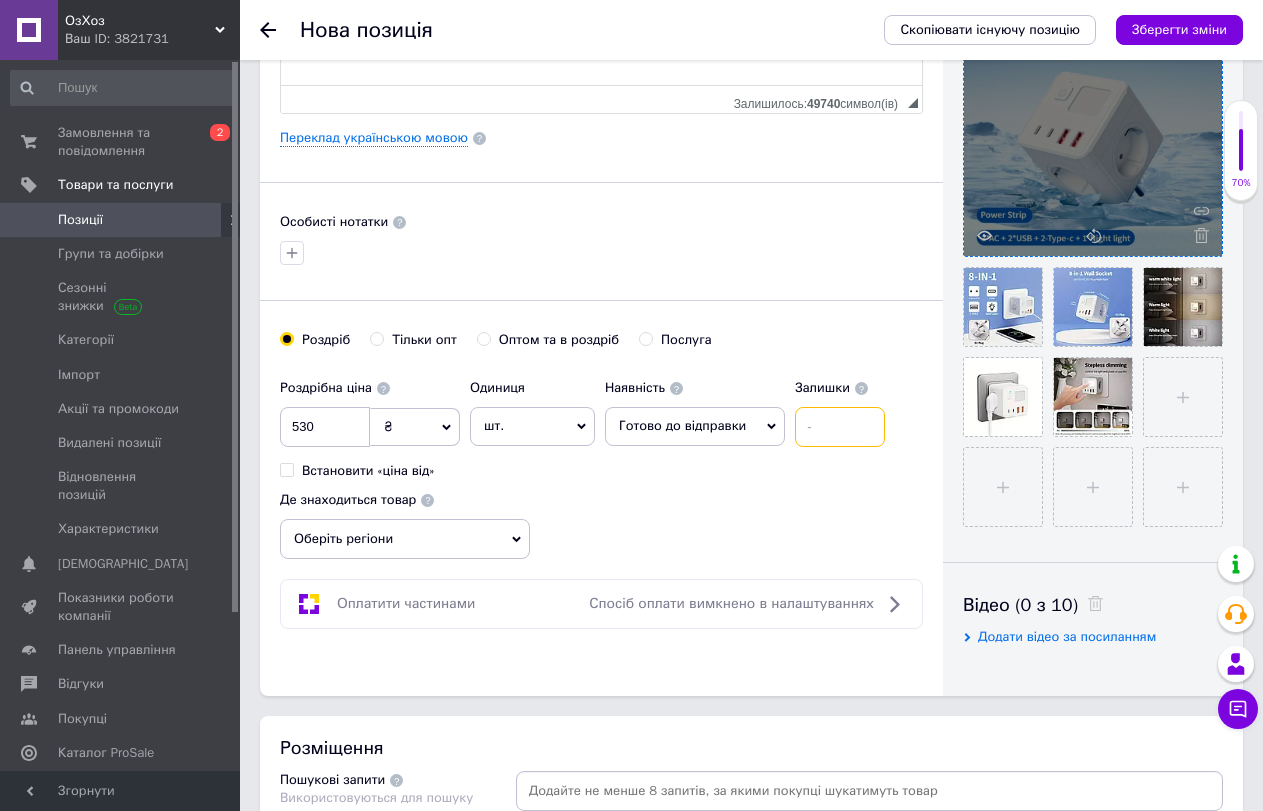 click at bounding box center (840, 427) 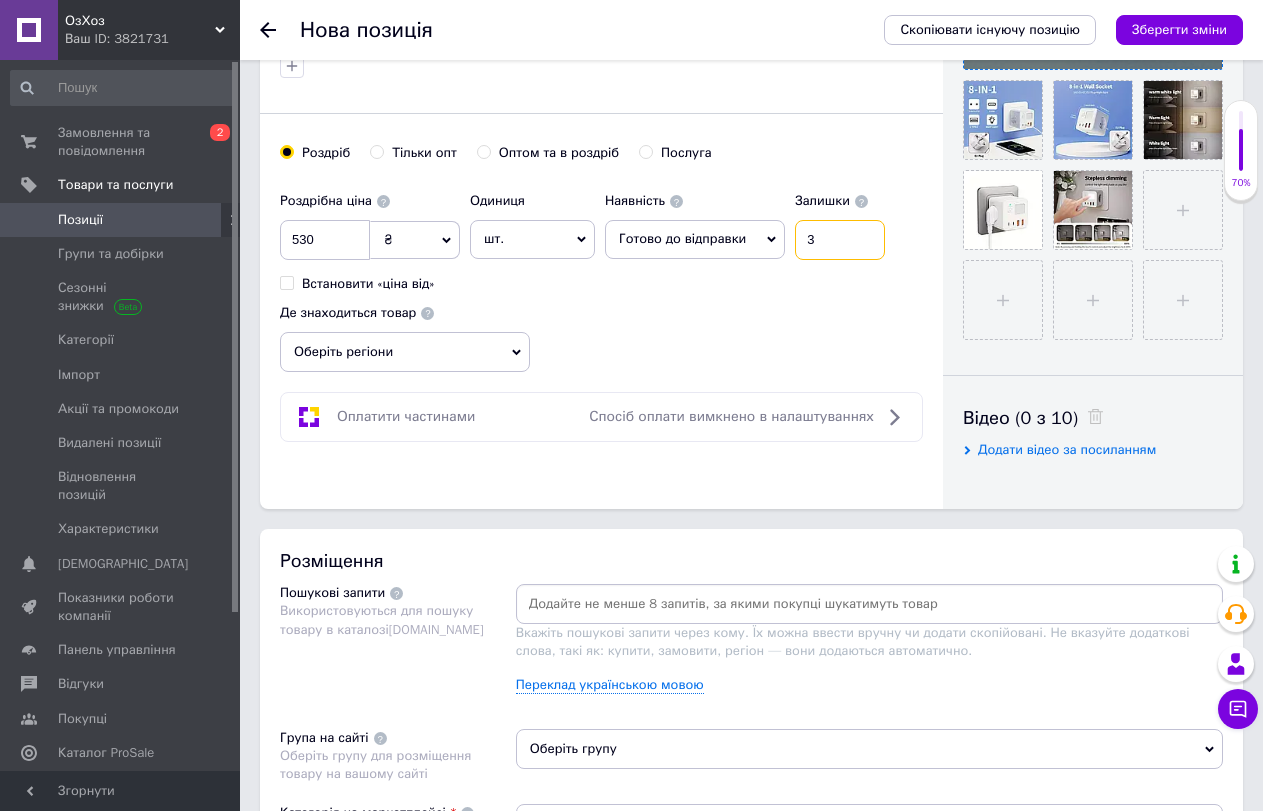 scroll, scrollTop: 700, scrollLeft: 0, axis: vertical 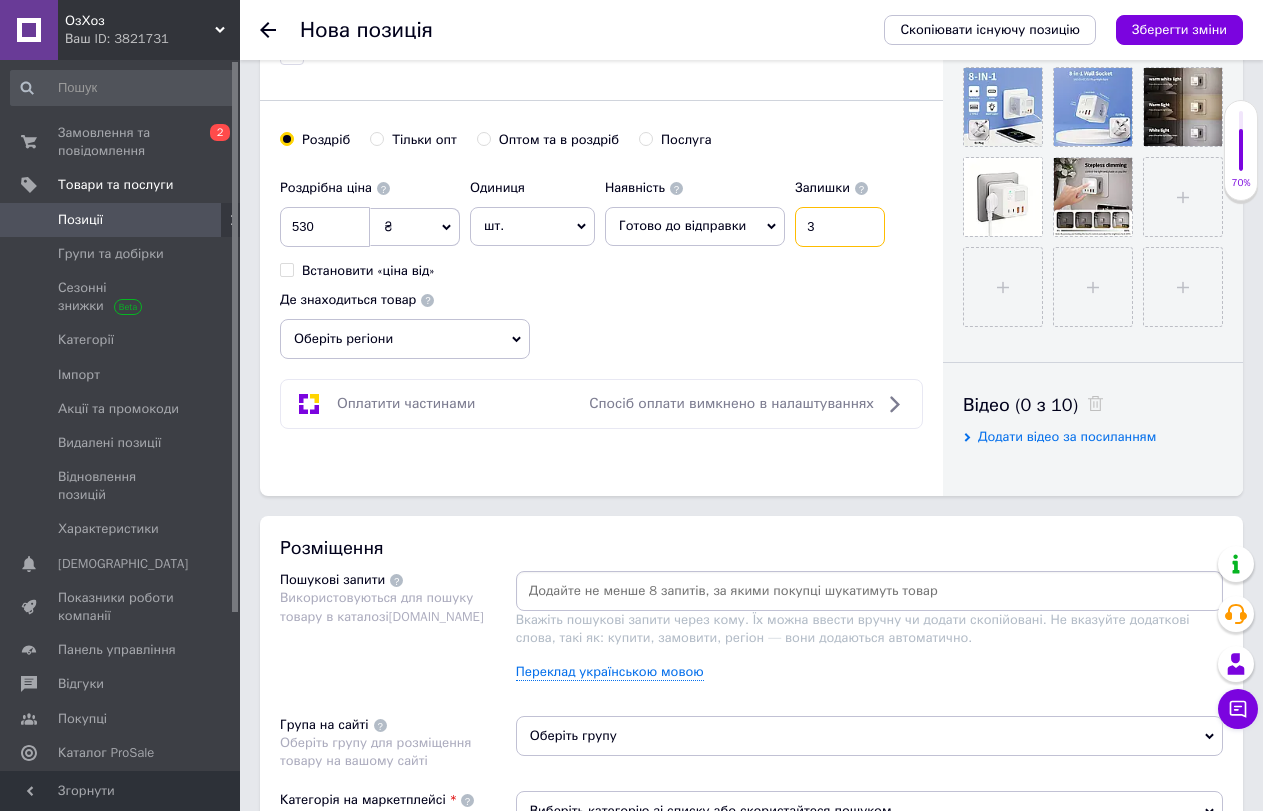 type on "3" 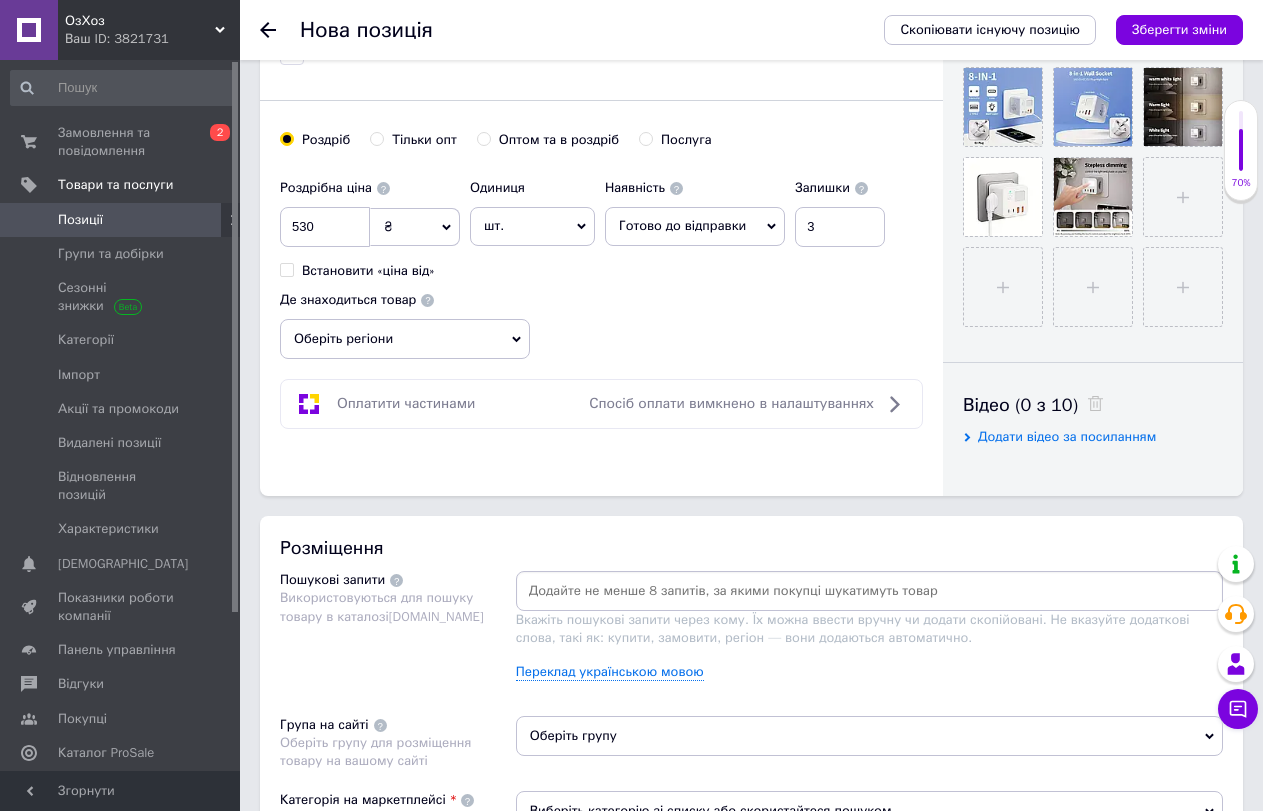 click on "Оберіть регіони" at bounding box center (405, 339) 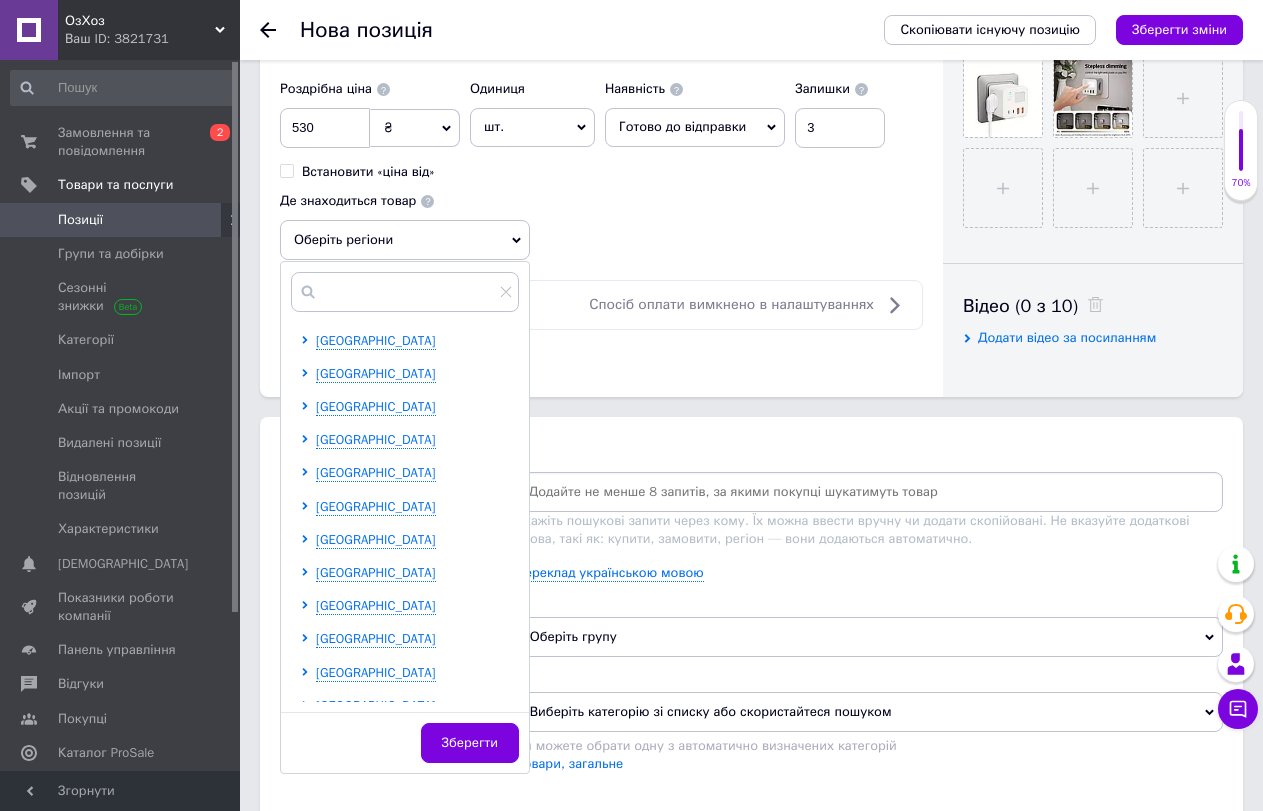 scroll, scrollTop: 800, scrollLeft: 0, axis: vertical 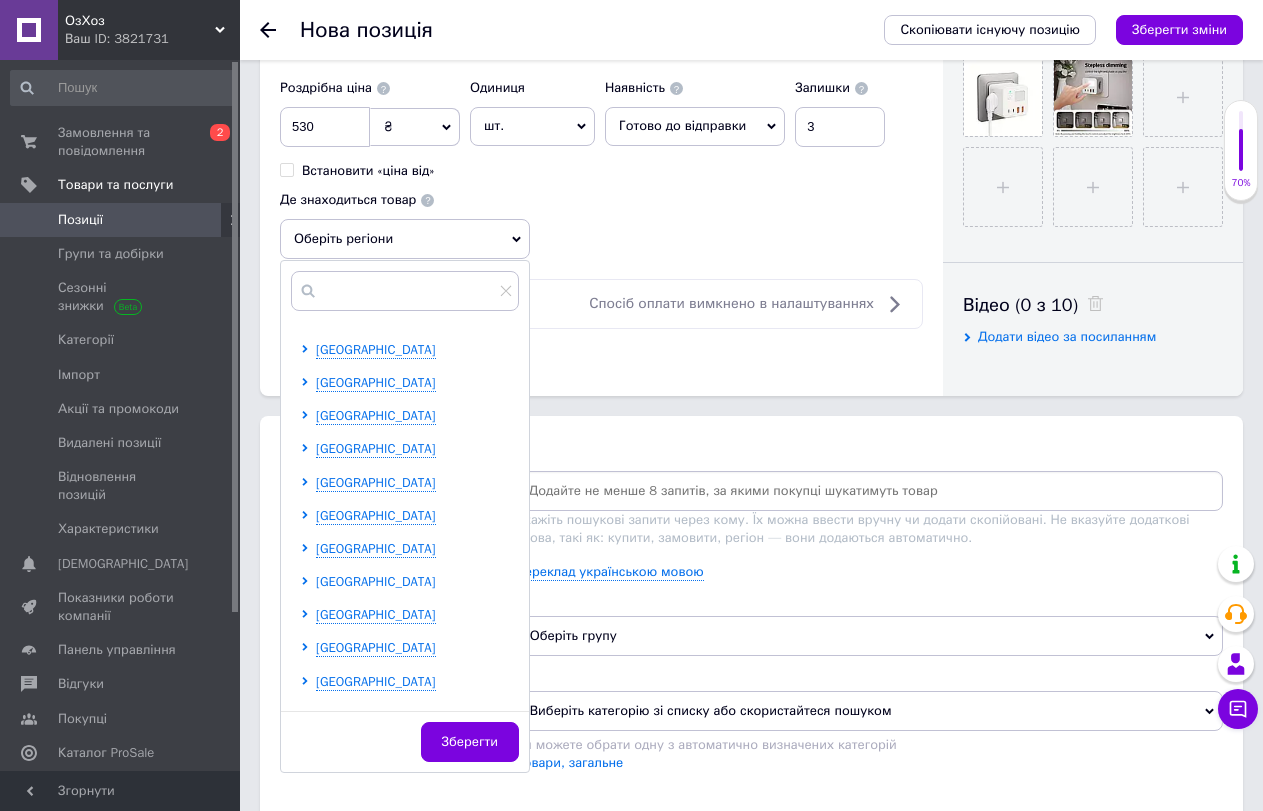 click on "[GEOGRAPHIC_DATA]" at bounding box center (376, 581) 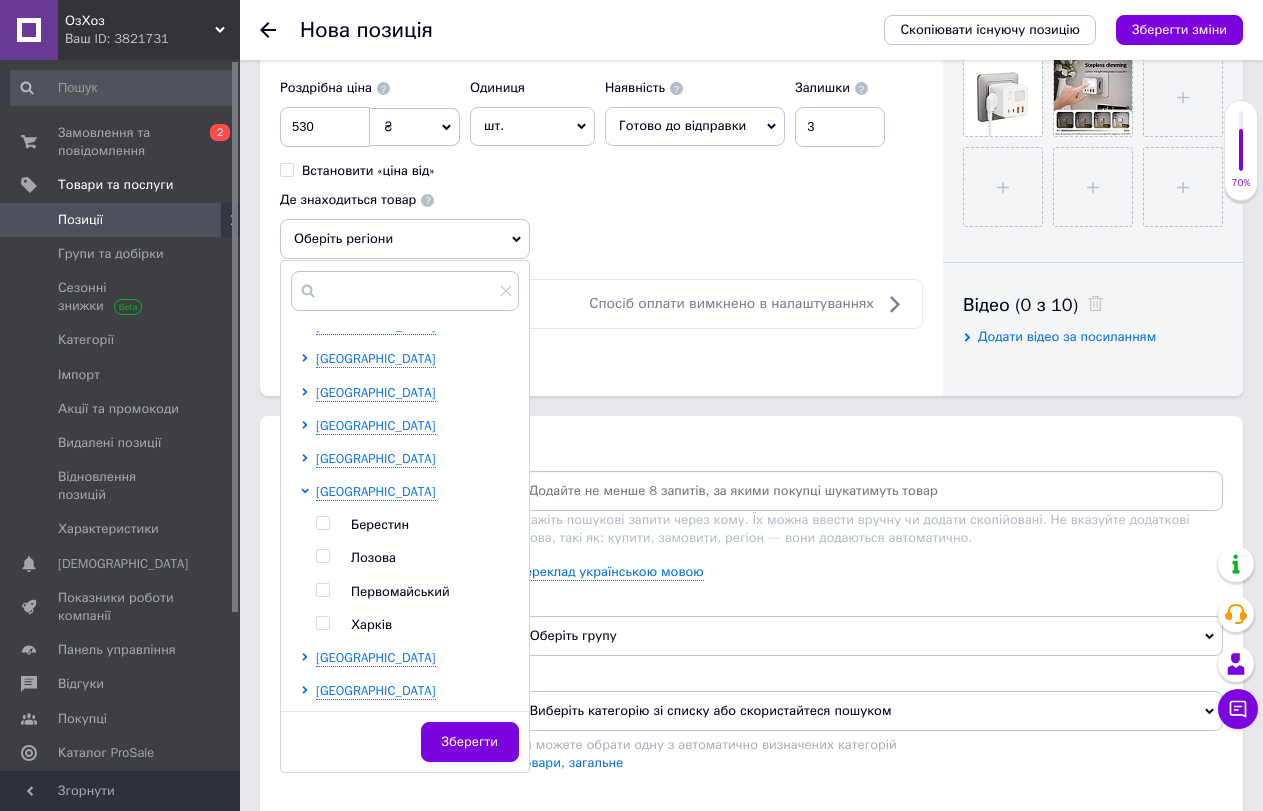 scroll, scrollTop: 475, scrollLeft: 0, axis: vertical 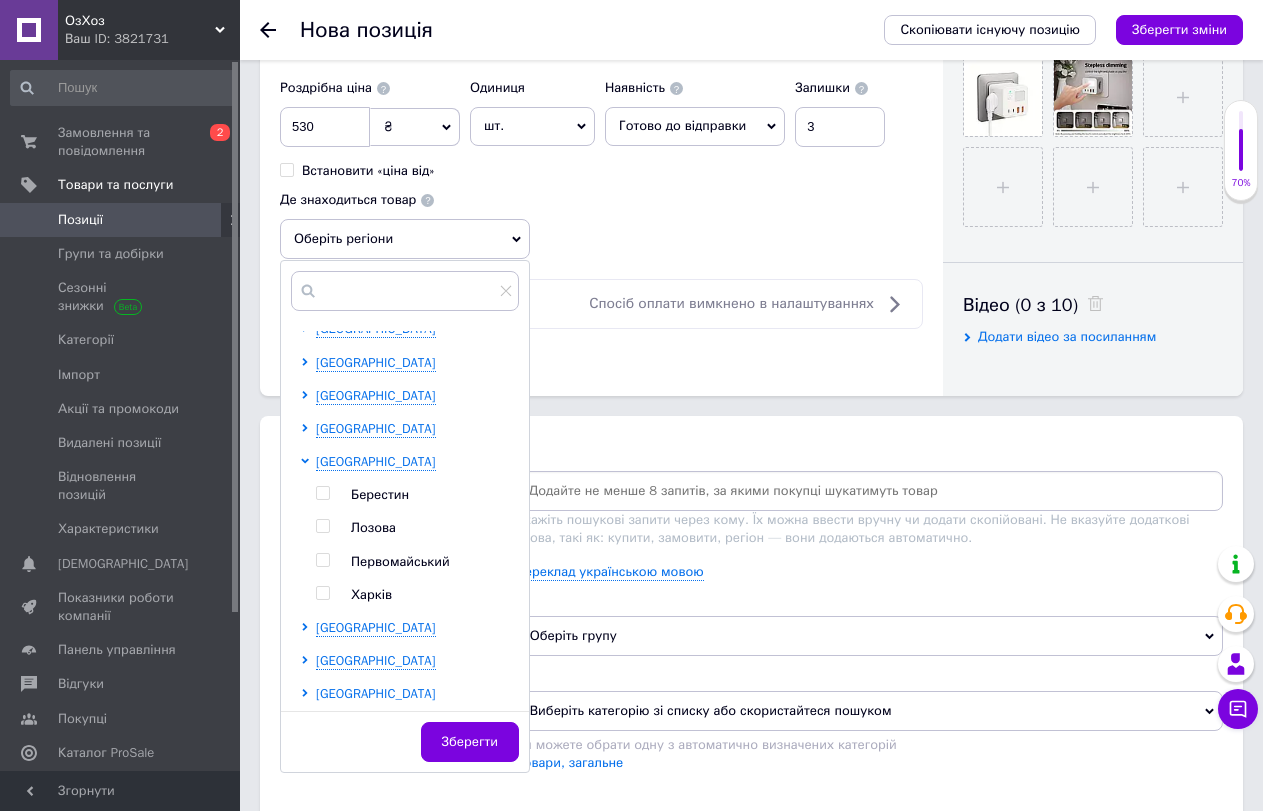 click at bounding box center [322, 593] 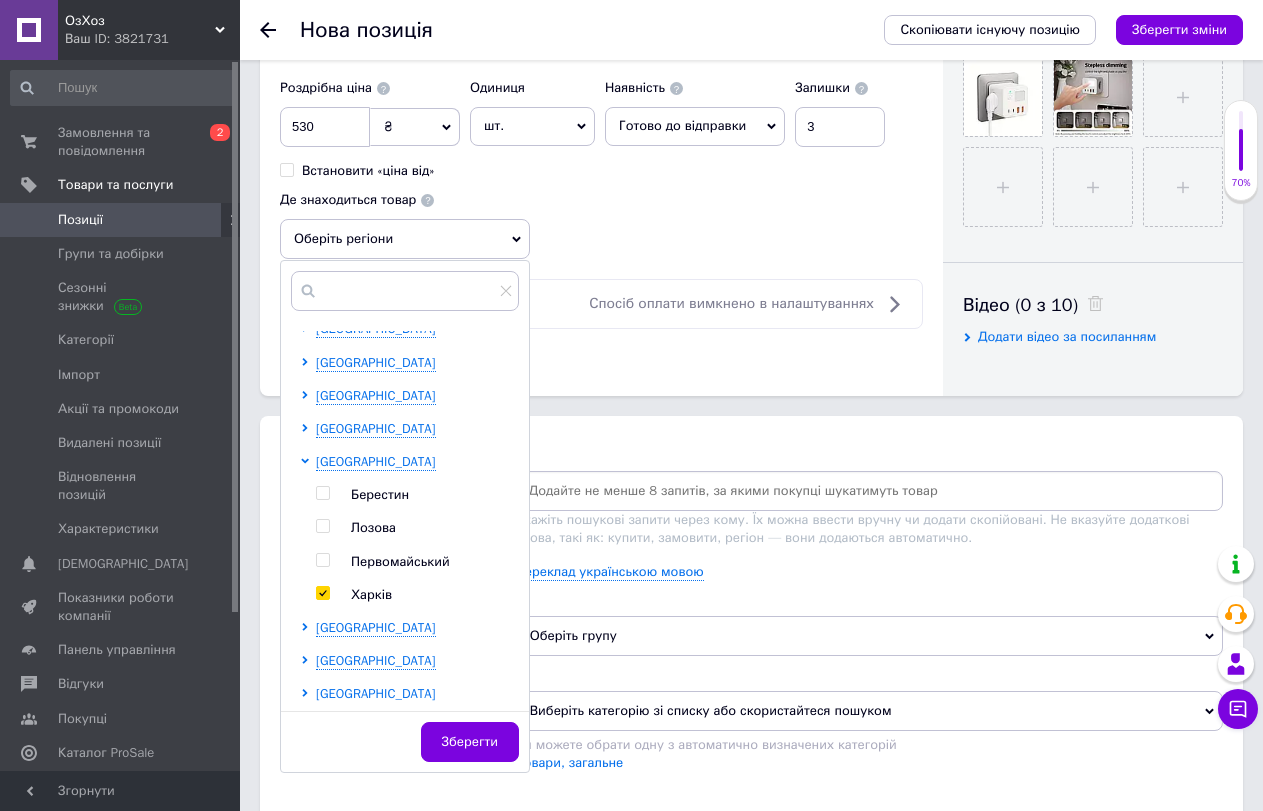 checkbox on "true" 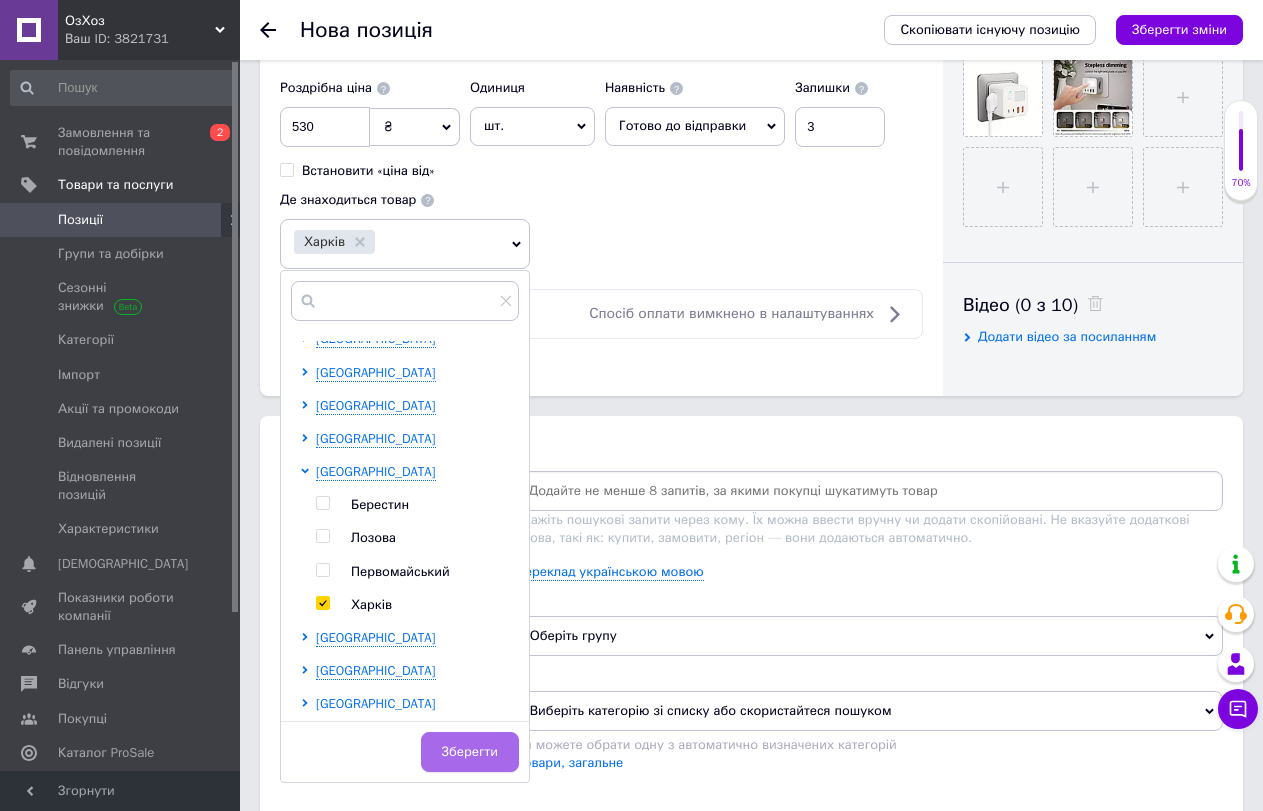 click on "Зберегти" at bounding box center (470, 752) 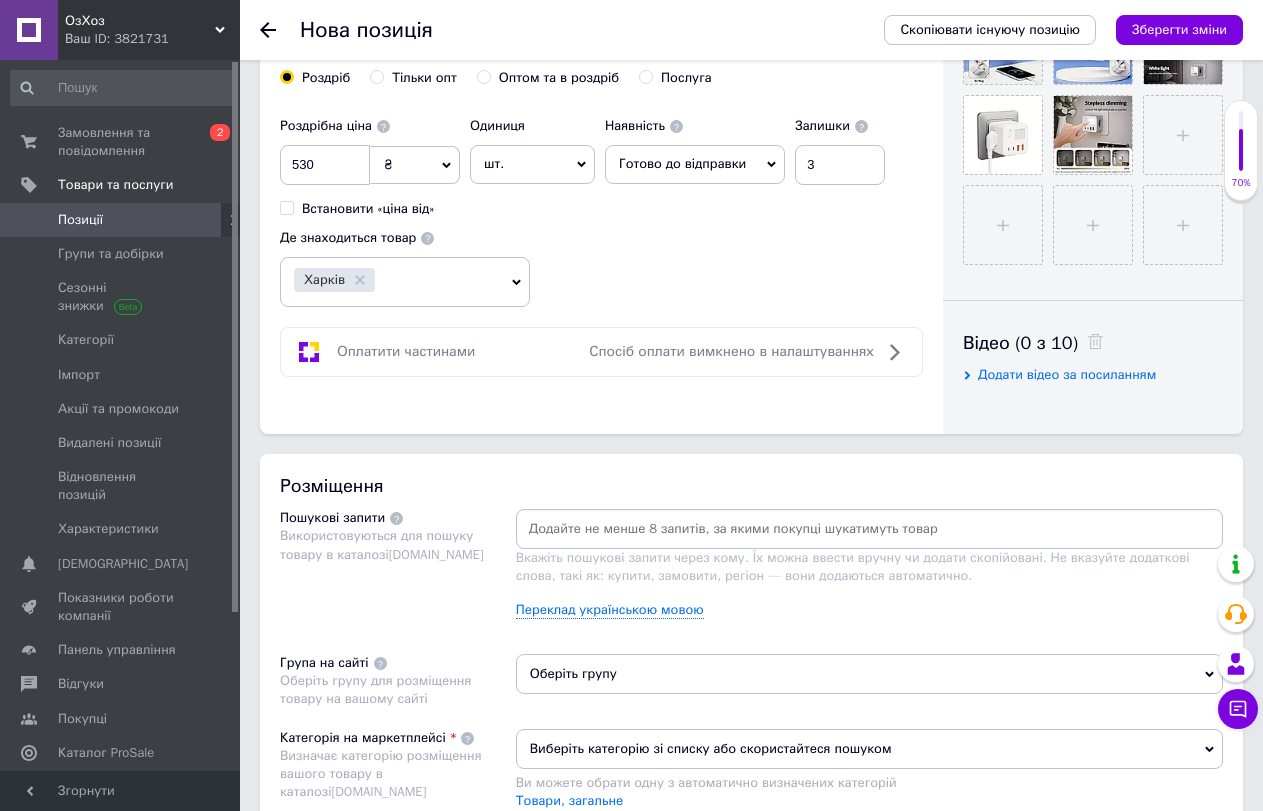 scroll, scrollTop: 800, scrollLeft: 0, axis: vertical 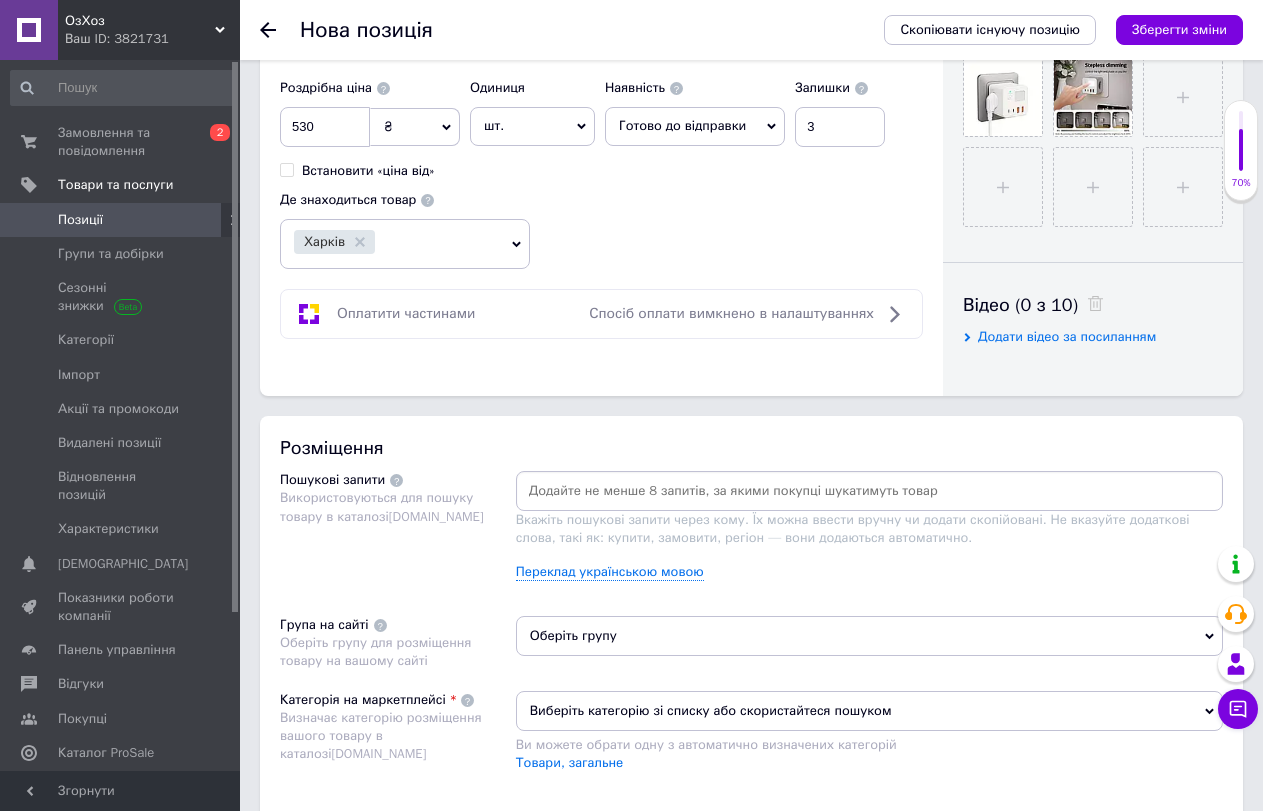 click at bounding box center [869, 491] 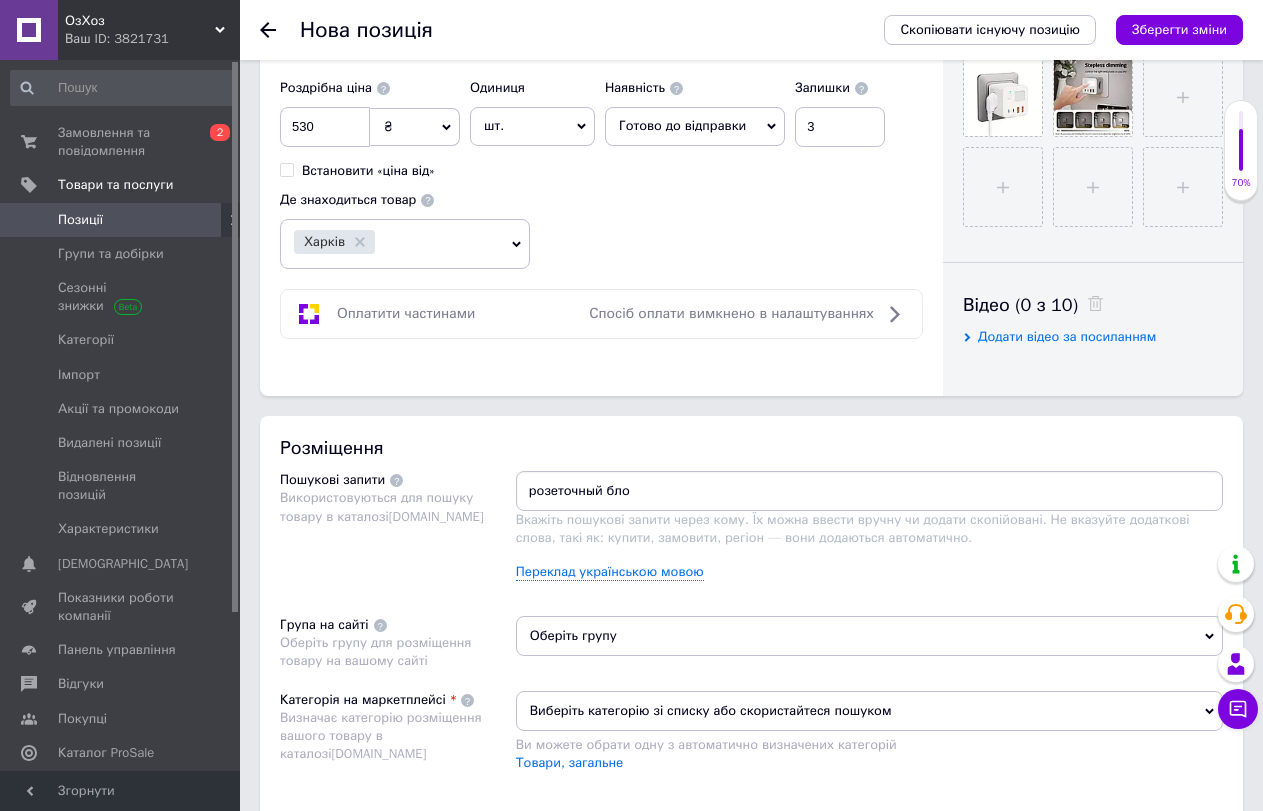 type on "розеточный блок" 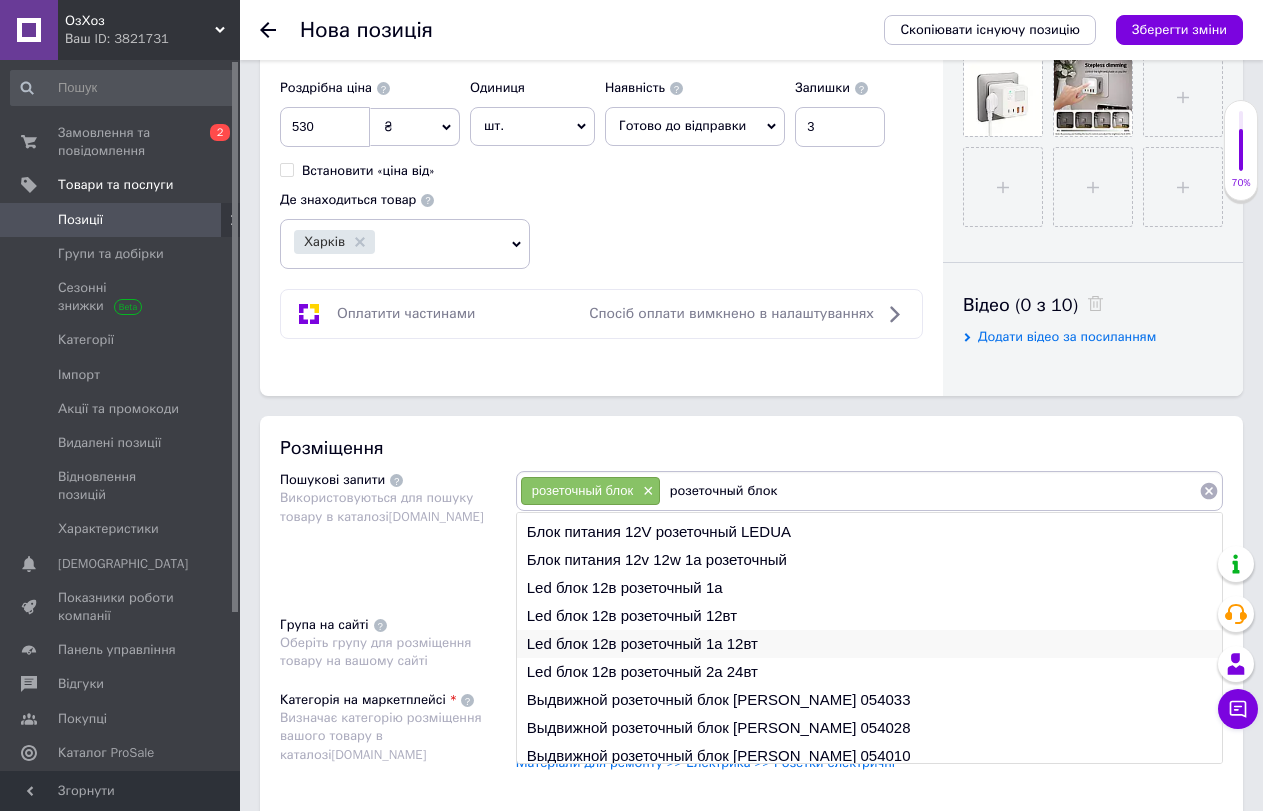 scroll, scrollTop: 30, scrollLeft: 0, axis: vertical 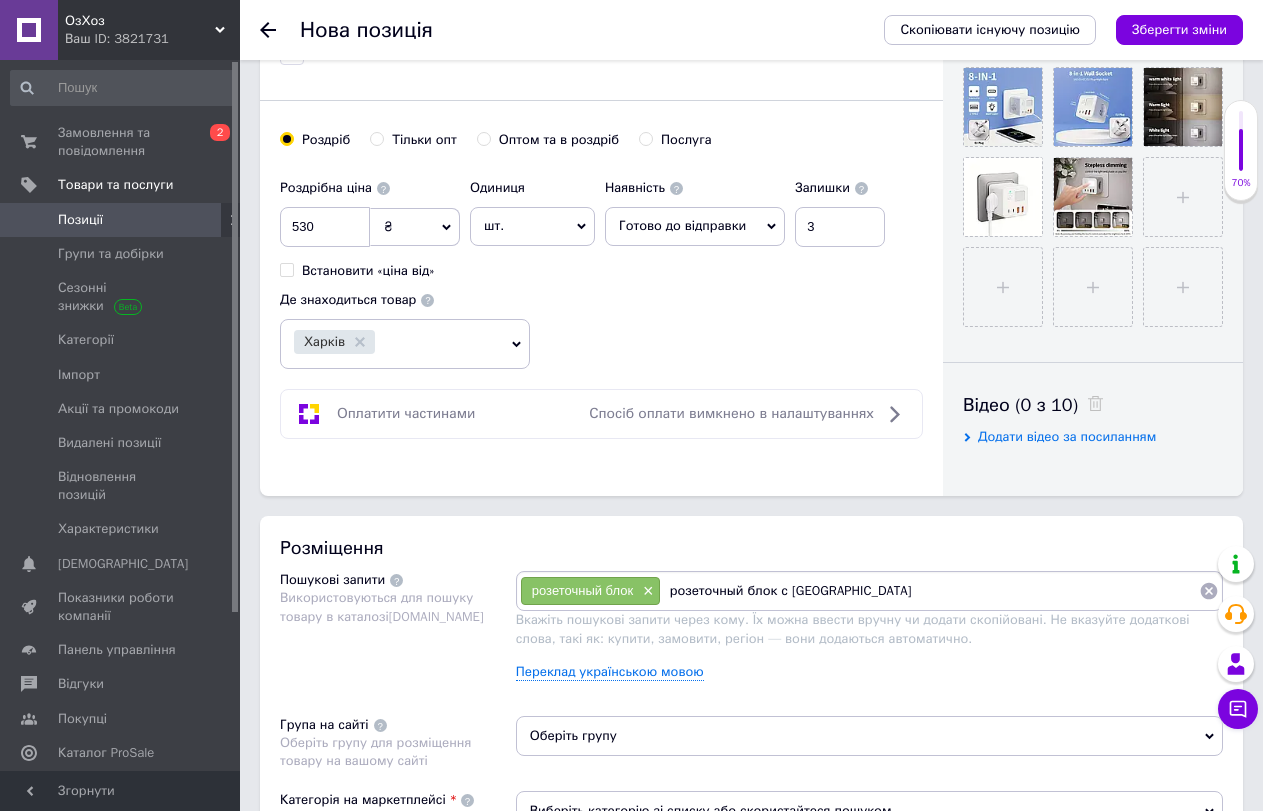 type on "розеточный блок с USB" 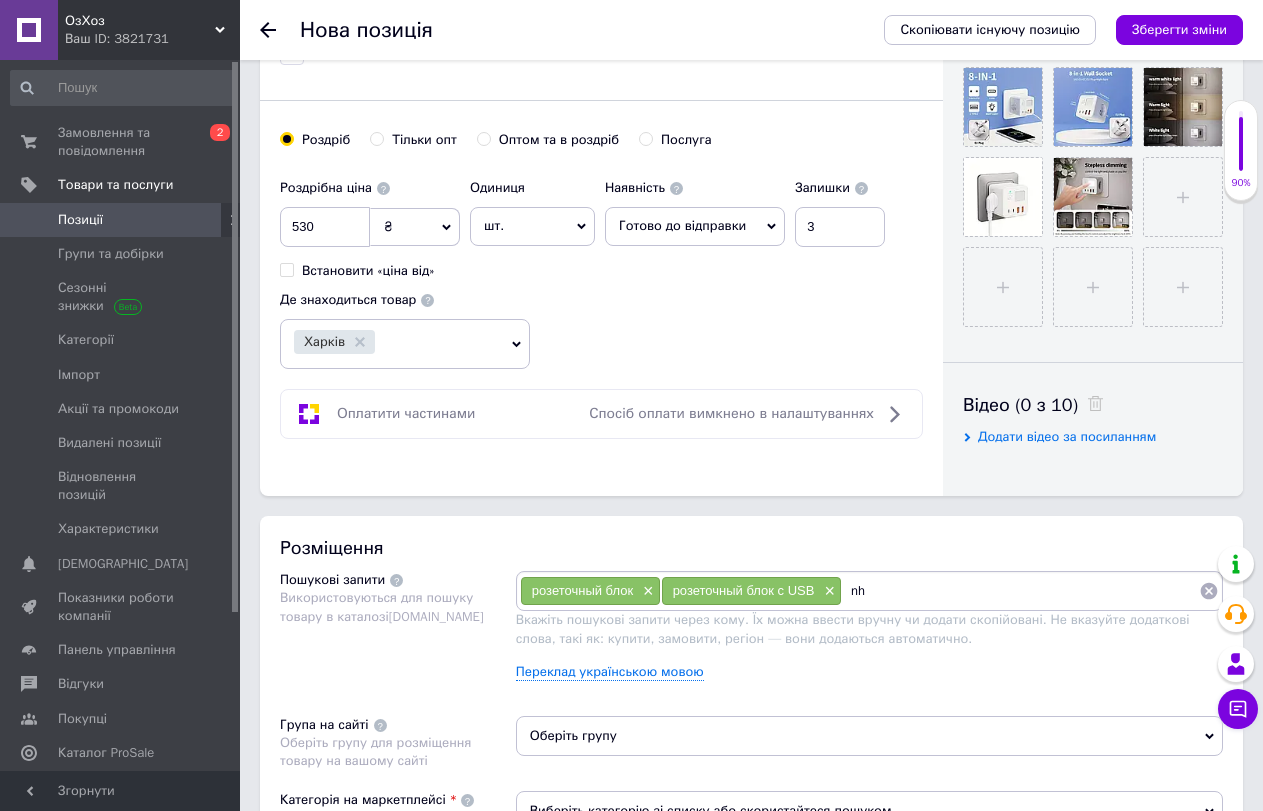 type on "n" 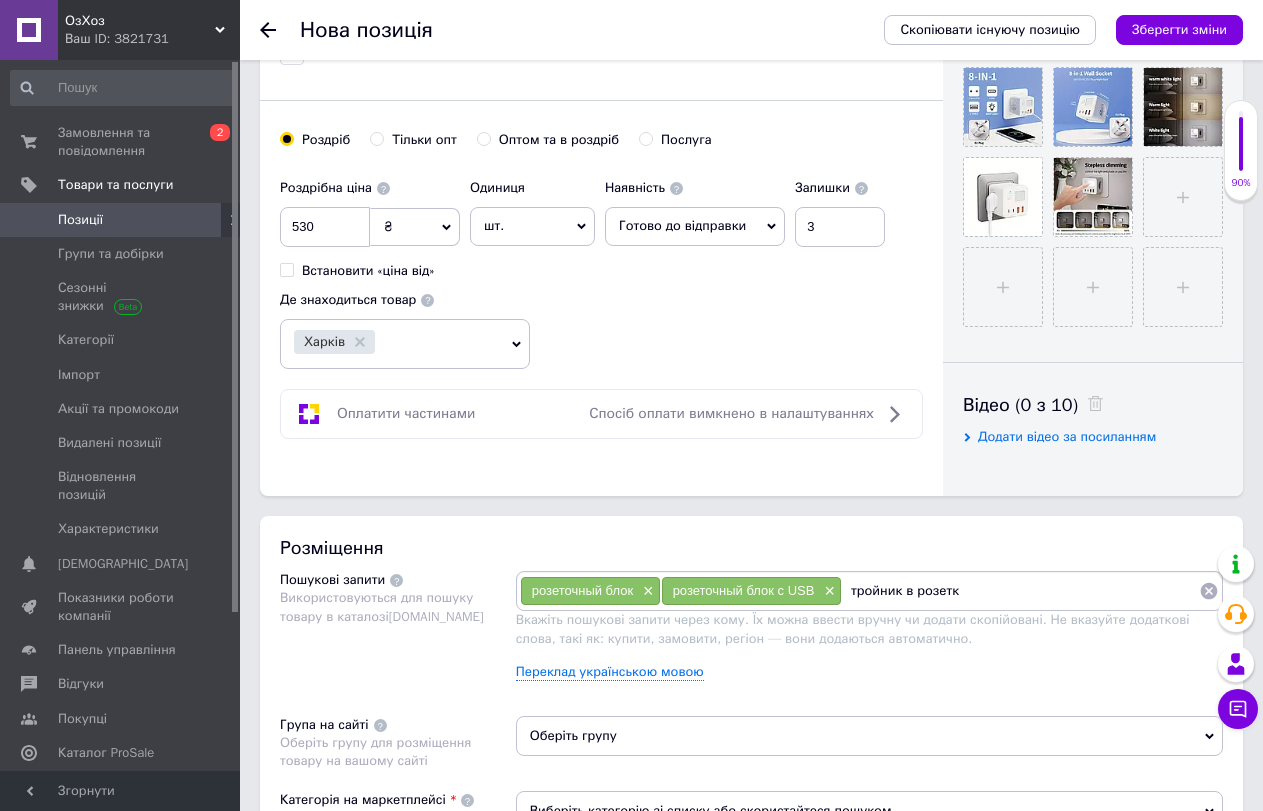 type on "тройник в розетку" 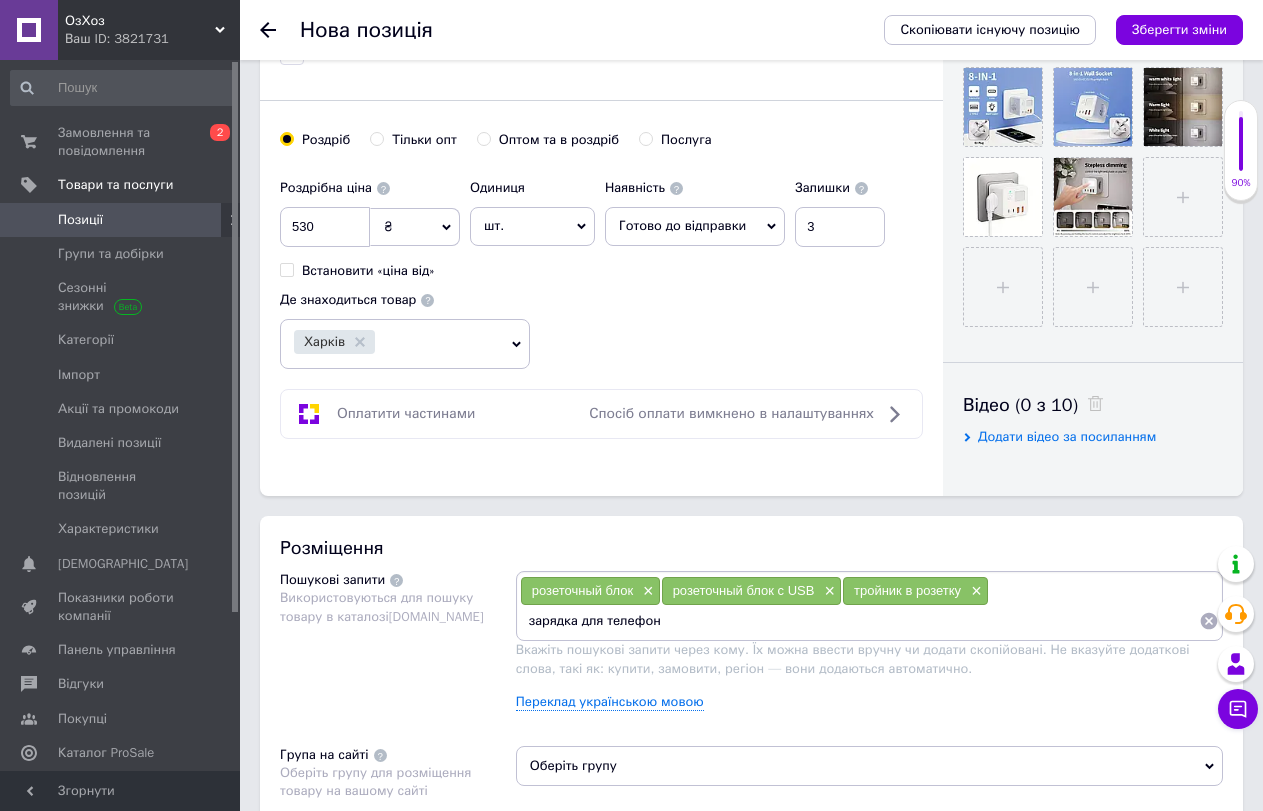 type on "зарядка для телефона" 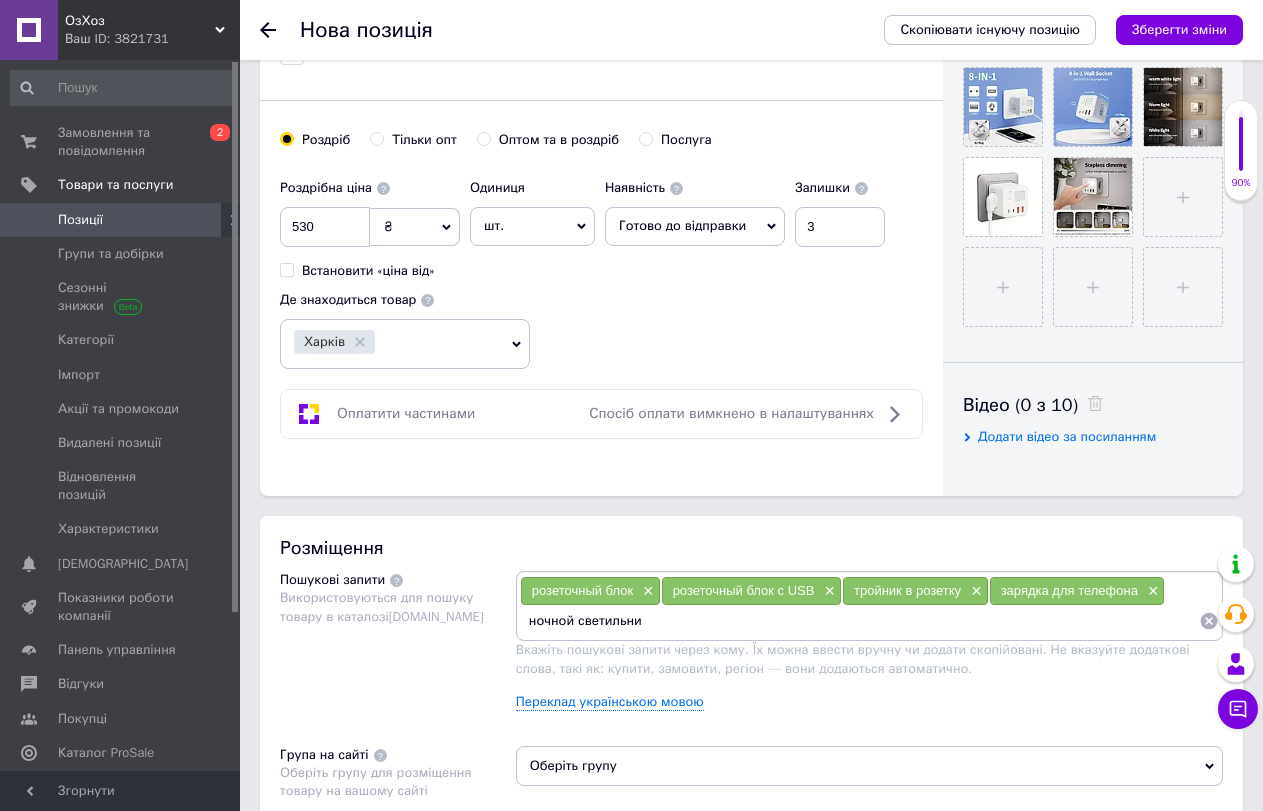 type on "ночной светильник" 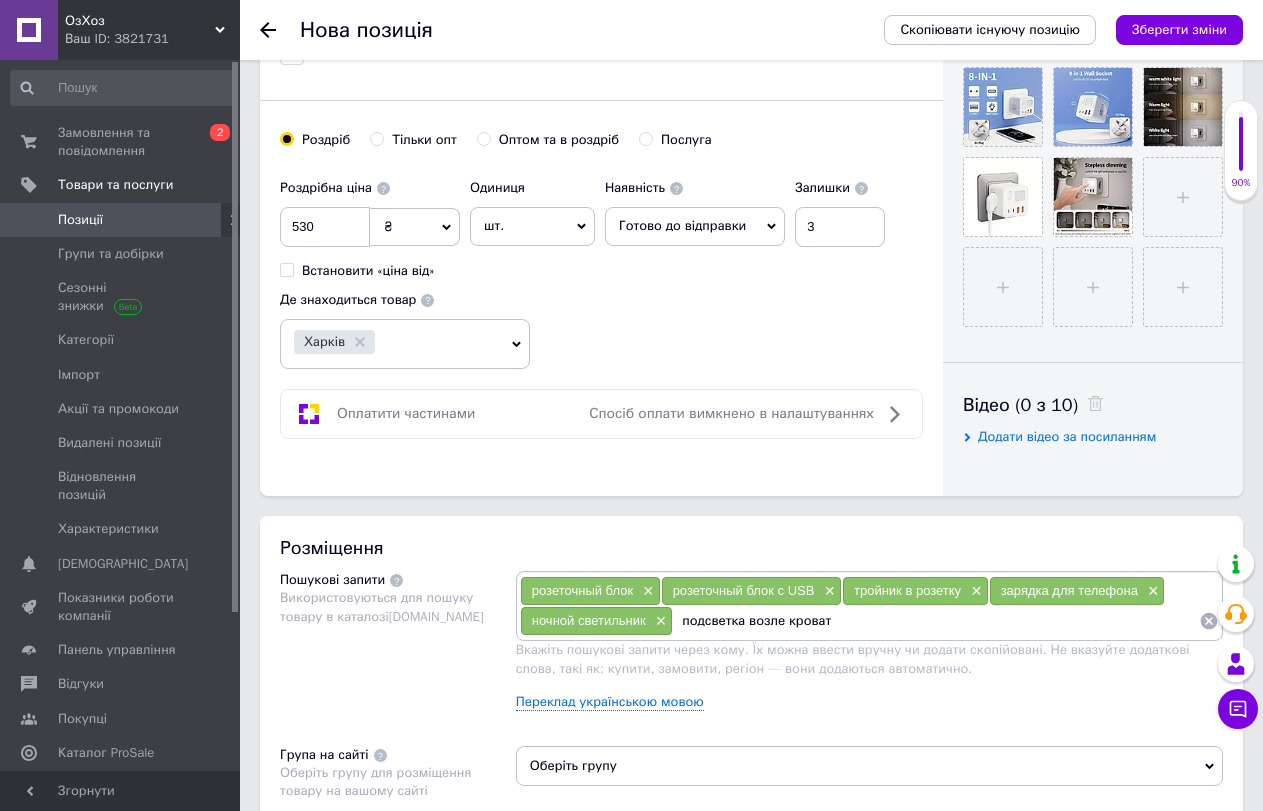type on "подсветка возле кровати" 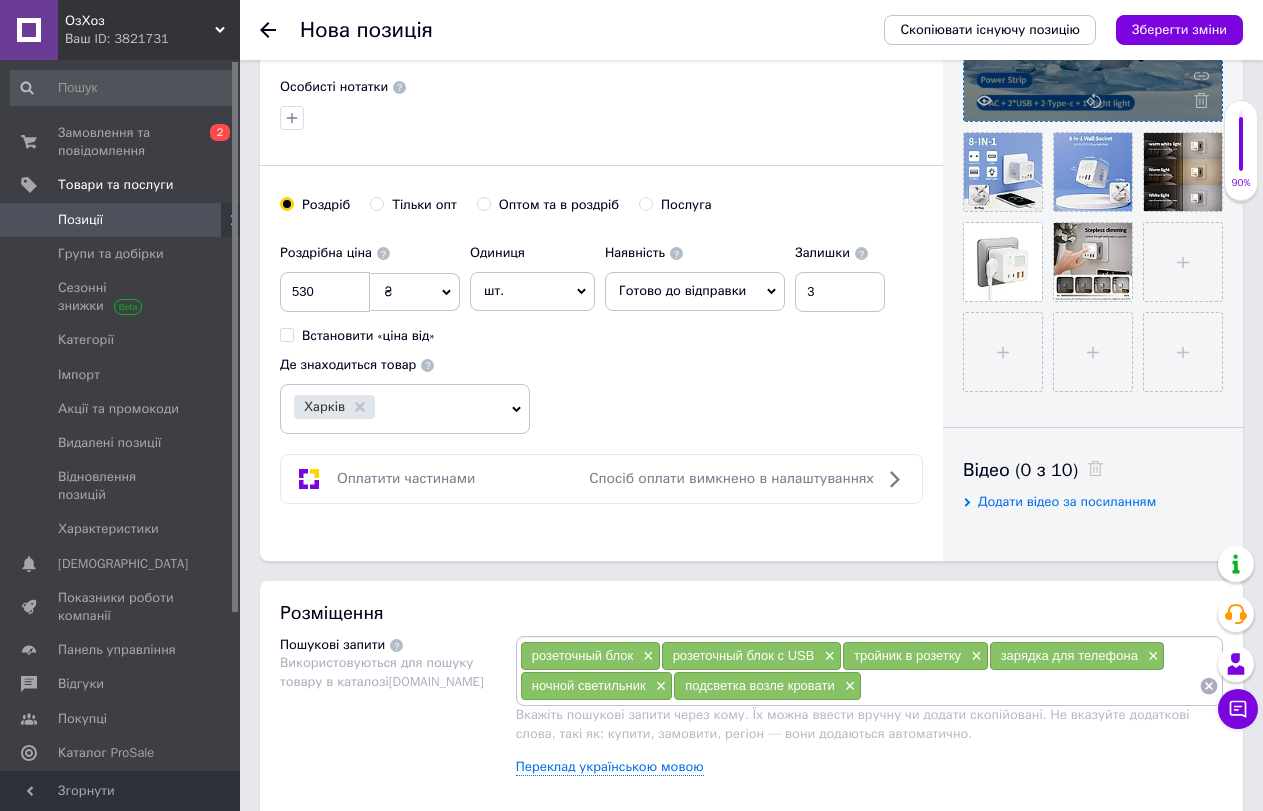 scroll, scrollTop: 600, scrollLeft: 0, axis: vertical 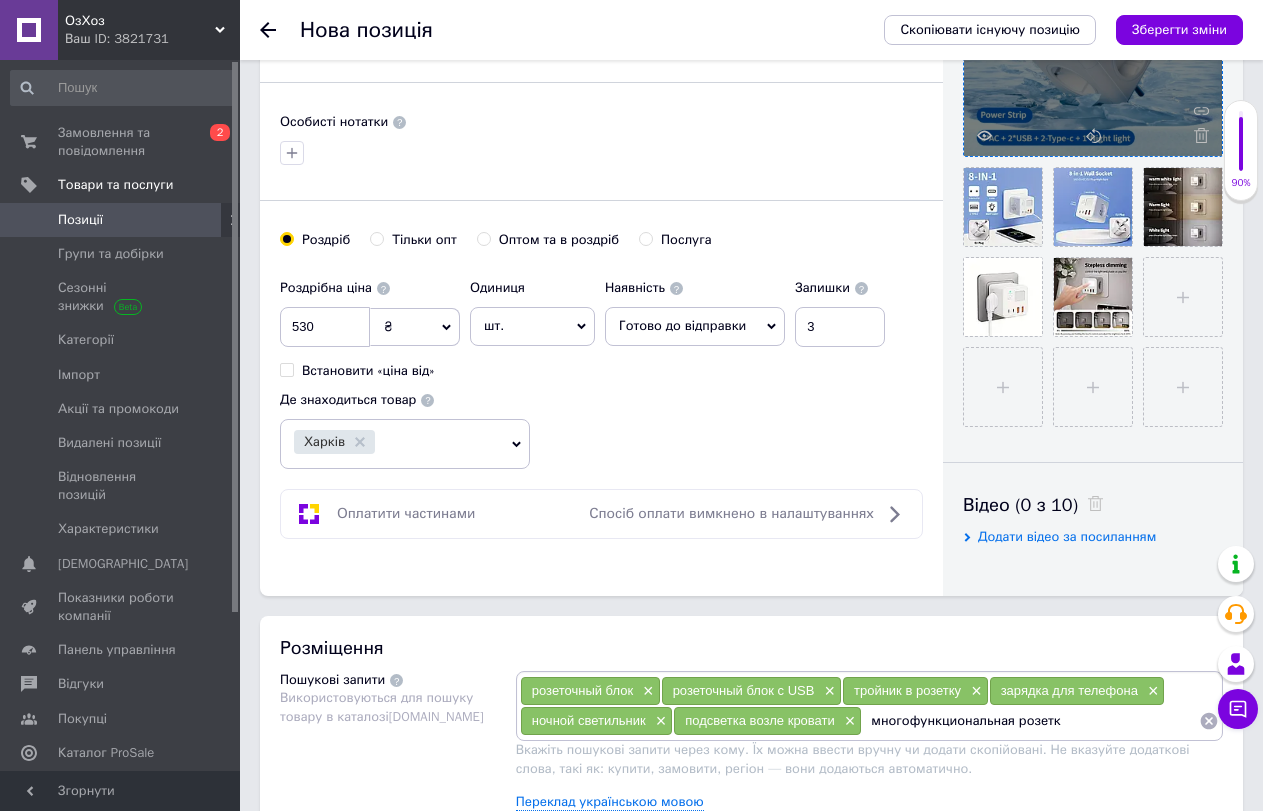 type on "многофункциональная розетка" 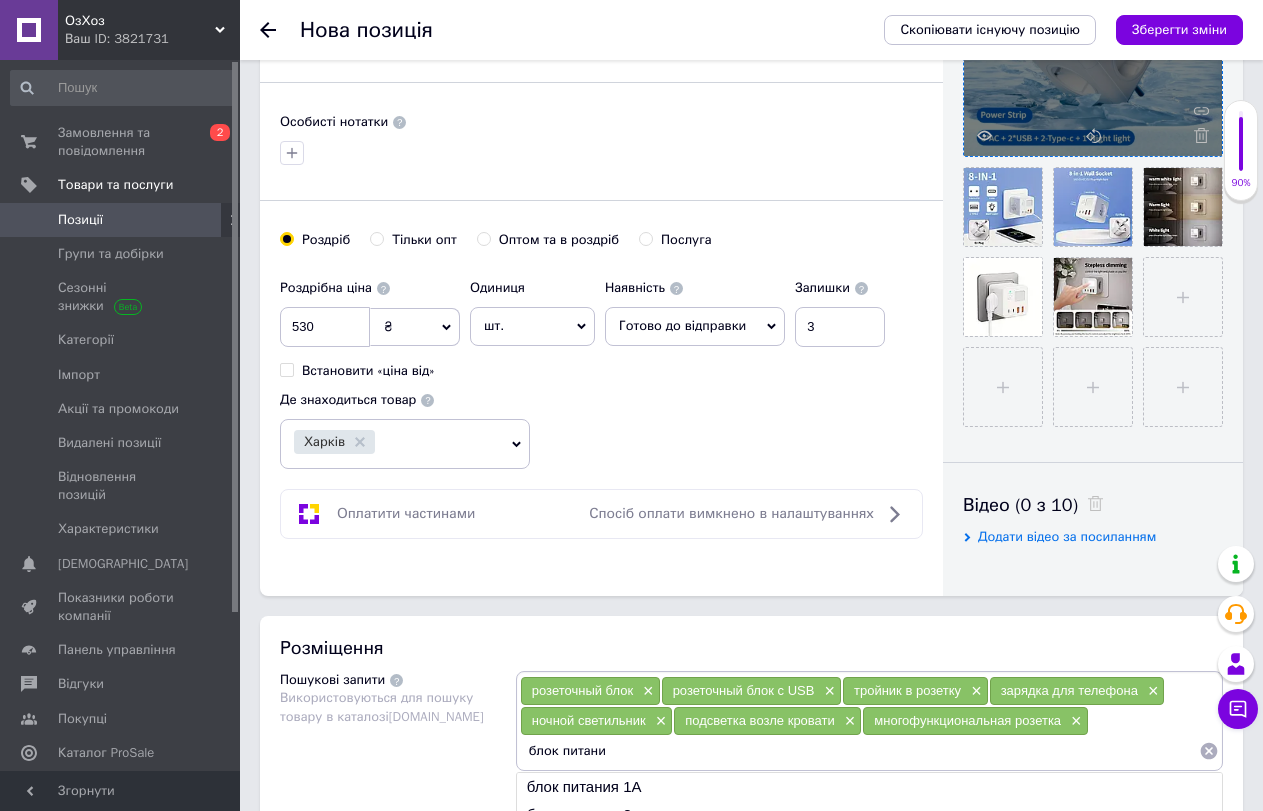 type on "блок питания" 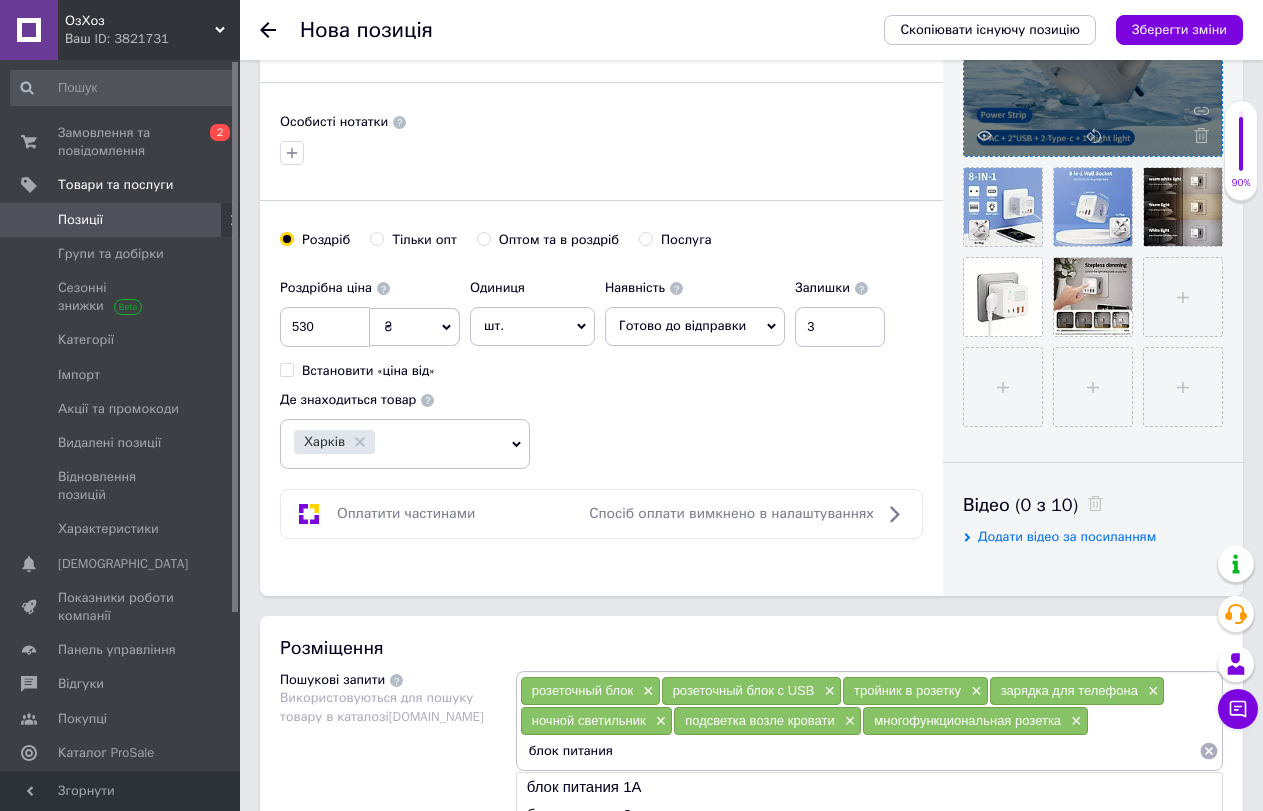 type 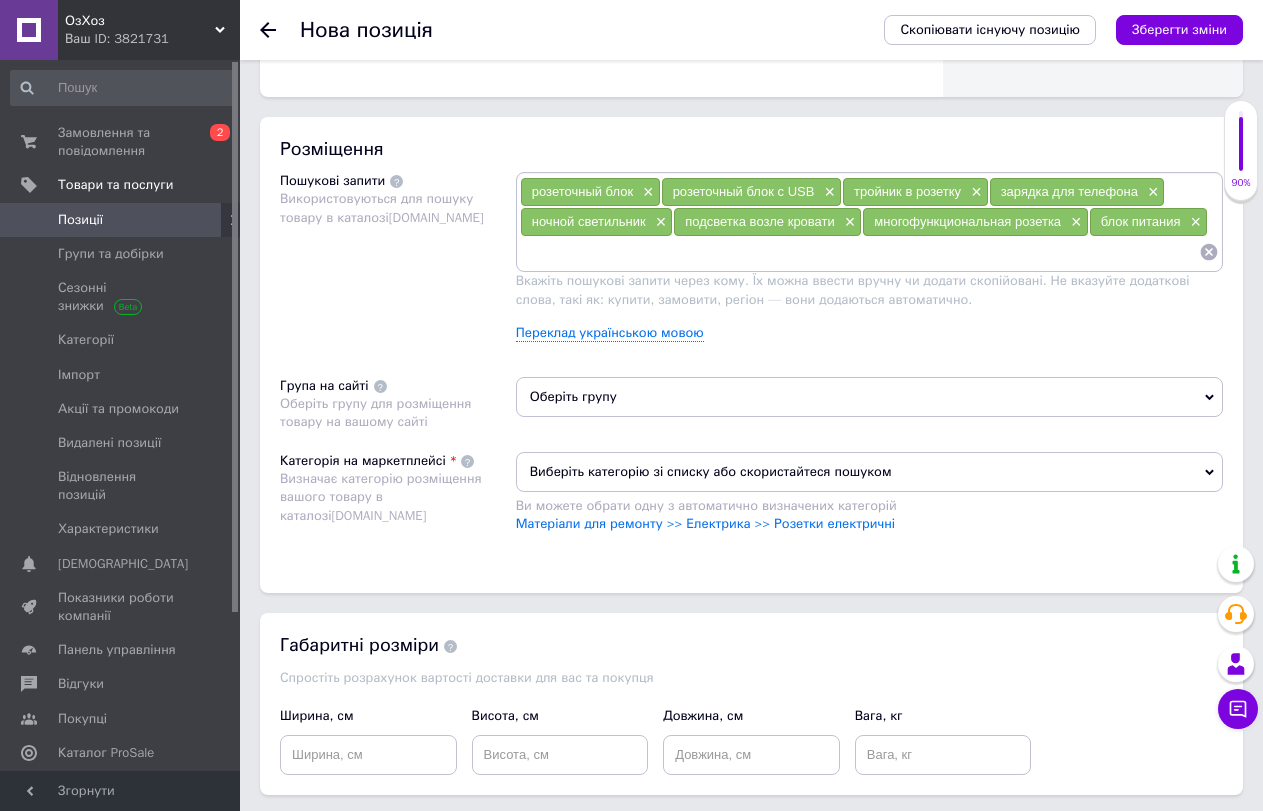 scroll, scrollTop: 1100, scrollLeft: 0, axis: vertical 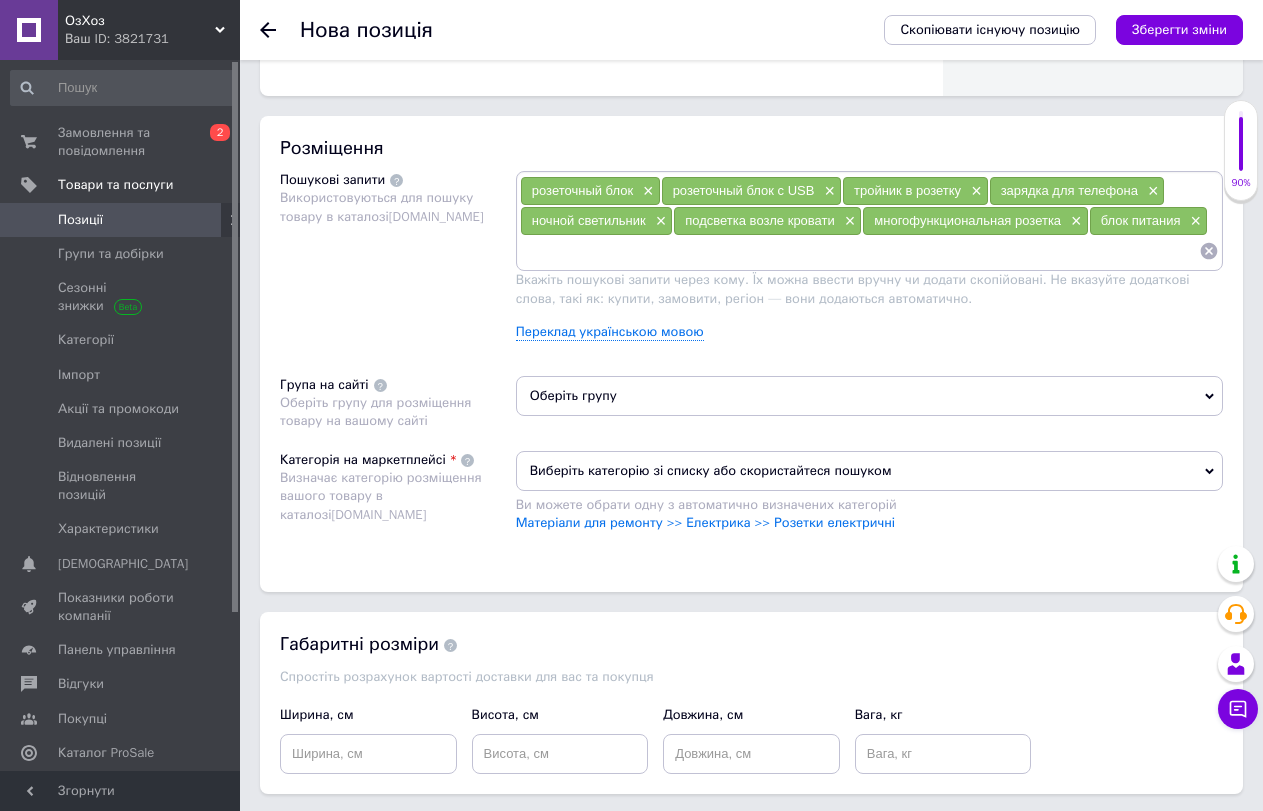 click 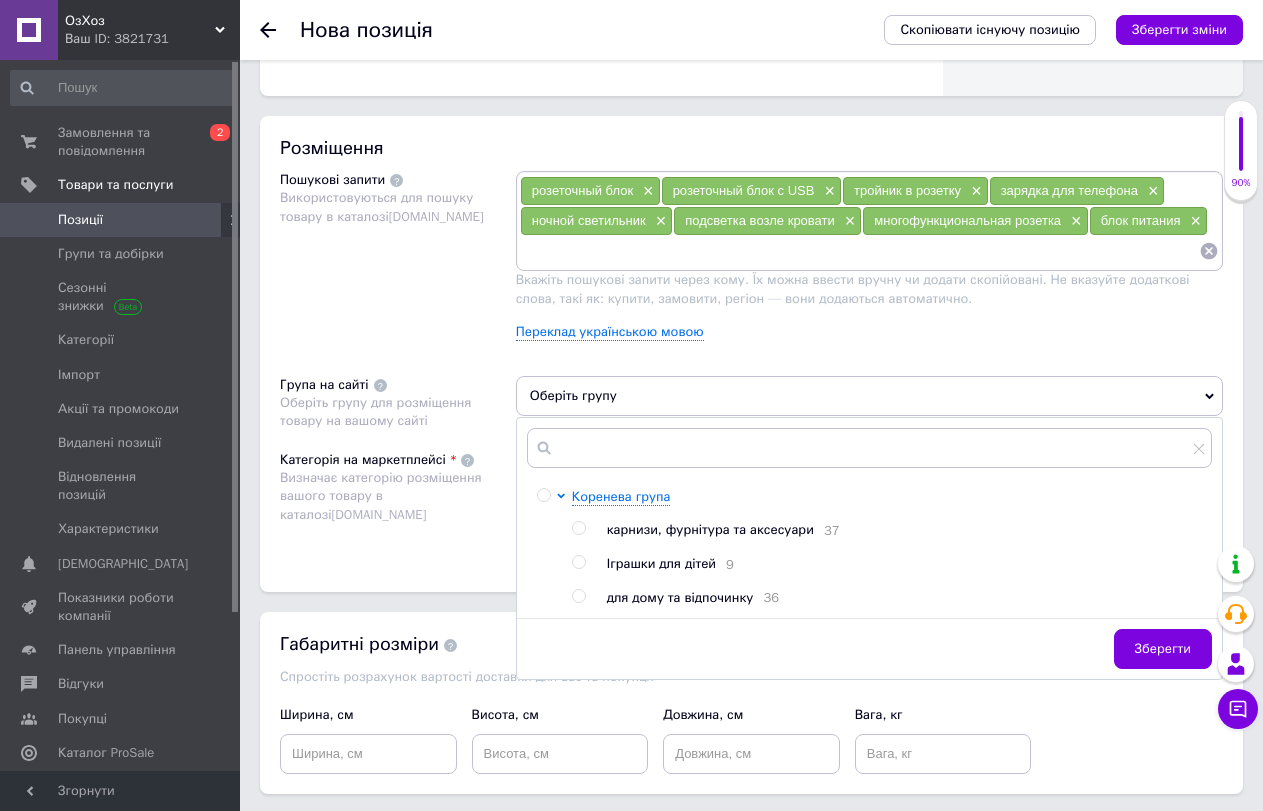 click at bounding box center [578, 596] 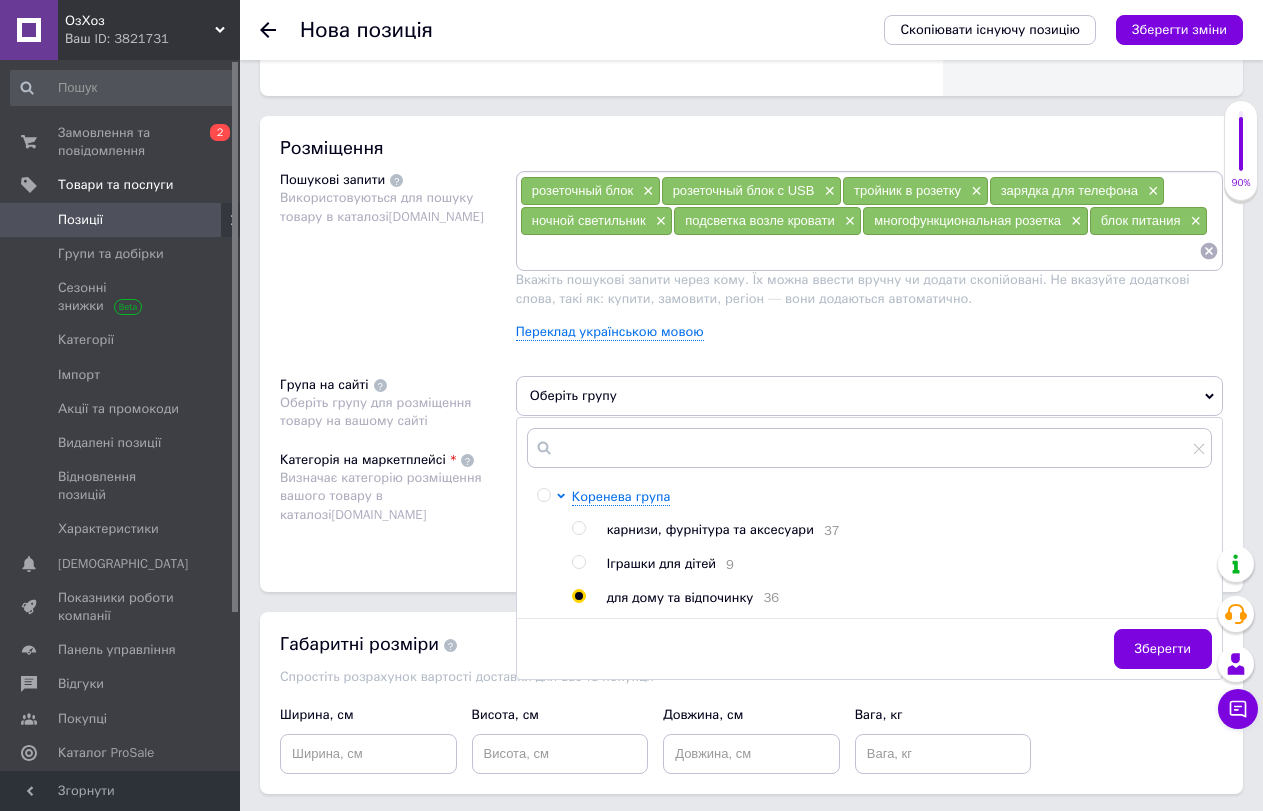 radio on "true" 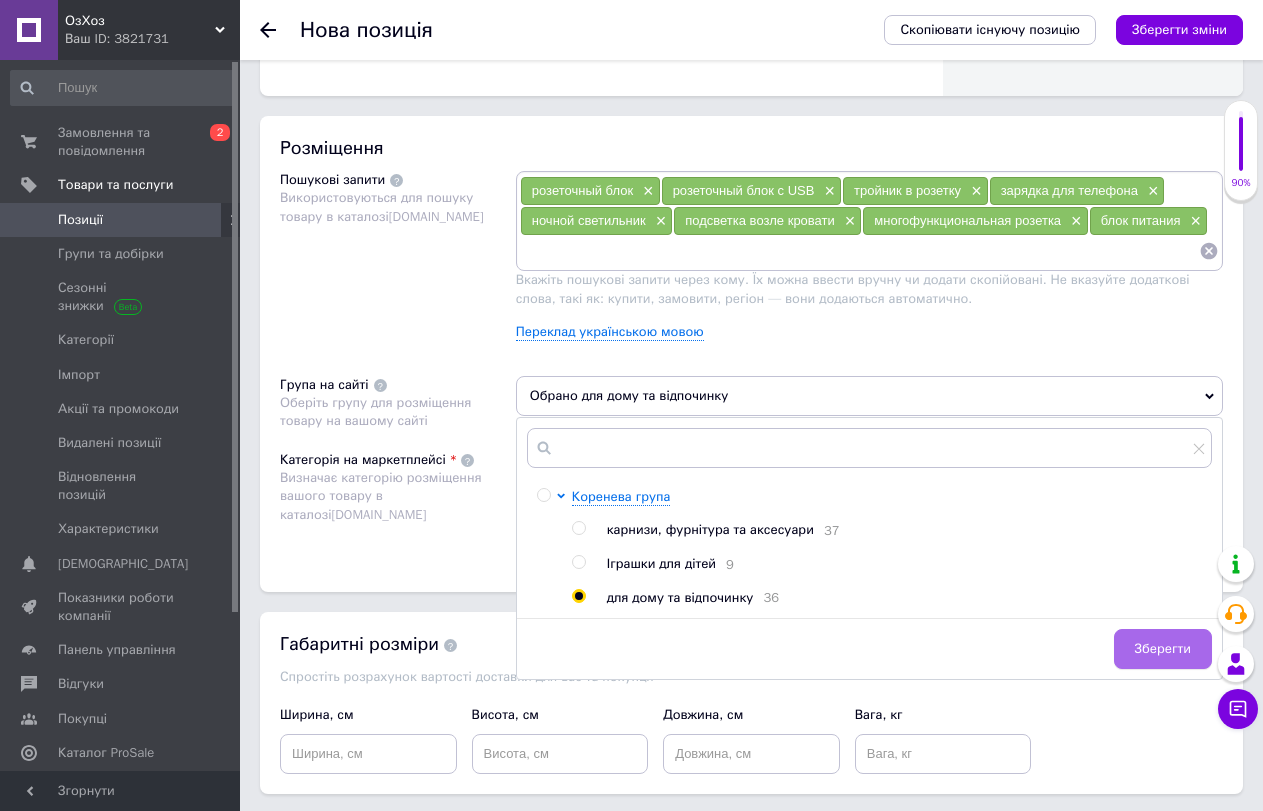 click on "Зберегти" at bounding box center (1163, 649) 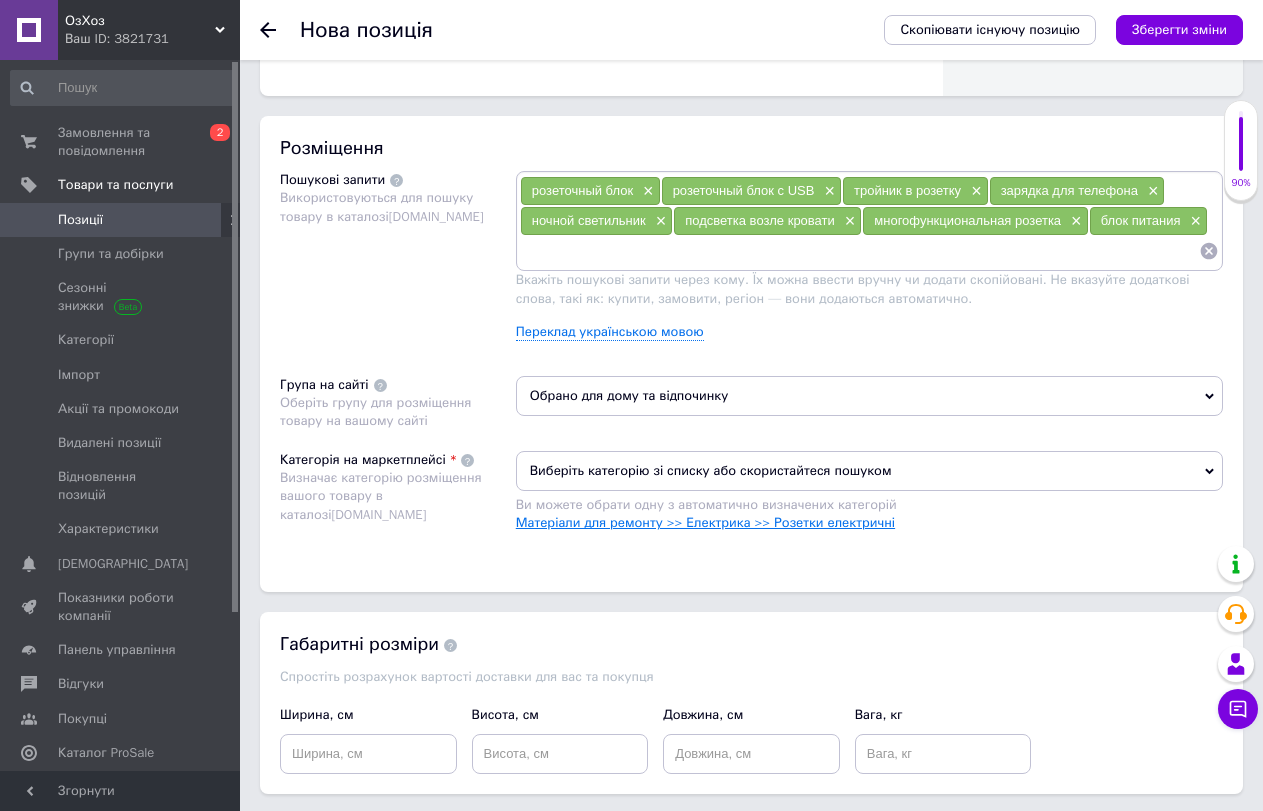 click on "Матеріали для ремонту >> Електрика >> Розетки електричні" at bounding box center [705, 522] 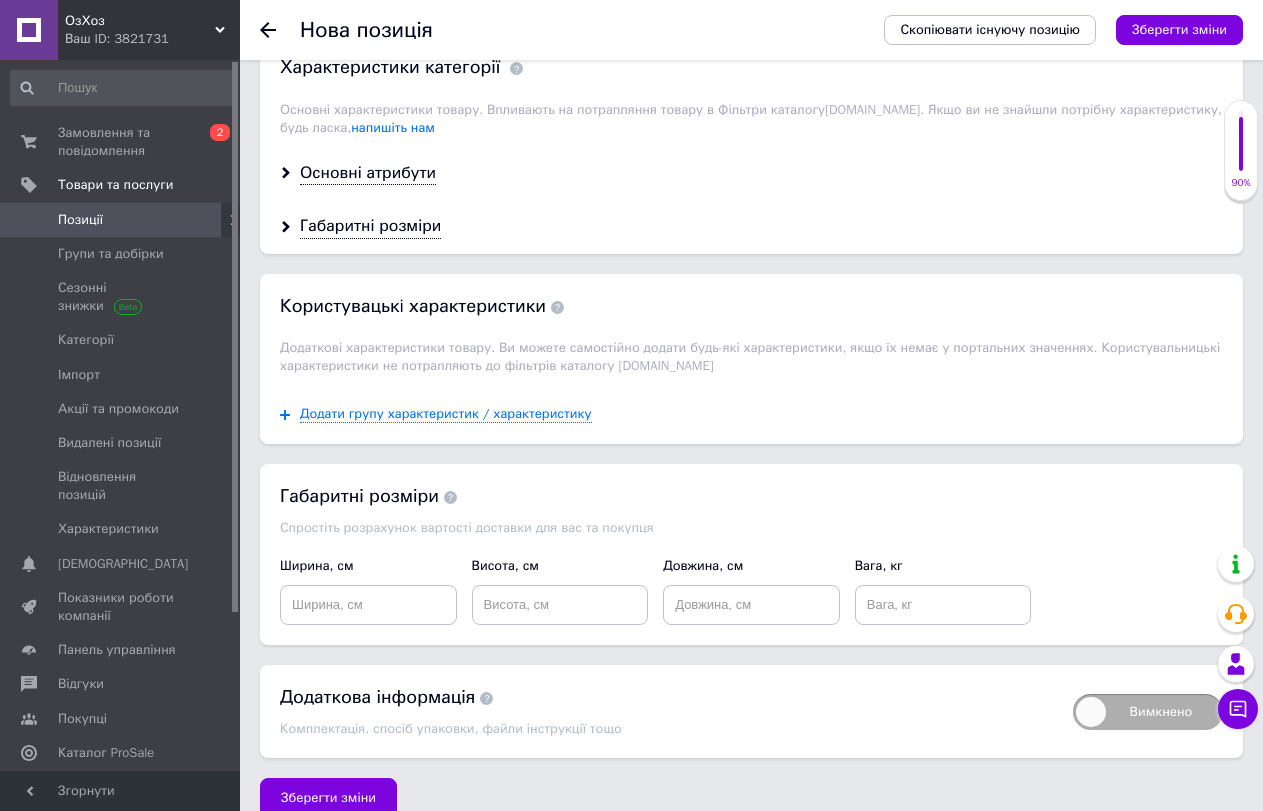 scroll, scrollTop: 1702, scrollLeft: 0, axis: vertical 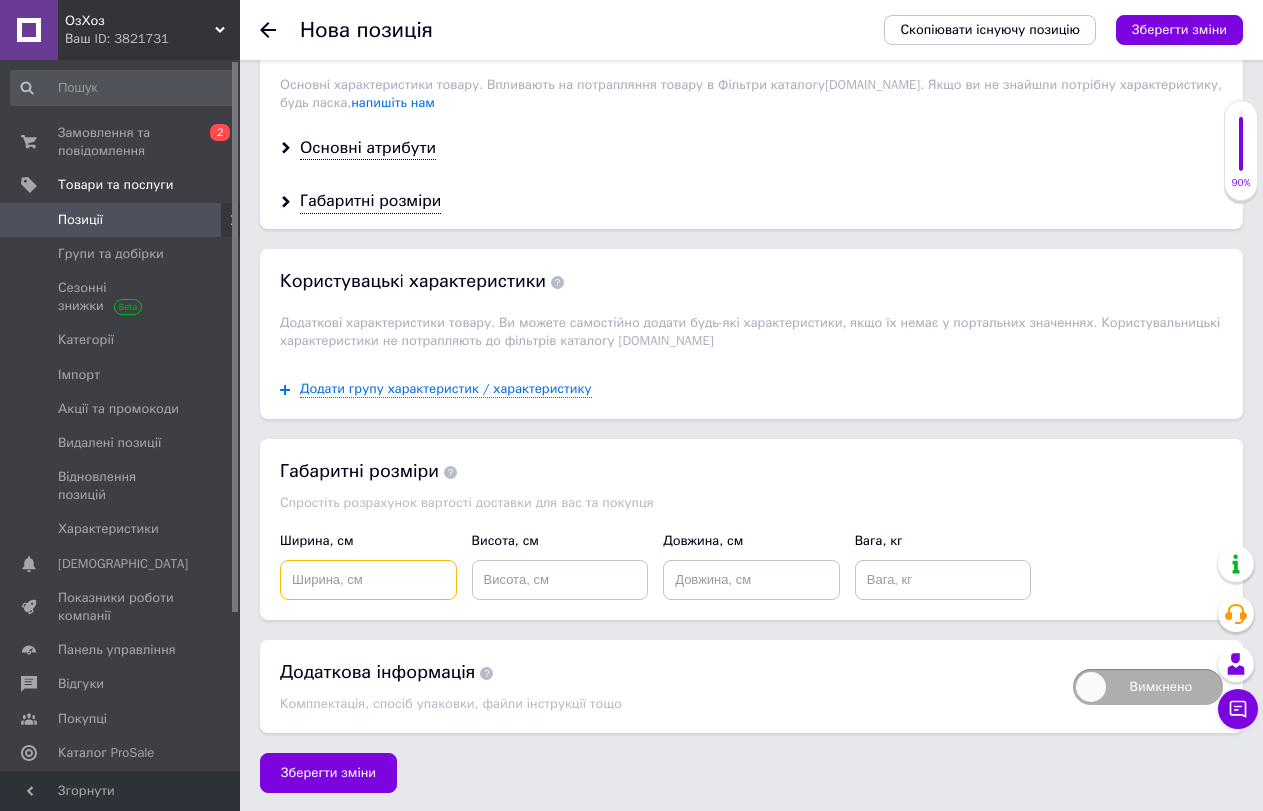 click at bounding box center [368, 580] 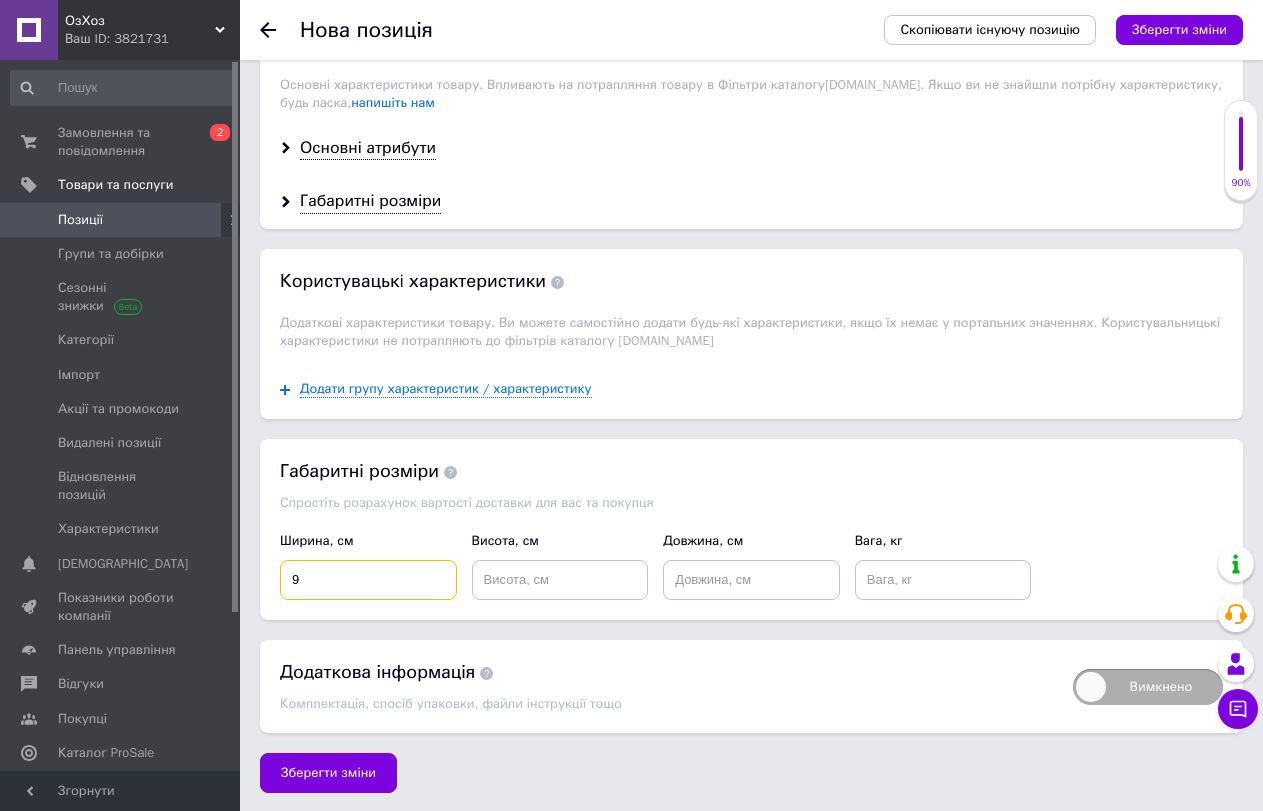 type on "9" 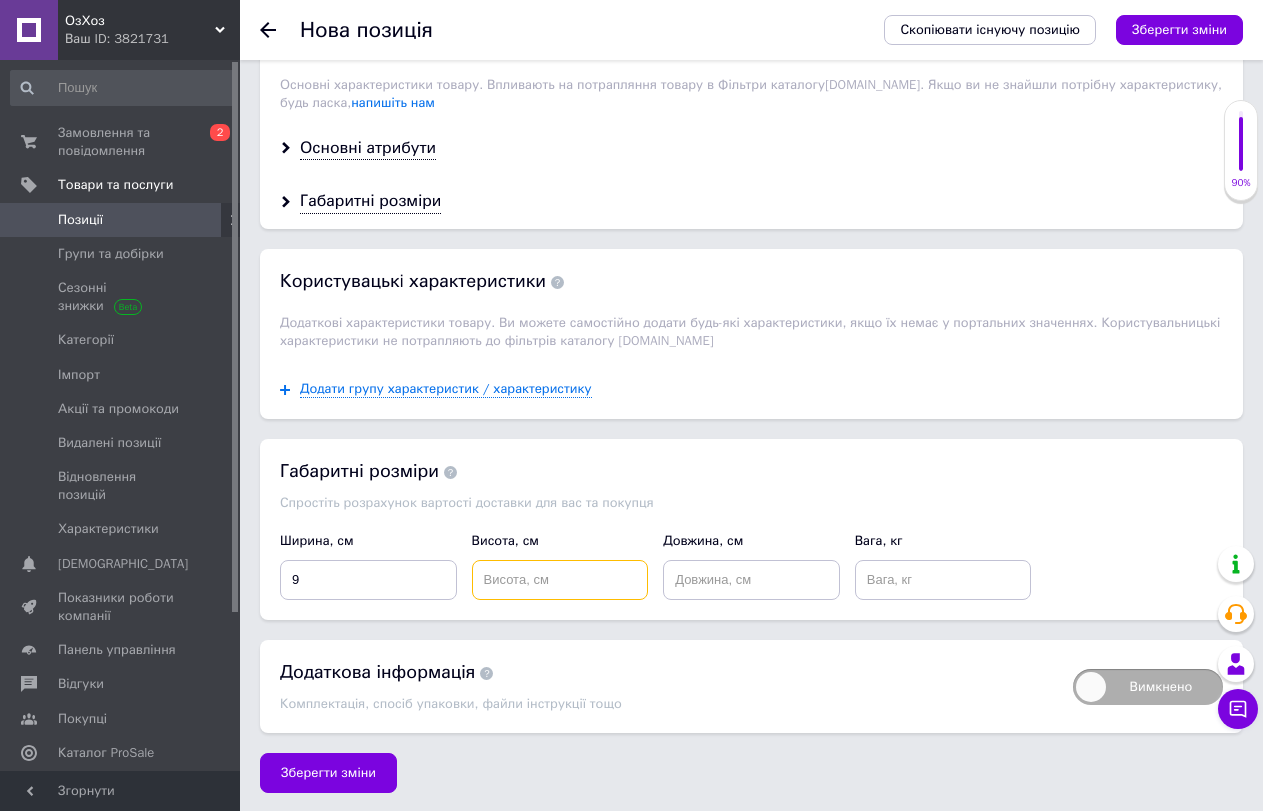 click at bounding box center (560, 580) 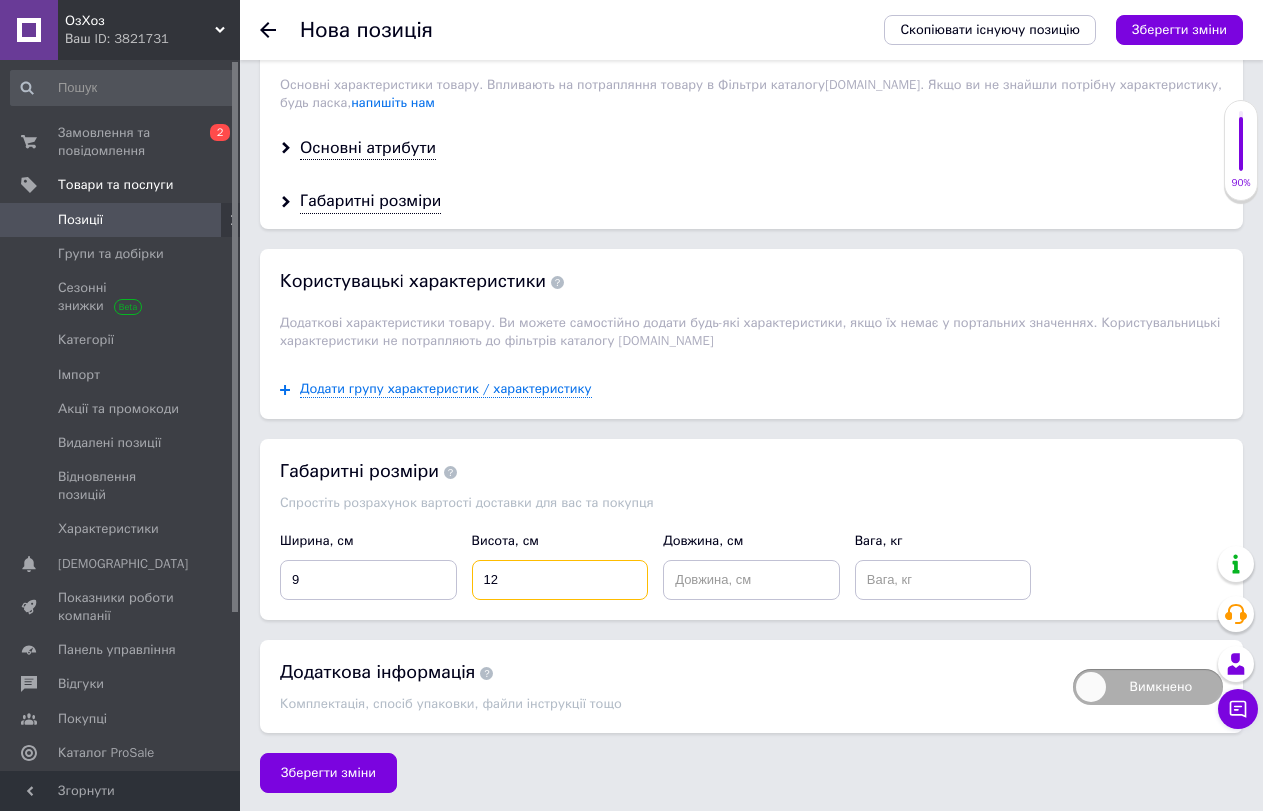 type on "12" 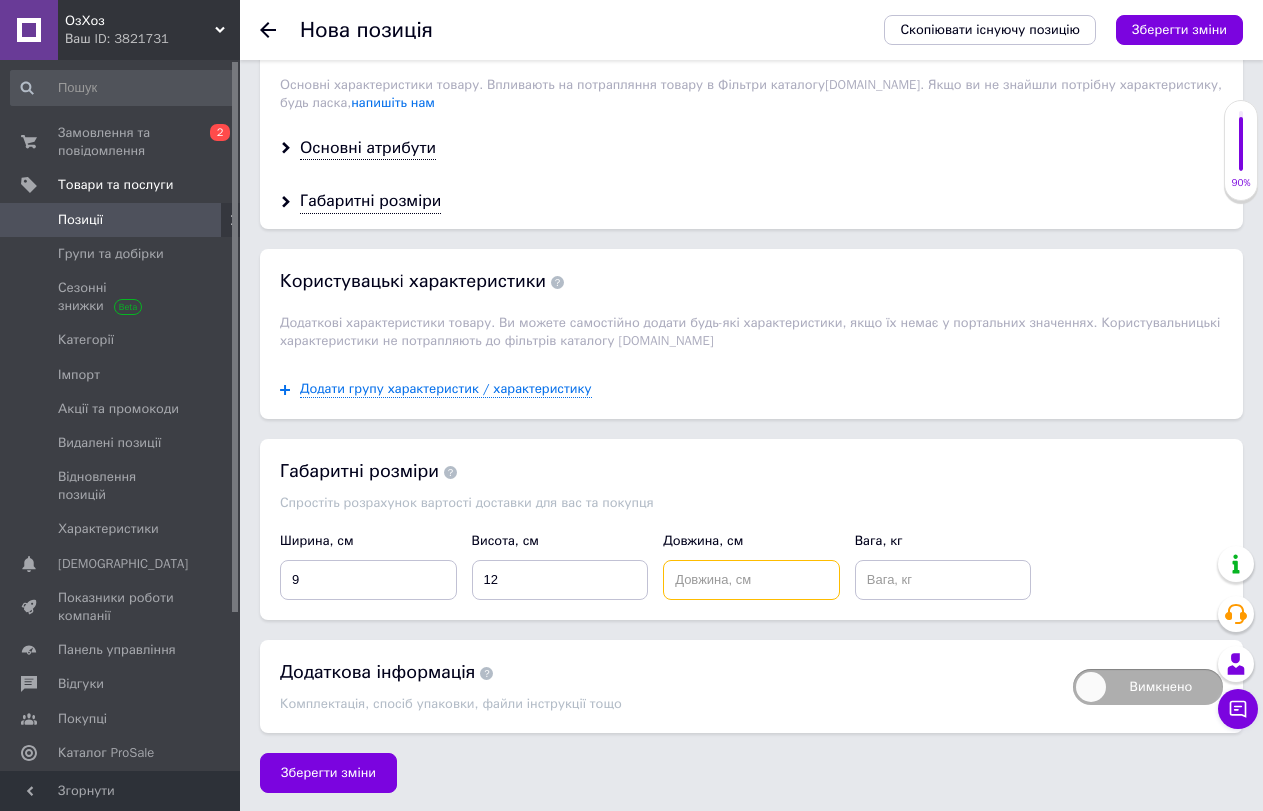 drag, startPoint x: 723, startPoint y: 566, endPoint x: 726, endPoint y: 576, distance: 10.440307 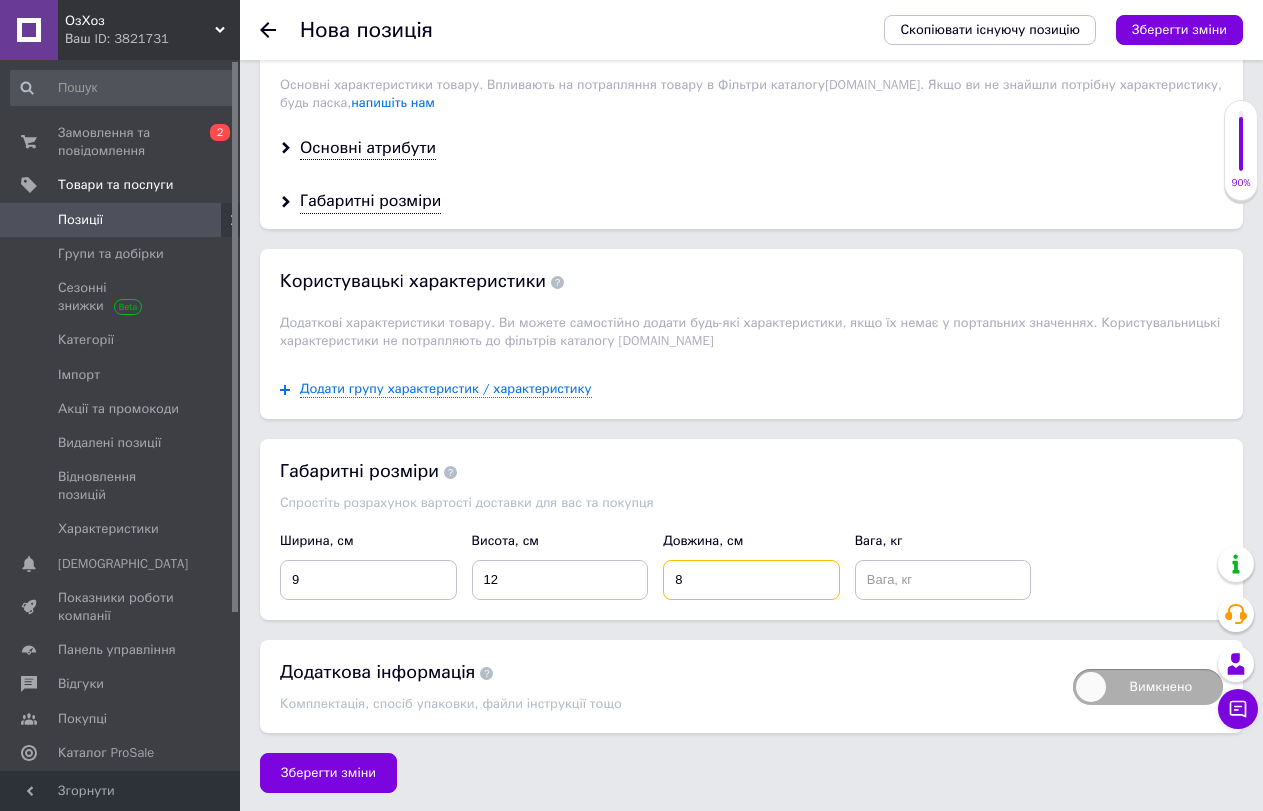 type on "8" 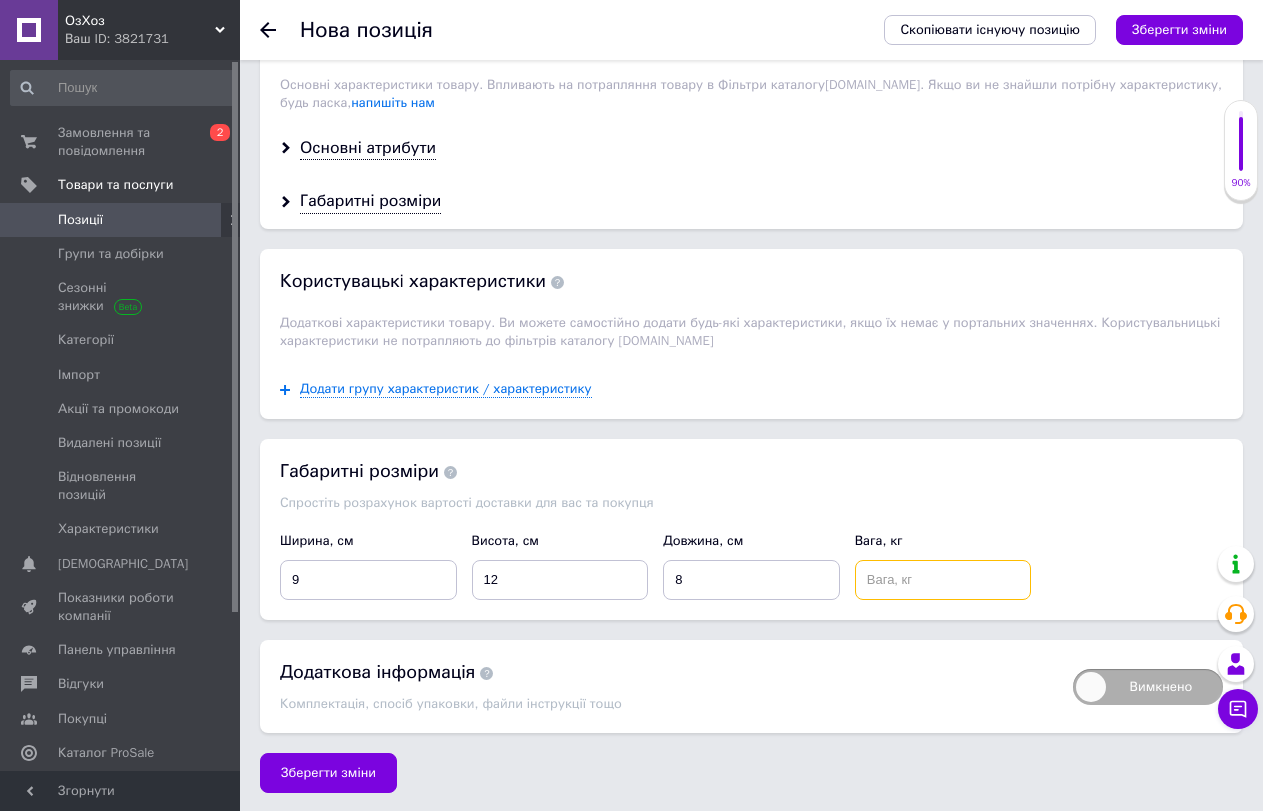 click at bounding box center [943, 580] 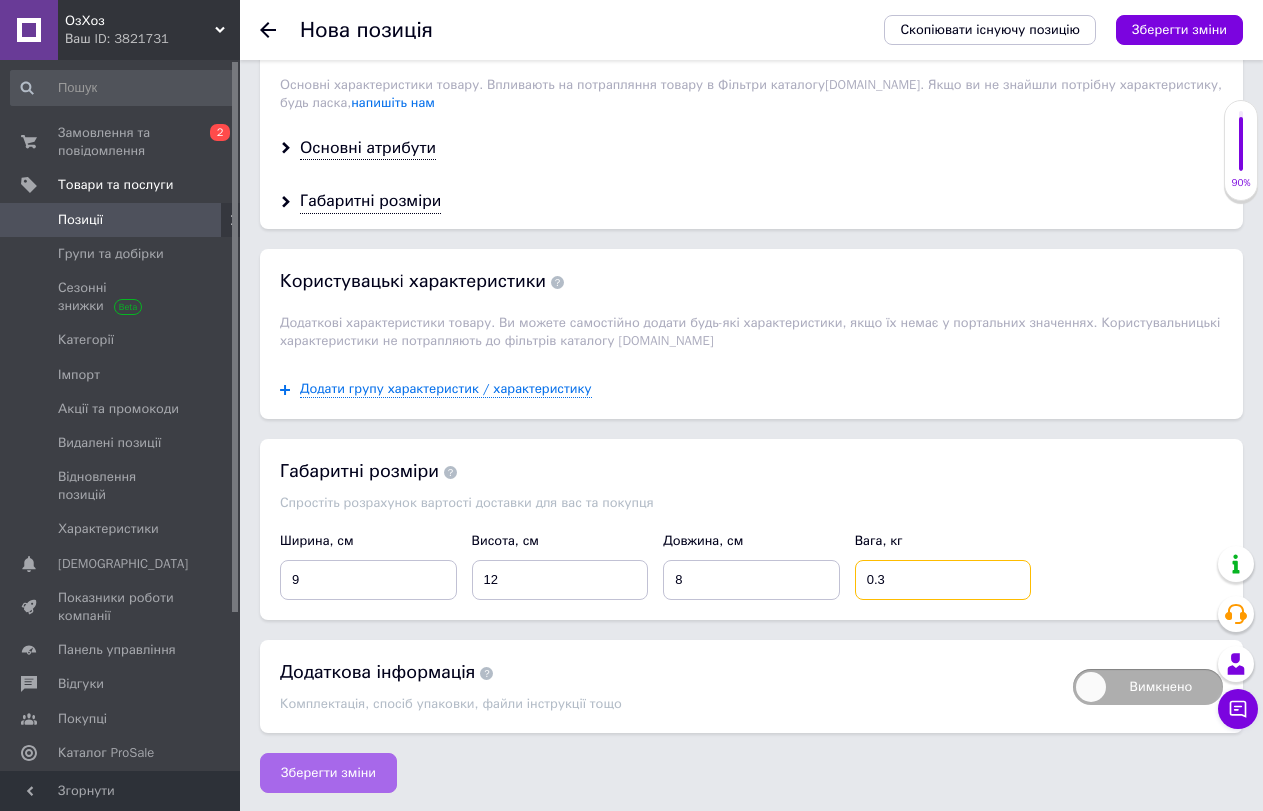 type on "0.3" 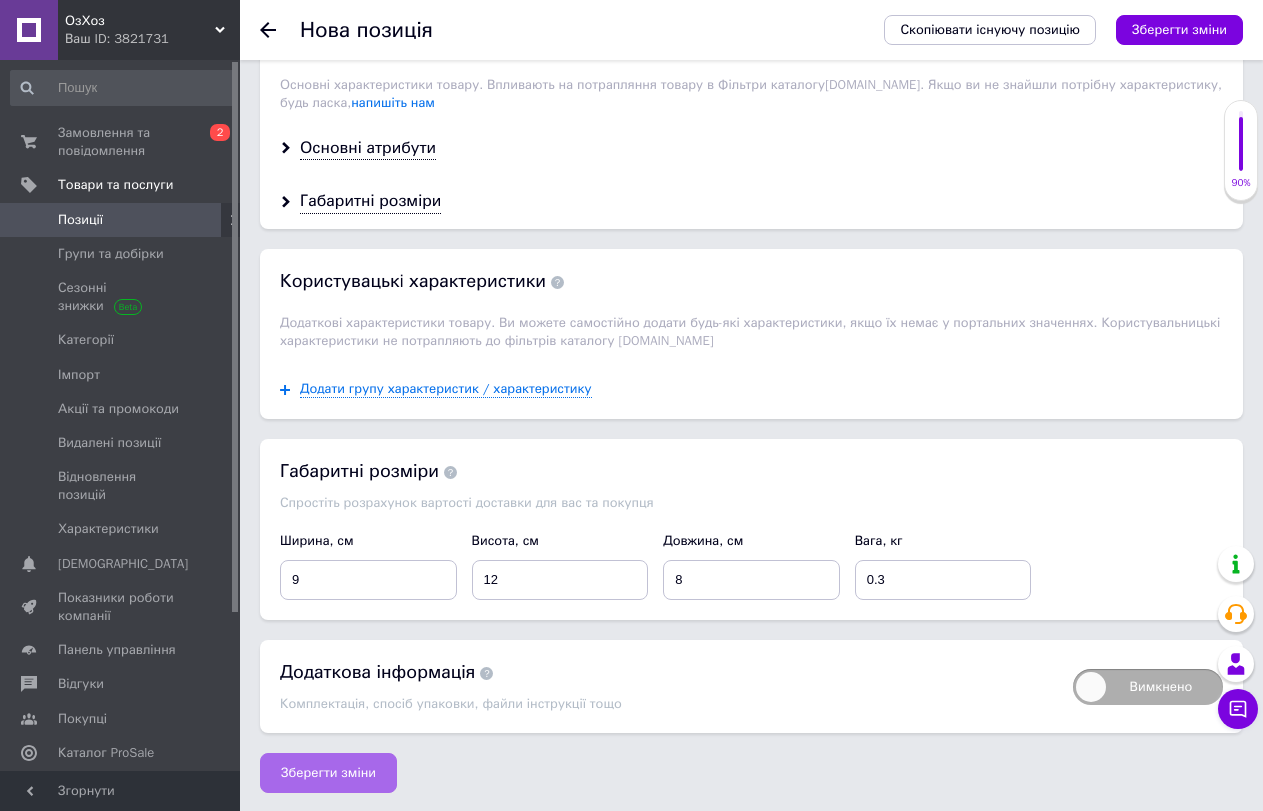 click on "Зберегти зміни" at bounding box center [328, 773] 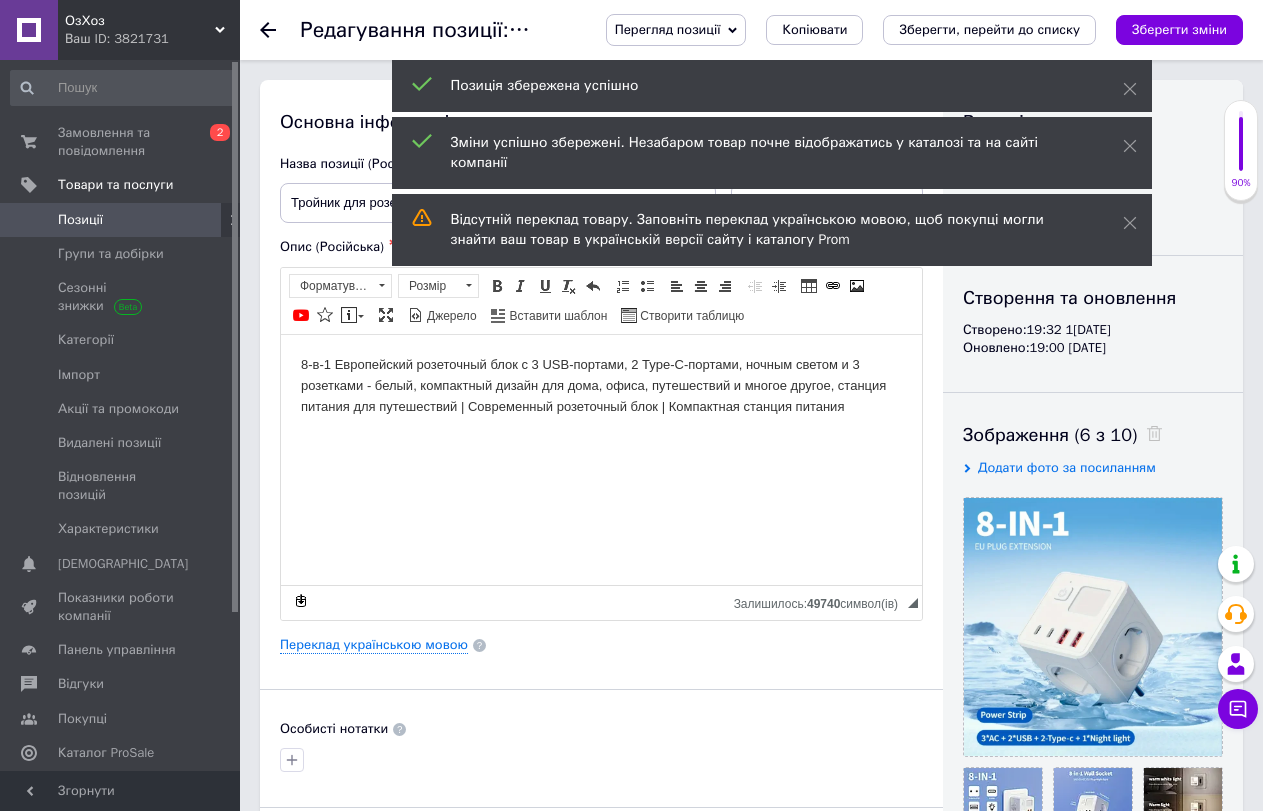 scroll, scrollTop: 0, scrollLeft: 0, axis: both 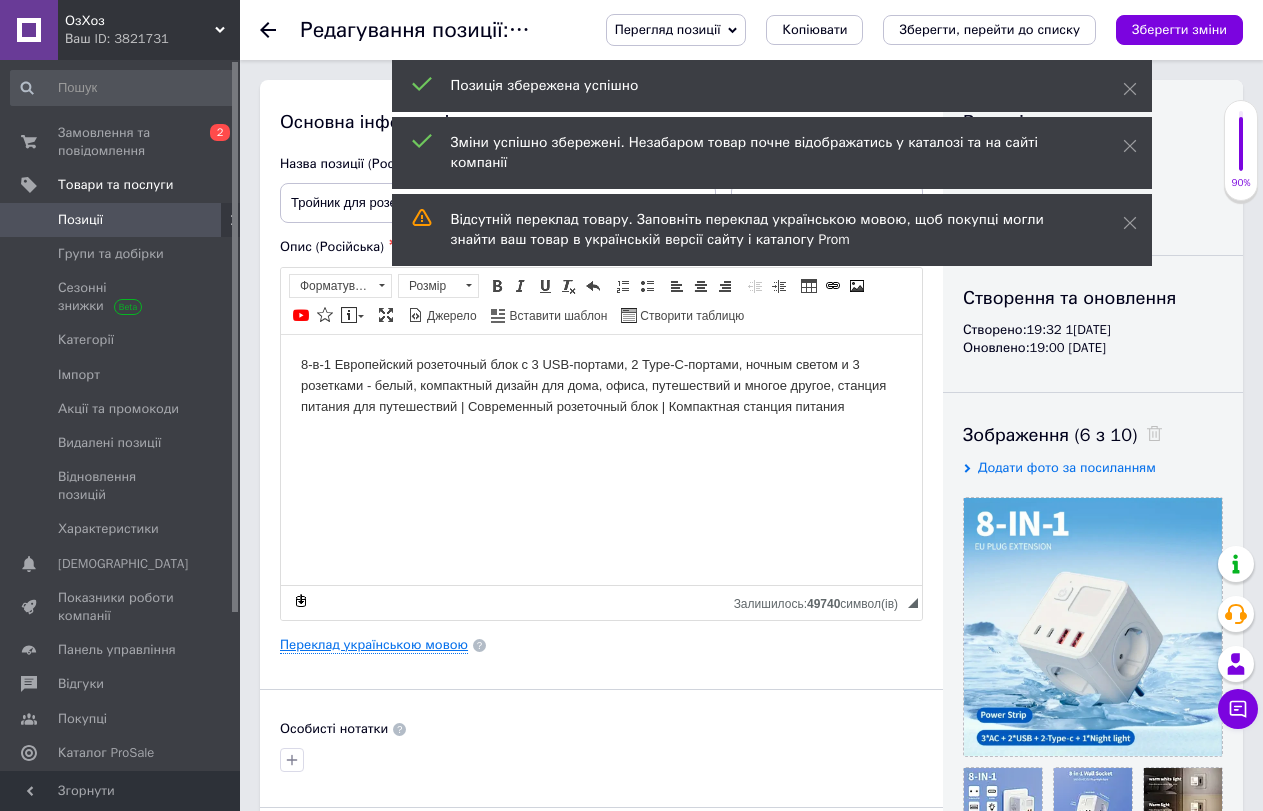 click on "Переклад українською мовою" at bounding box center [374, 645] 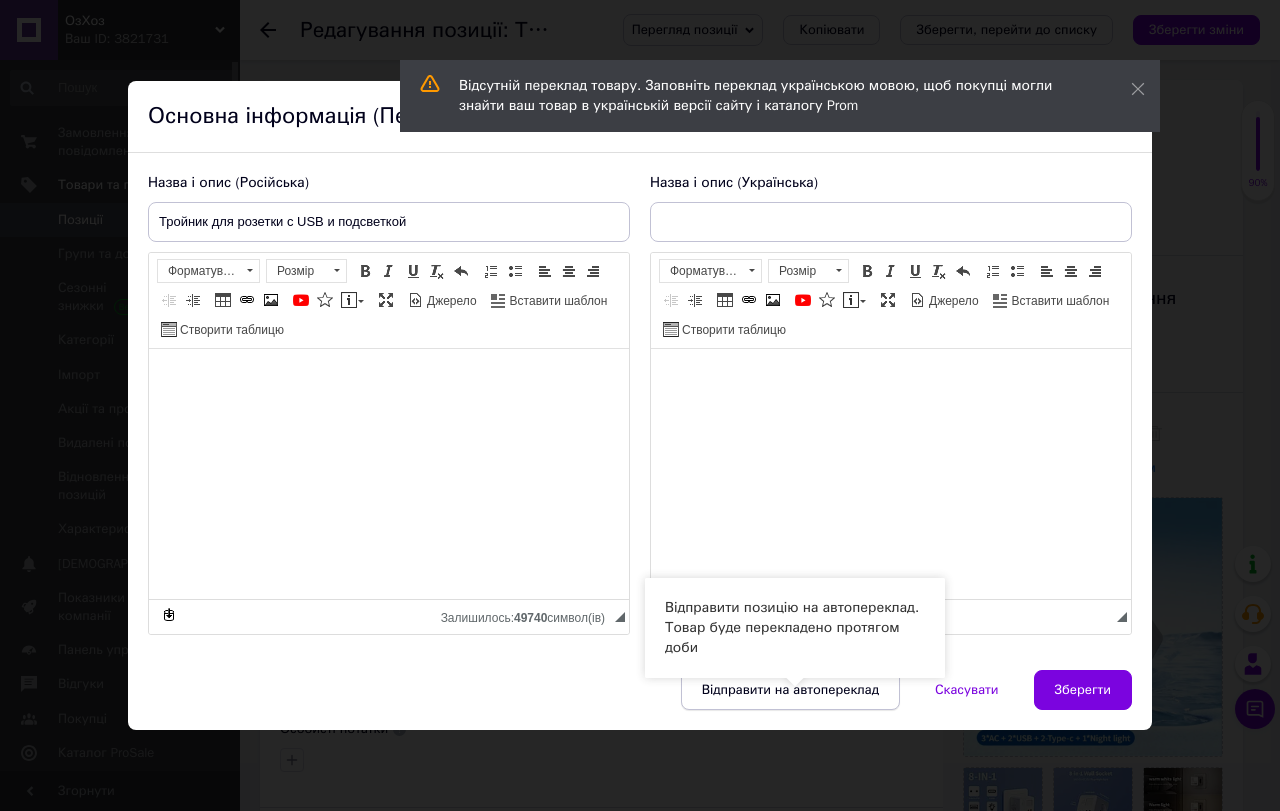 click on "Відправити на автопереклад" at bounding box center [790, 690] 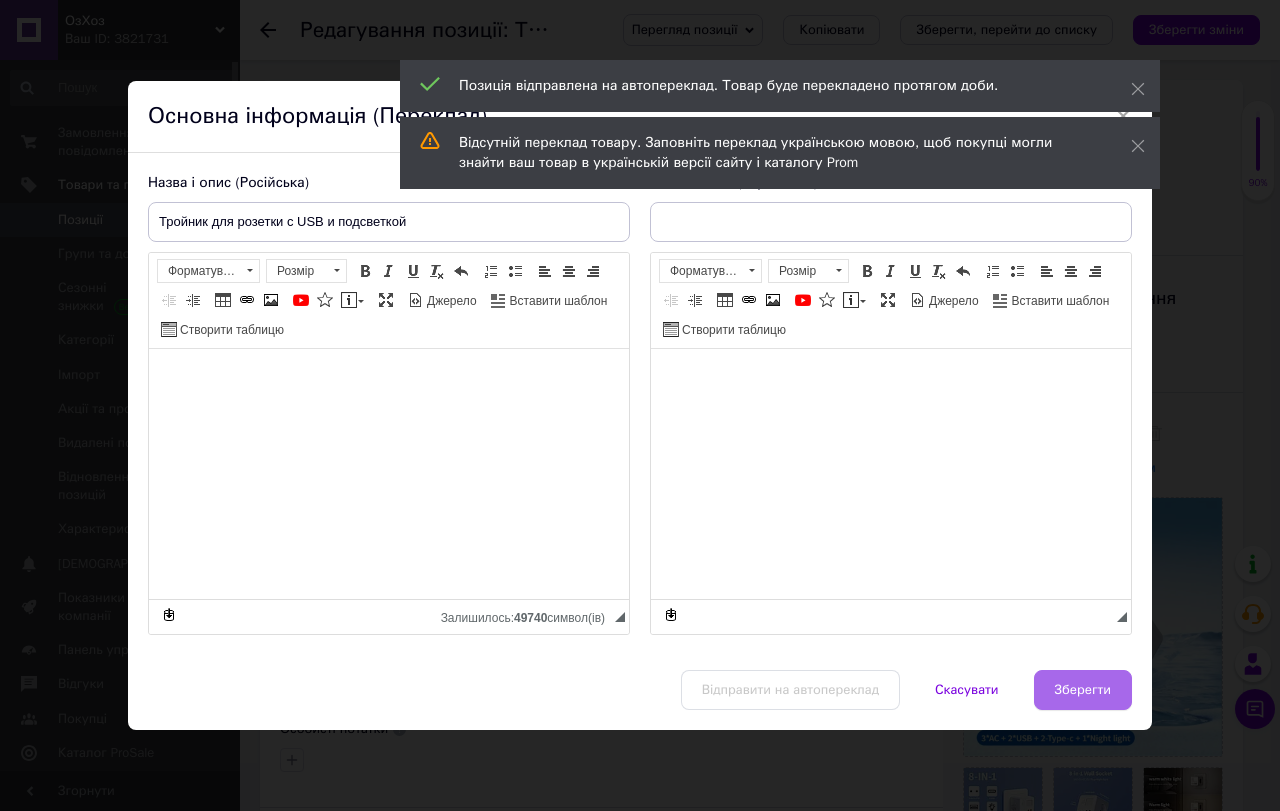 click on "Зберегти" at bounding box center (1083, 690) 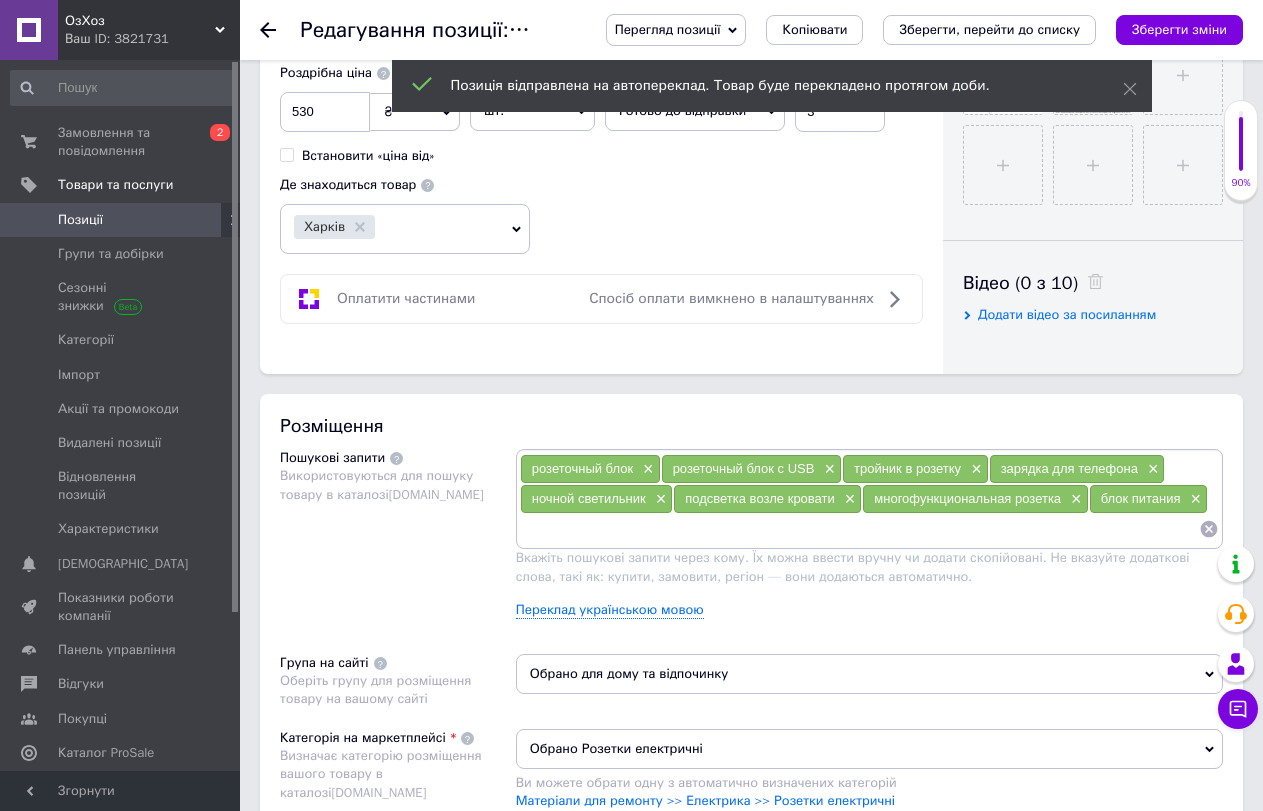 scroll, scrollTop: 900, scrollLeft: 0, axis: vertical 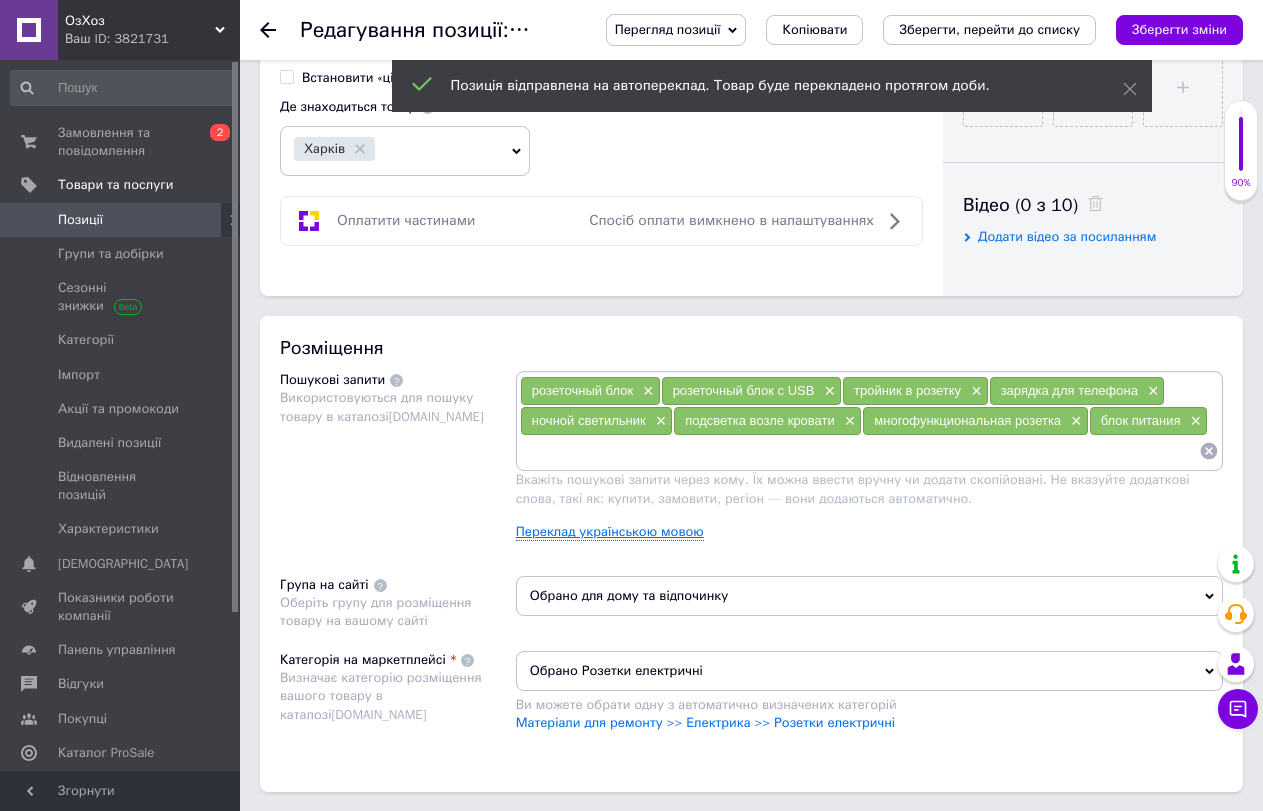 click on "Переклад українською мовою" at bounding box center (610, 532) 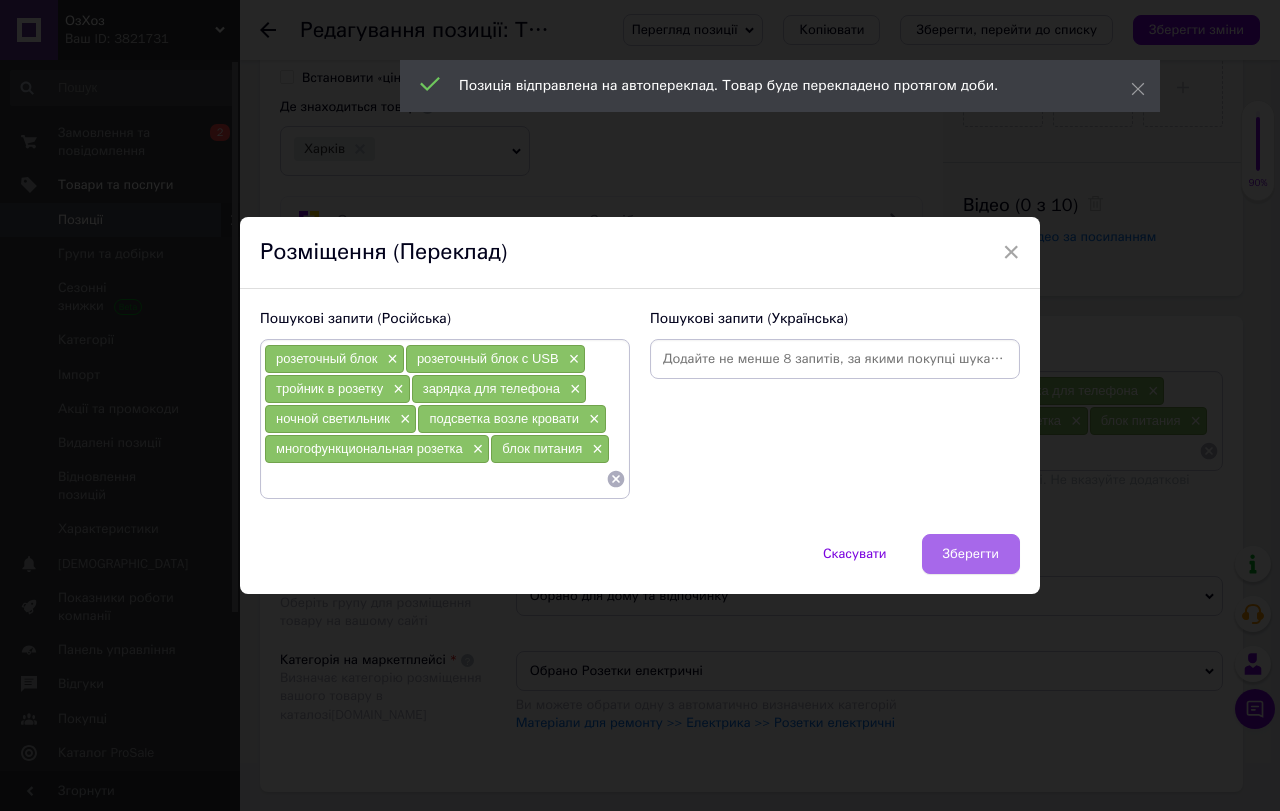 click on "Зберегти" at bounding box center (971, 554) 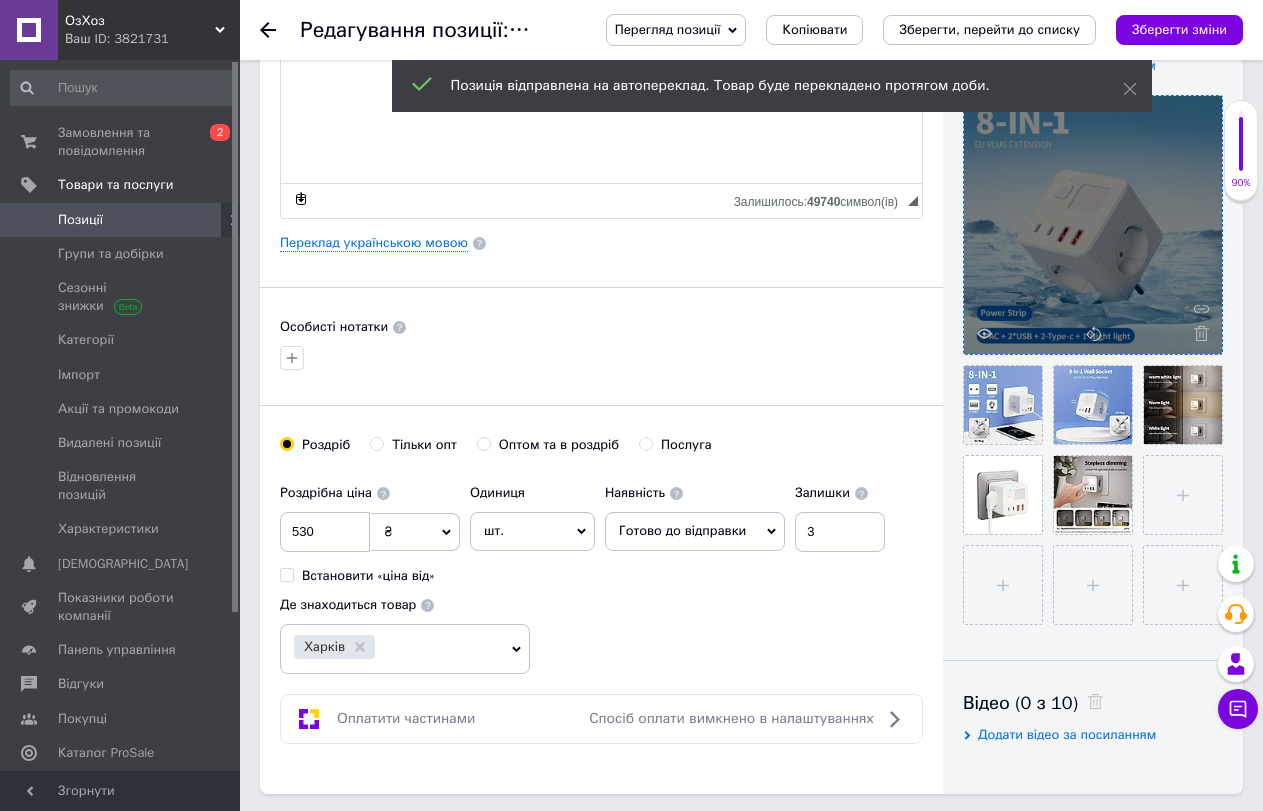 scroll, scrollTop: 400, scrollLeft: 0, axis: vertical 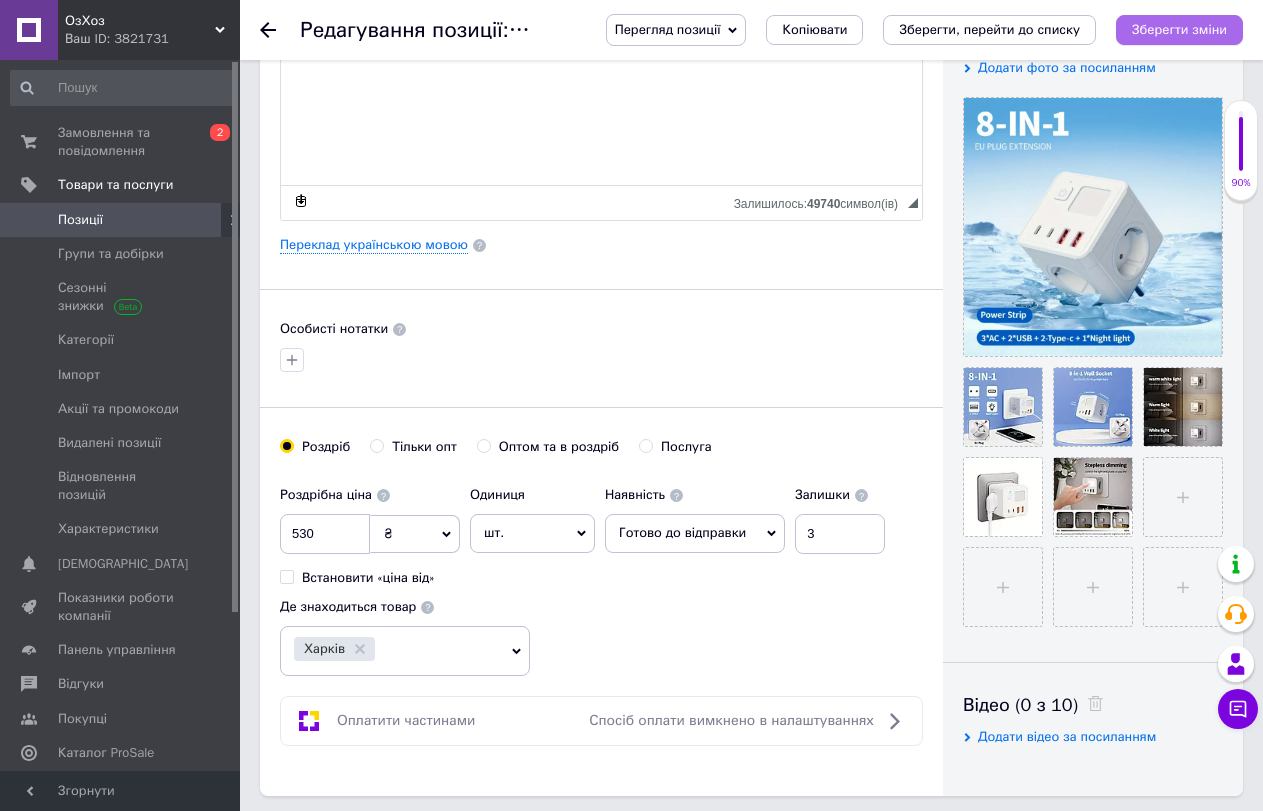click on "Зберегти зміни" at bounding box center [1179, 29] 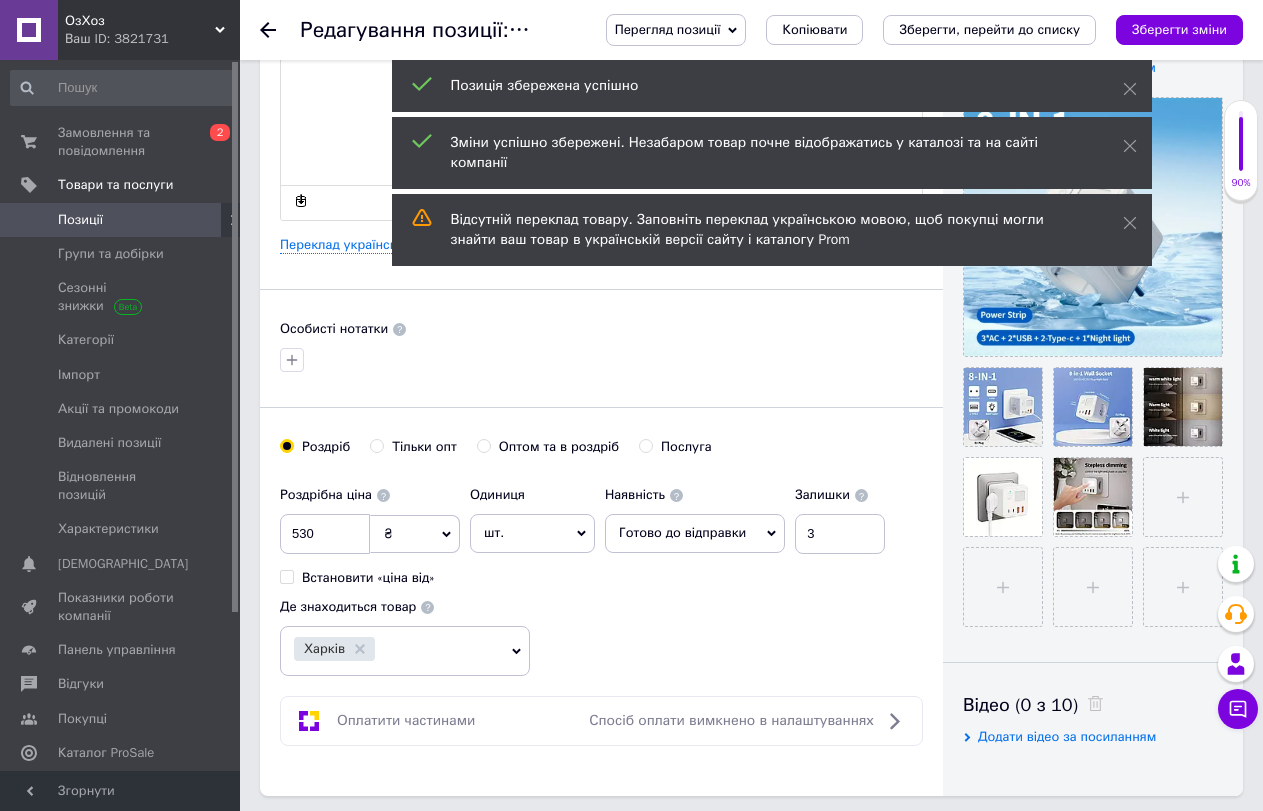 click on "Позиції" at bounding box center (121, 220) 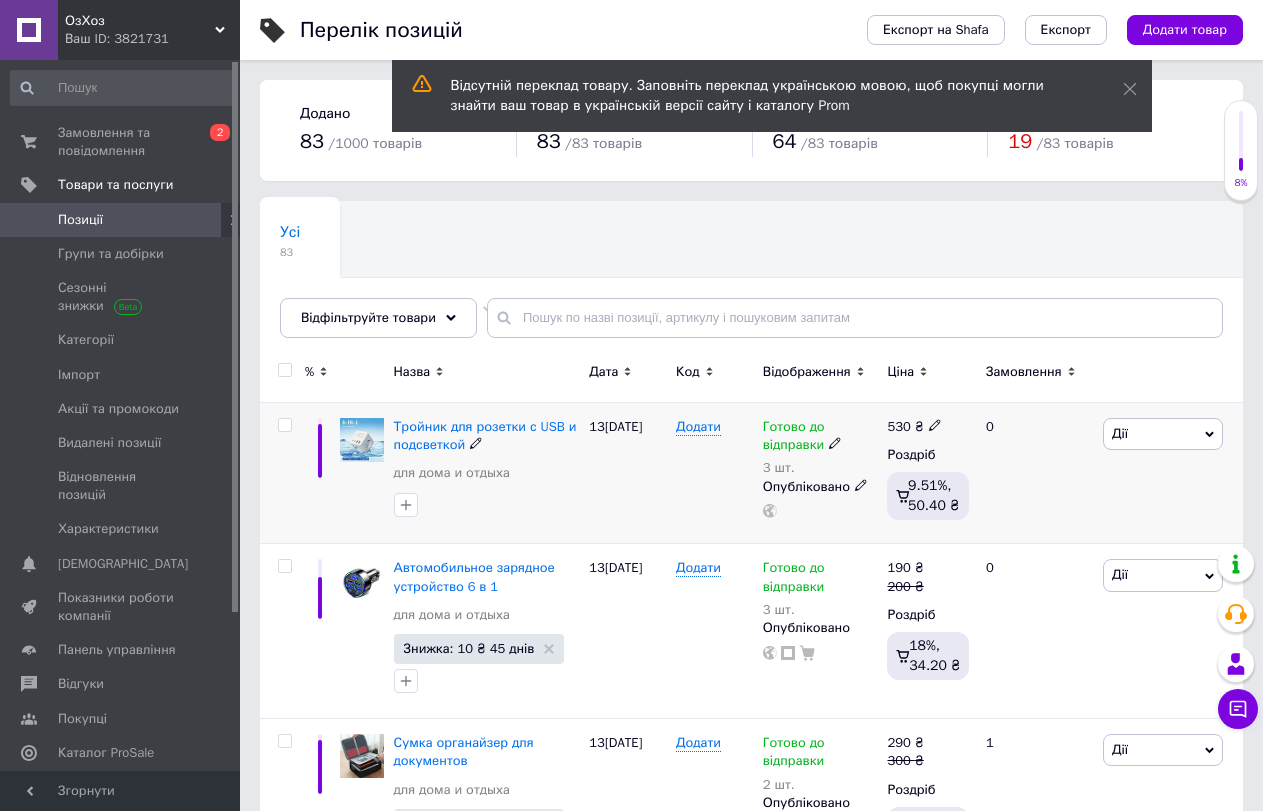 click 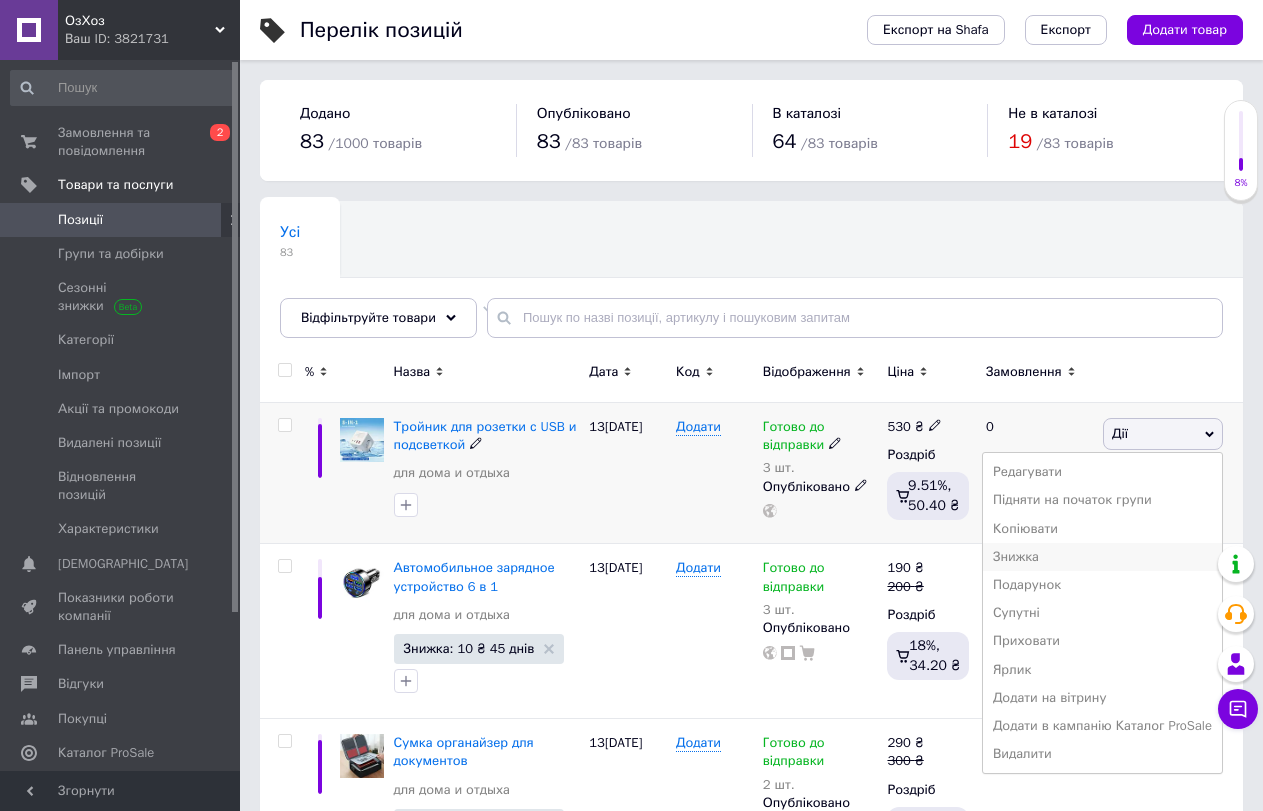 click on "Знижка" at bounding box center (1102, 557) 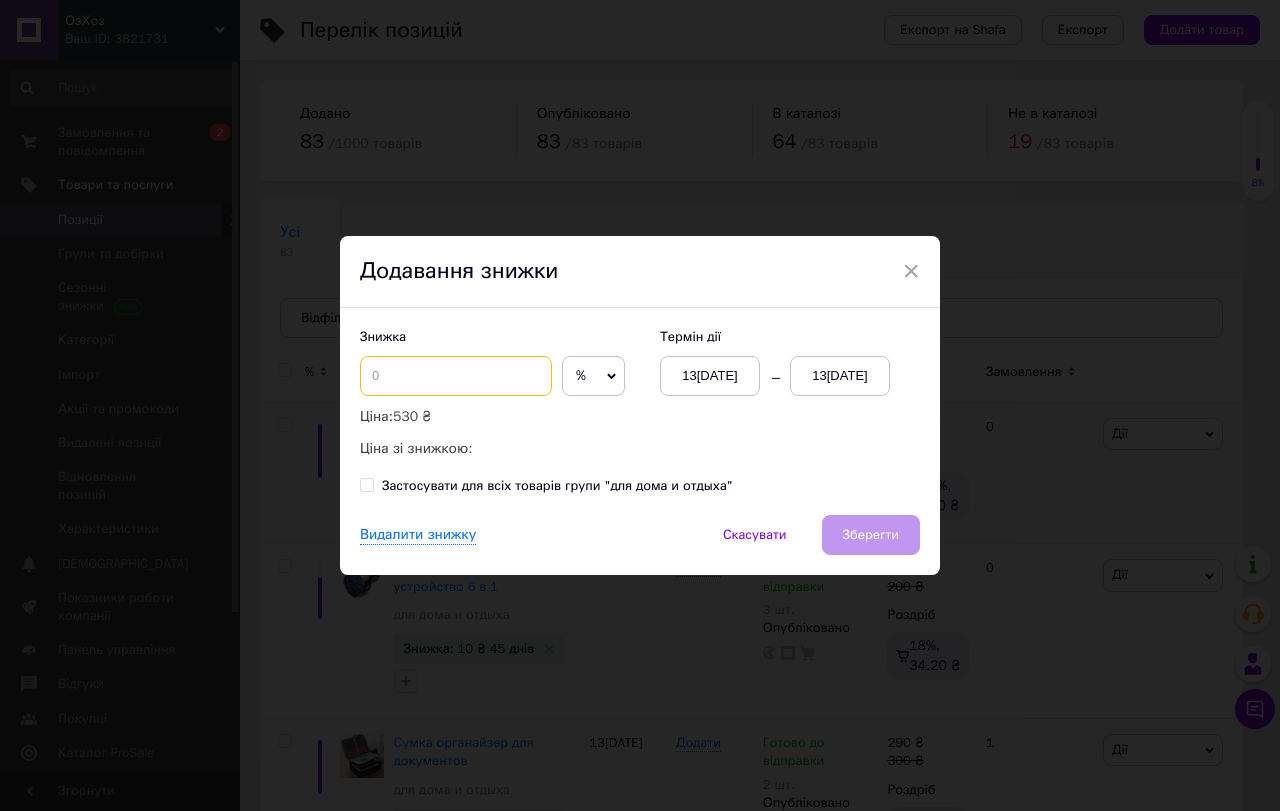 click at bounding box center (456, 376) 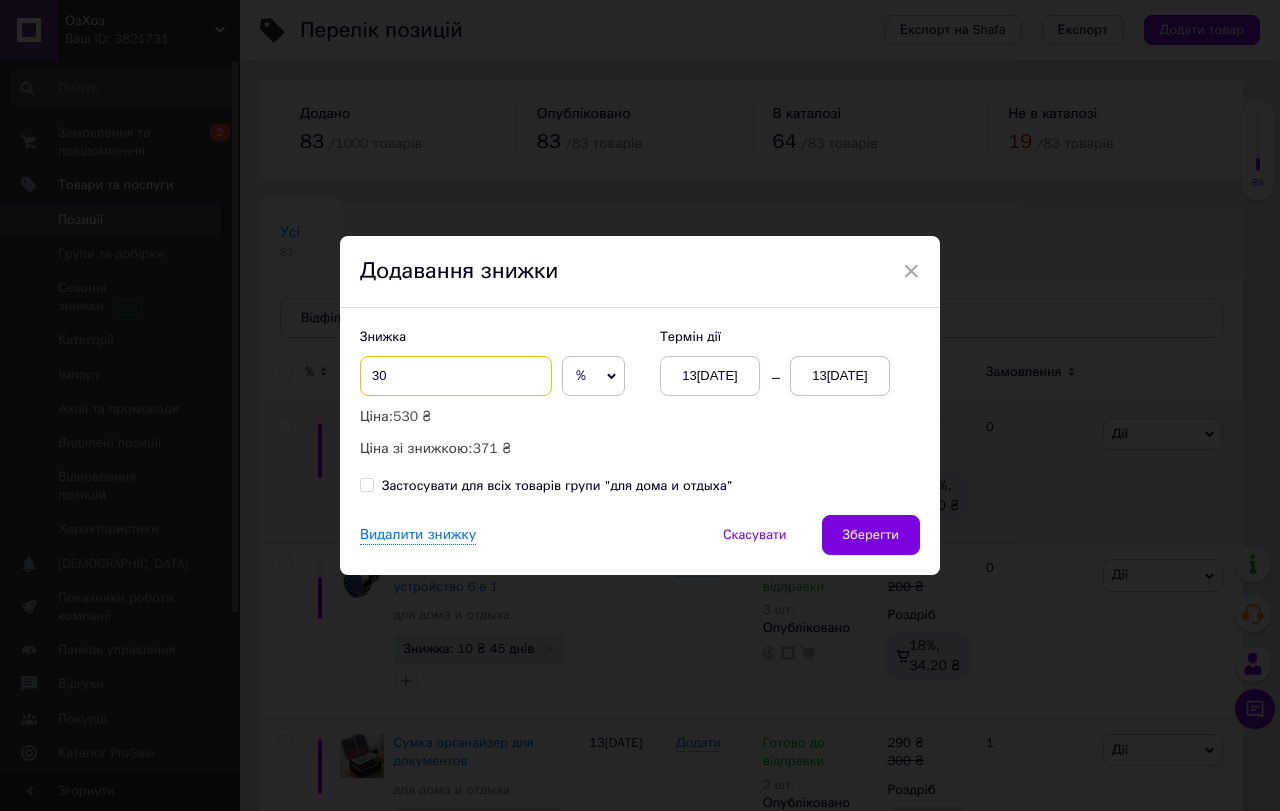 type on "30" 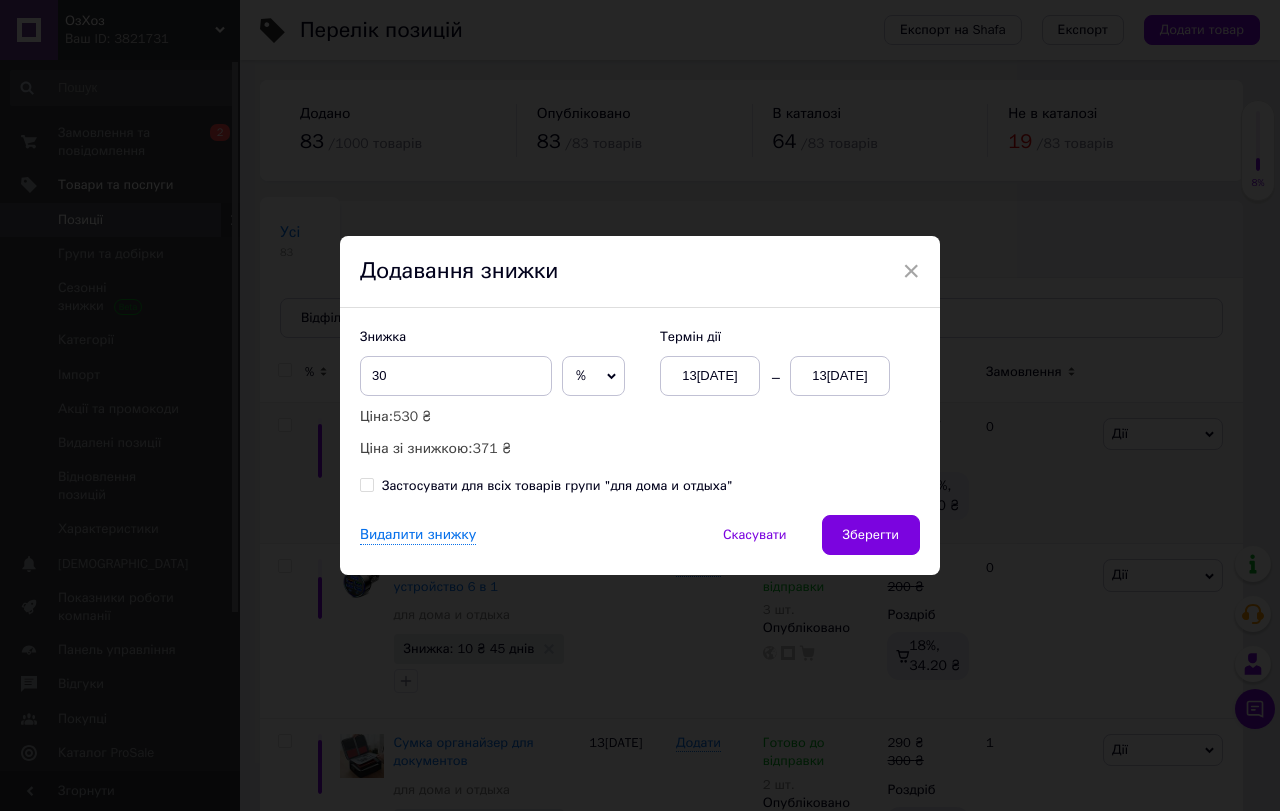 click on "%" at bounding box center (593, 376) 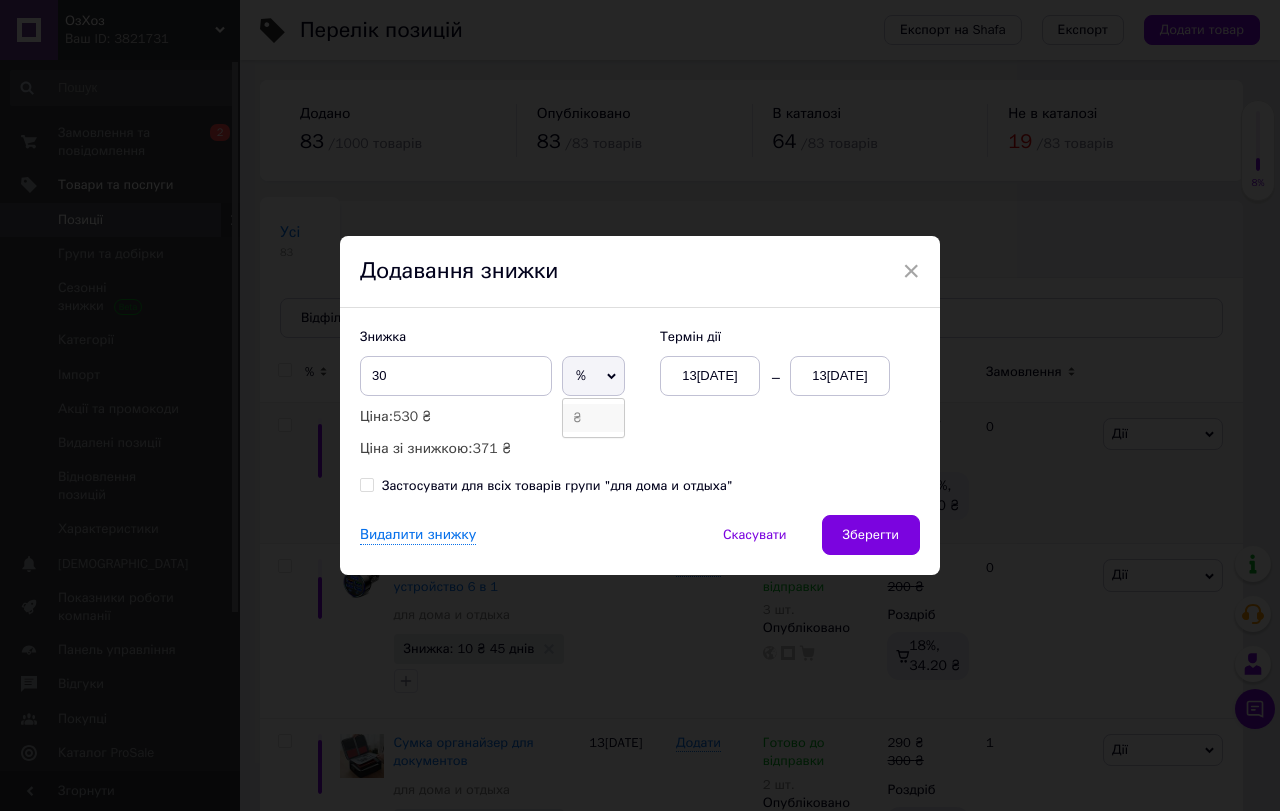 click on "₴" at bounding box center (593, 418) 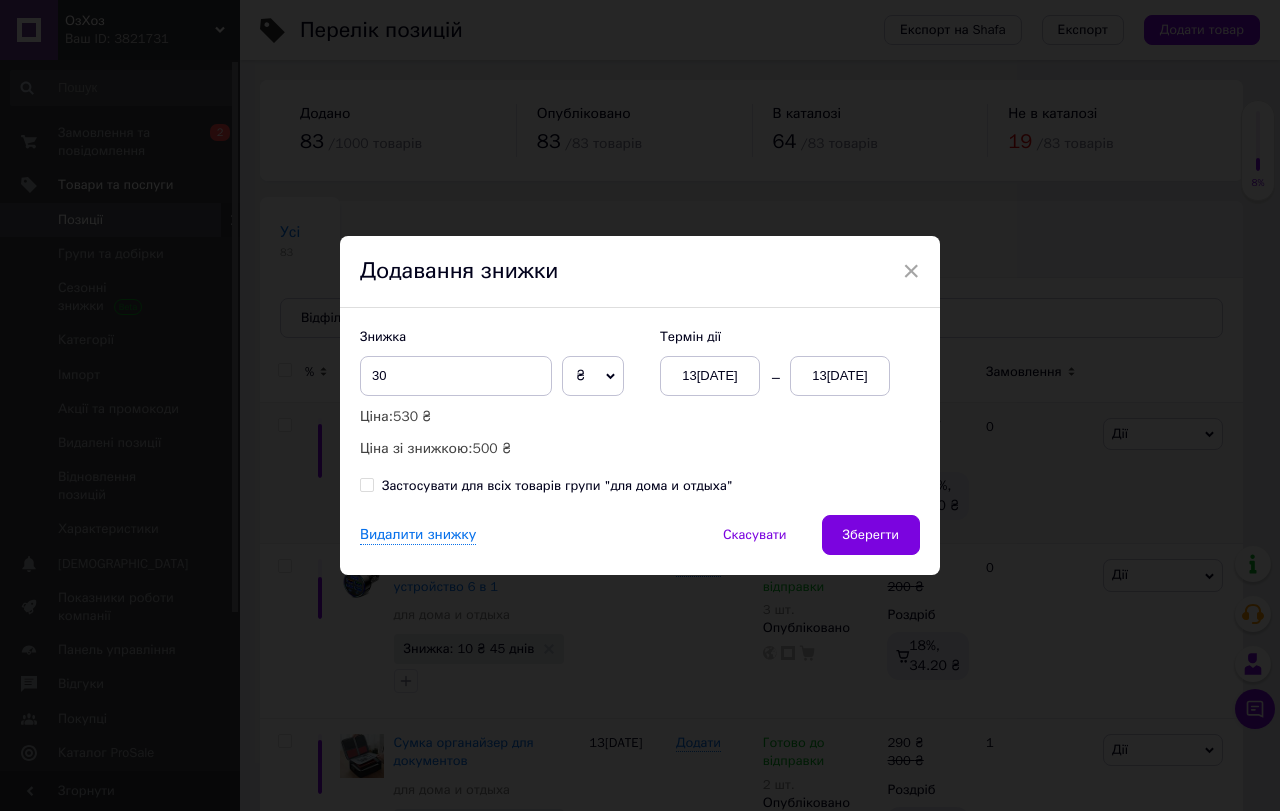 click on "13[DATE]" at bounding box center (840, 376) 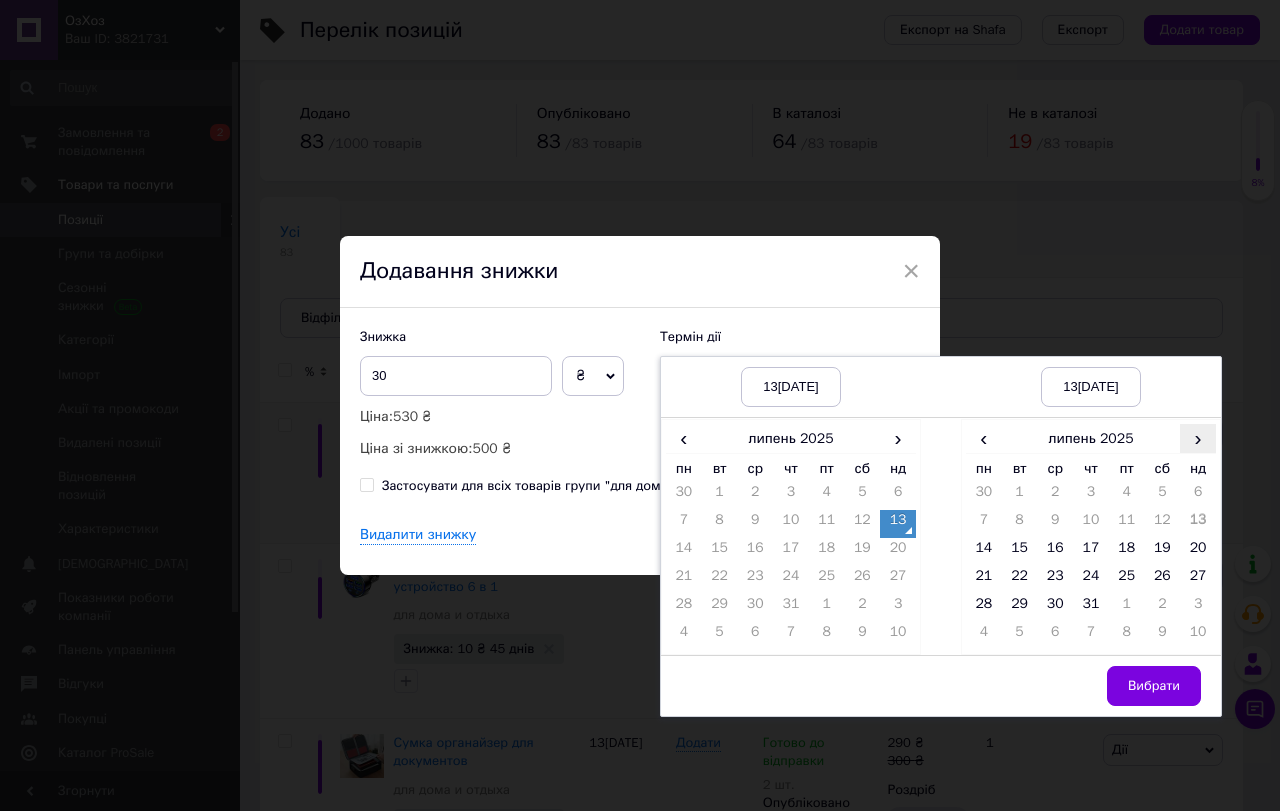click on "›" at bounding box center (1198, 438) 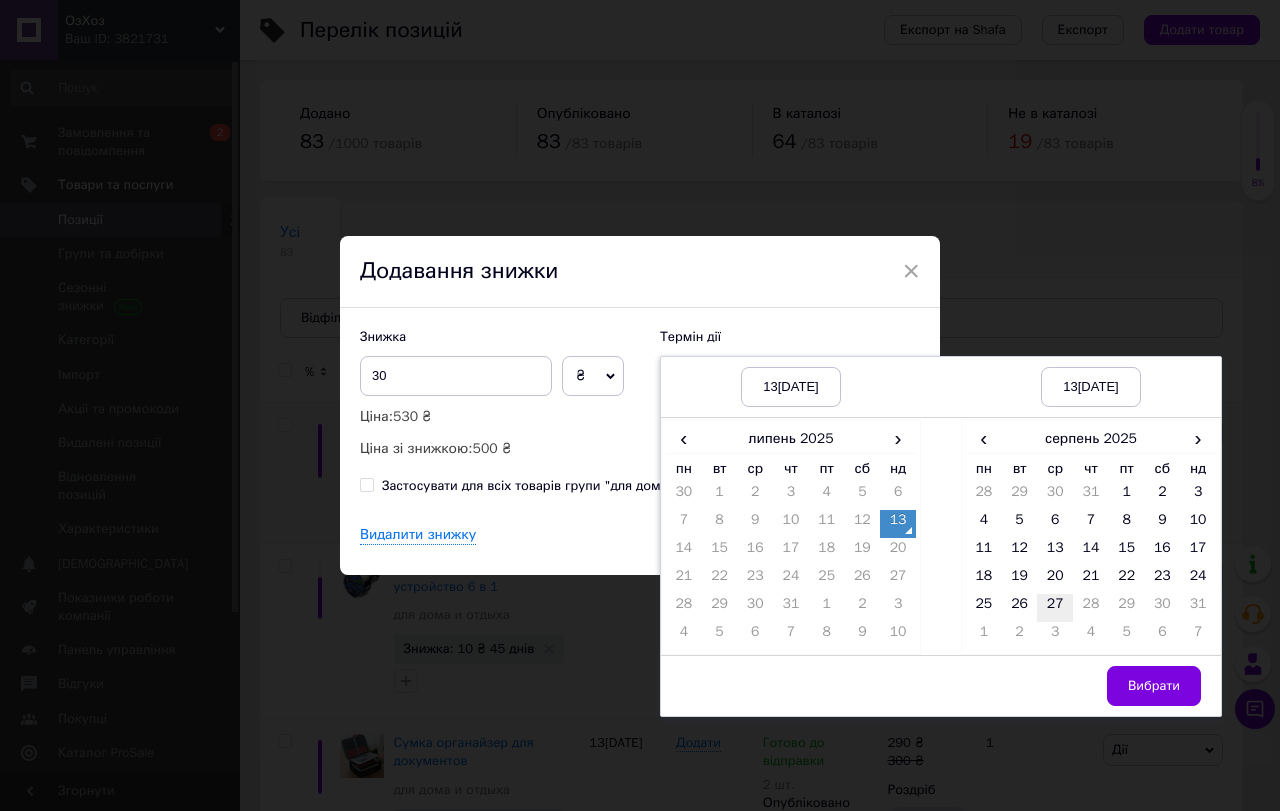 click on "27" at bounding box center (1055, 608) 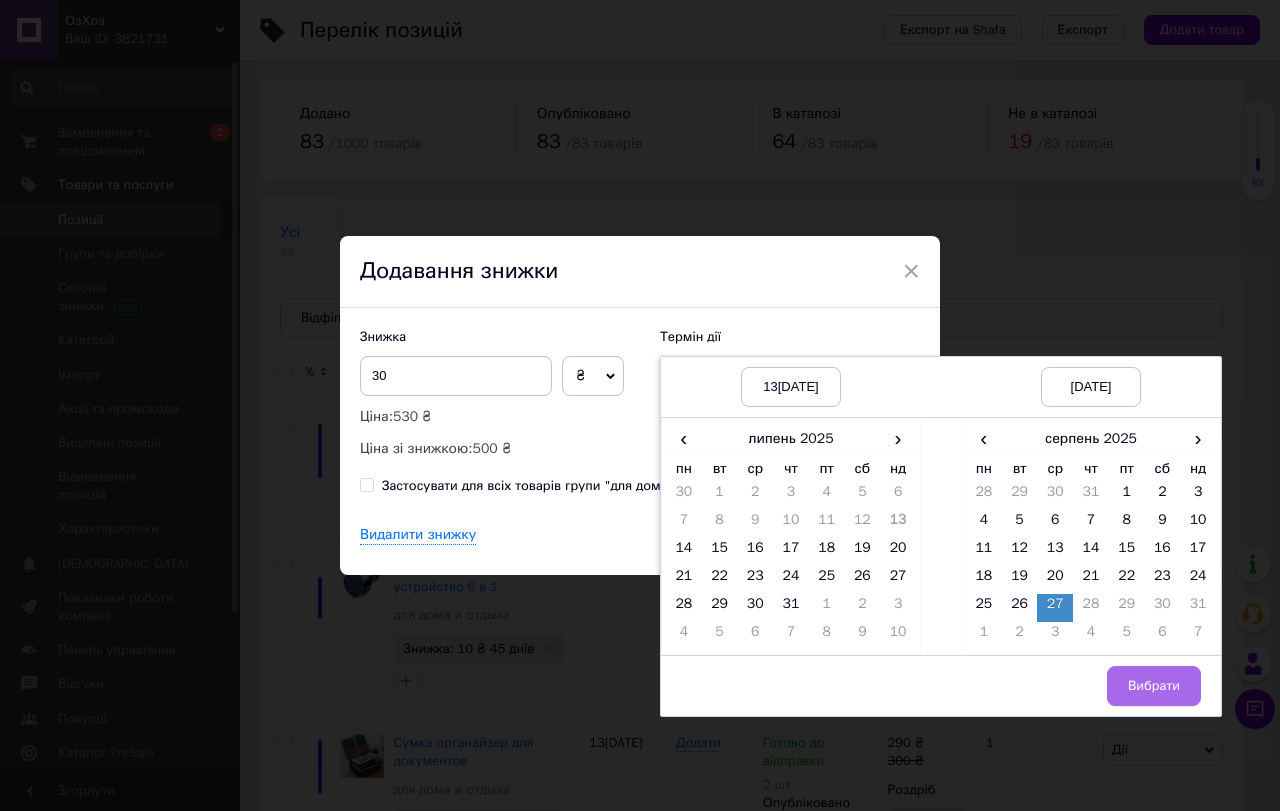 click on "Вибрати" at bounding box center [1154, 686] 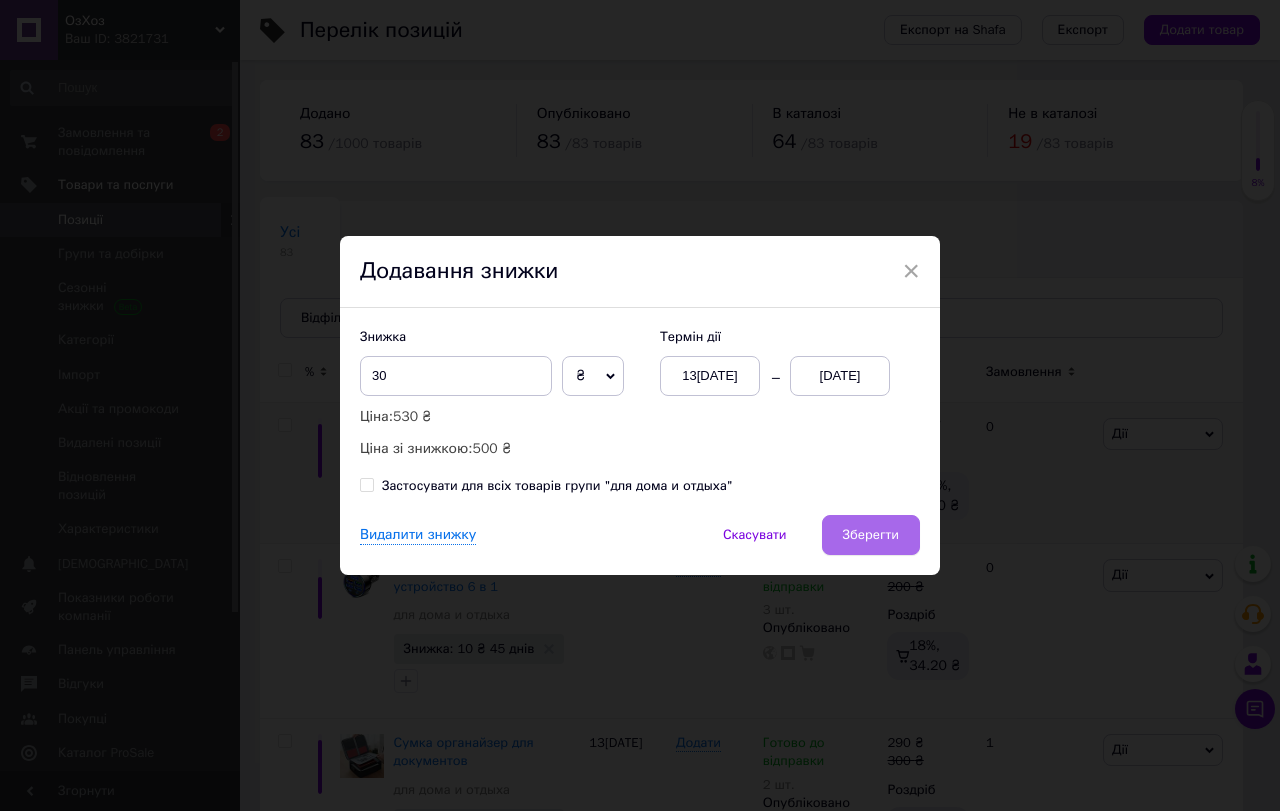 click on "Зберегти" at bounding box center (871, 535) 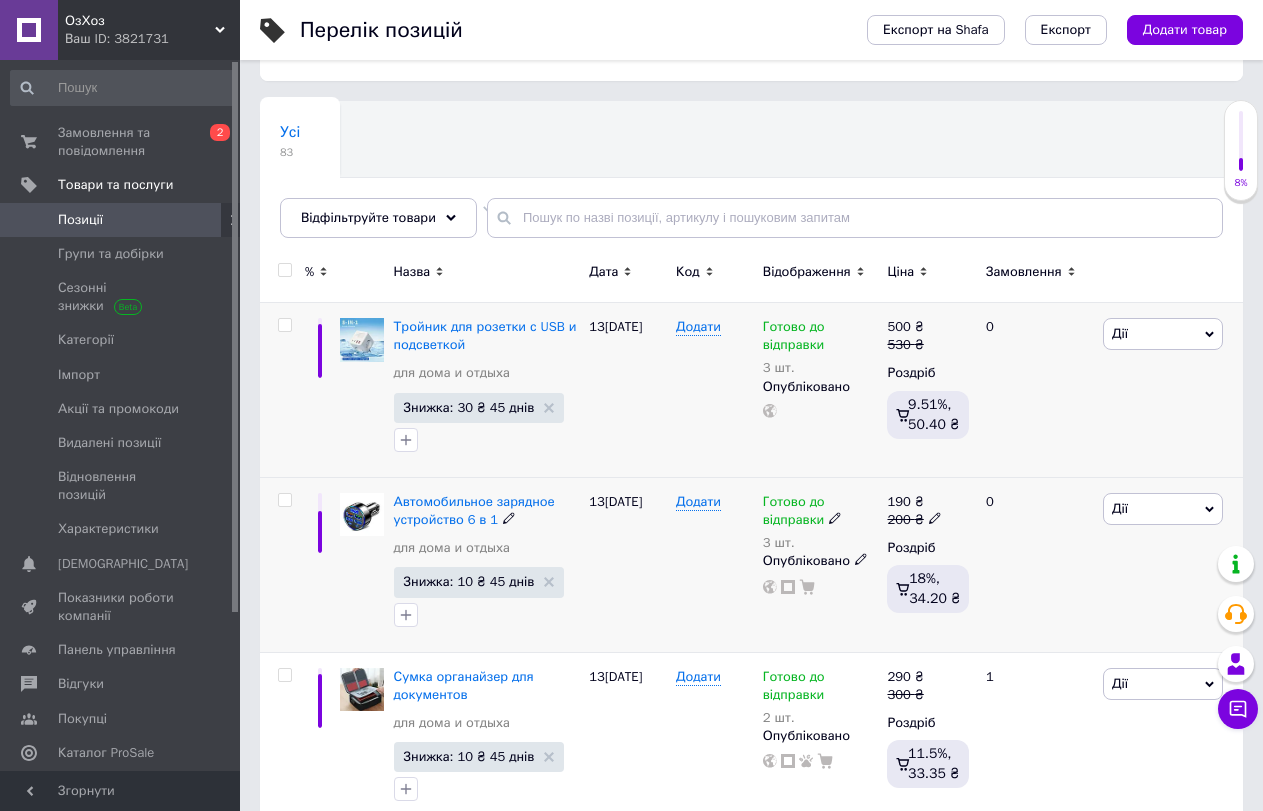 scroll, scrollTop: 0, scrollLeft: 0, axis: both 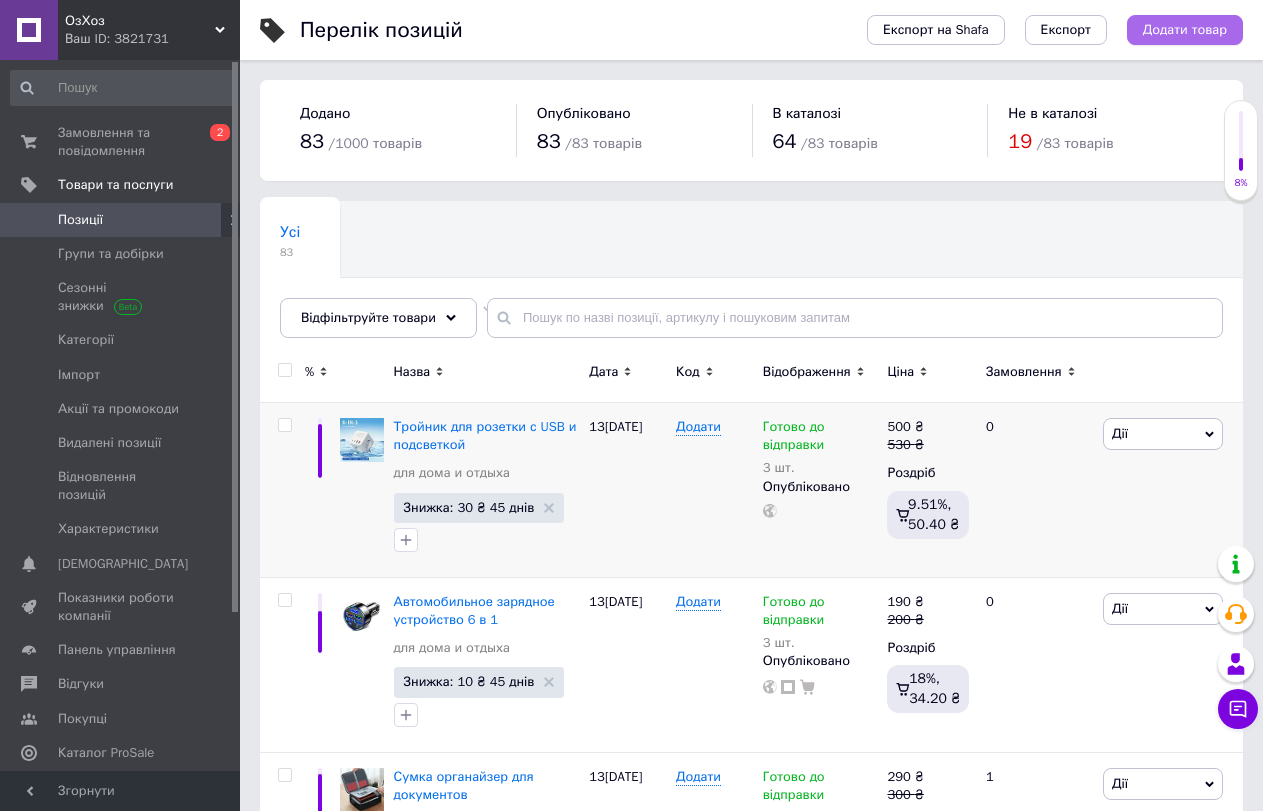 click on "Додати товар" at bounding box center [1185, 30] 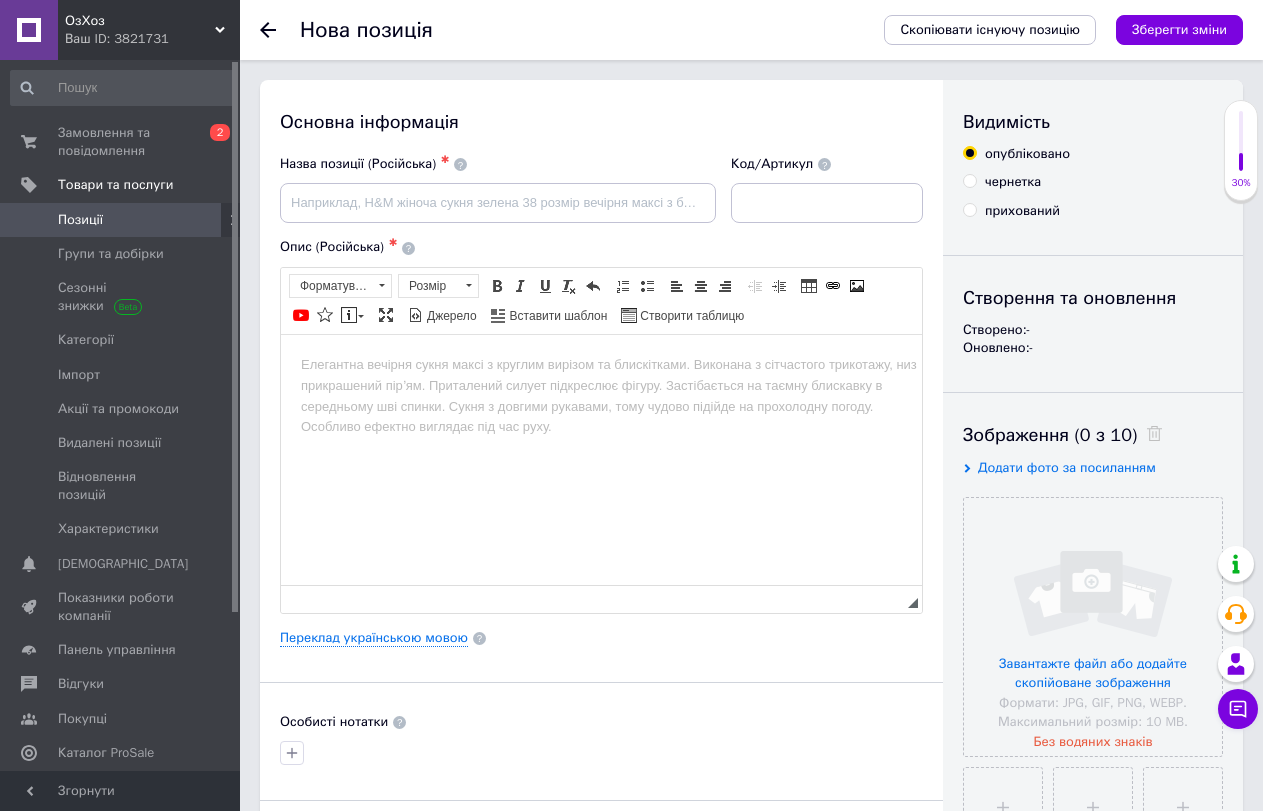 scroll, scrollTop: 0, scrollLeft: 0, axis: both 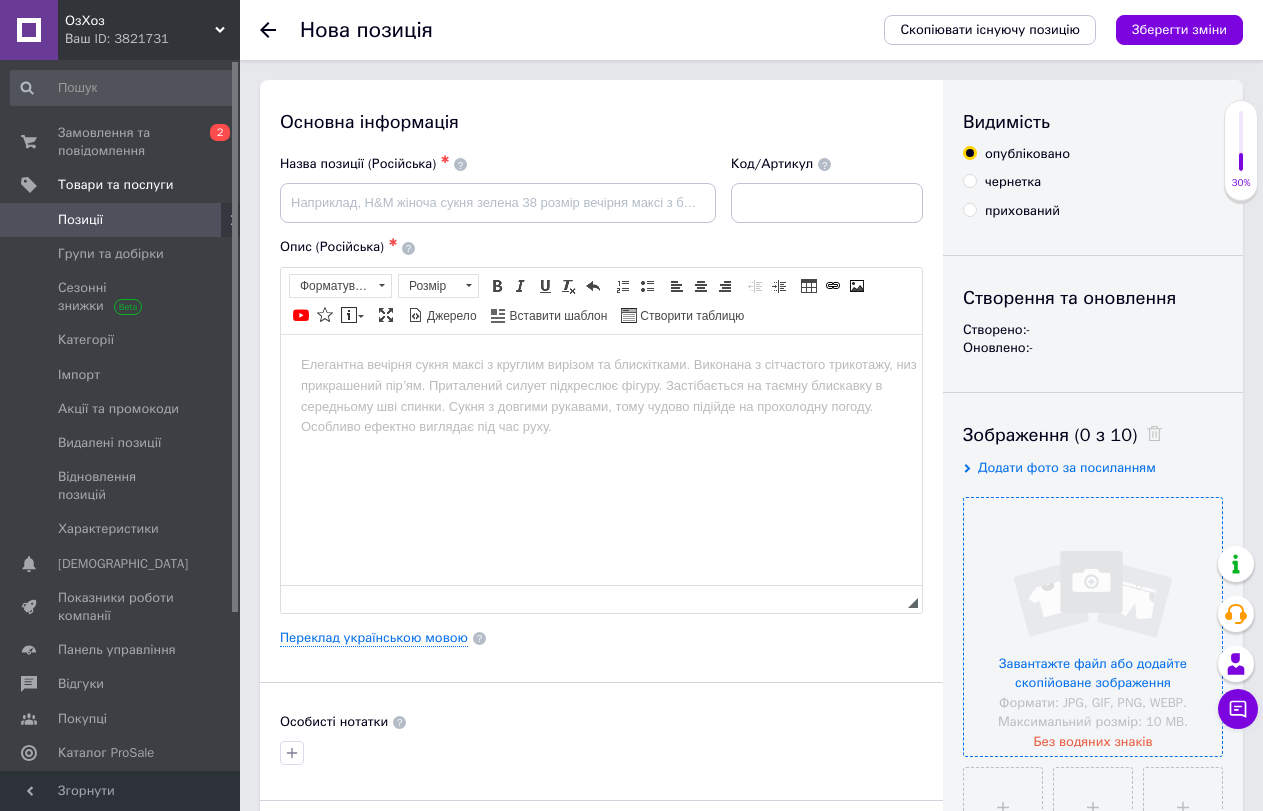 click at bounding box center [1093, 627] 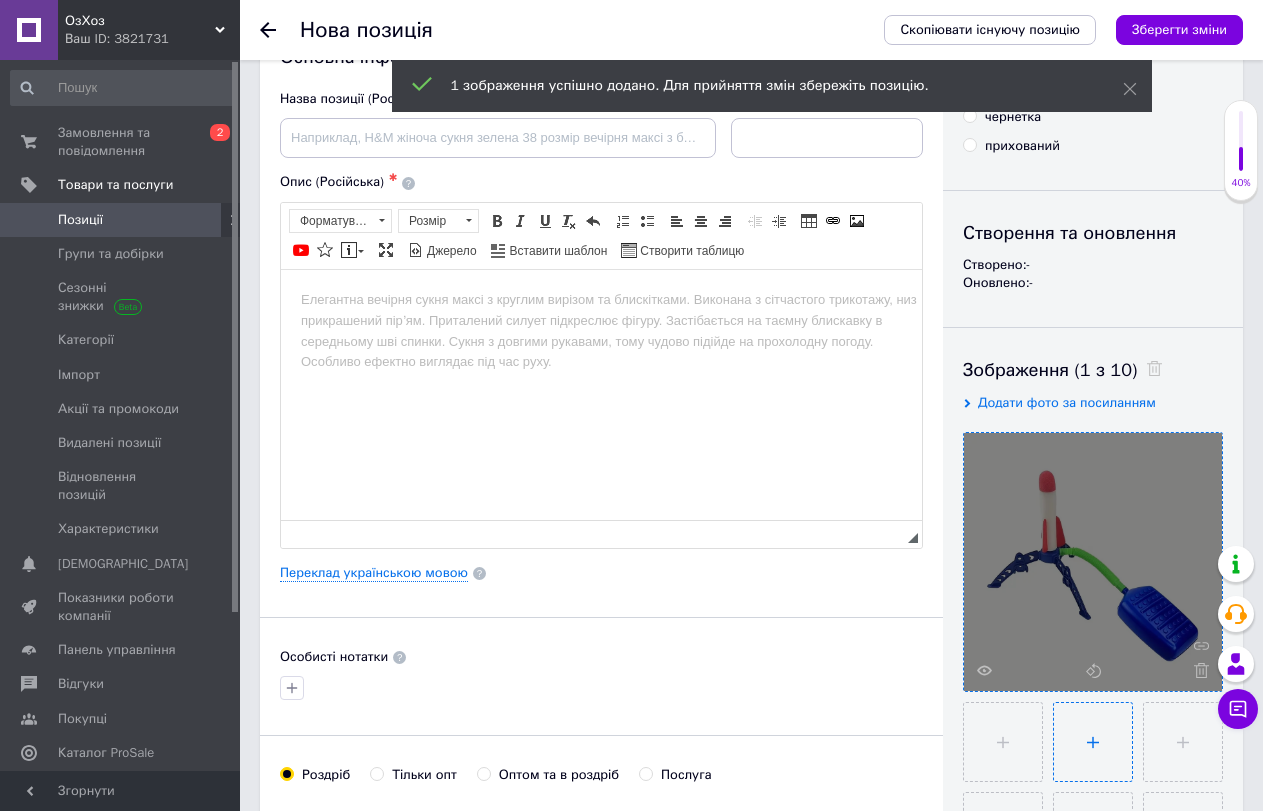 scroll, scrollTop: 100, scrollLeft: 0, axis: vertical 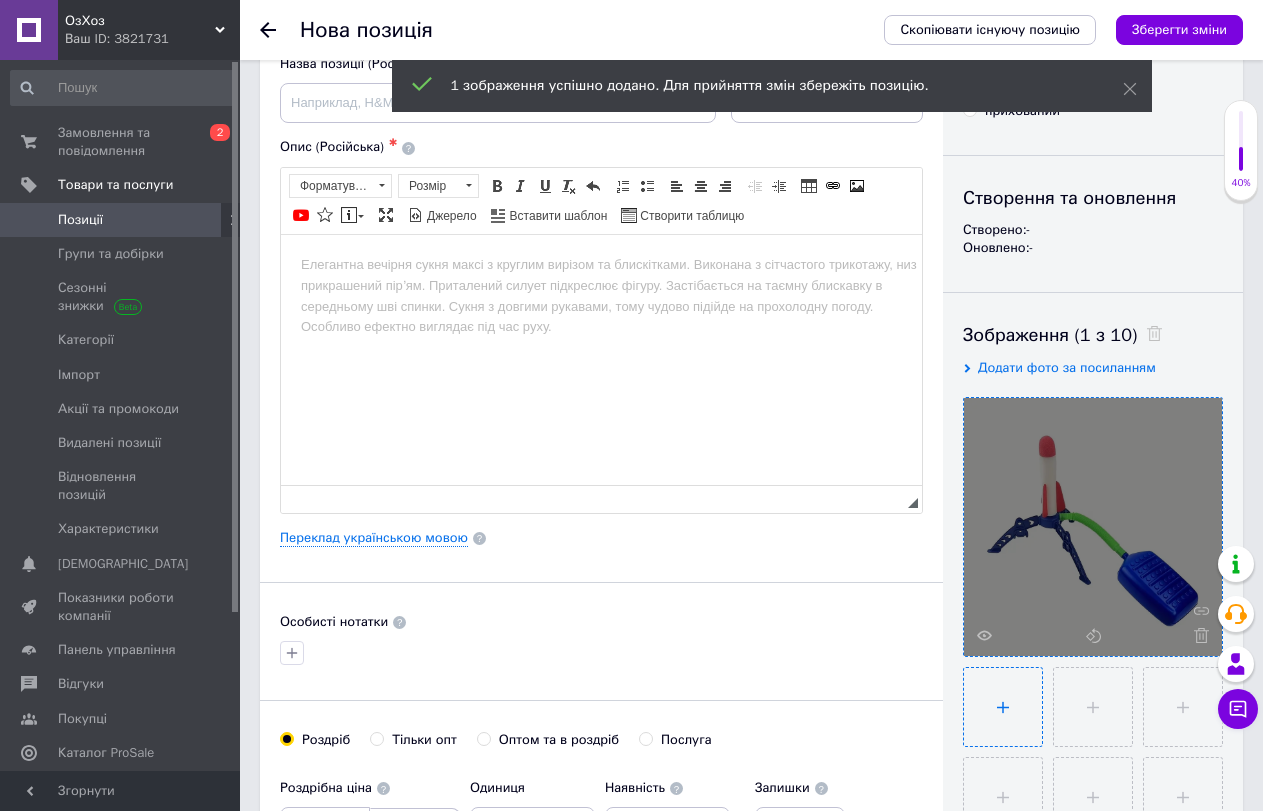 click at bounding box center [1003, 707] 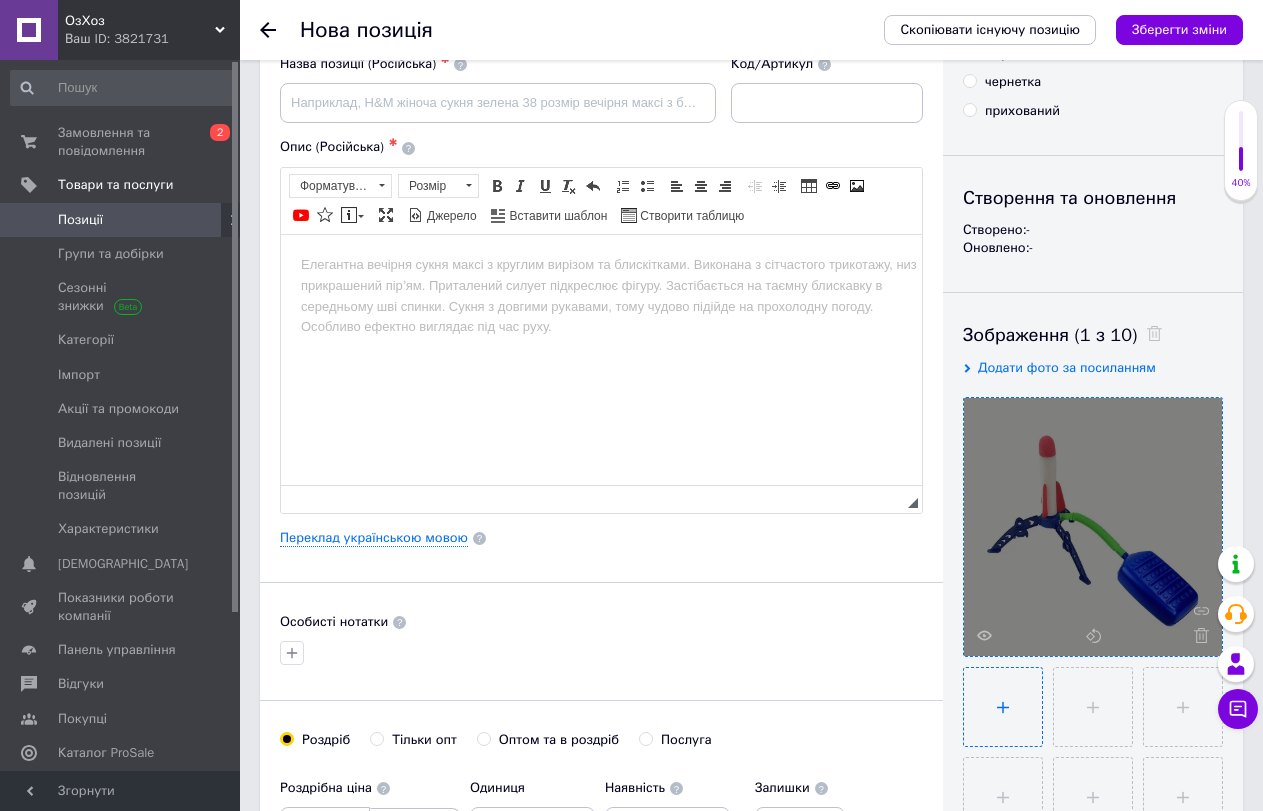 type on "C:\fakepath\ракета1.webp" 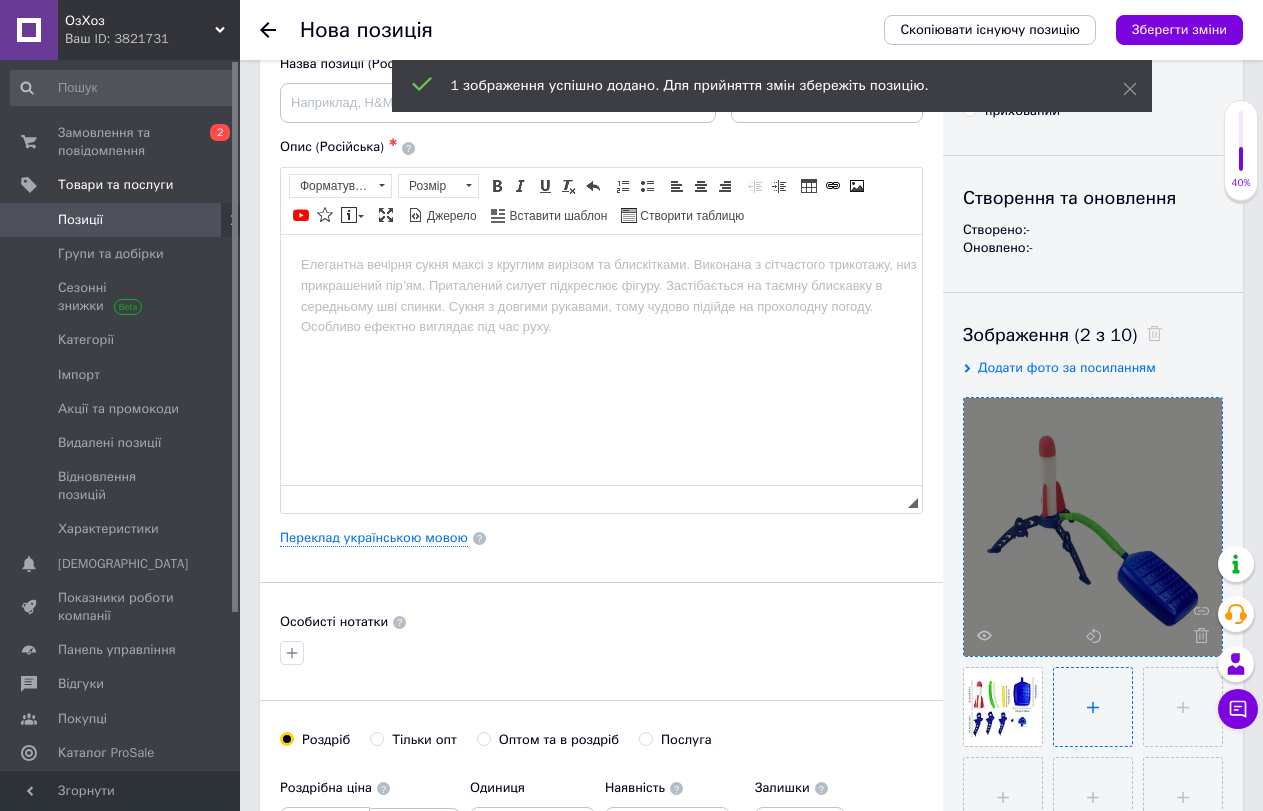 click at bounding box center (1093, 707) 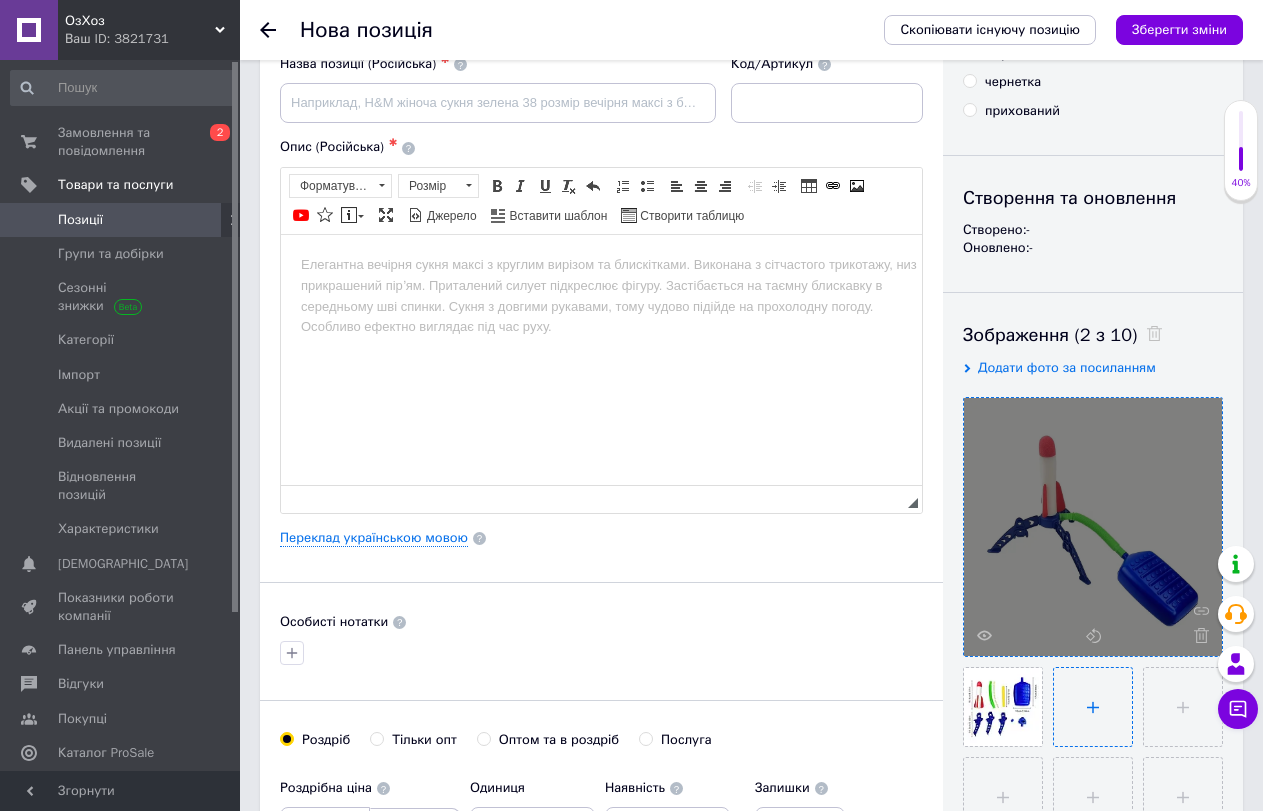 type on "C:\fakepath\ракета2.webp" 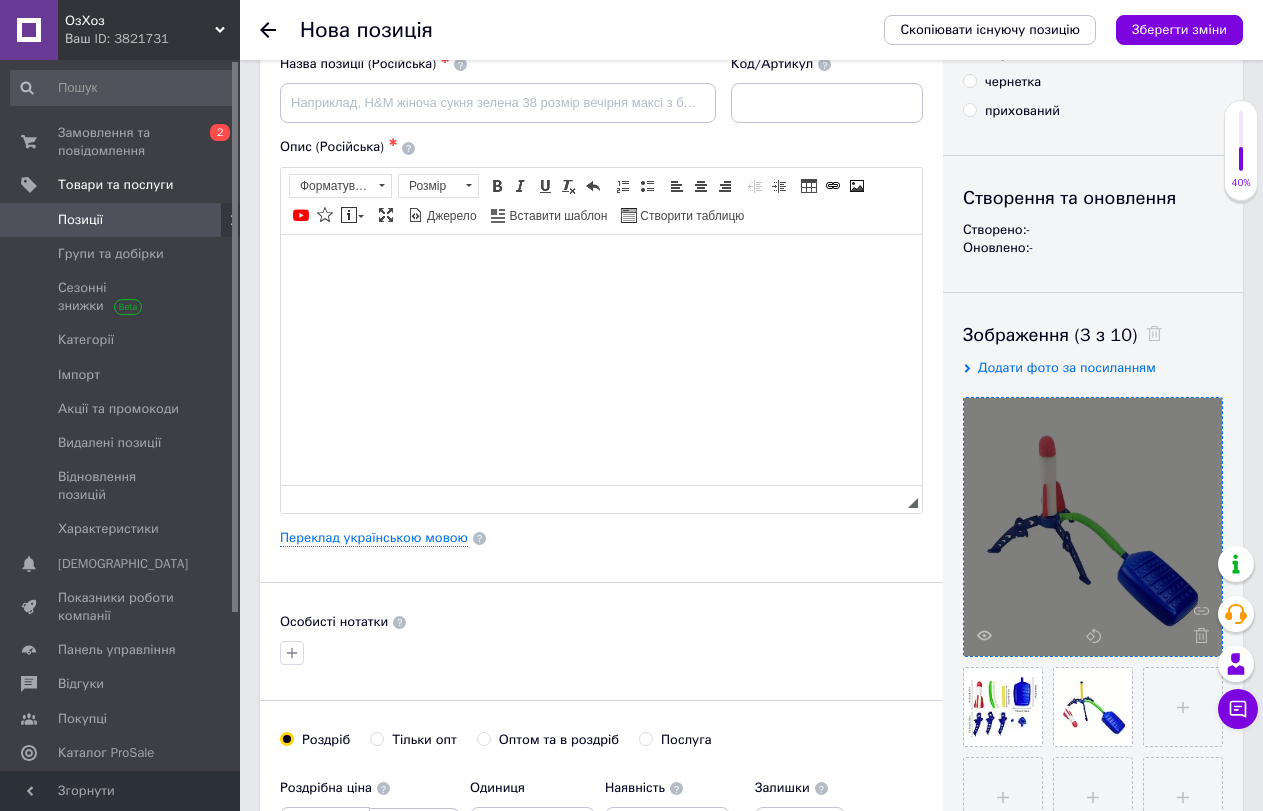 click at bounding box center (601, 264) 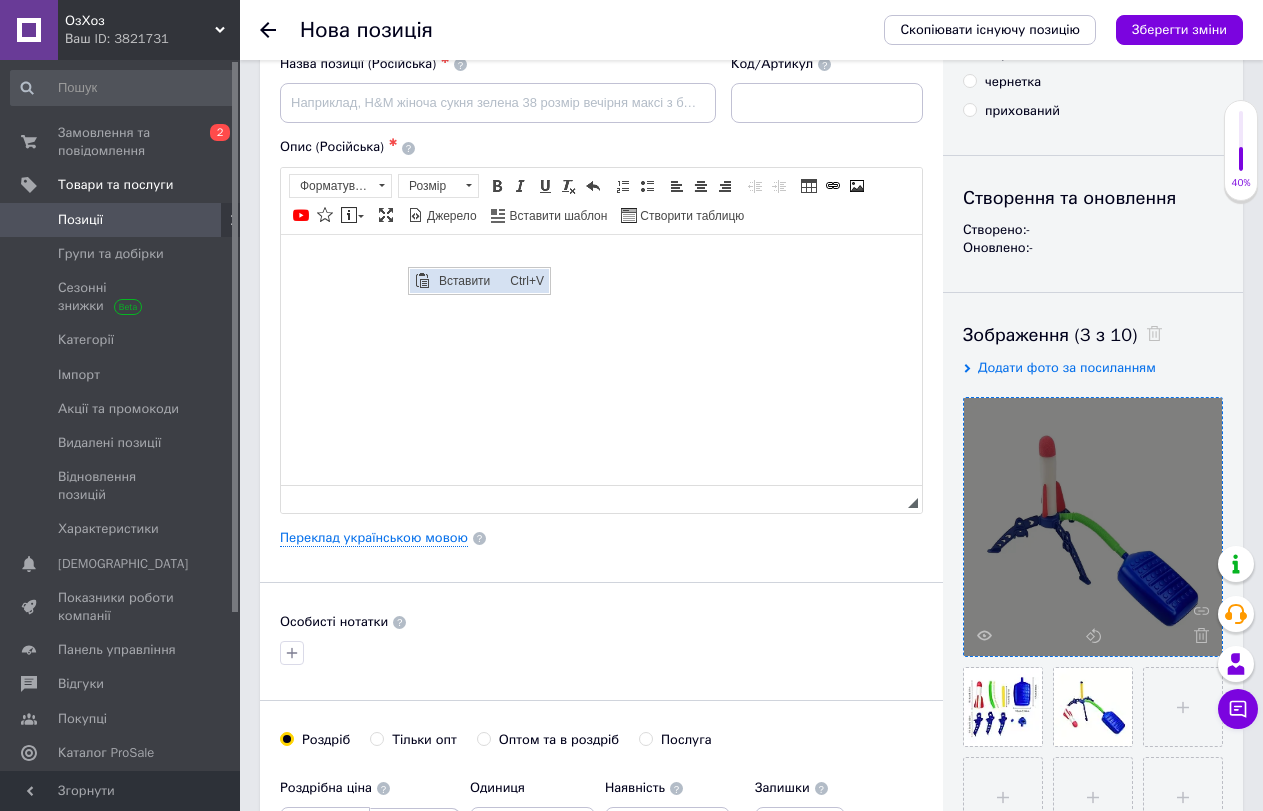 scroll, scrollTop: 0, scrollLeft: 0, axis: both 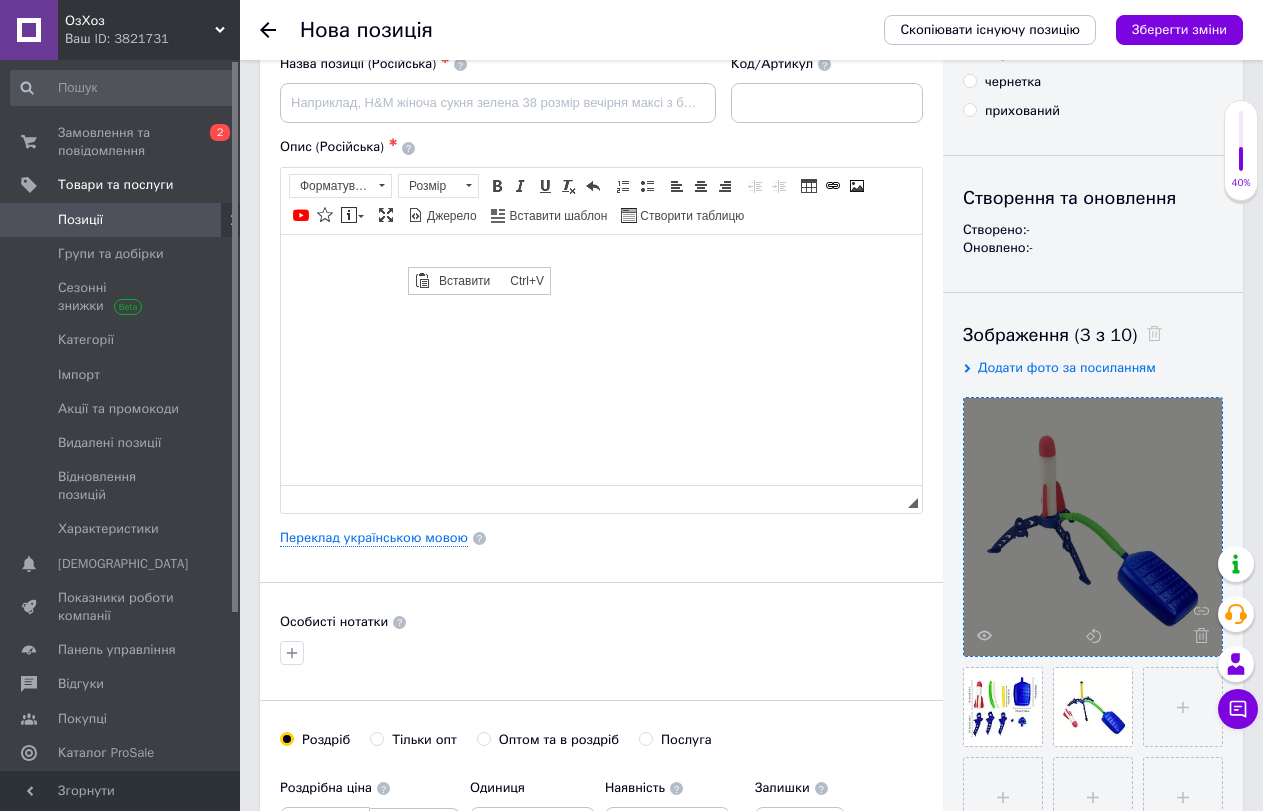 click at bounding box center (601, 264) 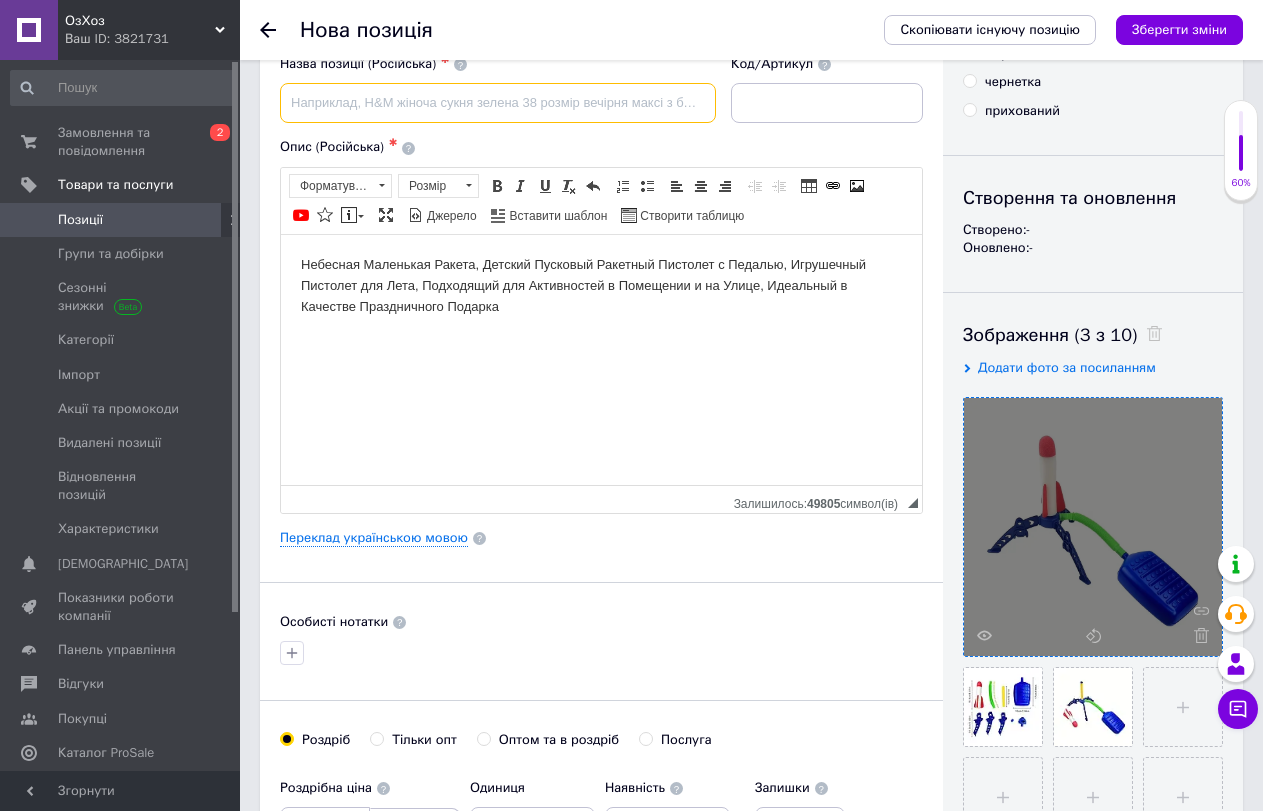 click at bounding box center [498, 103] 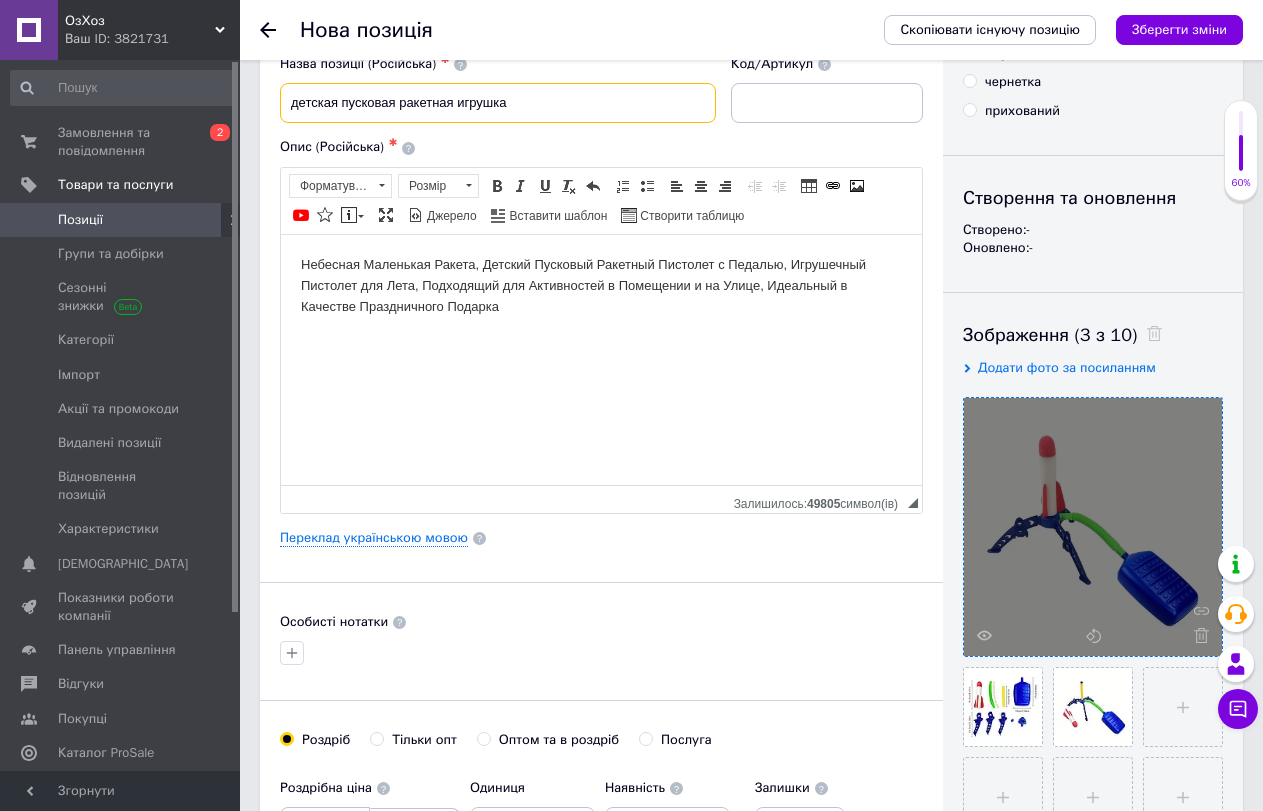 type on "детская пусковая ракетная игрушка" 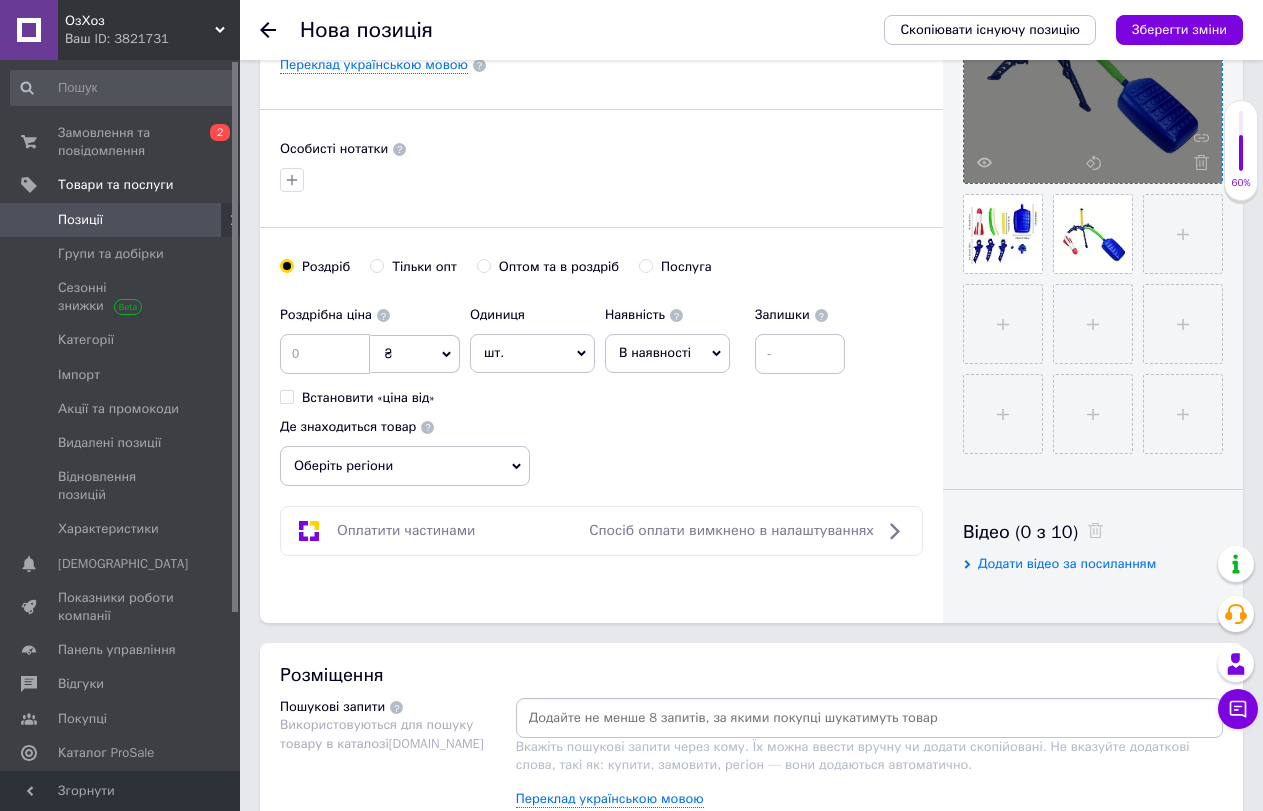 scroll, scrollTop: 600, scrollLeft: 0, axis: vertical 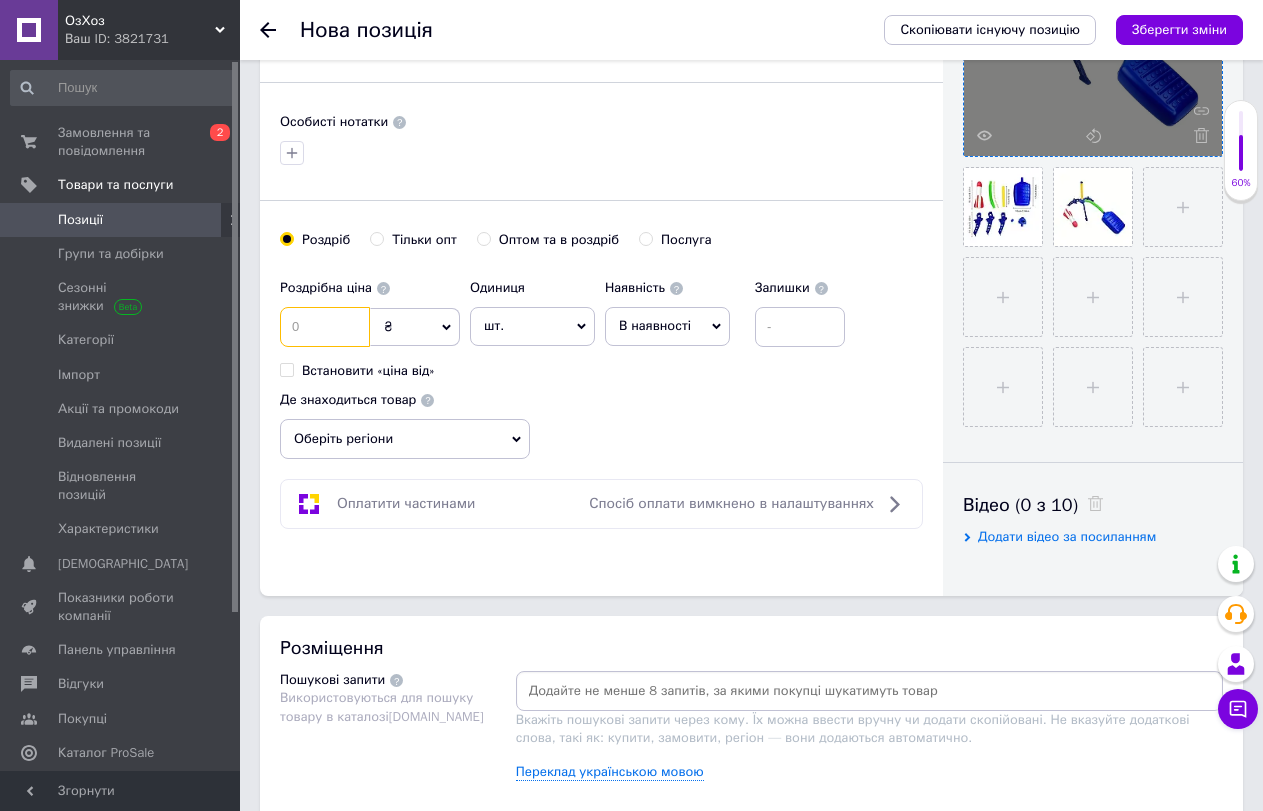 click at bounding box center [325, 327] 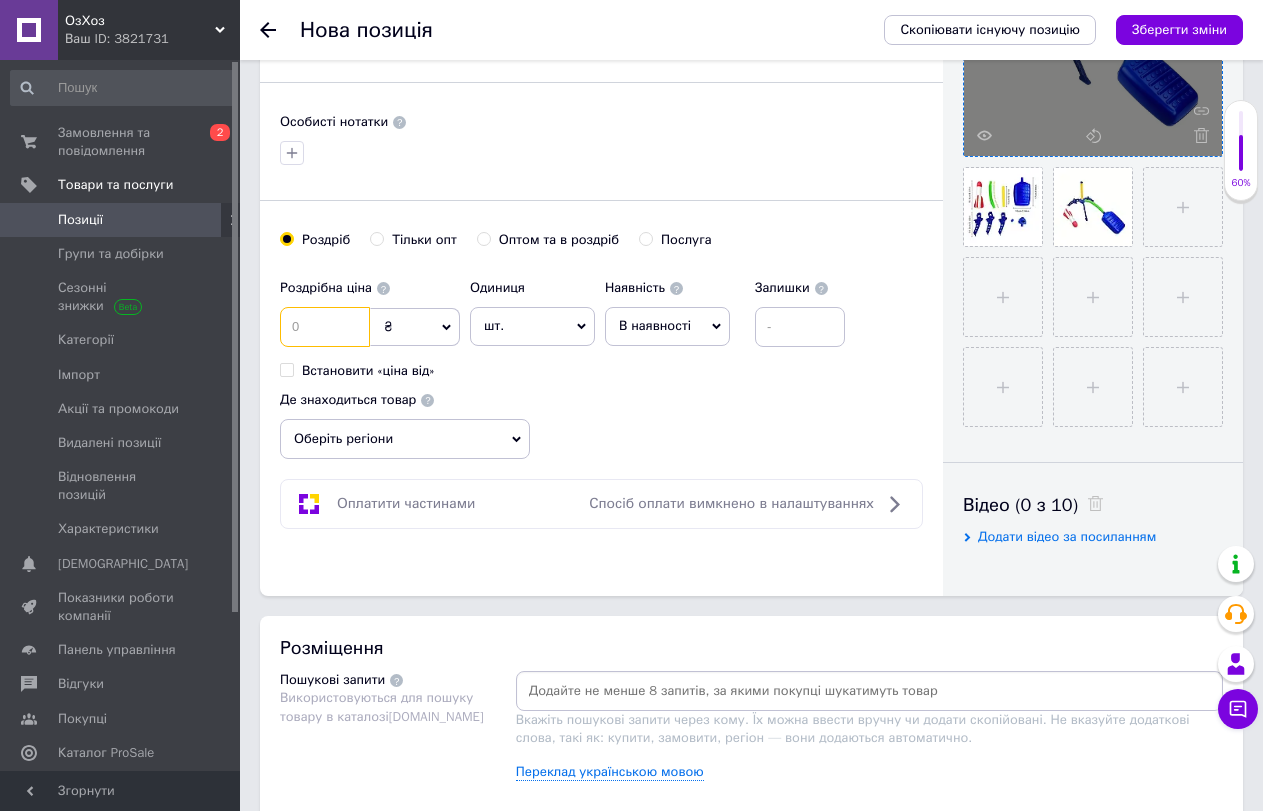click at bounding box center [325, 327] 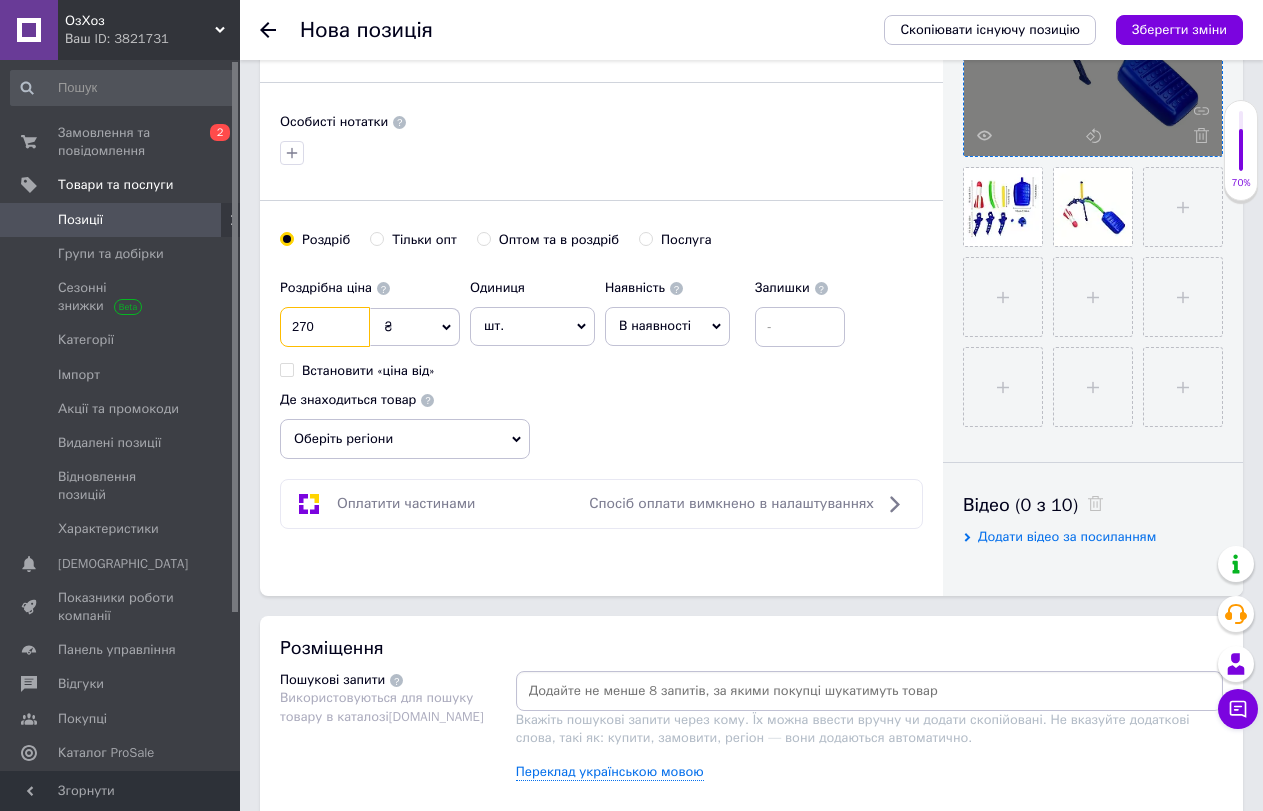 type on "270" 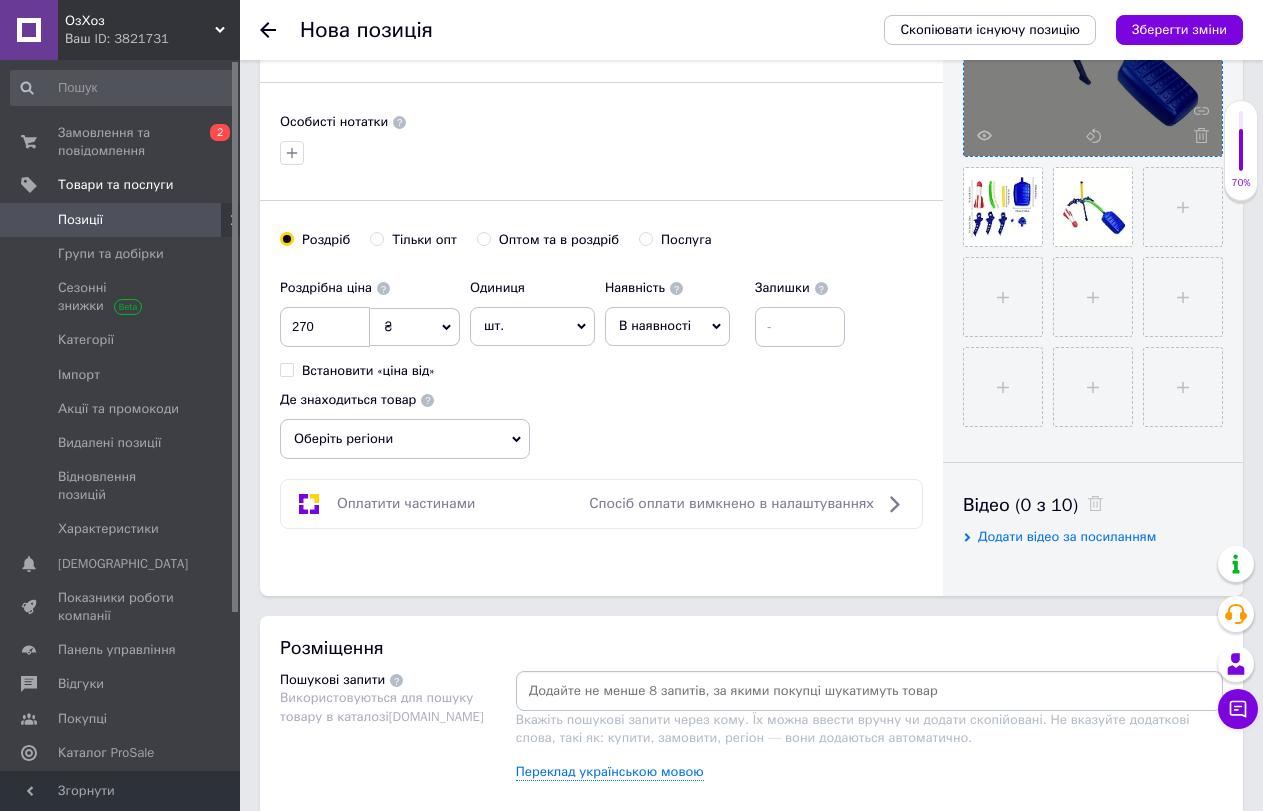 click 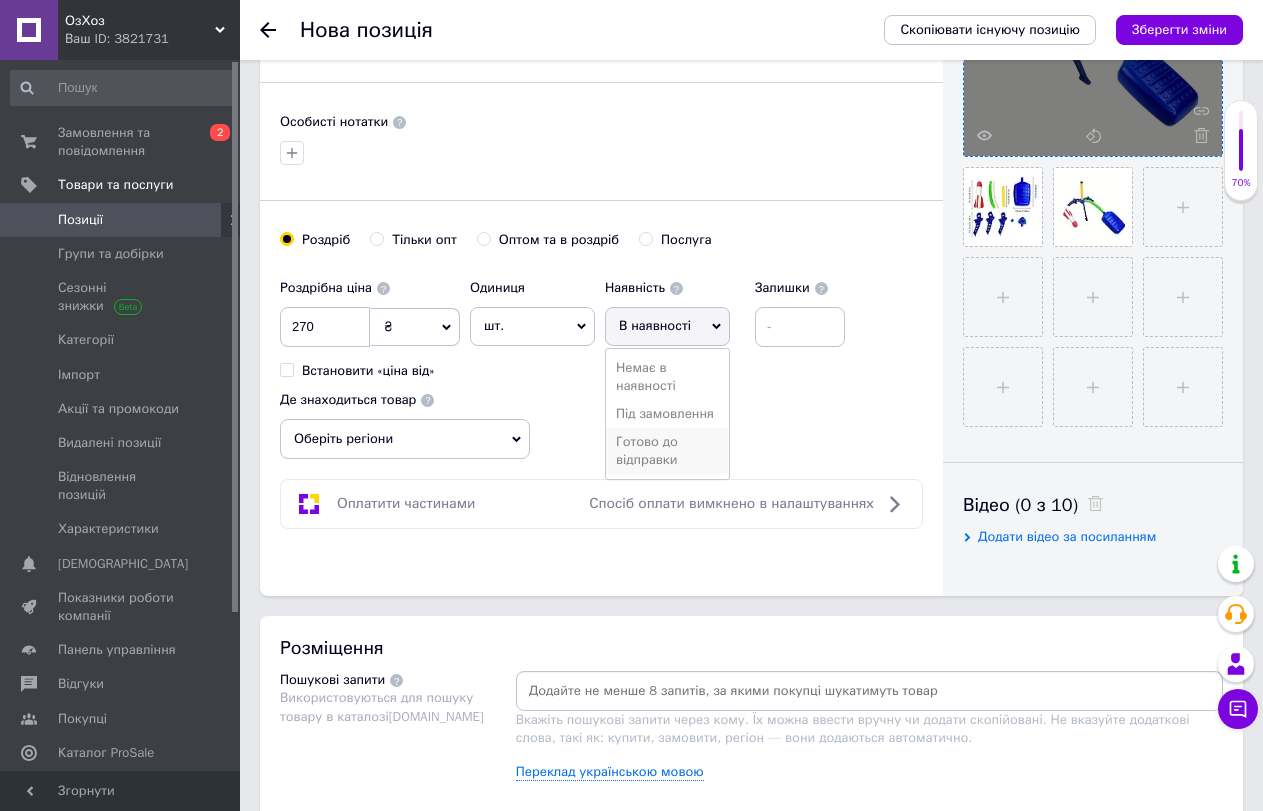 click on "Готово до відправки" at bounding box center (667, 451) 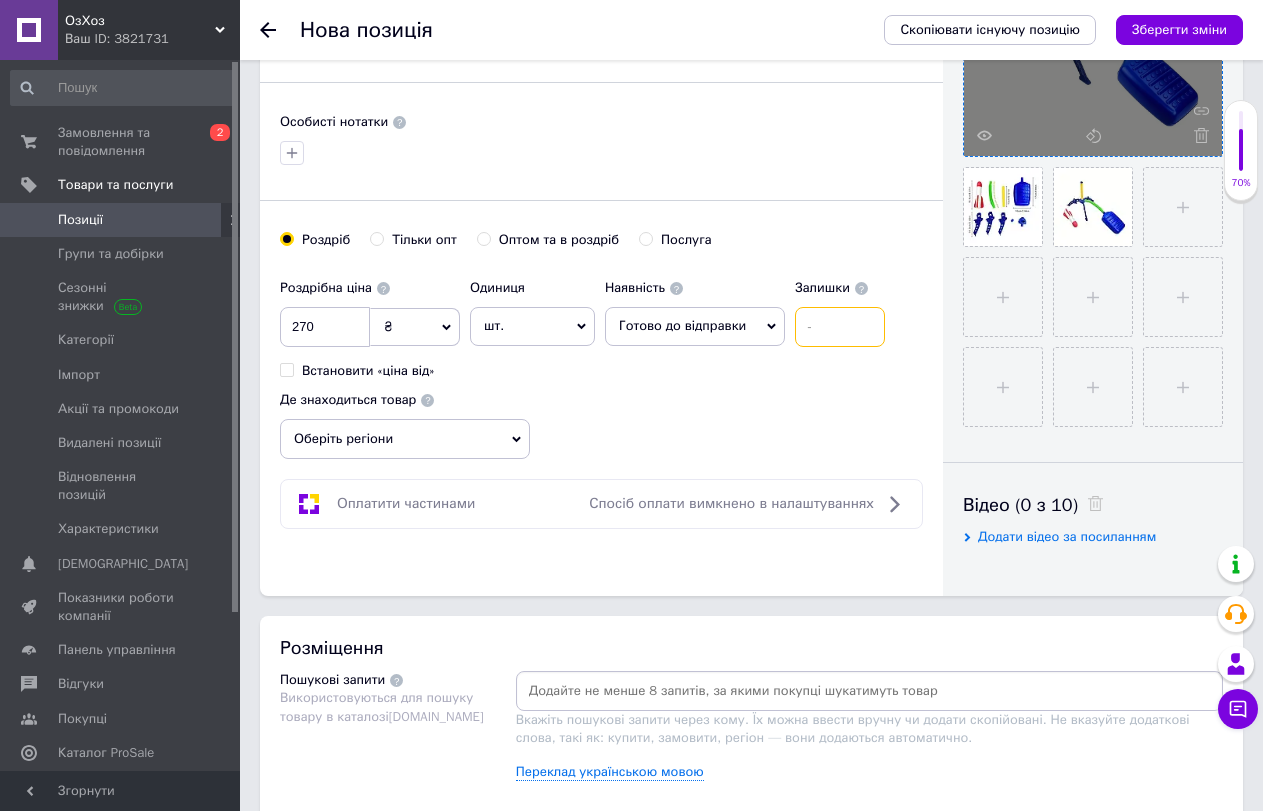 click at bounding box center (840, 327) 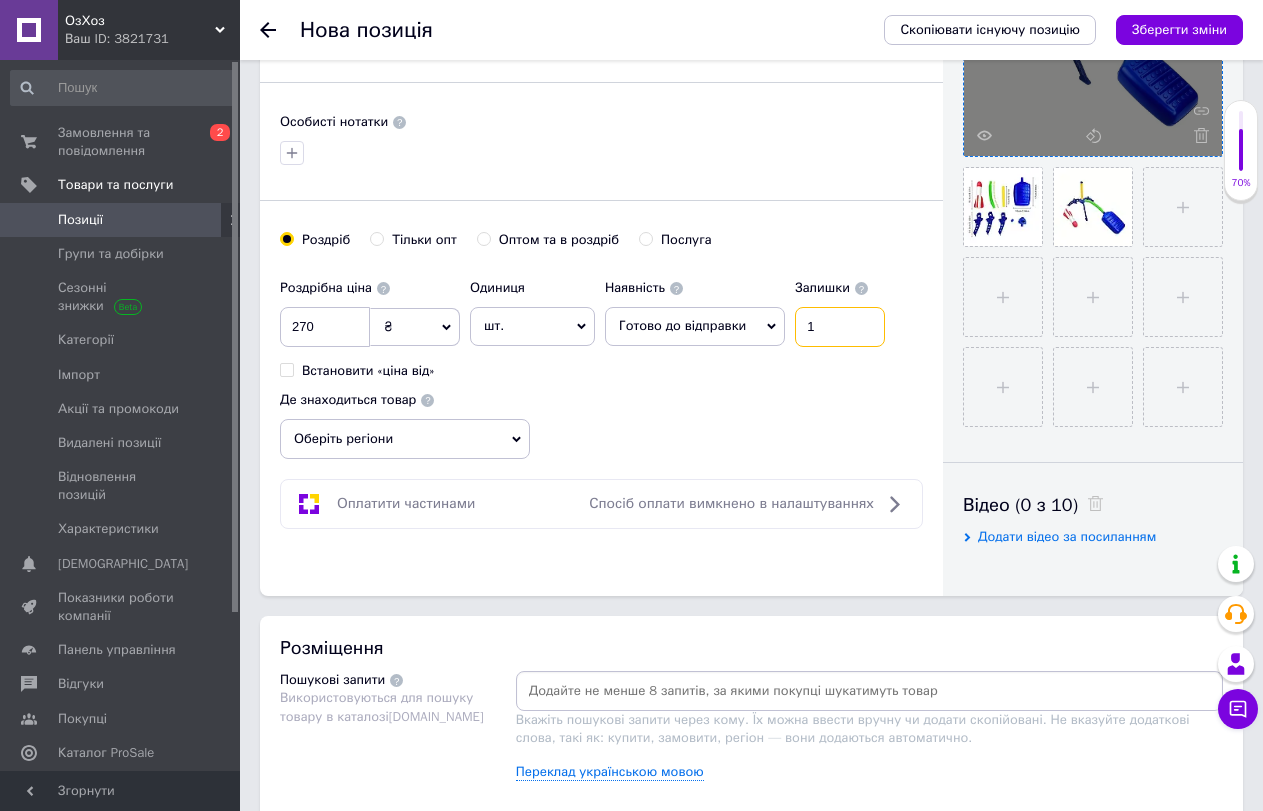 type on "1" 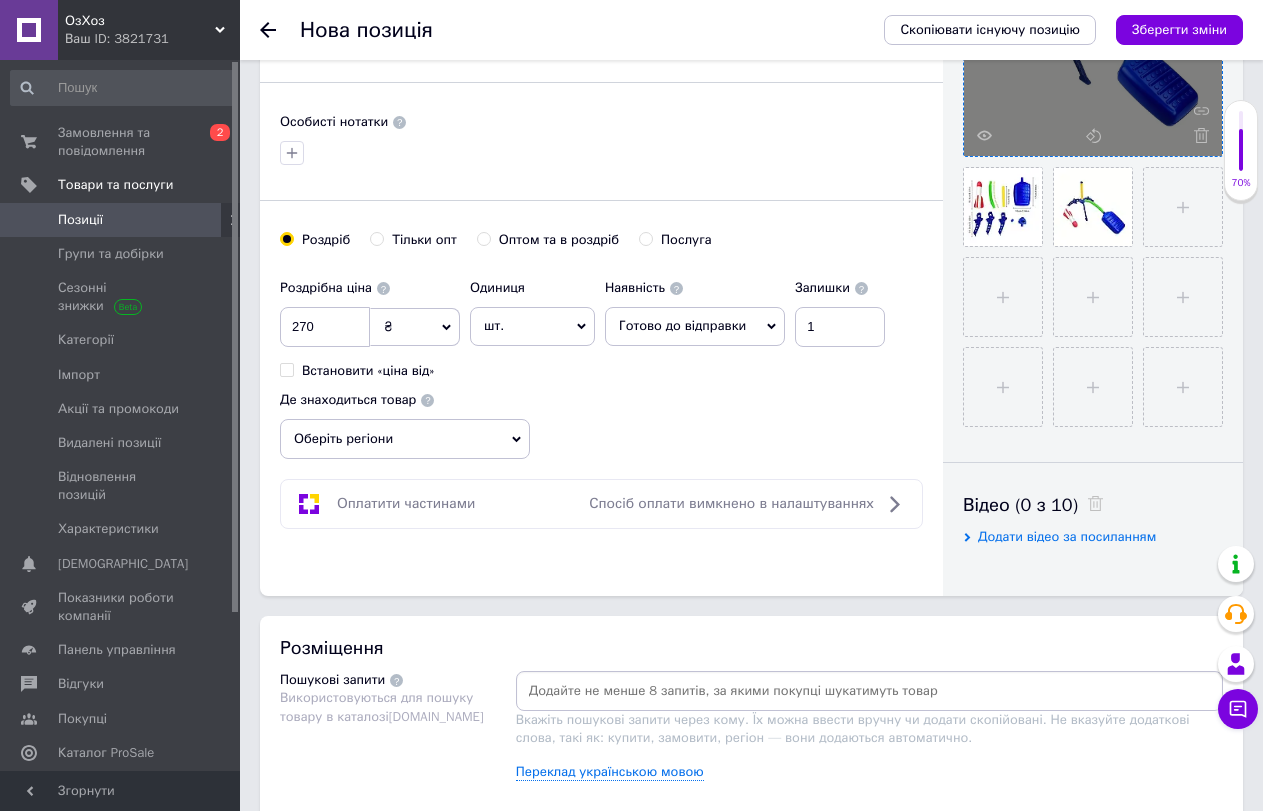 click 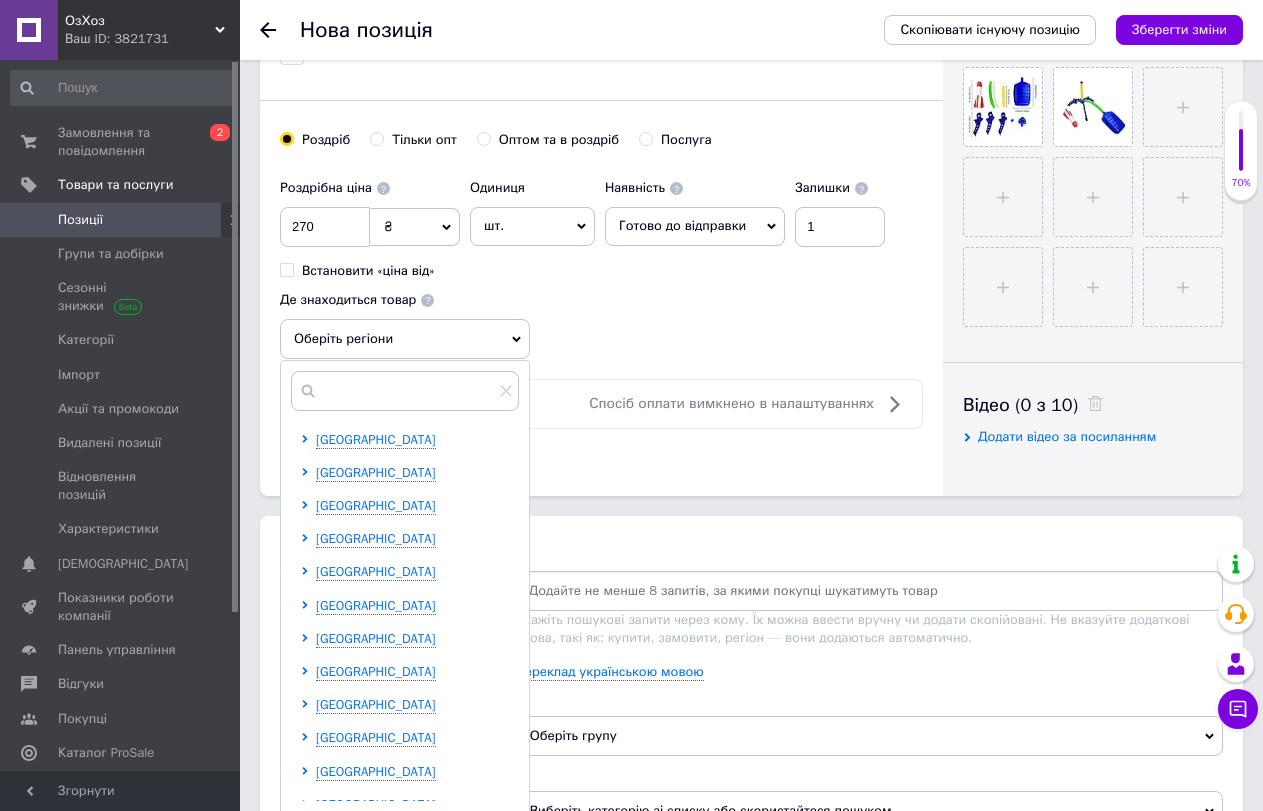 scroll, scrollTop: 800, scrollLeft: 0, axis: vertical 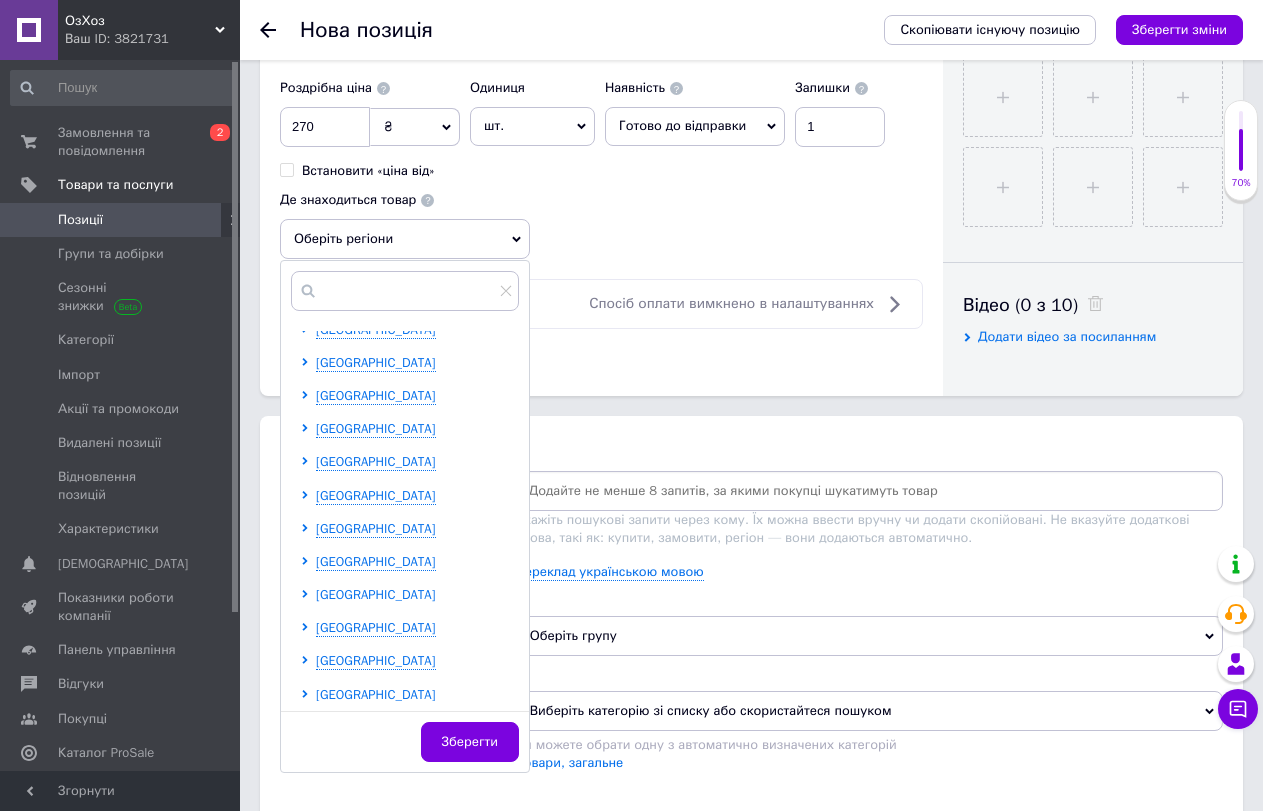 click on "[GEOGRAPHIC_DATA]" at bounding box center (376, 594) 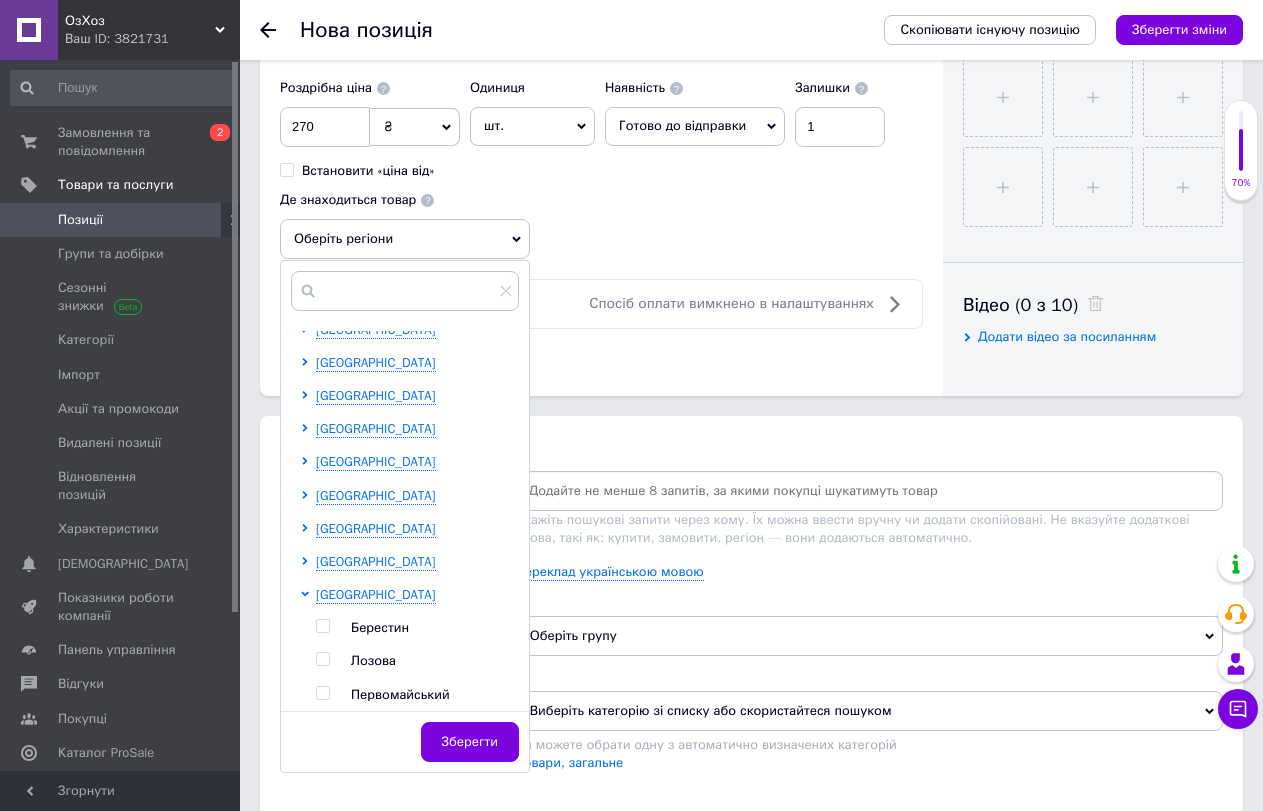 scroll, scrollTop: 900, scrollLeft: 0, axis: vertical 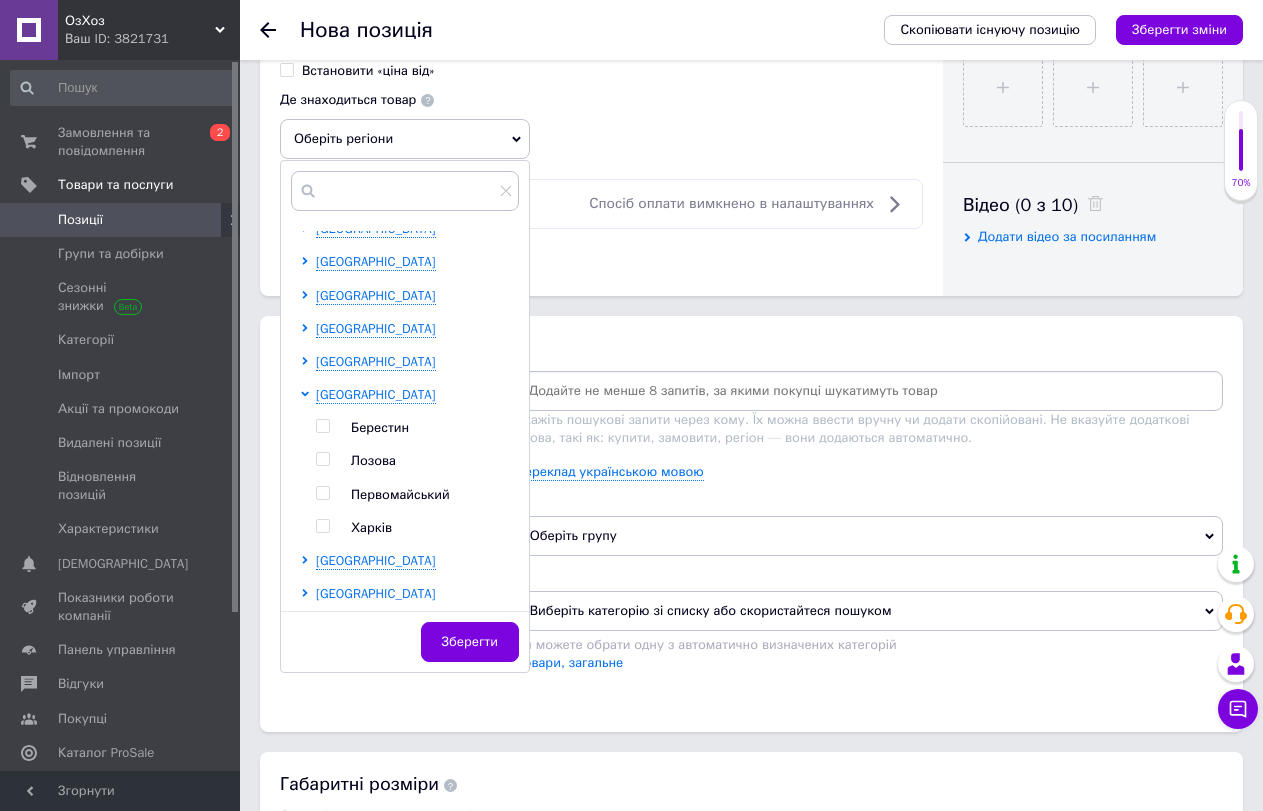 click at bounding box center [322, 526] 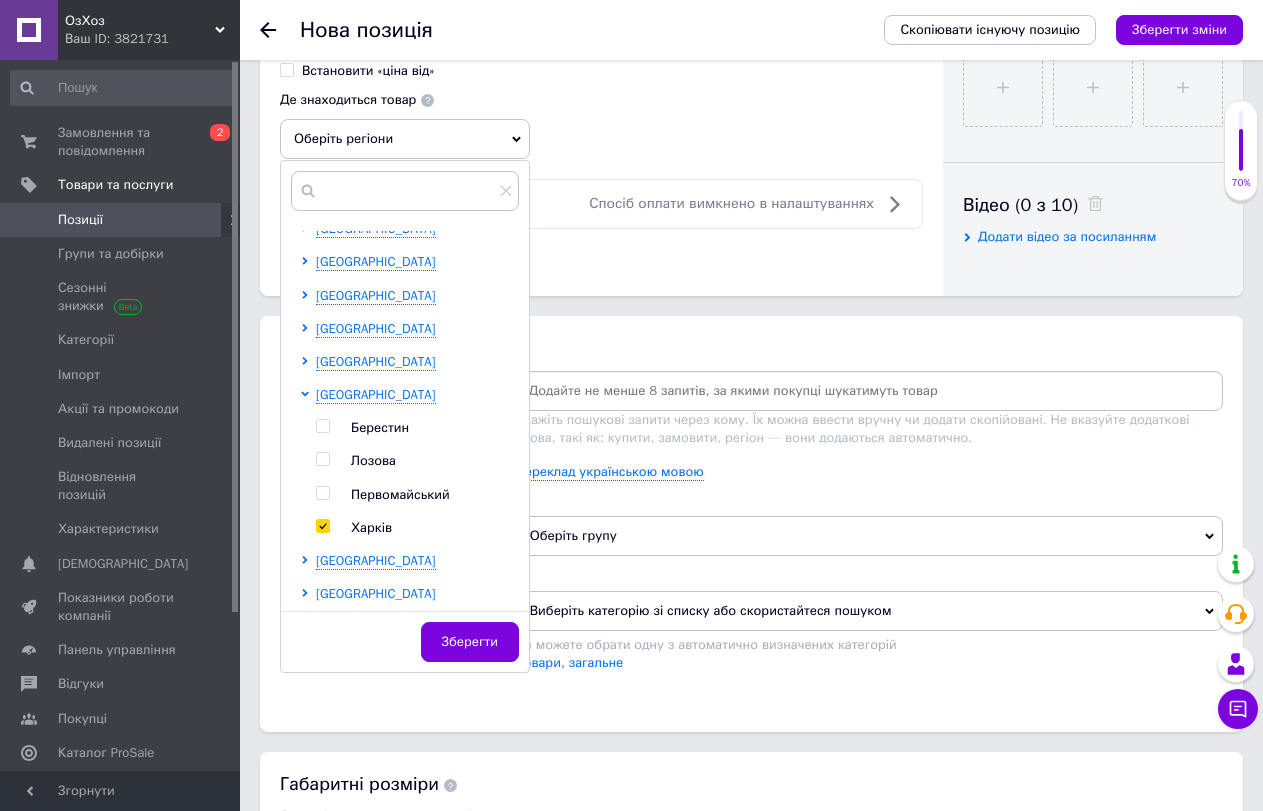 checkbox on "true" 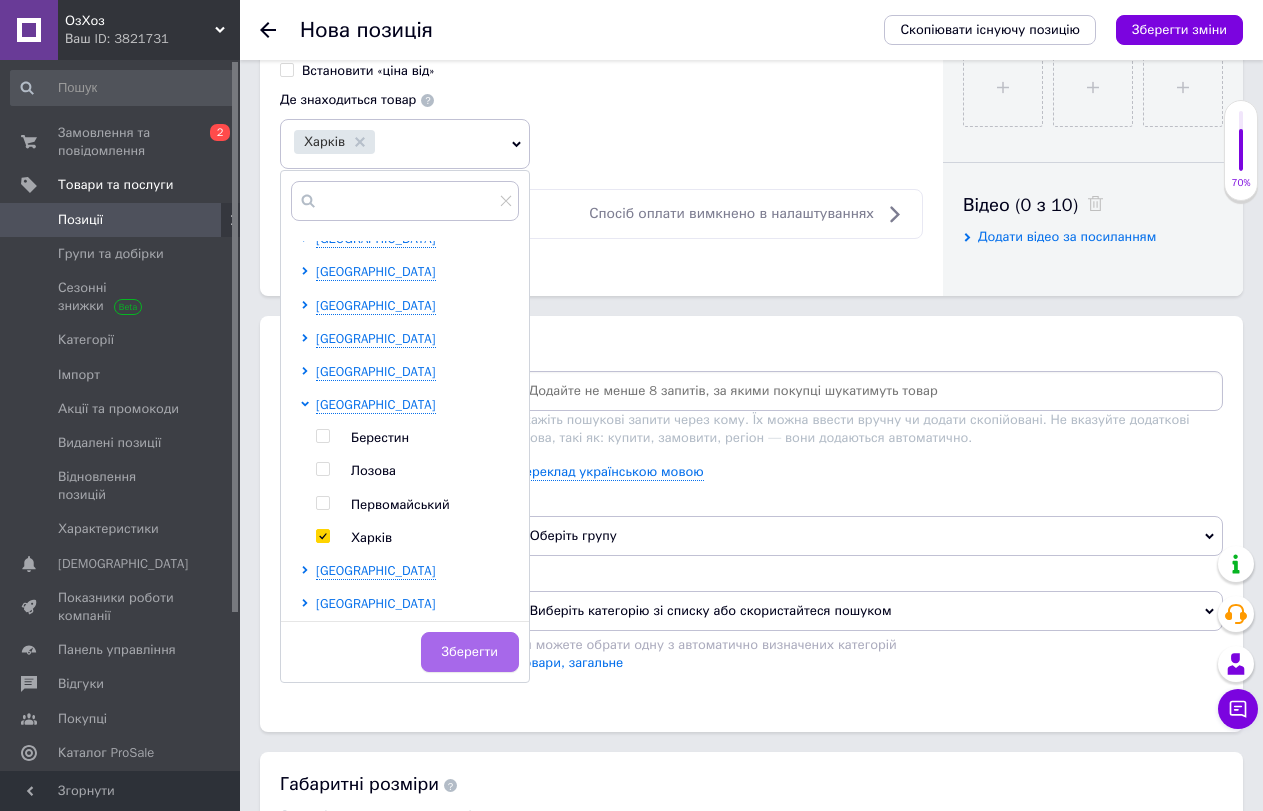 click on "Зберегти" at bounding box center [470, 652] 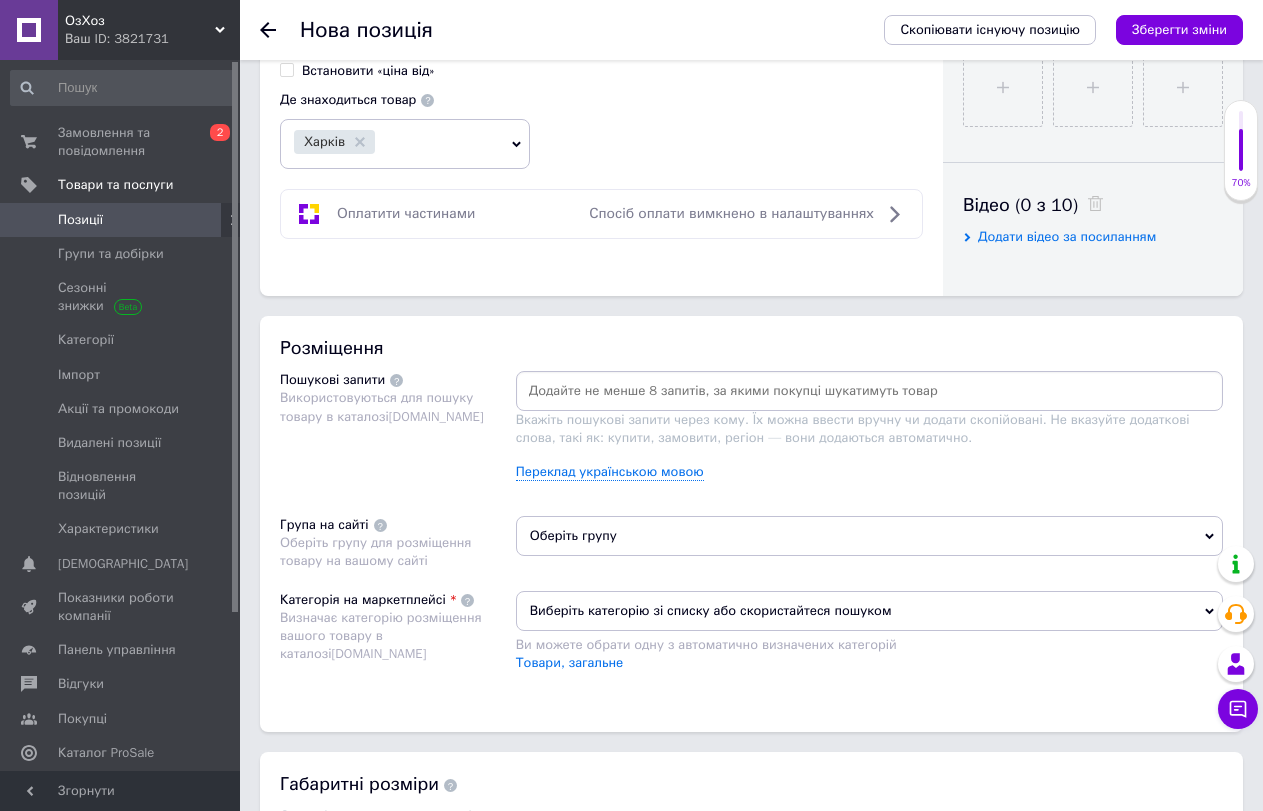 click at bounding box center (869, 391) 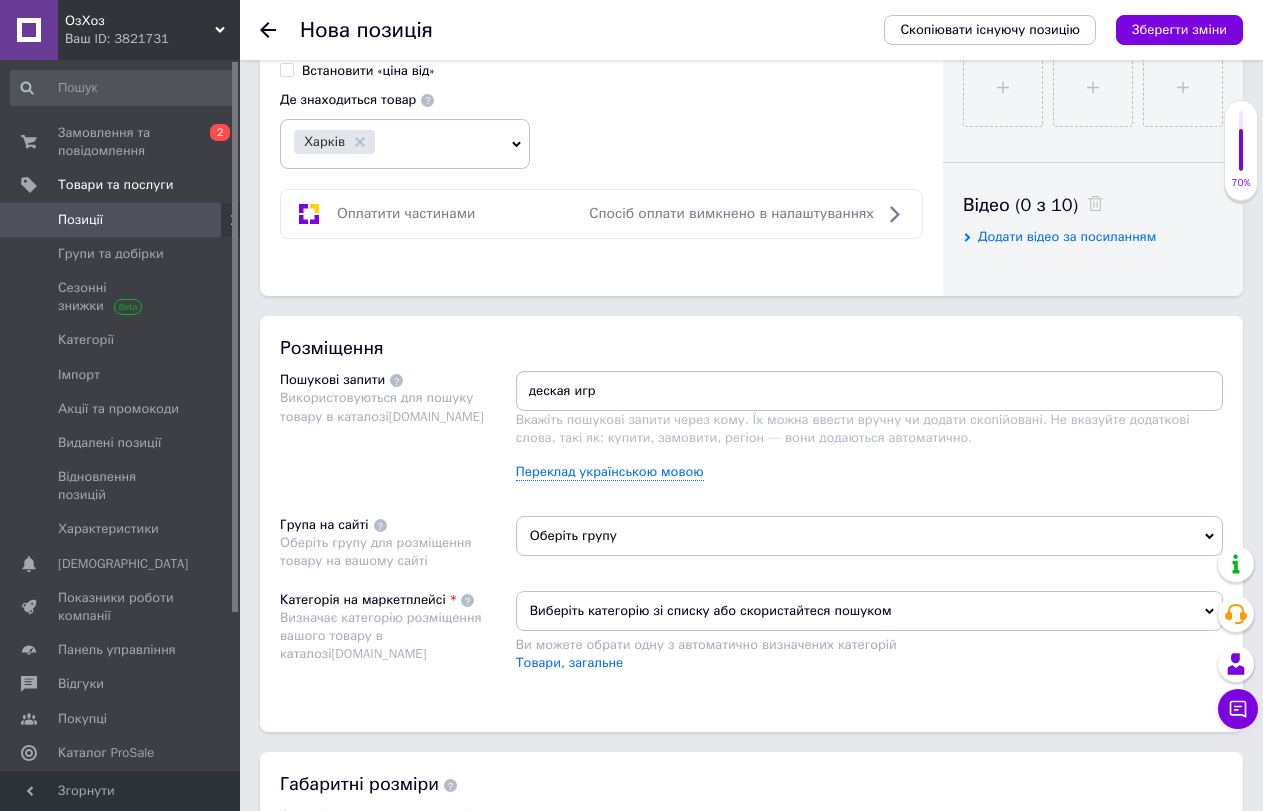 type on "деская игра" 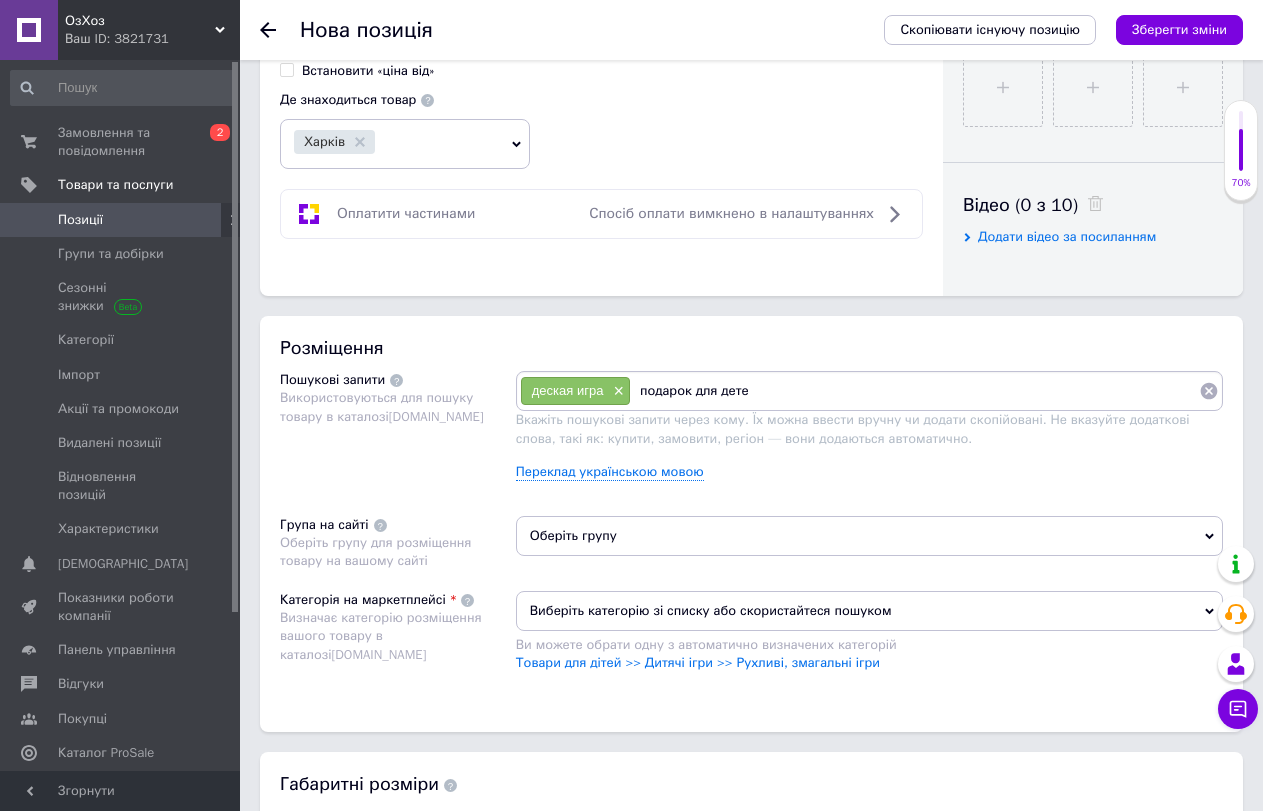 type on "подарок для детей" 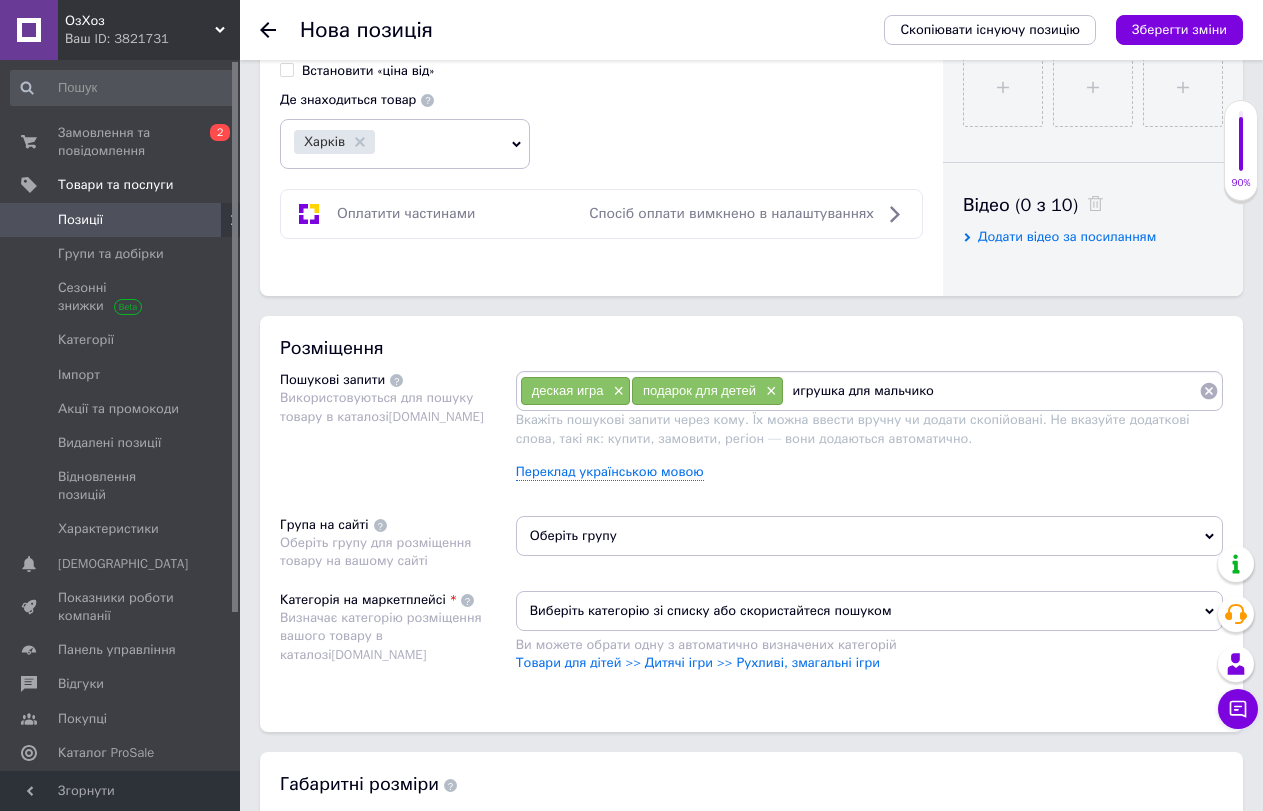 type on "игрушка для мальчиков" 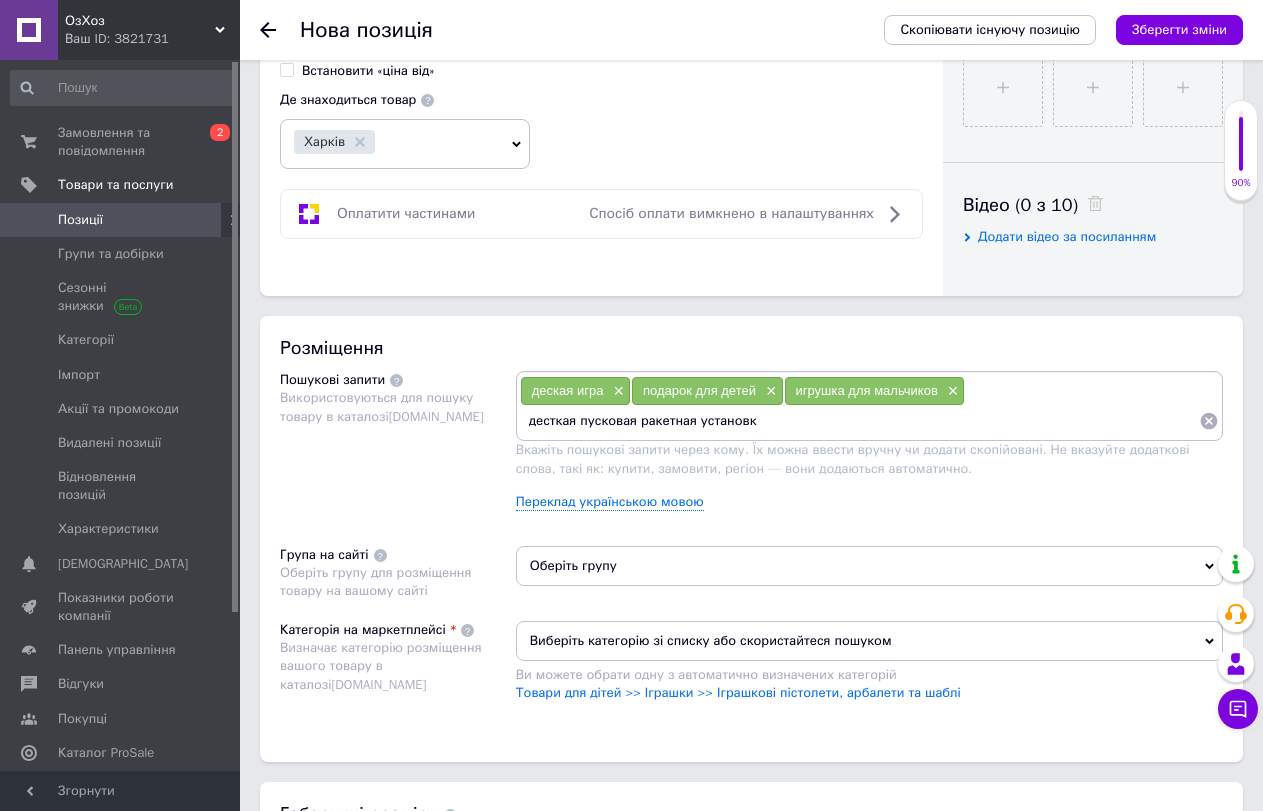 type on "десткая пусковая ракетная установка" 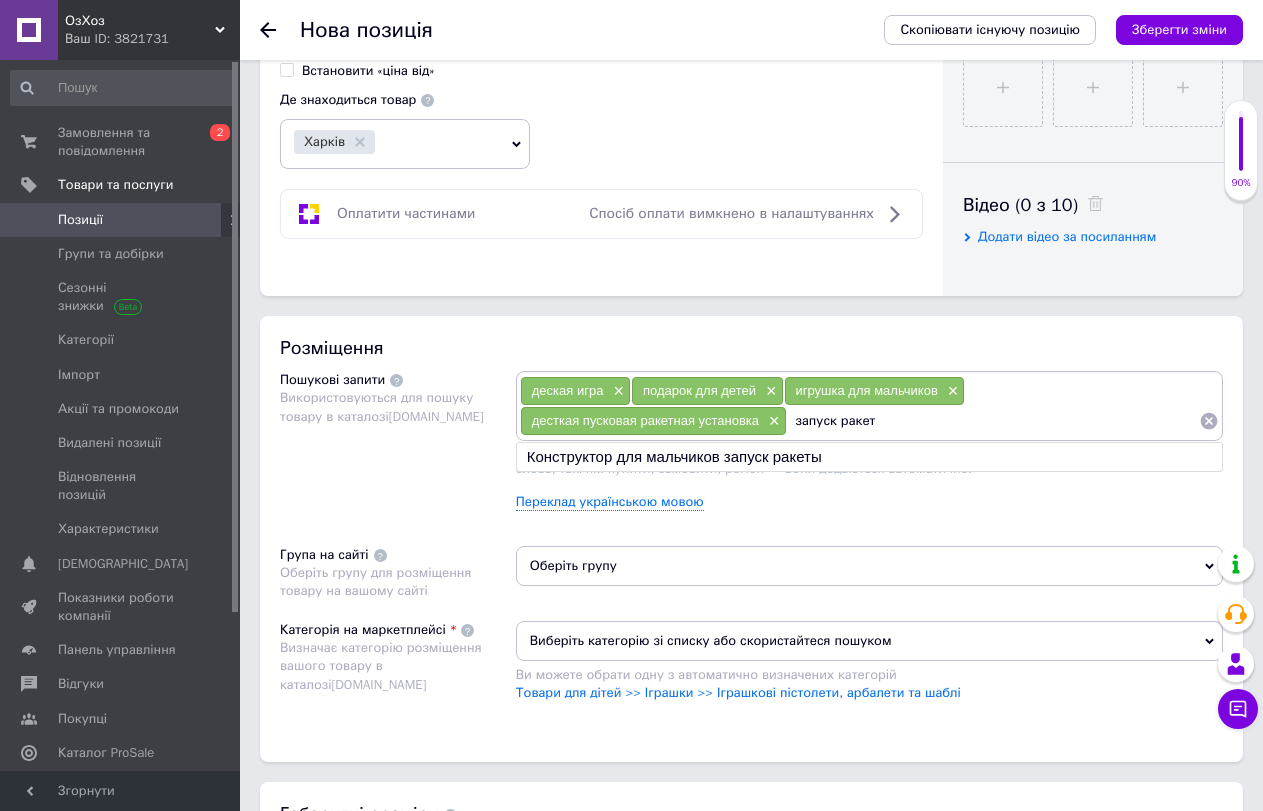 type on "запуск ракеты" 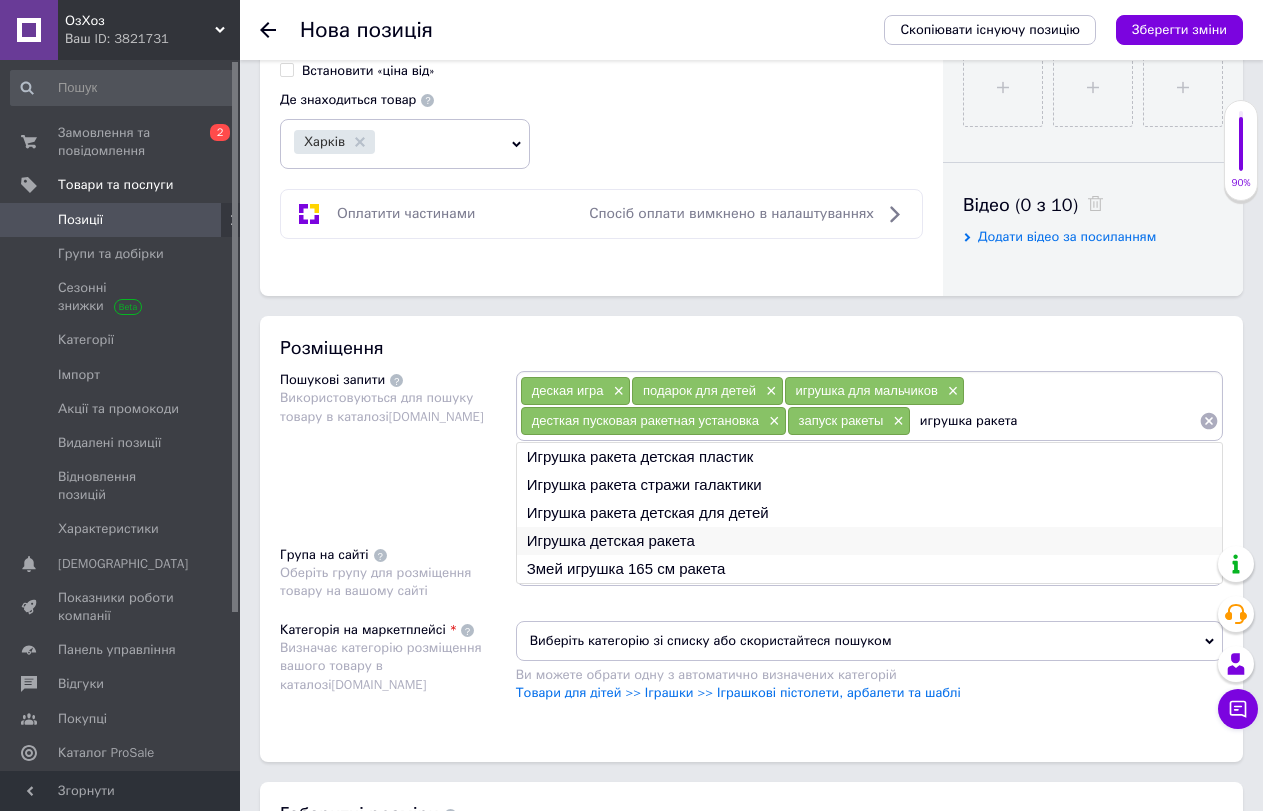 type on "игрушка ракета" 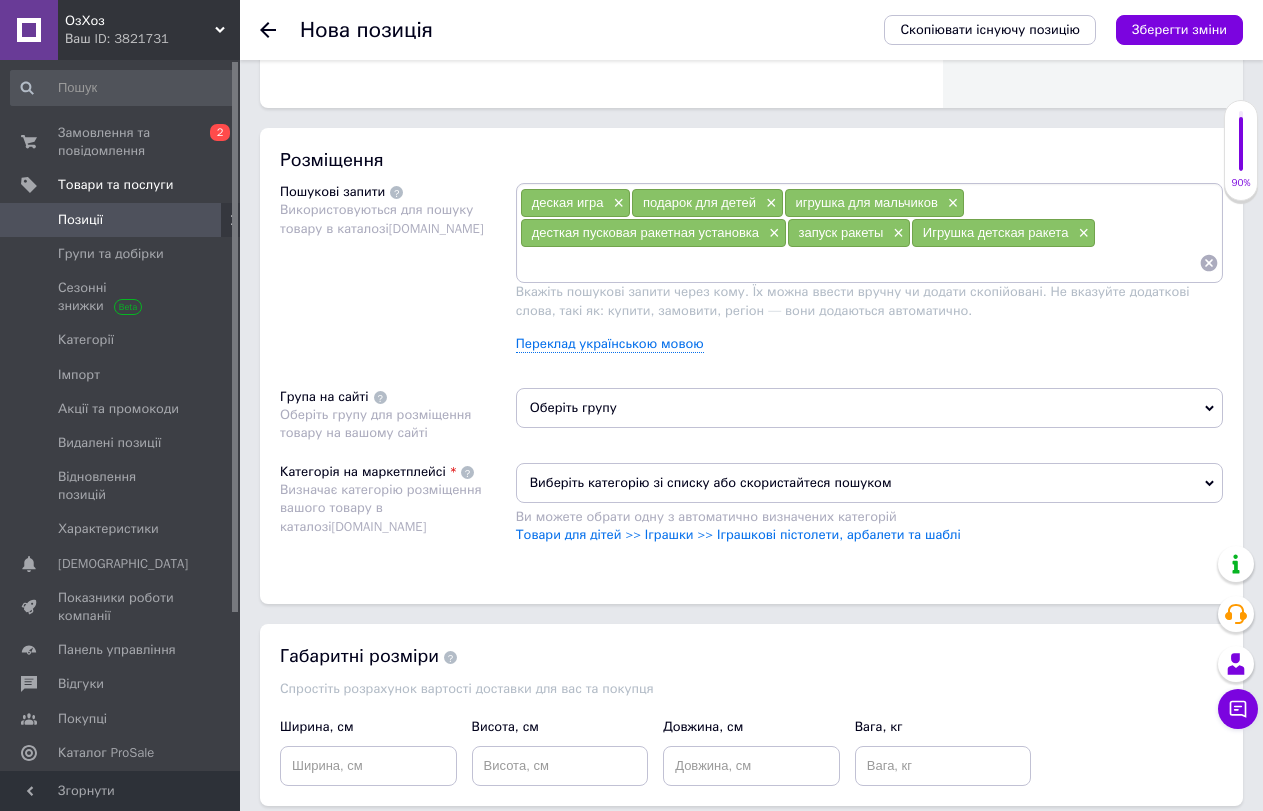 scroll, scrollTop: 1100, scrollLeft: 0, axis: vertical 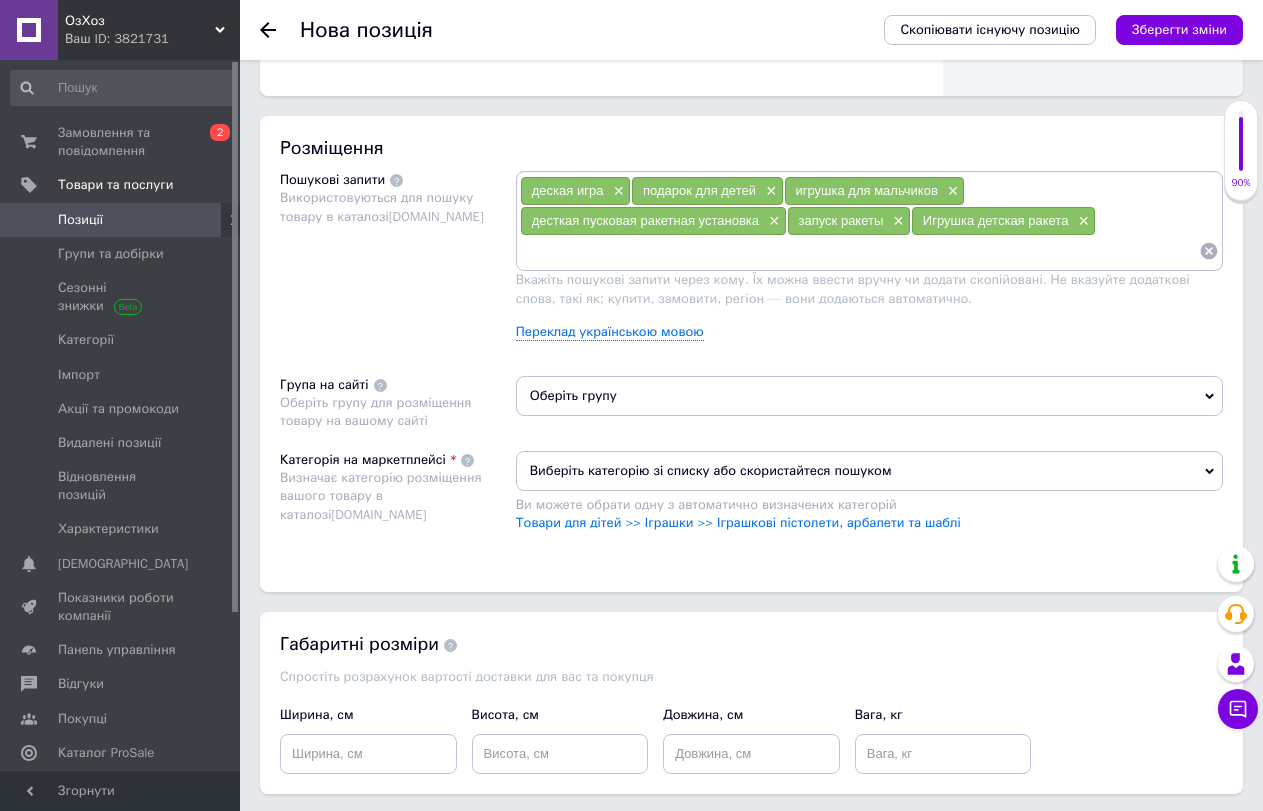 click on "Оберіть групу" at bounding box center (869, 396) 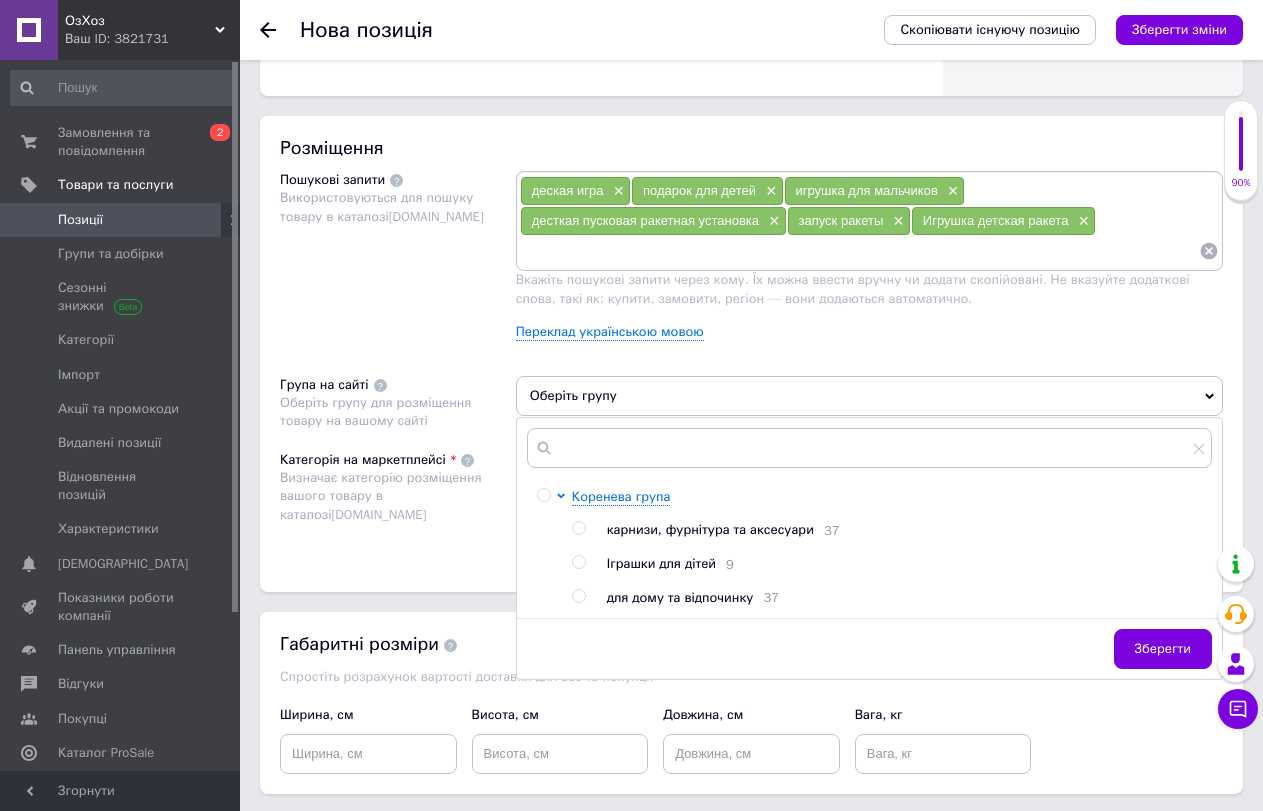 click at bounding box center [578, 562] 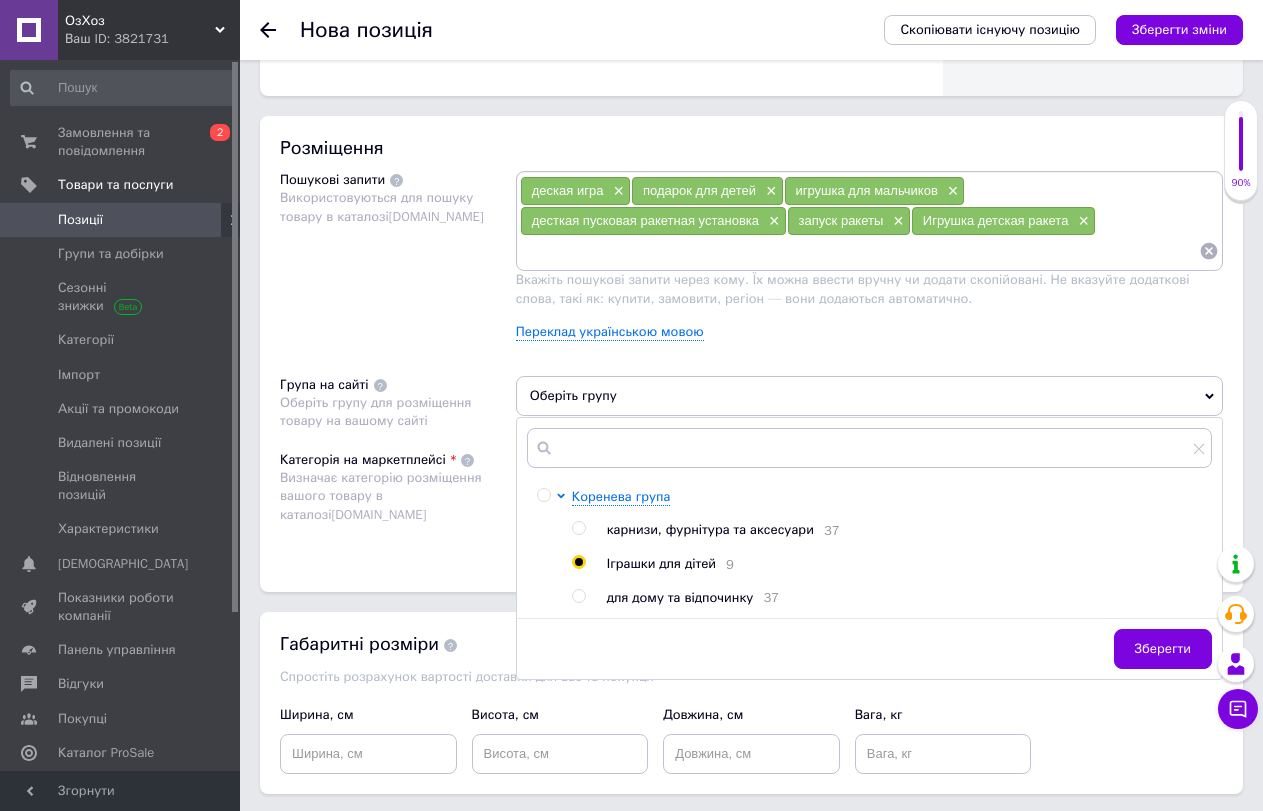 radio on "true" 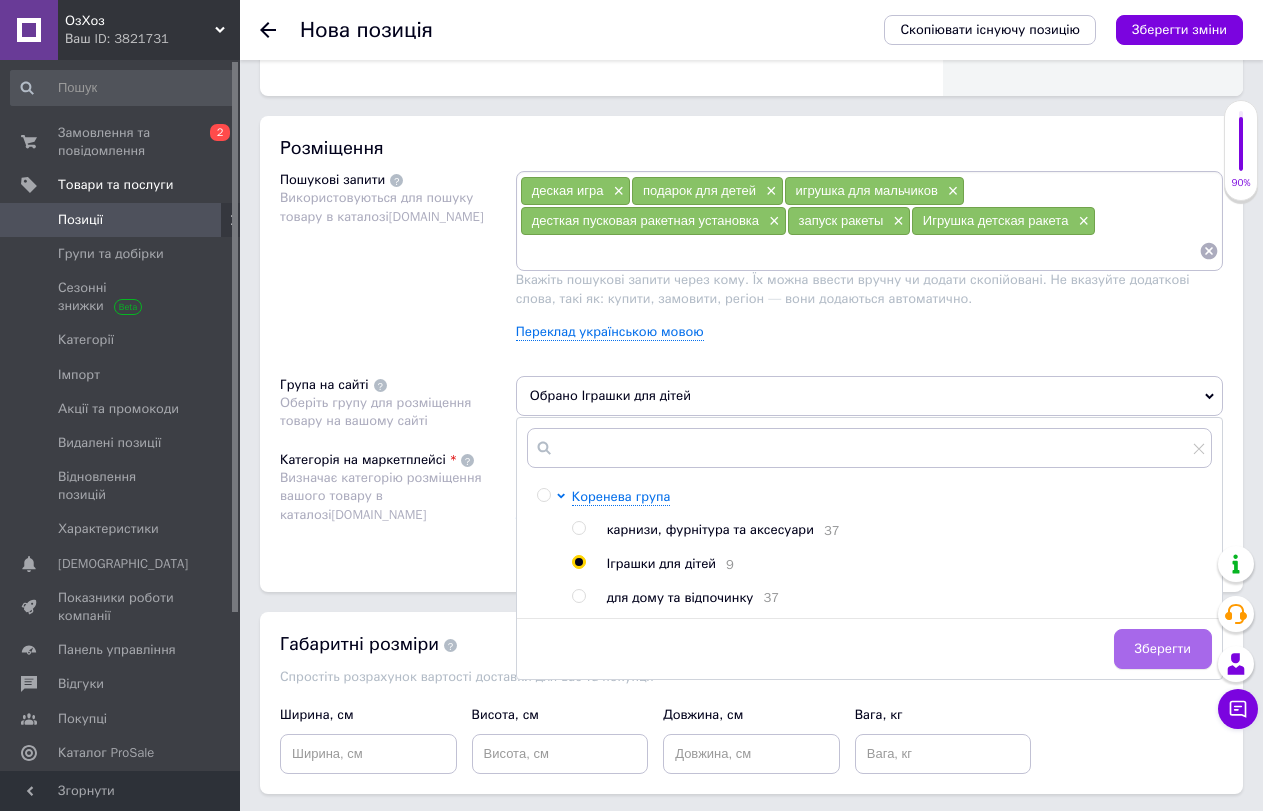 click on "Зберегти" at bounding box center [1163, 649] 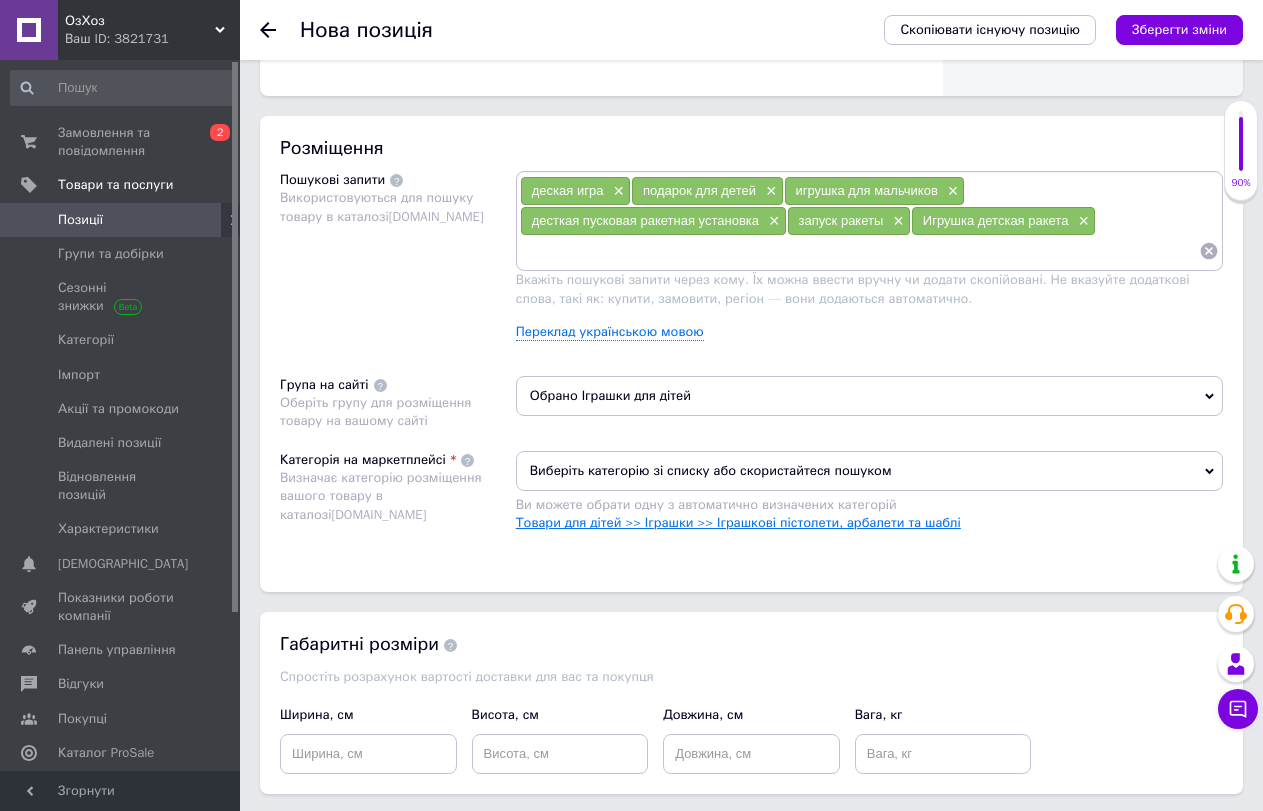 click on "Товари для дітей >> Іграшки >> Іграшкові пістолети, арбалети та шаблі" at bounding box center (738, 522) 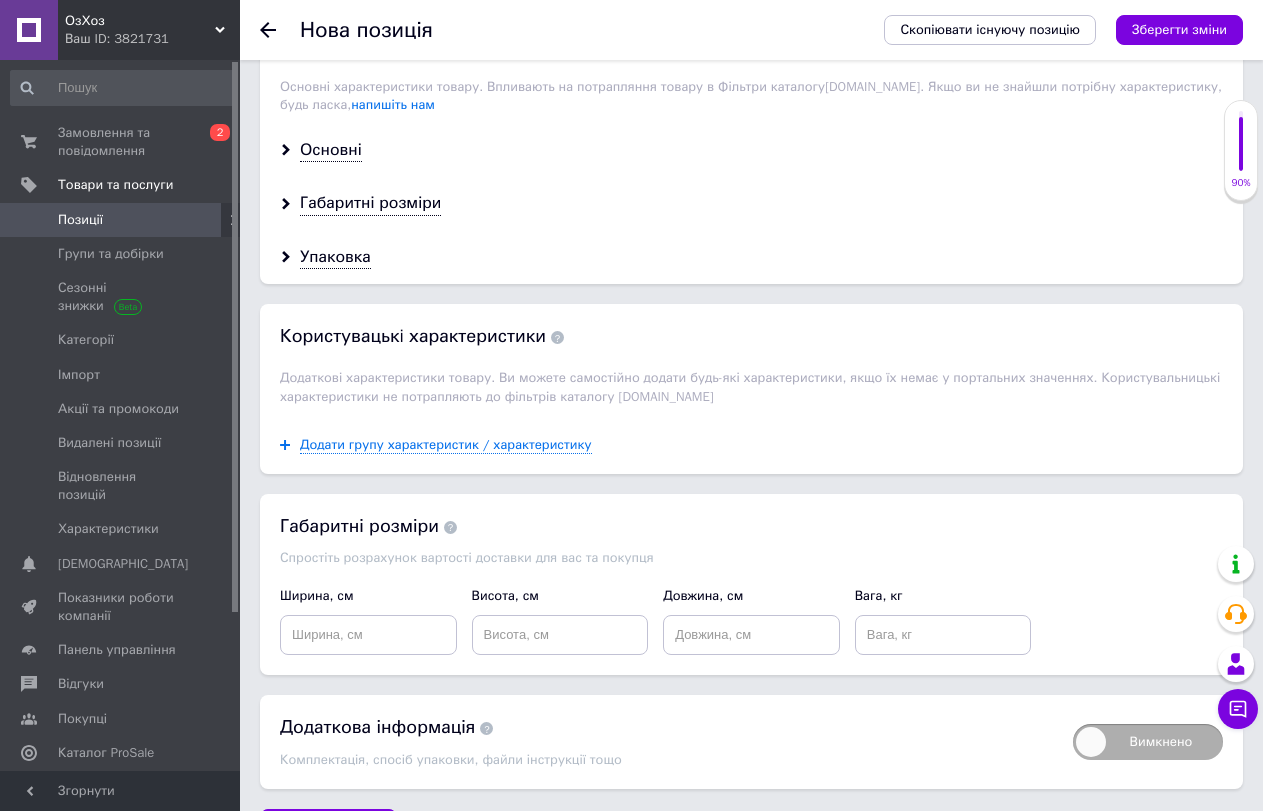 scroll, scrollTop: 1755, scrollLeft: 0, axis: vertical 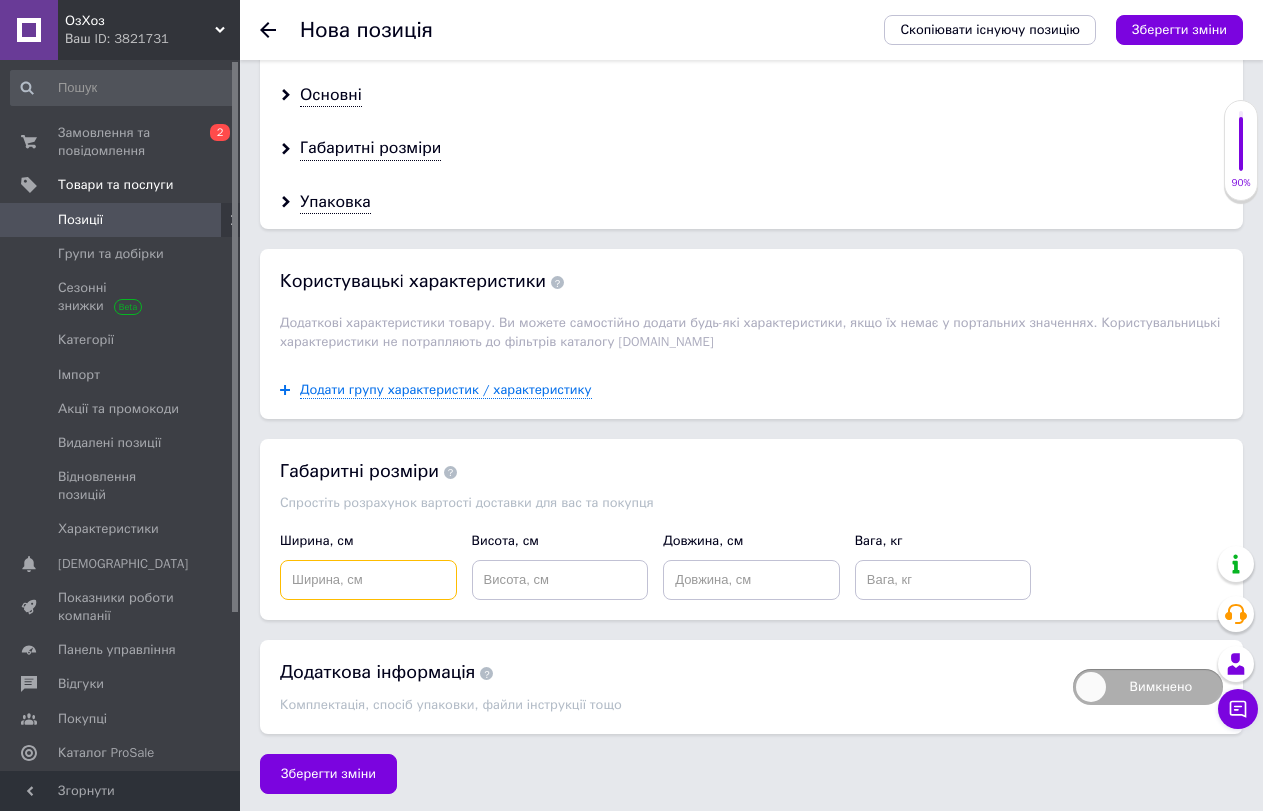 click at bounding box center [368, 580] 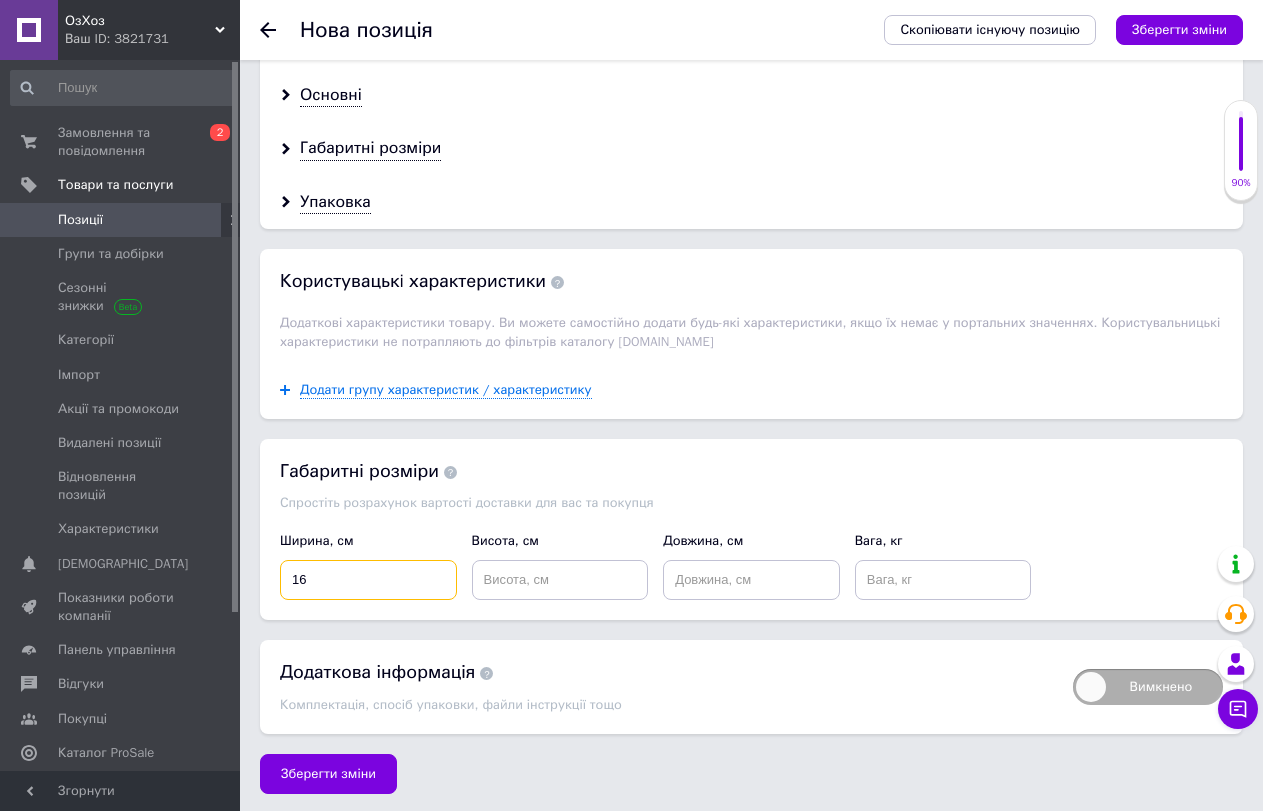 type on "16" 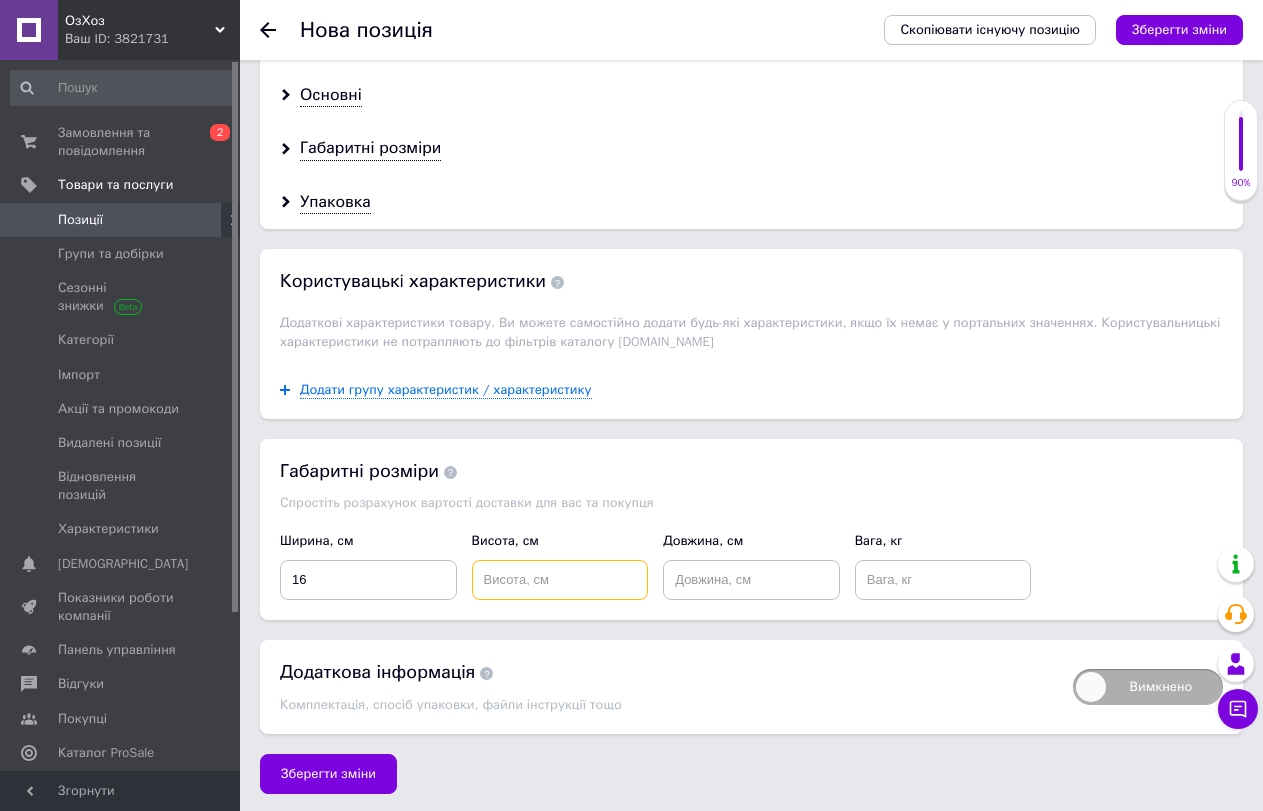 click at bounding box center (560, 580) 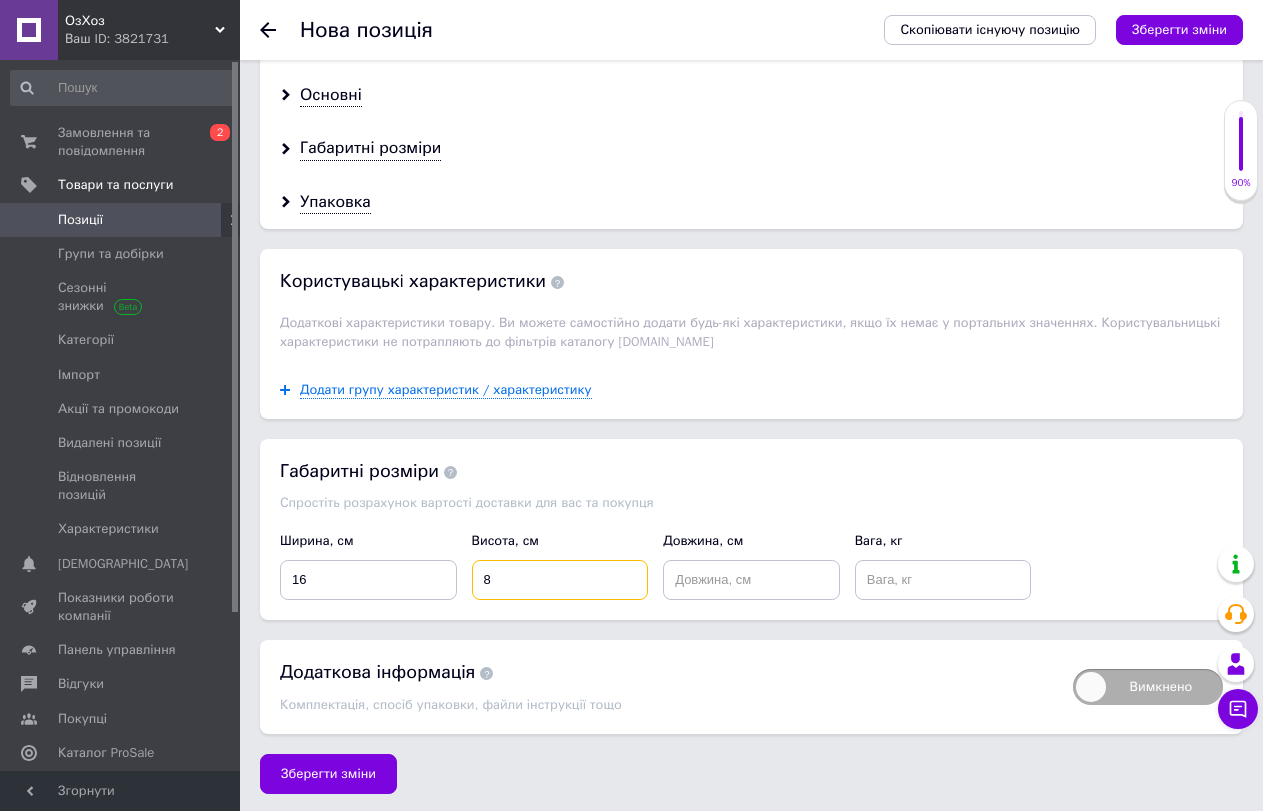 type on "8" 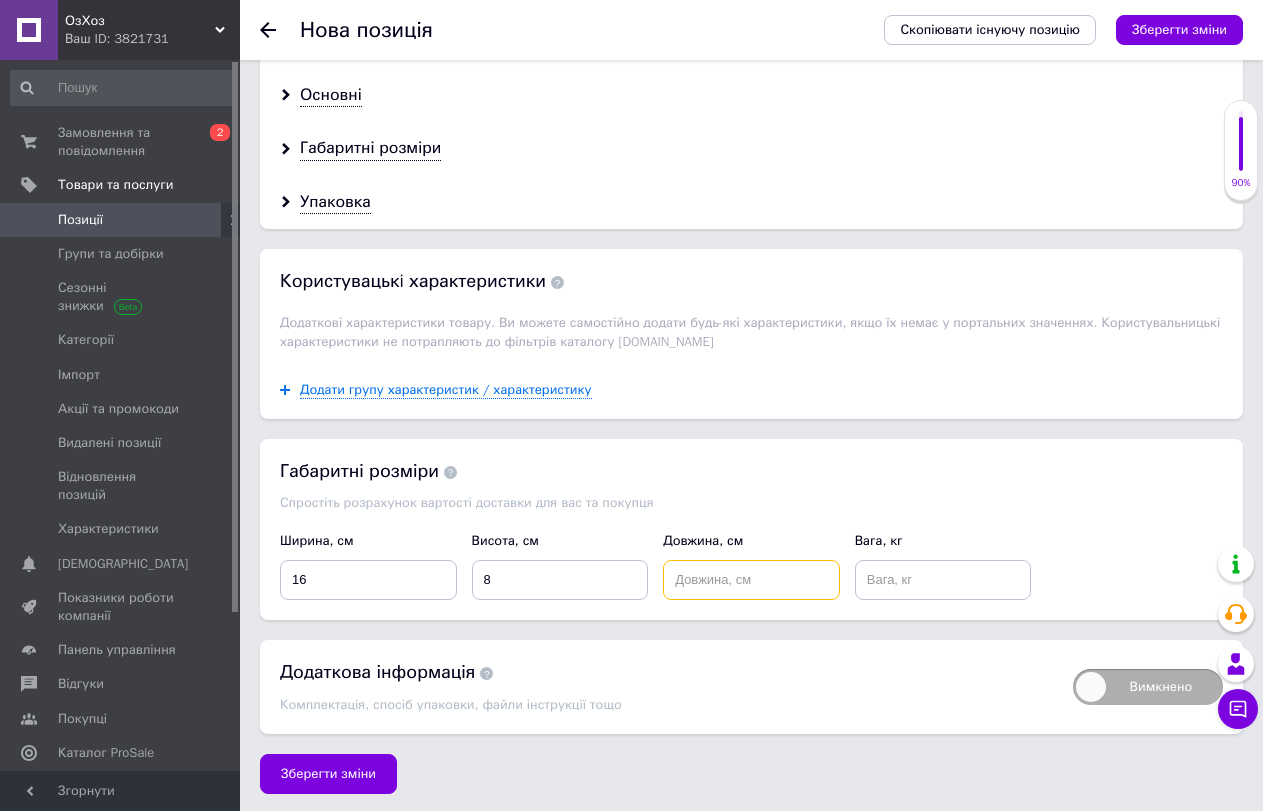 click at bounding box center (751, 580) 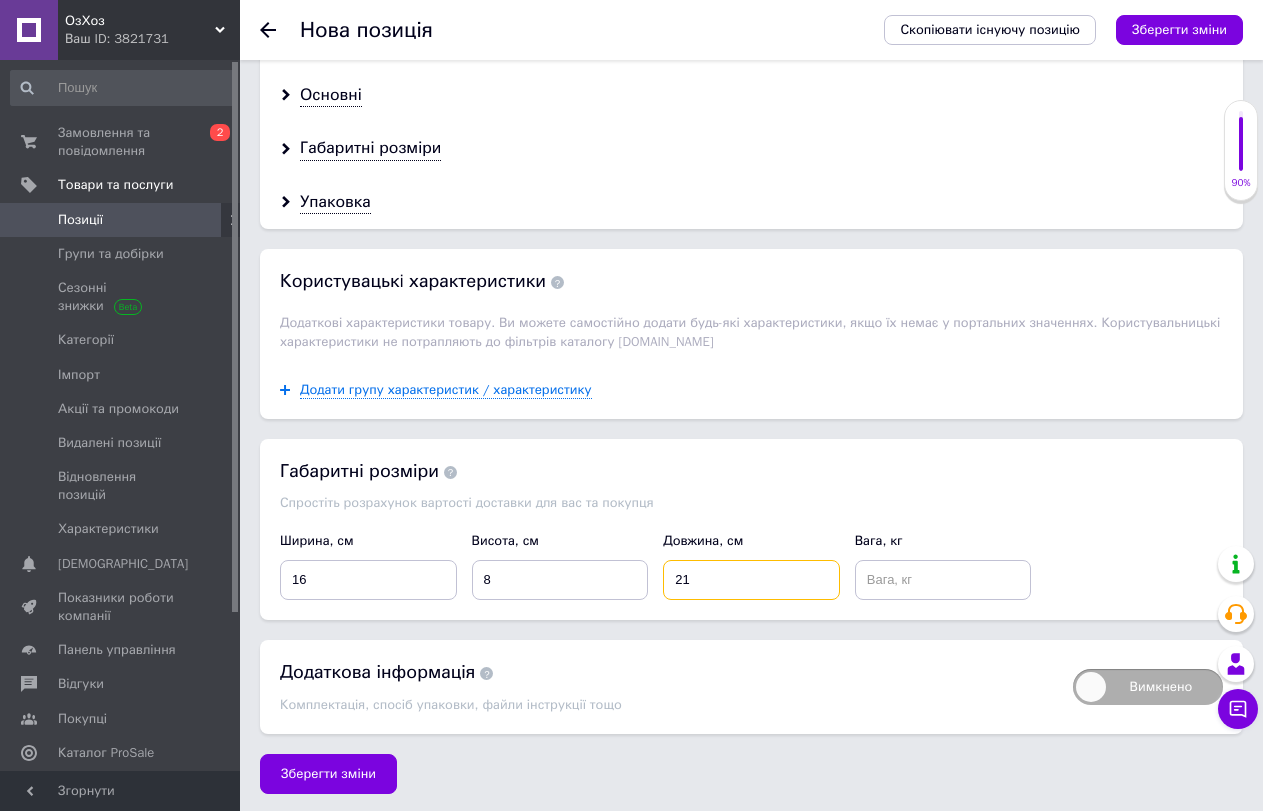 type on "21" 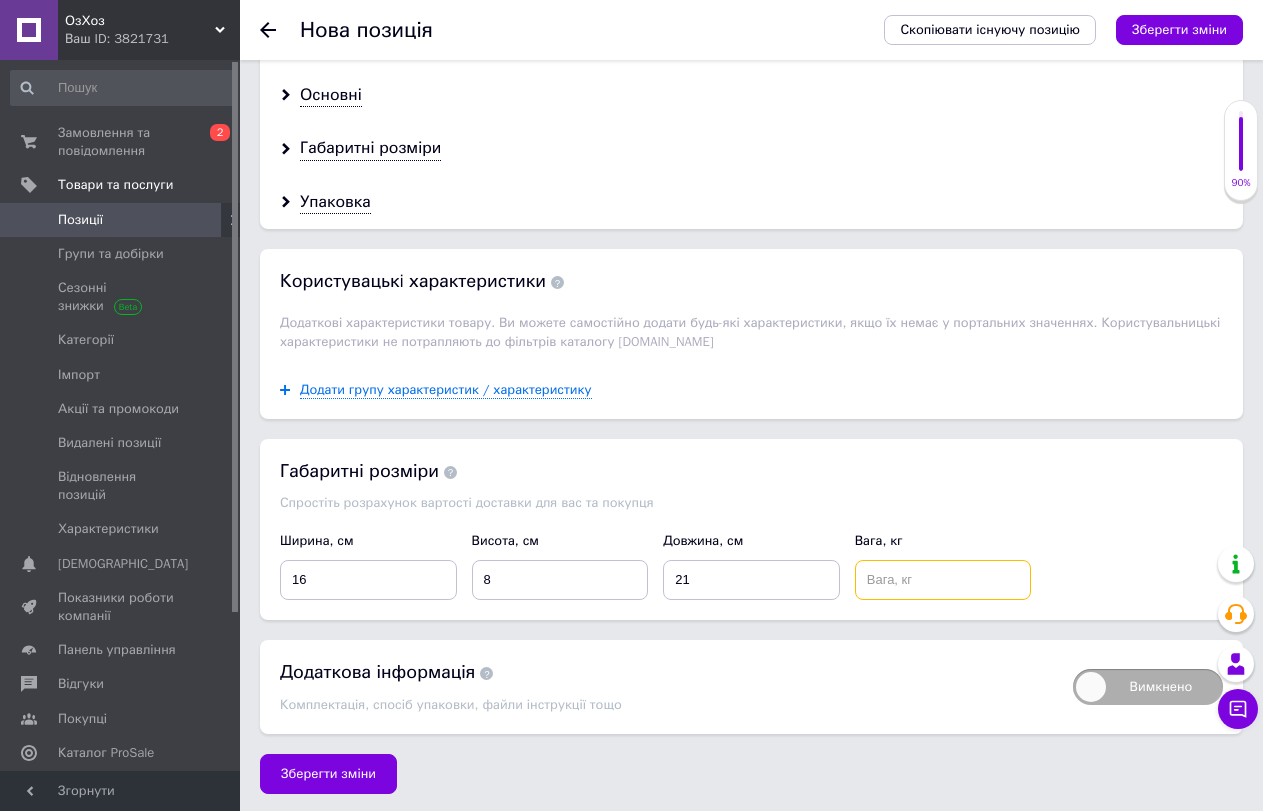 click at bounding box center [943, 580] 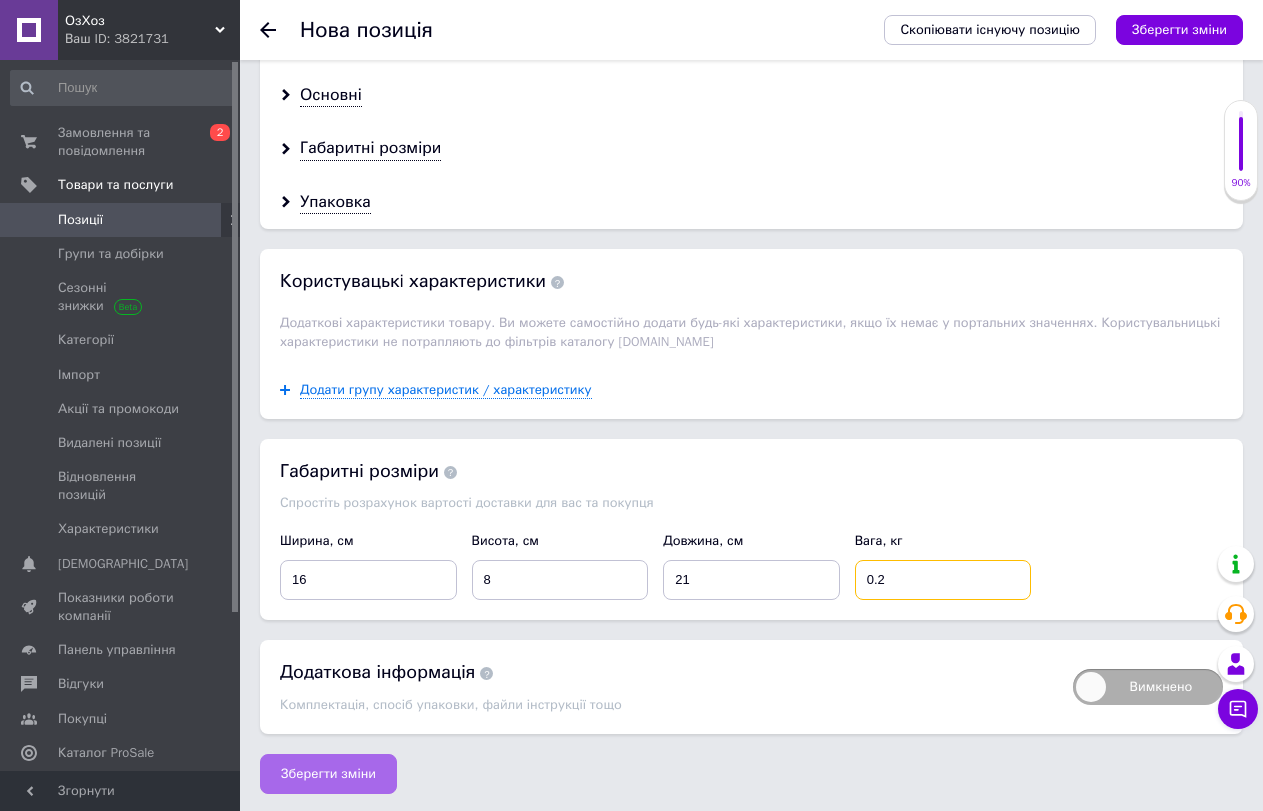type on "0.2" 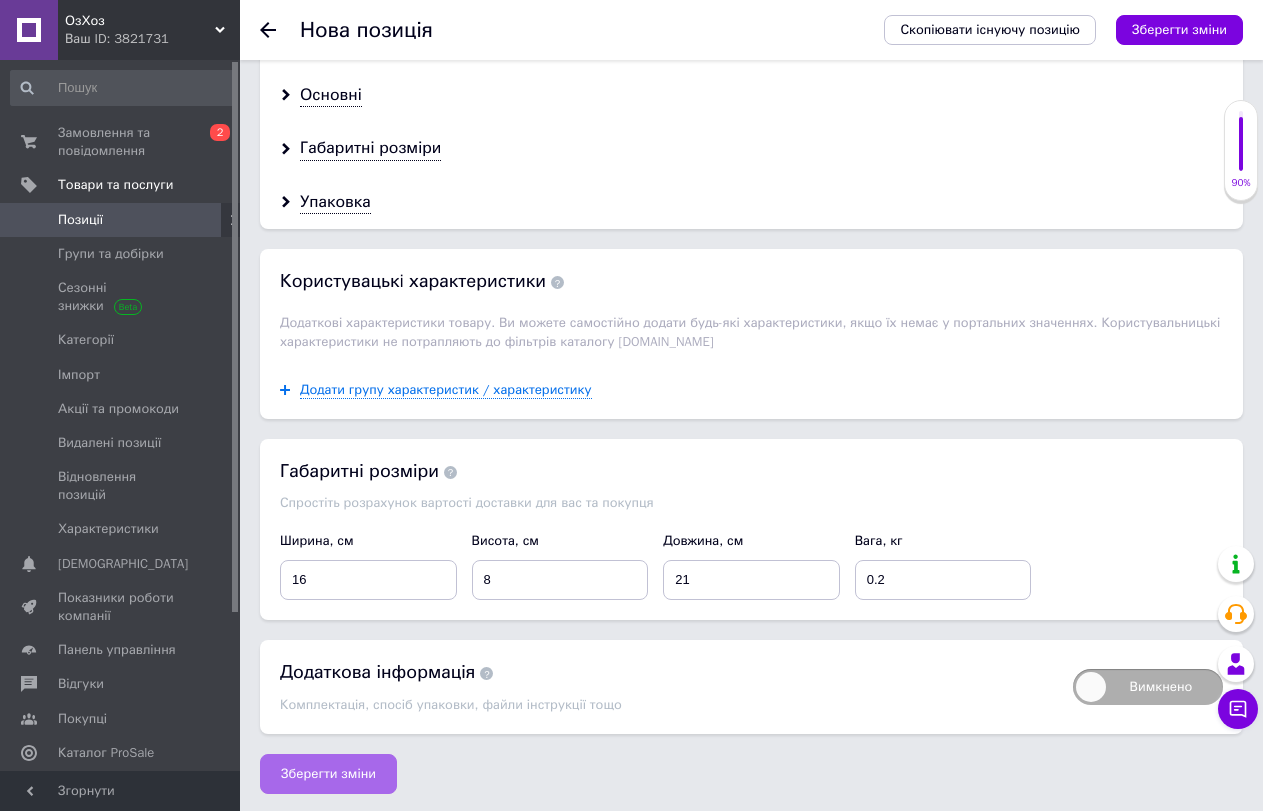 click on "Зберегти зміни" at bounding box center [328, 774] 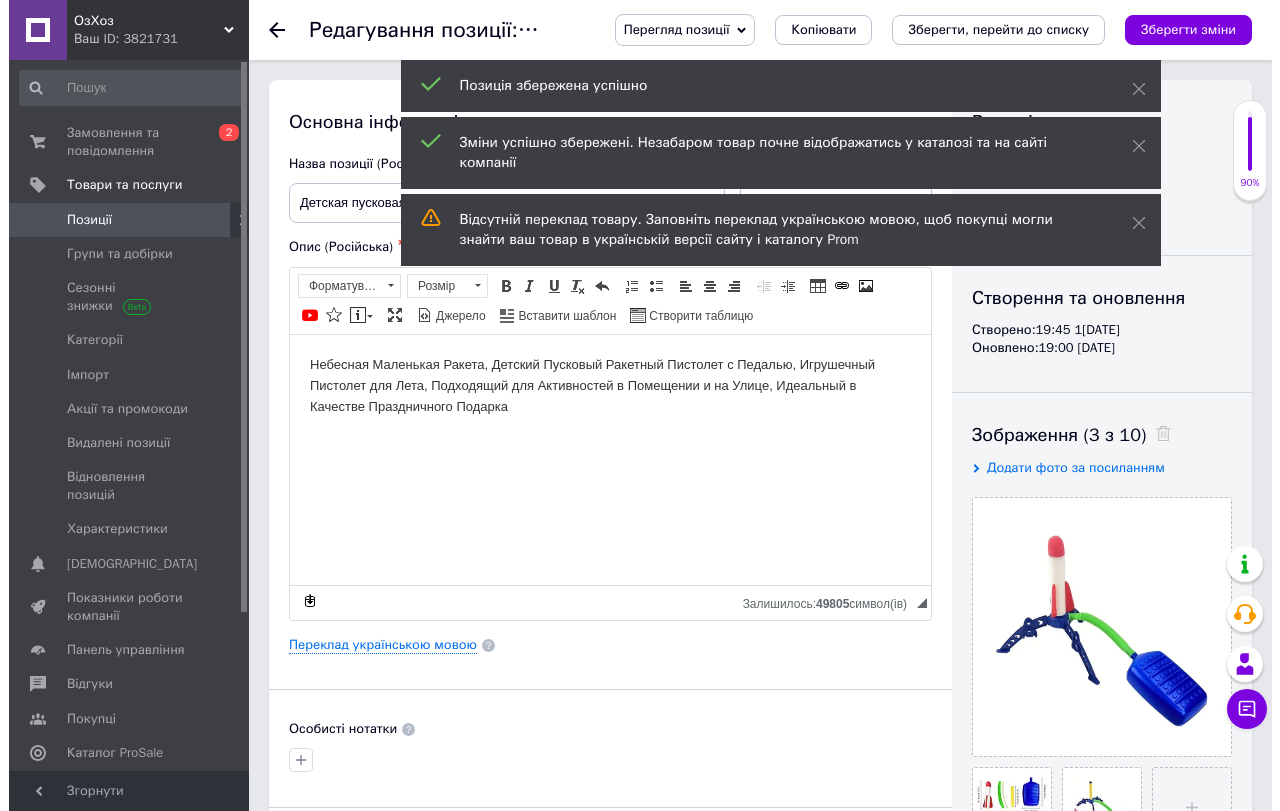 scroll, scrollTop: 0, scrollLeft: 0, axis: both 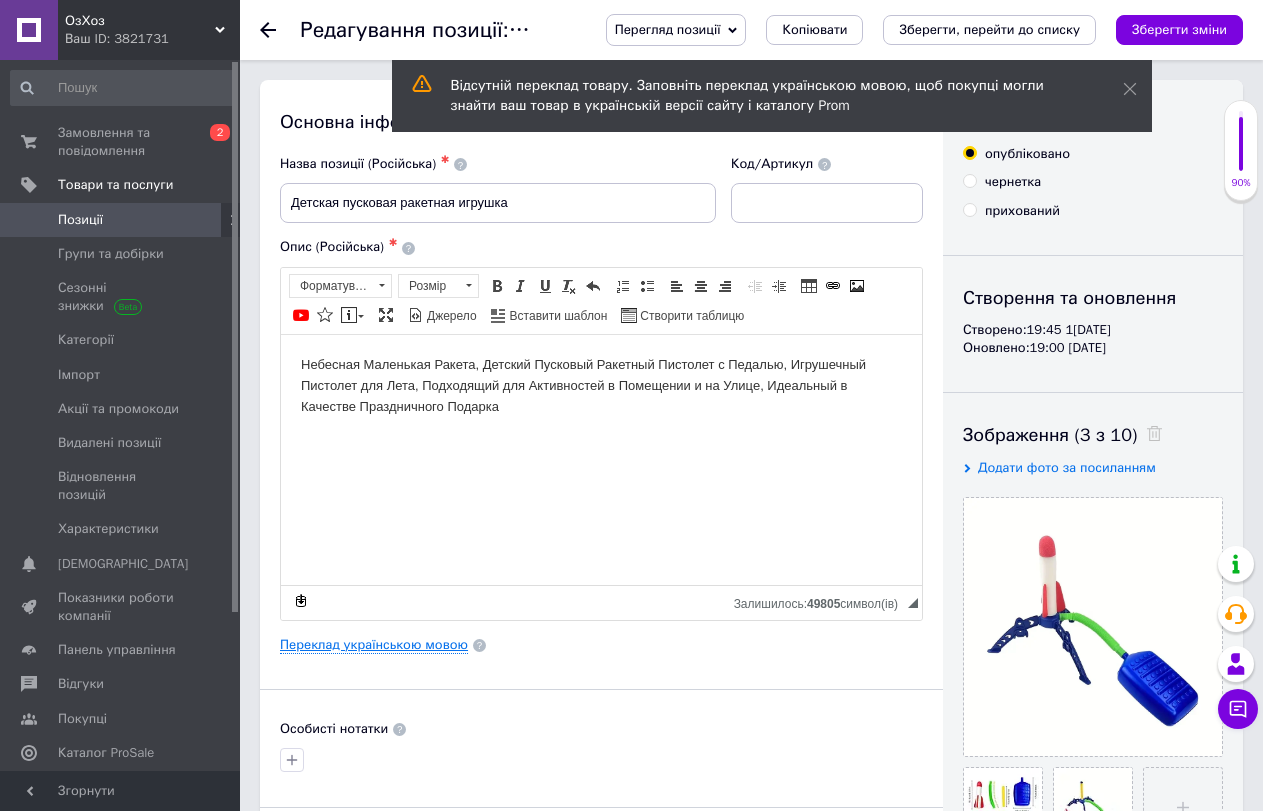 click on "Переклад українською мовою" at bounding box center (374, 645) 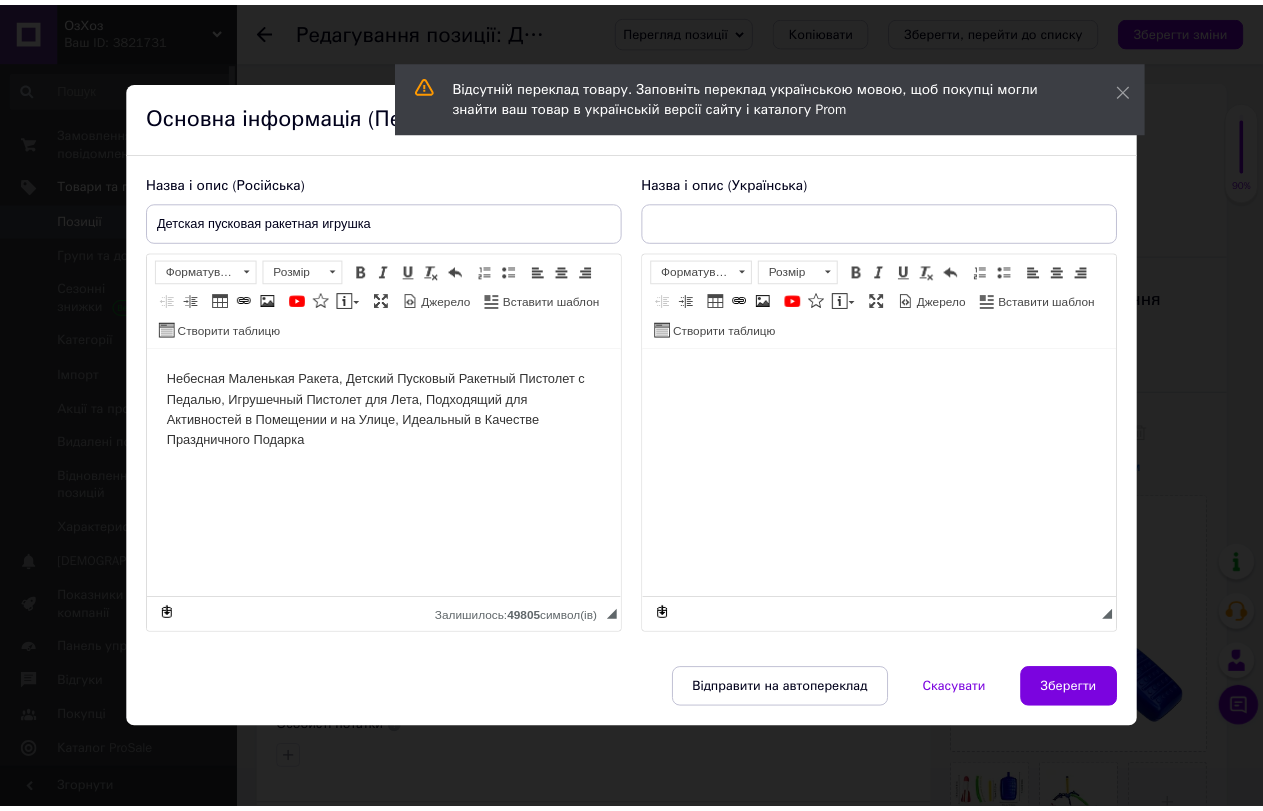 scroll, scrollTop: 0, scrollLeft: 0, axis: both 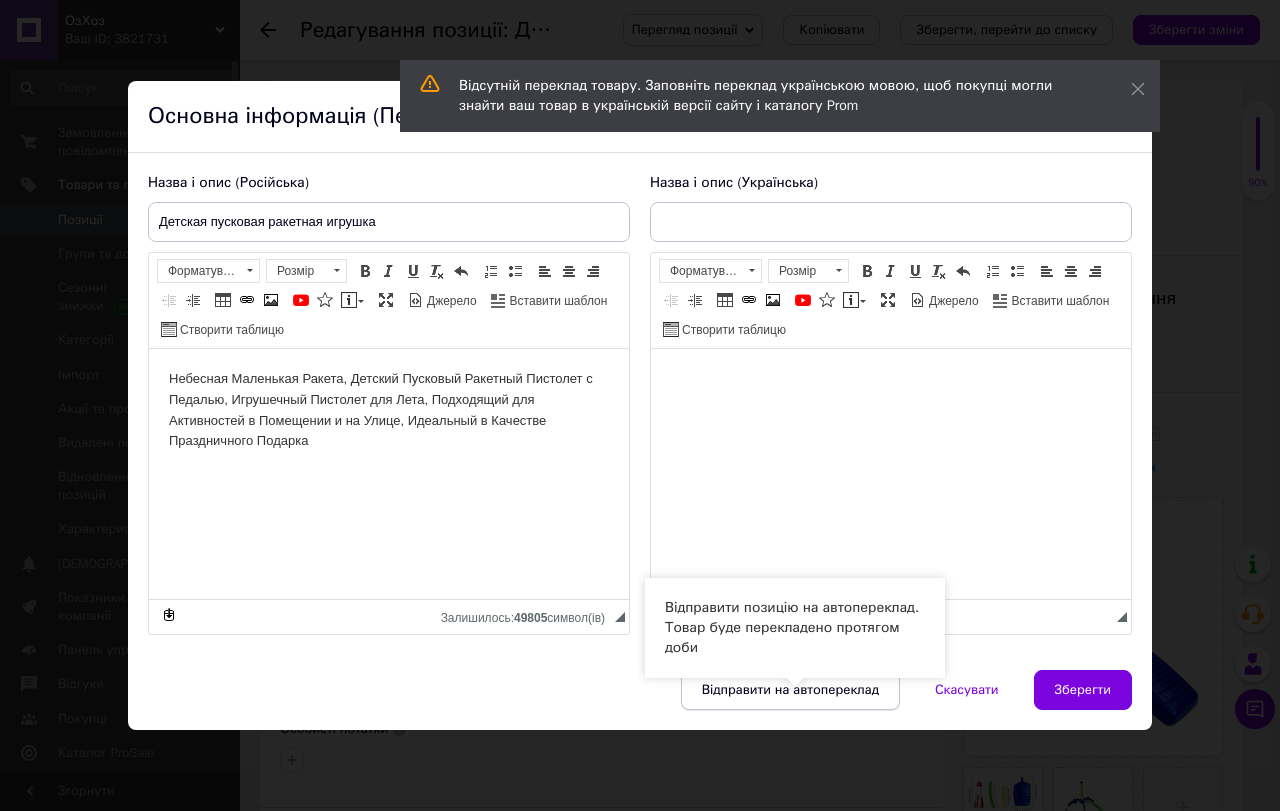 click on "Відправити на автопереклад" at bounding box center (790, 690) 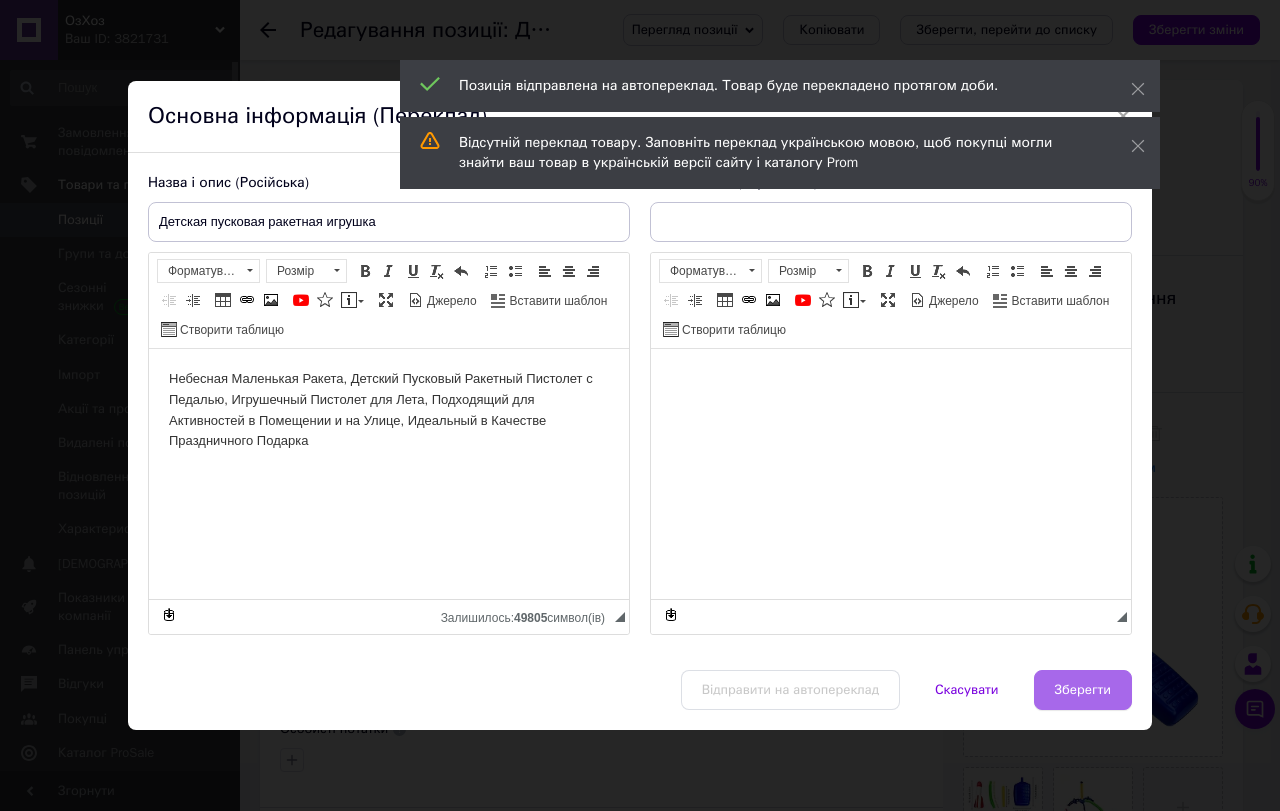 click on "Зберегти" at bounding box center (1083, 690) 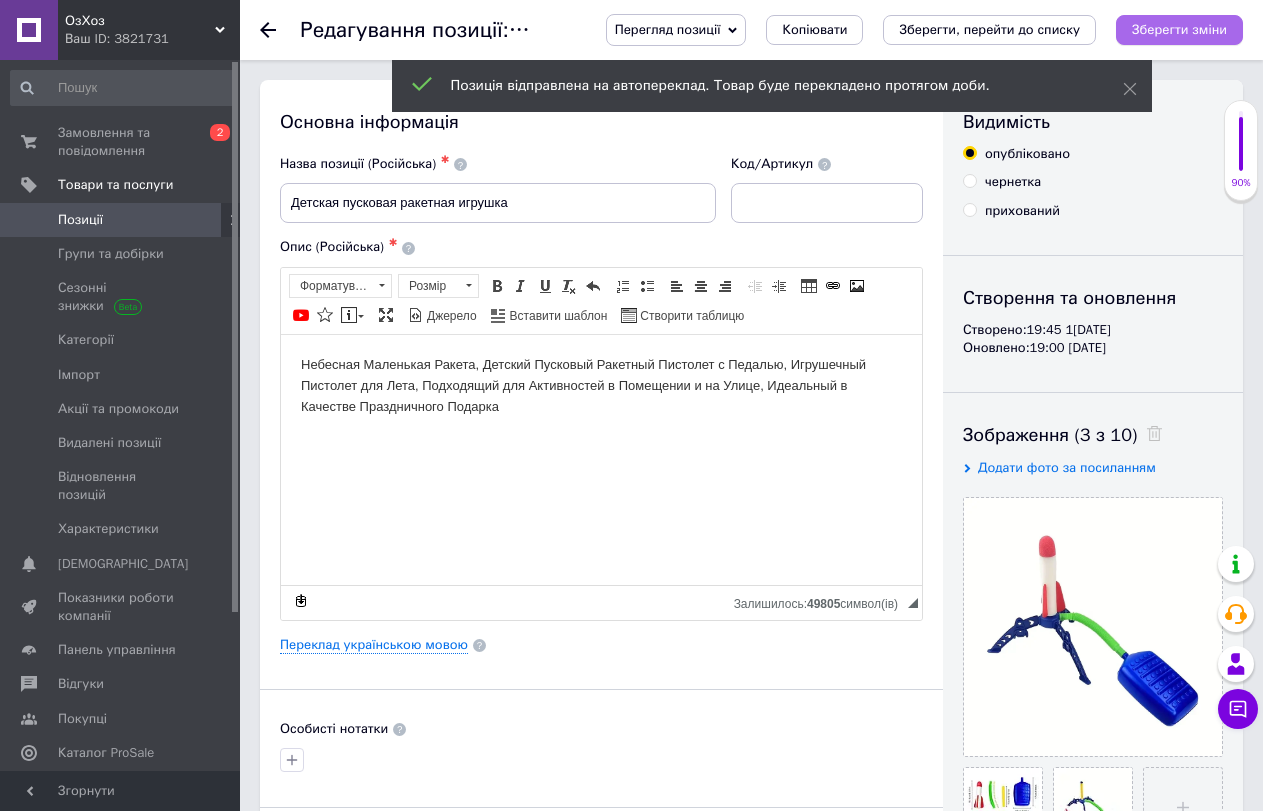 click on "Зберегти зміни" at bounding box center [1179, 29] 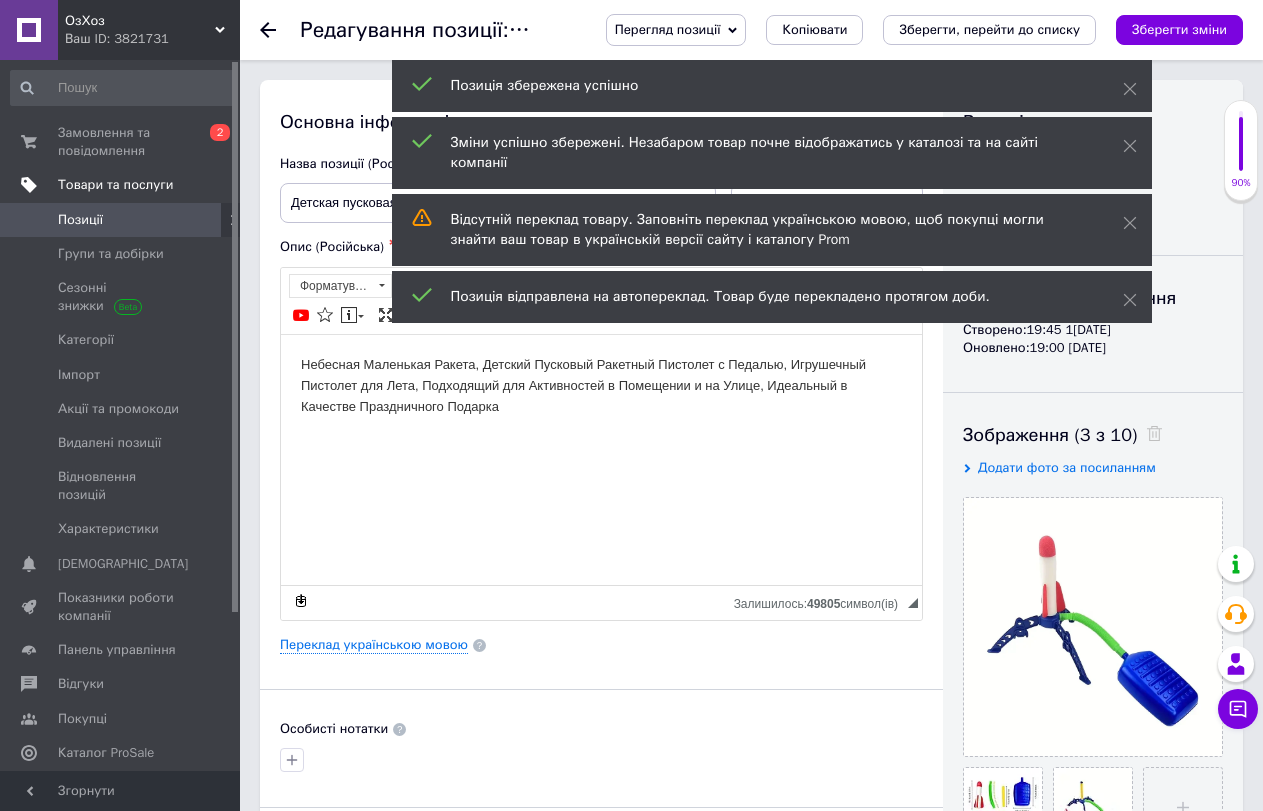 click on "Товари та послуги" at bounding box center [123, 185] 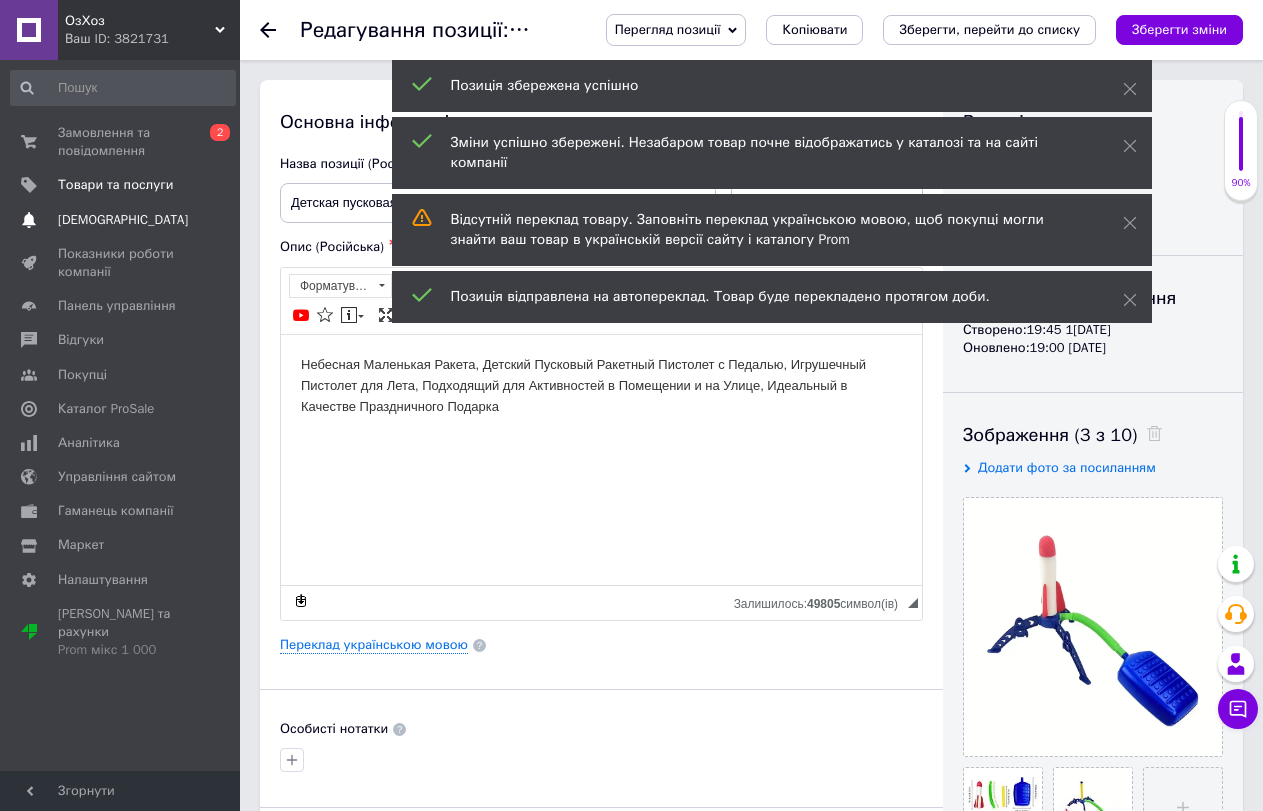 click on "[DEMOGRAPHIC_DATA]" at bounding box center [123, 220] 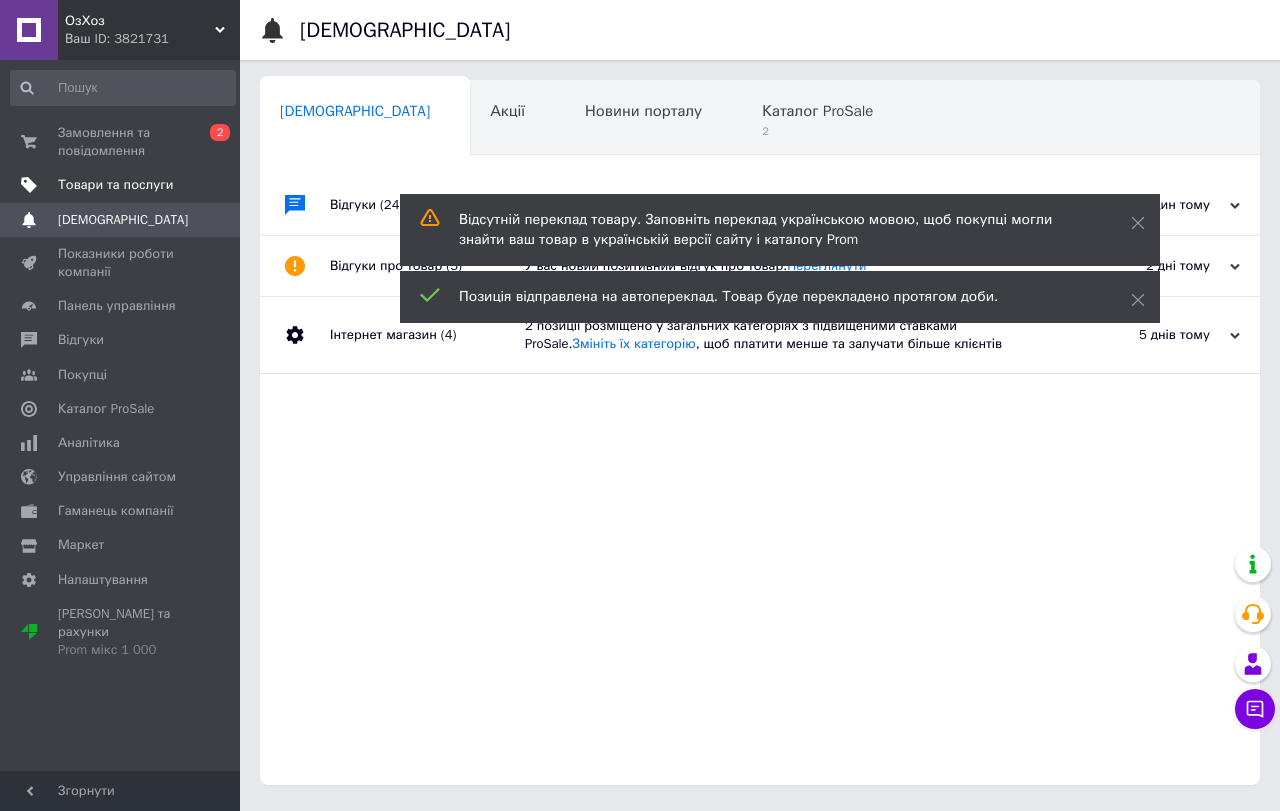 click on "Товари та послуги" at bounding box center [115, 185] 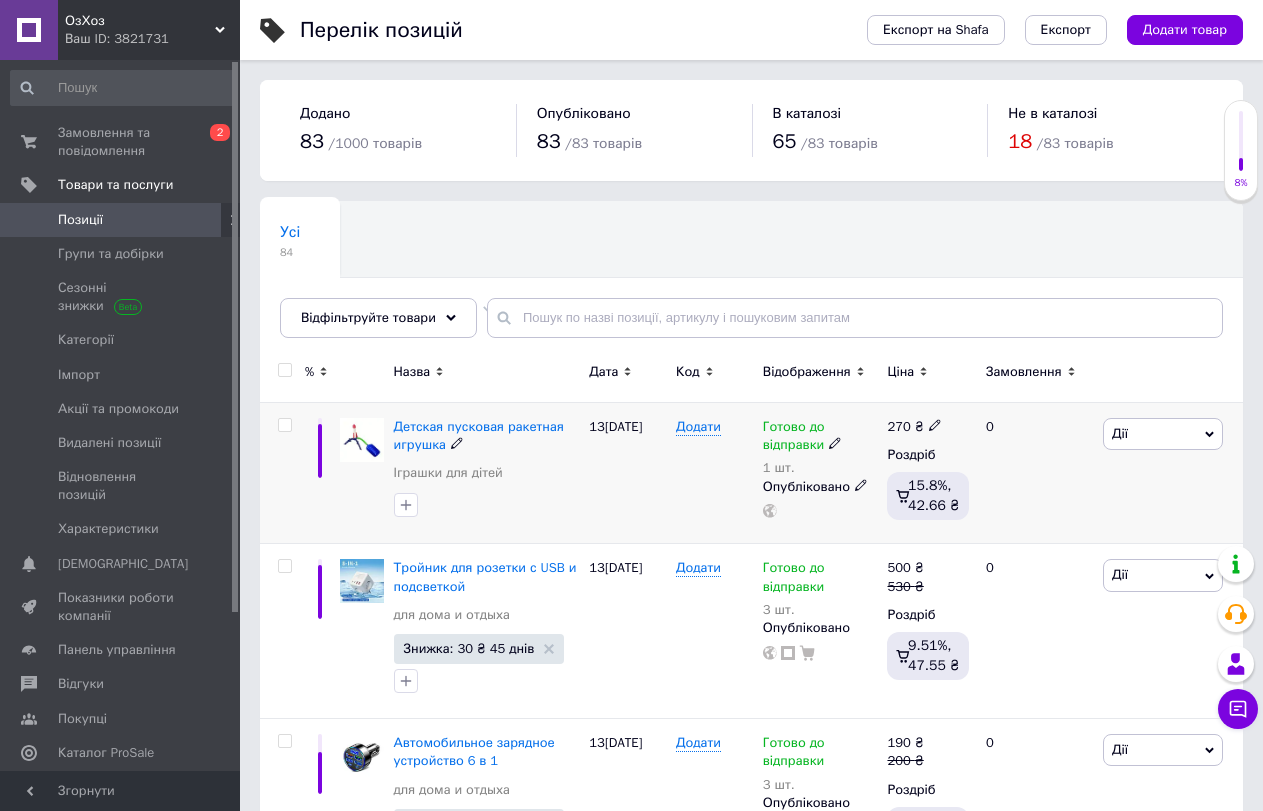 click on "Дії" at bounding box center [1163, 434] 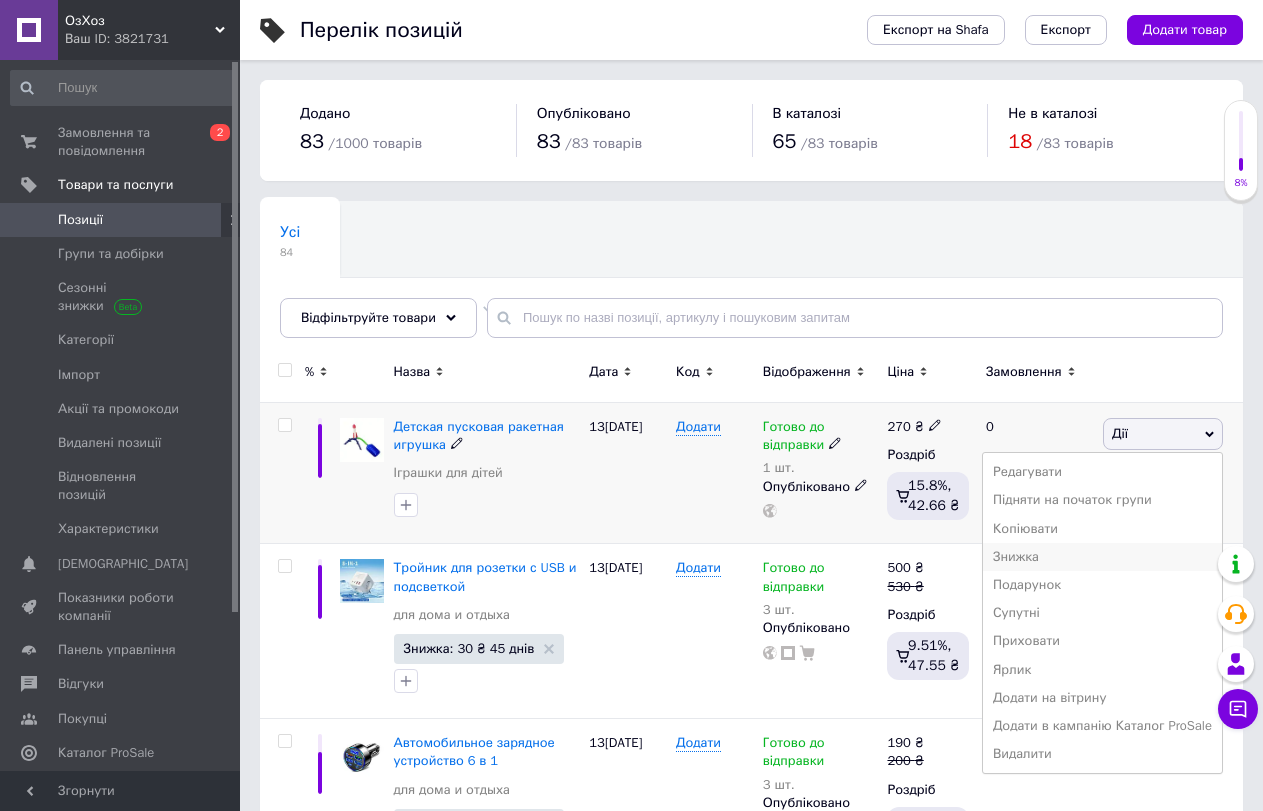 click on "Знижка" at bounding box center [1102, 557] 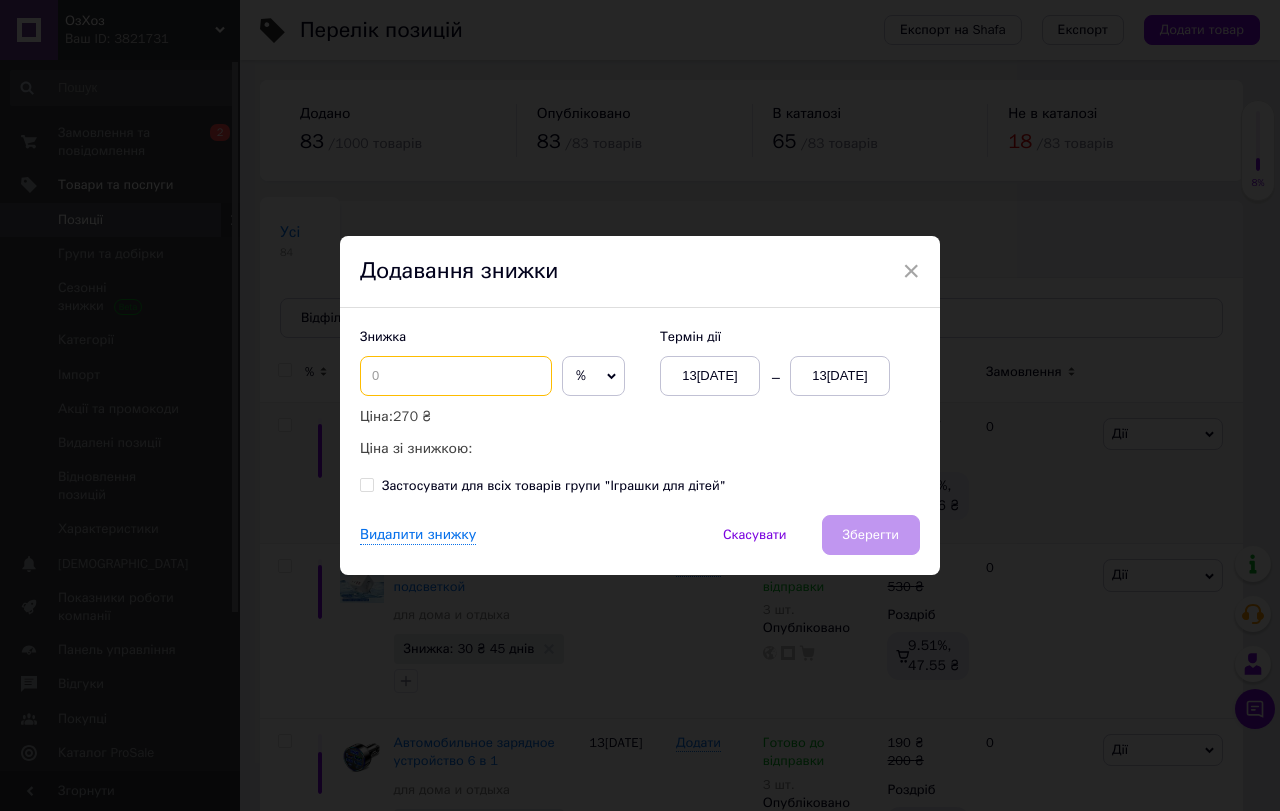 click at bounding box center (456, 376) 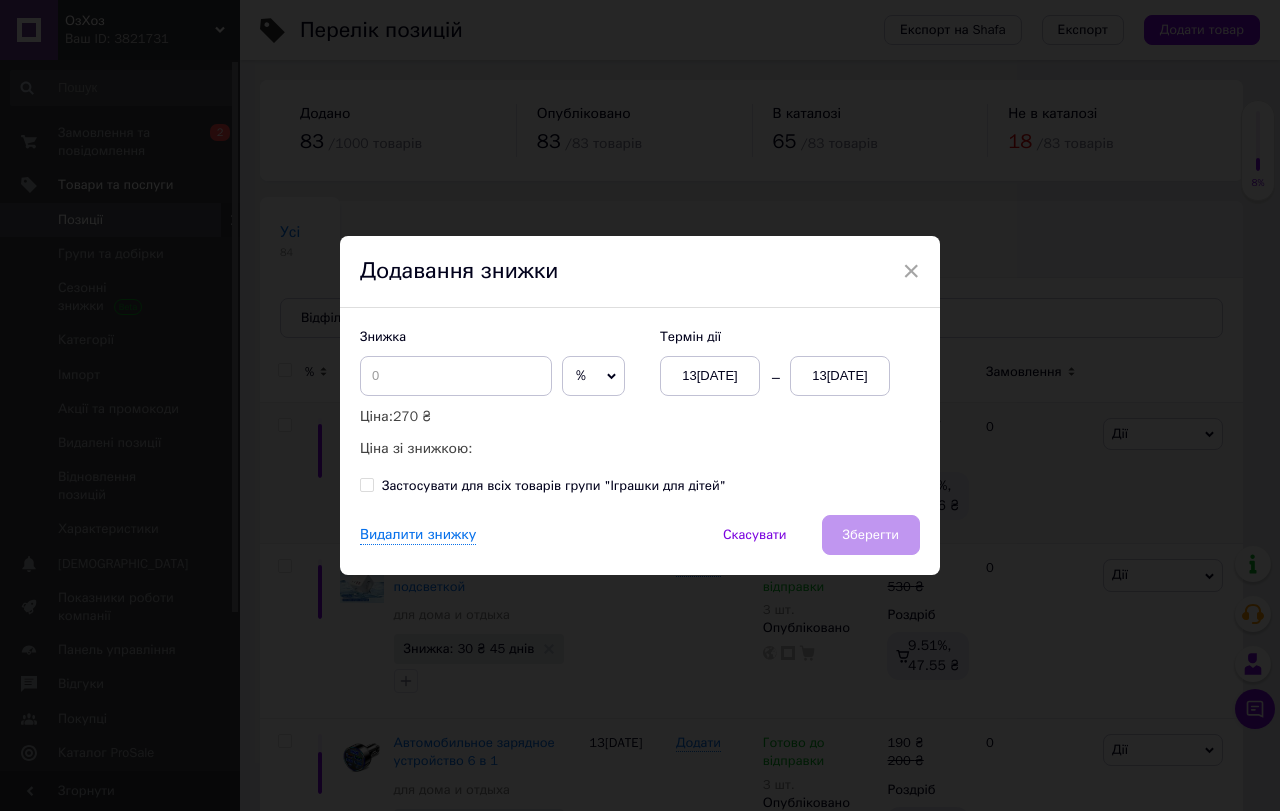 click on "%" at bounding box center [593, 376] 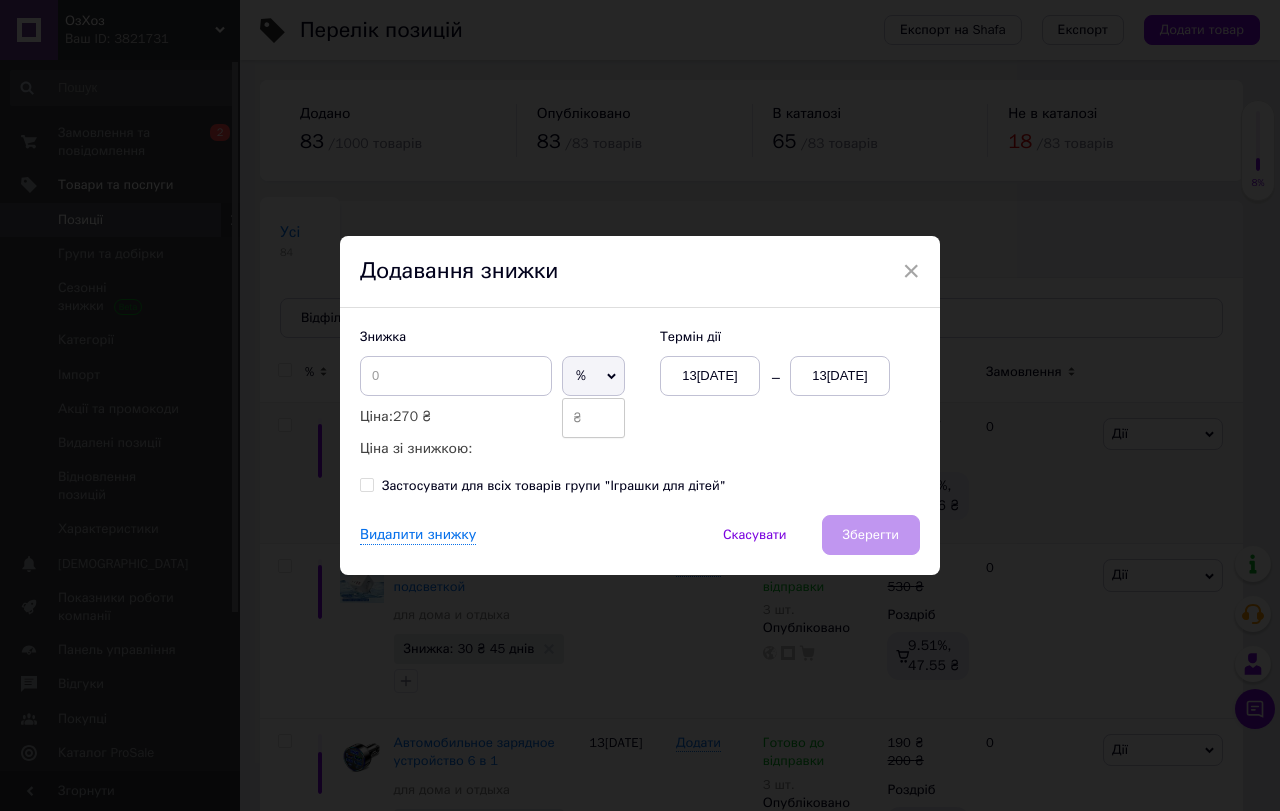 click on "₴" at bounding box center [593, 418] 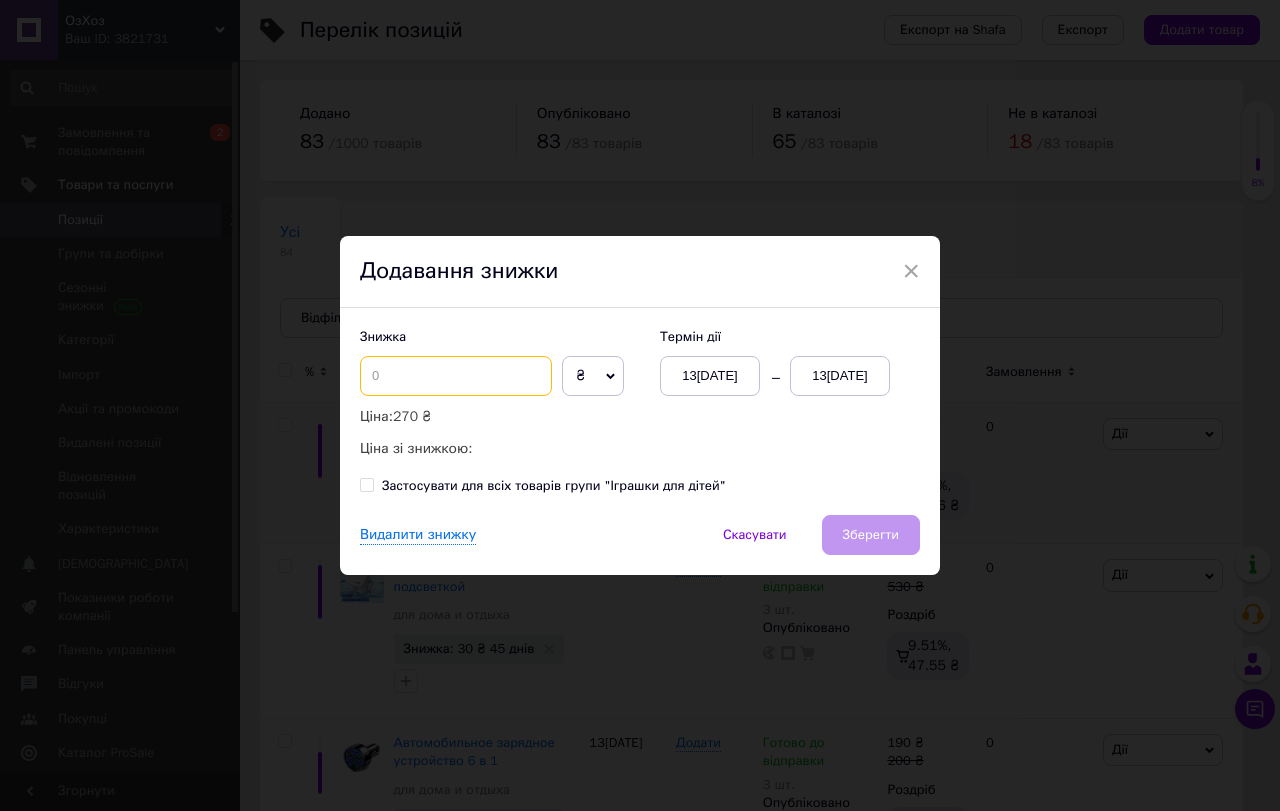 click at bounding box center [456, 376] 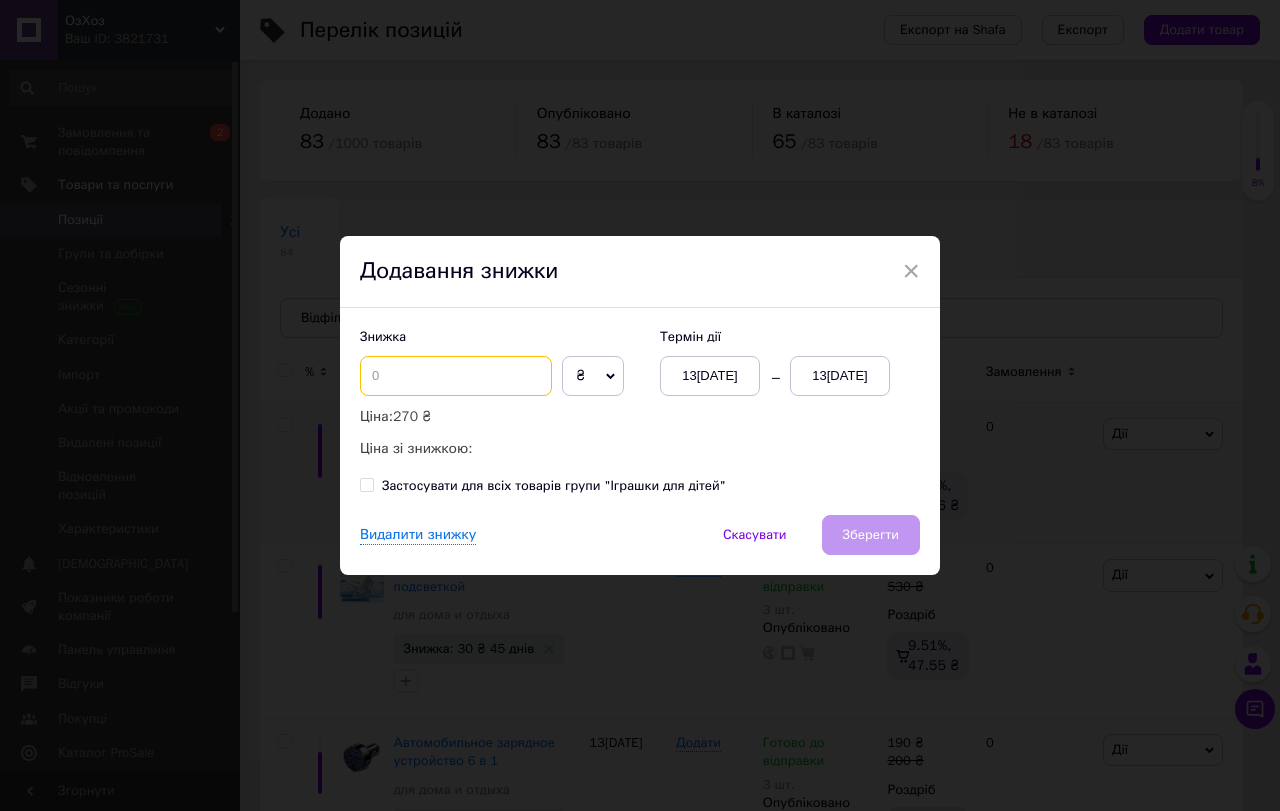 type on "1" 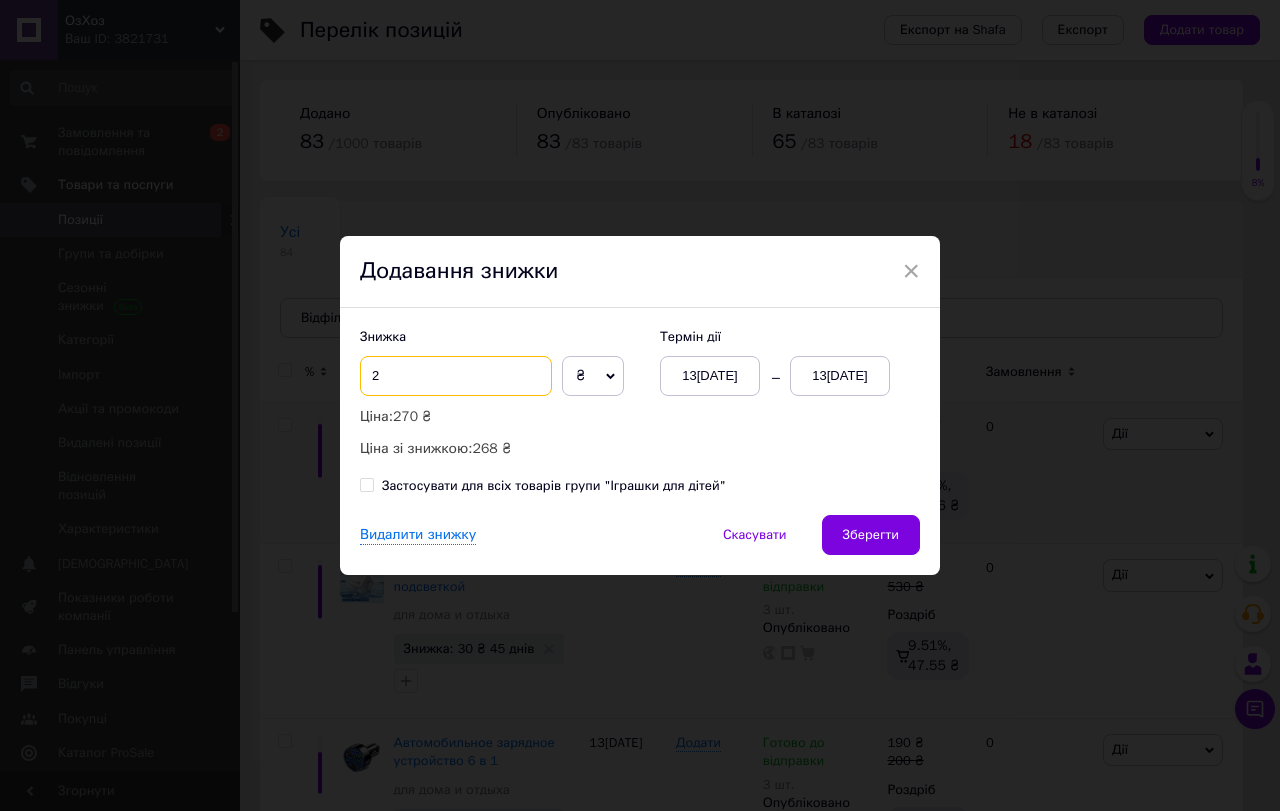 type on "2" 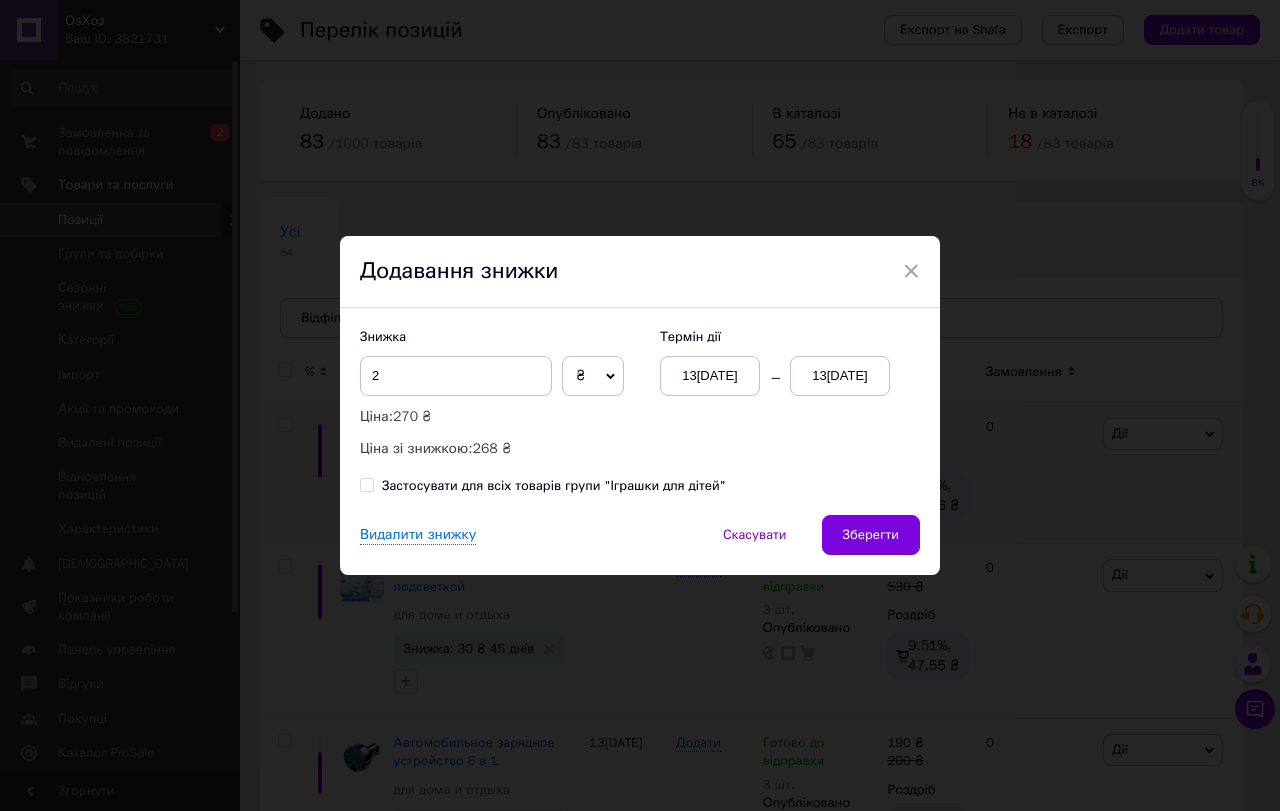 click on "270   ₴" at bounding box center [412, 416] 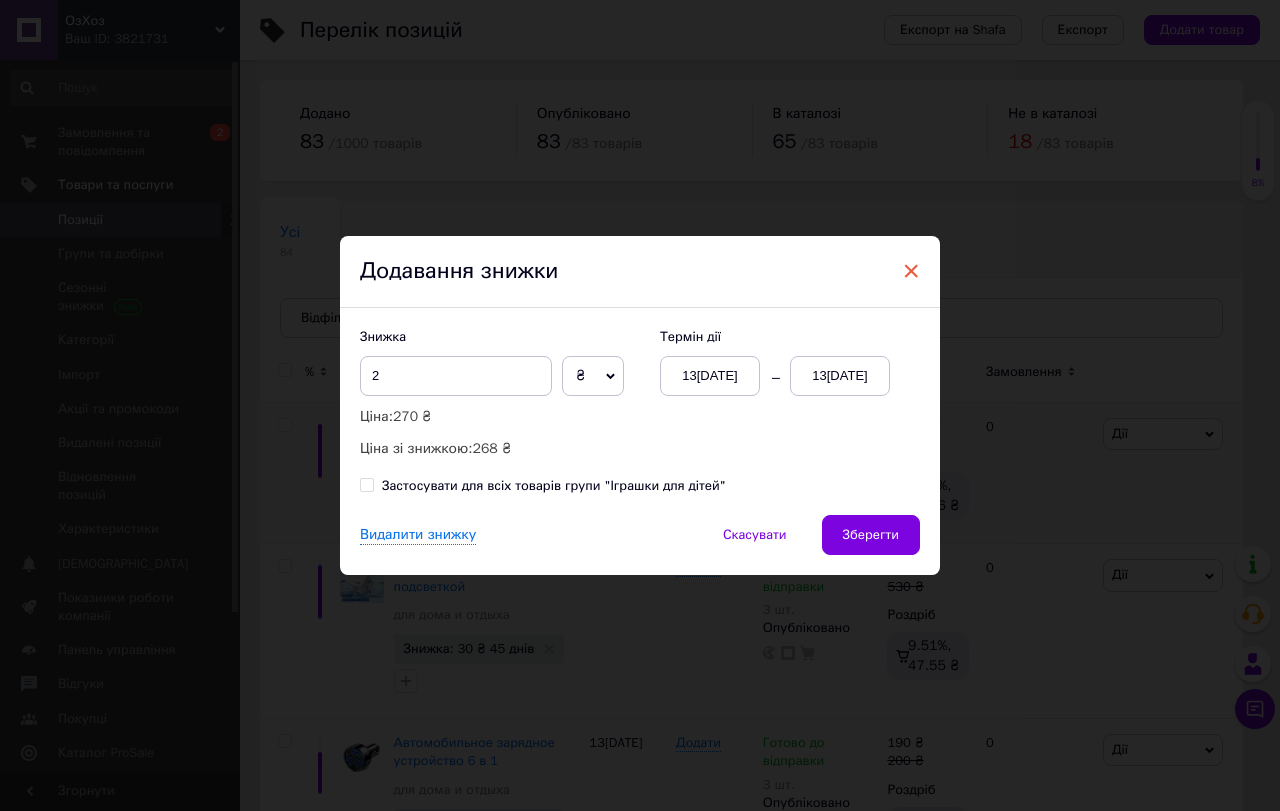 click on "×" at bounding box center (911, 271) 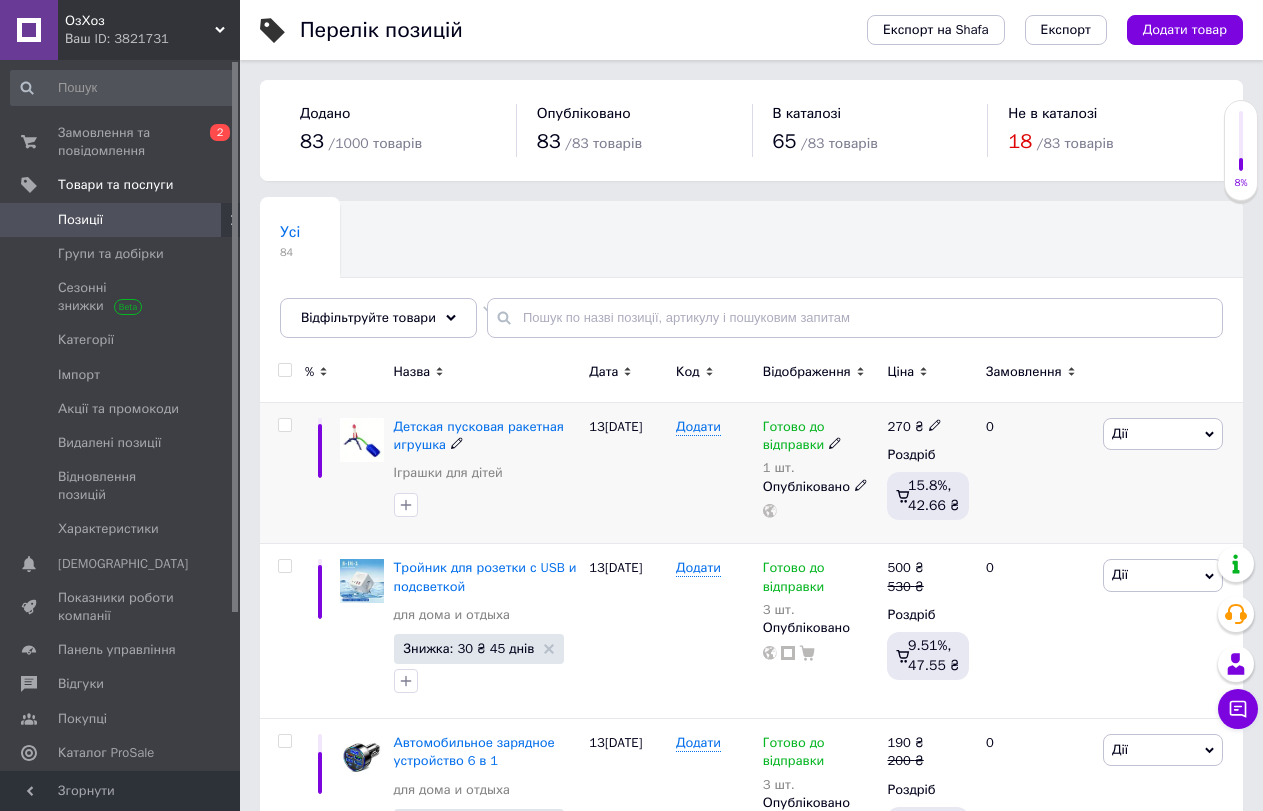 click 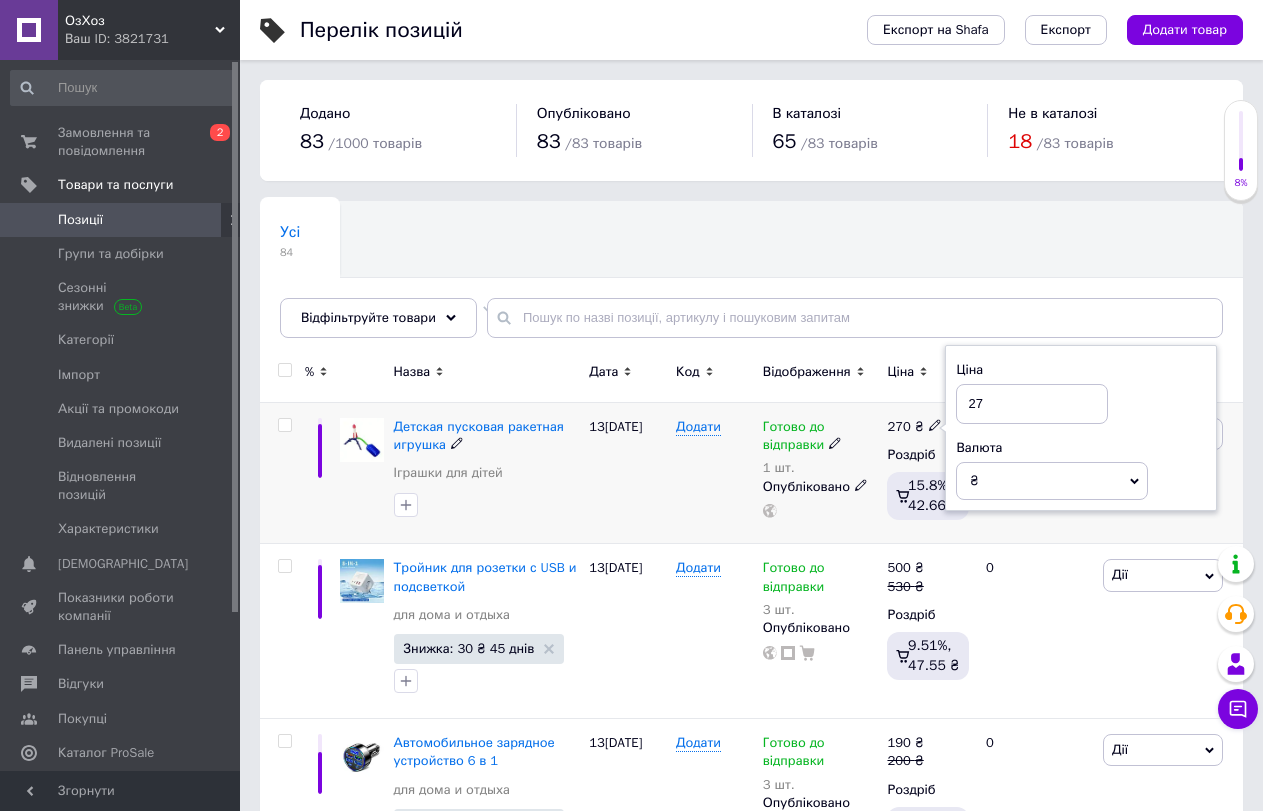 type on "2" 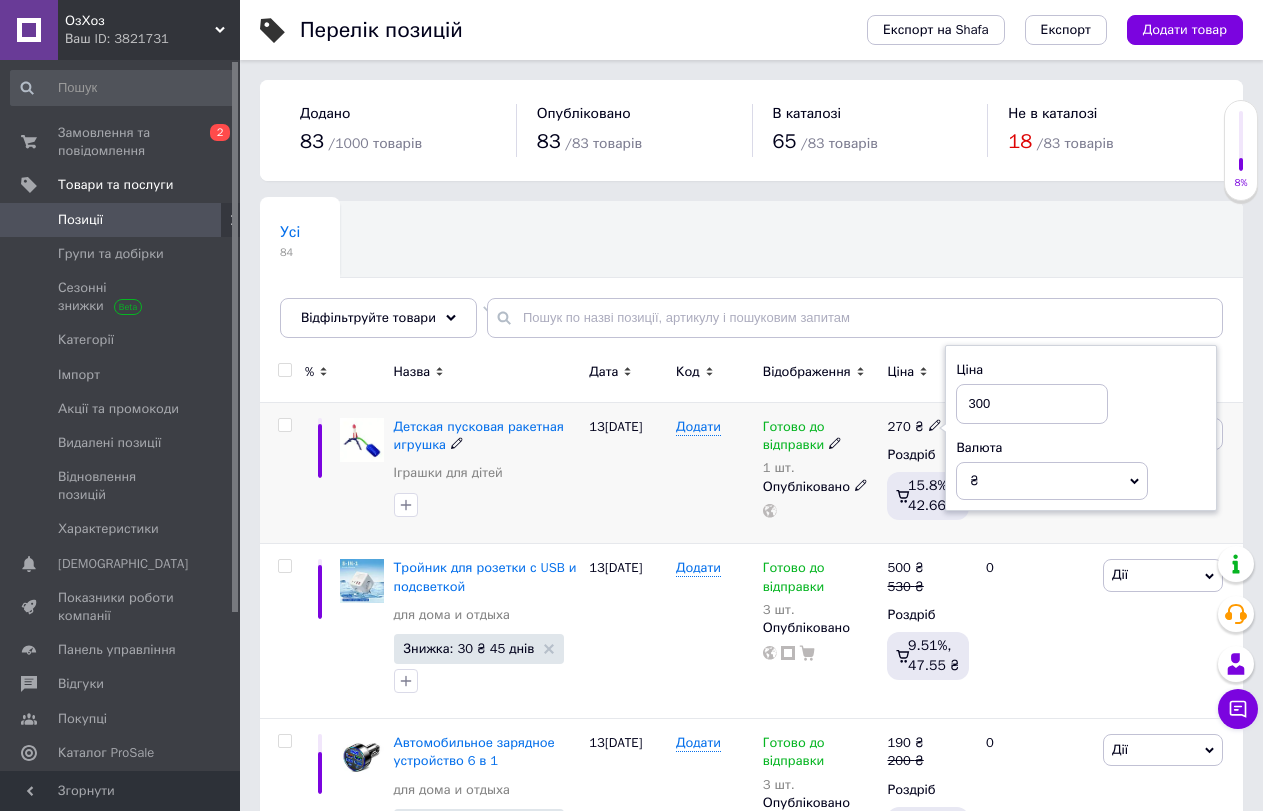 type on "300" 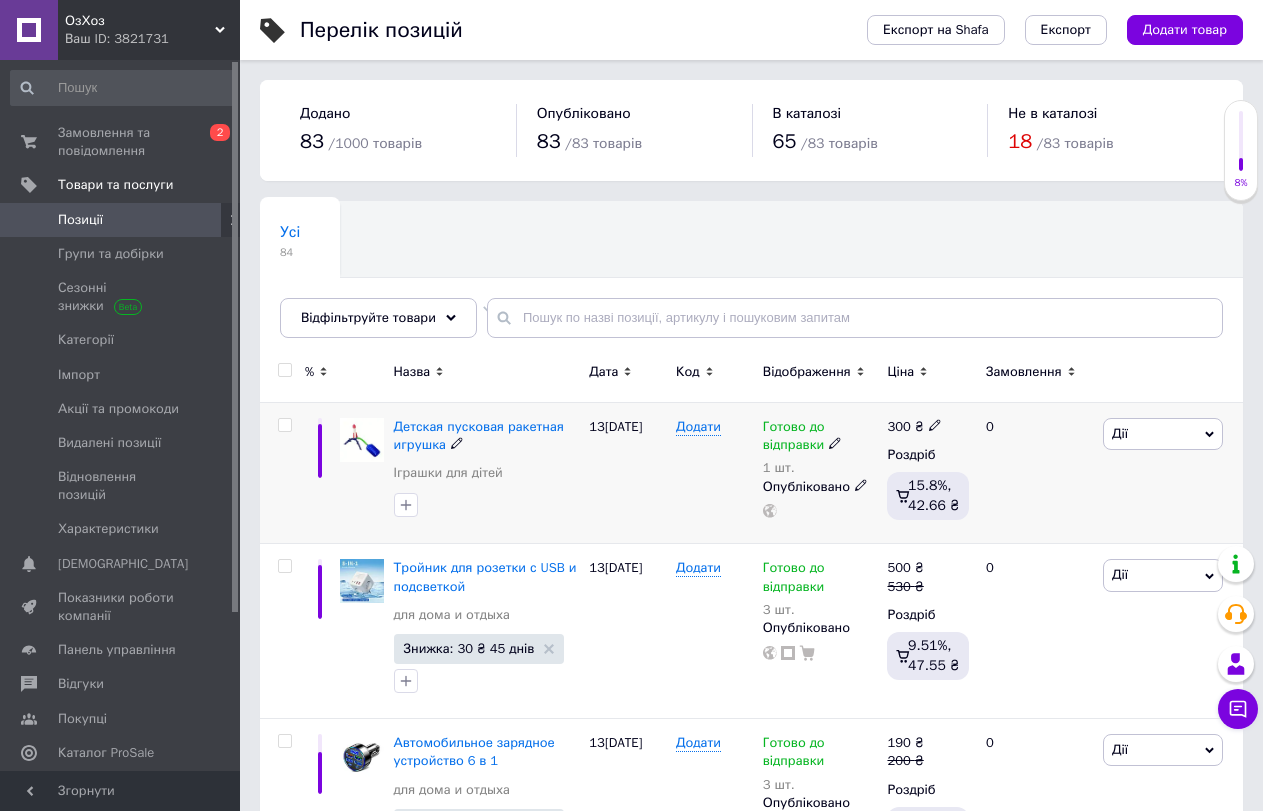 click 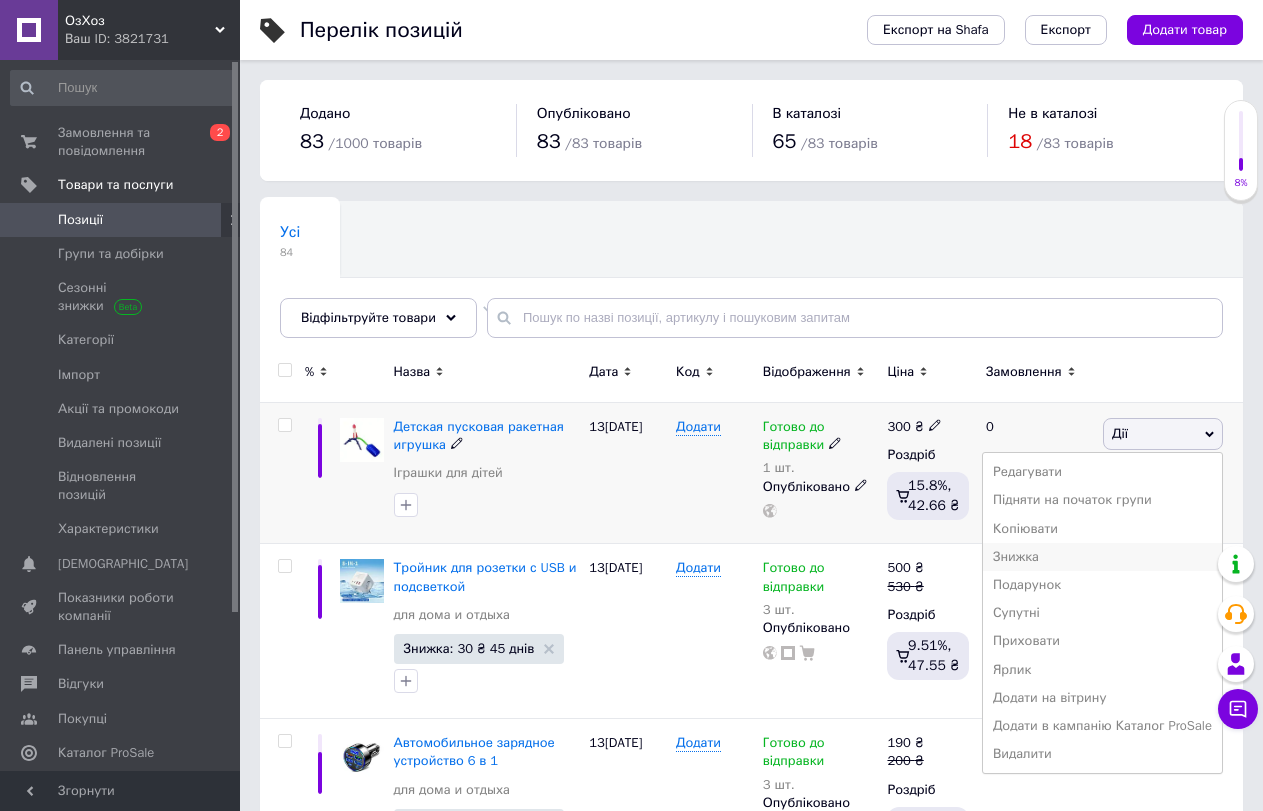 click on "Знижка" at bounding box center (1102, 557) 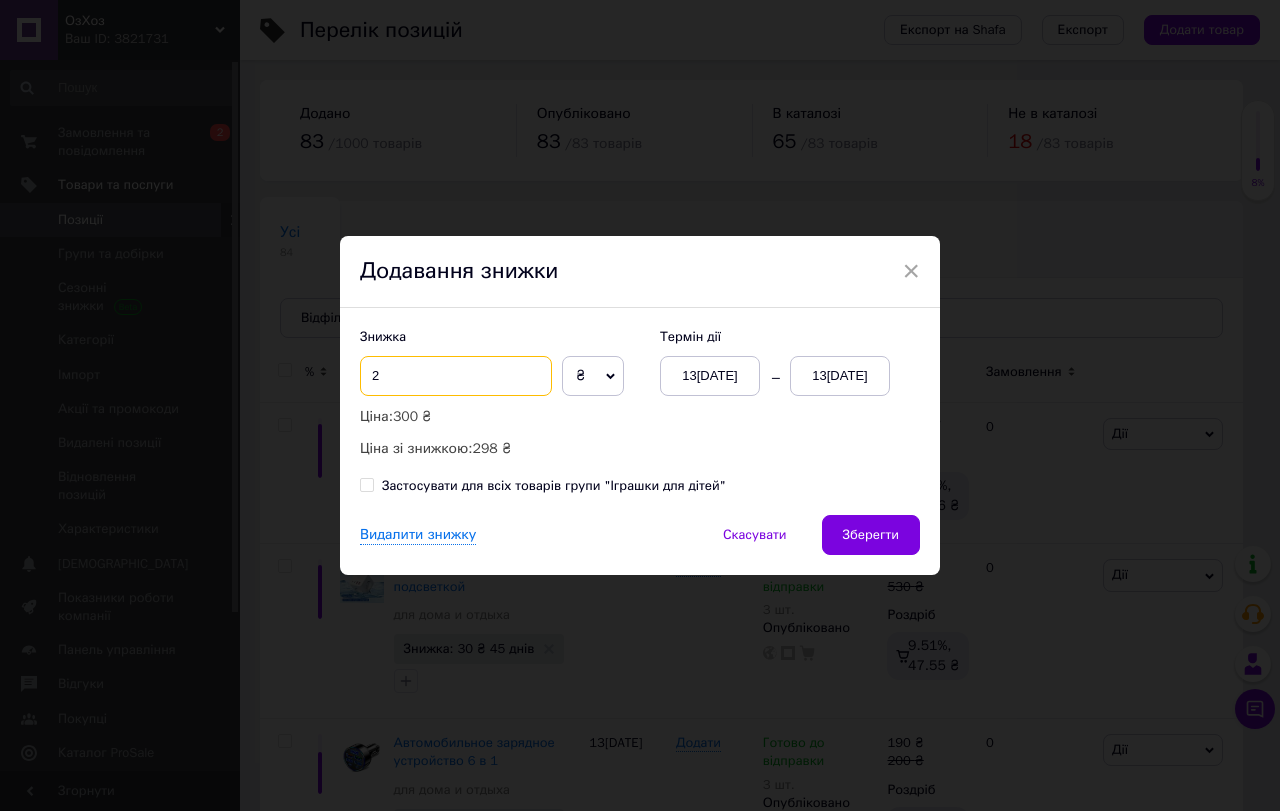 click on "2" at bounding box center [456, 376] 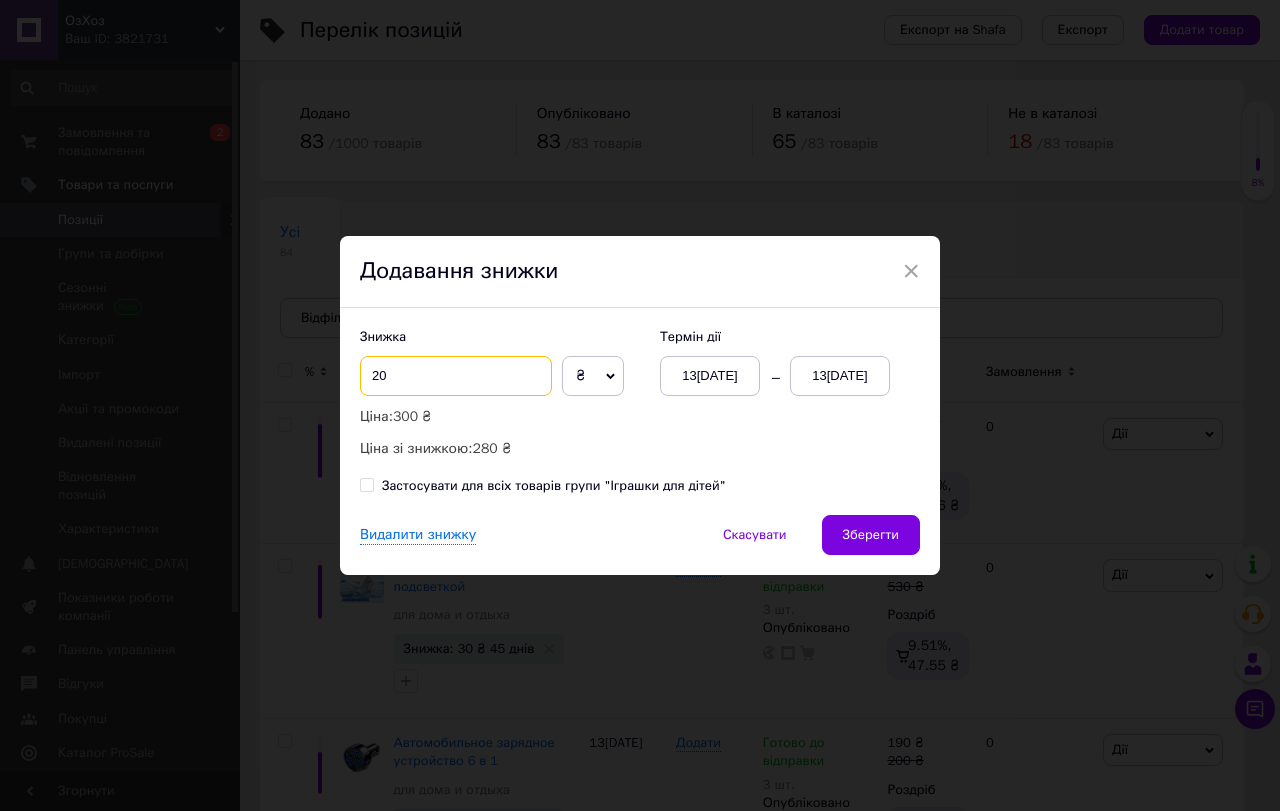 type on "20" 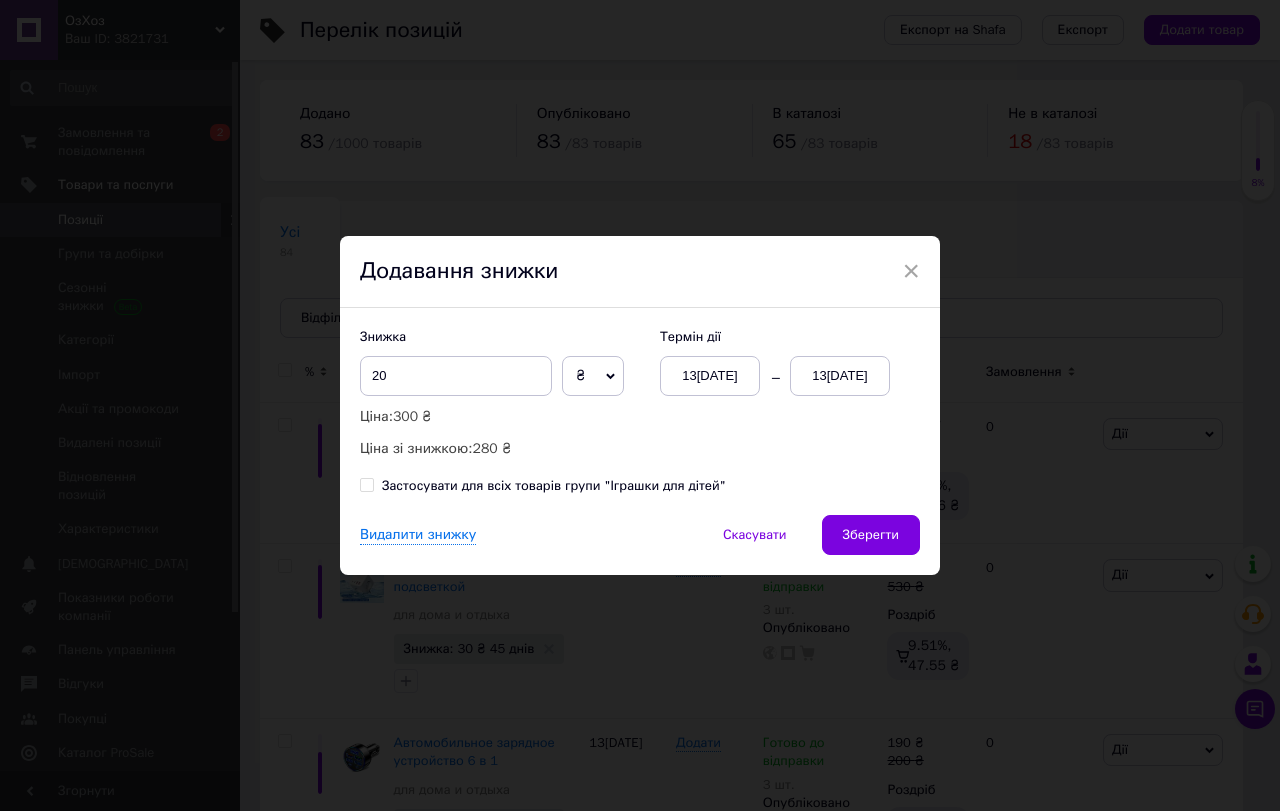 click on "13[DATE]" at bounding box center (840, 376) 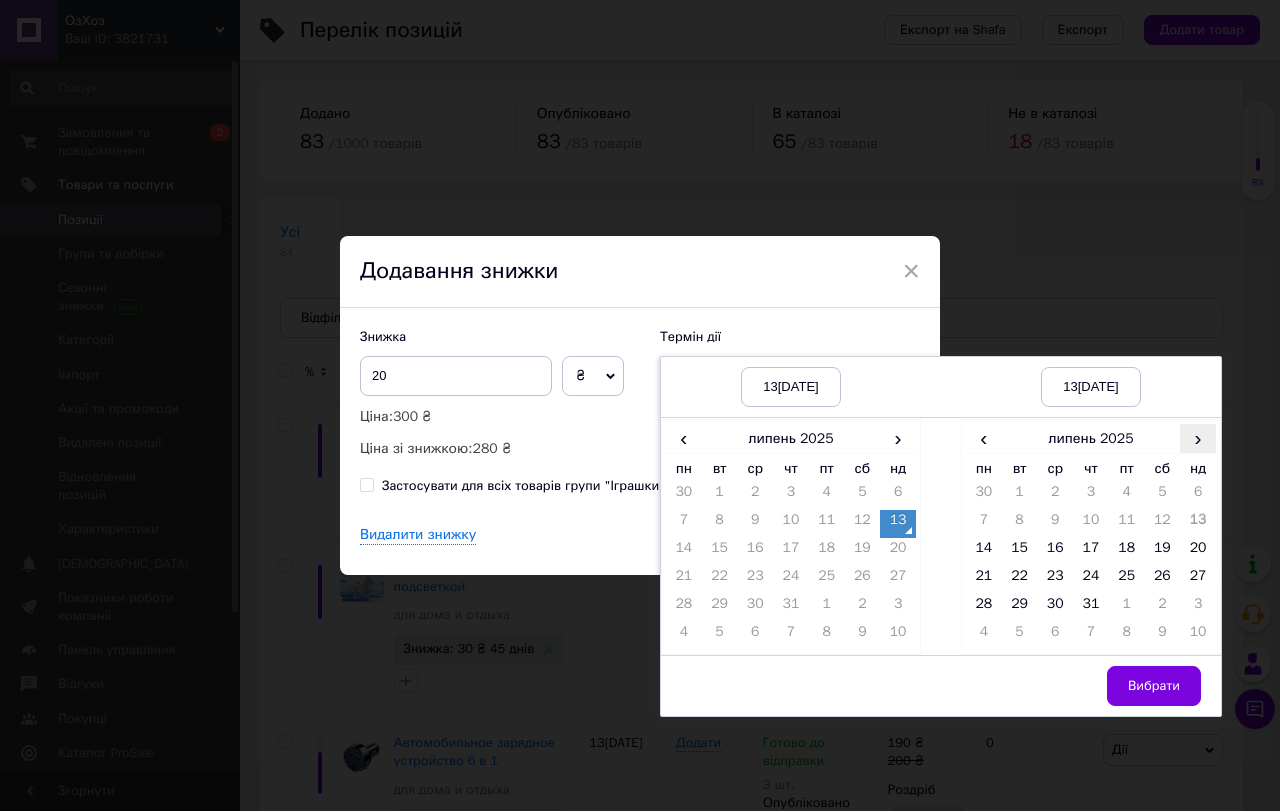click on "›" at bounding box center (1198, 438) 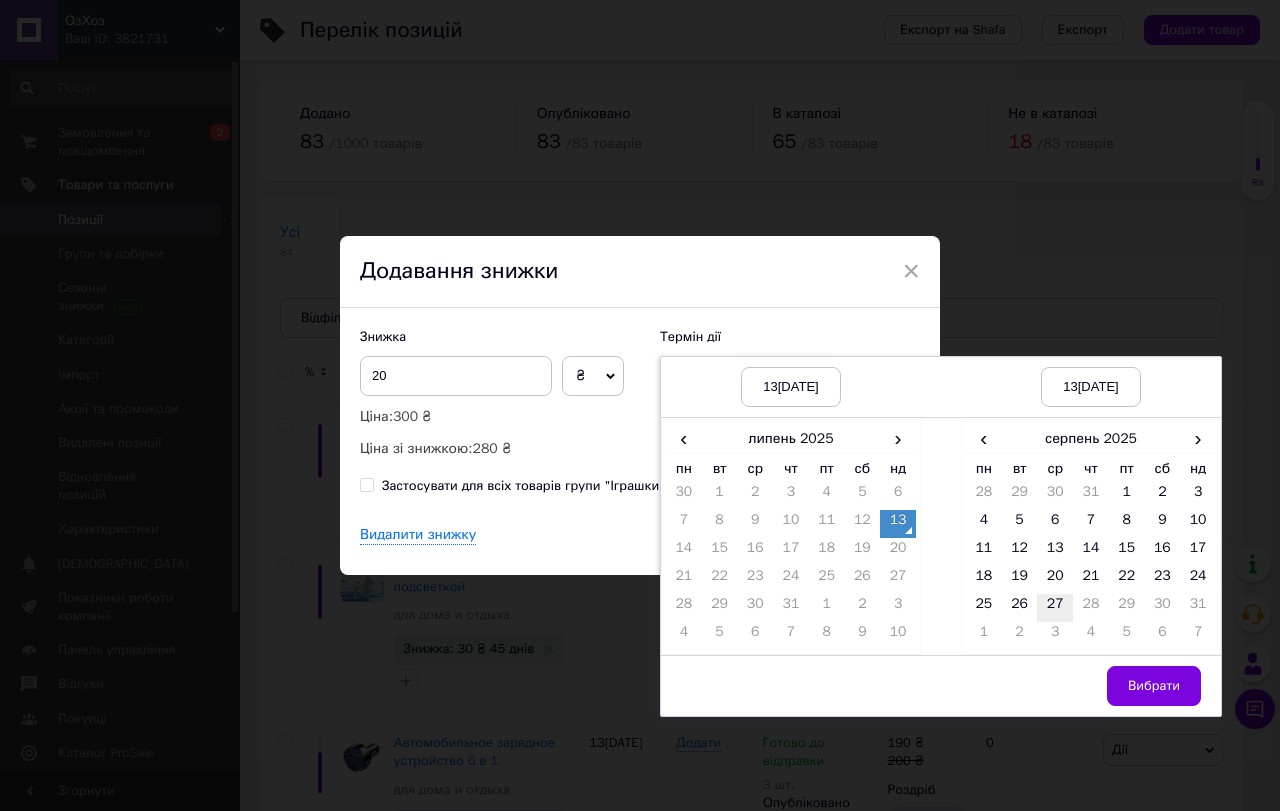 click on "27" at bounding box center [1055, 608] 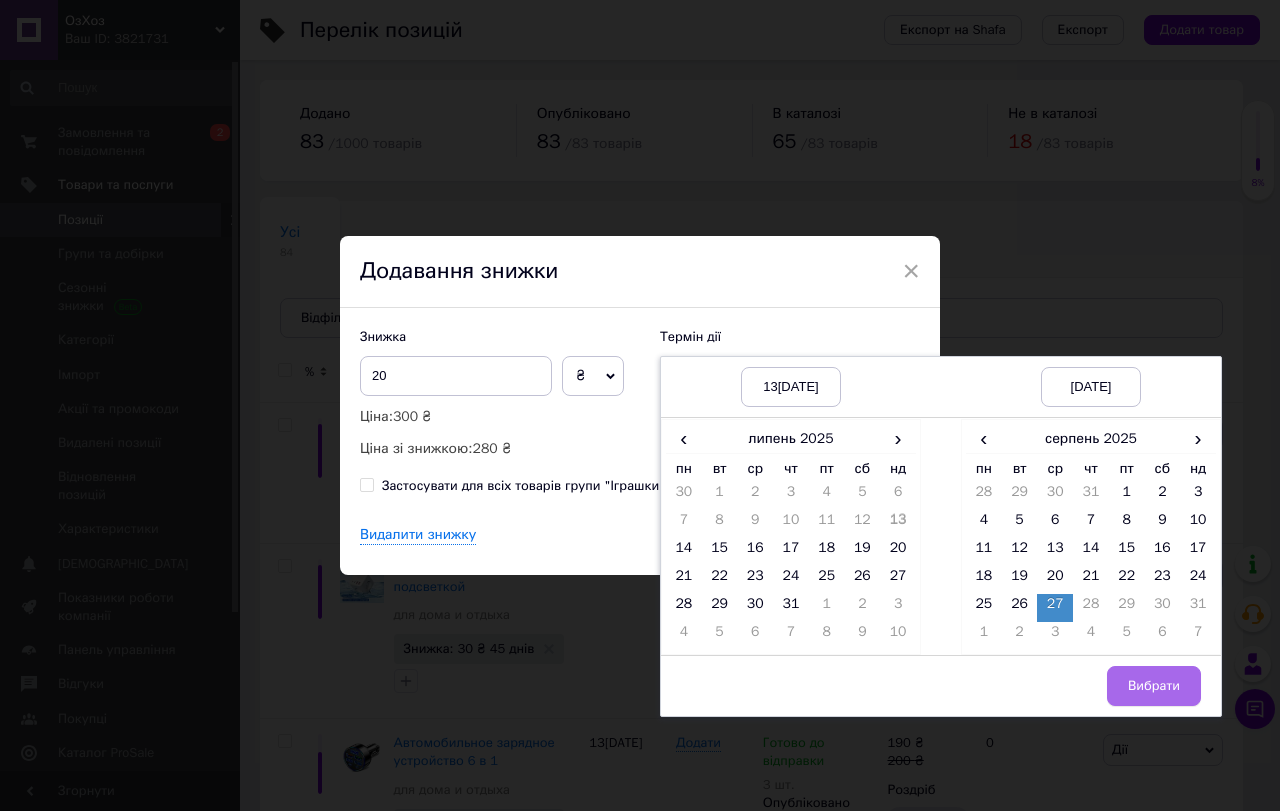 click on "Вибрати" at bounding box center [1154, 686] 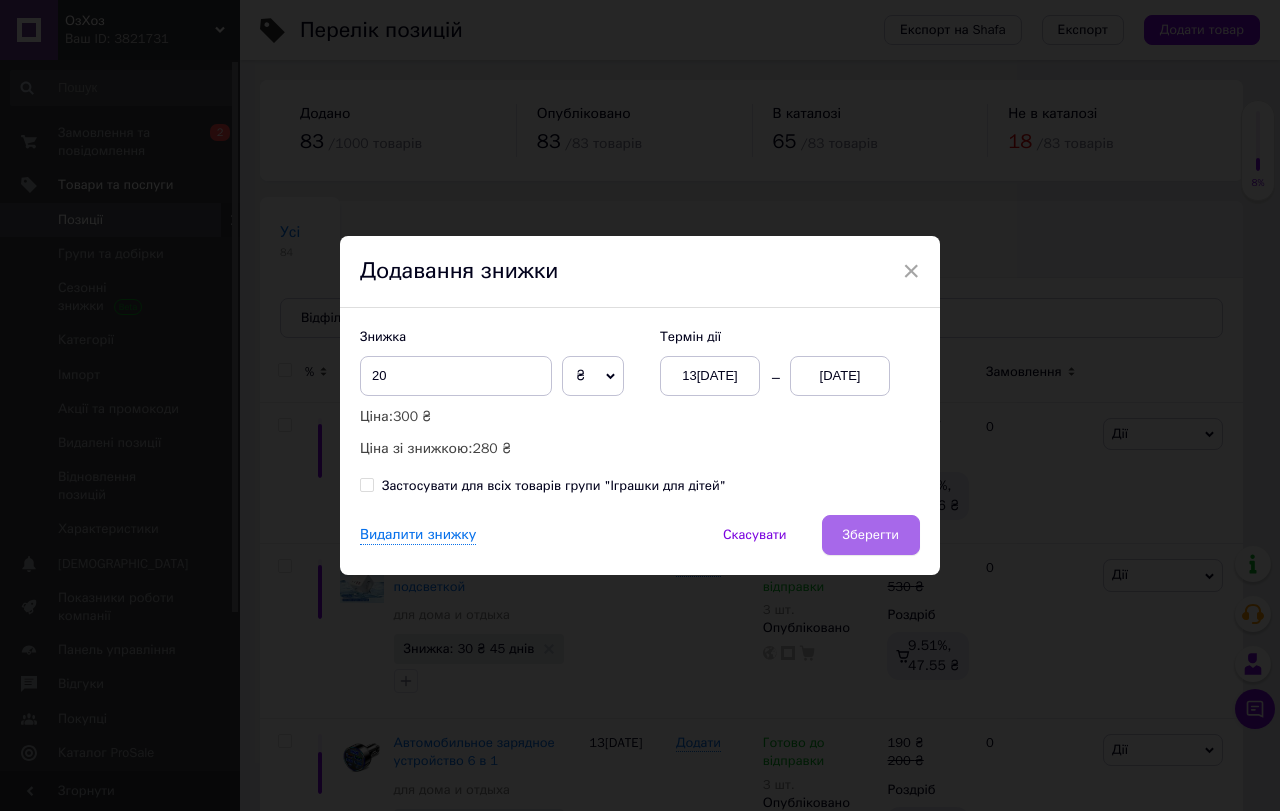 click on "Зберегти" at bounding box center (871, 535) 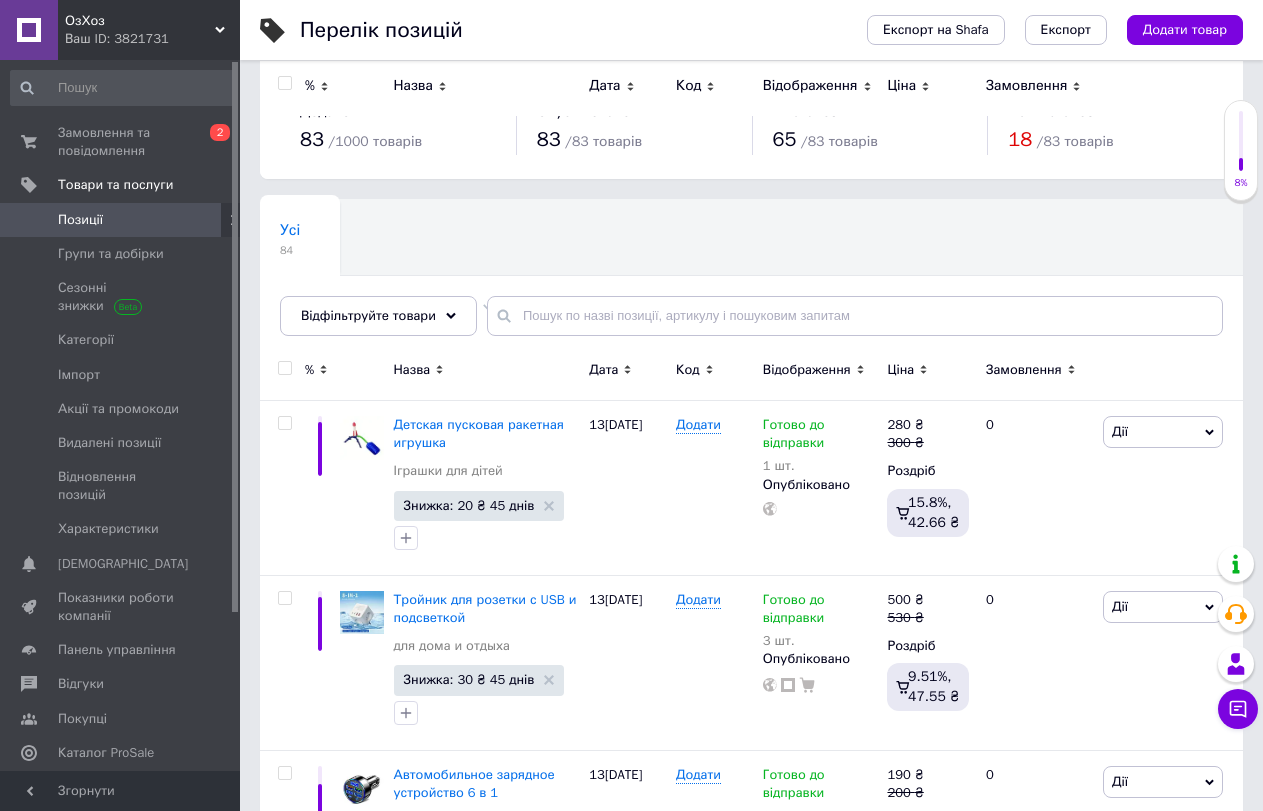 scroll, scrollTop: 0, scrollLeft: 0, axis: both 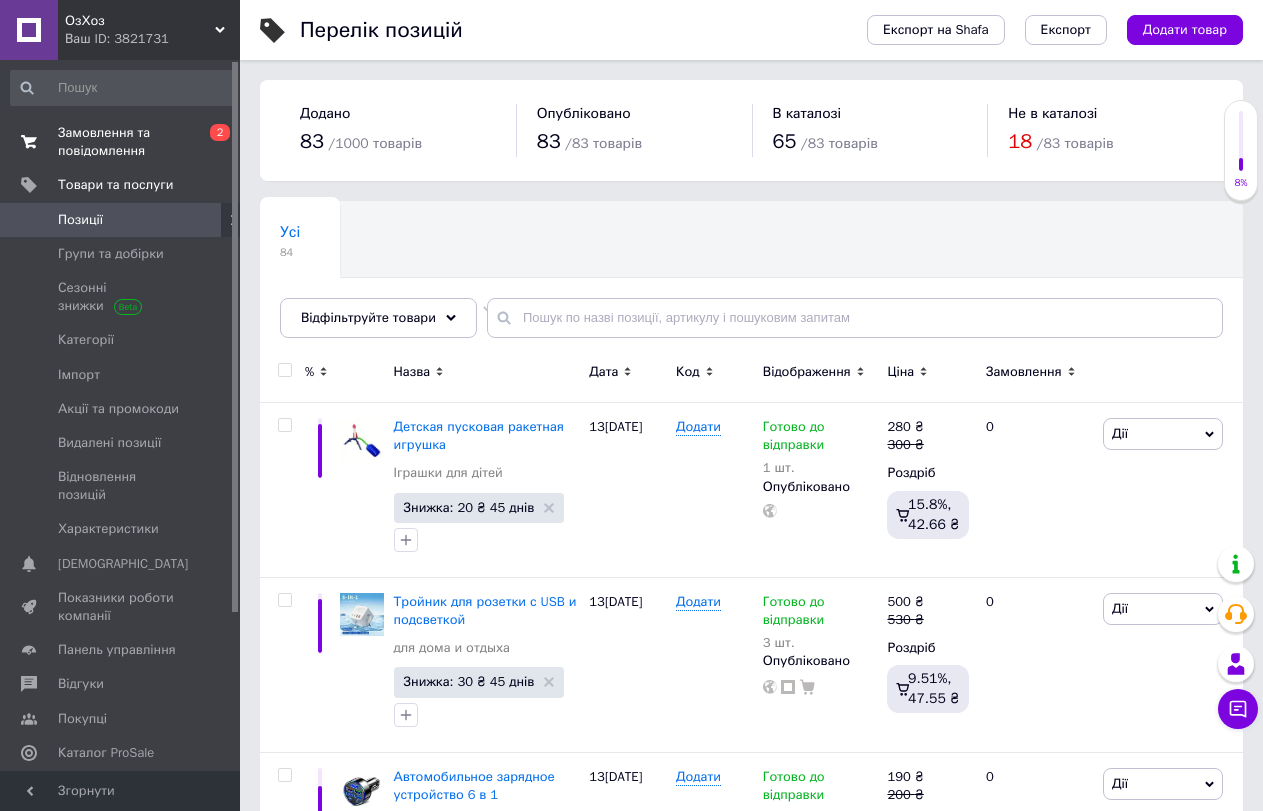 click on "Замовлення та повідомлення" at bounding box center [121, 142] 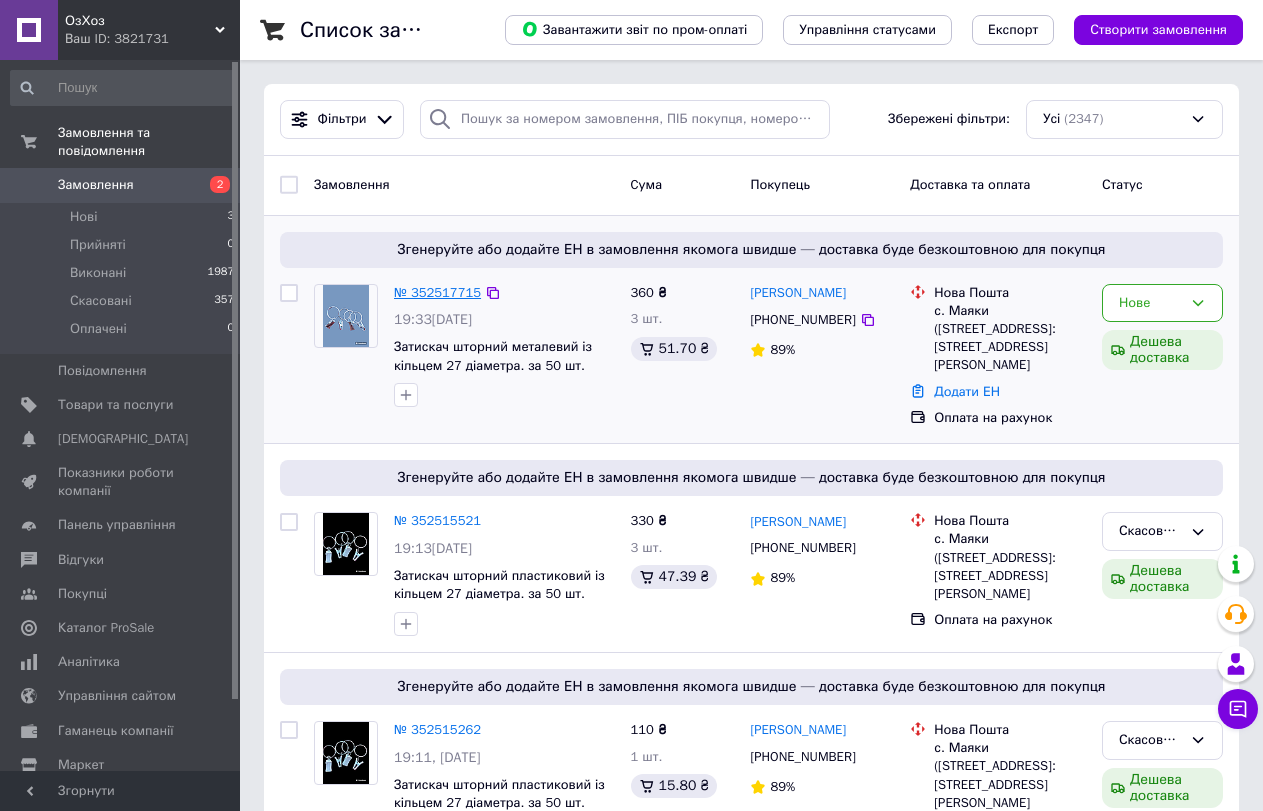 click on "№ 352517715" at bounding box center [437, 292] 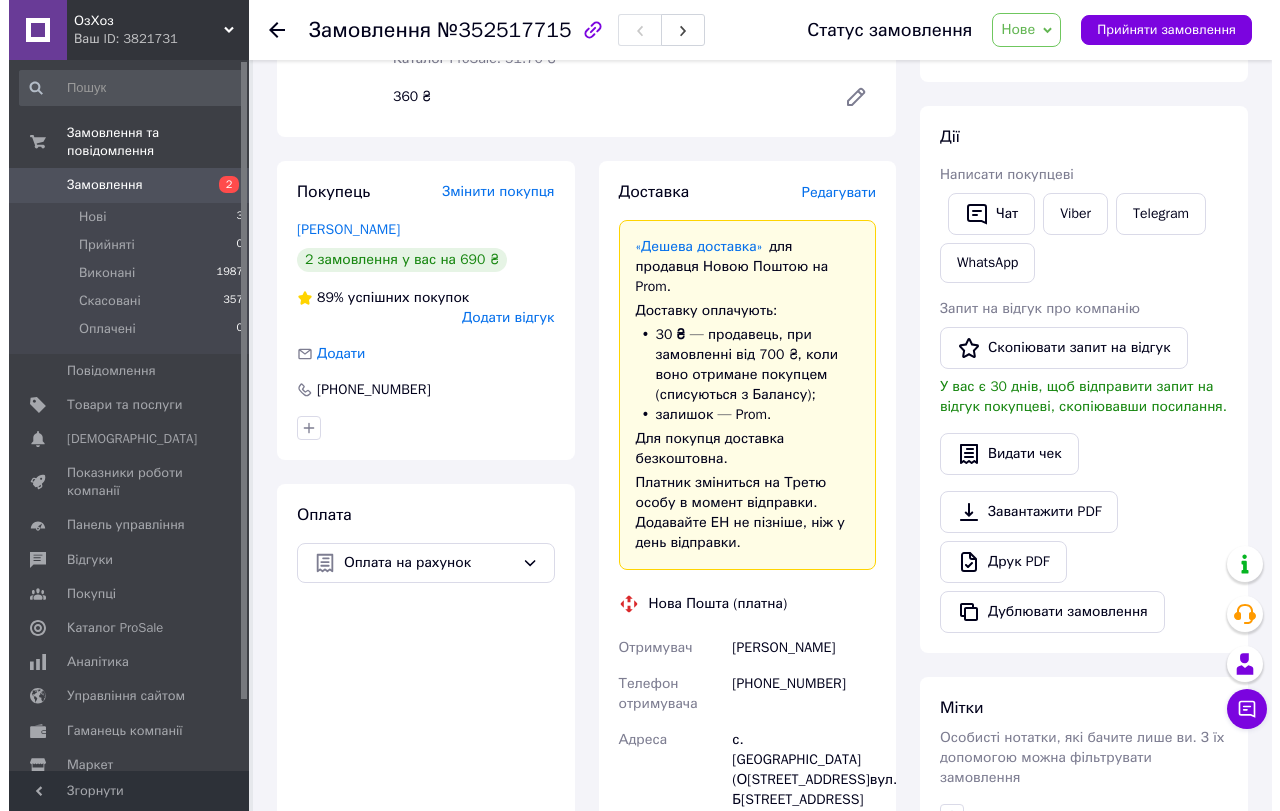 scroll, scrollTop: 300, scrollLeft: 0, axis: vertical 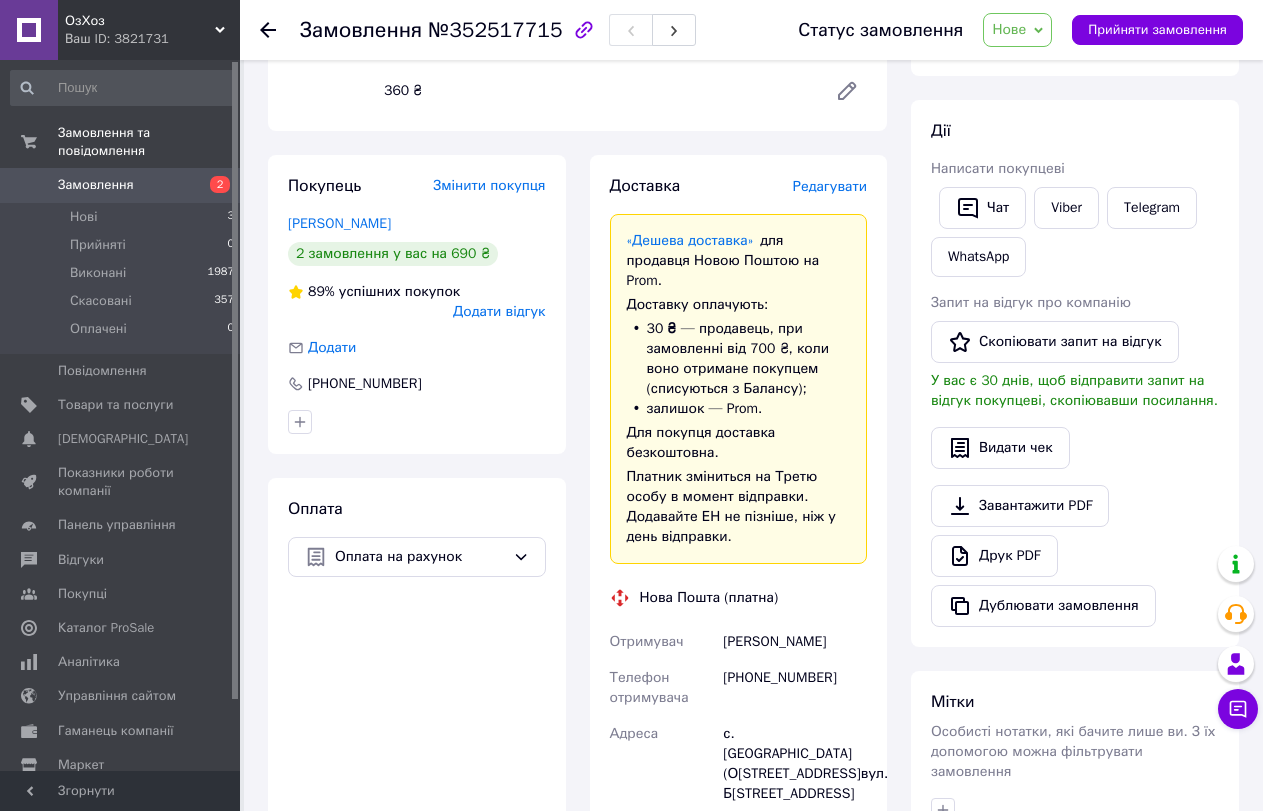 click on "Редагувати" at bounding box center (830, 186) 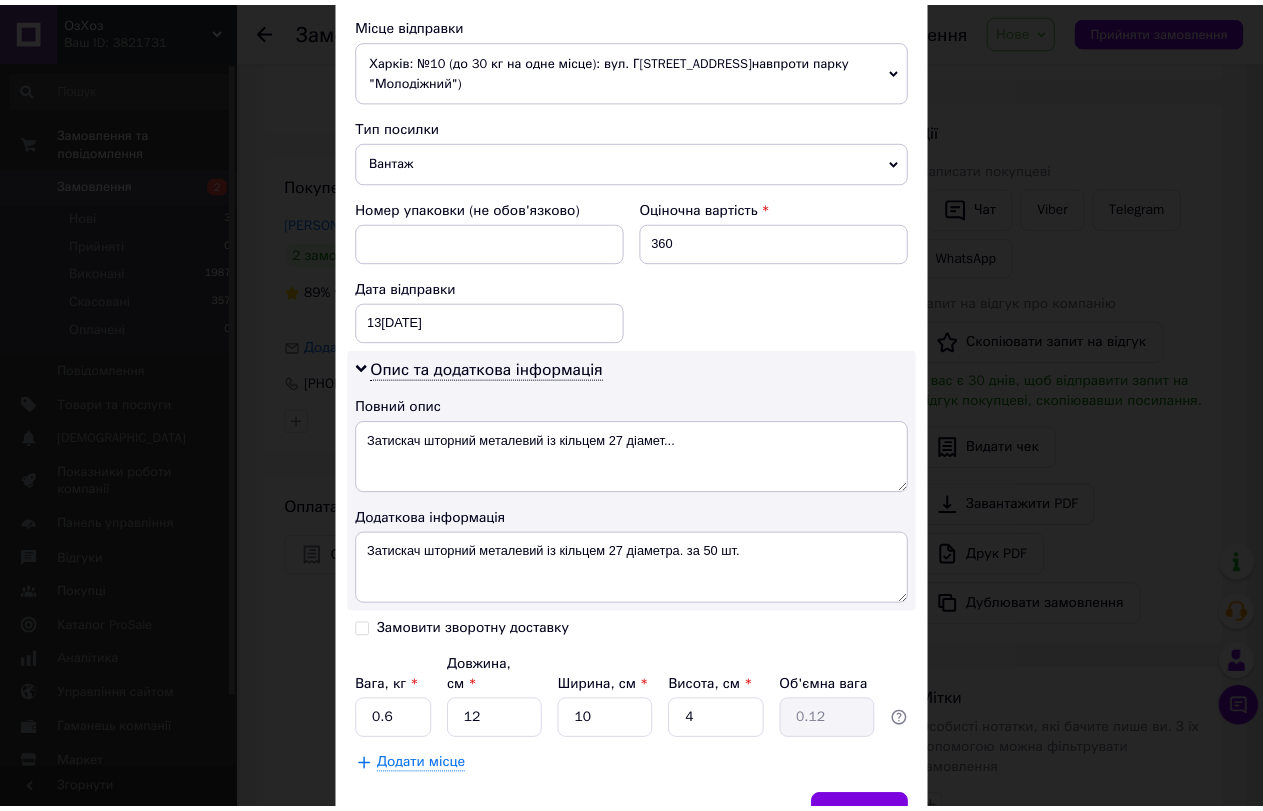 scroll, scrollTop: 797, scrollLeft: 0, axis: vertical 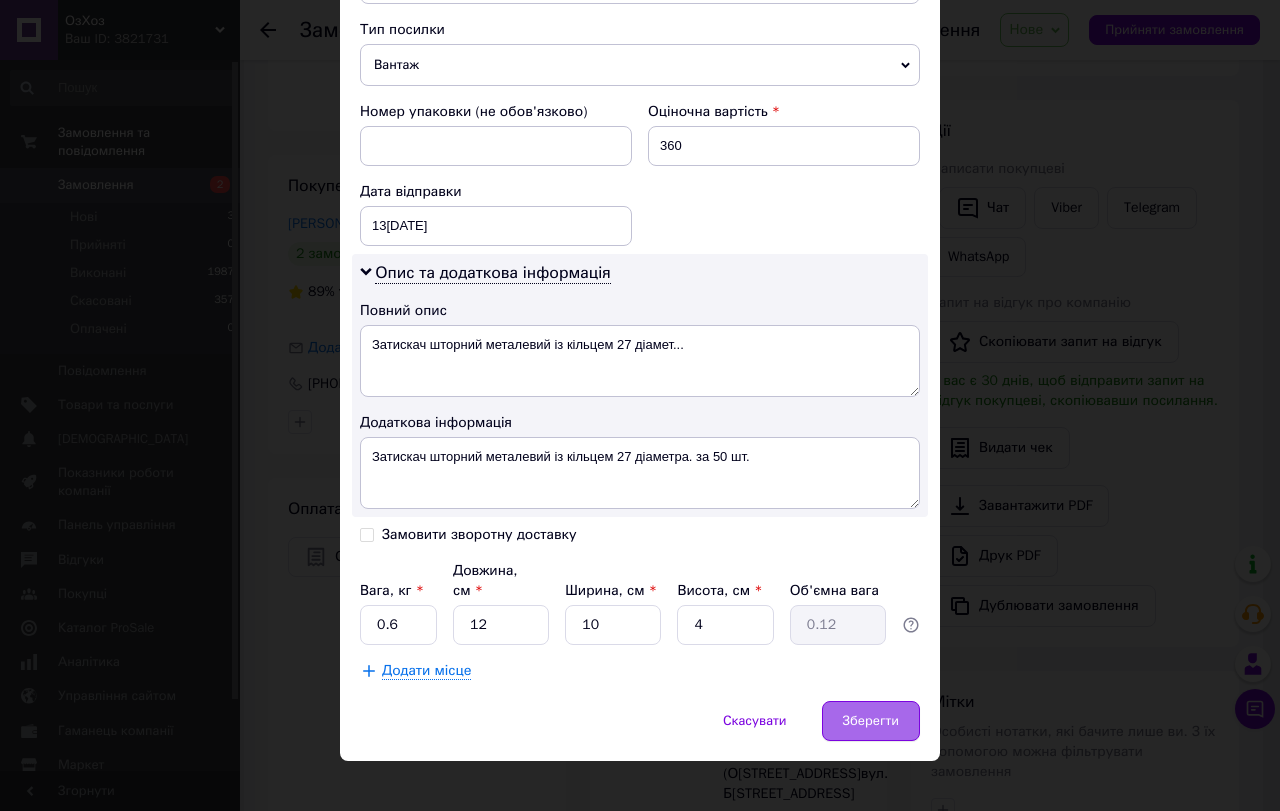 click on "Зберегти" at bounding box center [871, 721] 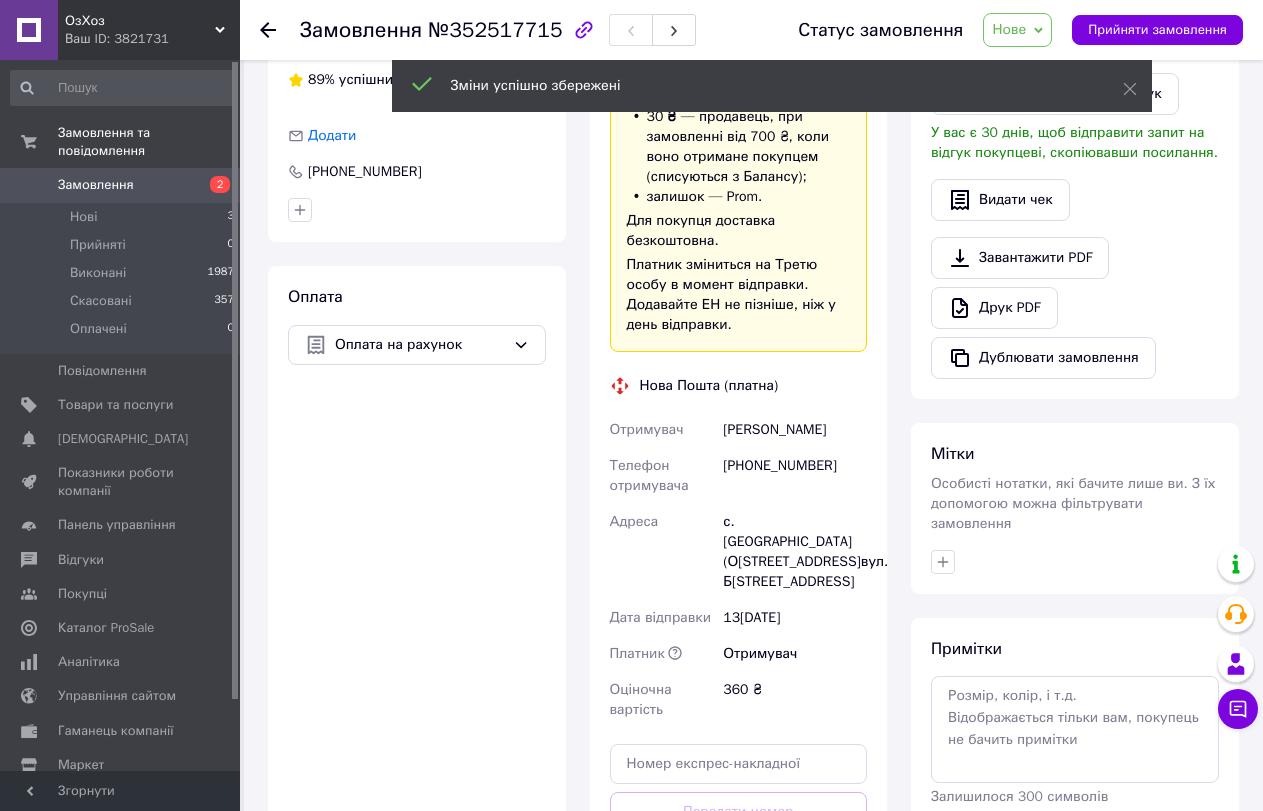 scroll, scrollTop: 600, scrollLeft: 0, axis: vertical 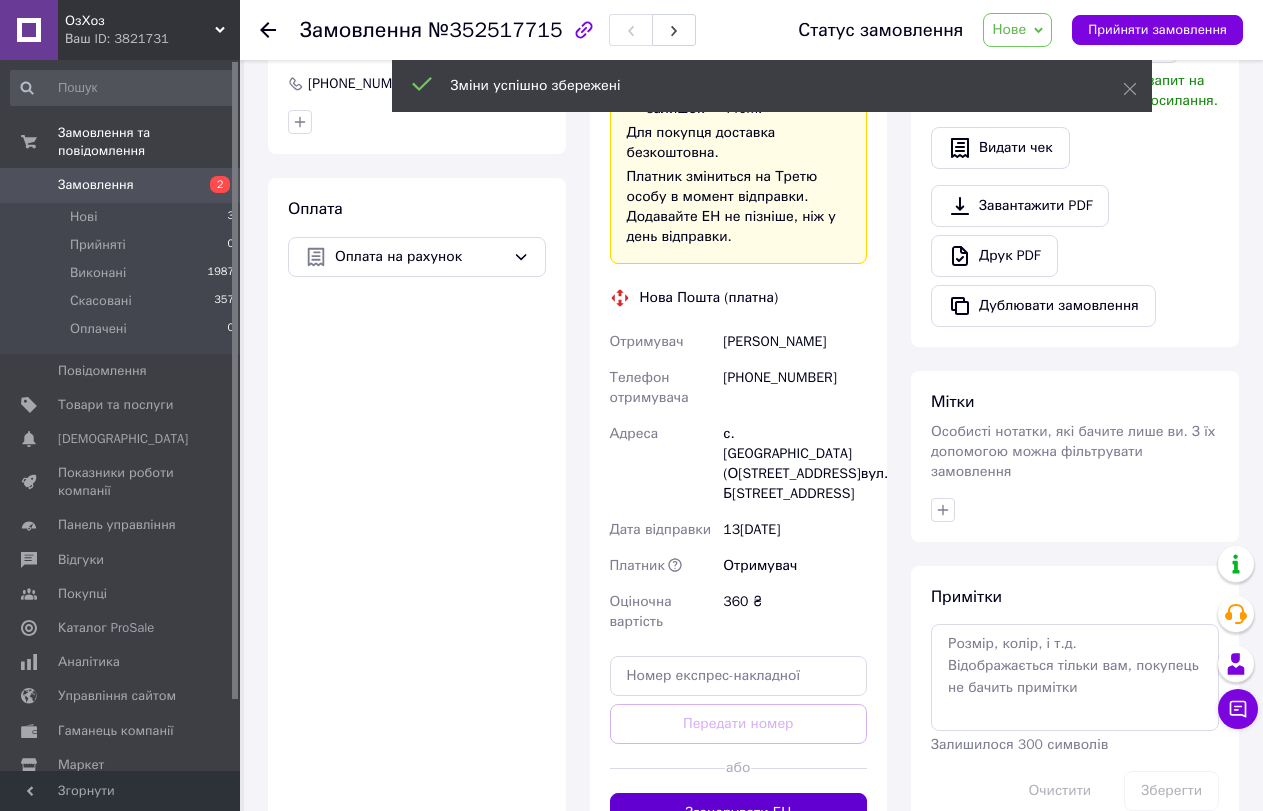 click on "Згенерувати ЕН" at bounding box center [739, 813] 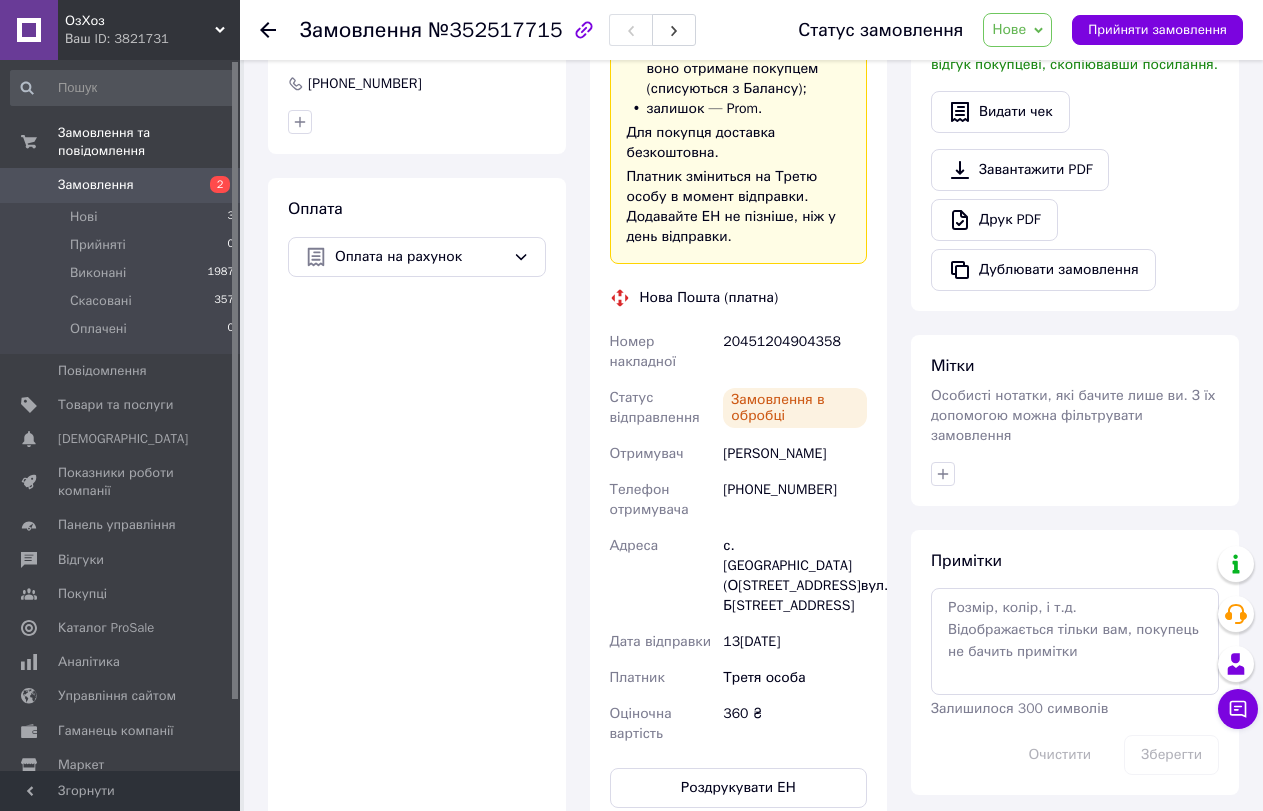 click on "Нове" at bounding box center (1017, 30) 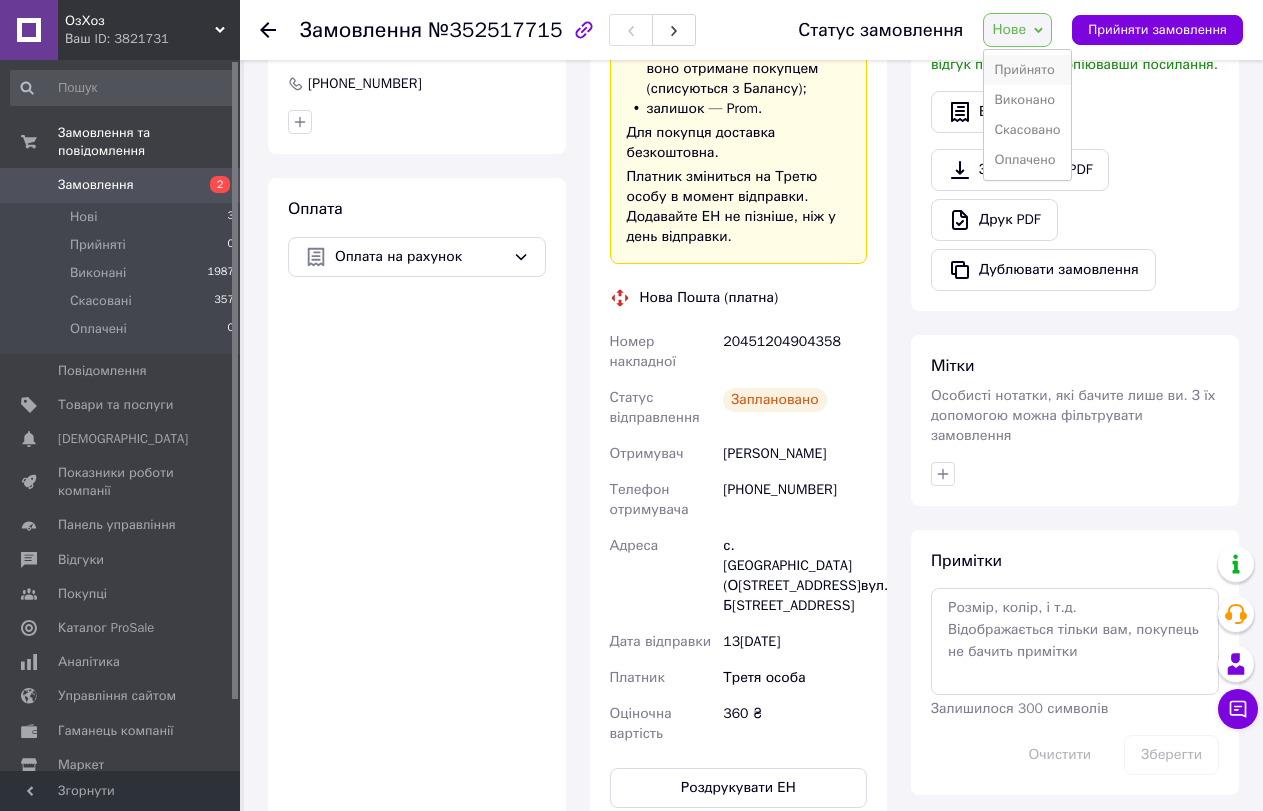 click on "Прийнято" at bounding box center (1027, 70) 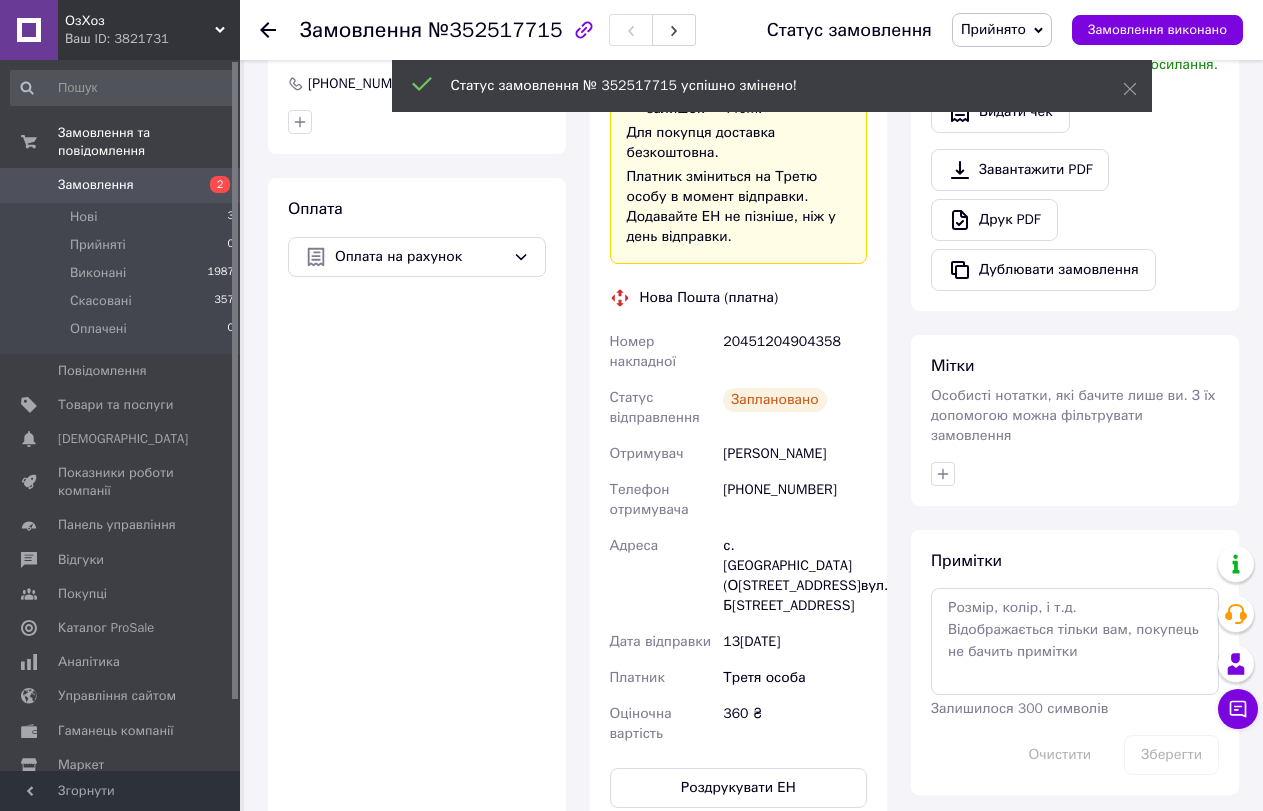 click on "Замовлення" at bounding box center [96, 185] 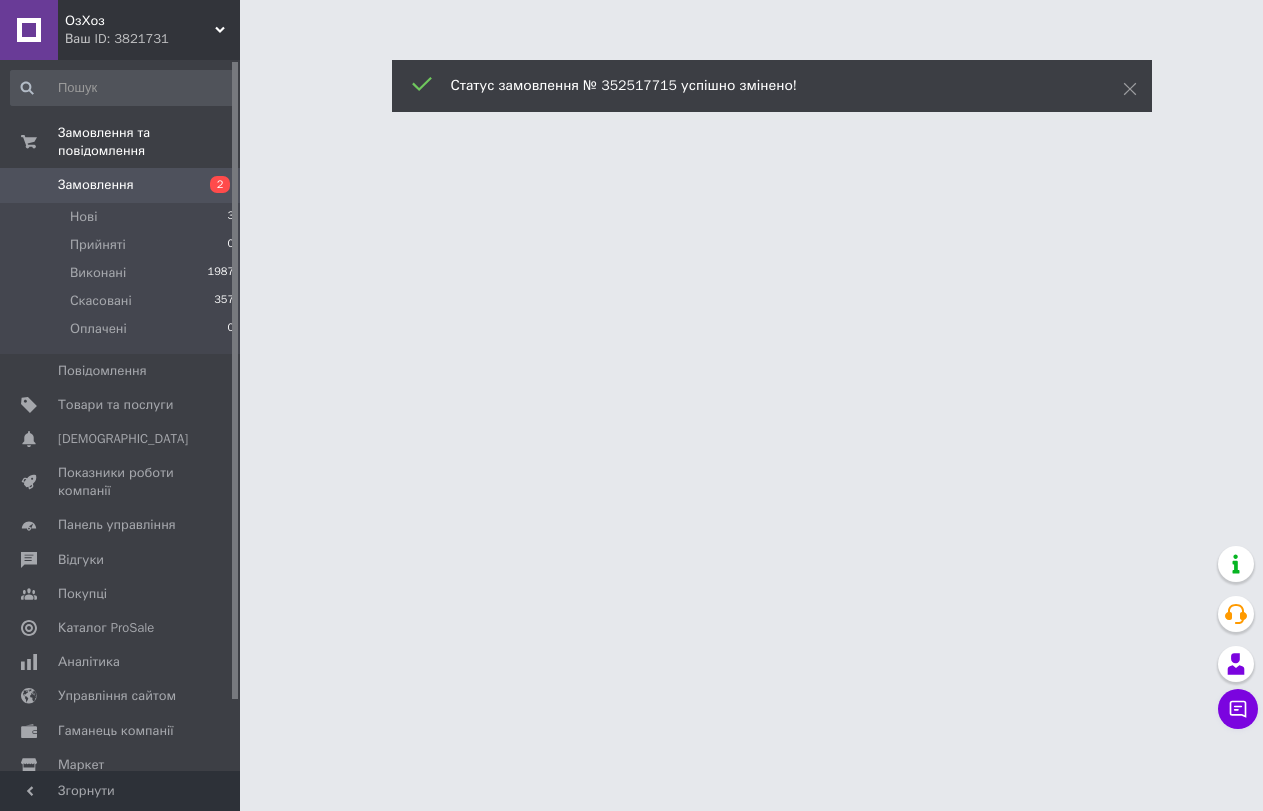 scroll, scrollTop: 0, scrollLeft: 0, axis: both 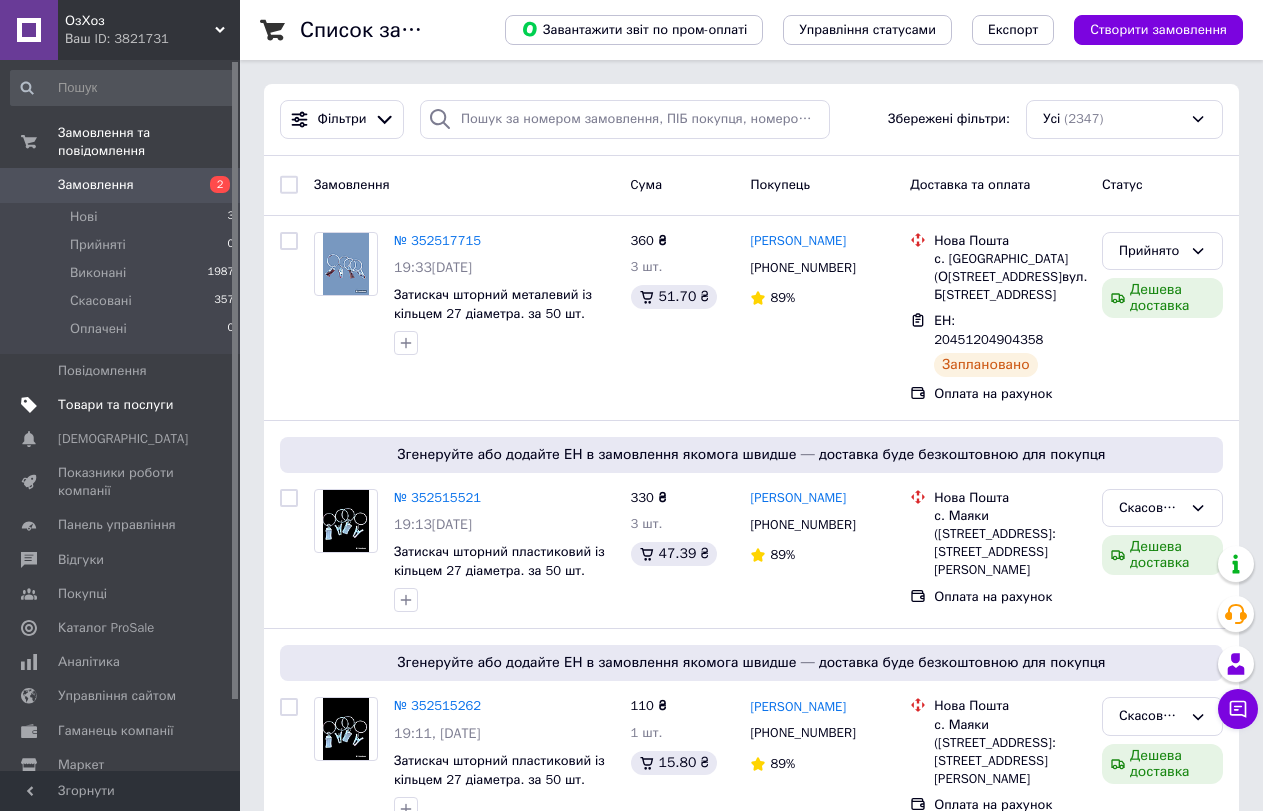 click on "Товари та послуги" at bounding box center [115, 405] 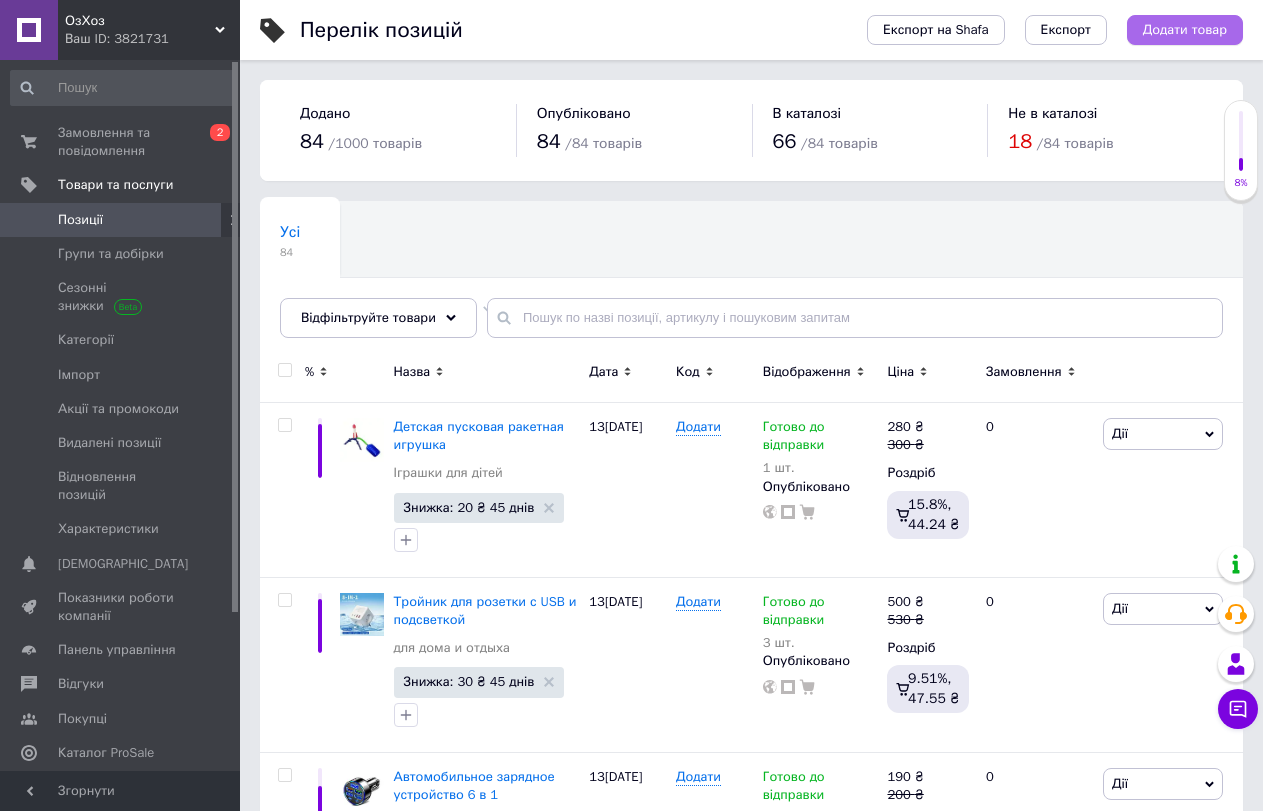 click on "Додати товар" at bounding box center (1185, 30) 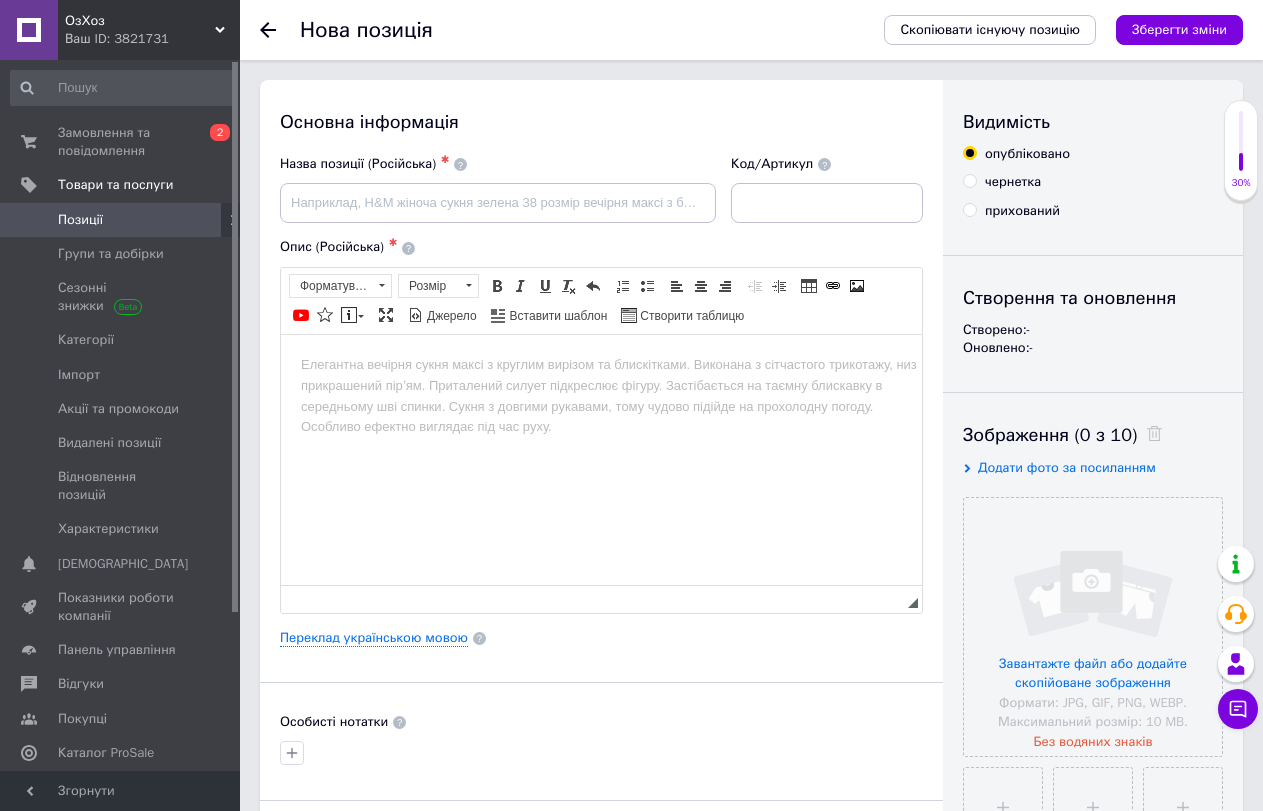 scroll, scrollTop: 0, scrollLeft: 0, axis: both 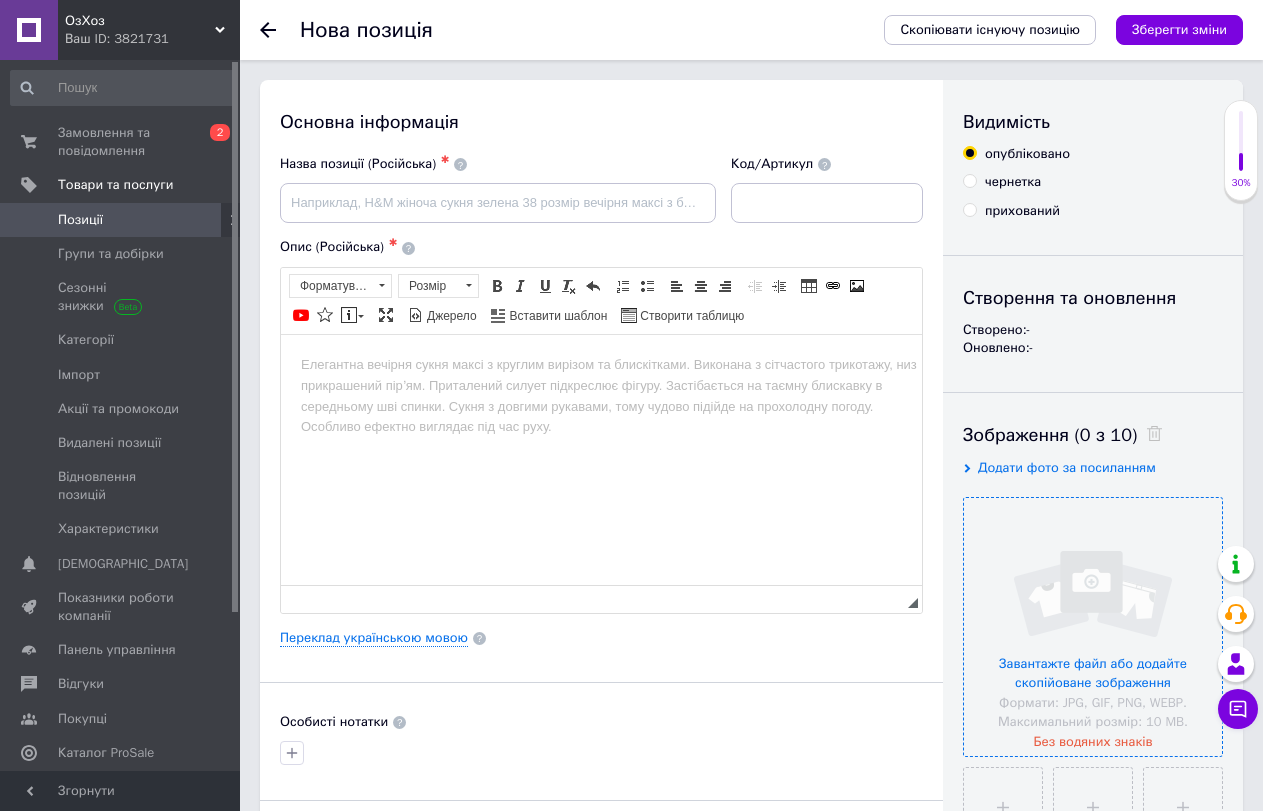 click at bounding box center [1093, 627] 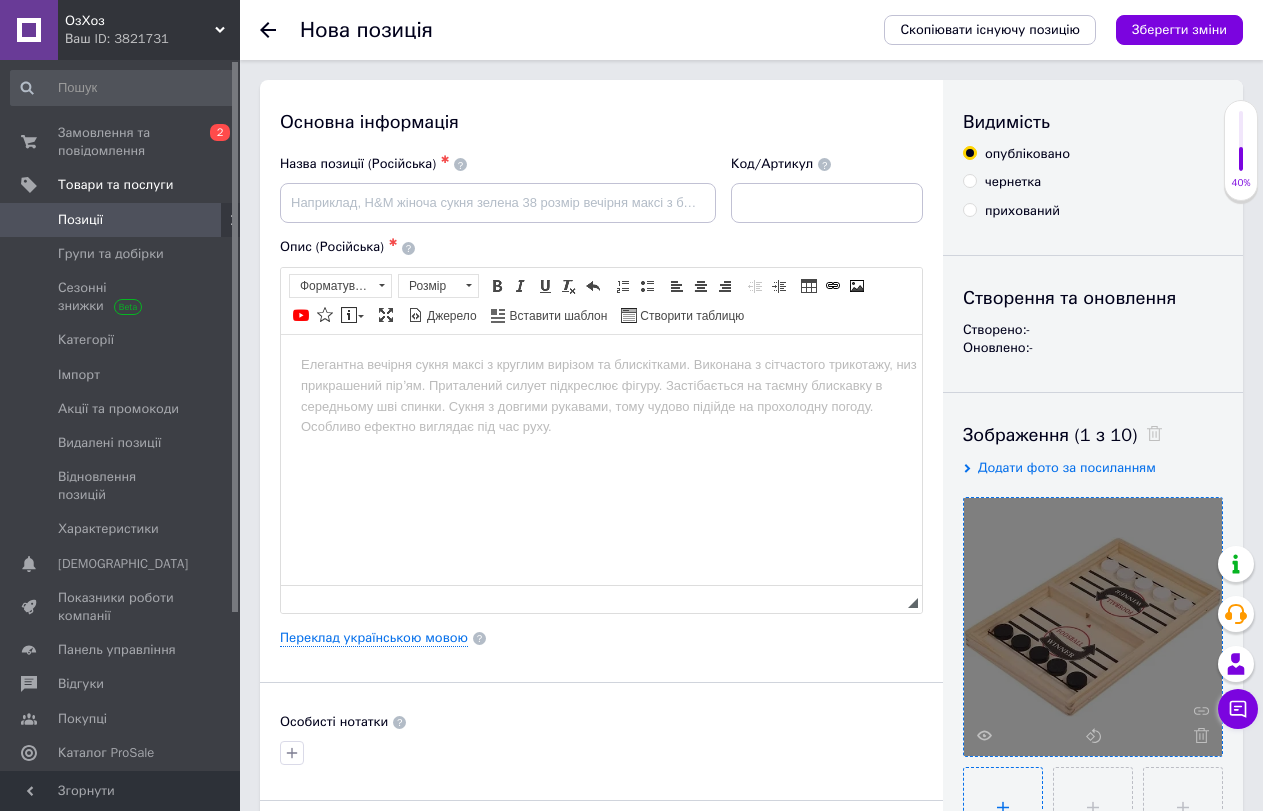 click at bounding box center (1003, 807) 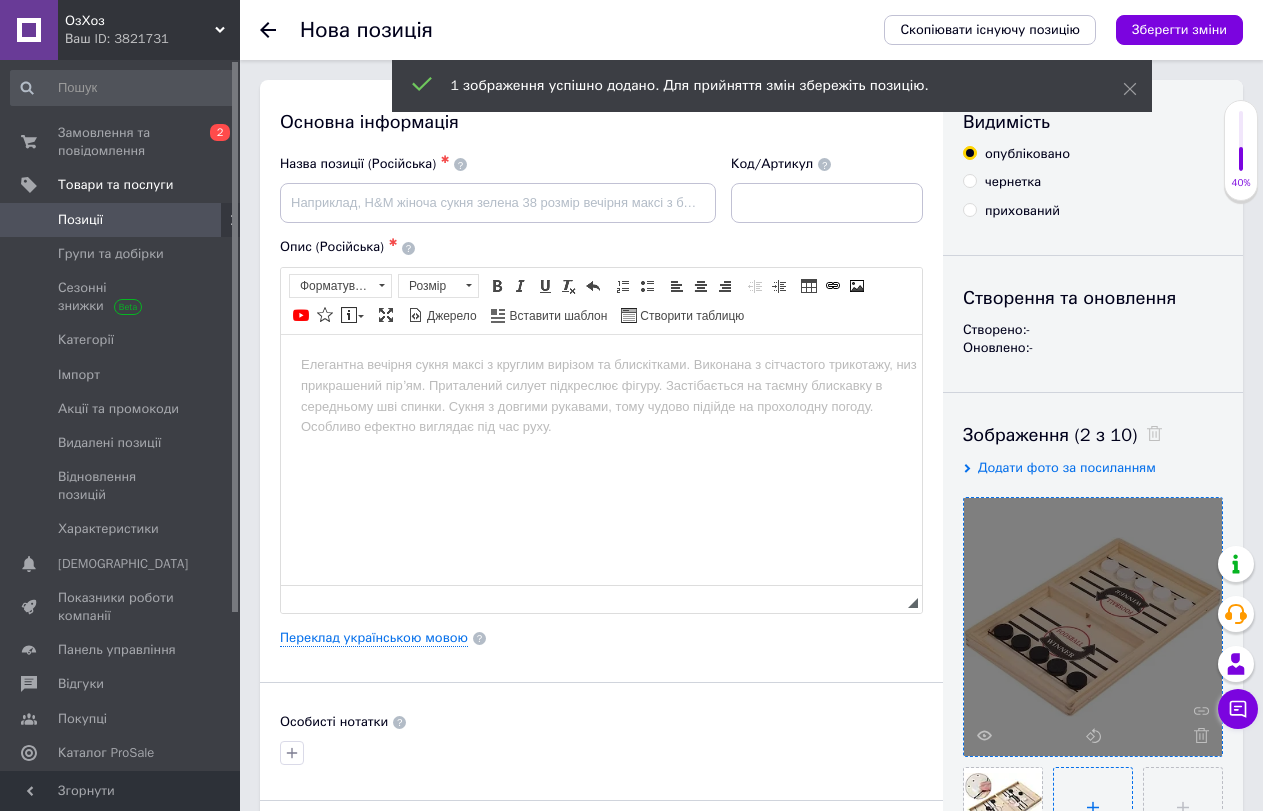 click at bounding box center (1093, 807) 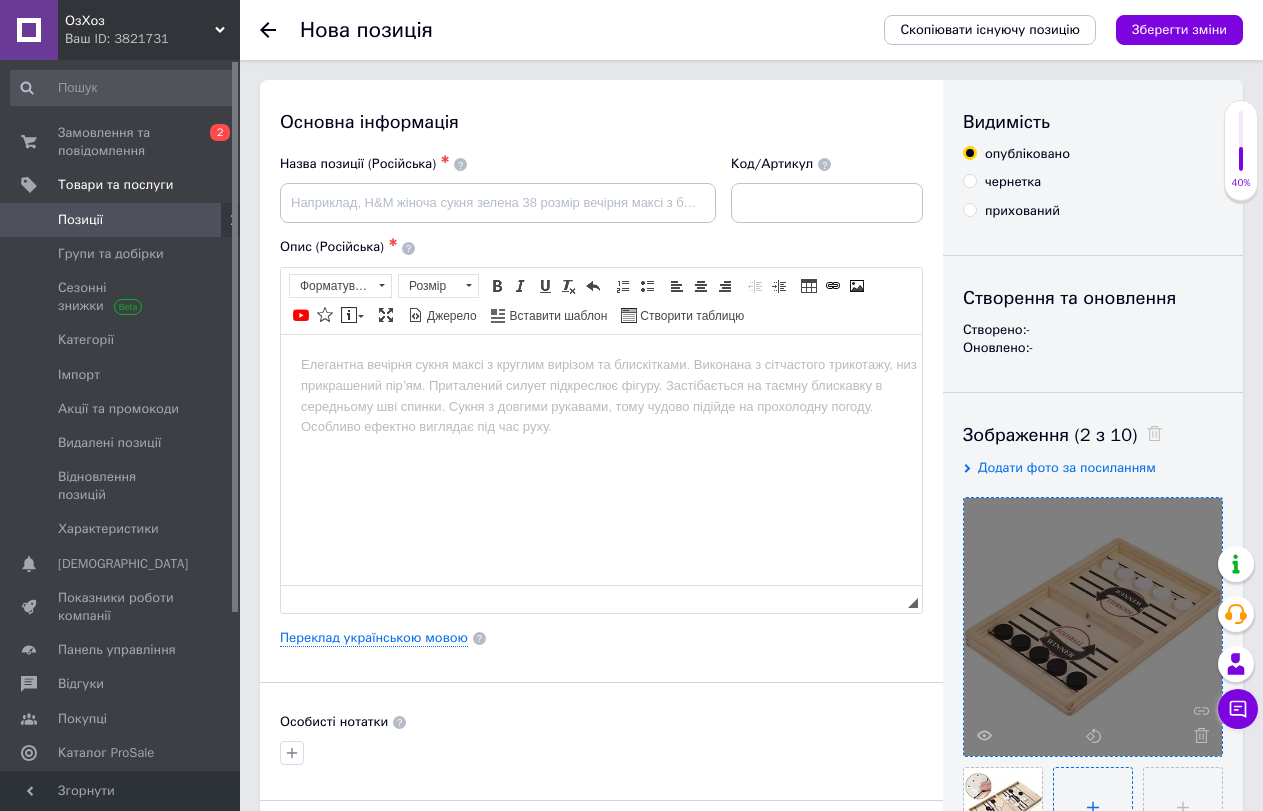 type on "C:\fakepath\катапульта2.webp" 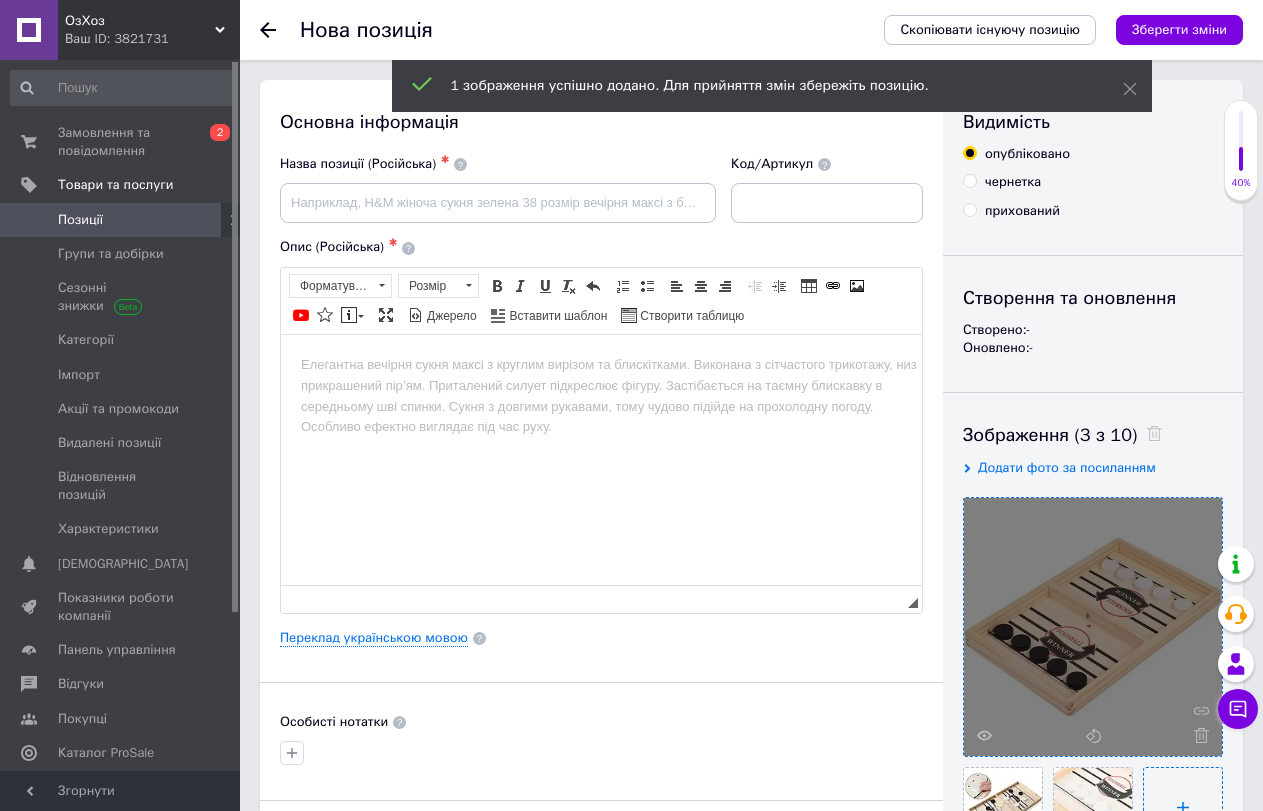 click at bounding box center [1183, 807] 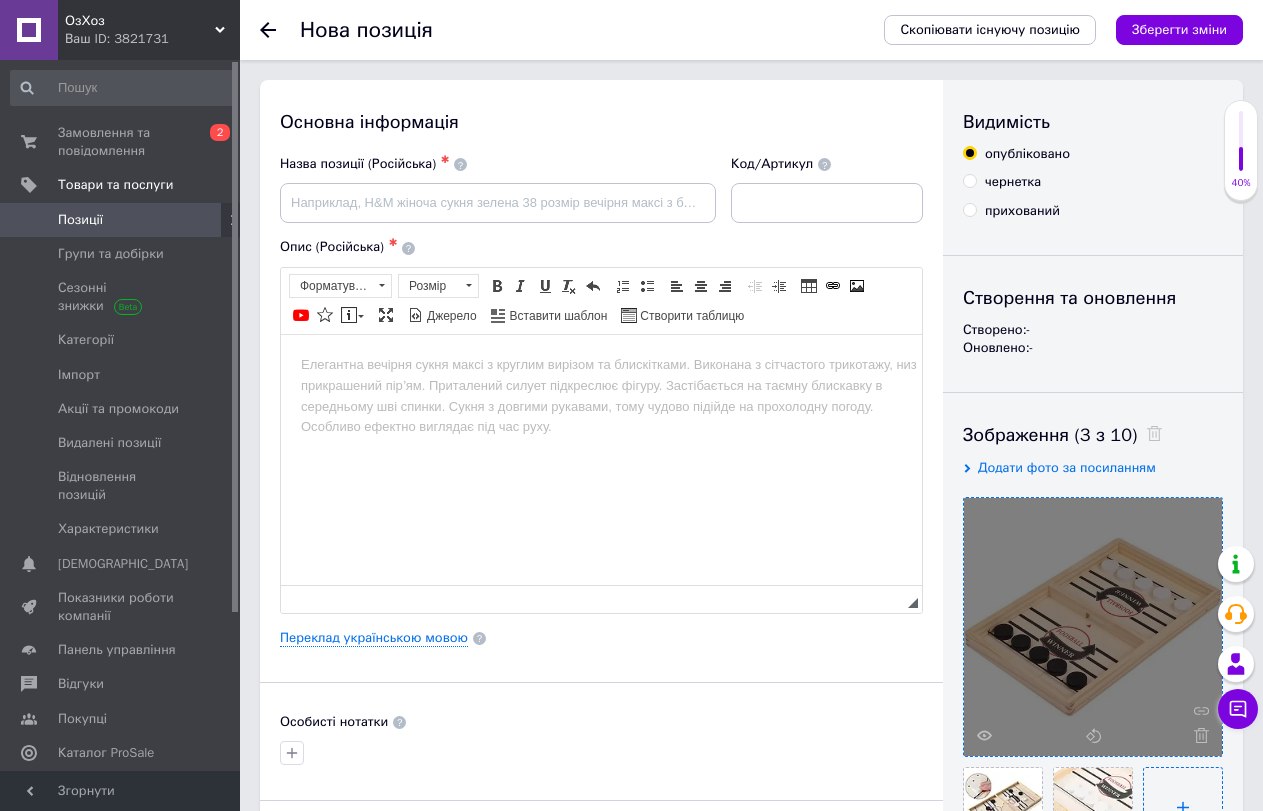 type on "C:\fakepath\катапульта3.webp" 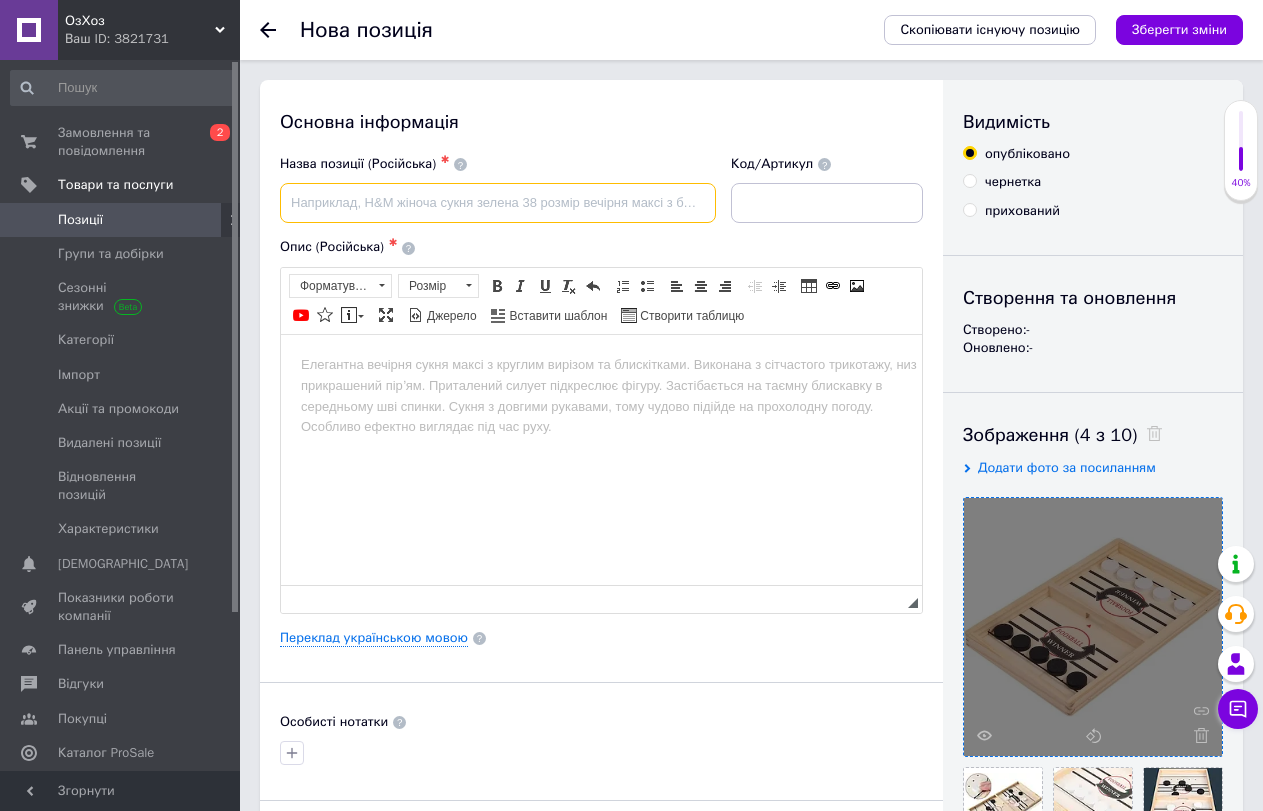 click at bounding box center [498, 203] 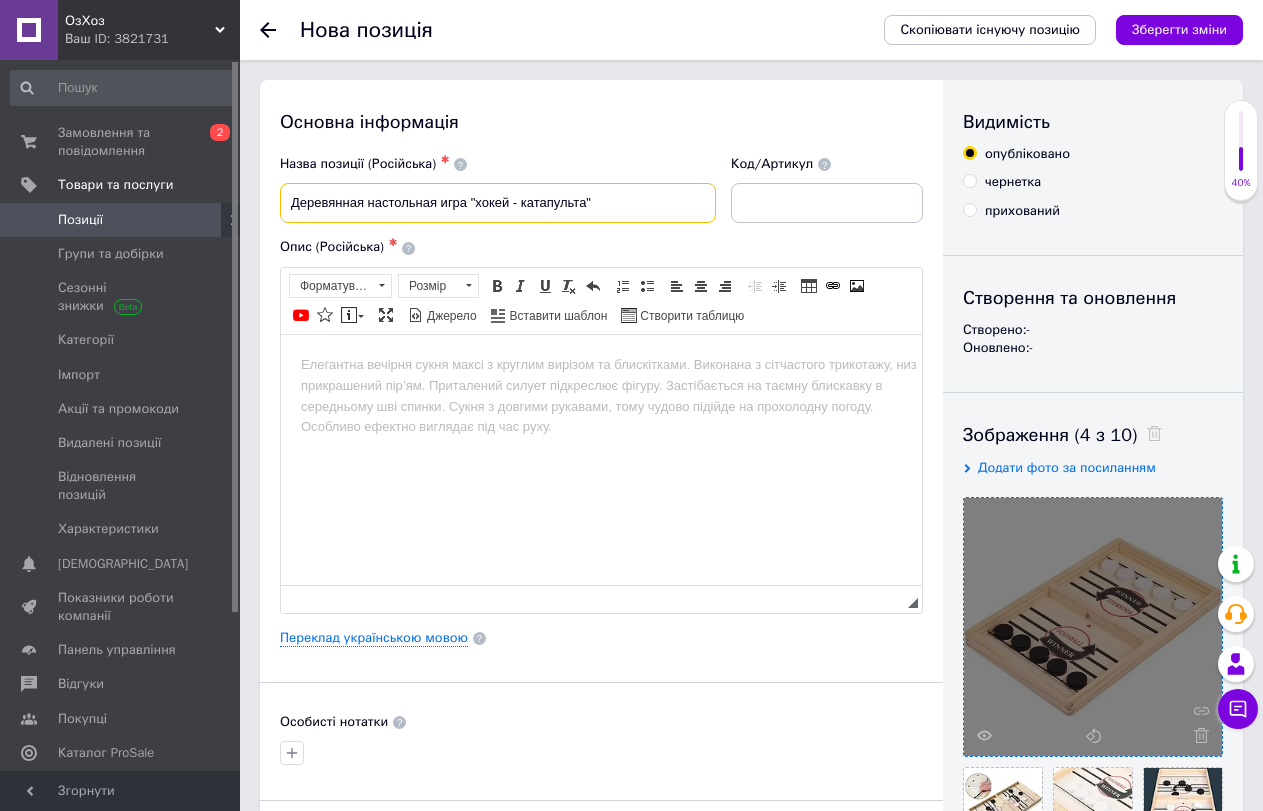 type on "Деревянная настольная игра "хокей - катапульта"" 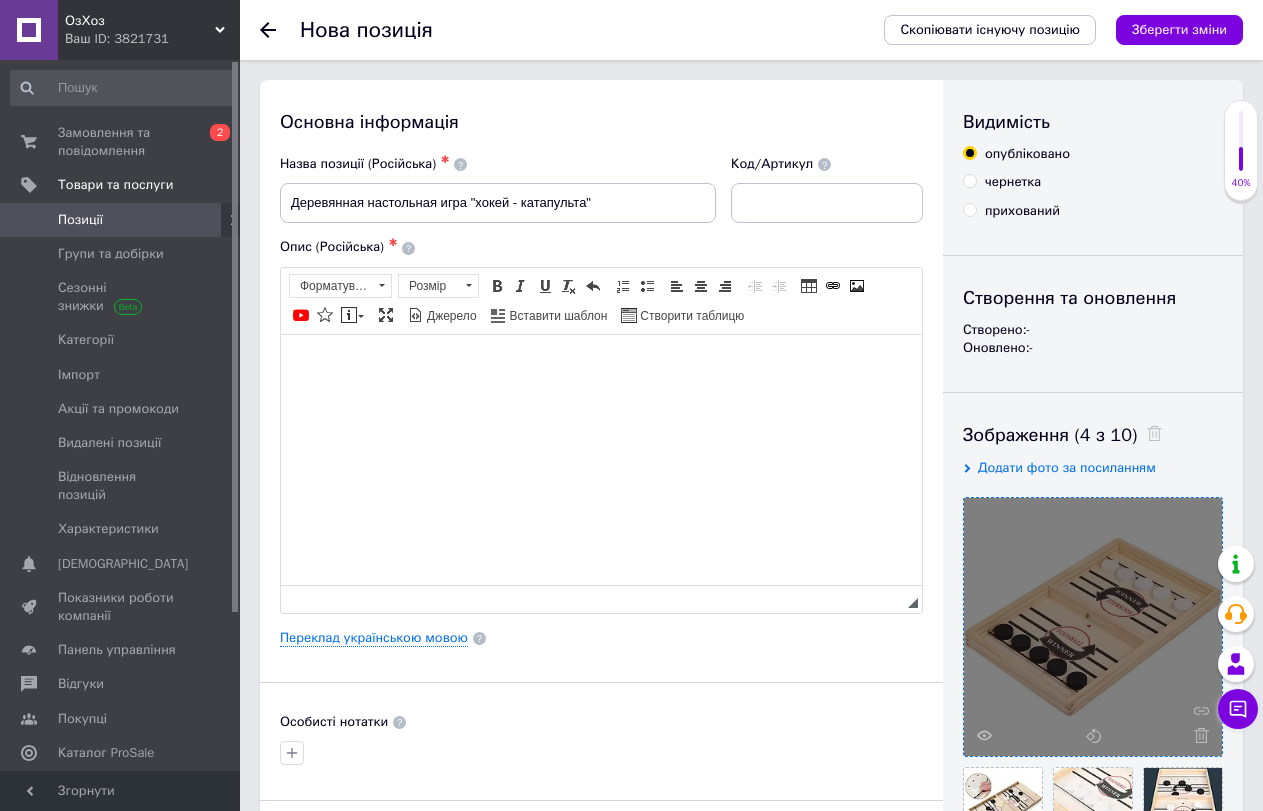 click at bounding box center [601, 364] 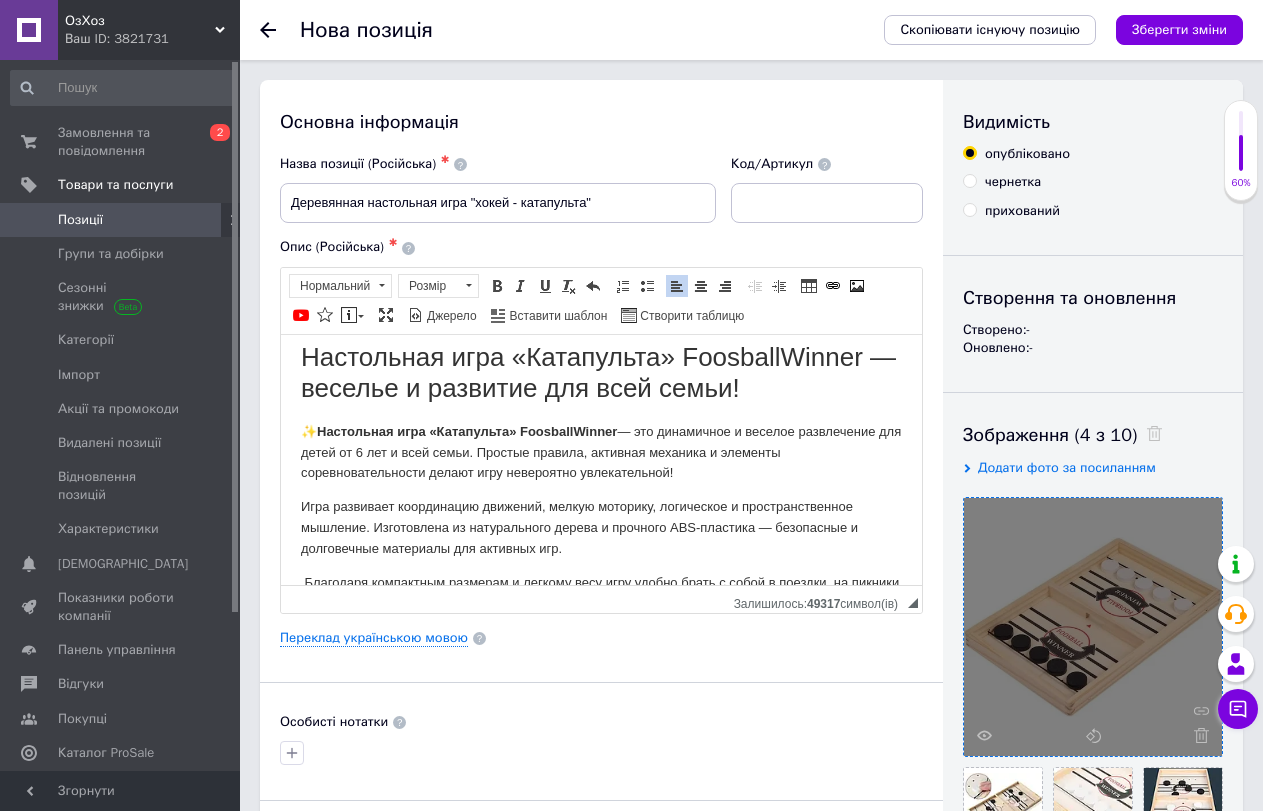 scroll, scrollTop: 0, scrollLeft: 0, axis: both 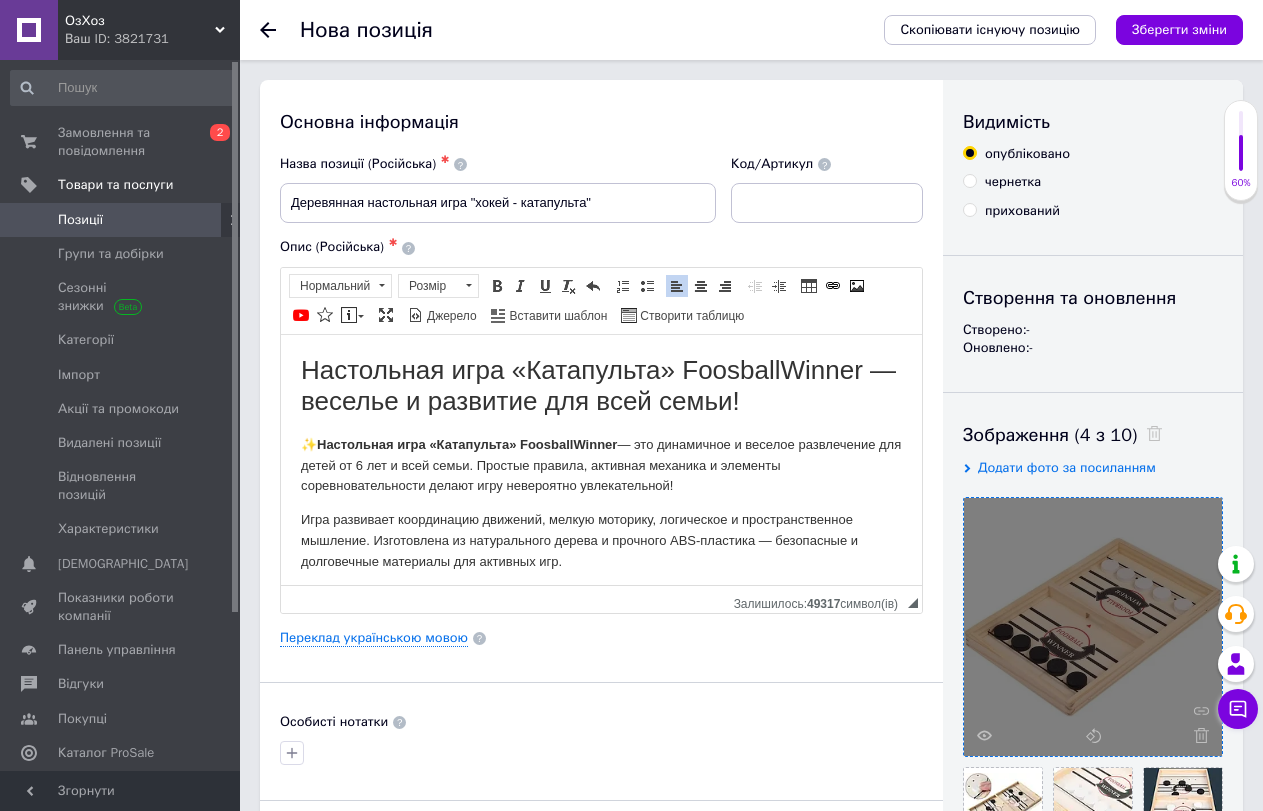 click on "Настольная игра «Катапульта» FoosballWinner — веселье и развитие для всей семьи!" at bounding box center [601, 385] 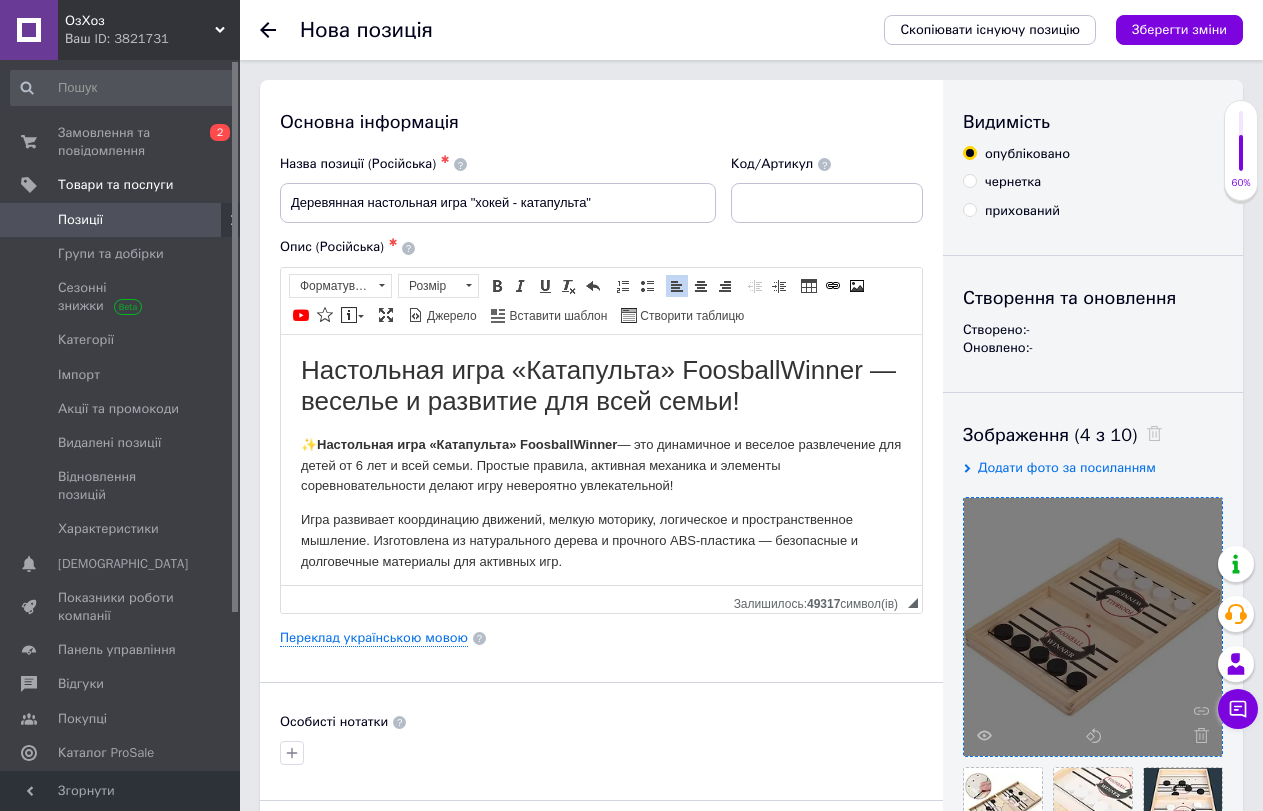 type 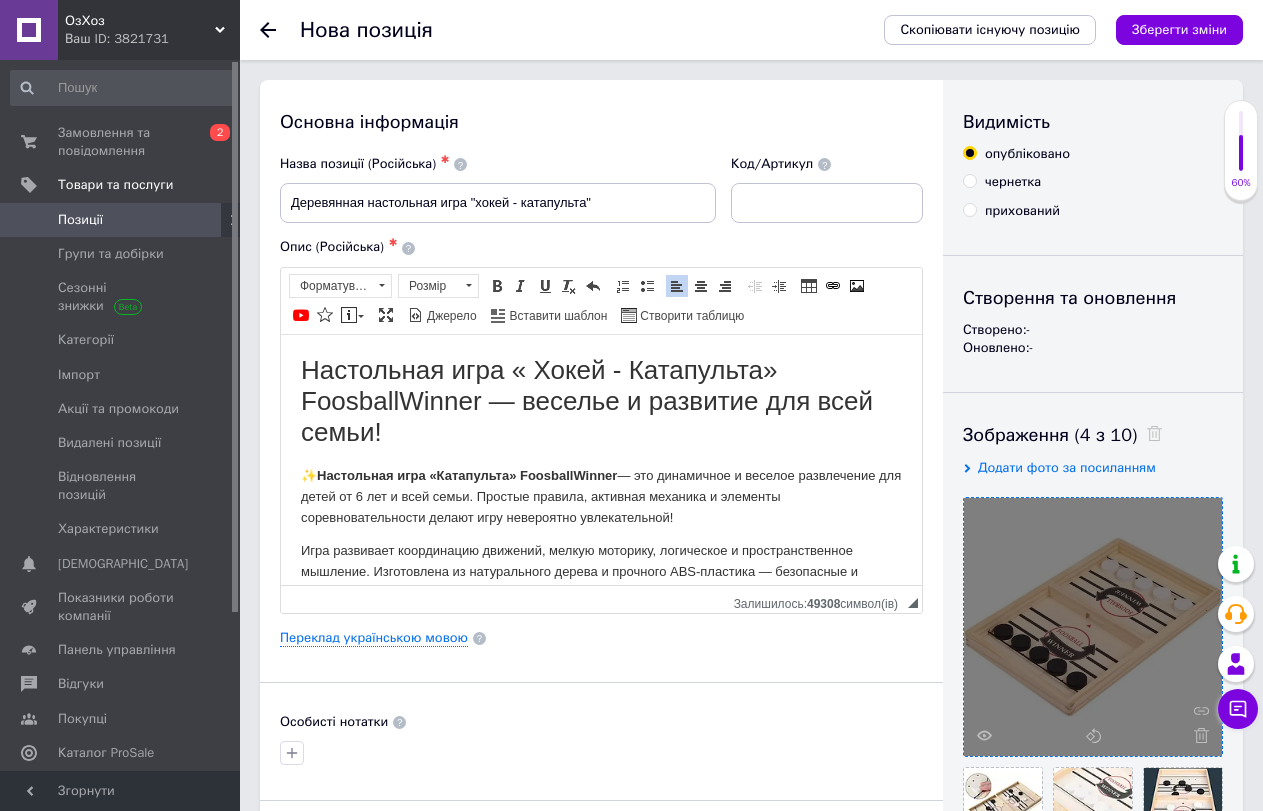 click on "Настольная игра « Хокей - Катапульта» FoosballWinner — веселье и развитие для всей семьи!" at bounding box center (601, 401) 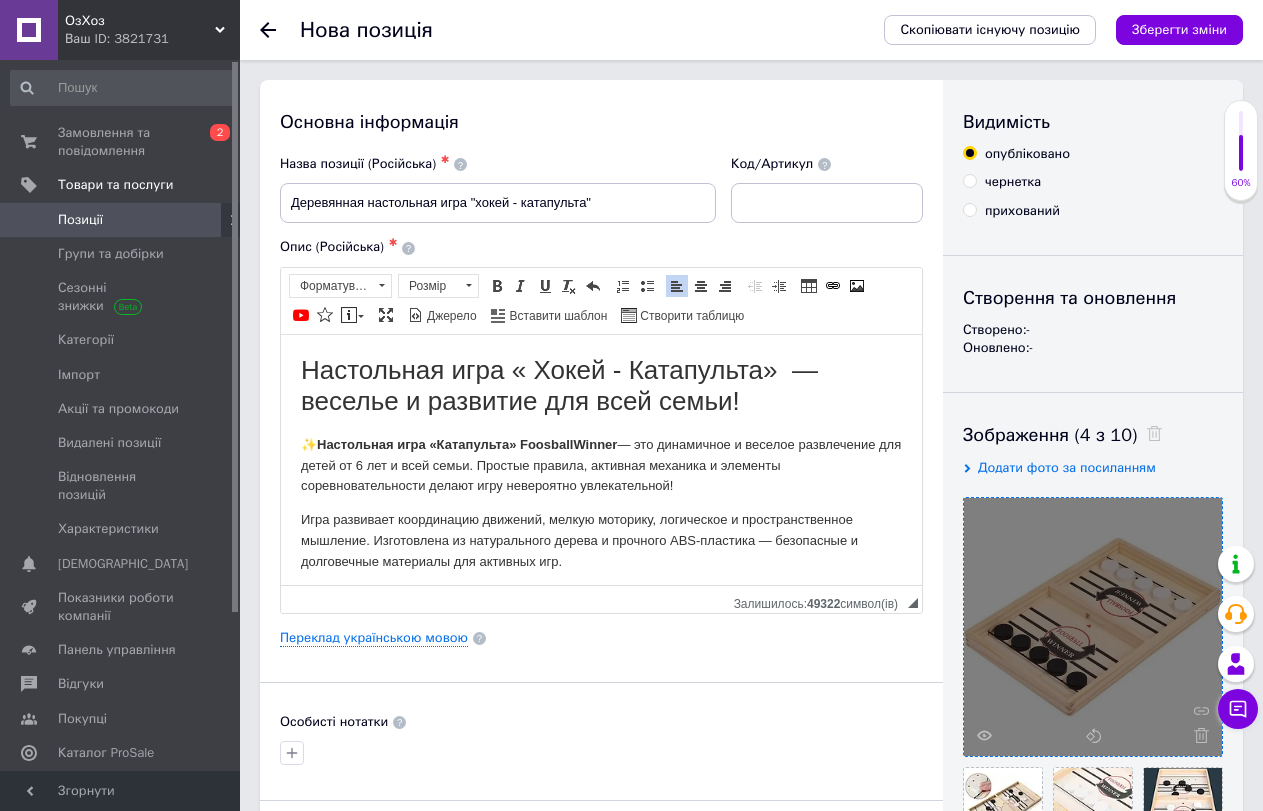 click on "✨  Настольная игра «Катапульта» FoosballWinner  — это динамичное и веселое развлечение для детей от 6 лет и всей семьи. Простые правила, активная механика и элементы соревновательности делают игру невероятно увлекательной!" at bounding box center (601, 465) 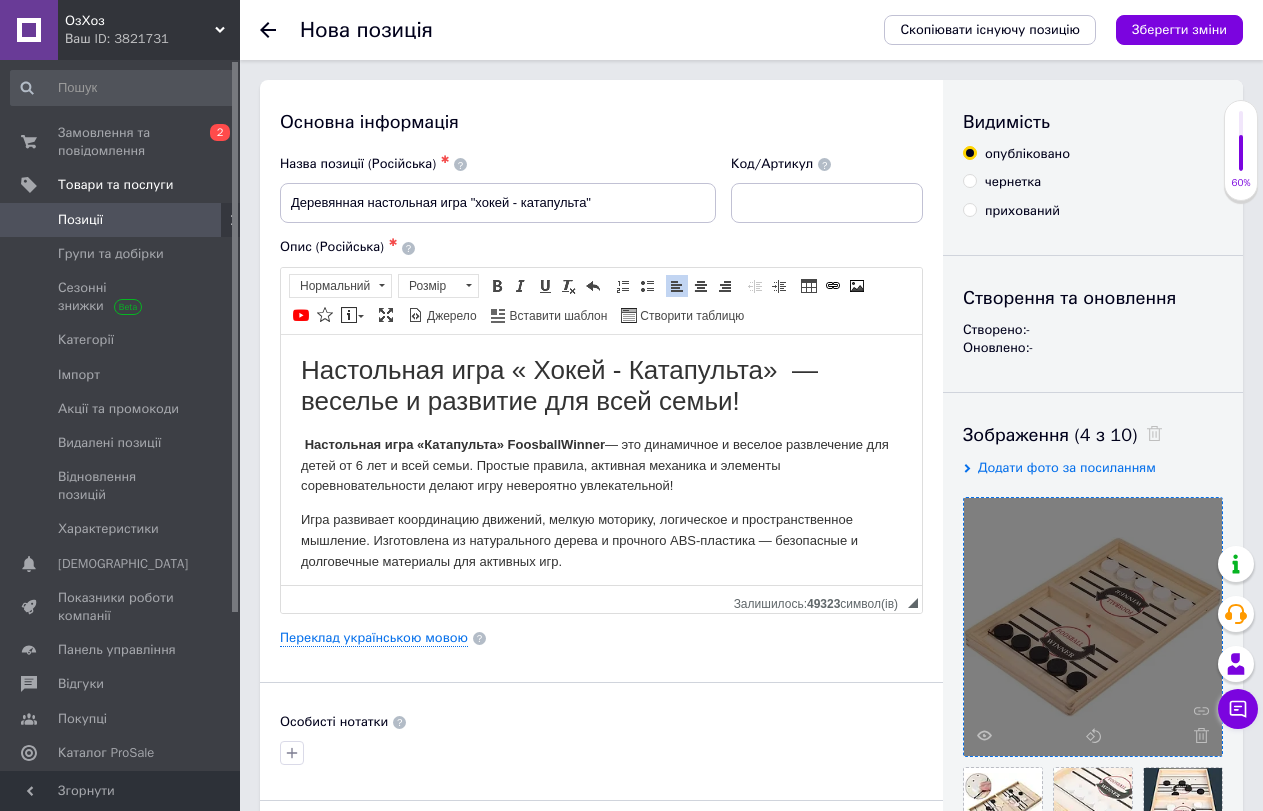 click on "Настольная игра «Катапульта» FoosballWinner  — это динамичное и веселое развлечение для детей от 6 лет и всей семьи. Простые правила, активная механика и элементы соревновательности делают игру невероятно увлекательной!" at bounding box center (601, 465) 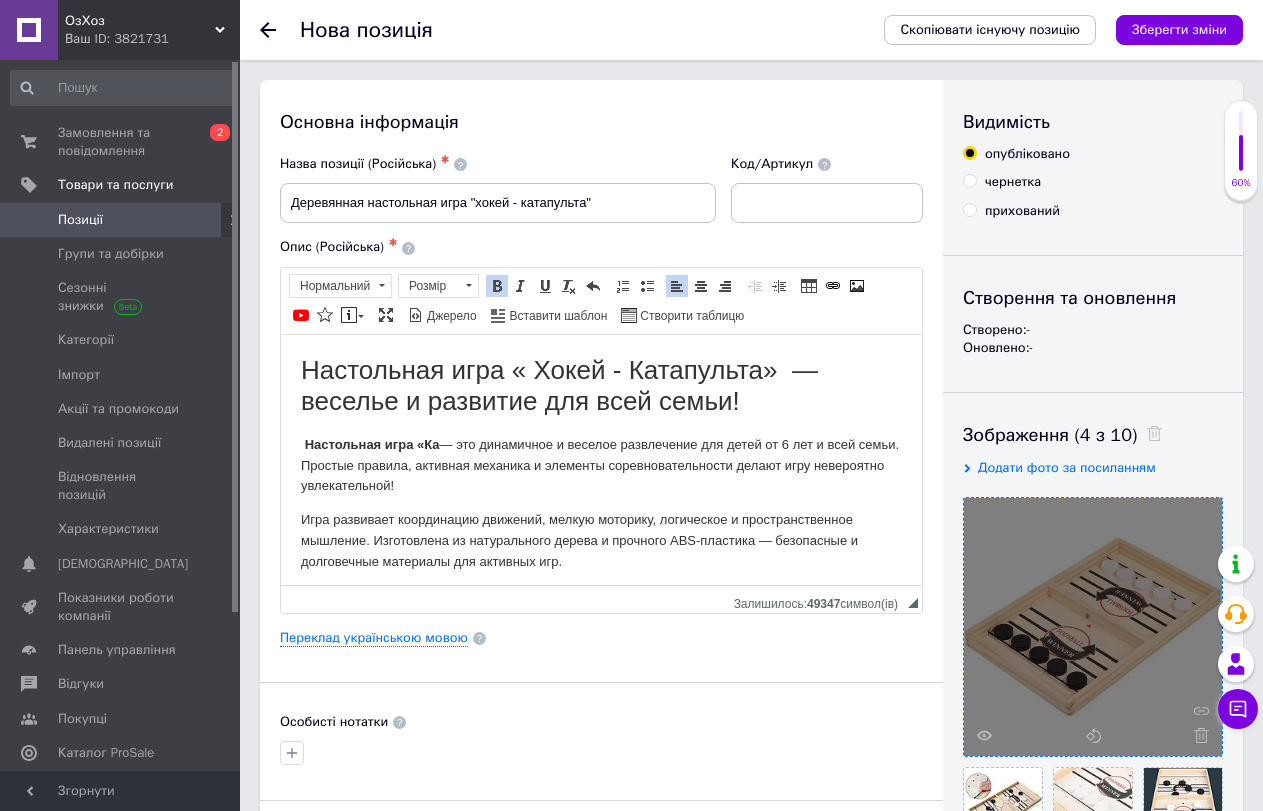 click on "Настольная игра «Ка  — это динамичное и веселое развлечение для детей от 6 лет и всей семьи. Простые правила, активная механика и элементы соревновательности делают игру невероятно увлекательной!" at bounding box center [601, 465] 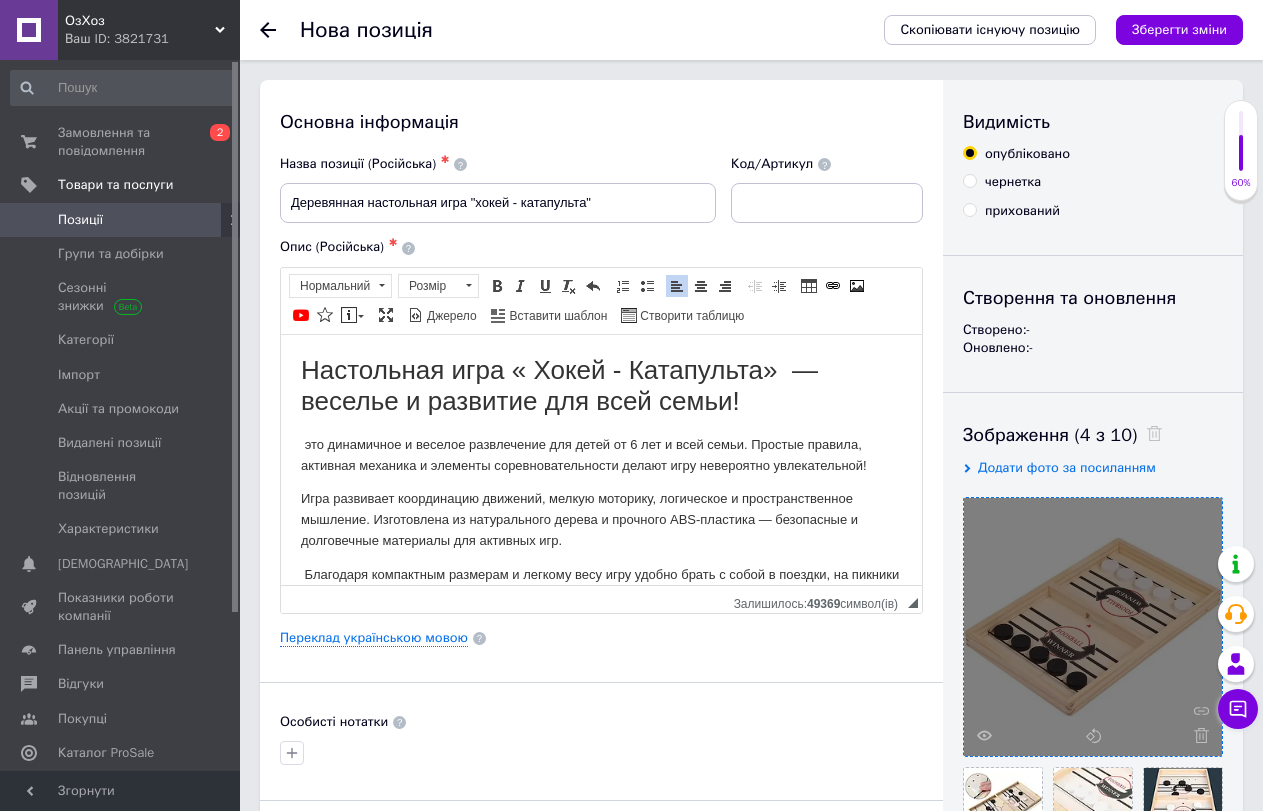 click on "это динамичное и веселое развлечение для детей от 6 лет и всей семьи. Простые правила, активная механика и элементы соревновательности делают игру невероятно увлекательной!" at bounding box center [601, 455] 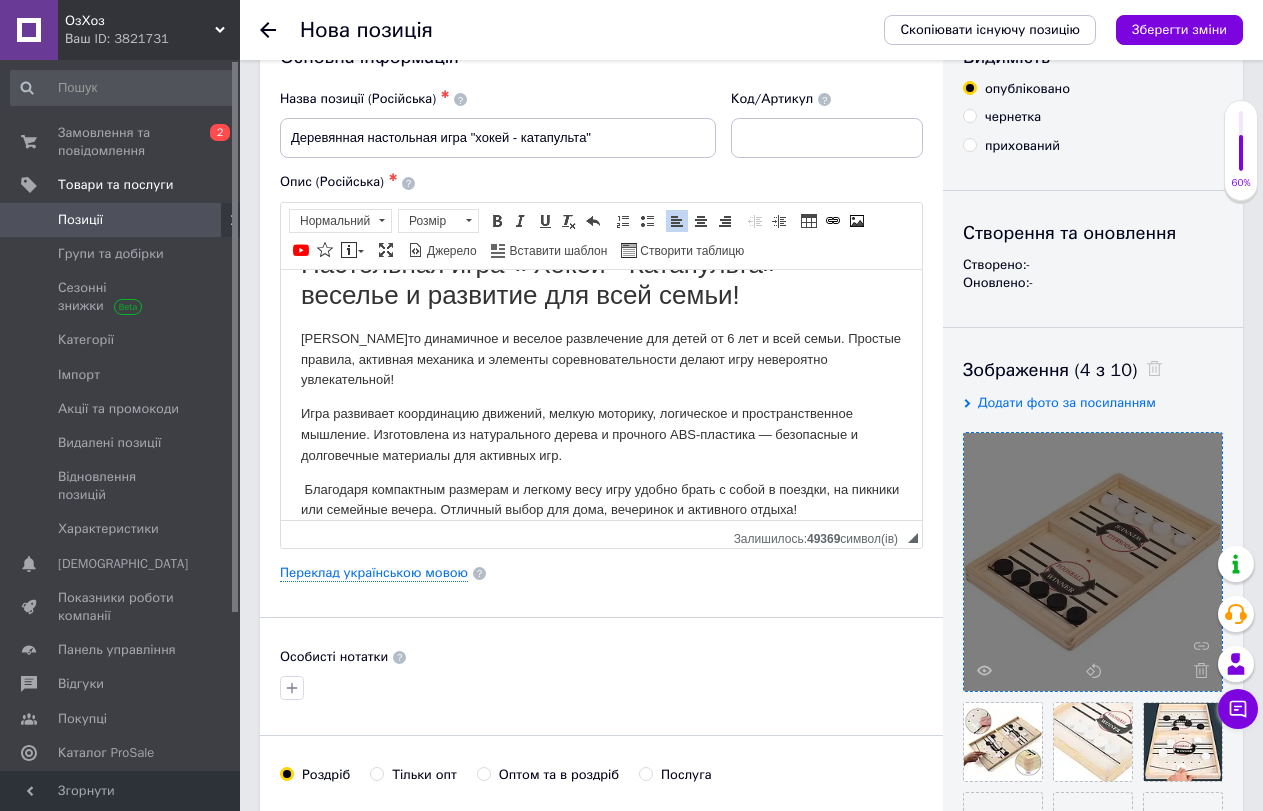 scroll, scrollTop: 100, scrollLeft: 0, axis: vertical 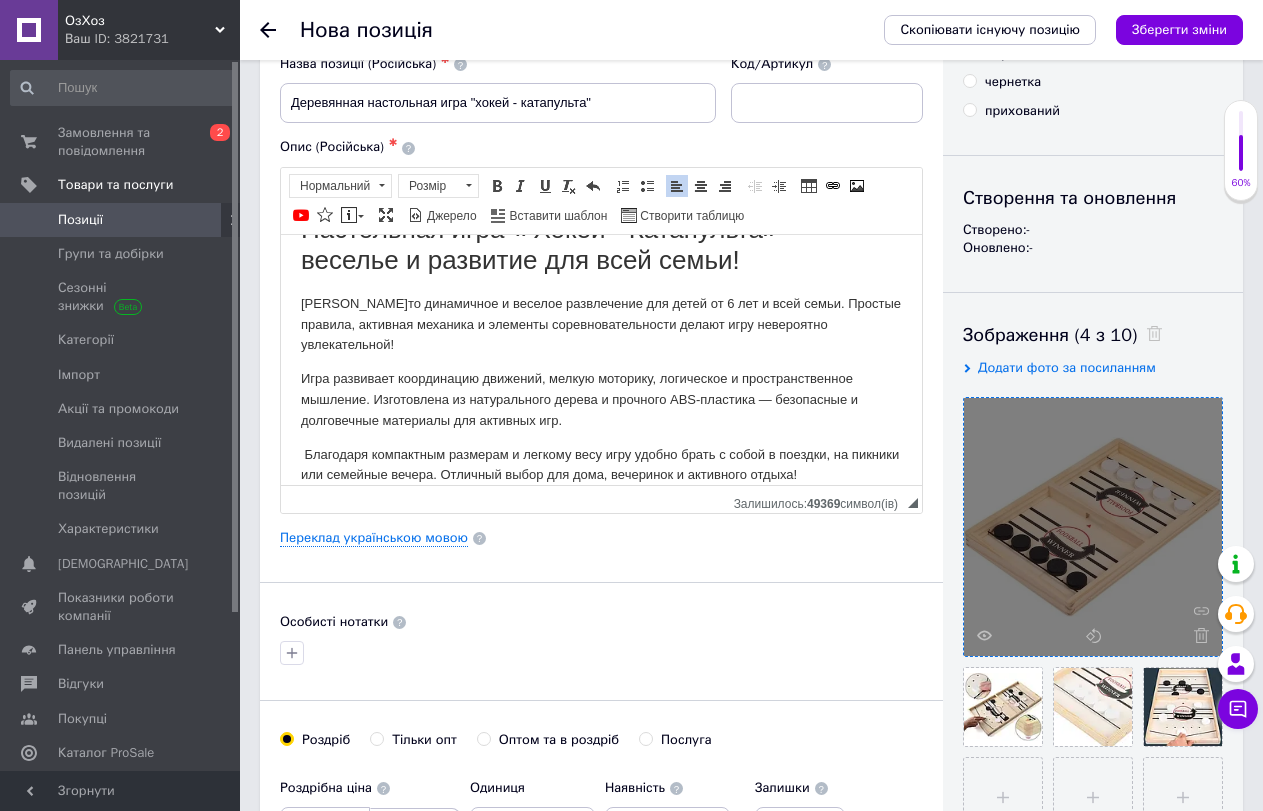 click on "️ Благодаря компактным размерам и легкому весу игру удобно брать с собой в поездки, на пикники или семейные вечера. Отличный выбор для дома, вечеринок и активного отдыха!" at bounding box center (601, 465) 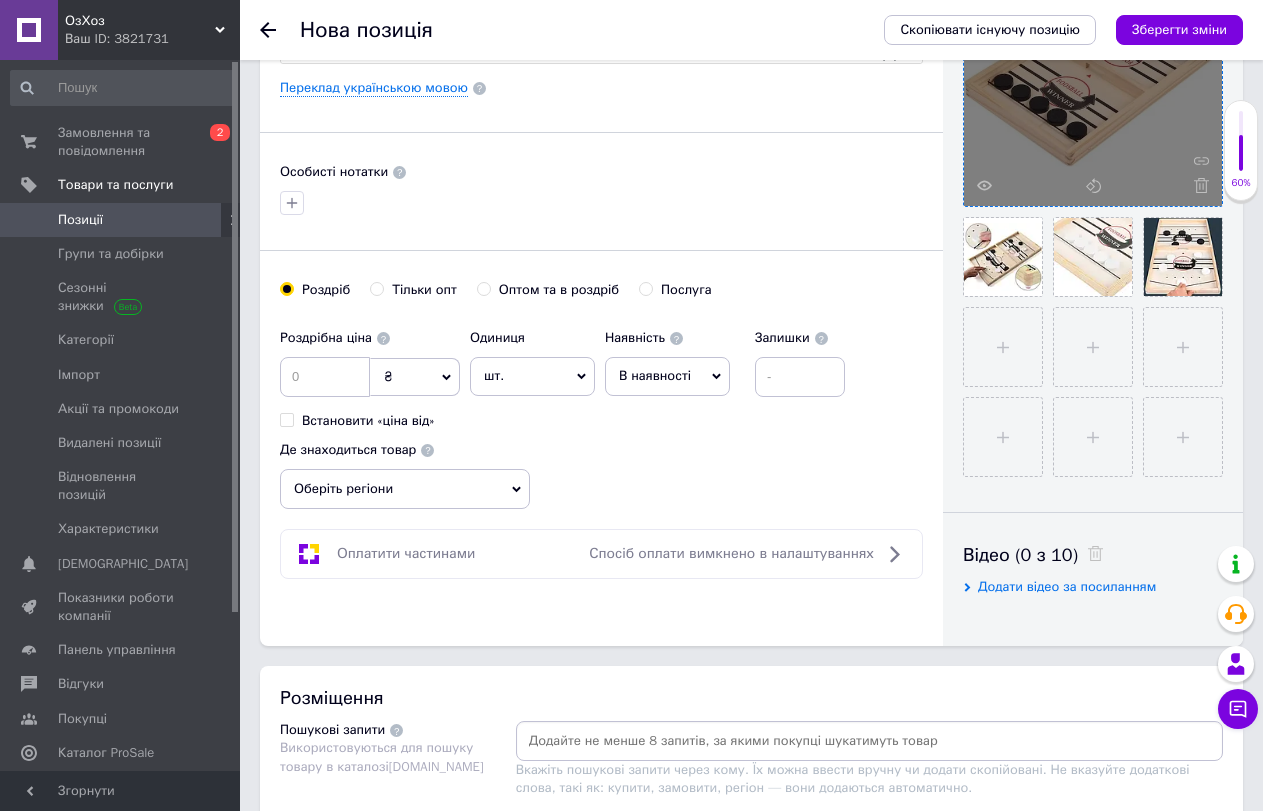 scroll, scrollTop: 600, scrollLeft: 0, axis: vertical 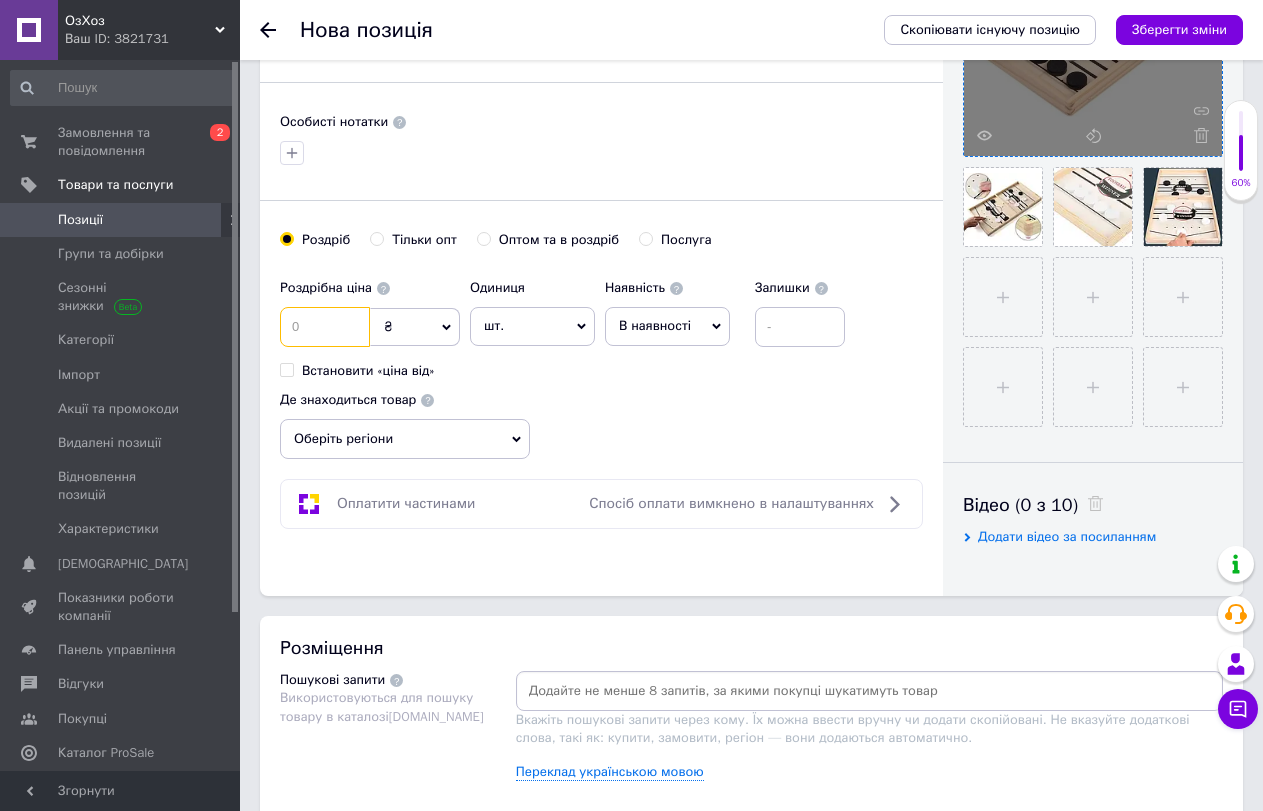 click at bounding box center [325, 327] 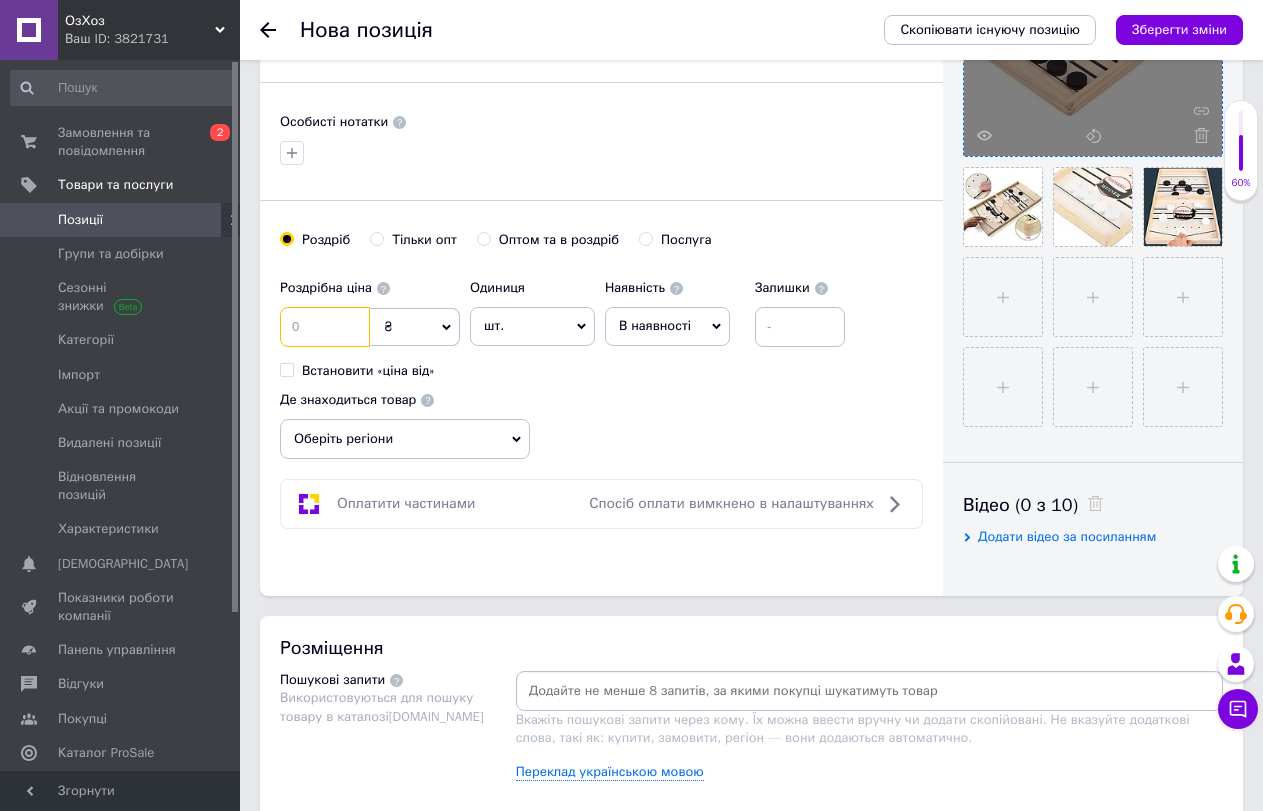 click at bounding box center (325, 327) 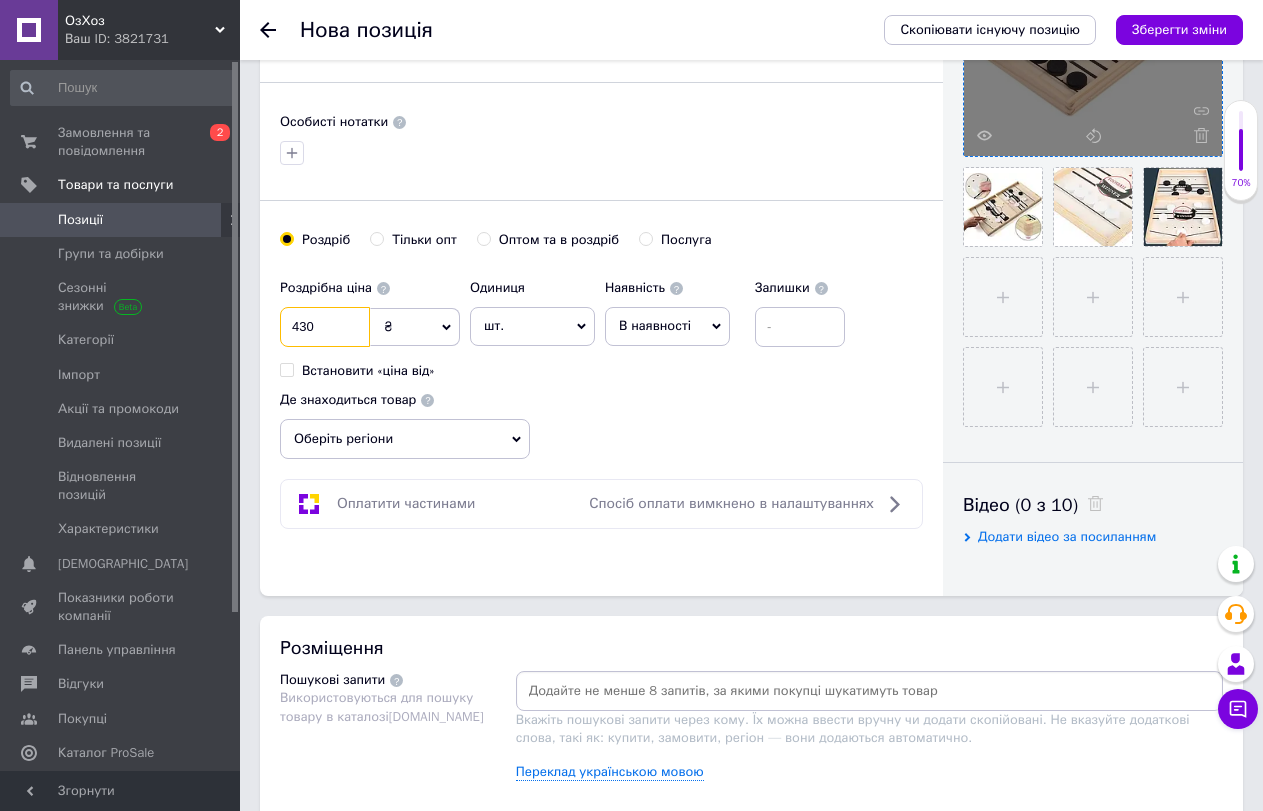 type on "430" 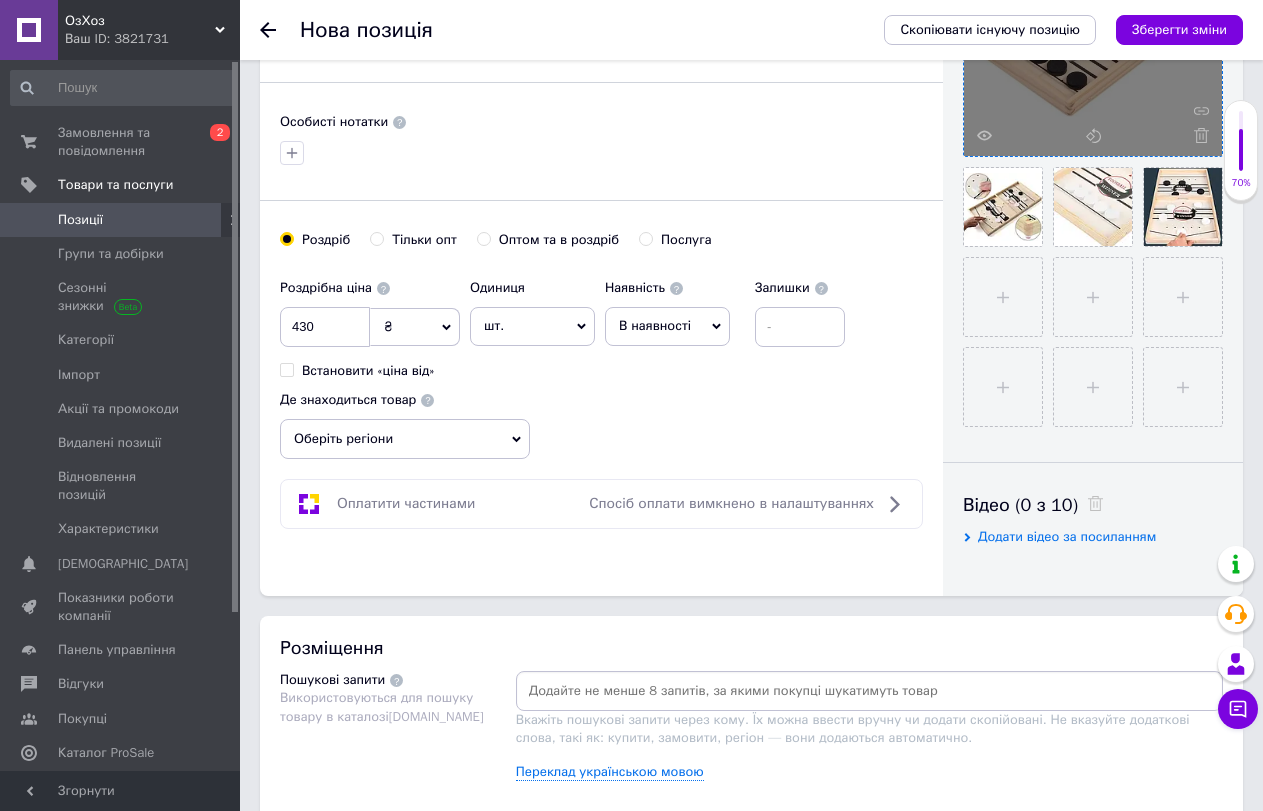click 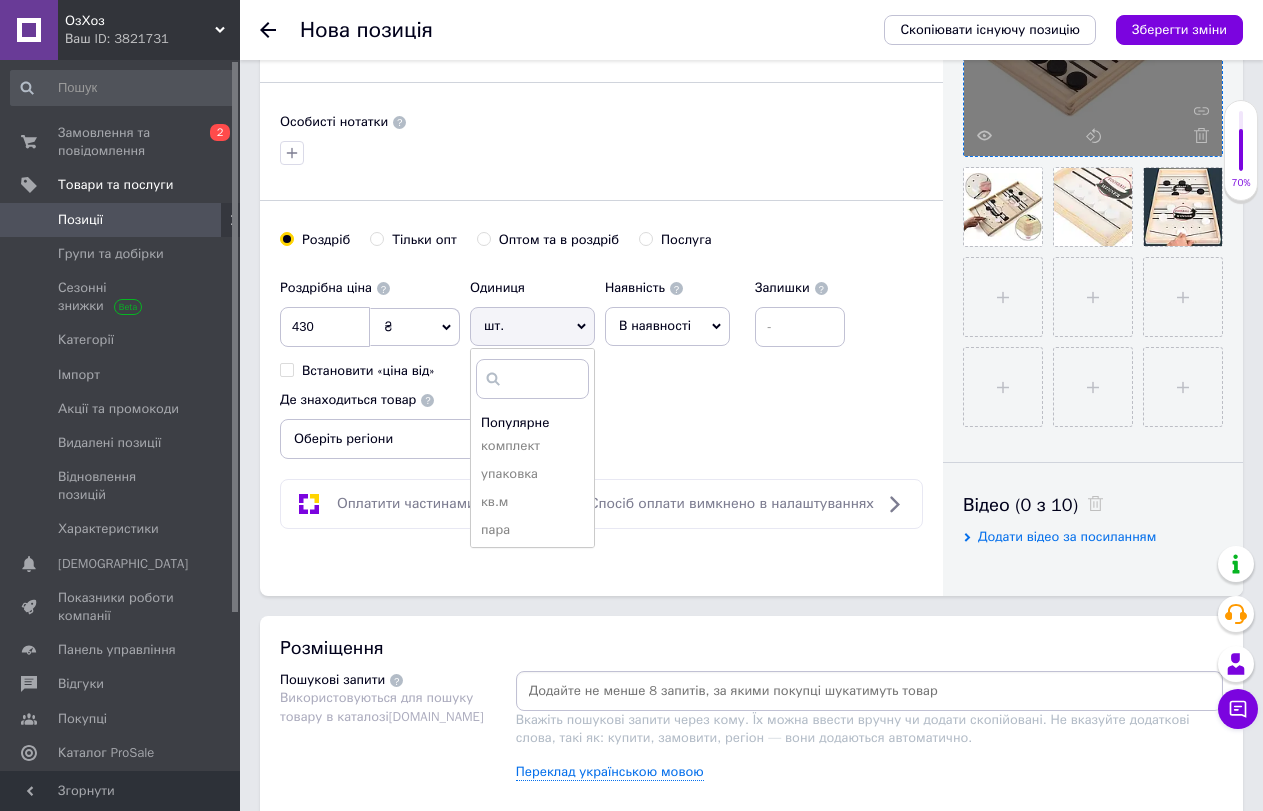 click on "Роздрібна ціна 430 ₴ $ EUR CHF GBP ¥ PLN ₸ MDL HUF KGS CNY TRY KRW lei Встановити «ціна від» Одиниця шт. Популярне комплект упаковка кв.м пара м кг пог.м послуга т а автоцистерна ампула б балон банка блістер бобіна бочка бут бухта в ват виїзд відро г г га година гр/кв.м гігакалорія д дав два місяці день доба доза є єврокуб з зміна к кВт каністра карат кв.дм кв.м кв.см кв.фут квартал кг кг/кв.м км колесо комплект коробка куб.дм куб.м л л лист м м мВт мл мм моток місяць мішок н набір номер о об'єкт од. п палетомісце пара партія пач пог.м послуга посівна одиниця птахомісце півроку пігулка" at bounding box center [601, 364] 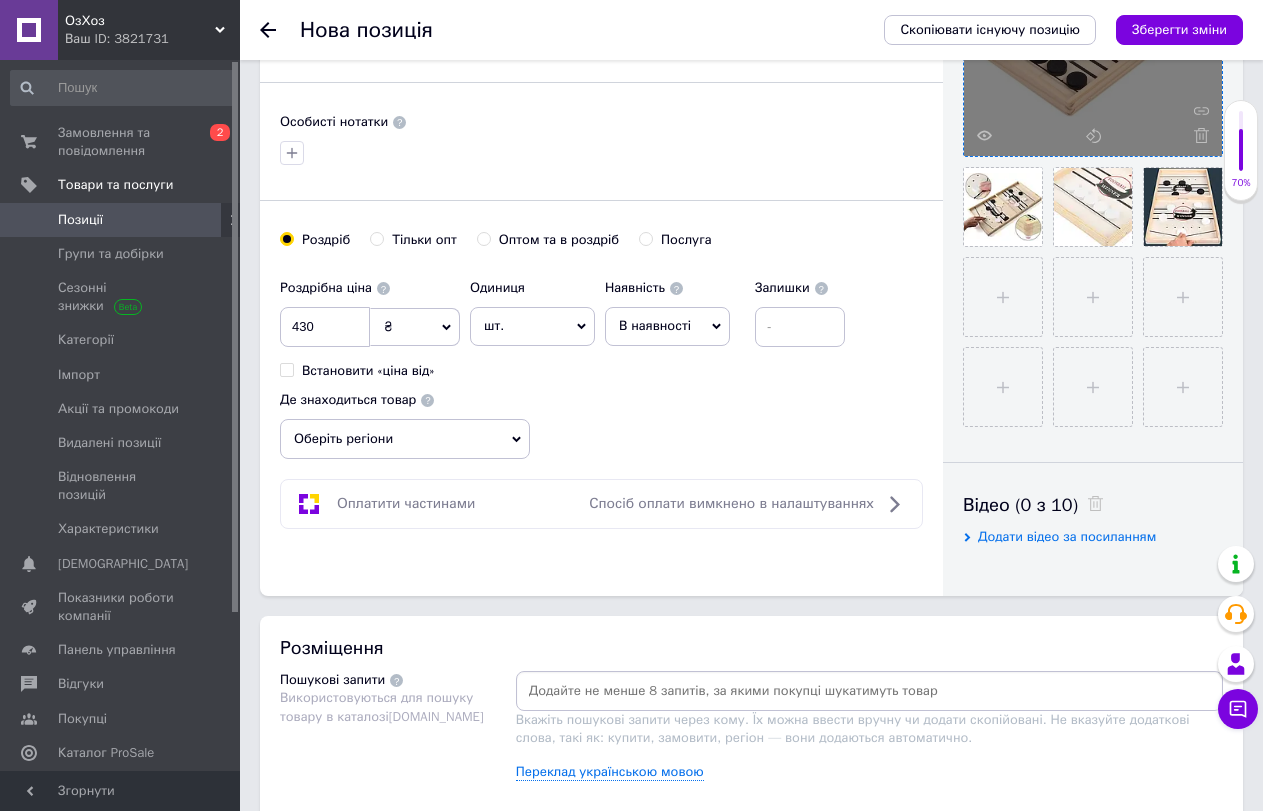 click 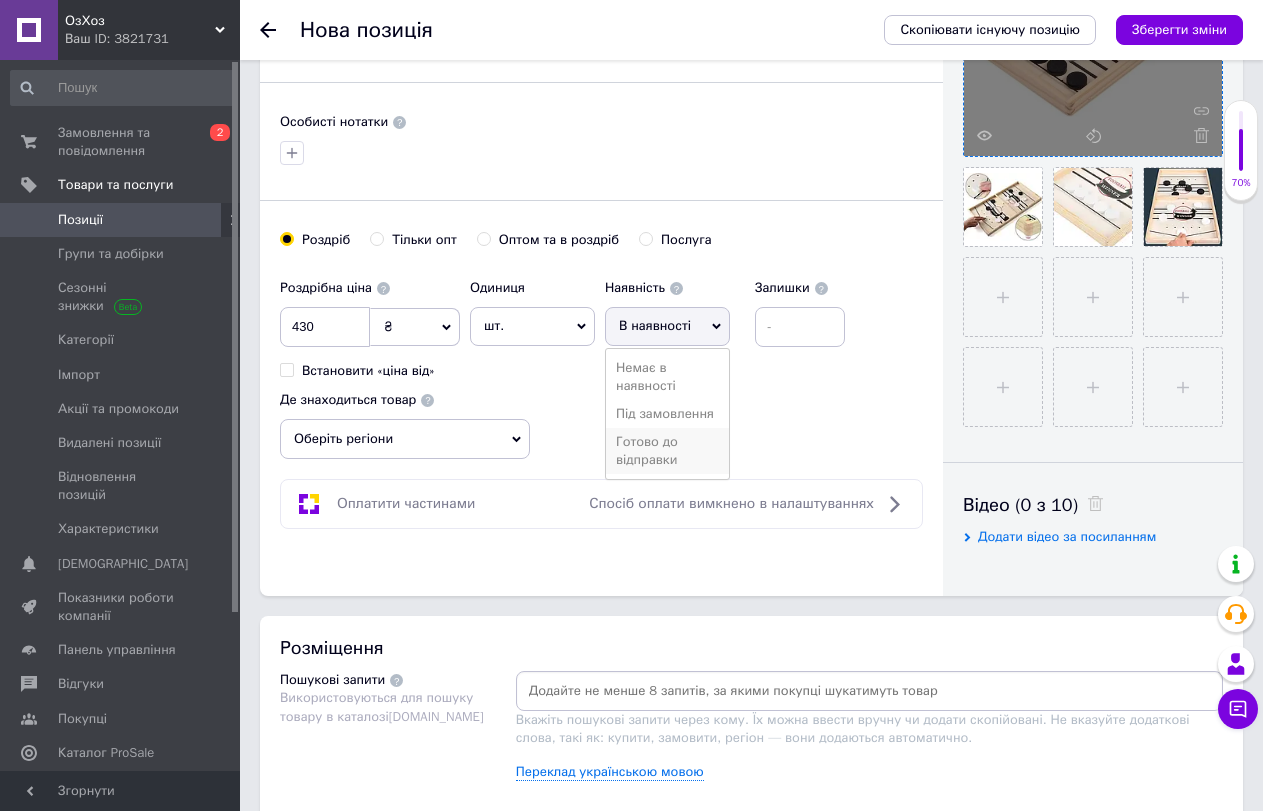 click on "Готово до відправки" at bounding box center (667, 451) 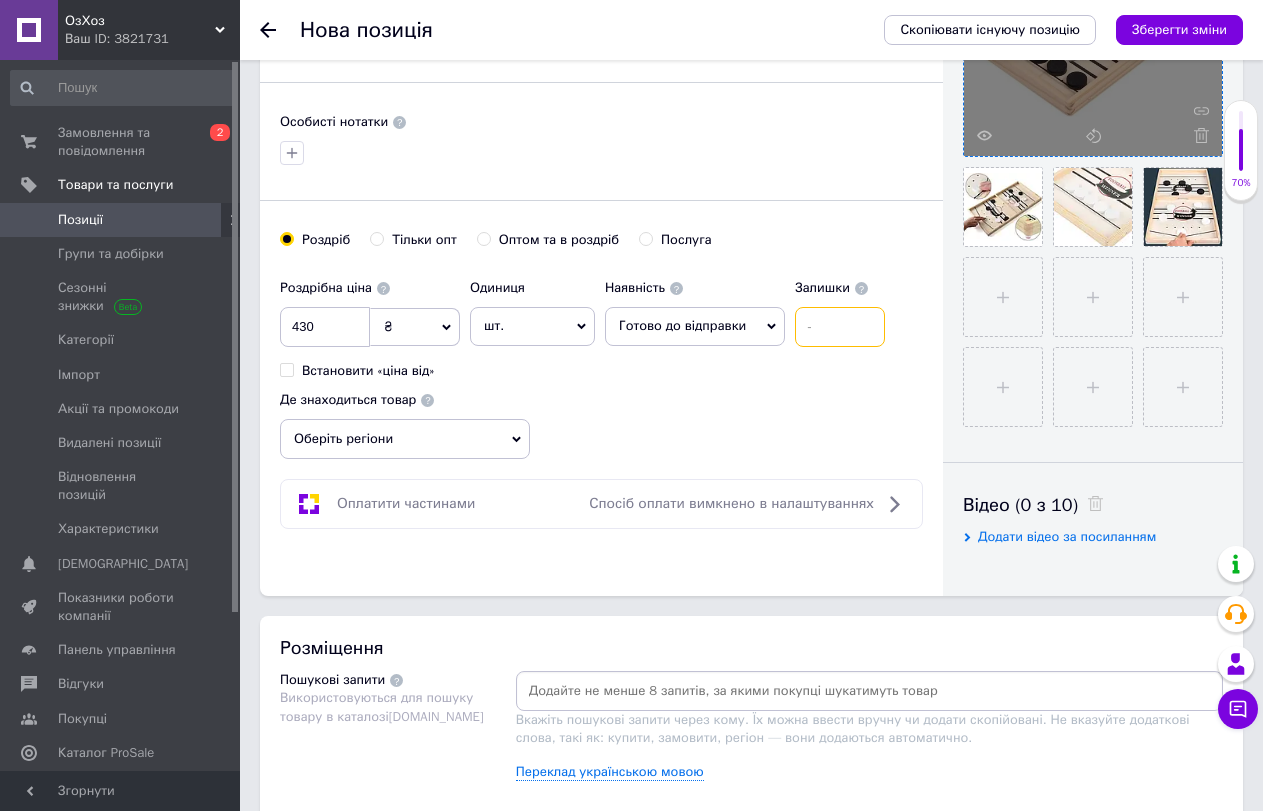 click at bounding box center (840, 327) 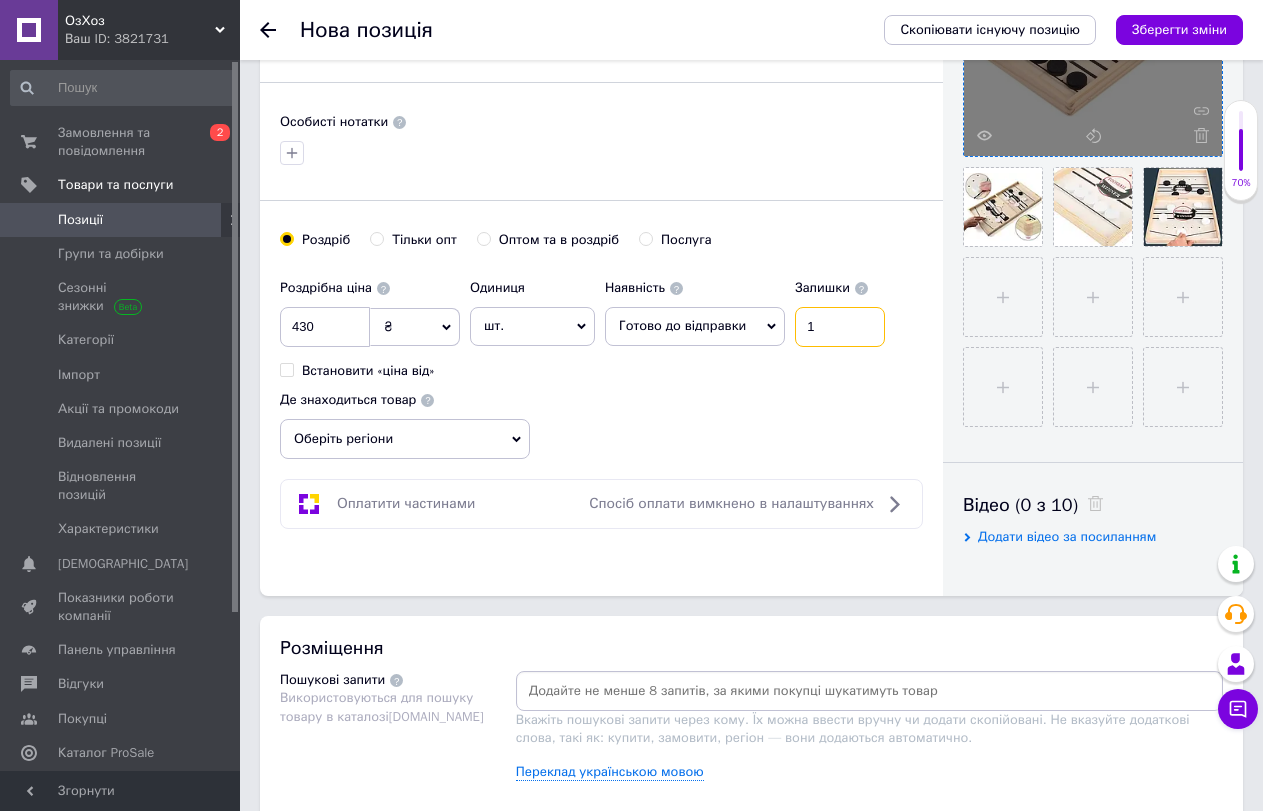 type on "1" 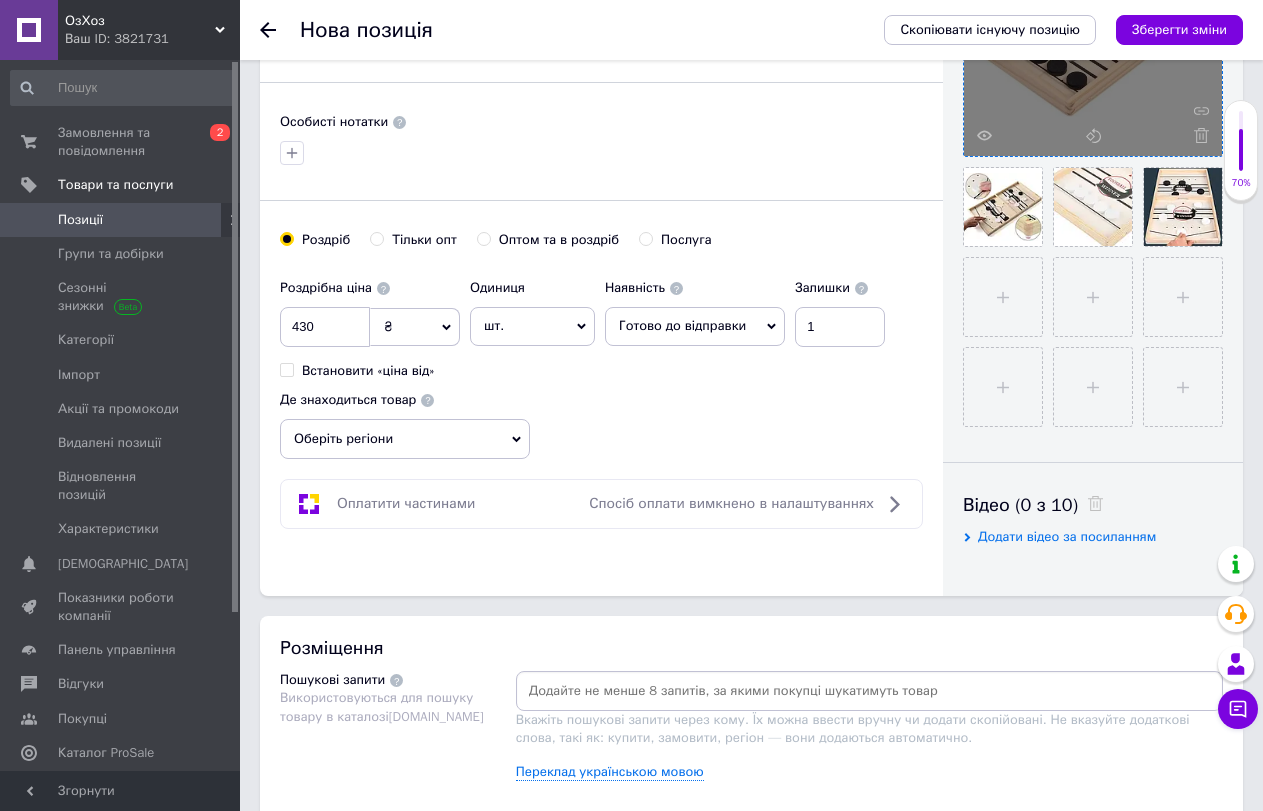 click 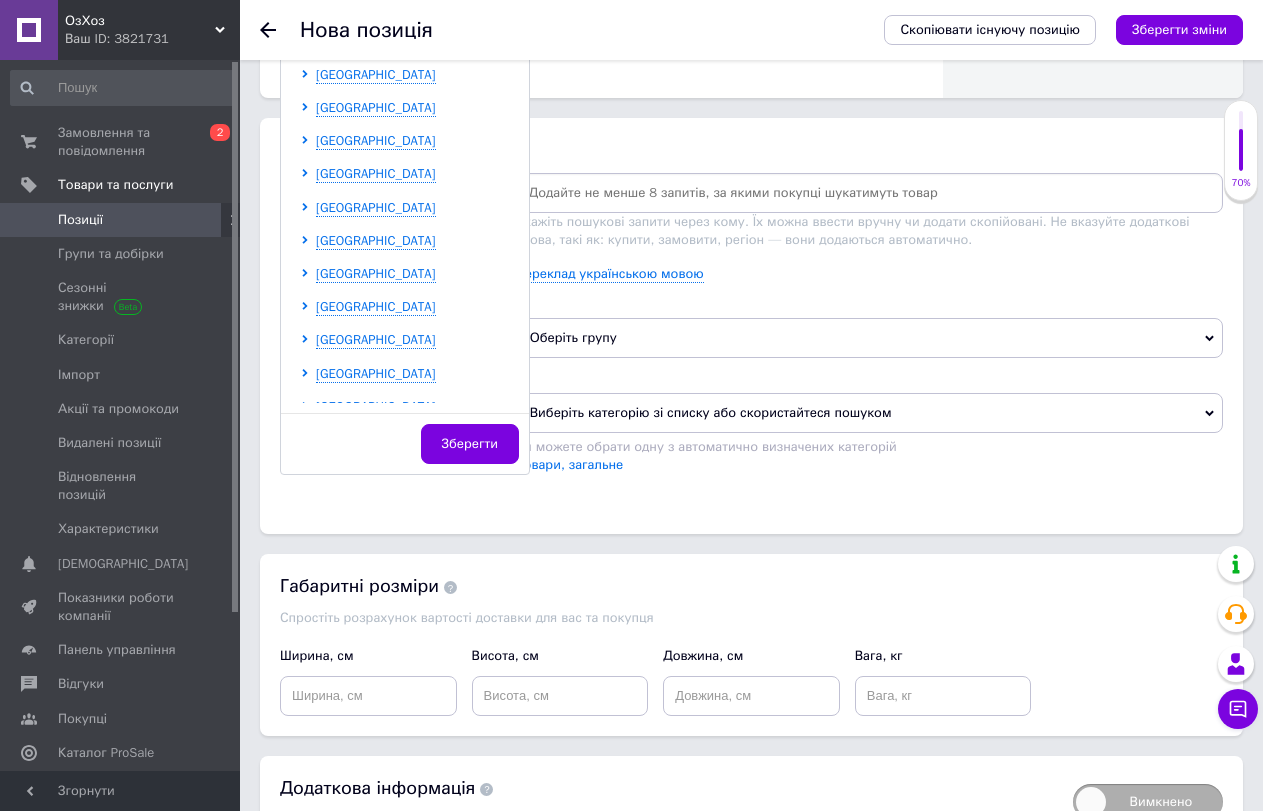 scroll, scrollTop: 1200, scrollLeft: 0, axis: vertical 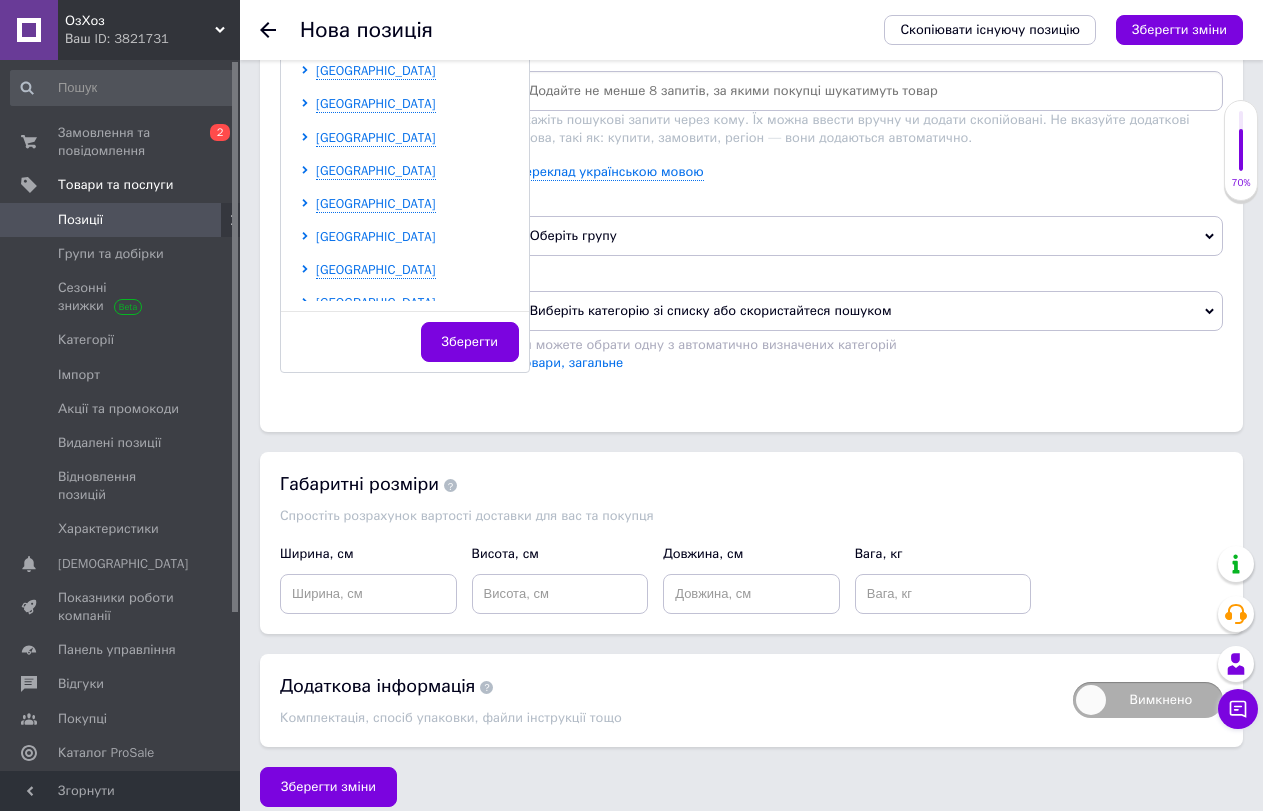 click on "[GEOGRAPHIC_DATA]" at bounding box center (376, 236) 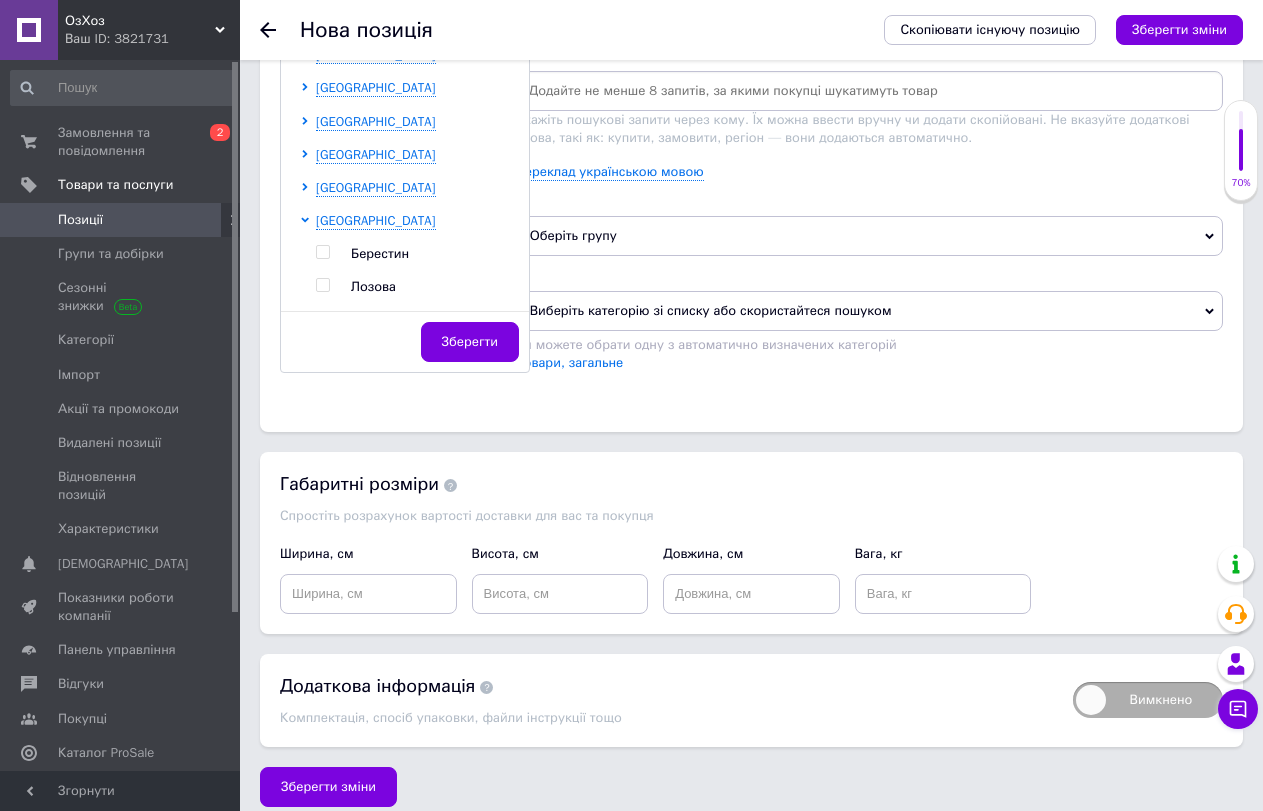 scroll, scrollTop: 400, scrollLeft: 0, axis: vertical 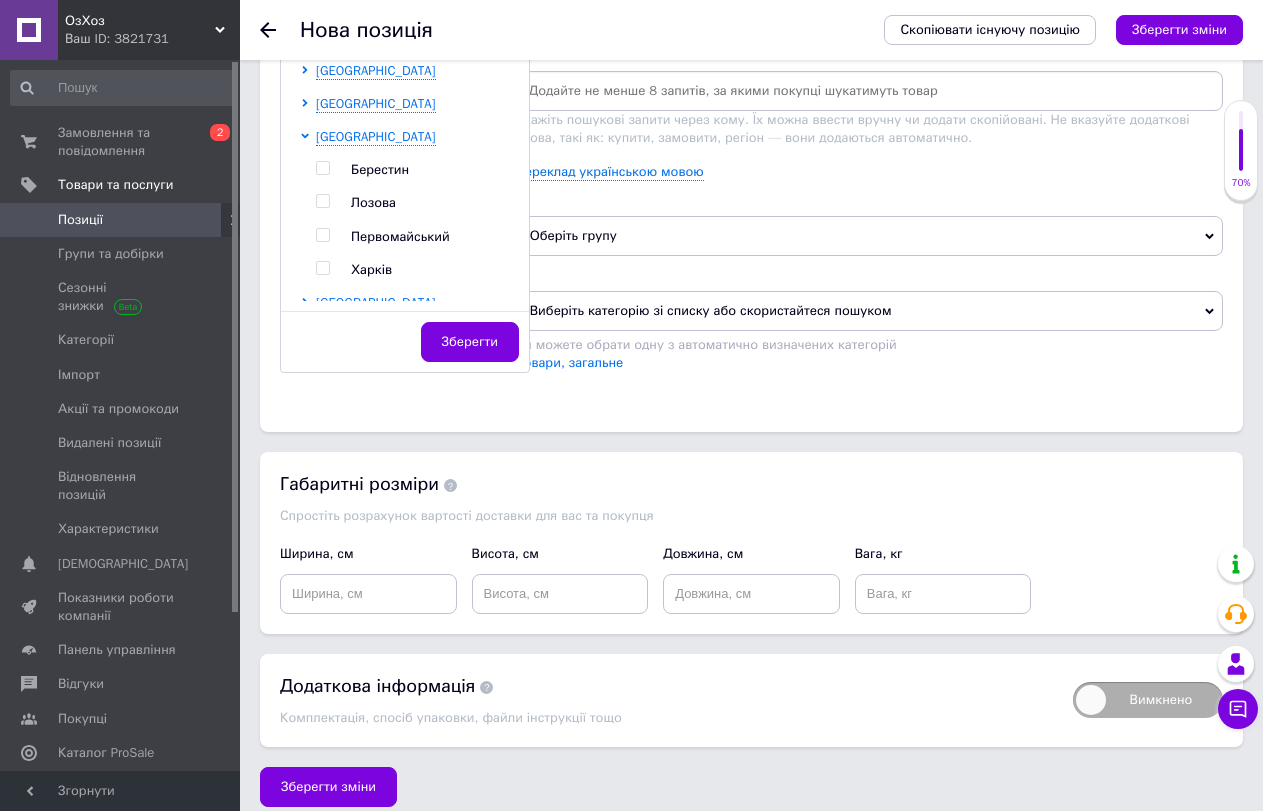 click at bounding box center [322, 268] 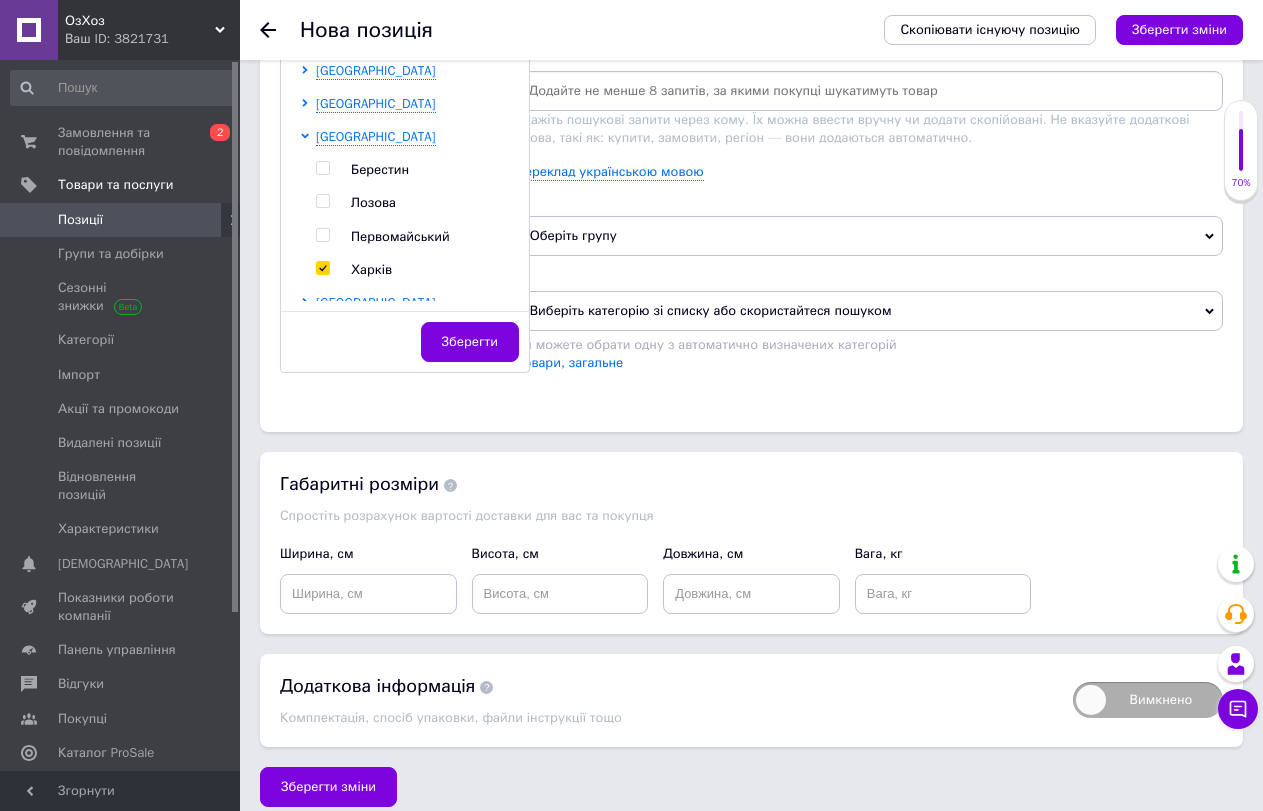 checkbox on "true" 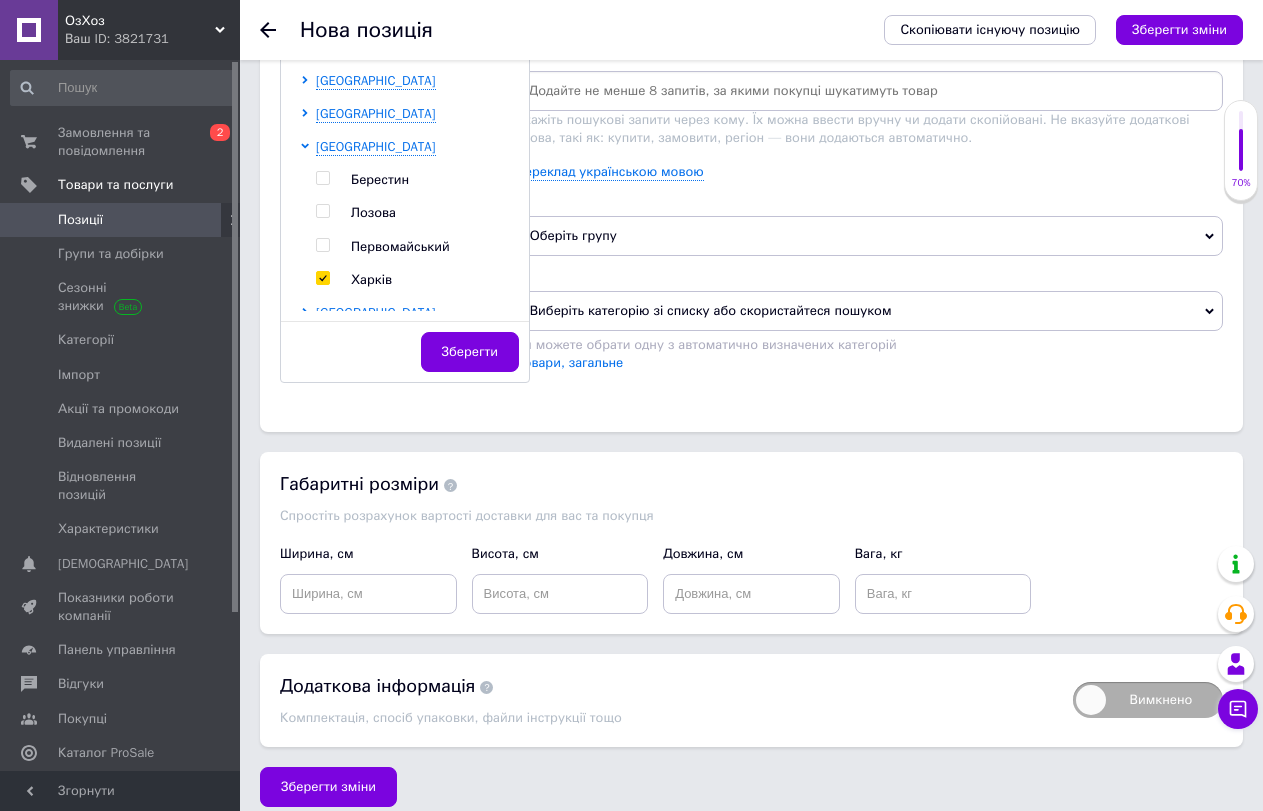 scroll, scrollTop: 1210, scrollLeft: 0, axis: vertical 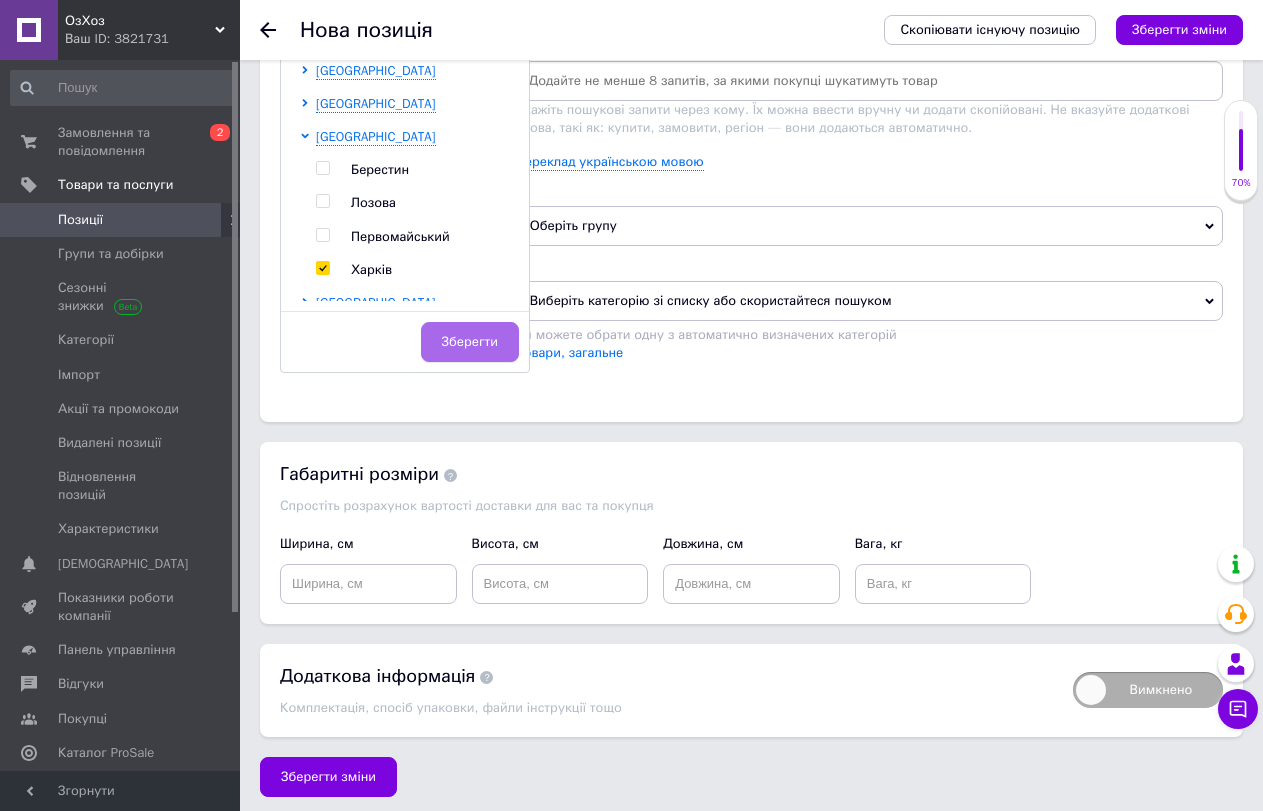 click on "Зберегти" at bounding box center [470, 342] 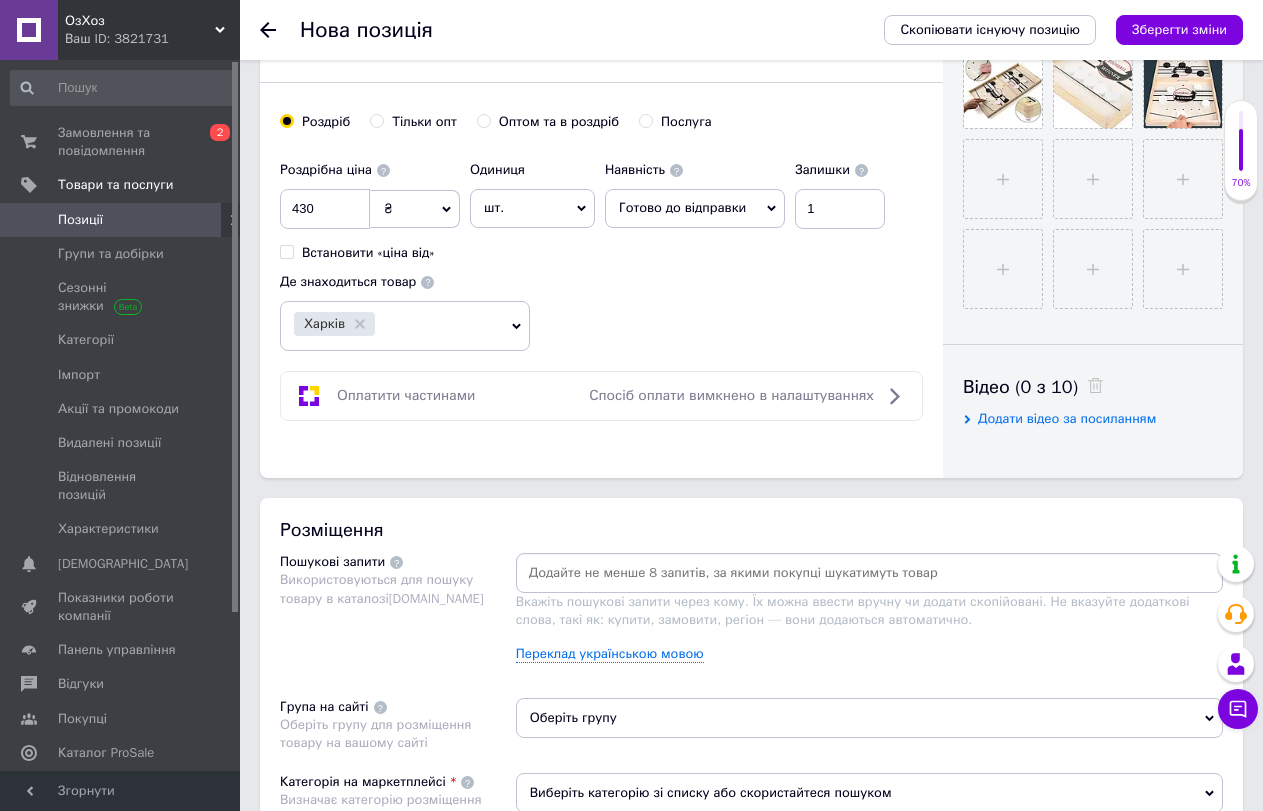 scroll, scrollTop: 710, scrollLeft: 0, axis: vertical 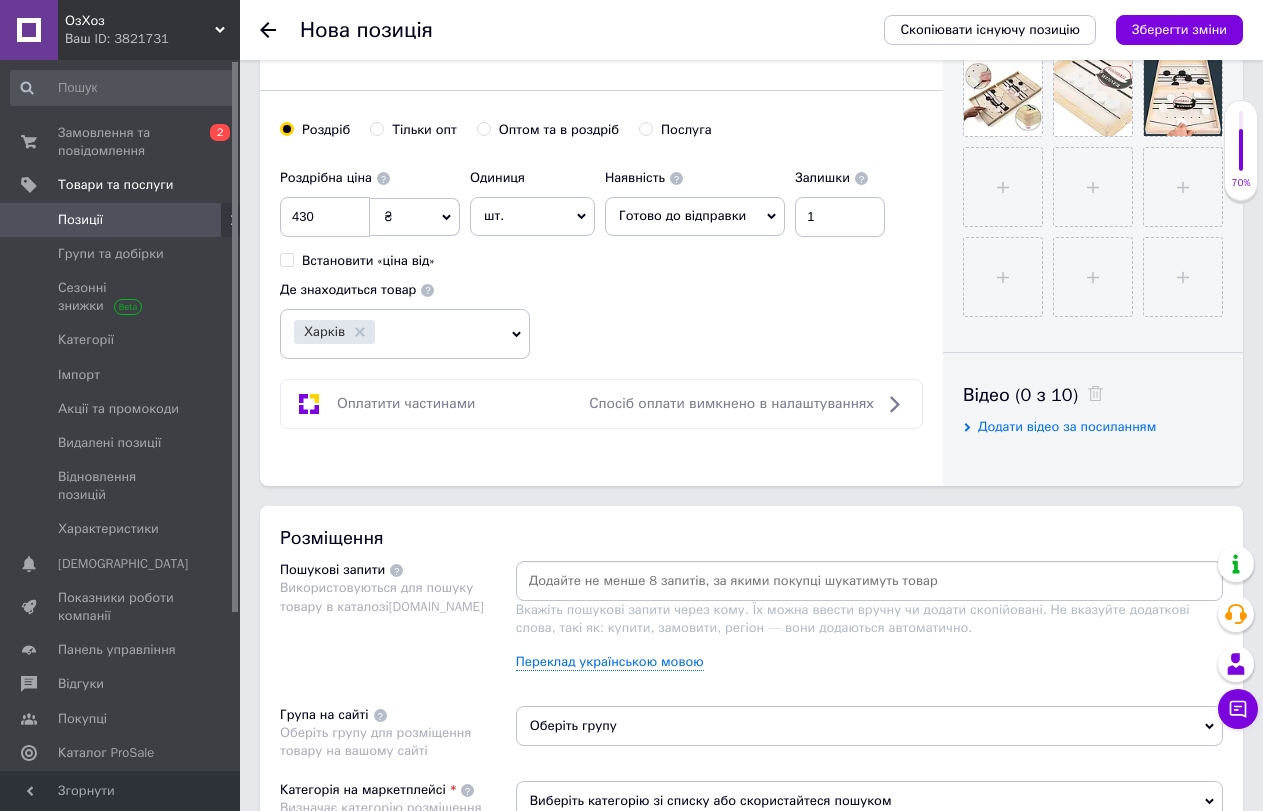 click at bounding box center (869, 581) 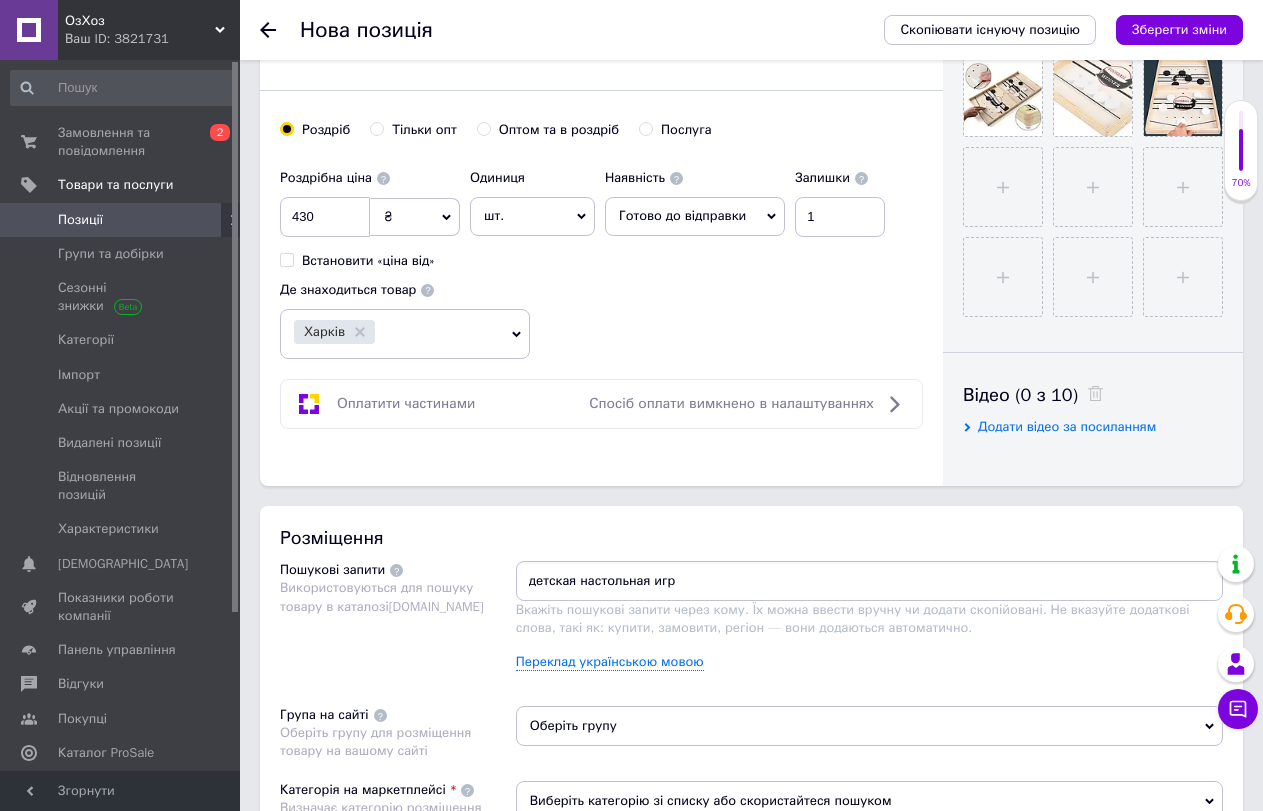 type on "детская настольная игра" 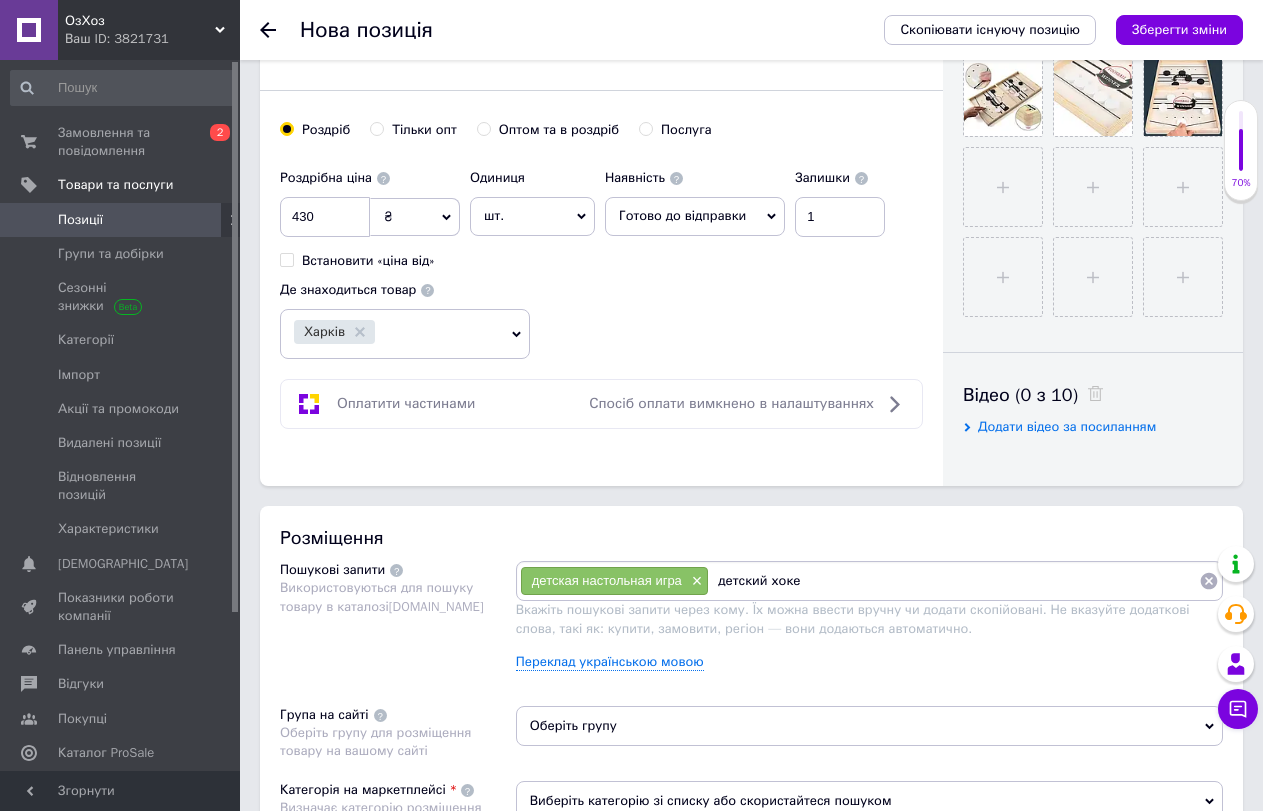 type on "детский хокей" 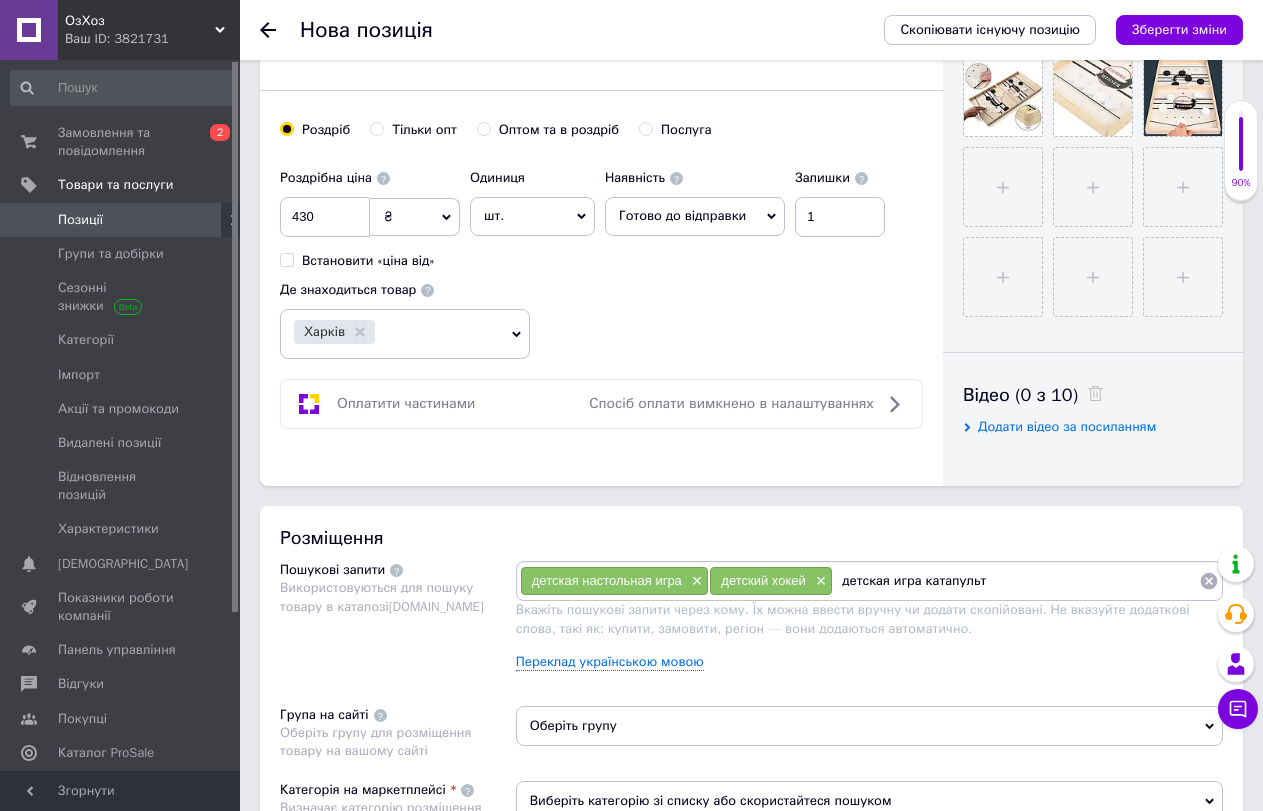 type on "детская игра катапульта" 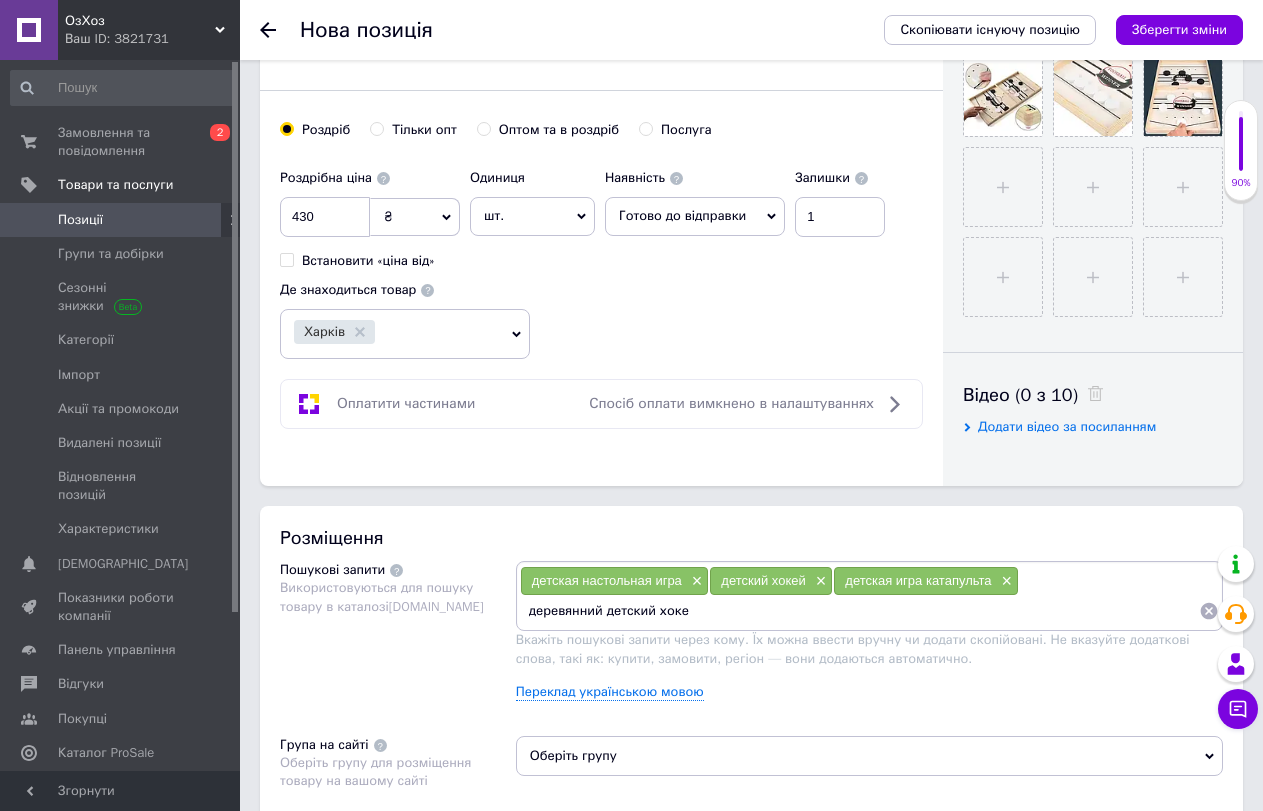 type on "деревянний детский хокей" 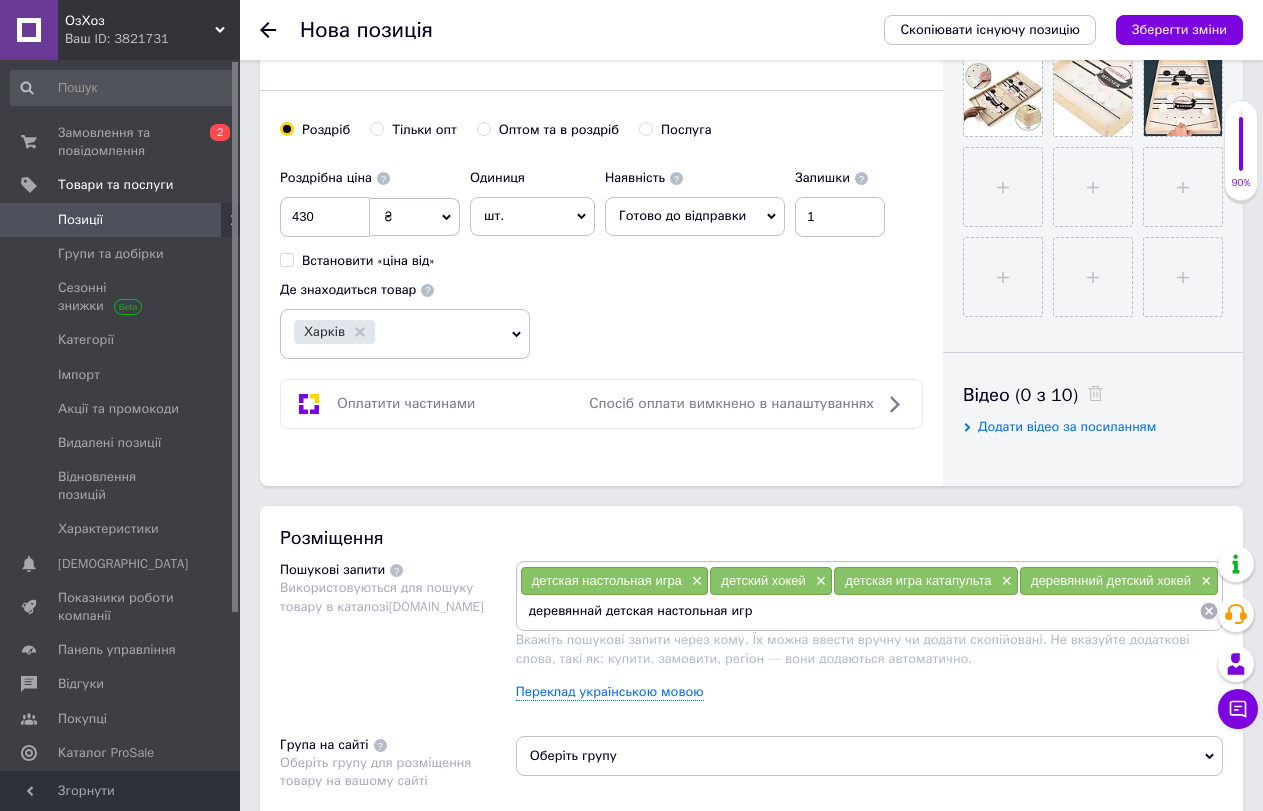 type on "деревяннай детская настольная игра" 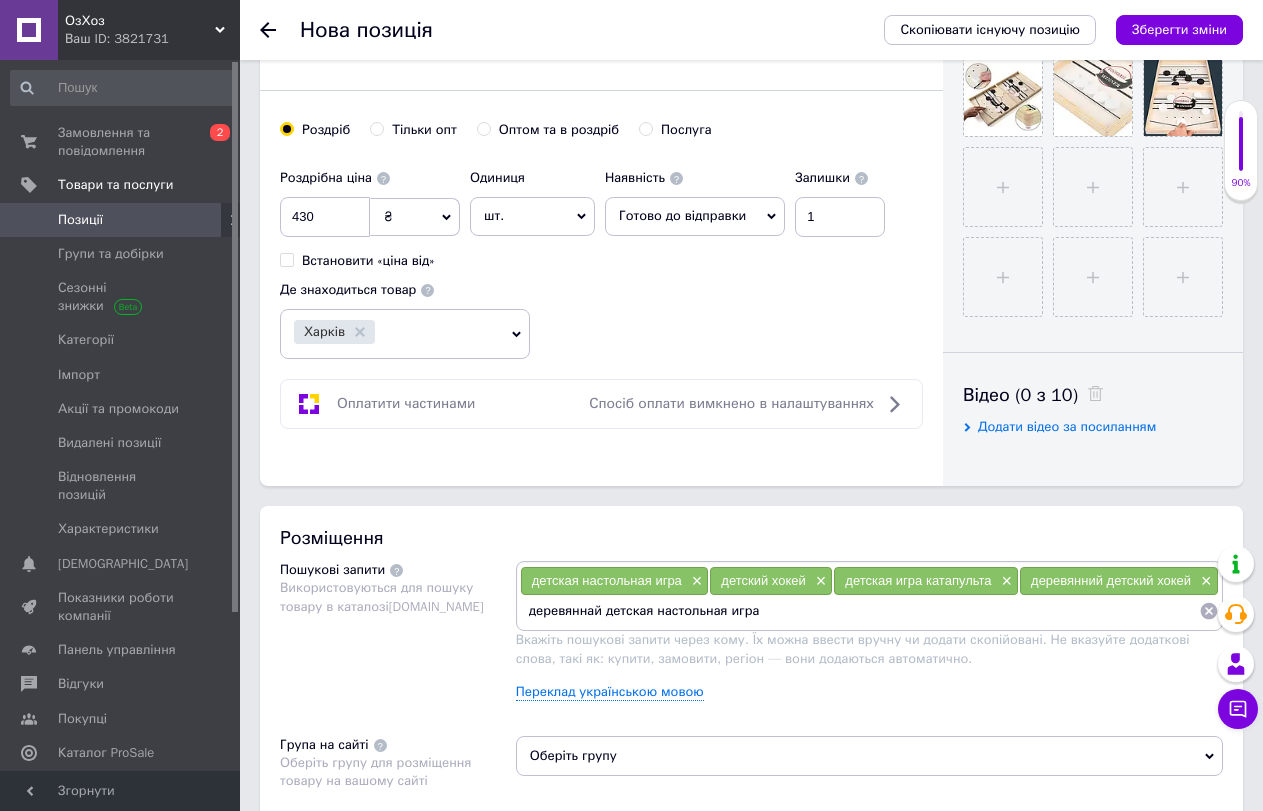 type 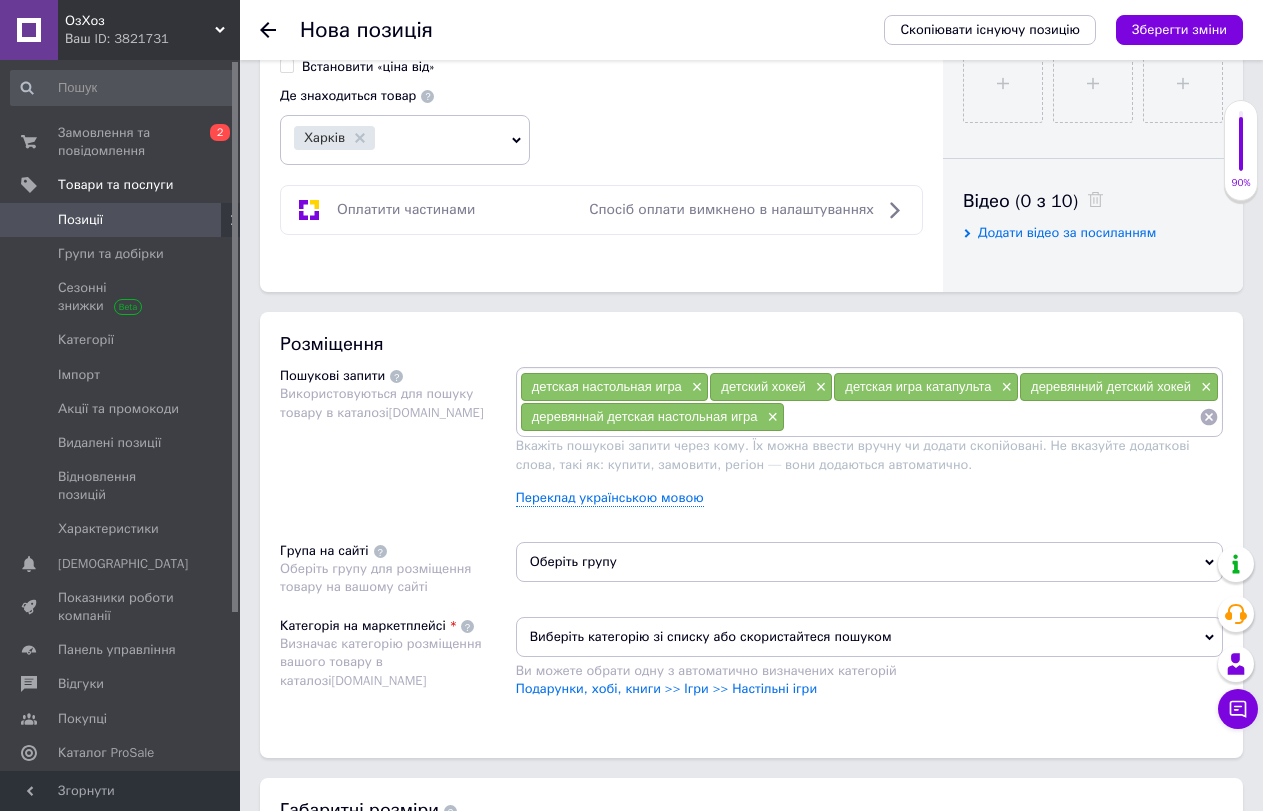 scroll, scrollTop: 1010, scrollLeft: 0, axis: vertical 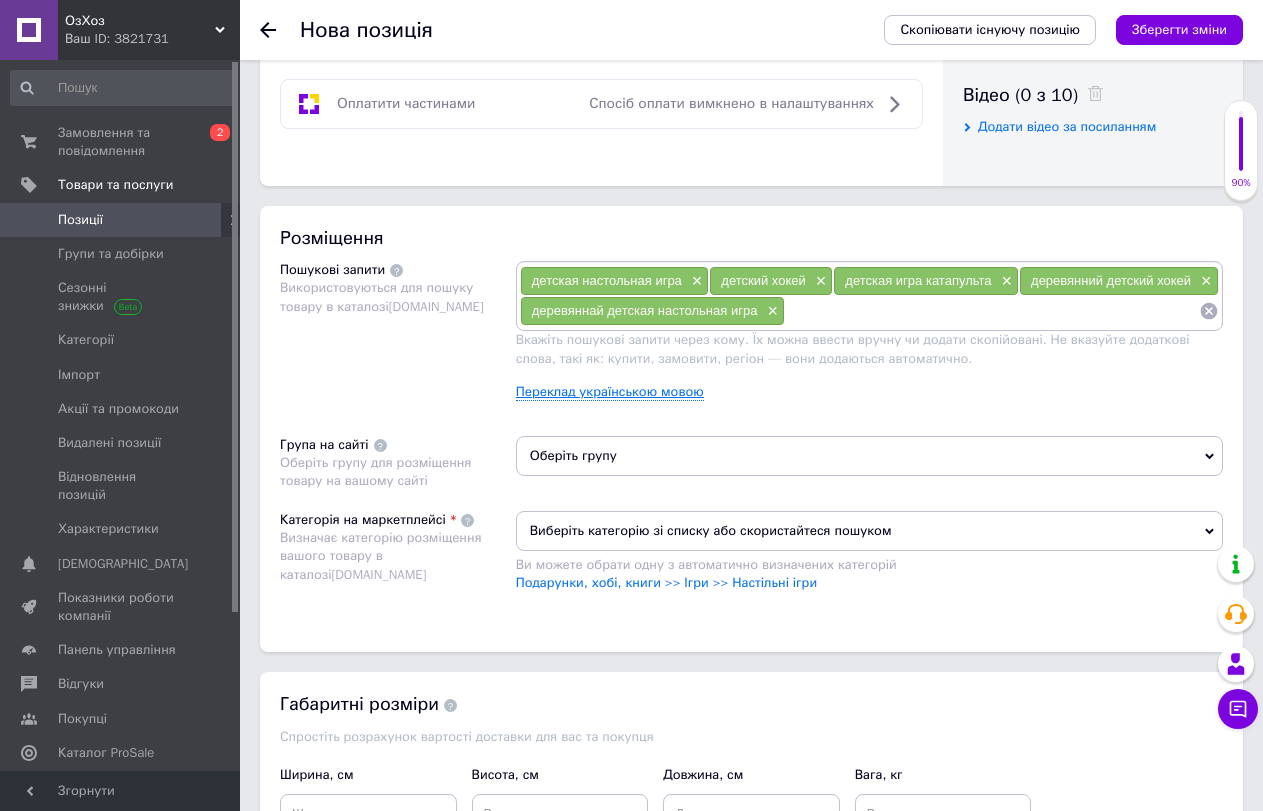 click on "Переклад українською мовою" at bounding box center [610, 392] 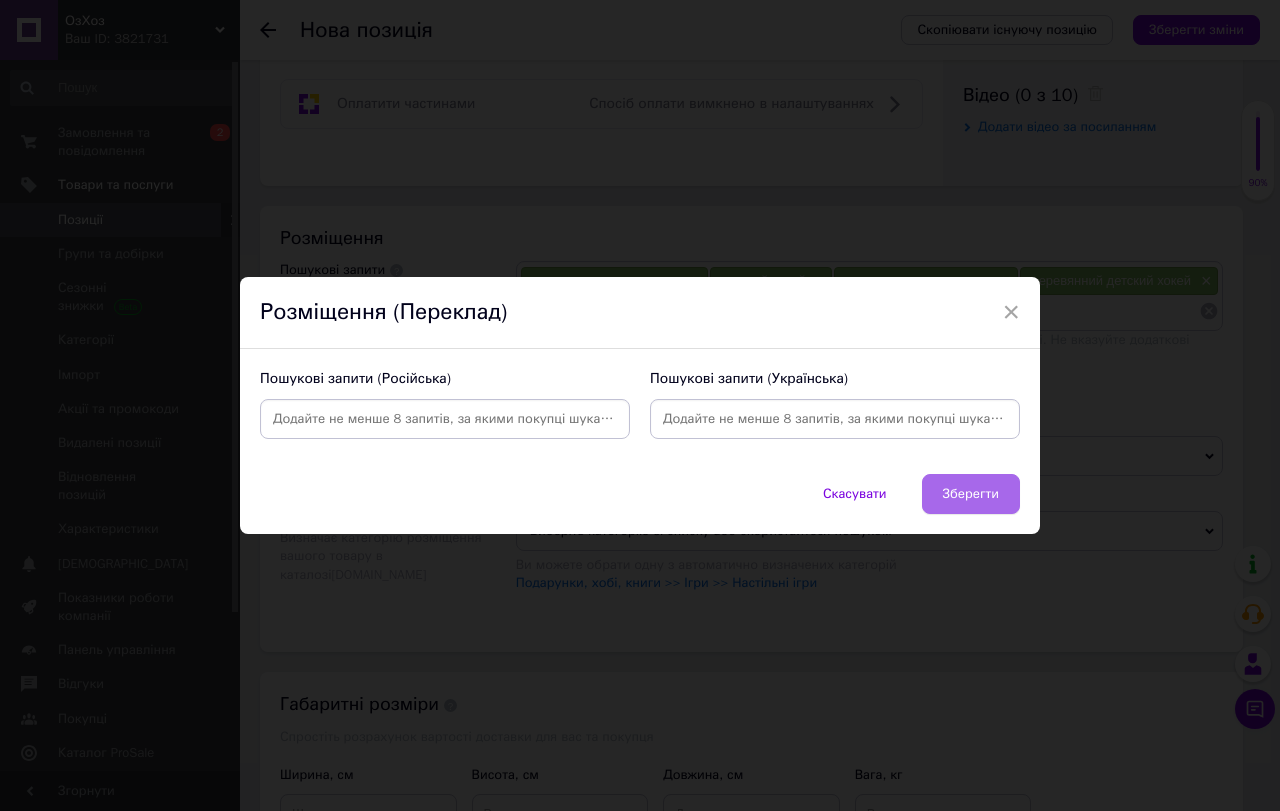 click on "Зберегти" at bounding box center [971, 494] 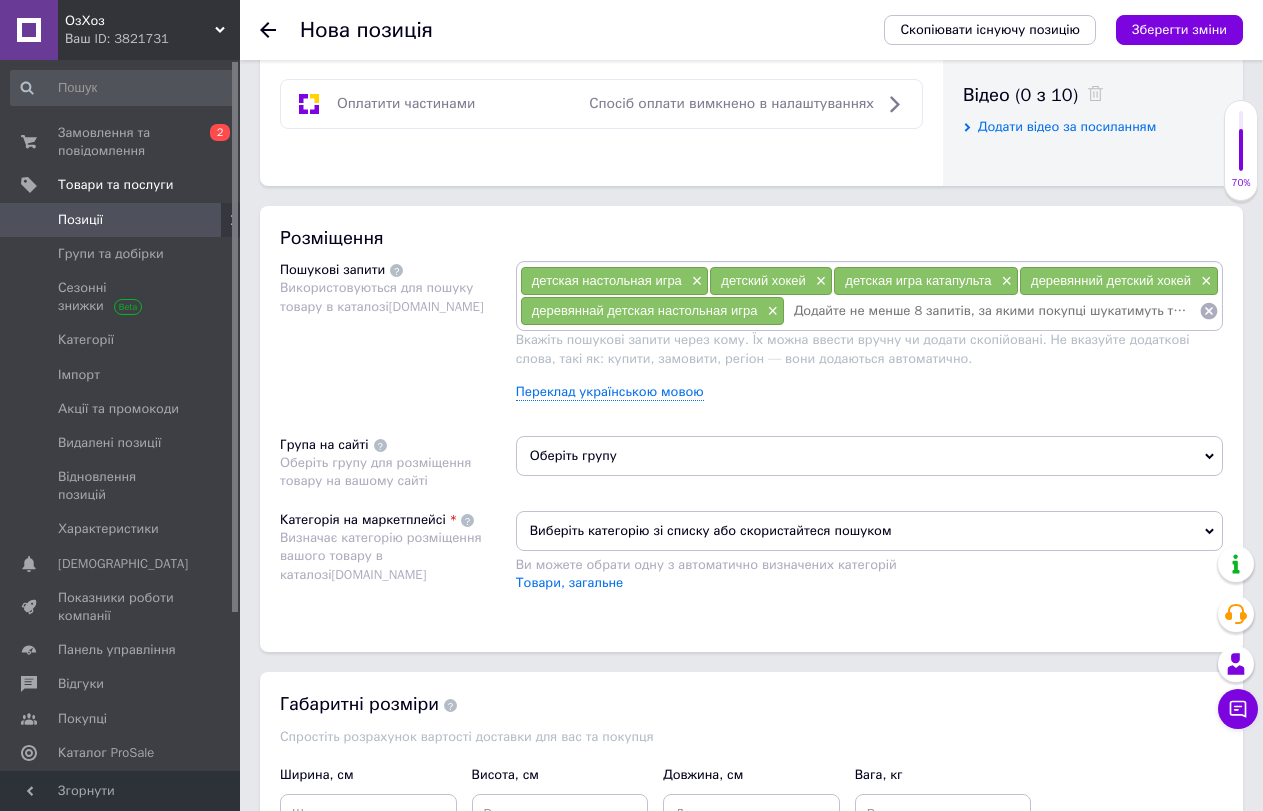 click on "Оберіть групу" at bounding box center (869, 456) 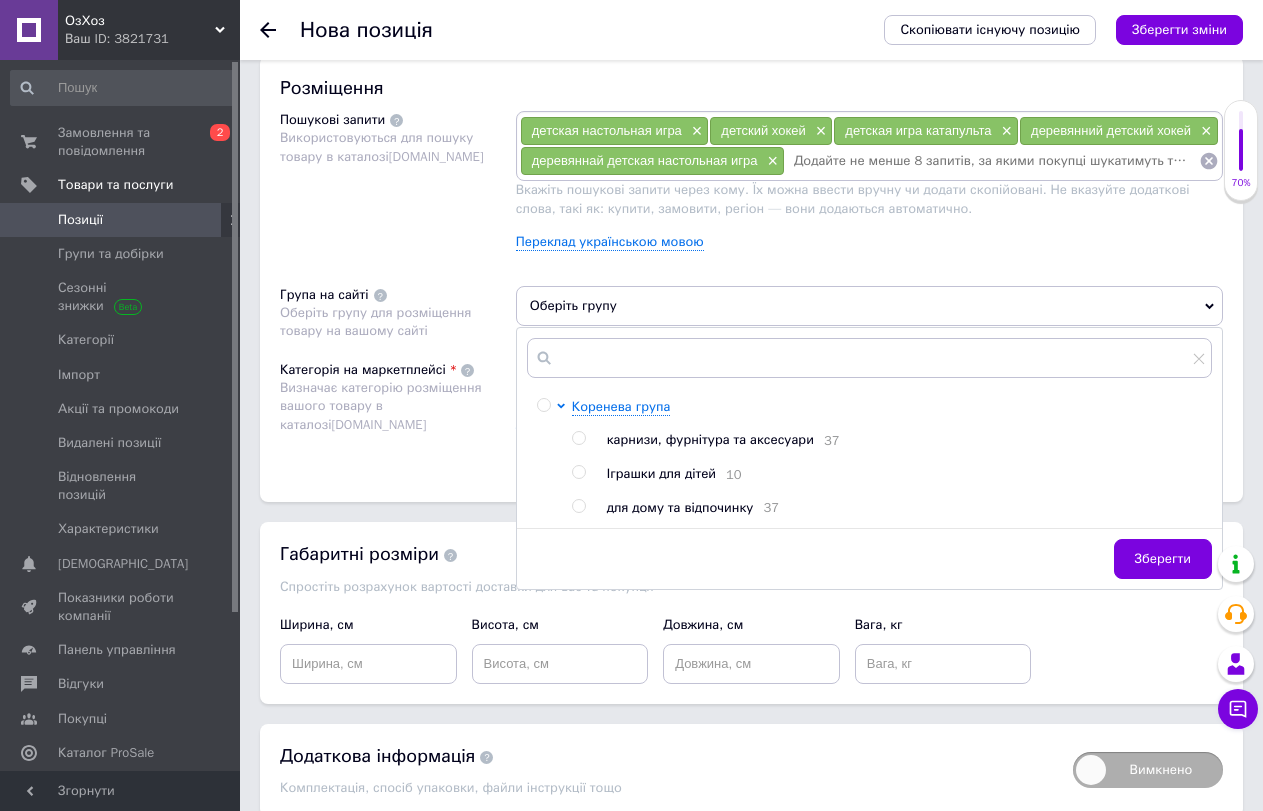 scroll, scrollTop: 1210, scrollLeft: 0, axis: vertical 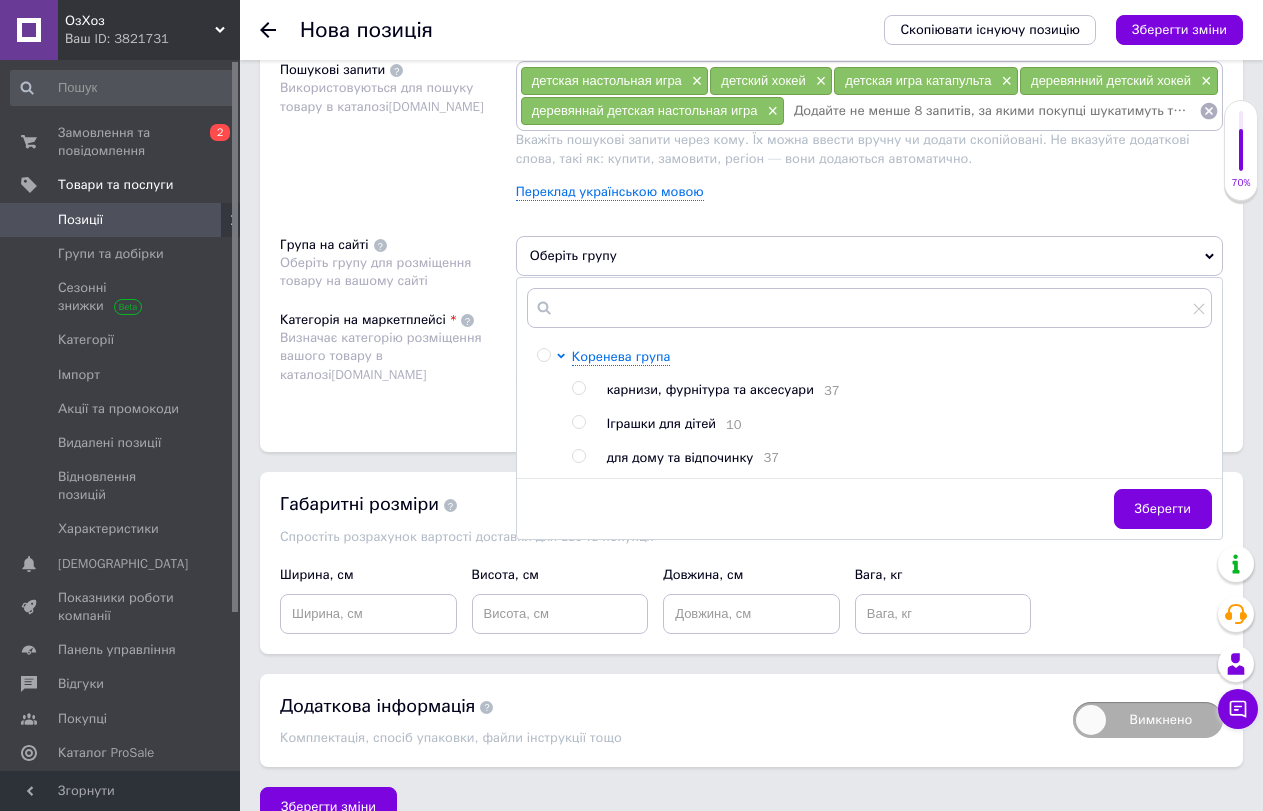 click at bounding box center [578, 422] 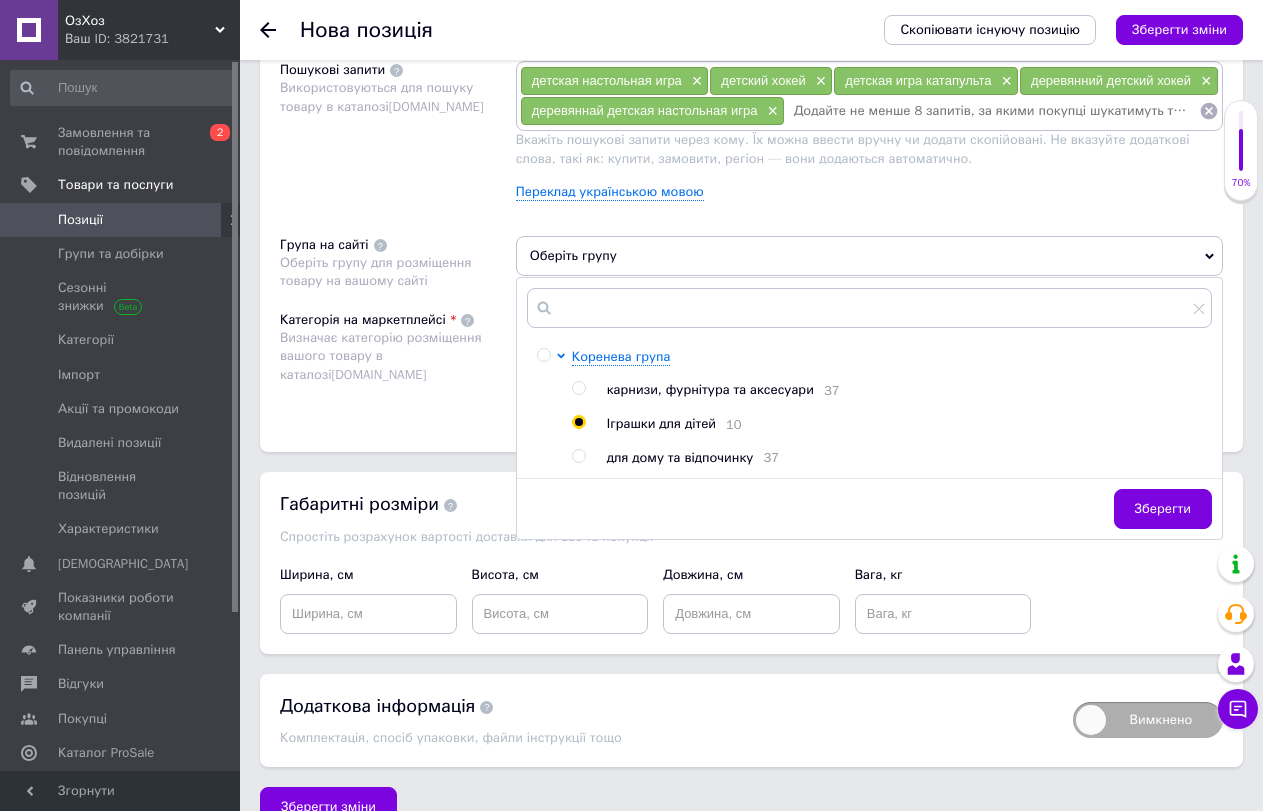 radio on "true" 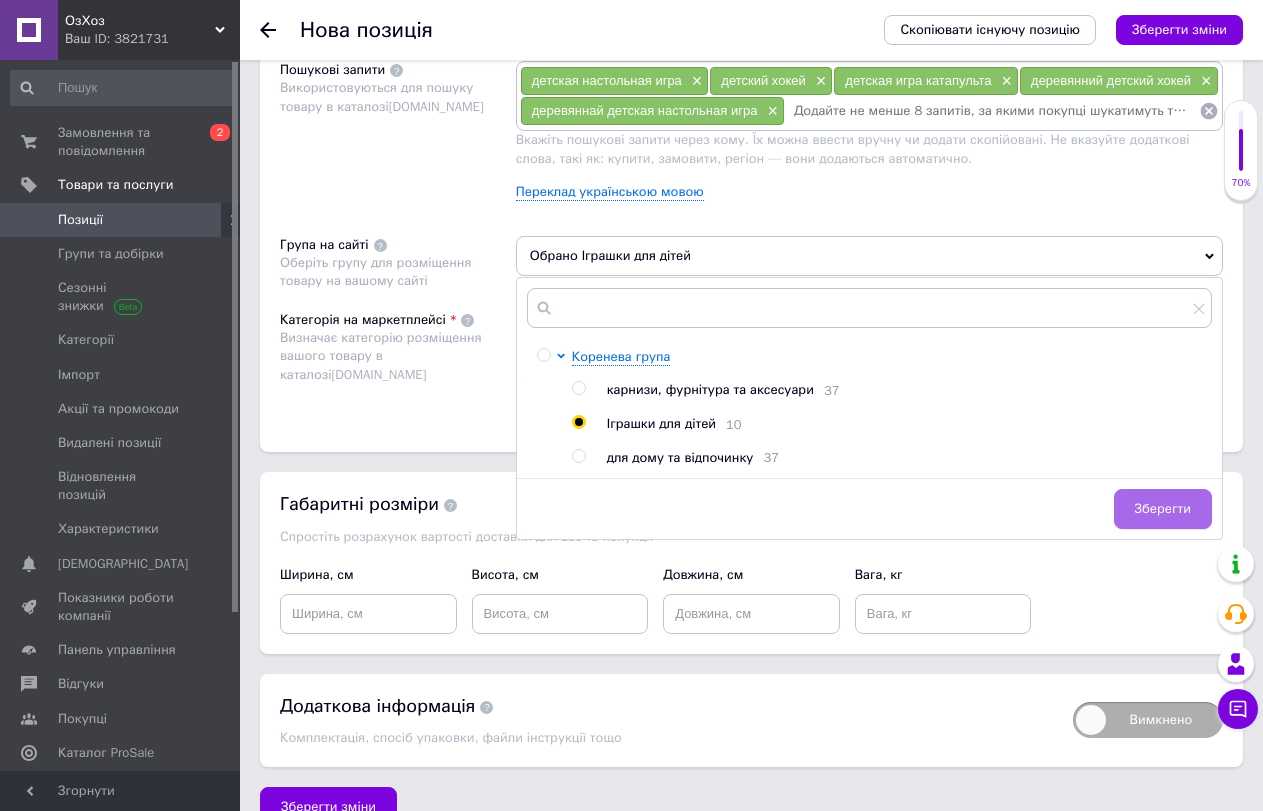 click on "Зберегти" at bounding box center (1163, 509) 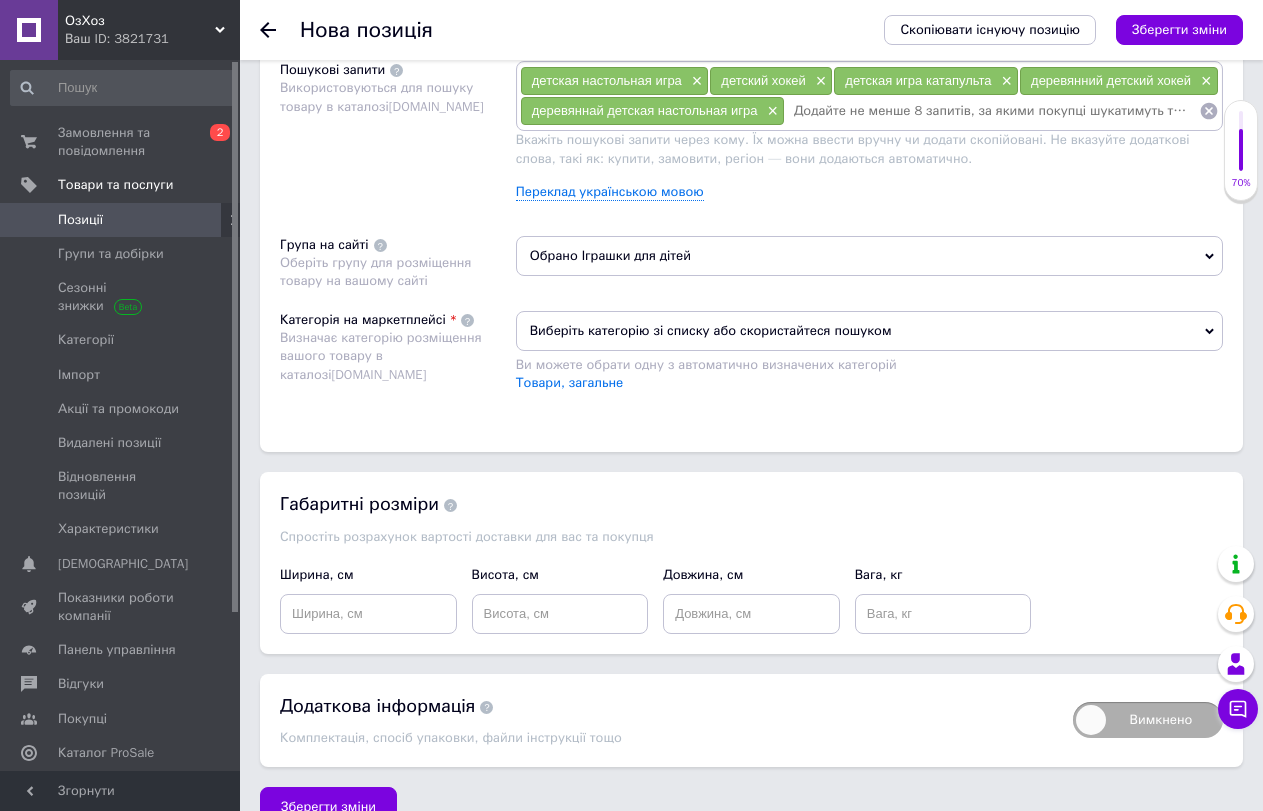 click 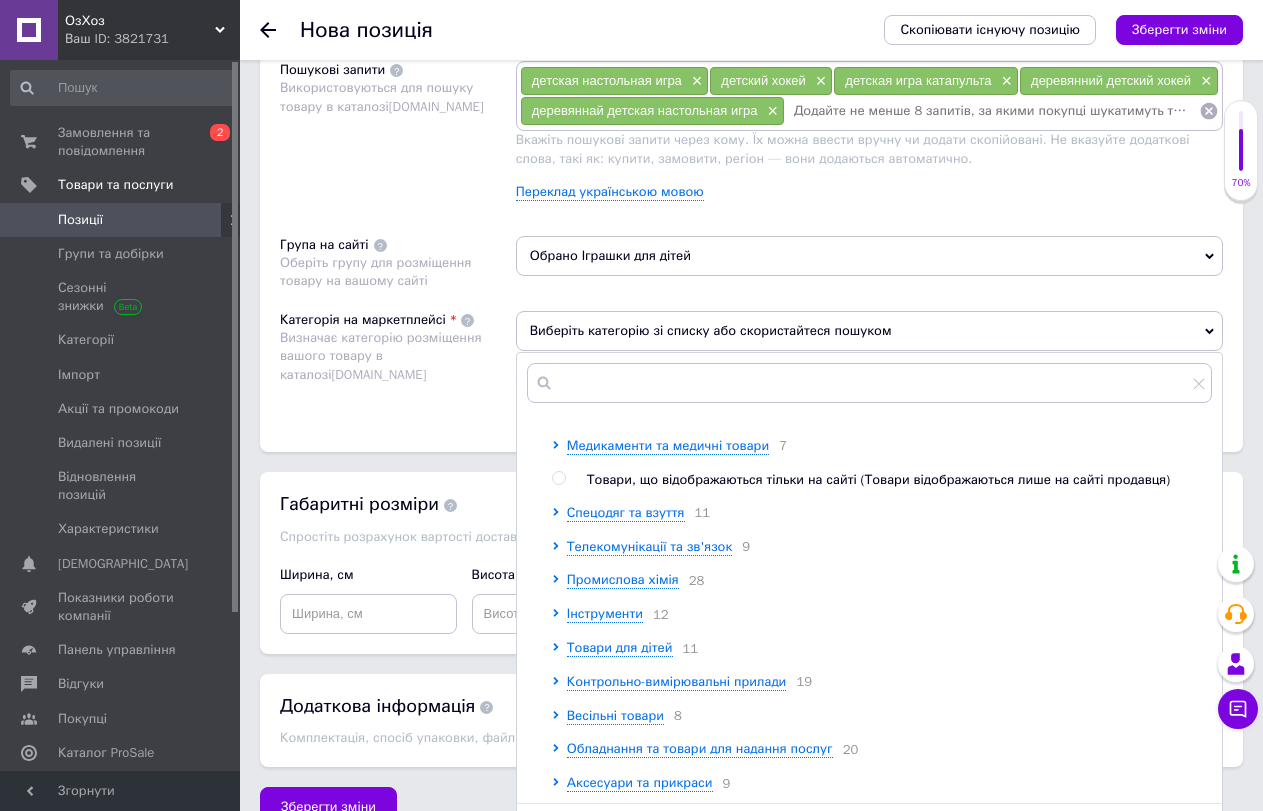scroll, scrollTop: 972, scrollLeft: 0, axis: vertical 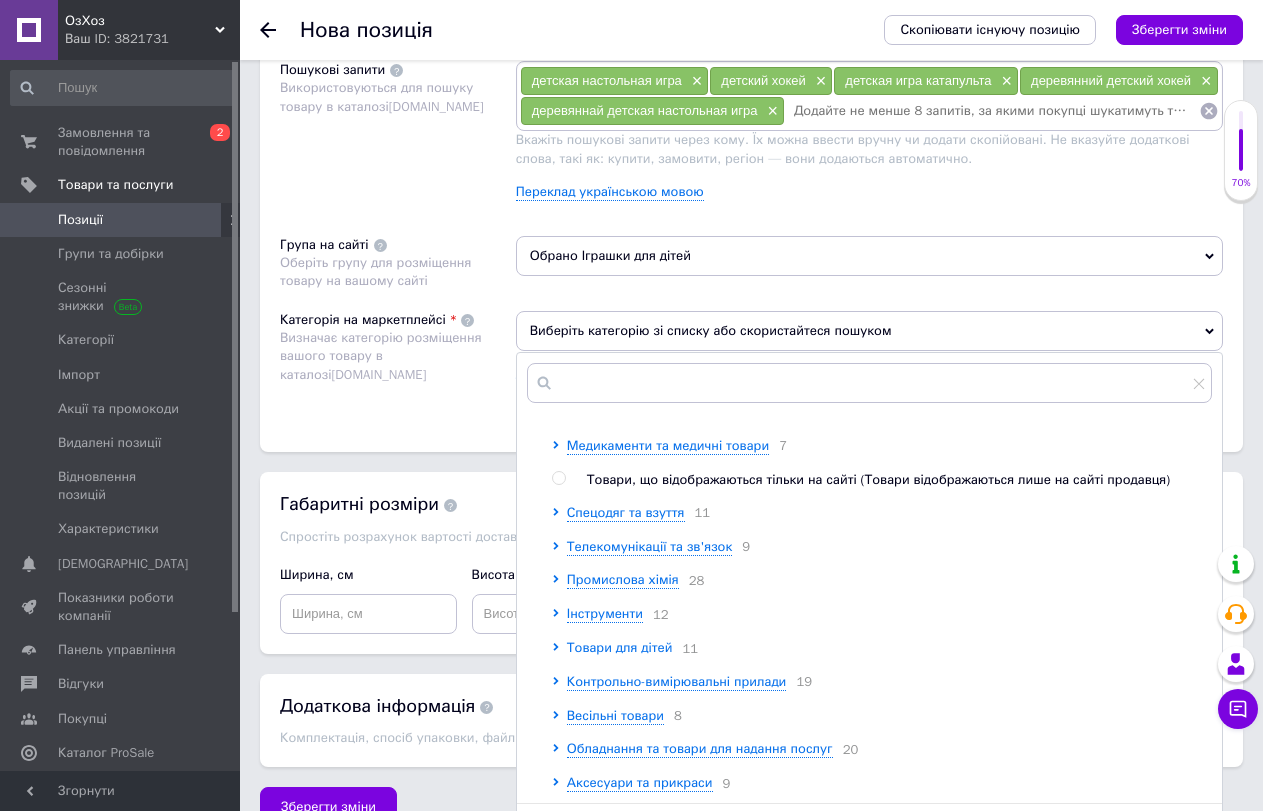 click on "Товари для дітей" at bounding box center (620, 647) 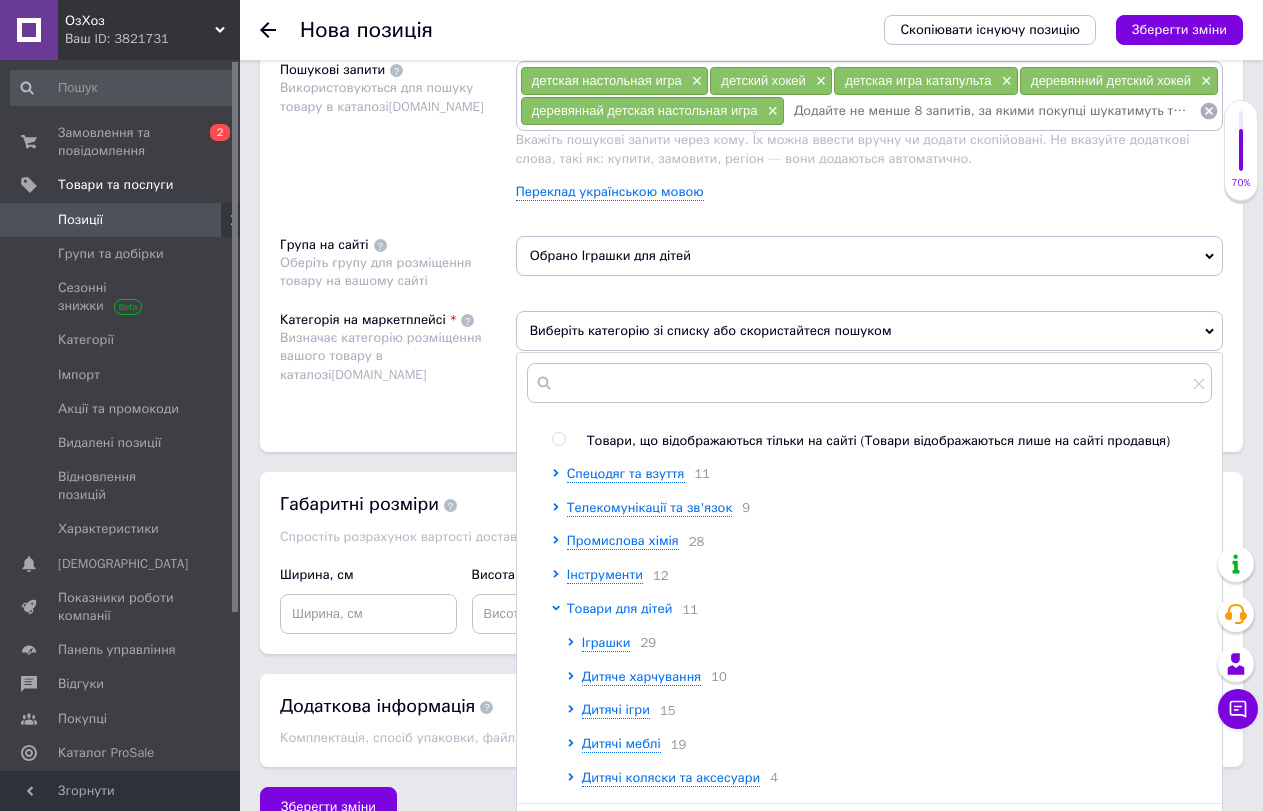 scroll, scrollTop: 972, scrollLeft: 0, axis: vertical 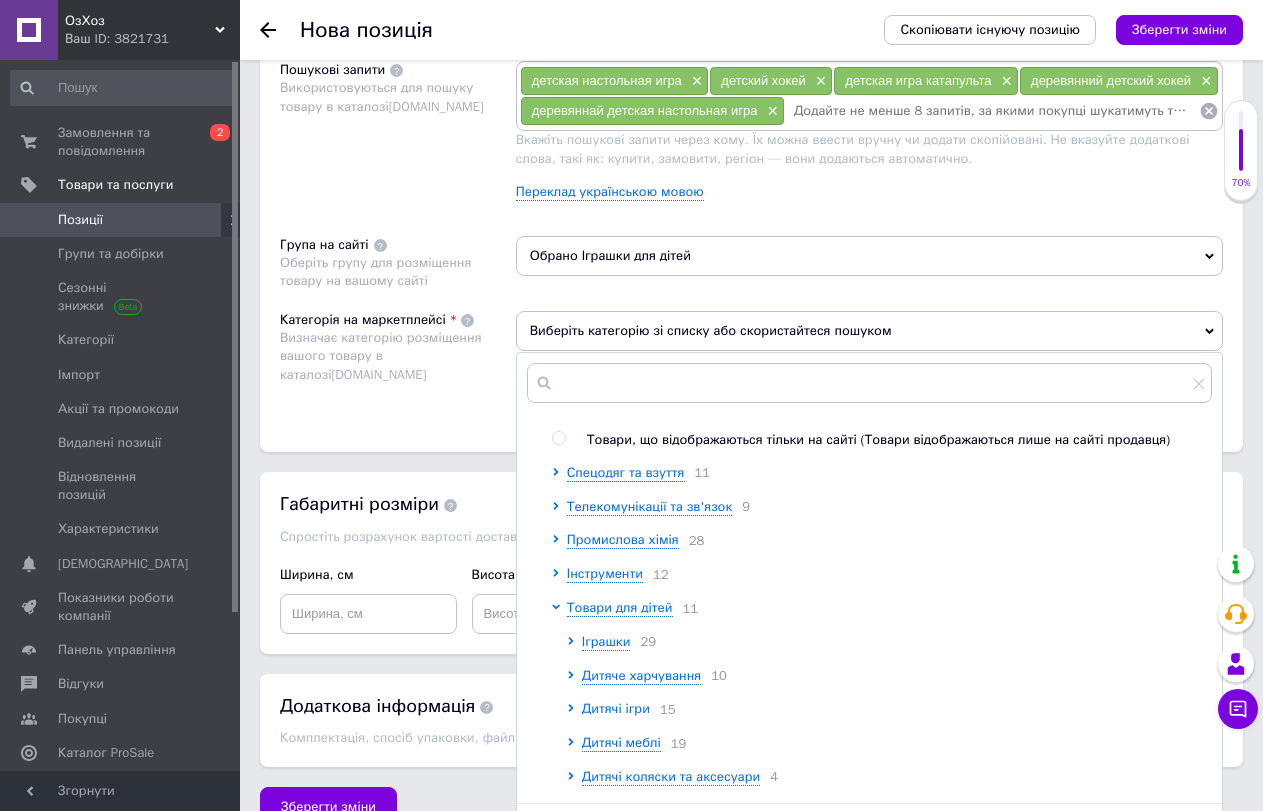 click on "Дитячі ігри" at bounding box center (616, 708) 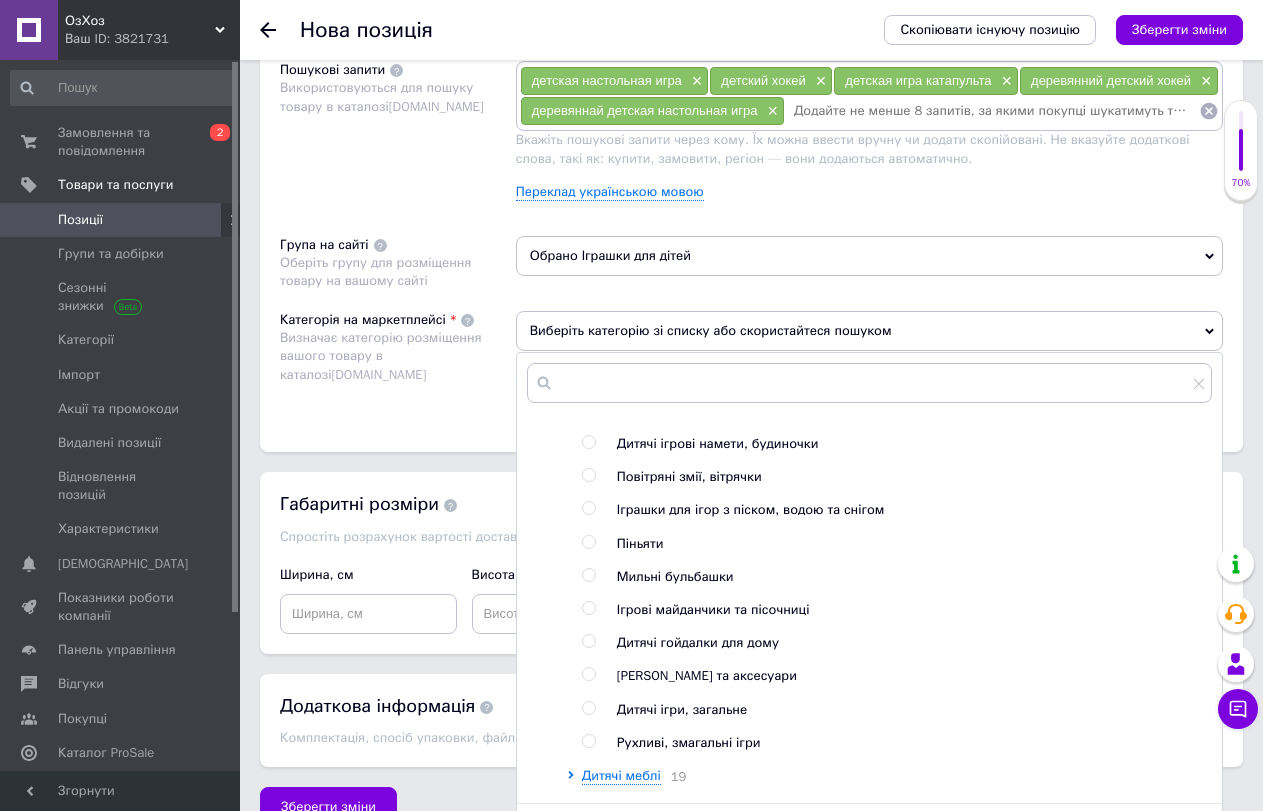 scroll, scrollTop: 1472, scrollLeft: 0, axis: vertical 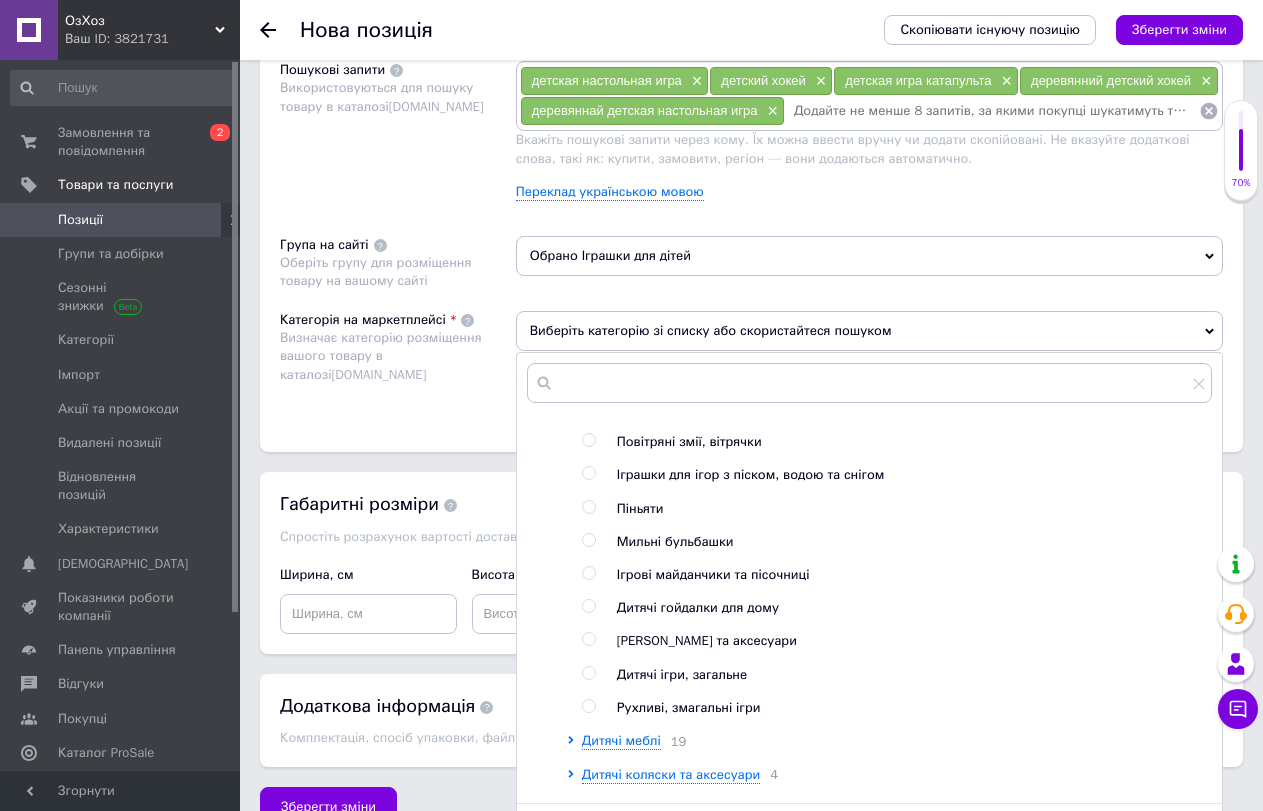 click at bounding box center [588, 673] 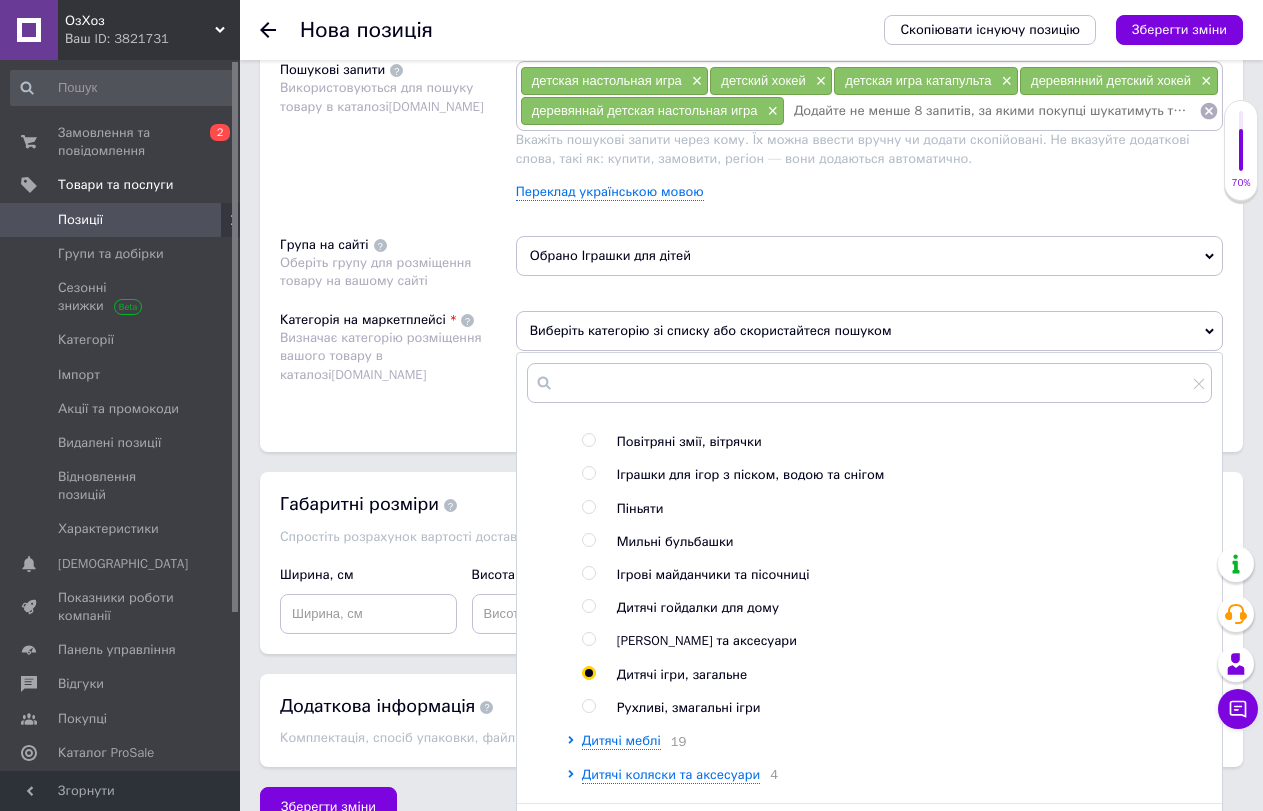 radio on "true" 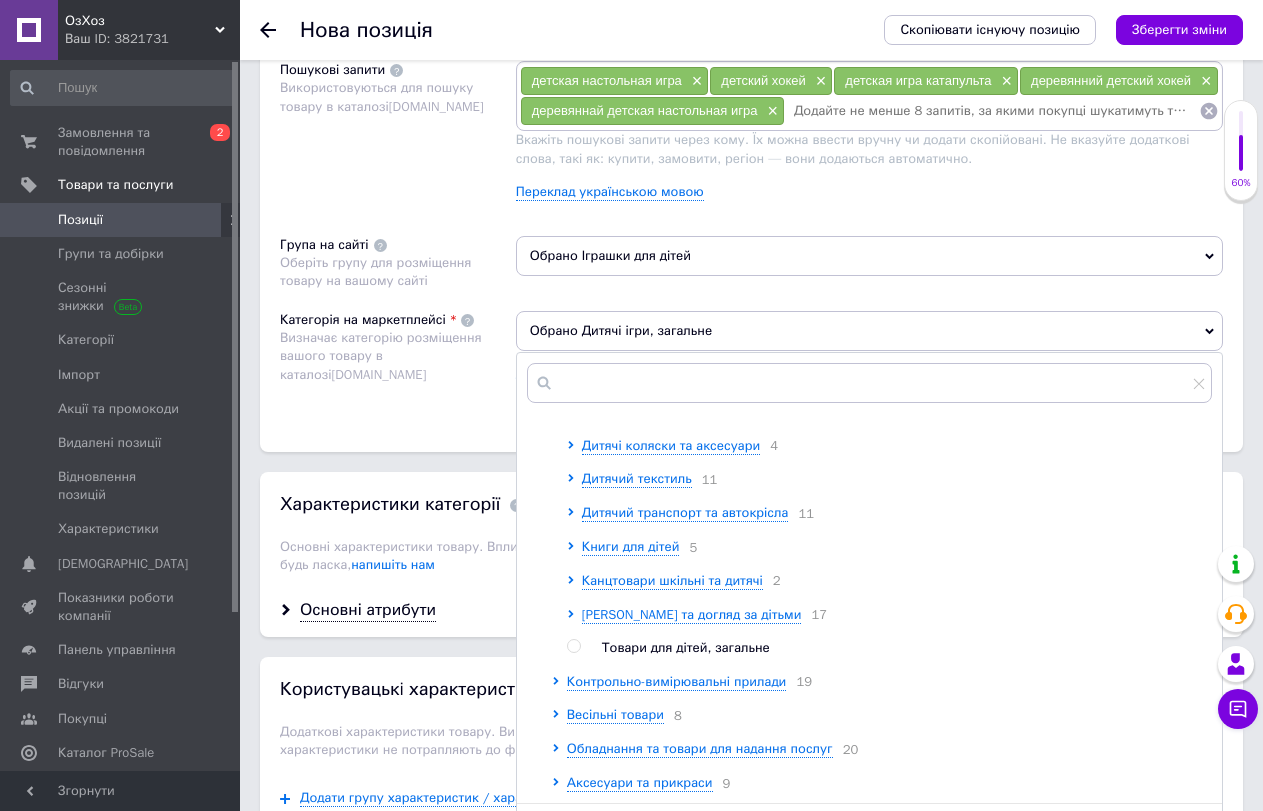 scroll, scrollTop: 1852, scrollLeft: 0, axis: vertical 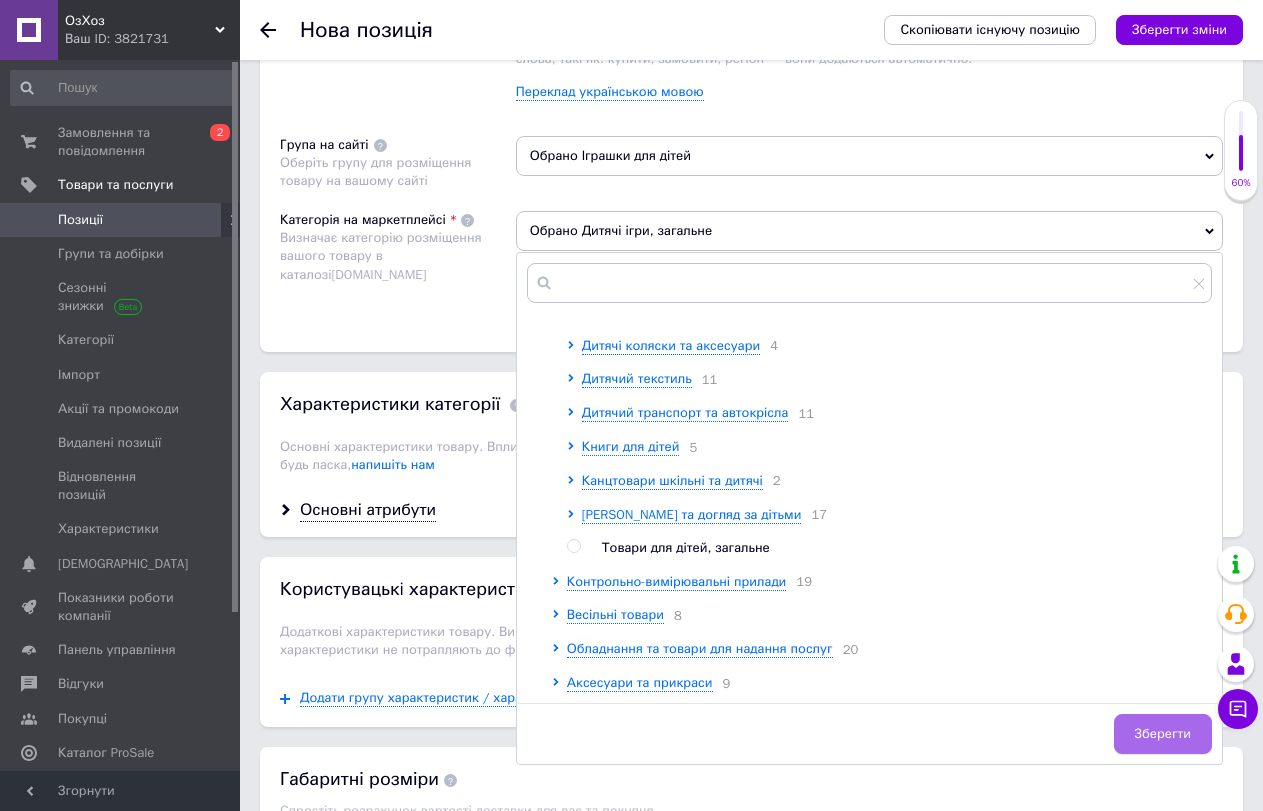 click on "Зберегти" at bounding box center [1163, 734] 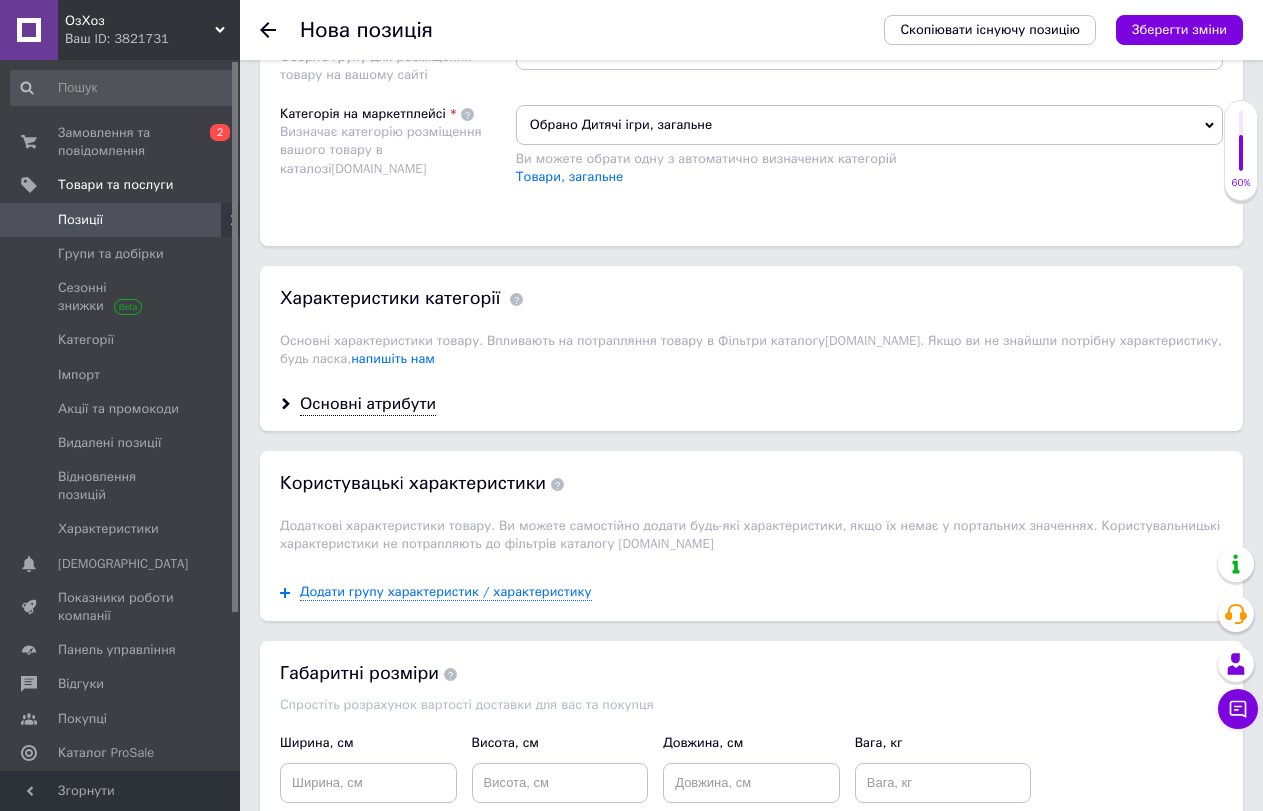 scroll, scrollTop: 1610, scrollLeft: 0, axis: vertical 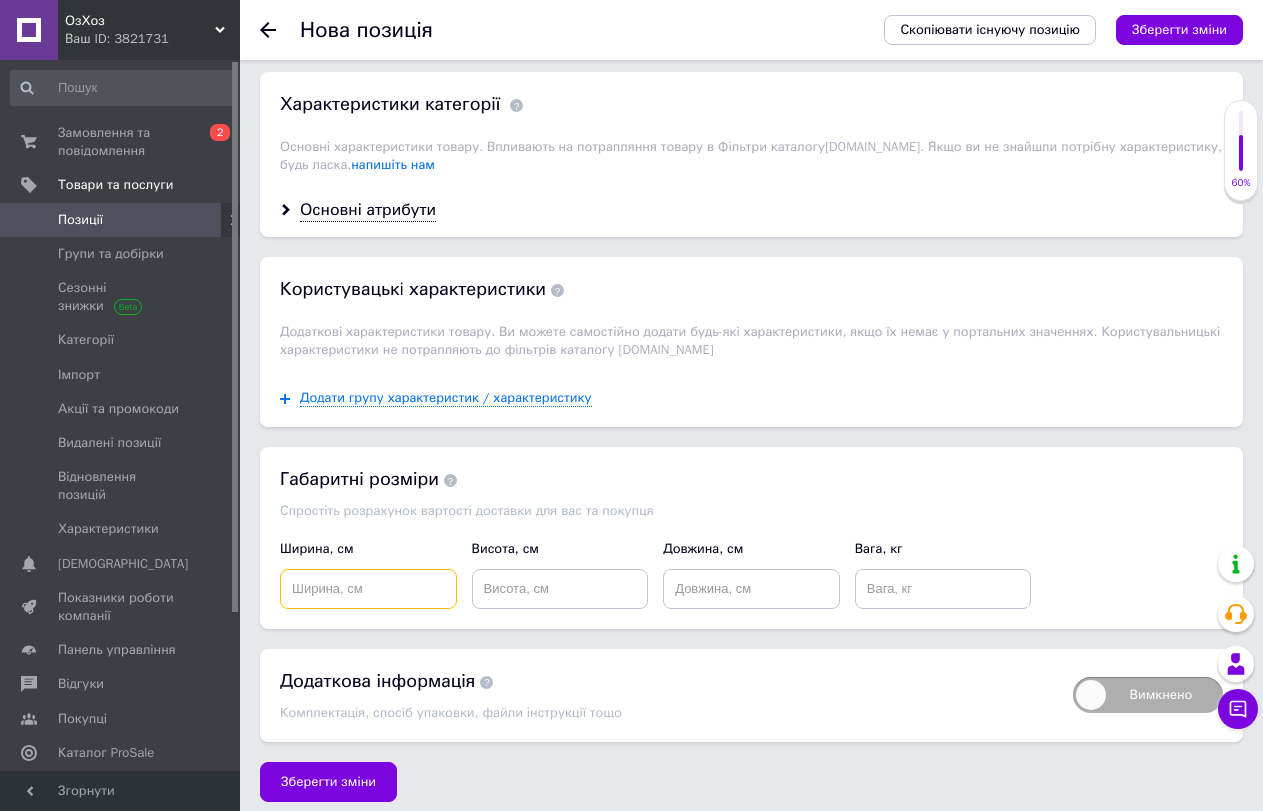 click at bounding box center (368, 589) 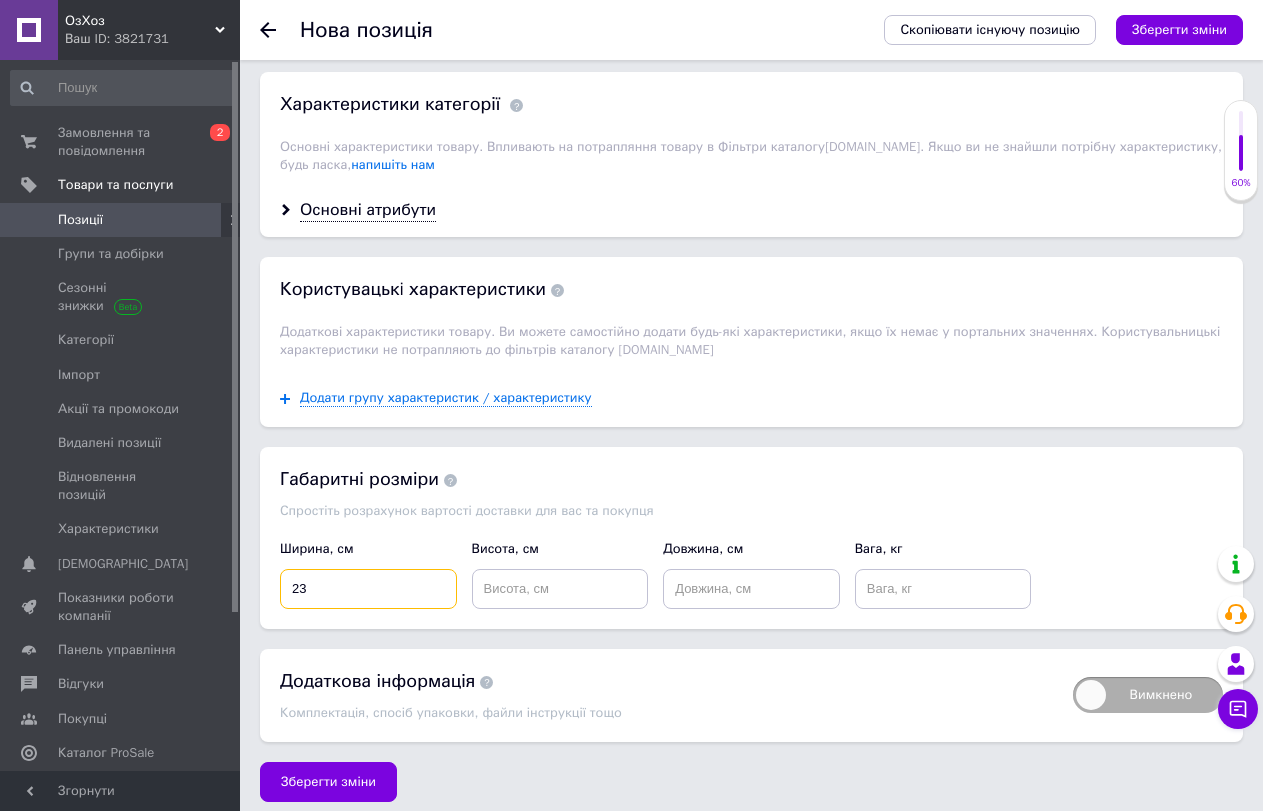 type on "23" 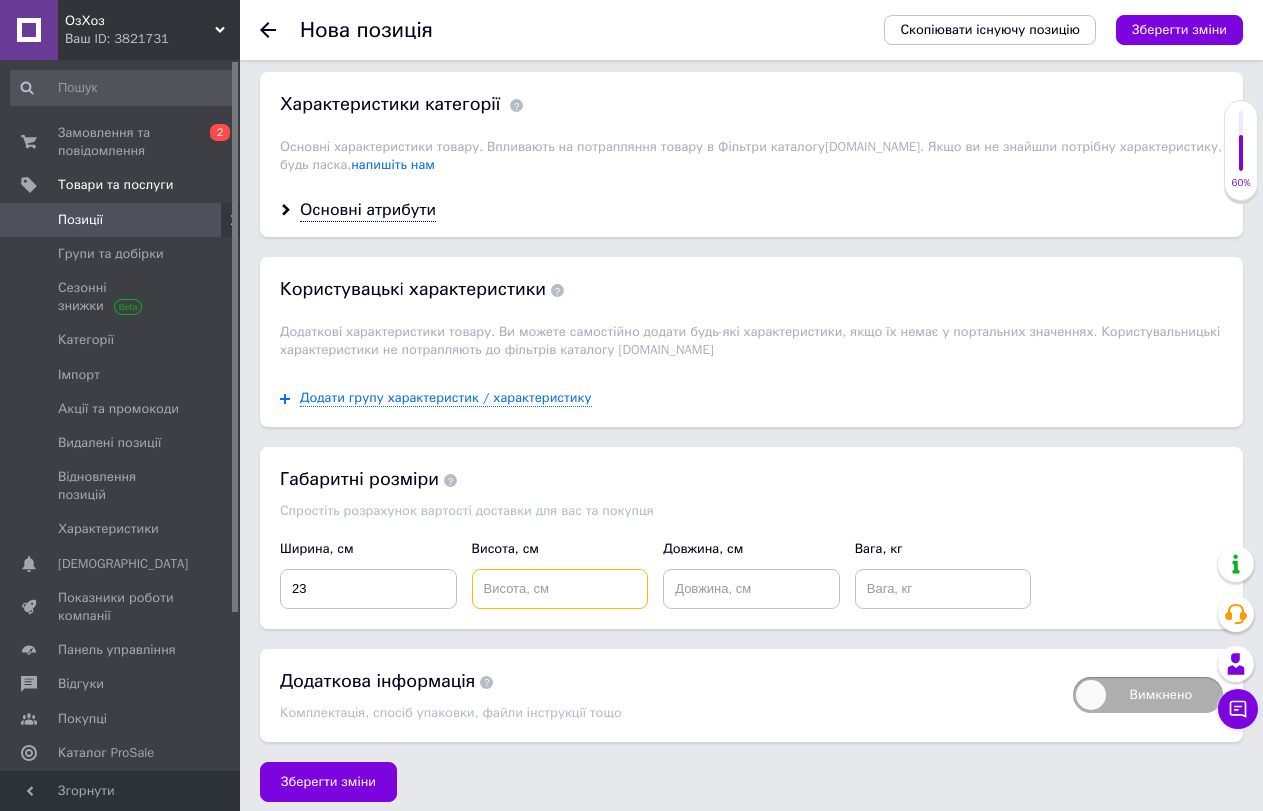 click at bounding box center (560, 589) 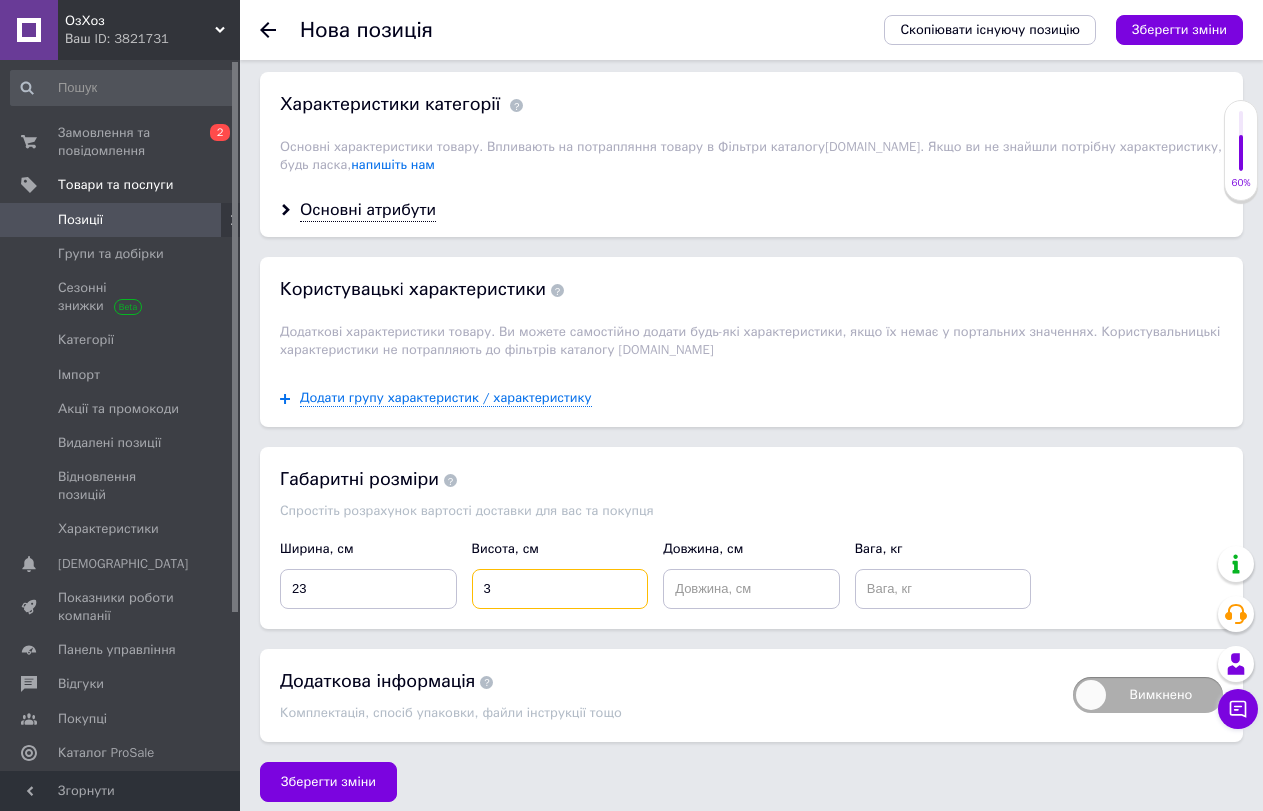 type on "3" 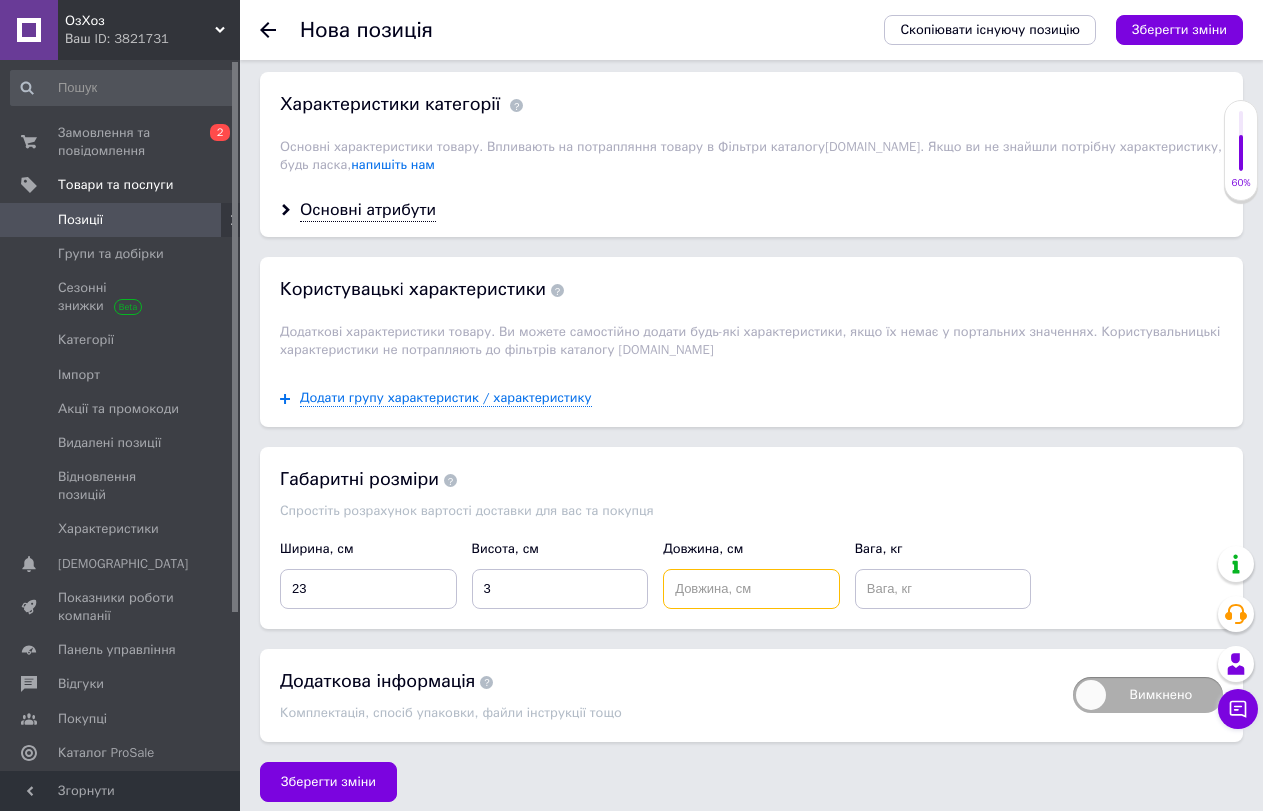 click at bounding box center (751, 589) 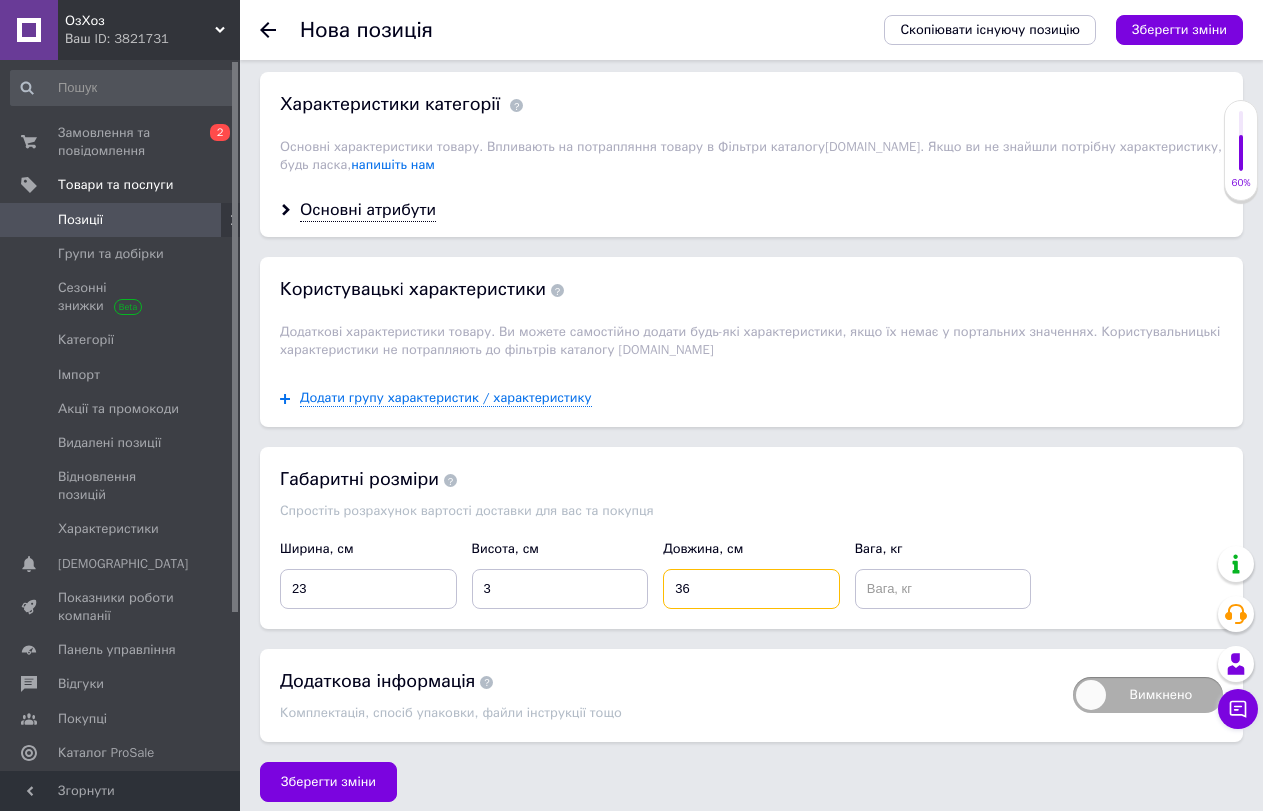 type on "36" 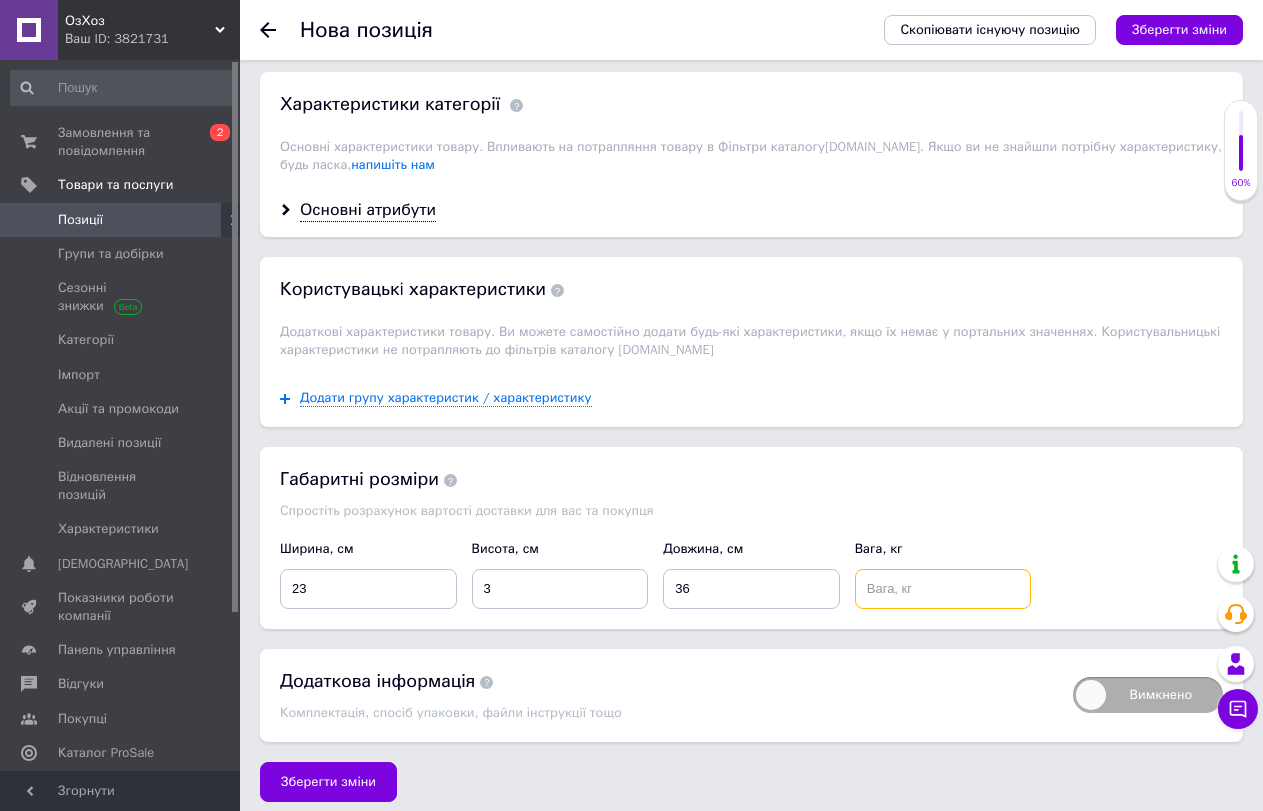 click at bounding box center (943, 589) 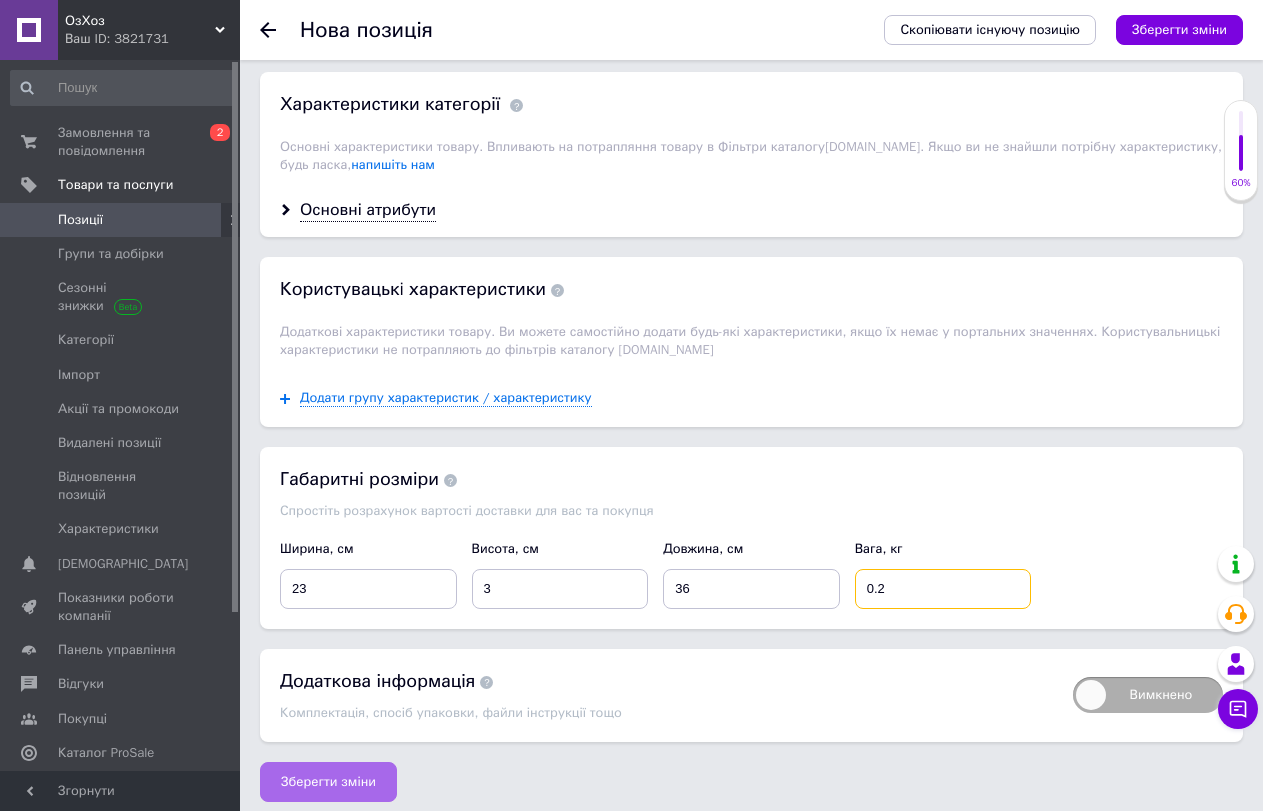 type on "0.2" 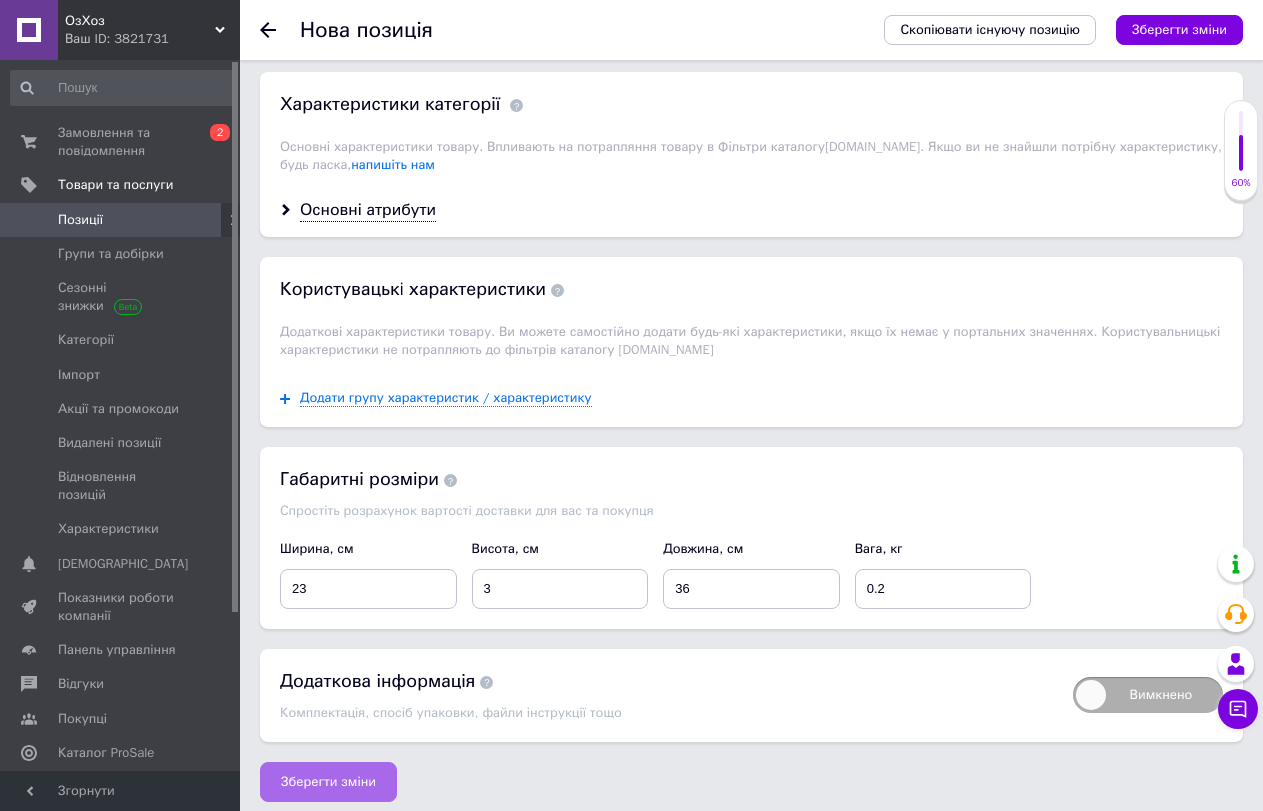 click on "Зберегти зміни" at bounding box center (328, 782) 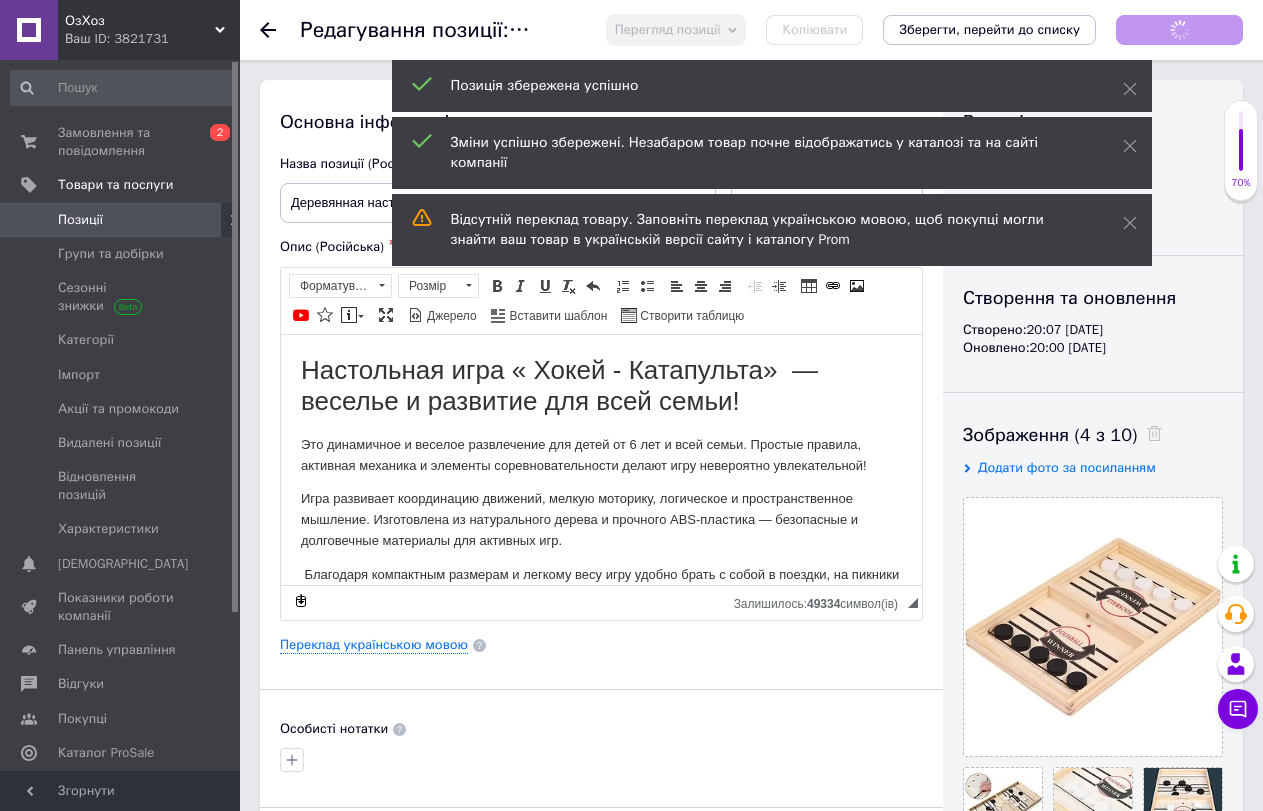 scroll, scrollTop: 0, scrollLeft: 0, axis: both 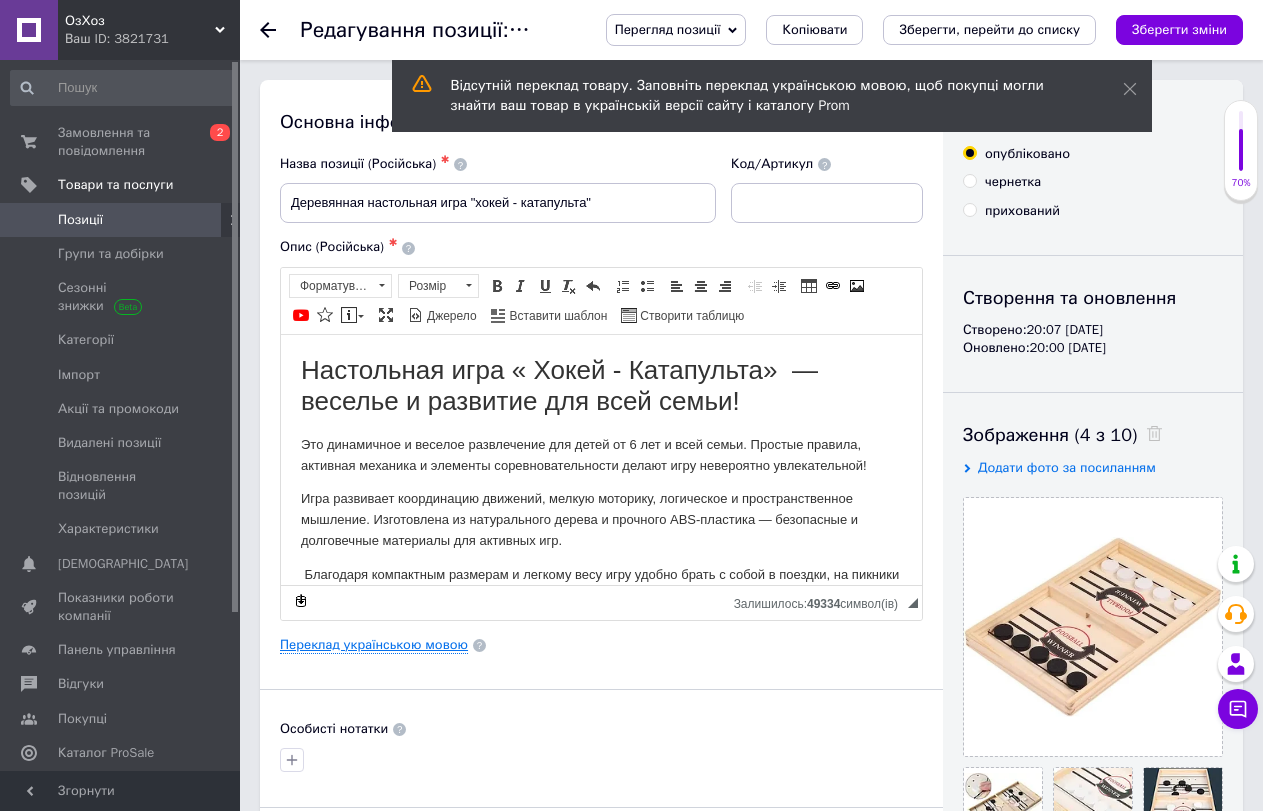 click on "Переклад українською мовою" at bounding box center [374, 645] 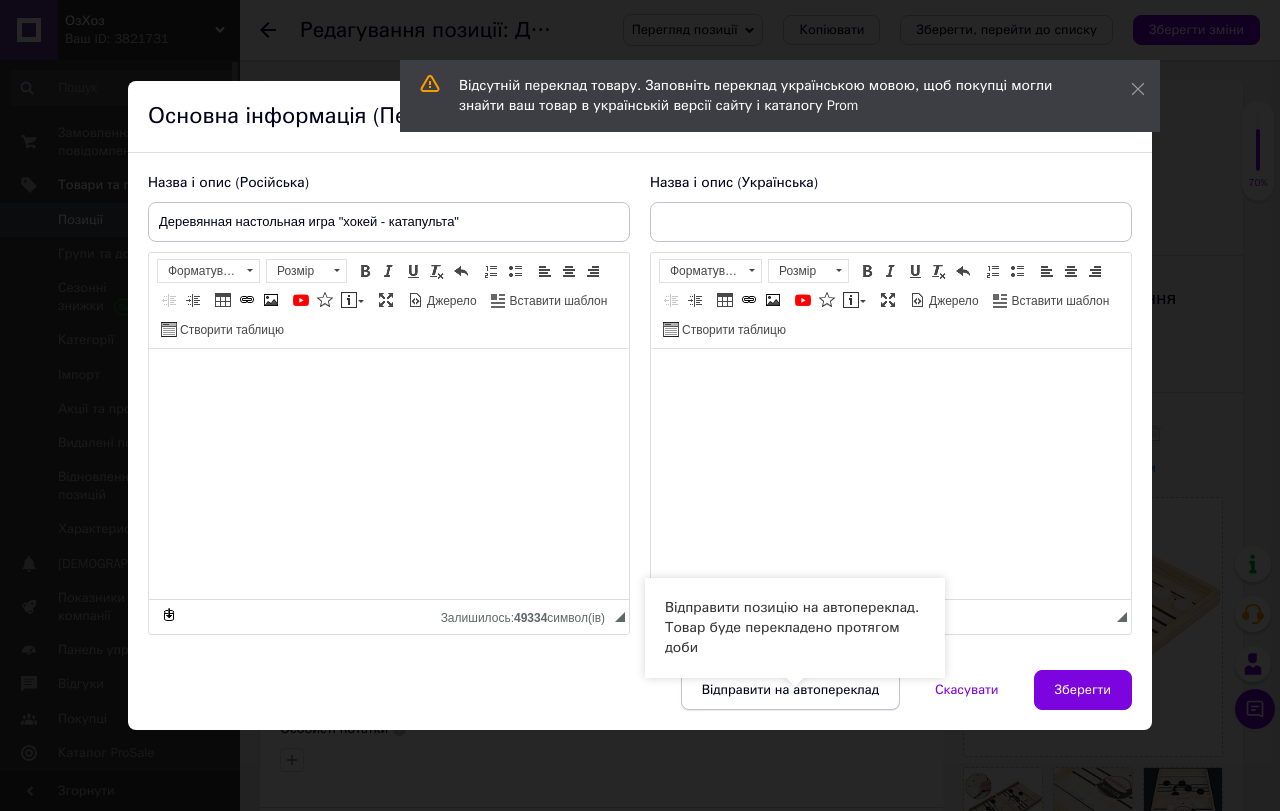 click on "Відправити на автопереклад" at bounding box center [790, 690] 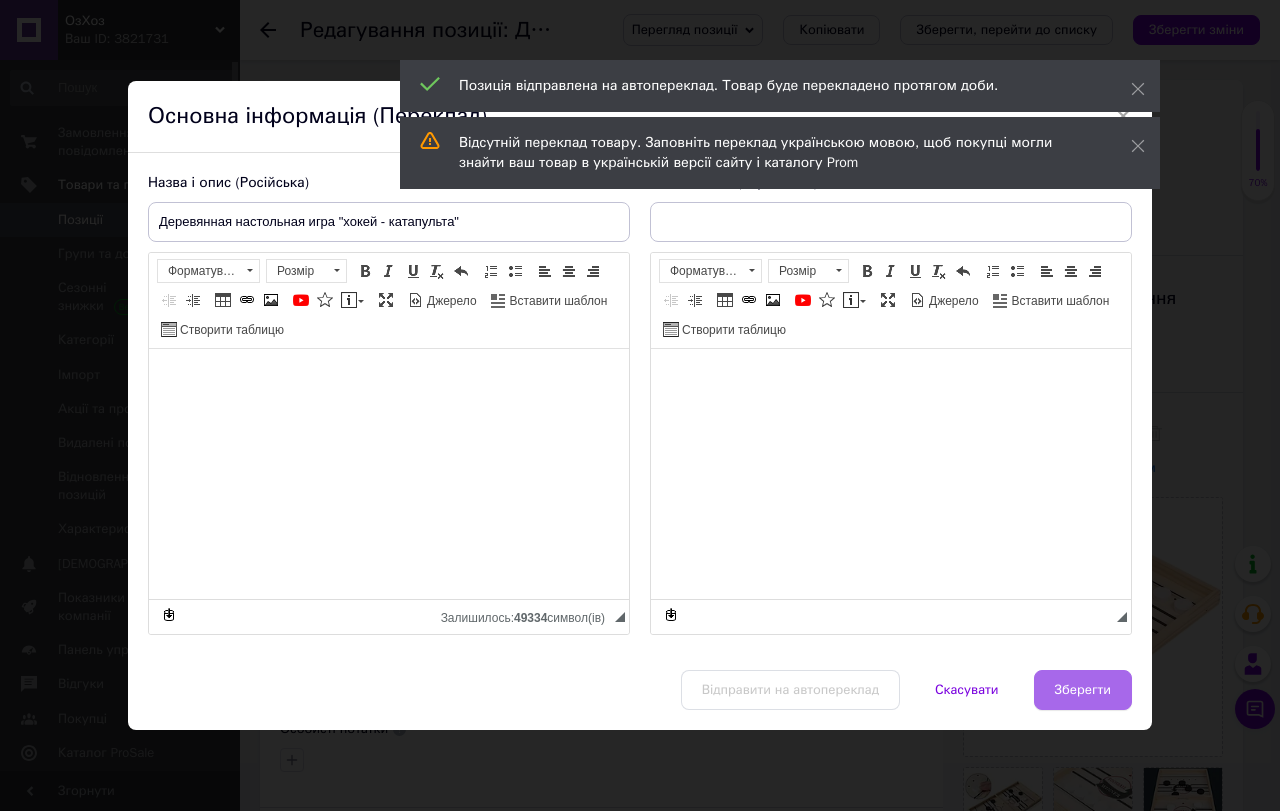 click on "Зберегти" at bounding box center (1083, 690) 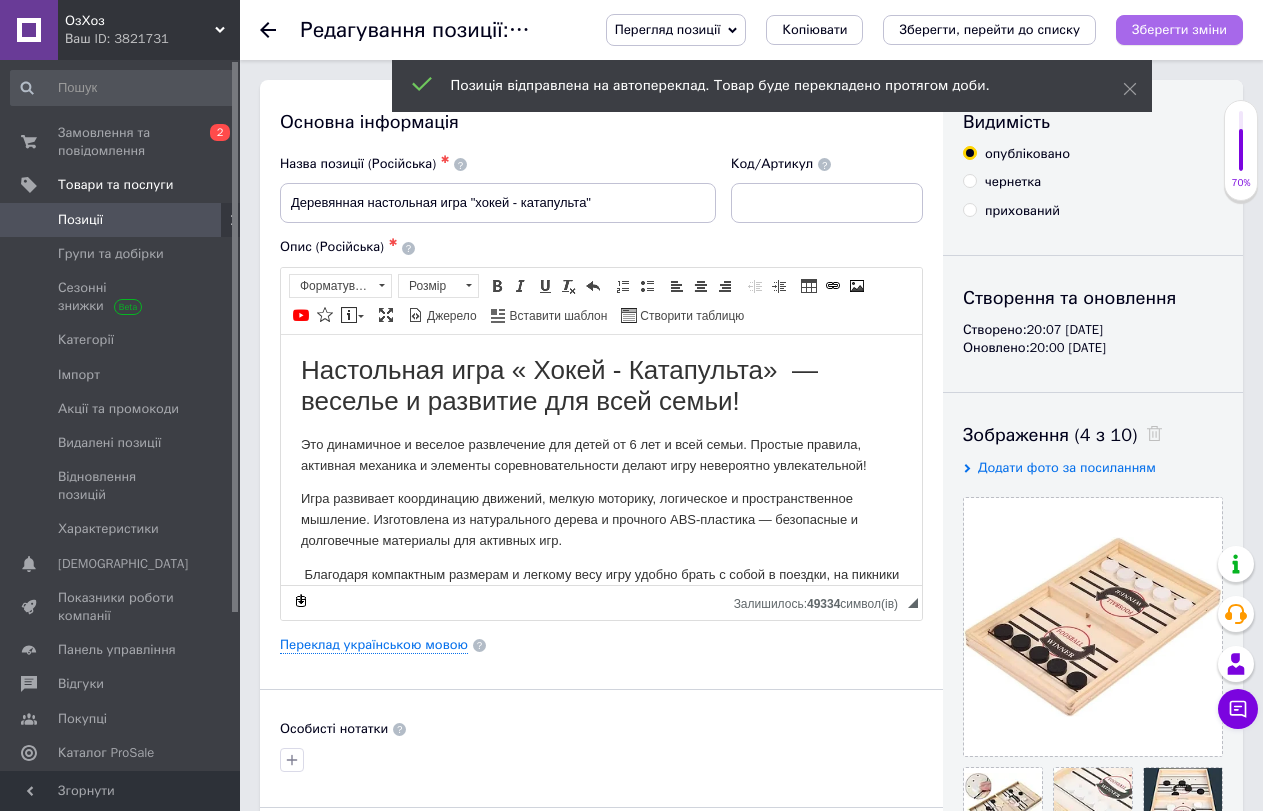 click on "Зберегти зміни" at bounding box center [1179, 29] 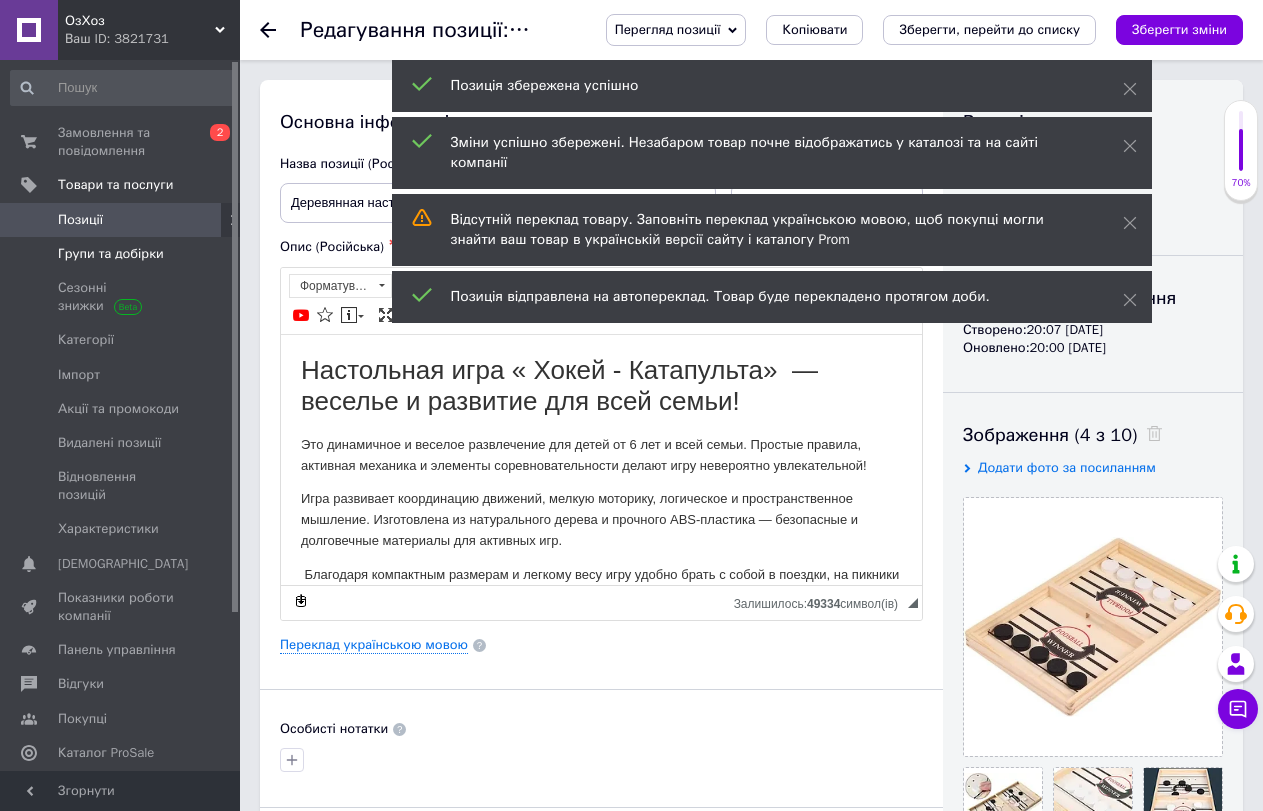 click on "Групи та добірки" at bounding box center [111, 254] 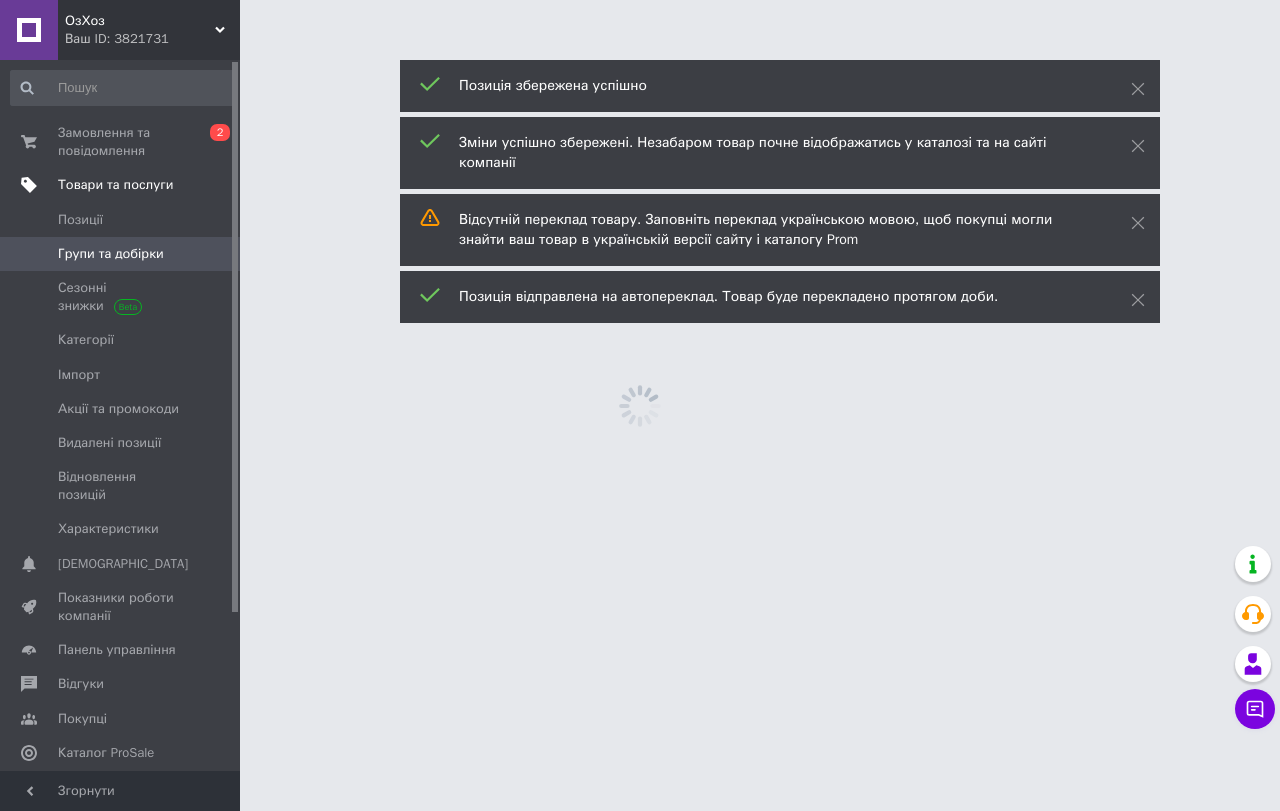 click on "Товари та послуги" at bounding box center (115, 185) 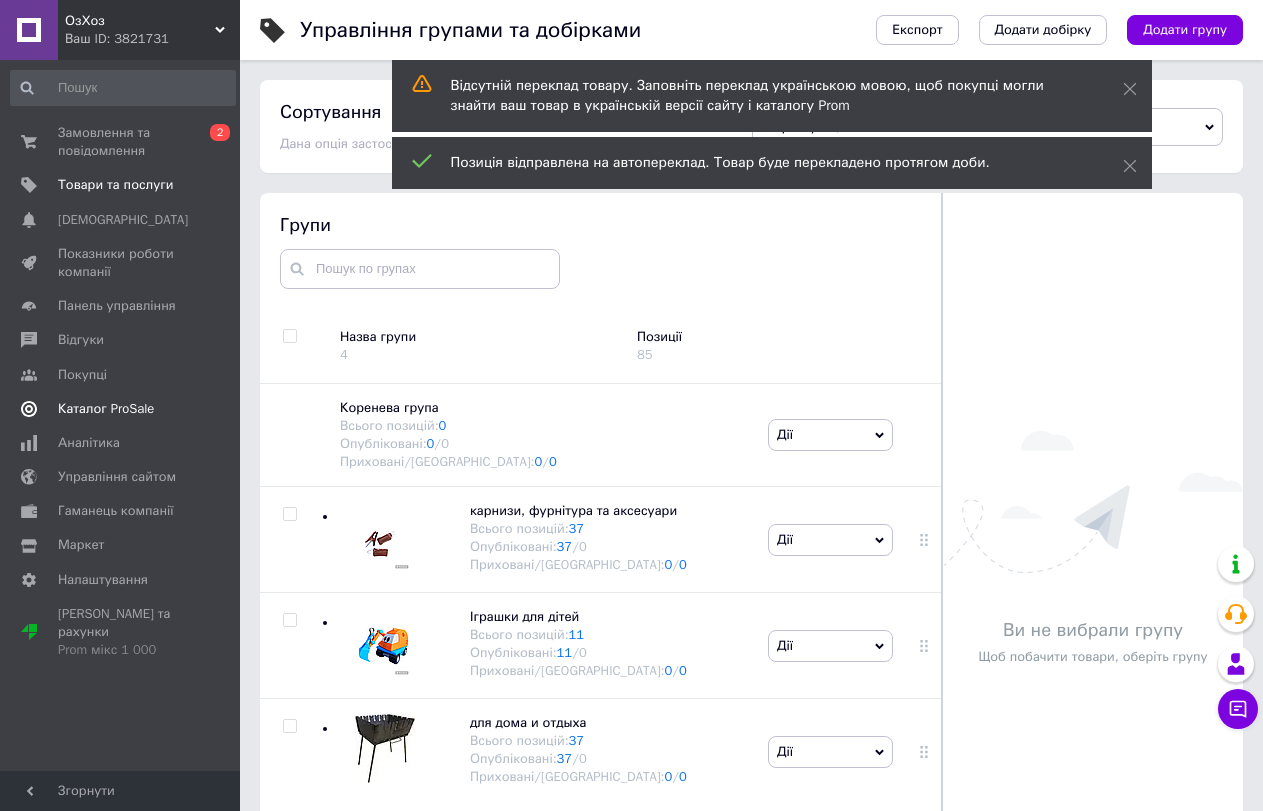 click on "Каталог ProSale" at bounding box center (106, 409) 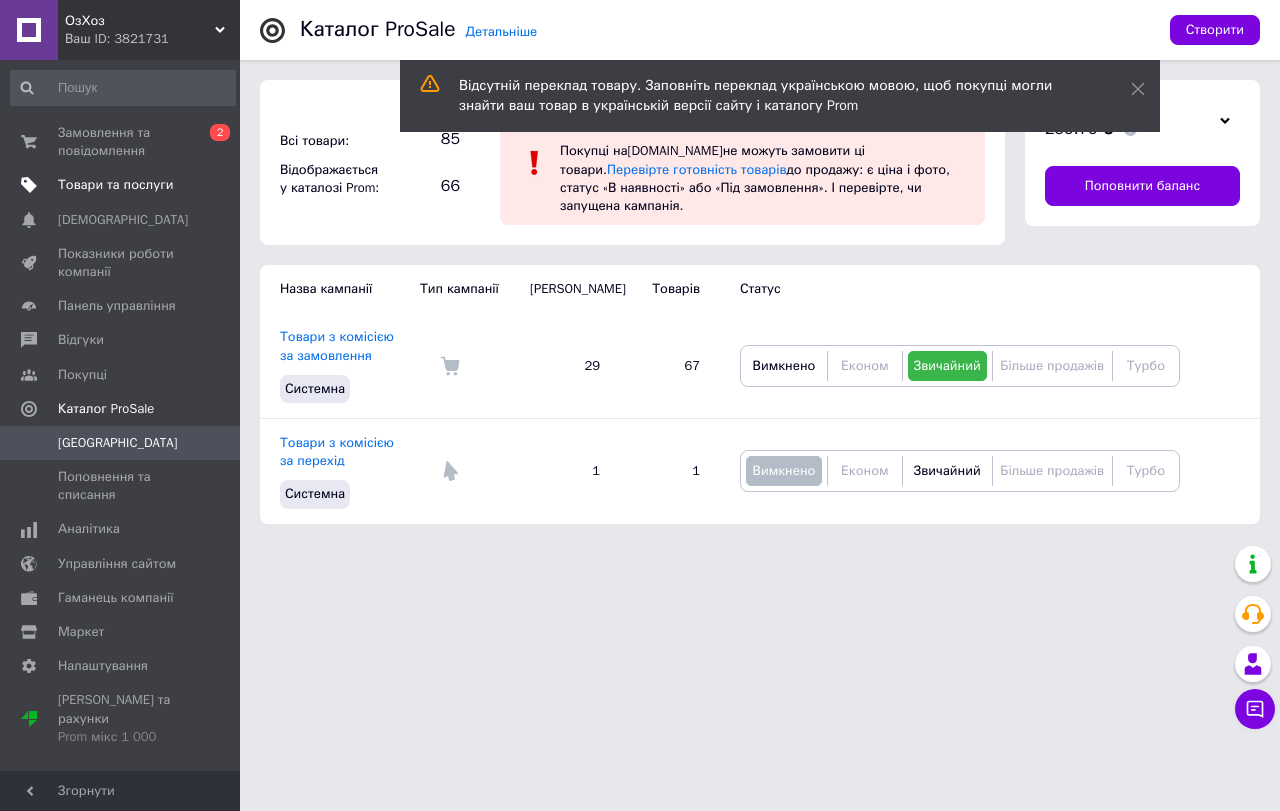 click on "Товари та послуги" at bounding box center [115, 185] 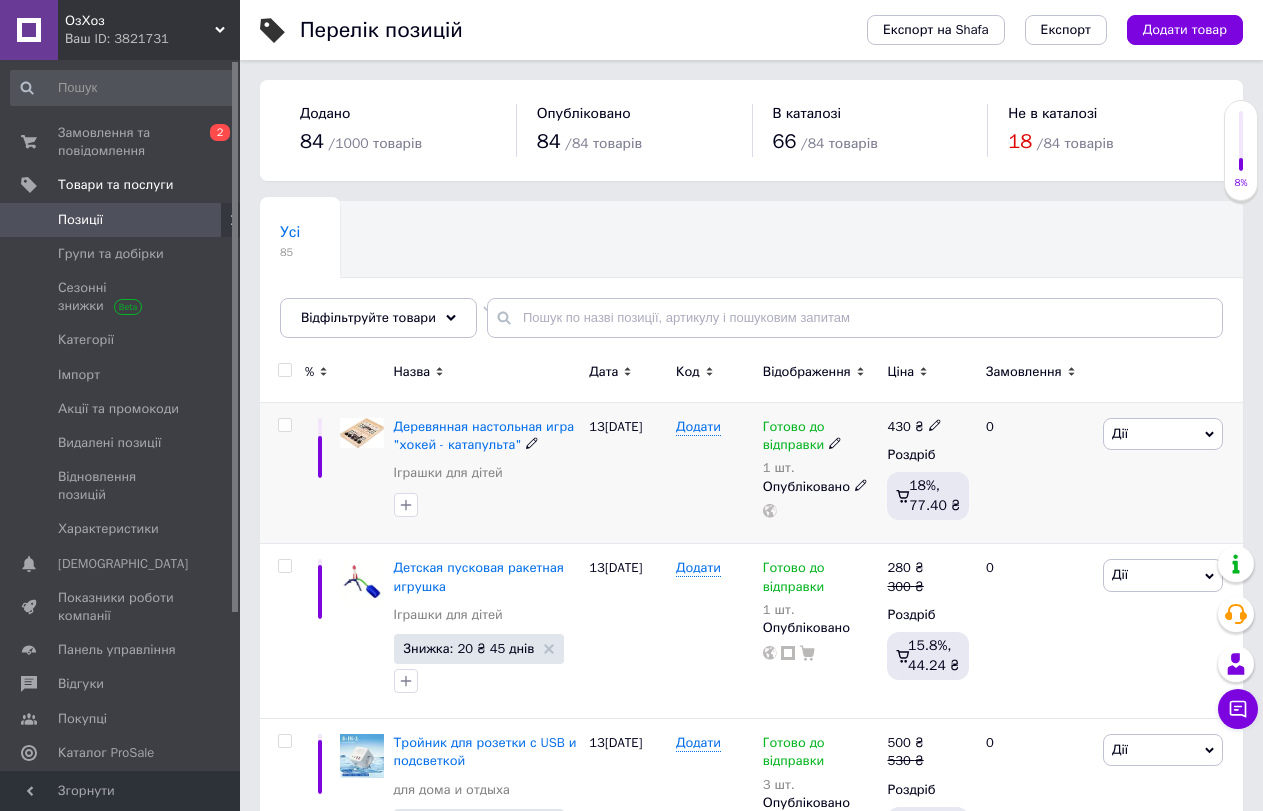 click 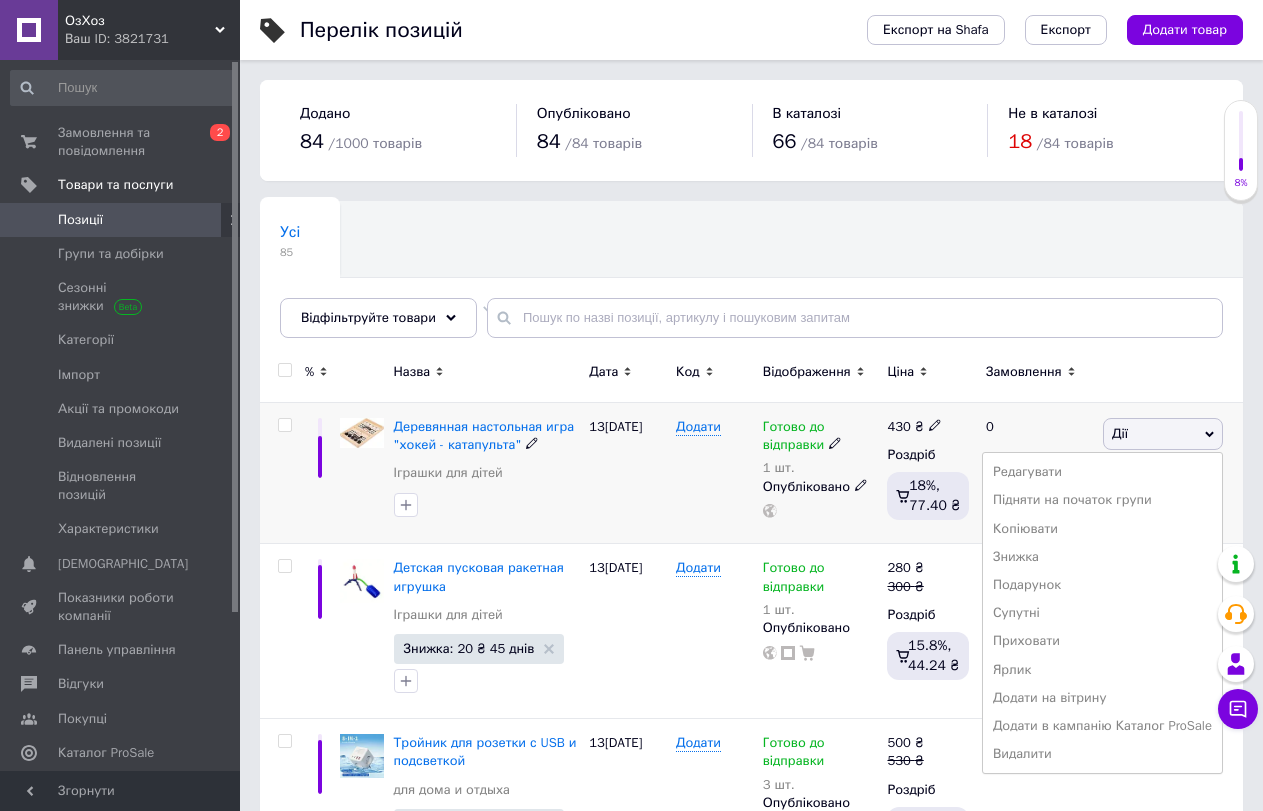 click on "Дії" at bounding box center (1163, 434) 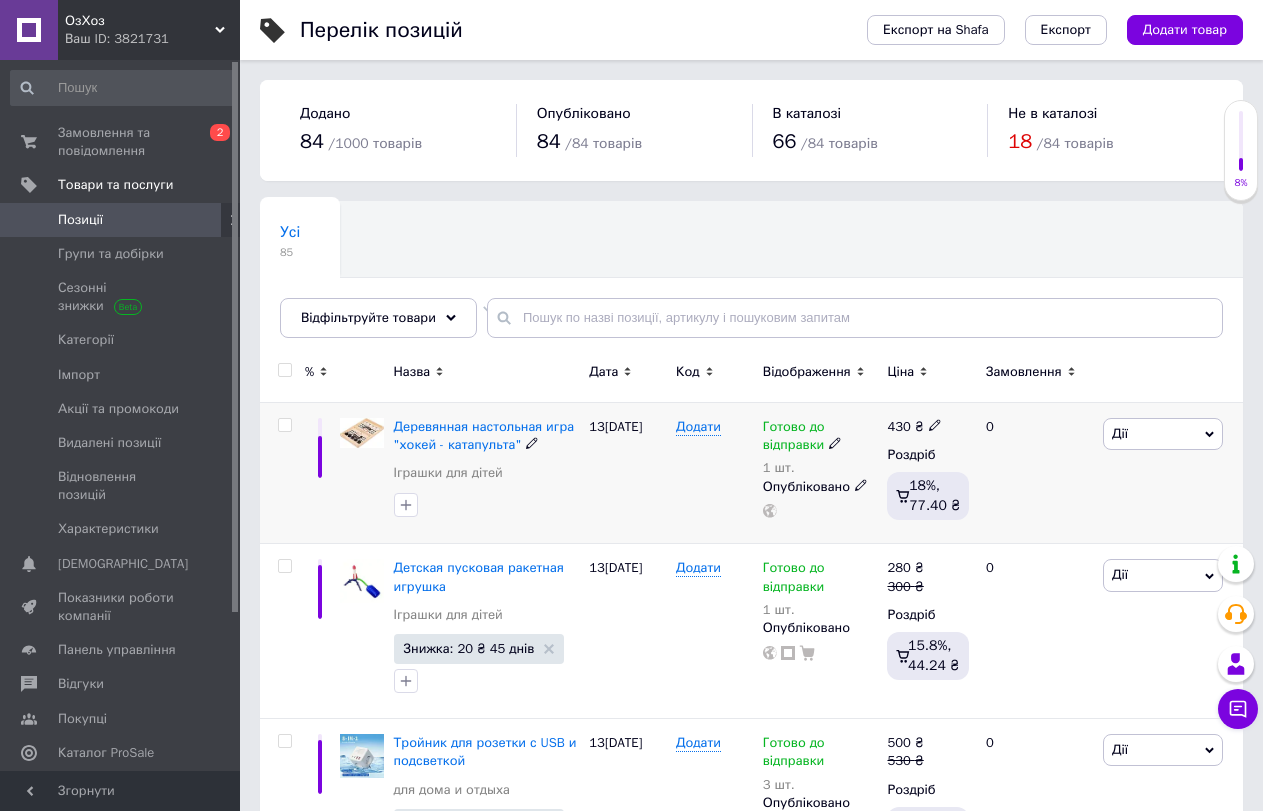 click on "Дії" at bounding box center (1163, 434) 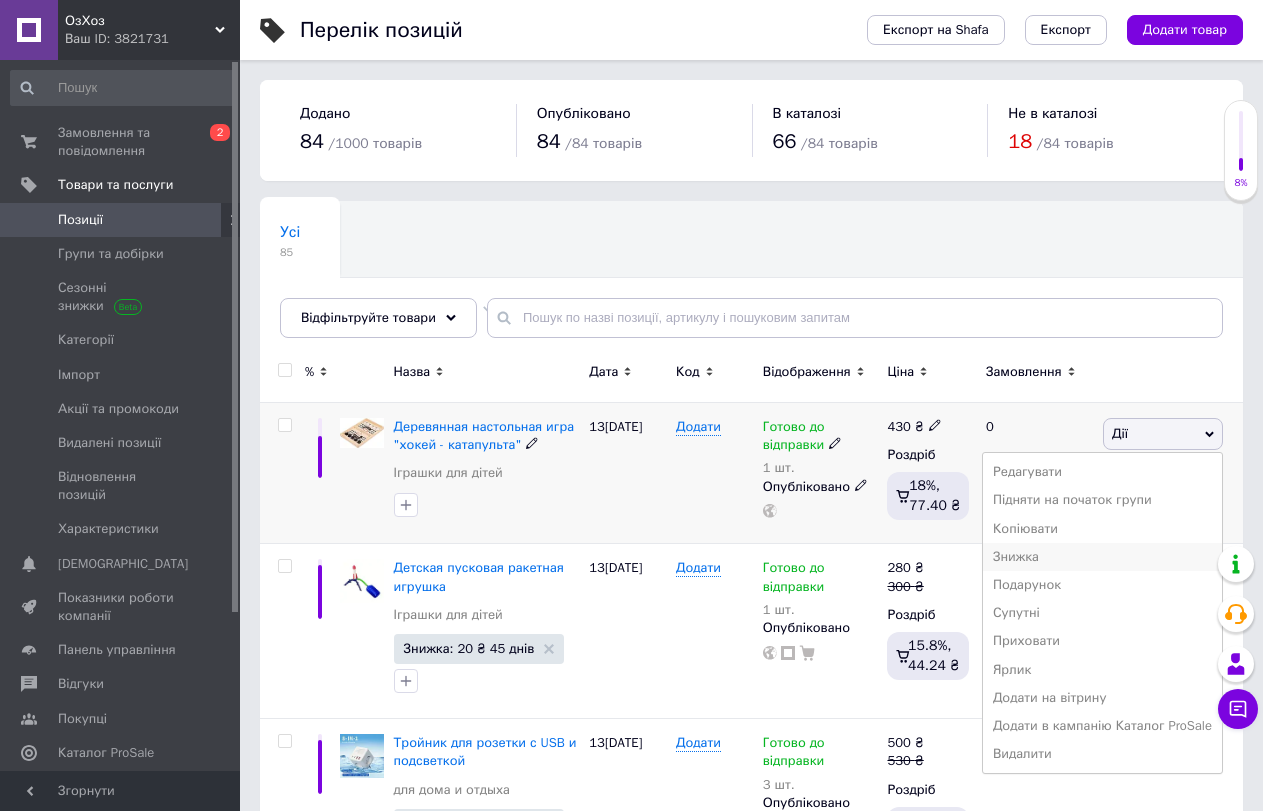 click on "Знижка" at bounding box center [1102, 557] 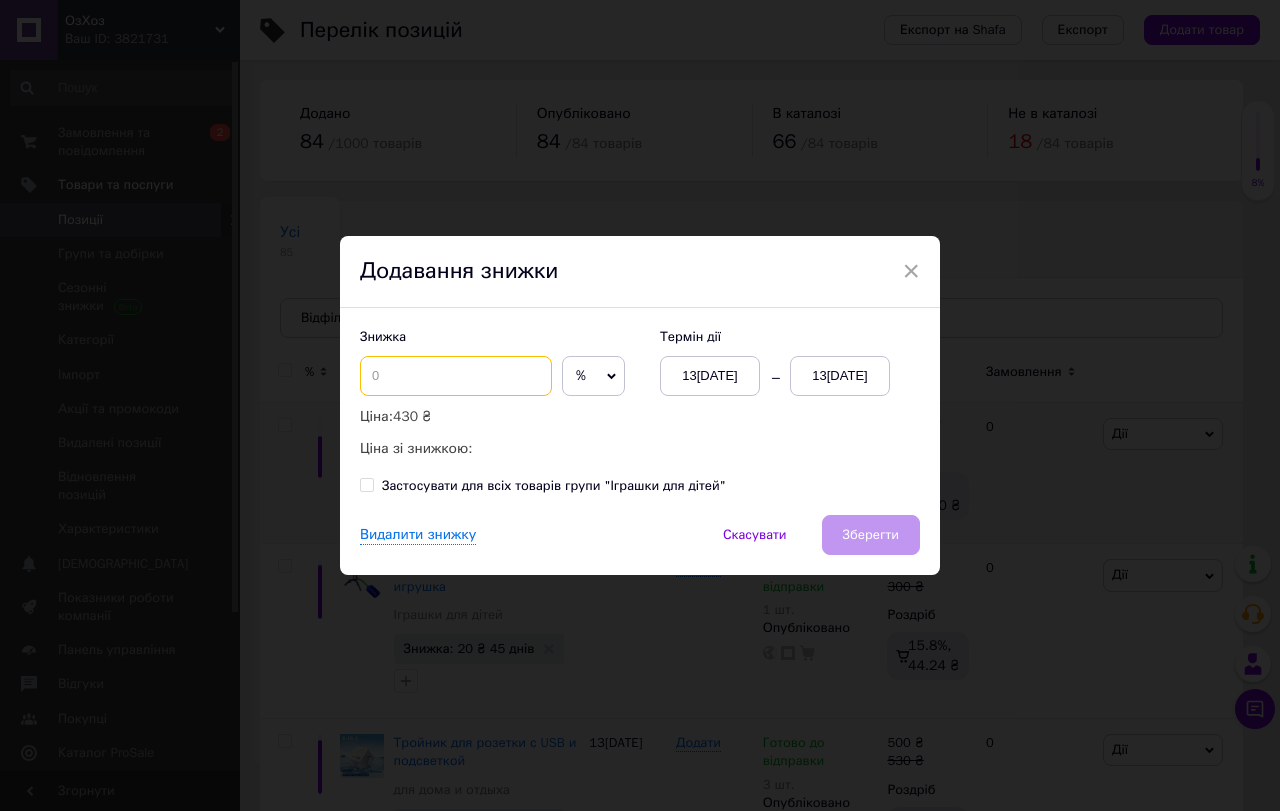 click at bounding box center (456, 376) 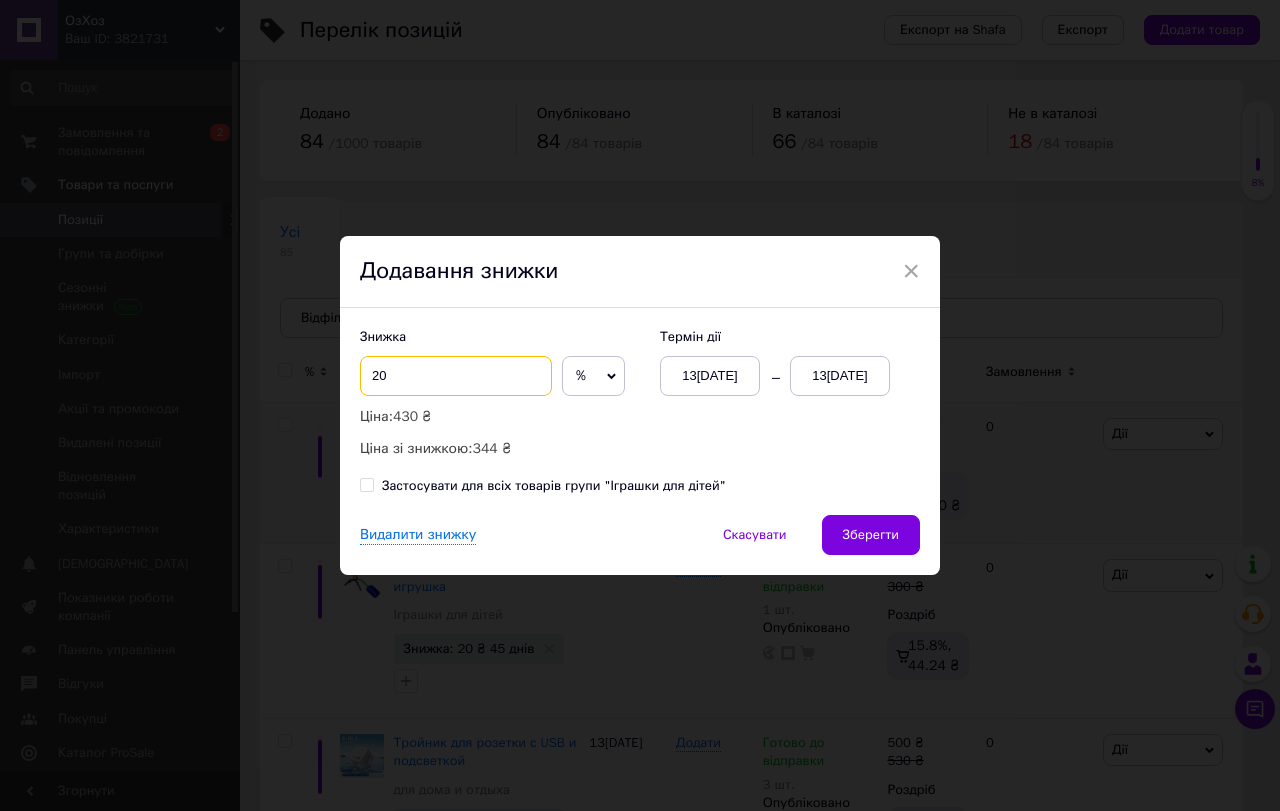 type on "20" 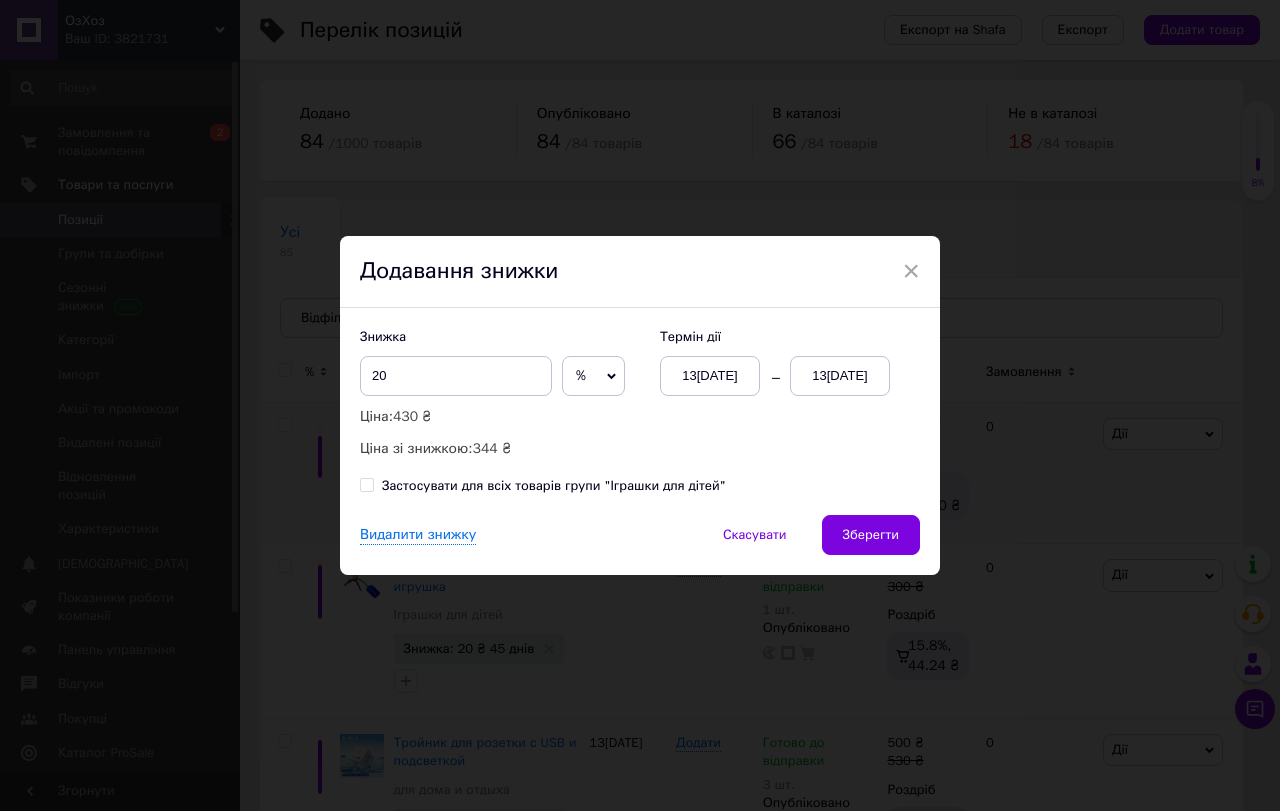 click 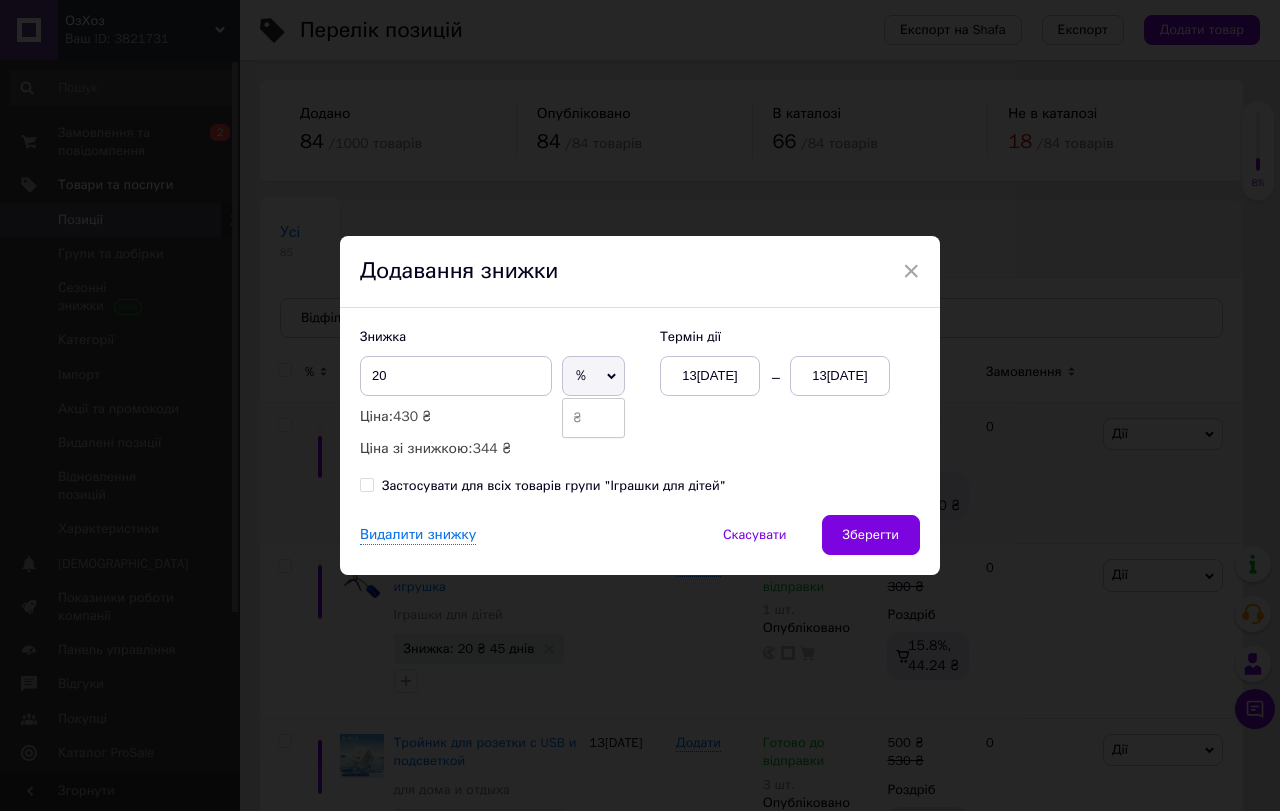 click on "₴" at bounding box center (593, 418) 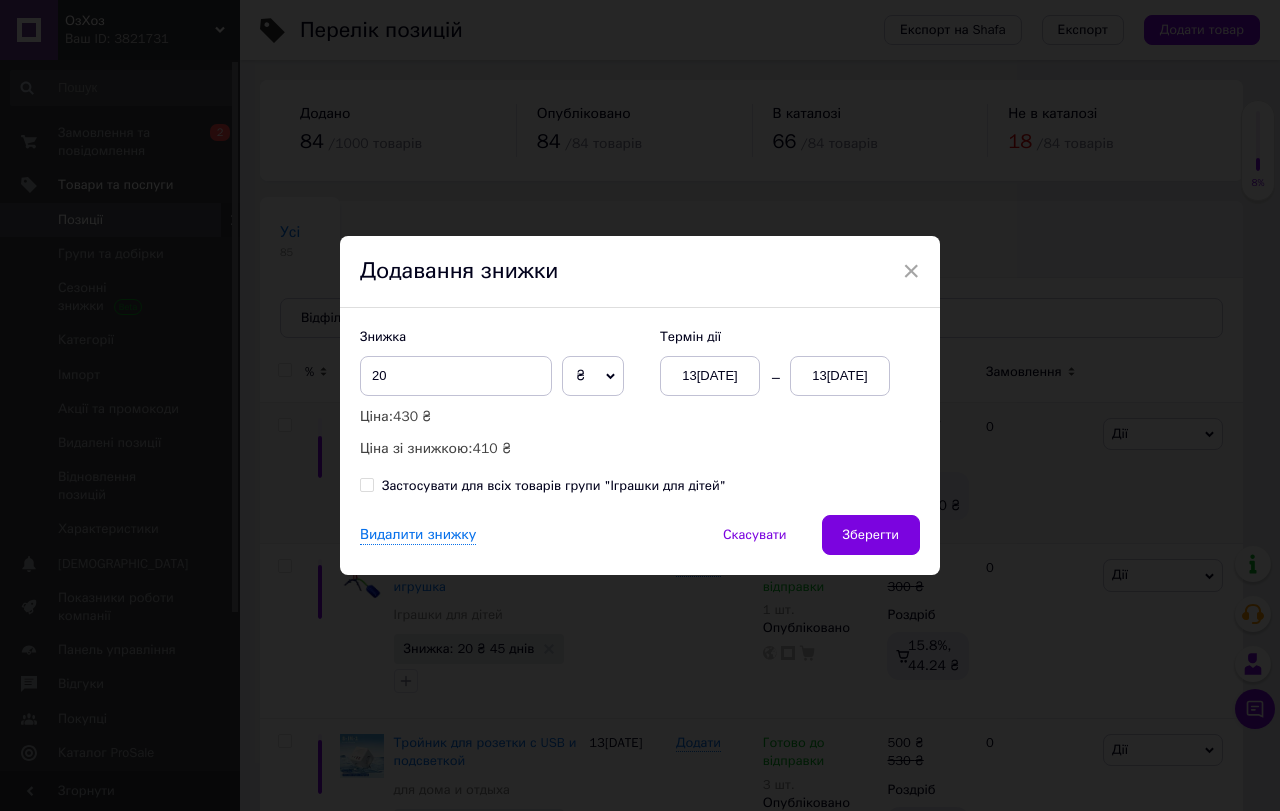 click on "13[DATE]" at bounding box center (840, 376) 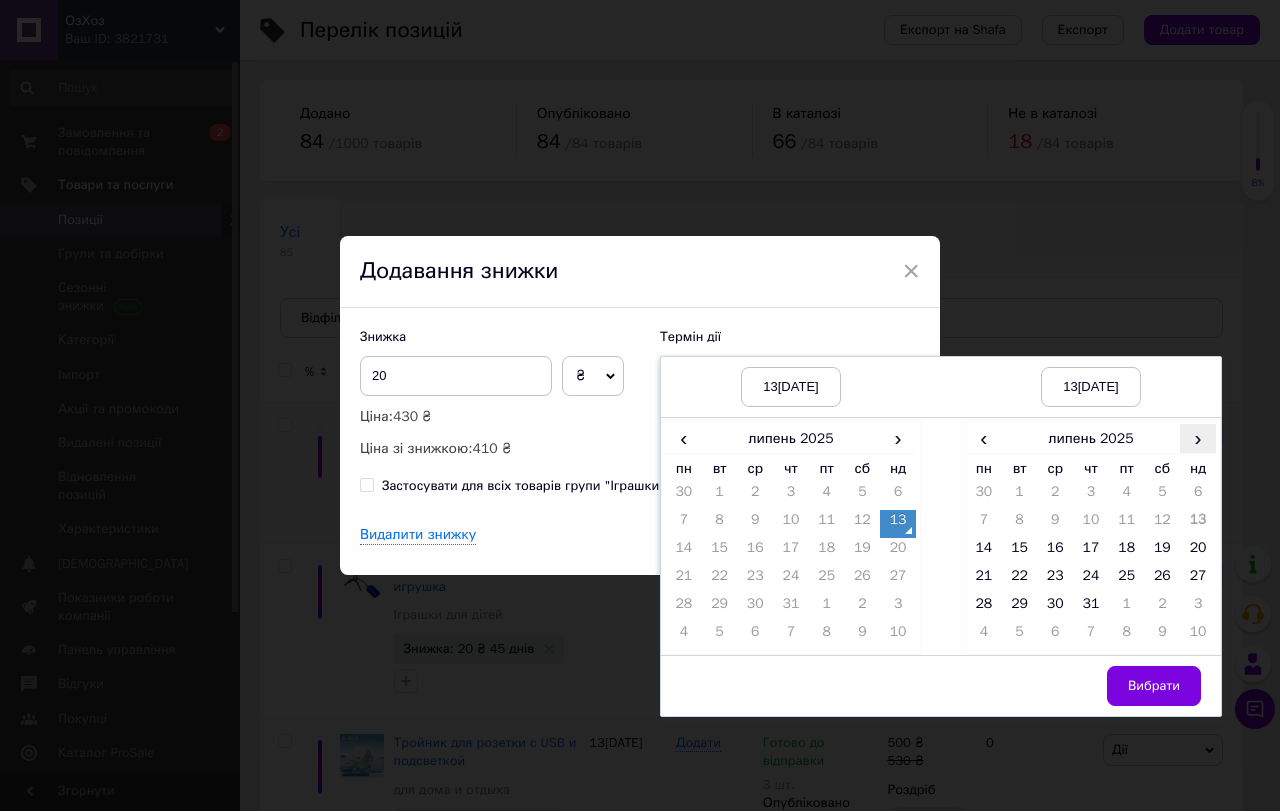 click on "›" at bounding box center (1198, 438) 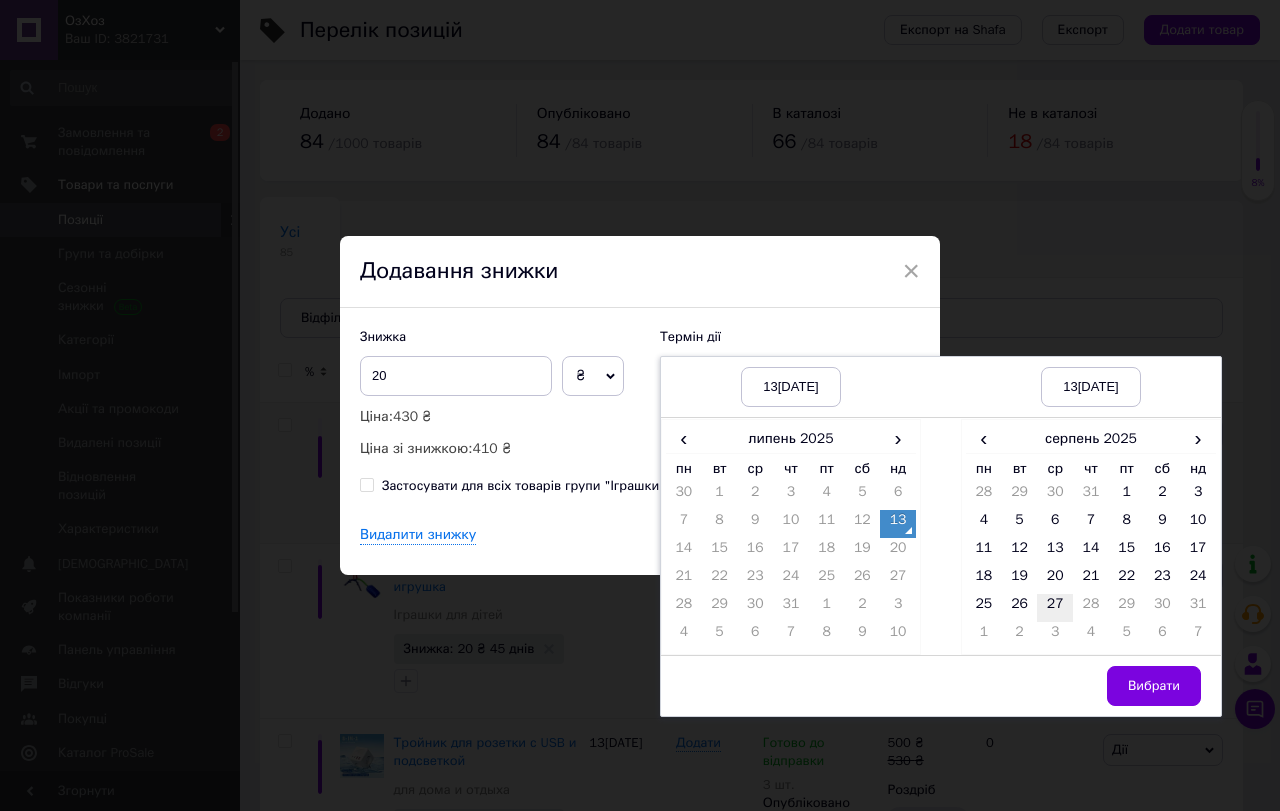 click on "27" at bounding box center [1055, 608] 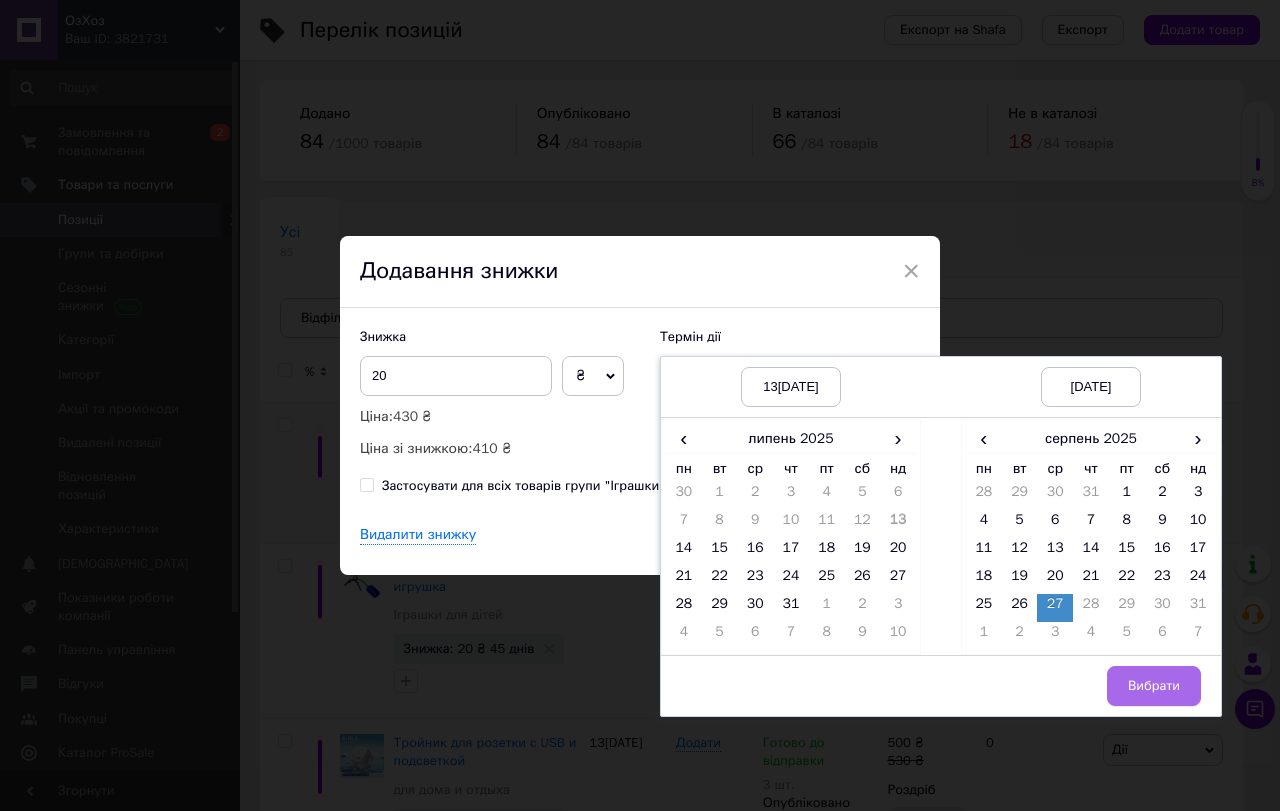 click on "Вибрати" at bounding box center [1154, 686] 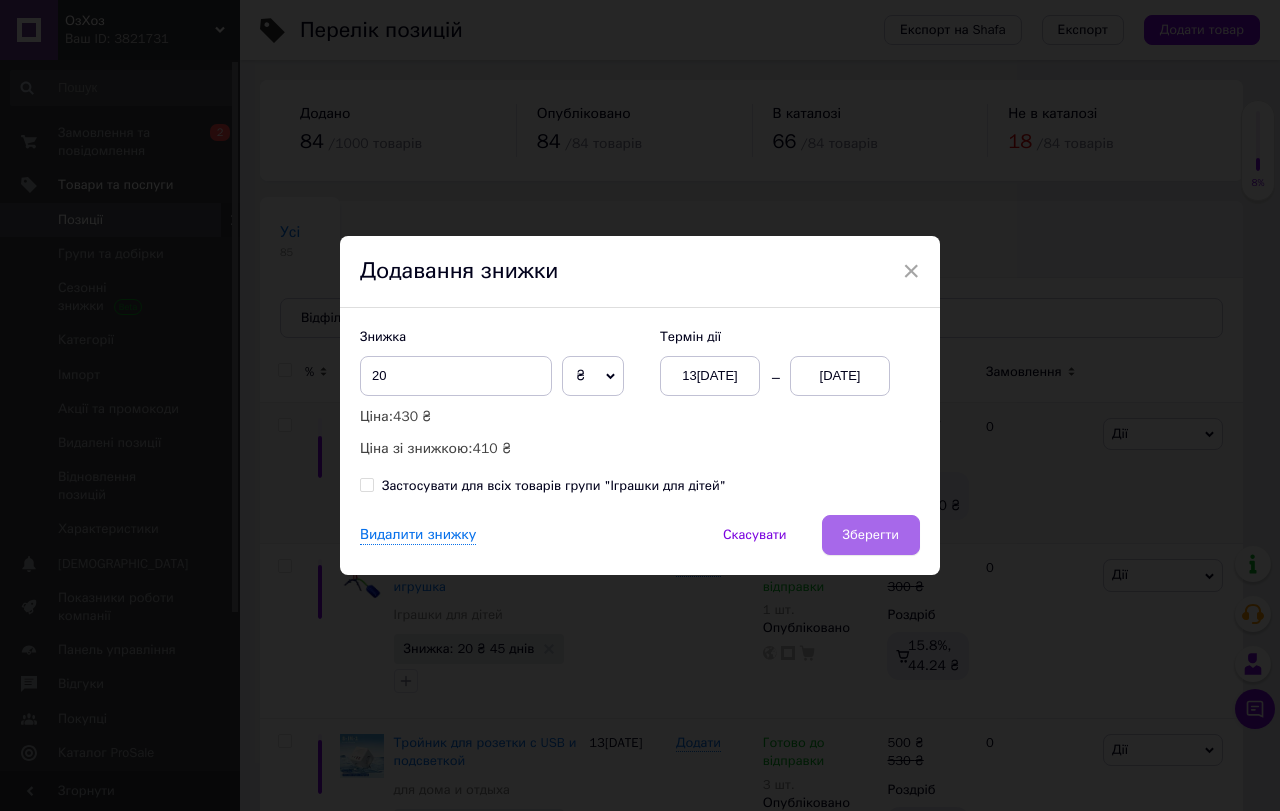 click on "Зберегти" at bounding box center (871, 535) 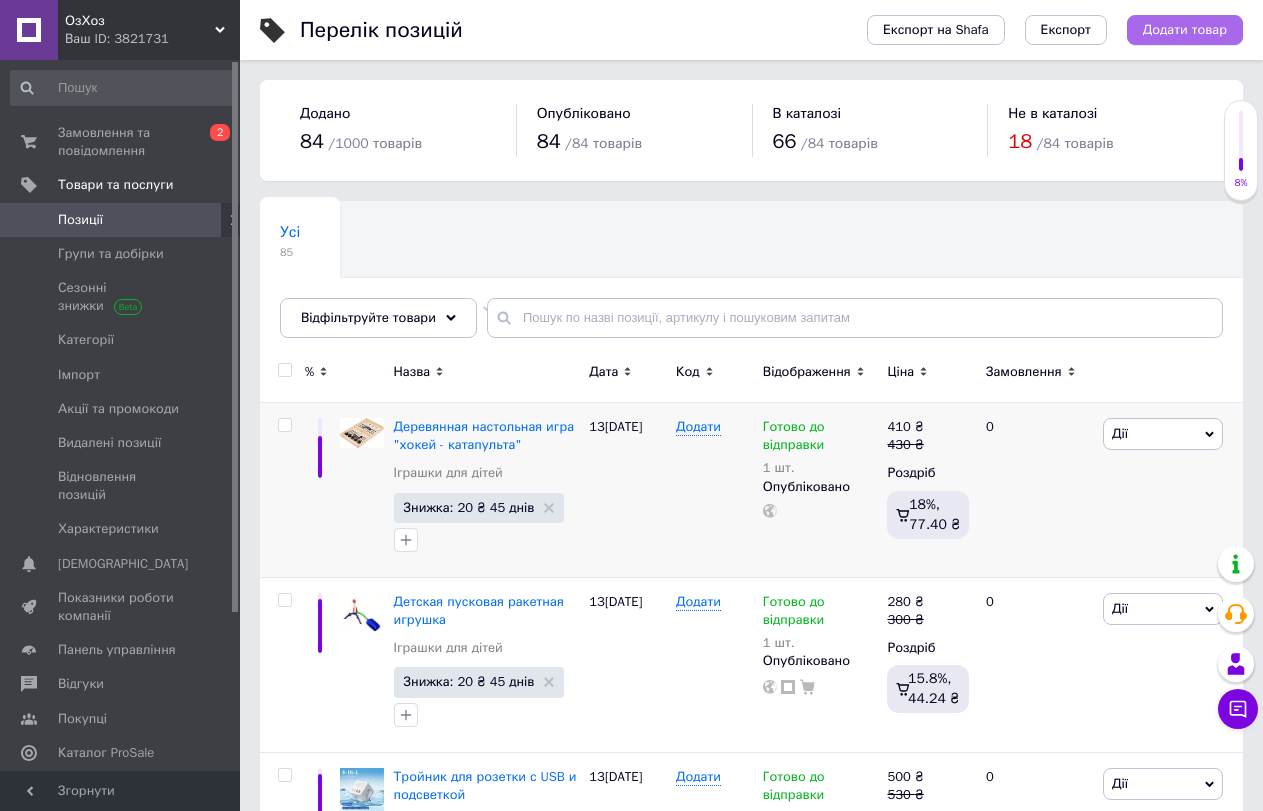 click on "Додати товар" at bounding box center [1185, 30] 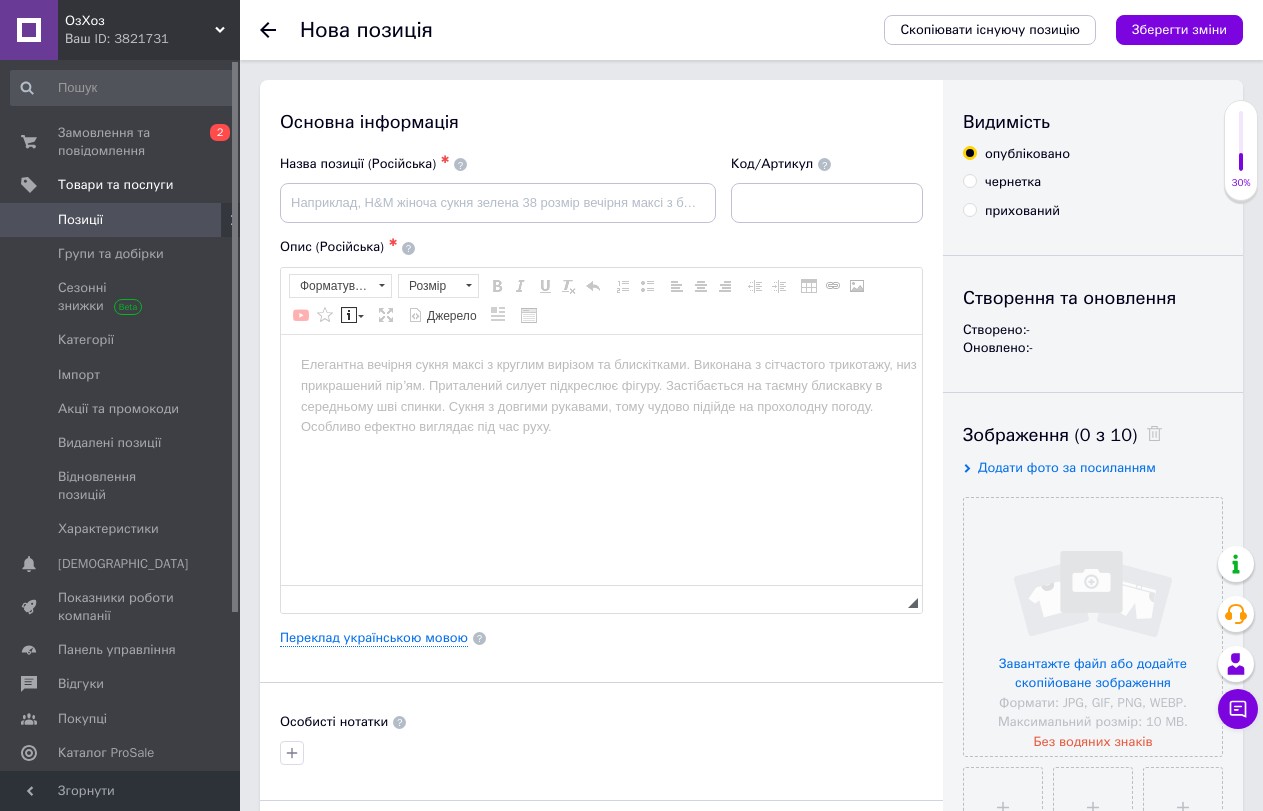 scroll, scrollTop: 0, scrollLeft: 0, axis: both 